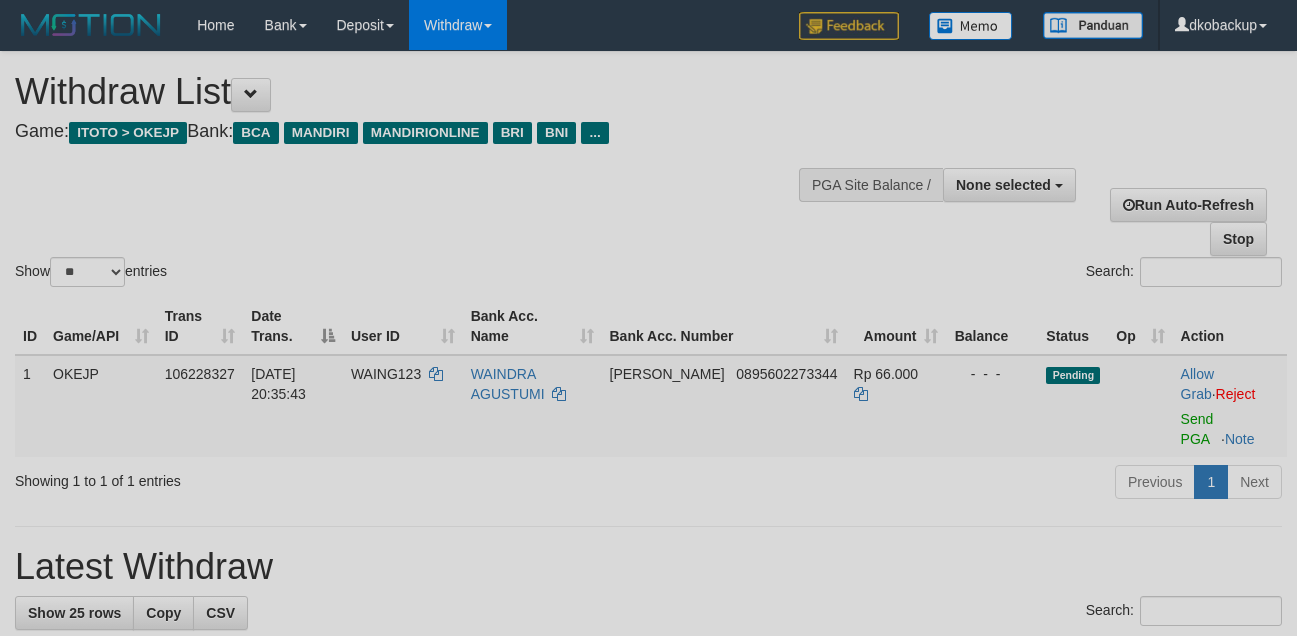 select 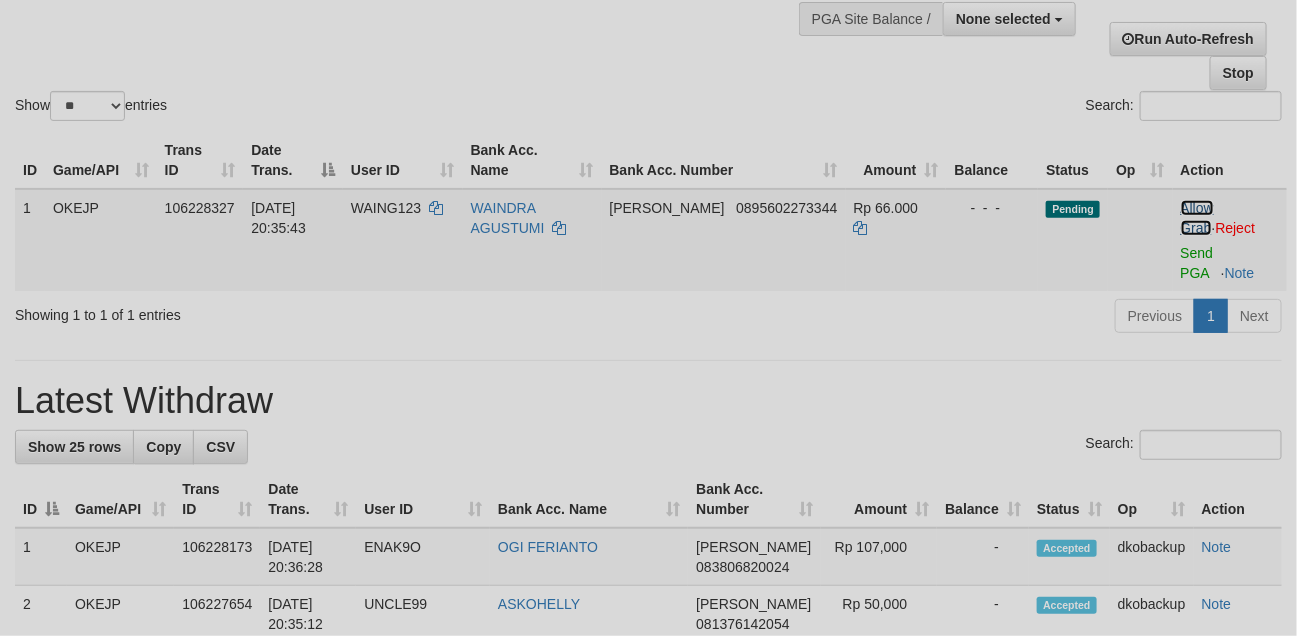click on "Allow Grab" at bounding box center (1197, 218) 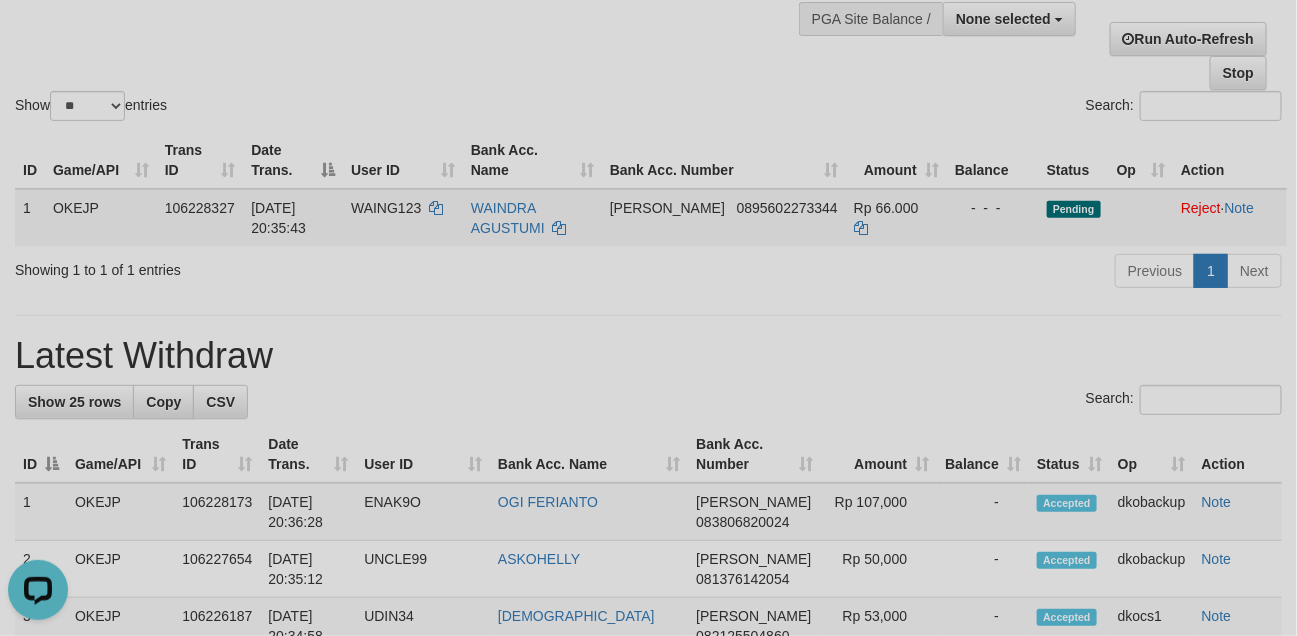 scroll, scrollTop: 0, scrollLeft: 0, axis: both 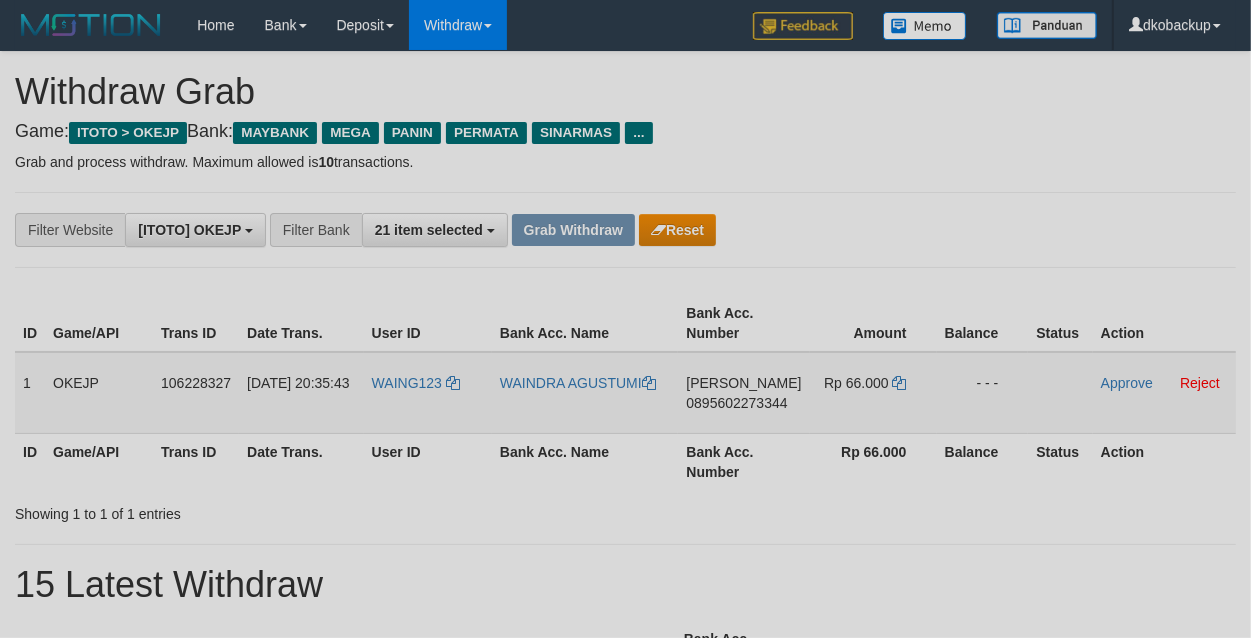 click on "WAING123" at bounding box center (428, 393) 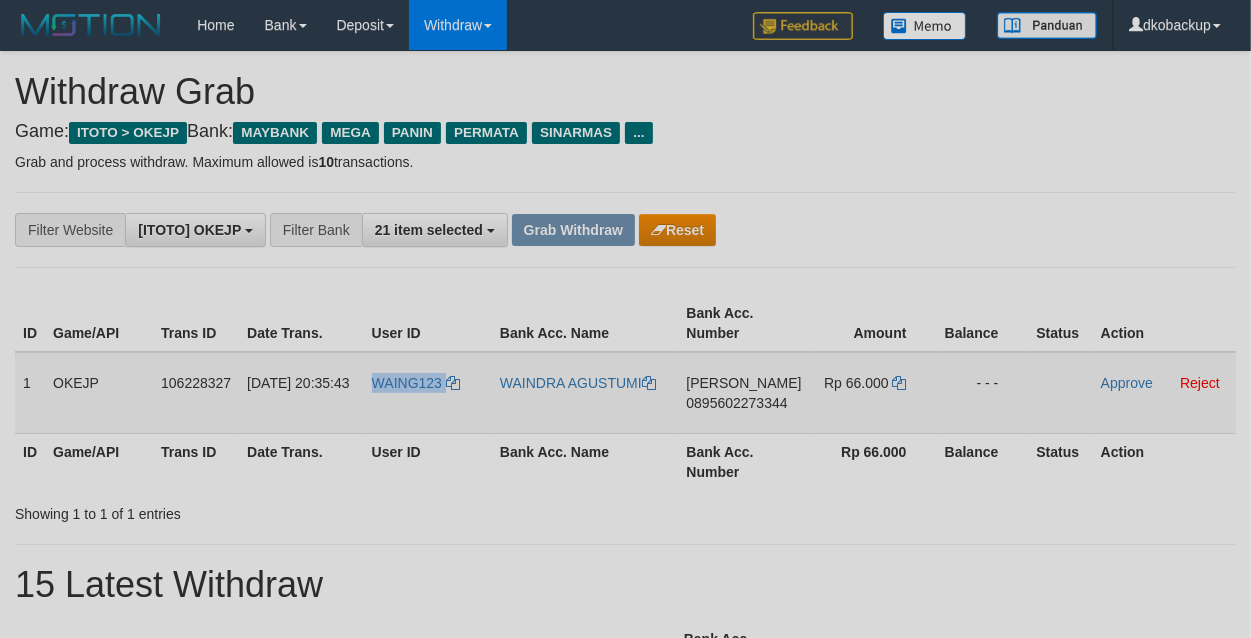 click on "WAING123" at bounding box center [428, 393] 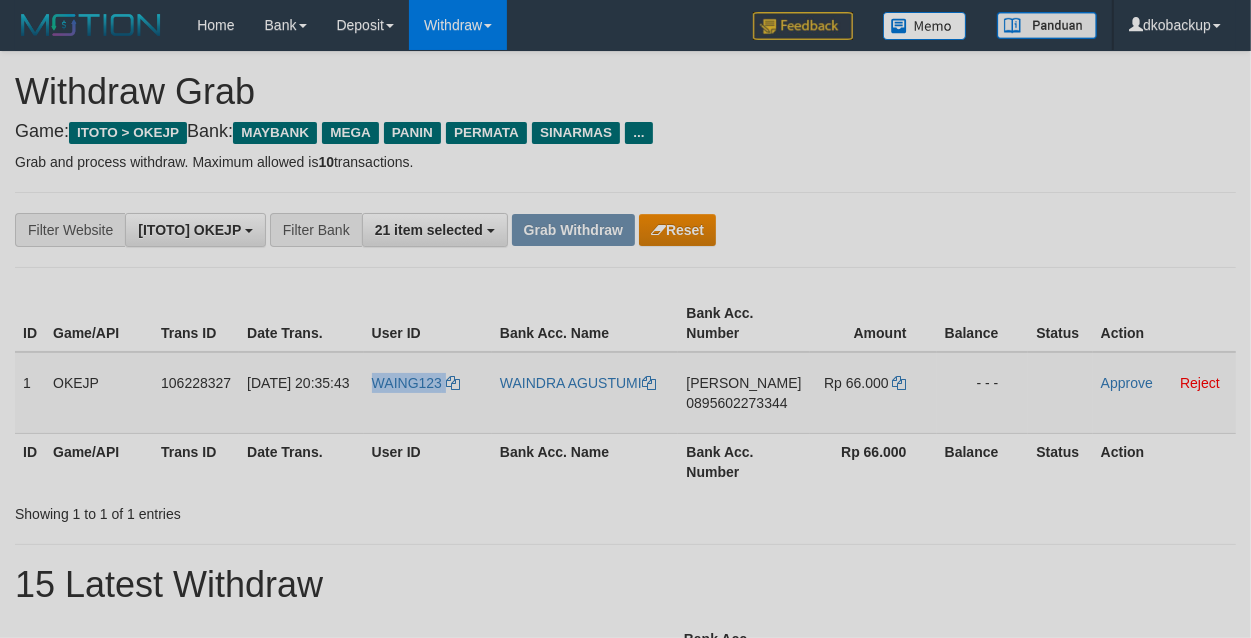 copy on "WAING123" 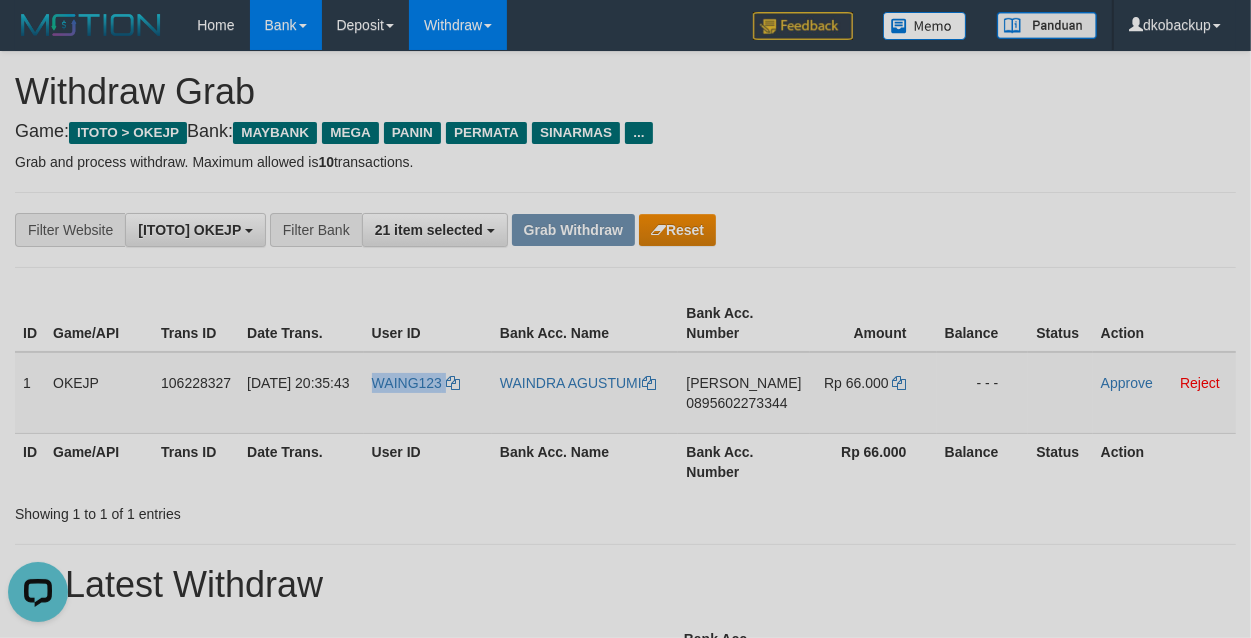 scroll, scrollTop: 0, scrollLeft: 0, axis: both 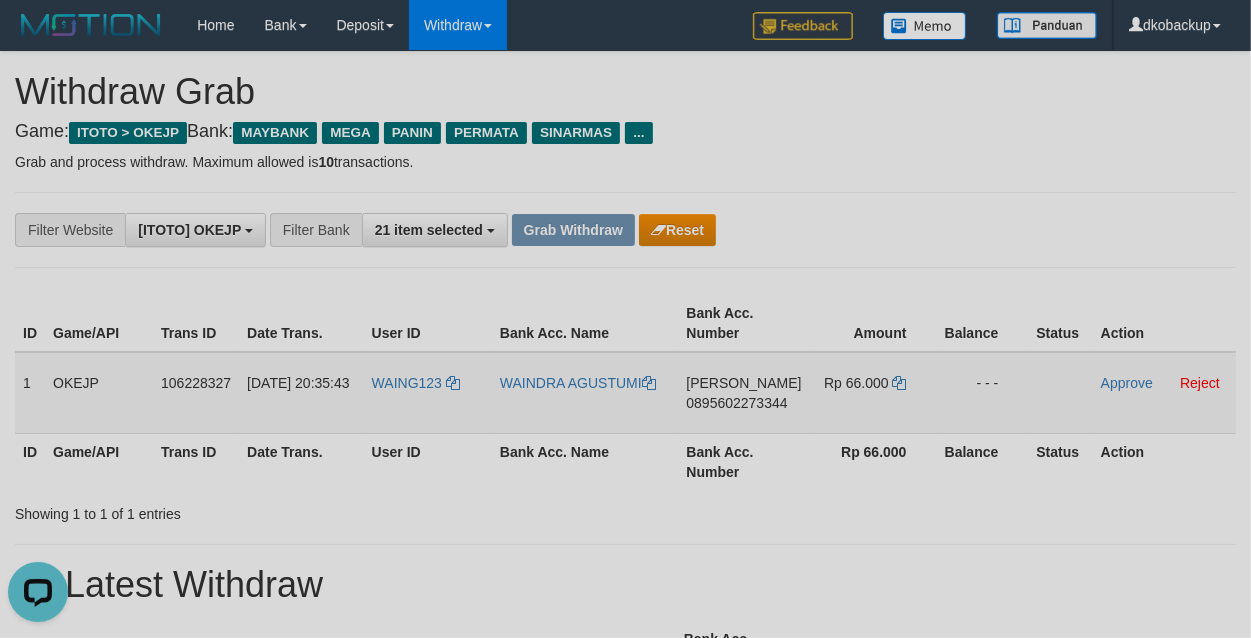 click on "DANA
0895602273344" at bounding box center (743, 393) 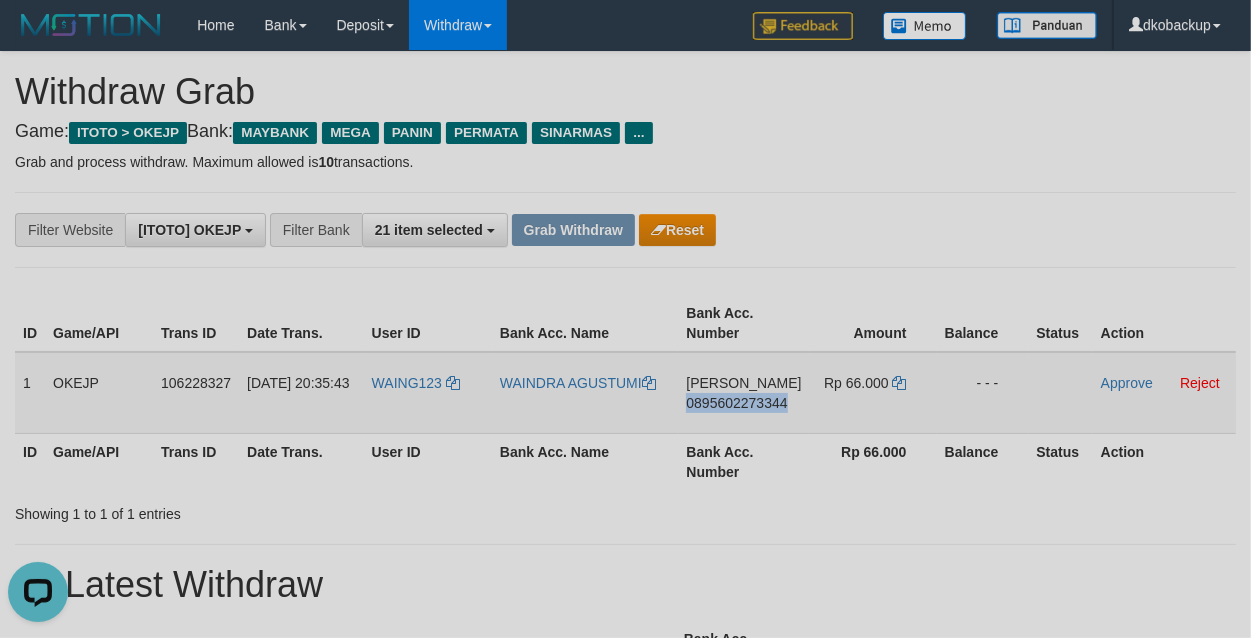 drag, startPoint x: 742, startPoint y: 413, endPoint x: 1251, endPoint y: 327, distance: 516.2141 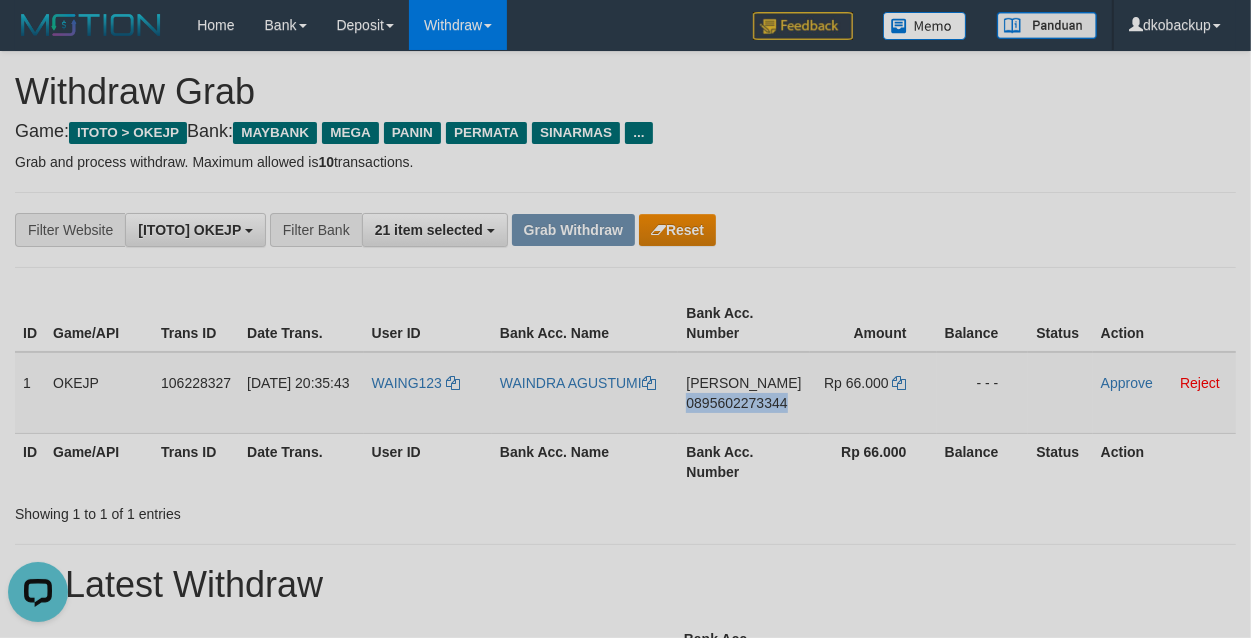 copy on "0895602273344" 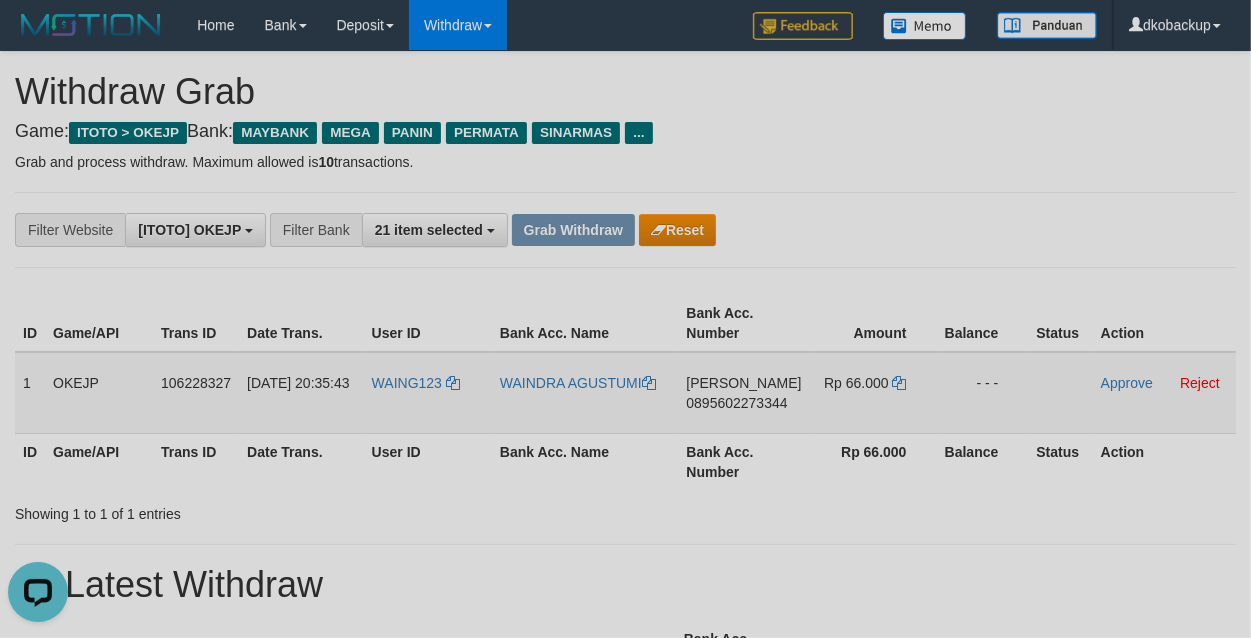 click on "WAING123" at bounding box center [428, 393] 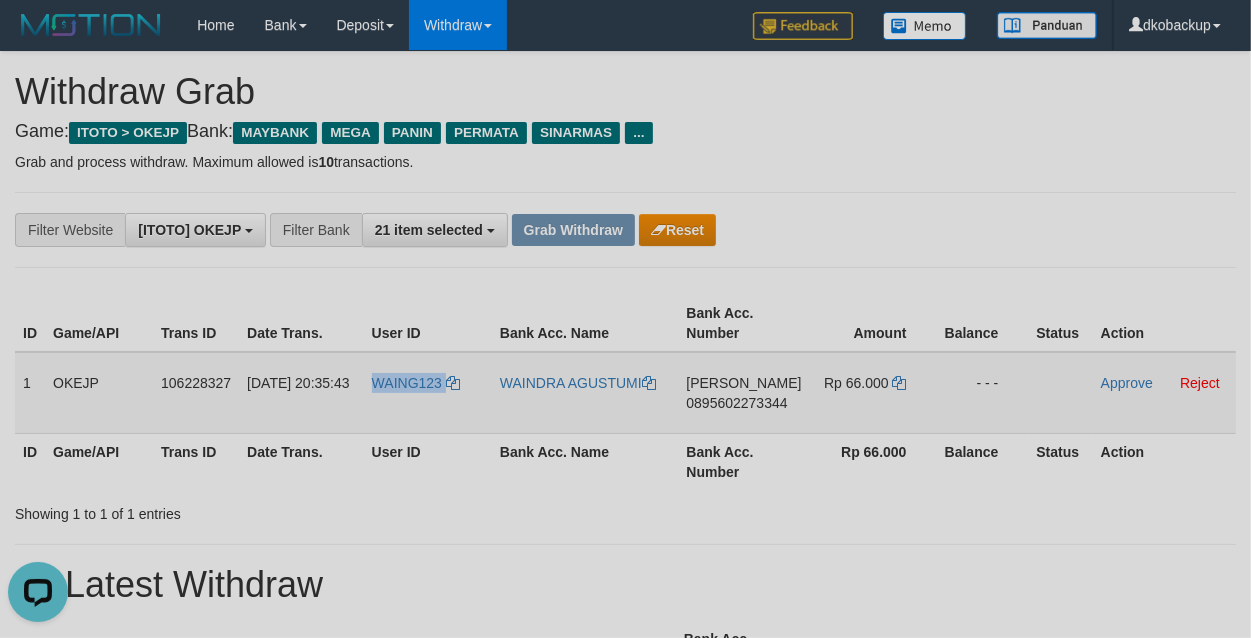 click on "WAING123" at bounding box center (428, 393) 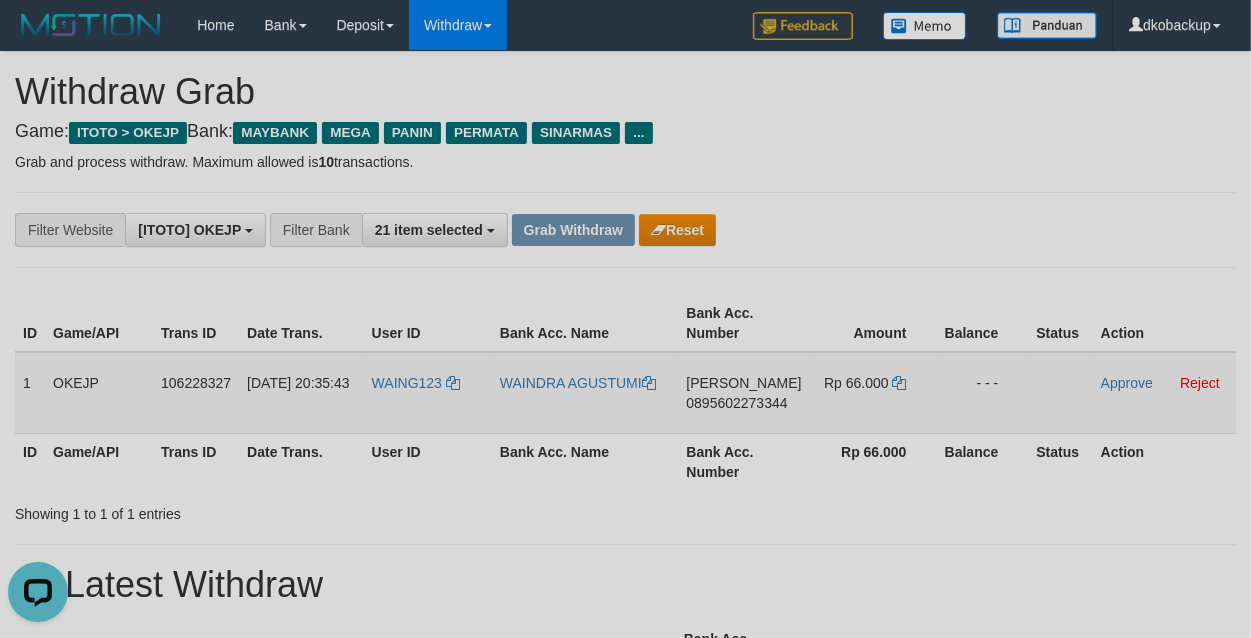 click on "WAINDRA AGUSTUMI" at bounding box center [585, 393] 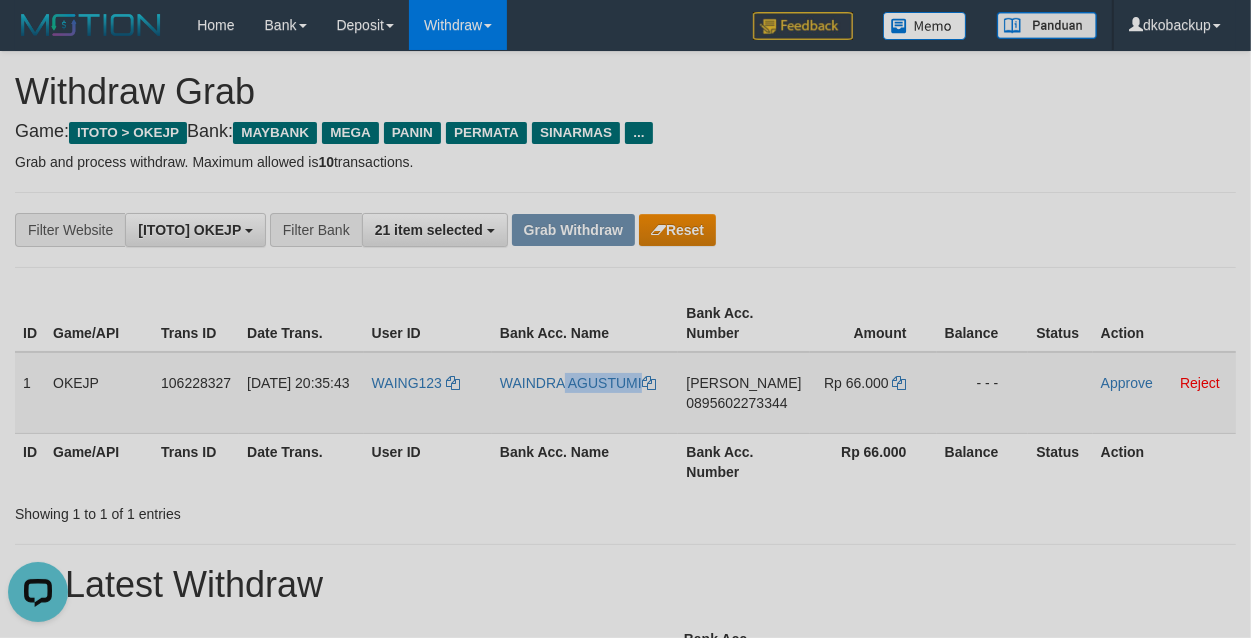 click on "WAINDRA AGUSTUMI" at bounding box center [585, 393] 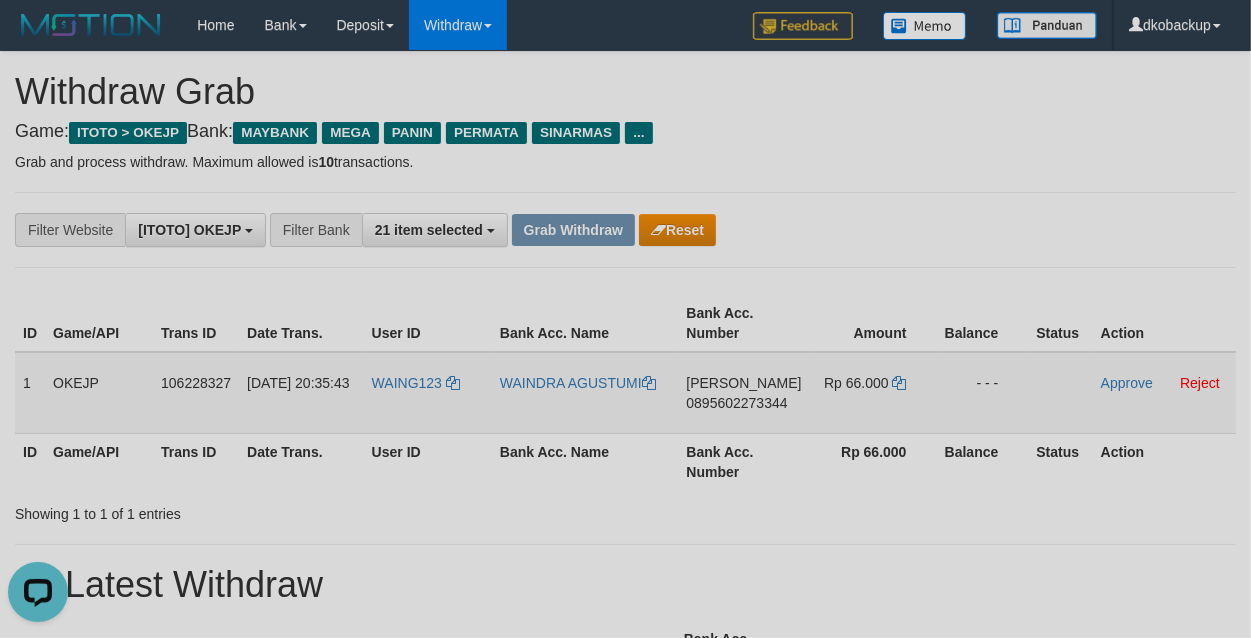 click on "DANA
0895602273344" at bounding box center (743, 393) 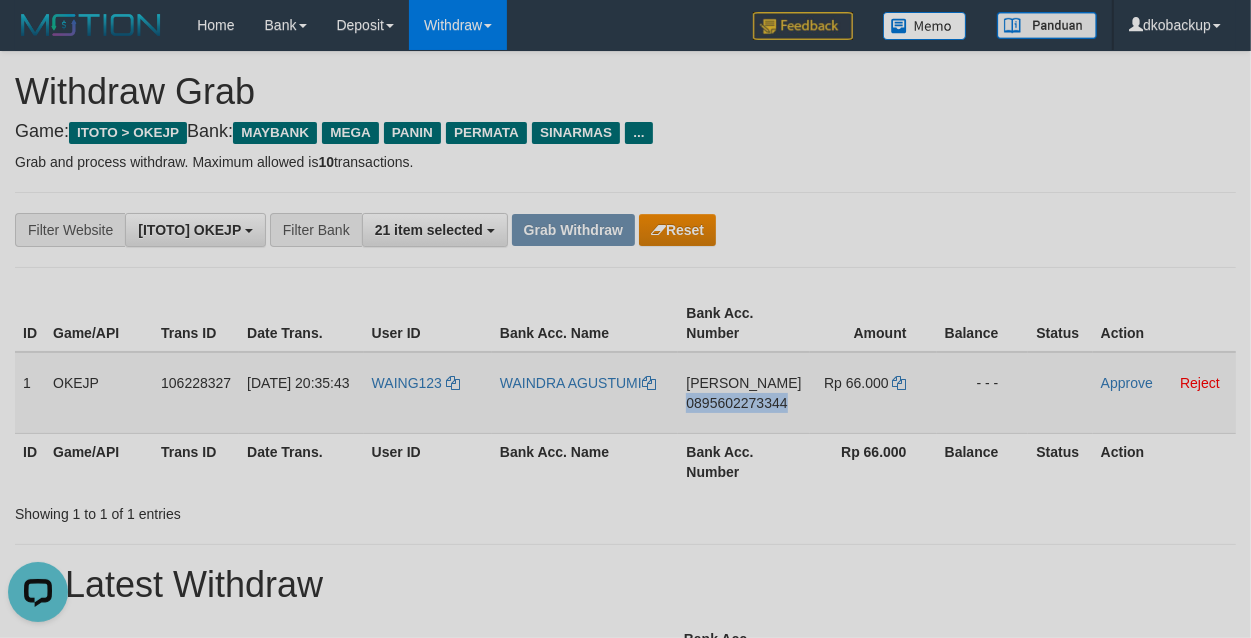 click on "DANA
0895602273344" at bounding box center (743, 393) 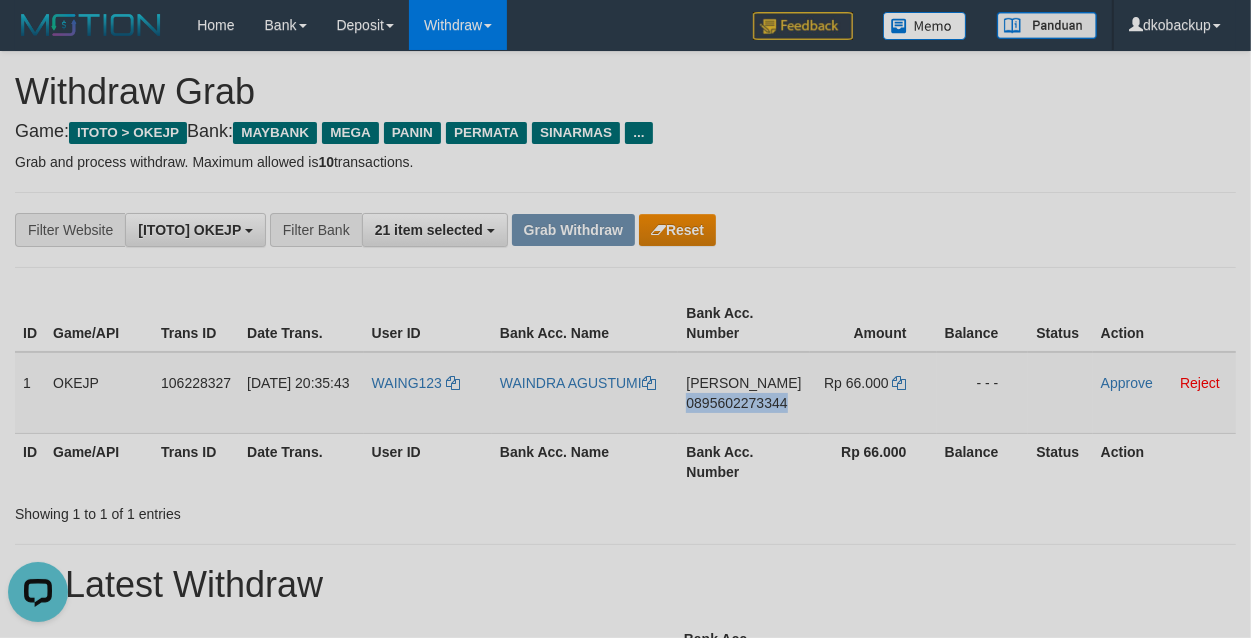copy on "0895602273344" 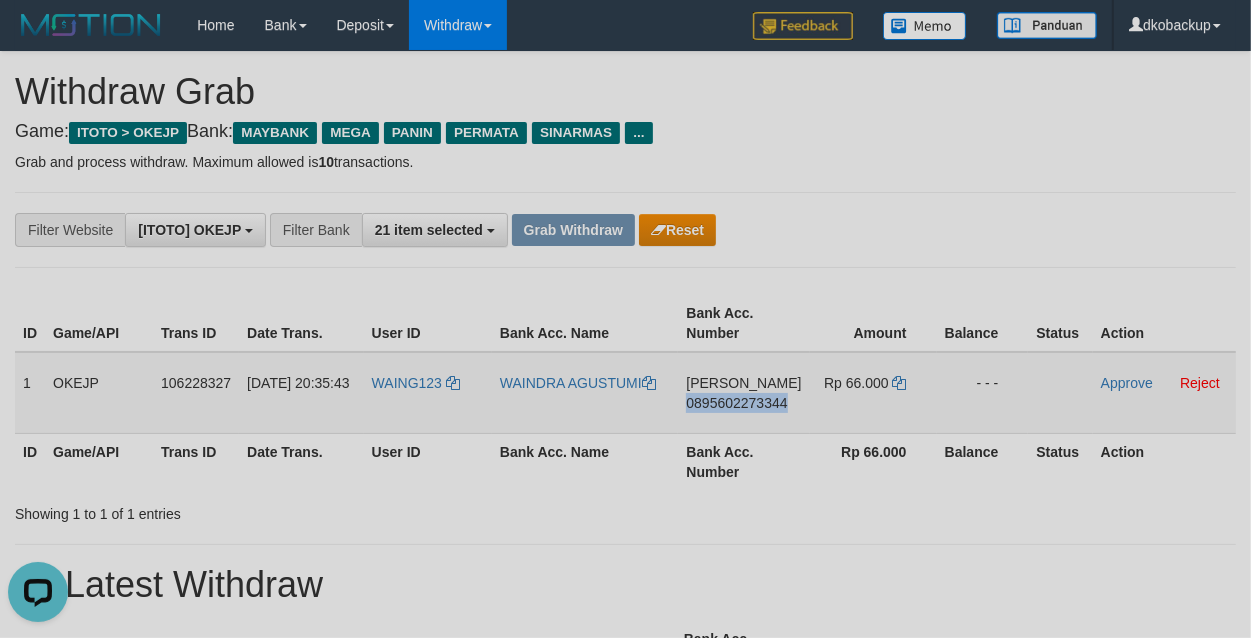 click on "DANA
0895602273344" at bounding box center [743, 393] 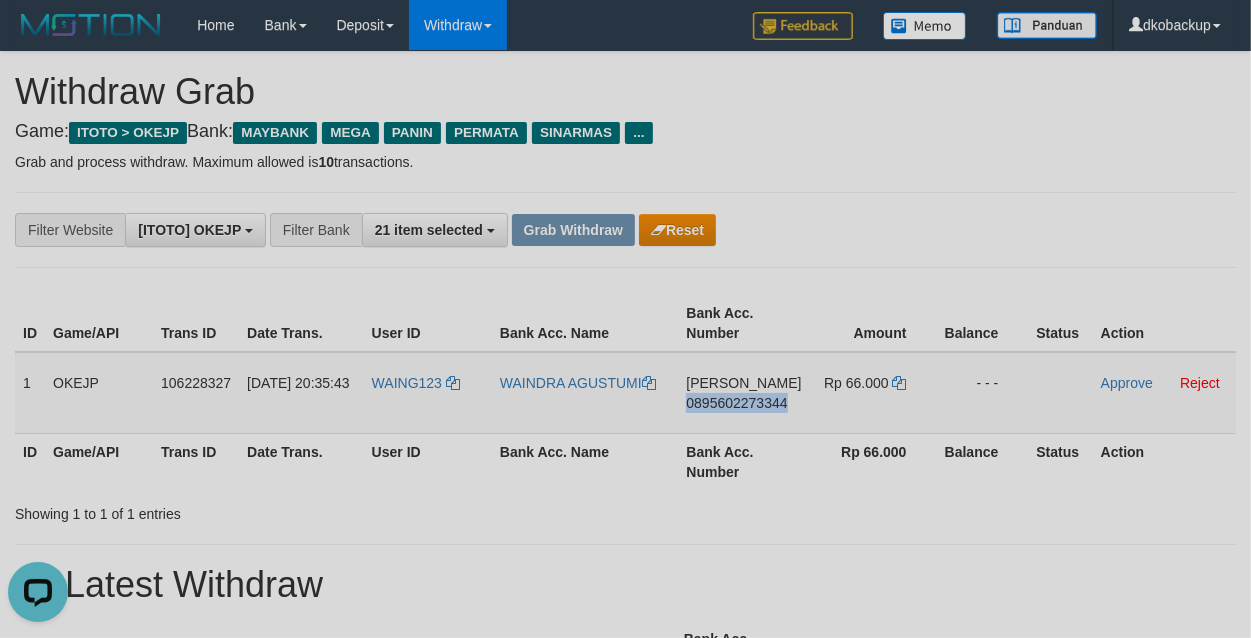 click on "Grab and process withdraw.
Maximum allowed is  10  transactions." at bounding box center (625, 162) 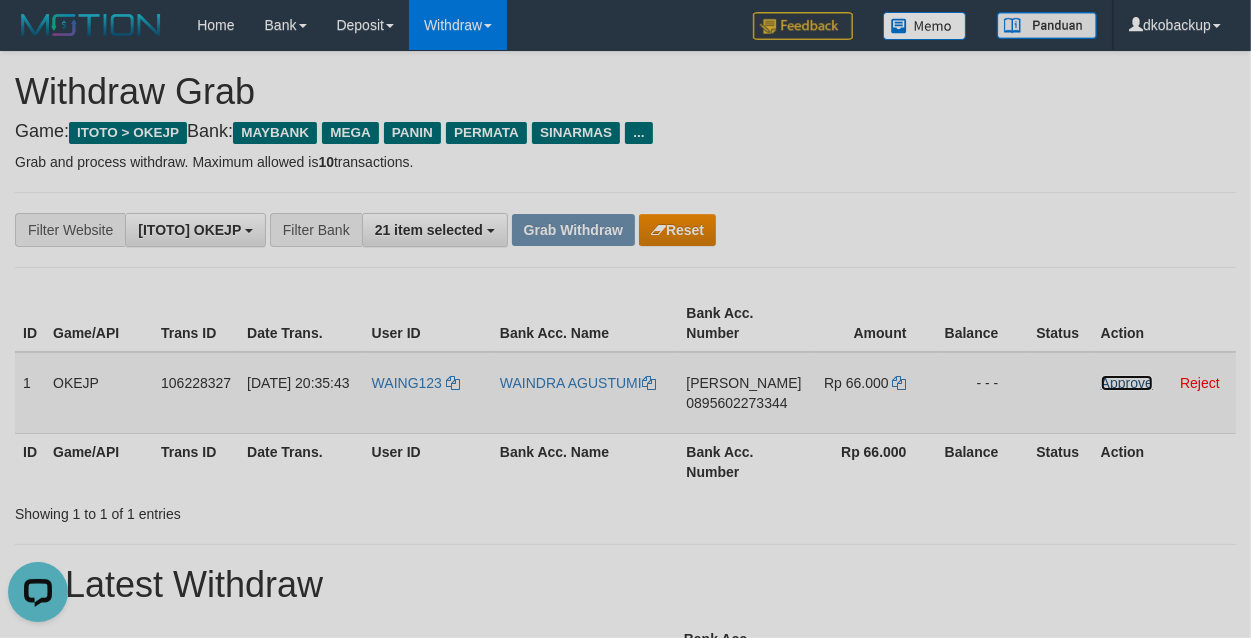 click on "Approve" at bounding box center (1127, 383) 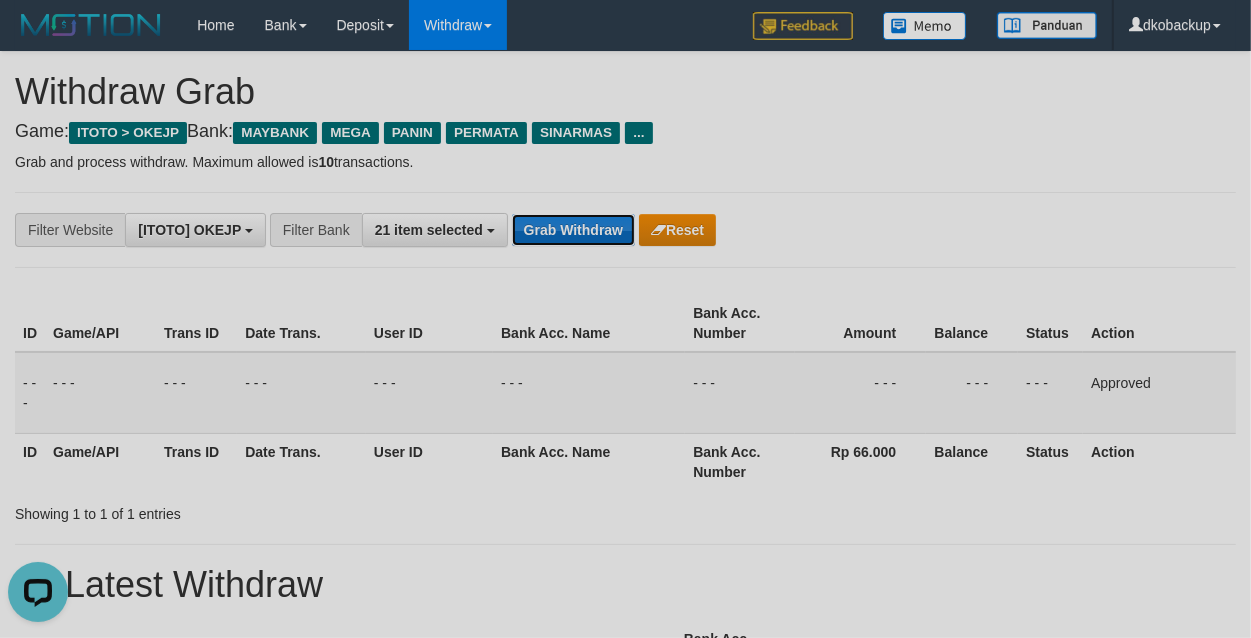 click on "Grab Withdraw" at bounding box center [573, 230] 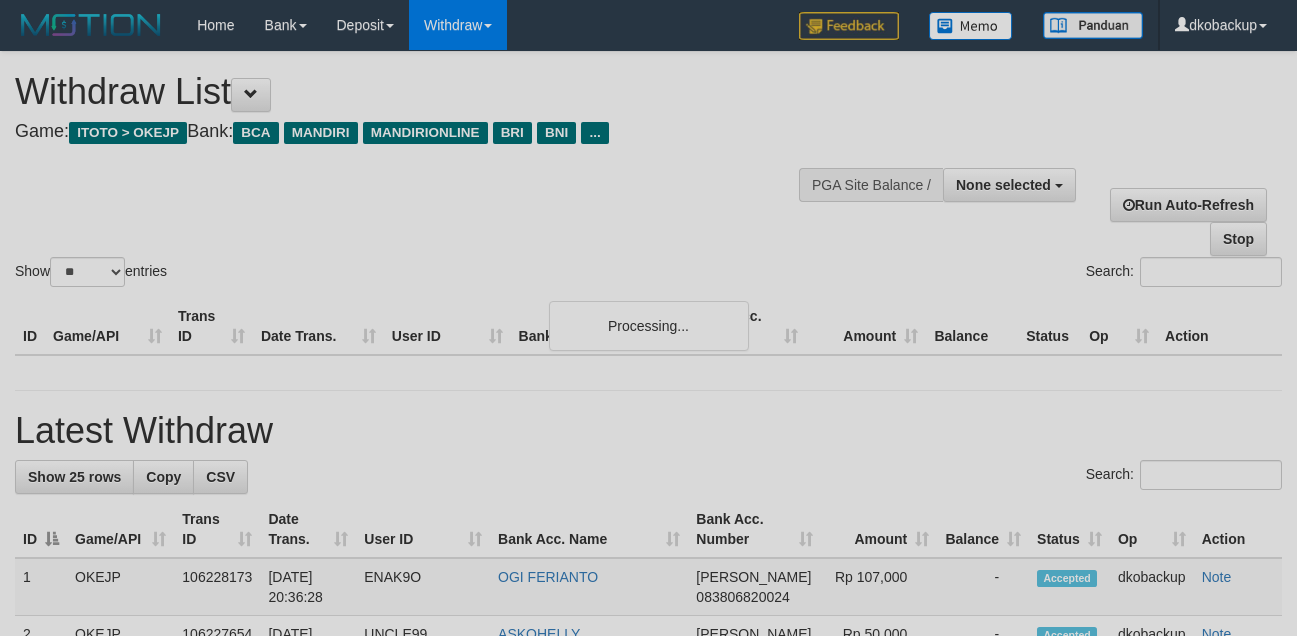 select 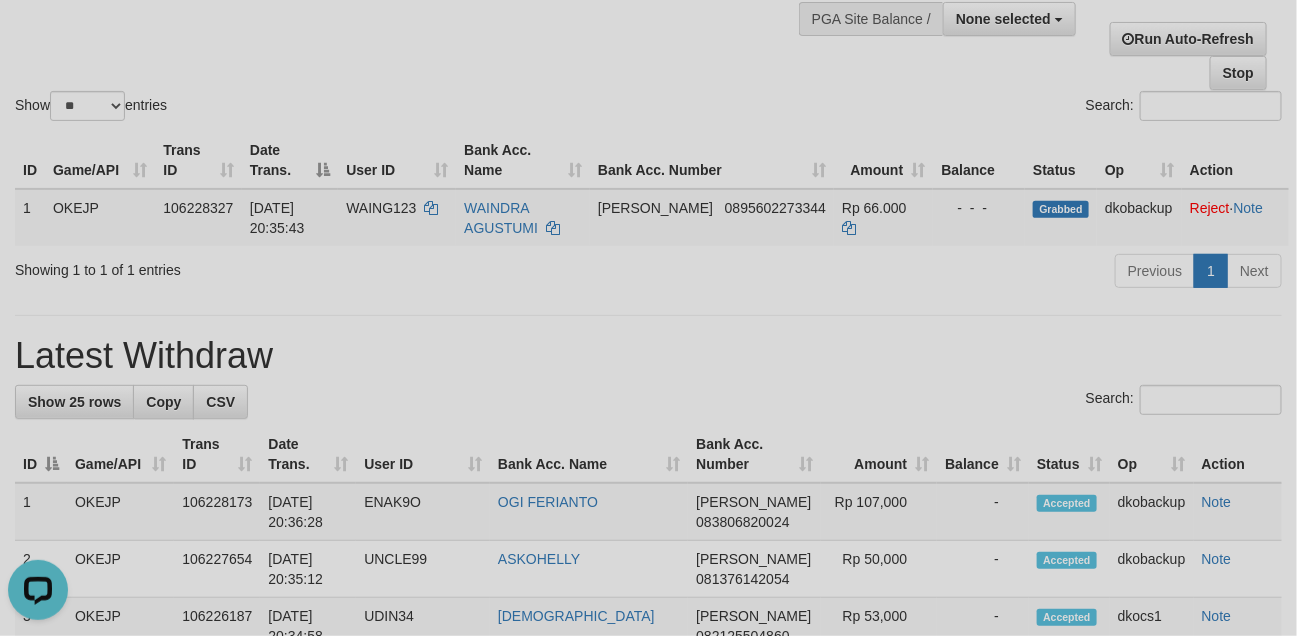 scroll, scrollTop: 0, scrollLeft: 0, axis: both 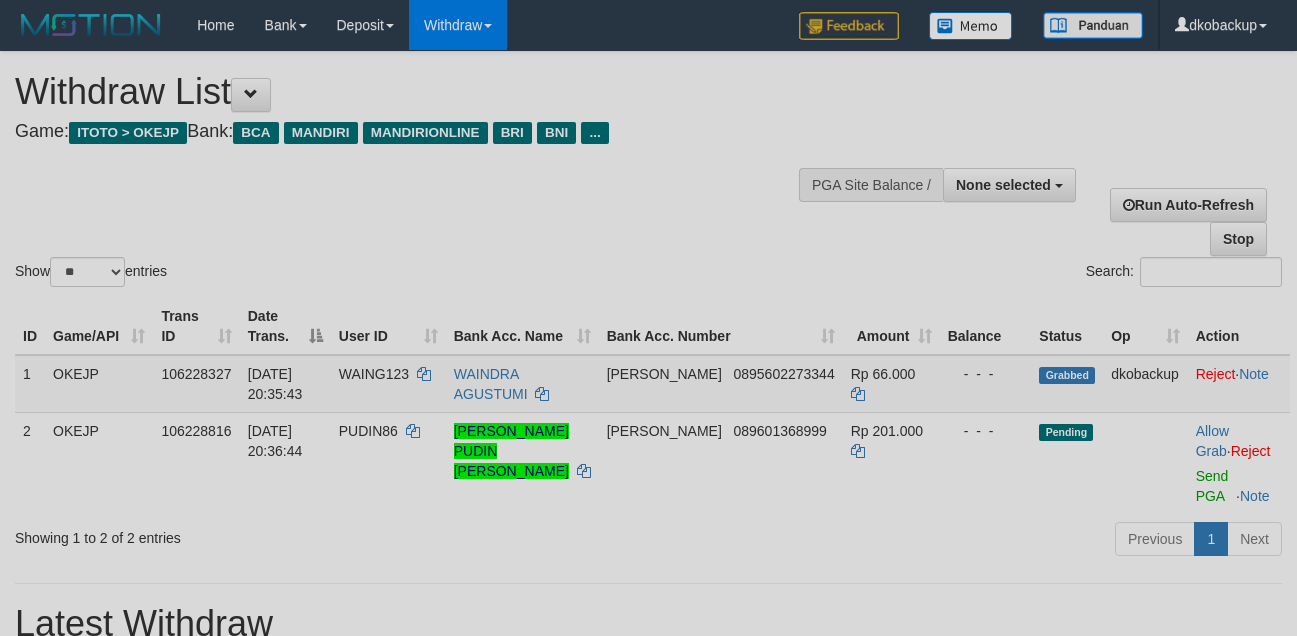 select 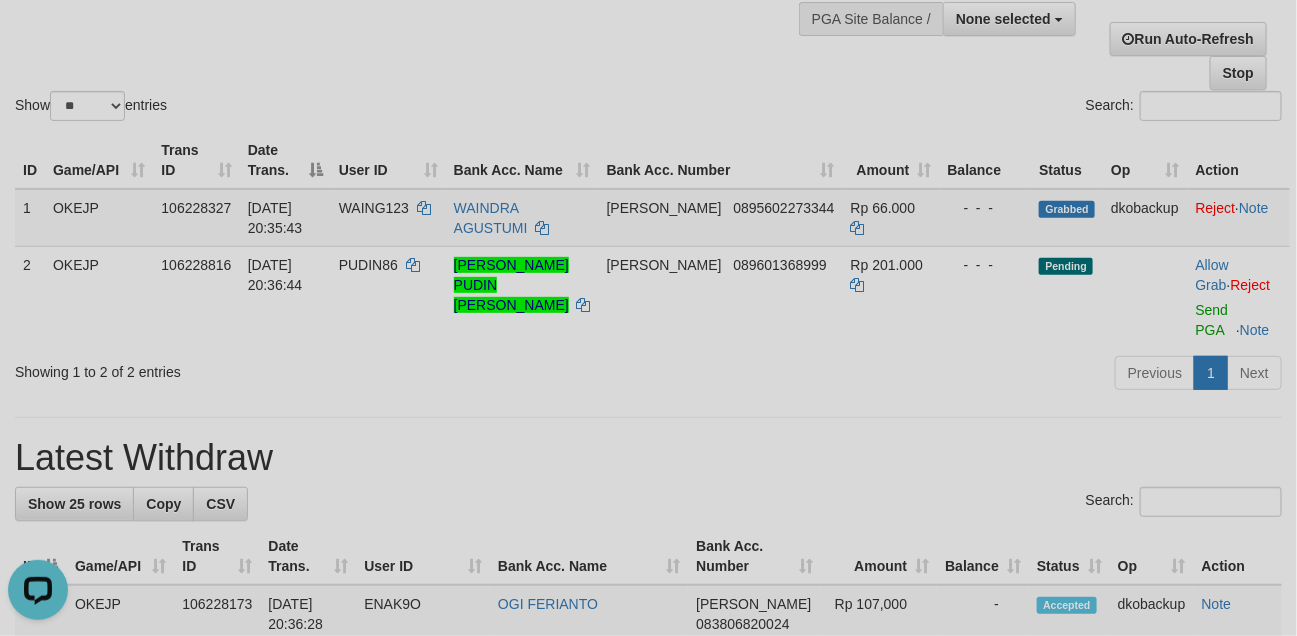 scroll, scrollTop: 0, scrollLeft: 0, axis: both 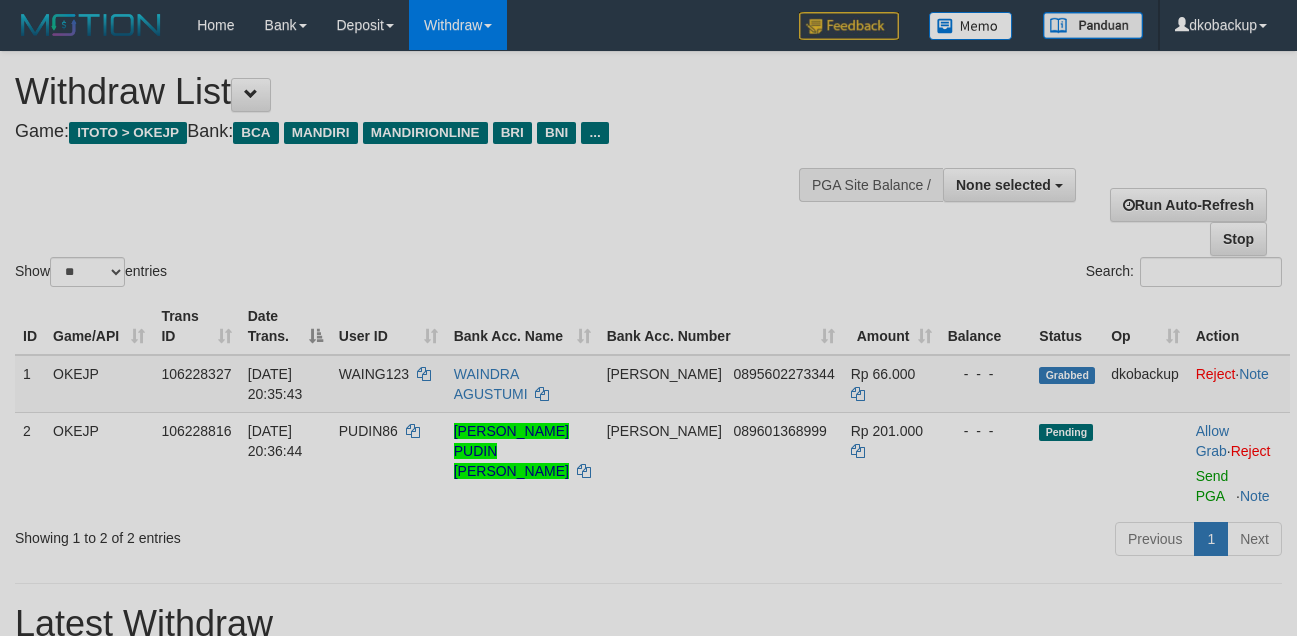 select 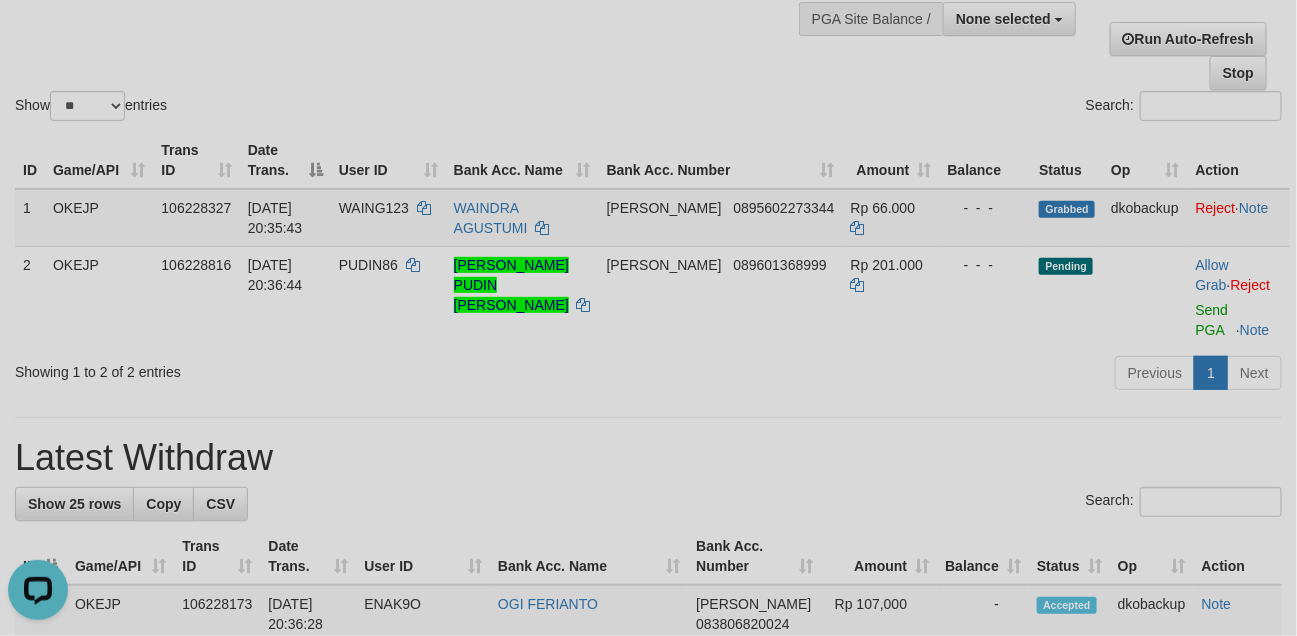 scroll, scrollTop: 0, scrollLeft: 0, axis: both 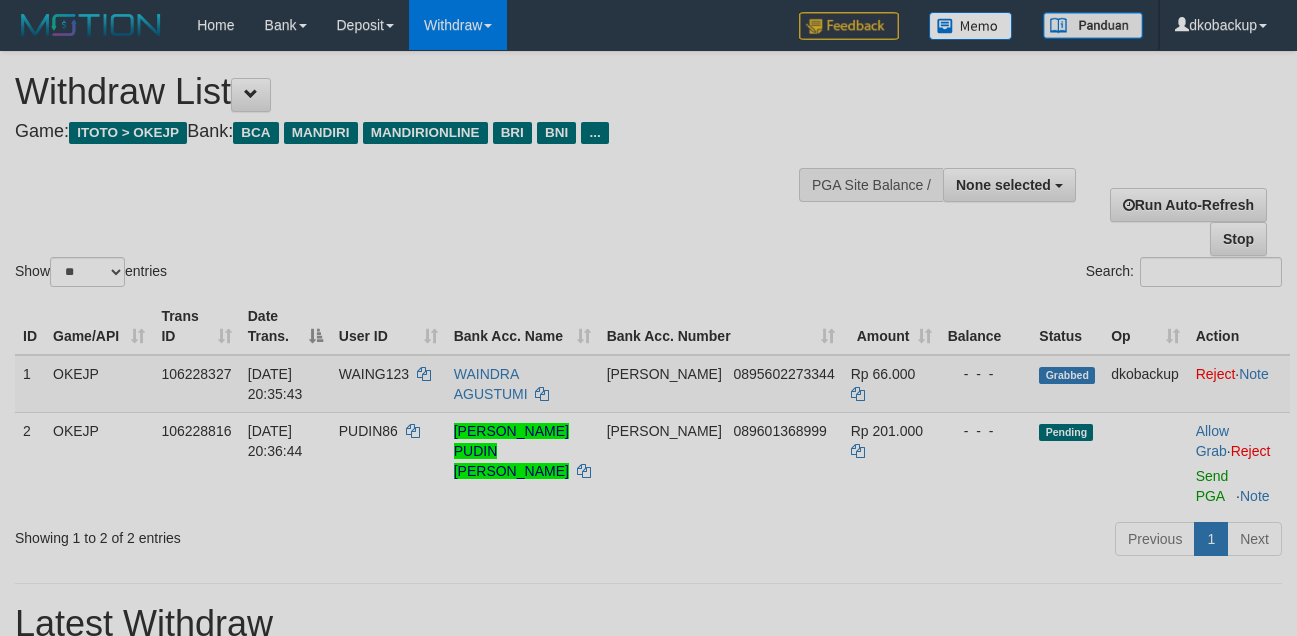 select 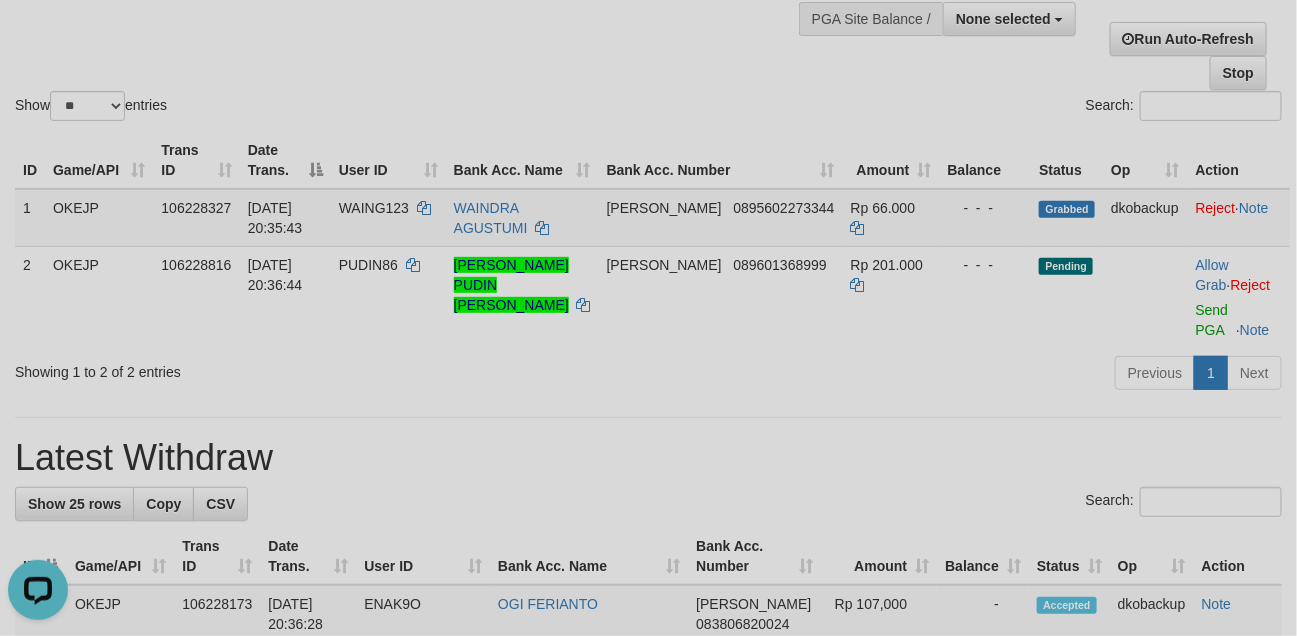scroll, scrollTop: 0, scrollLeft: 0, axis: both 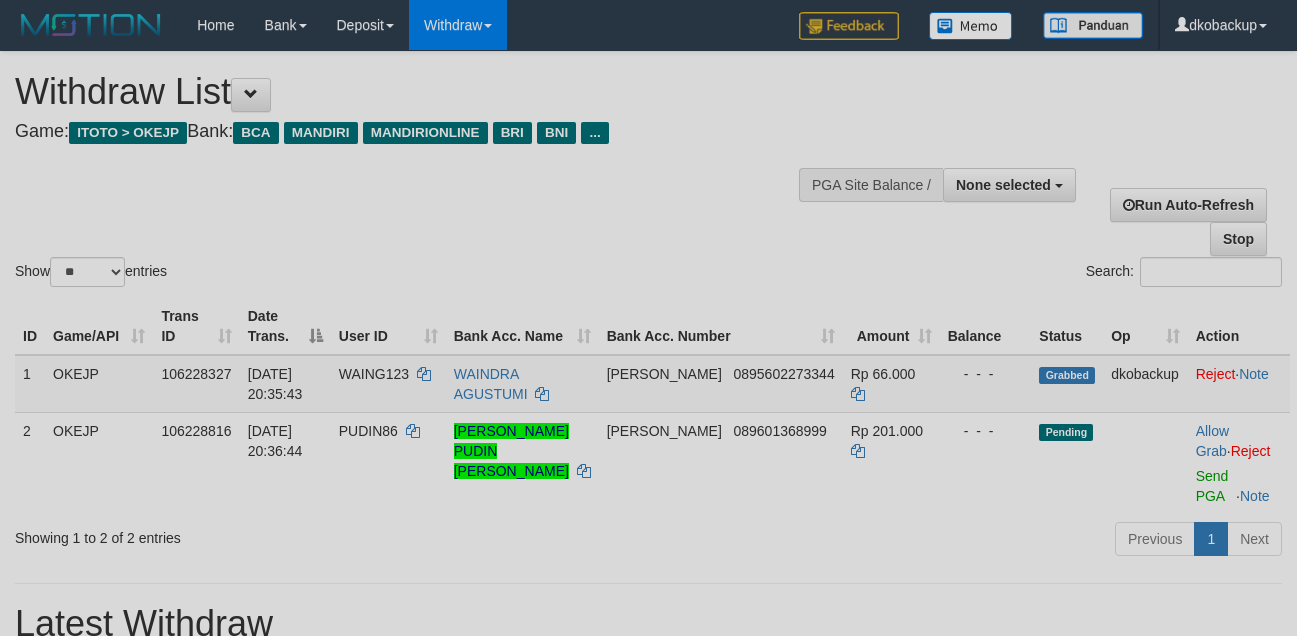 select 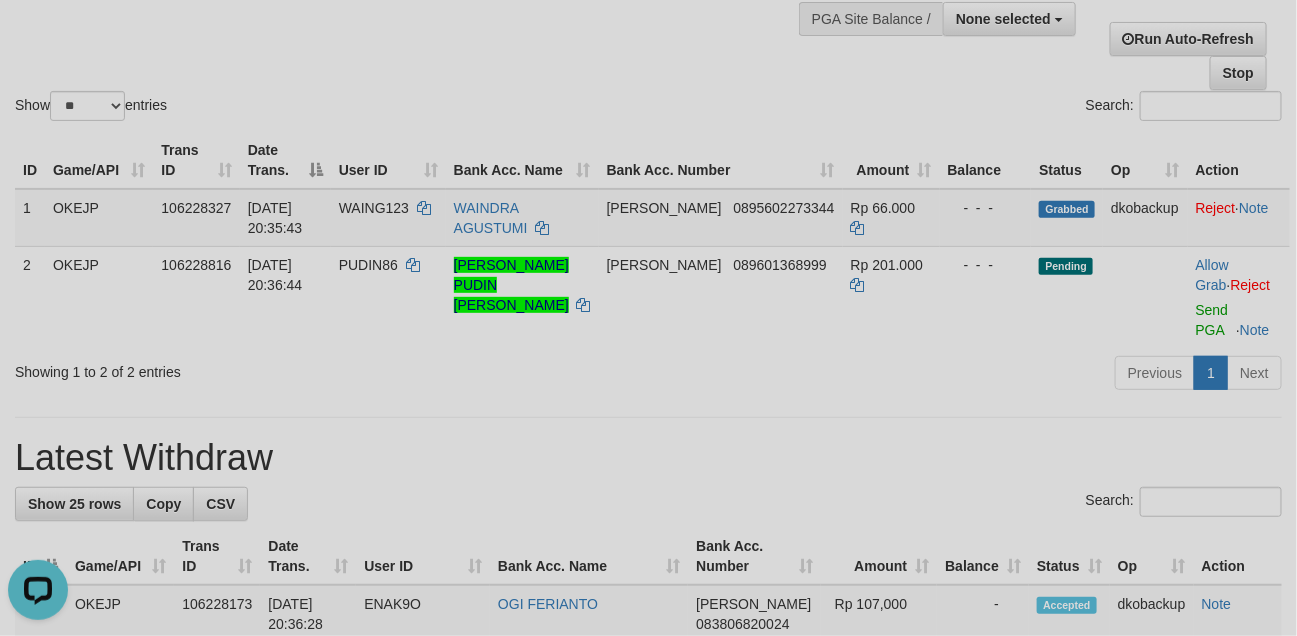 scroll, scrollTop: 0, scrollLeft: 0, axis: both 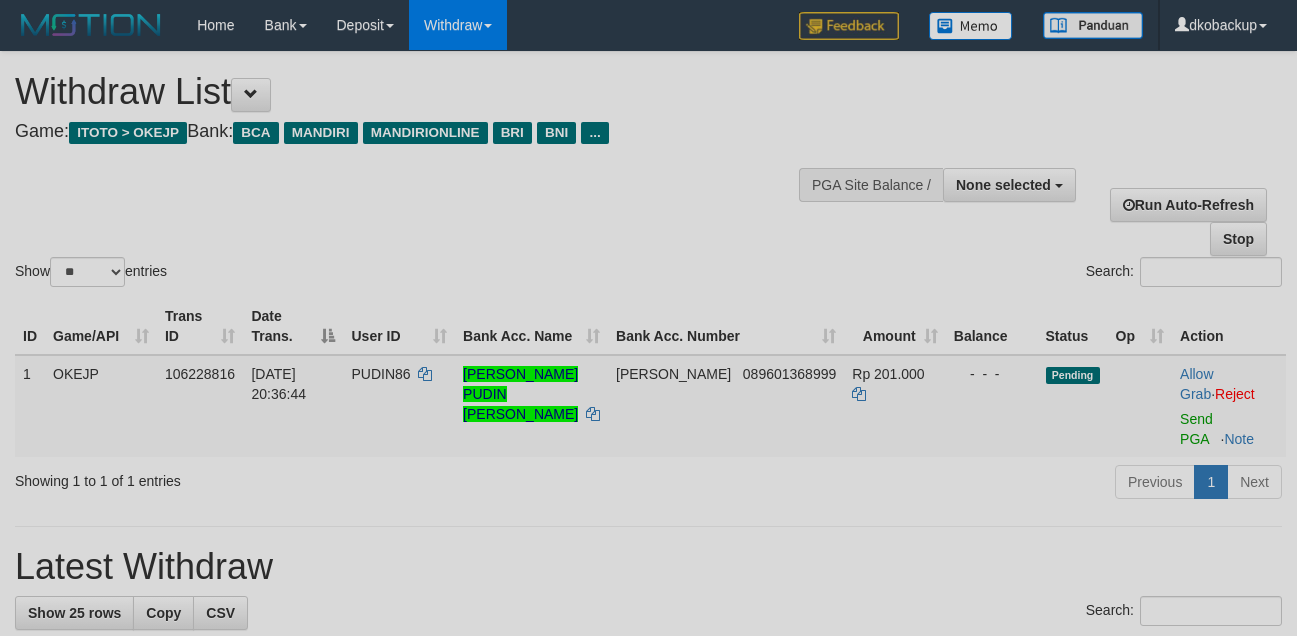 select 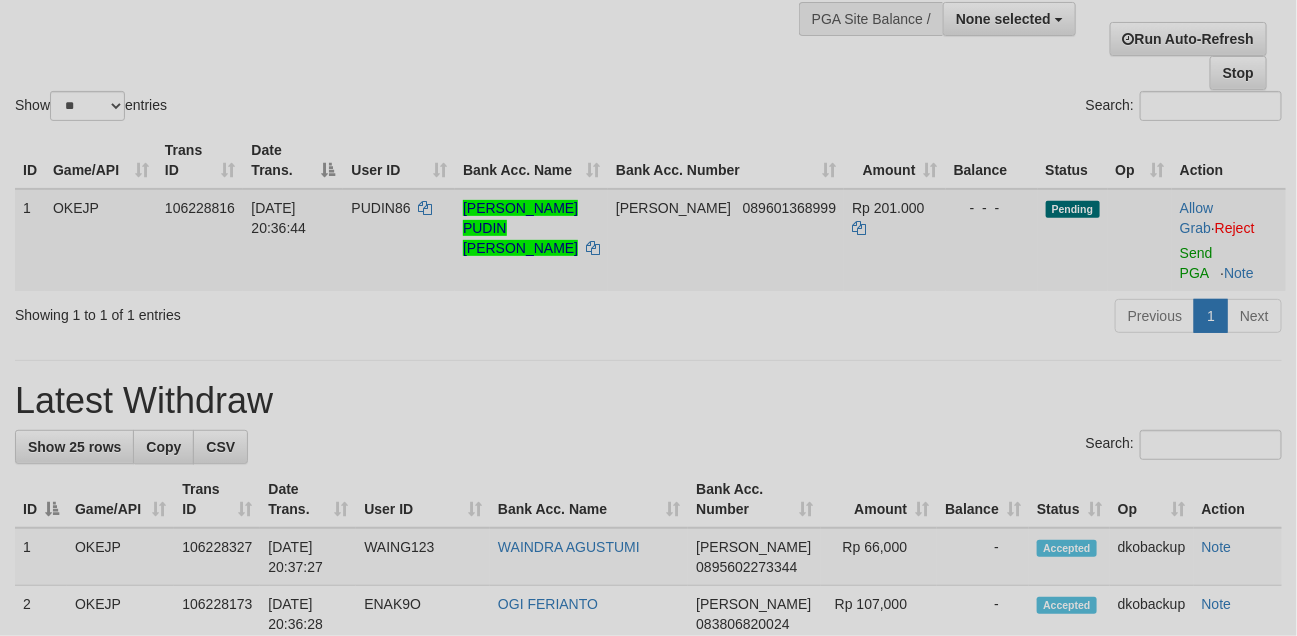 click on "Rp 201.000" at bounding box center [894, 240] 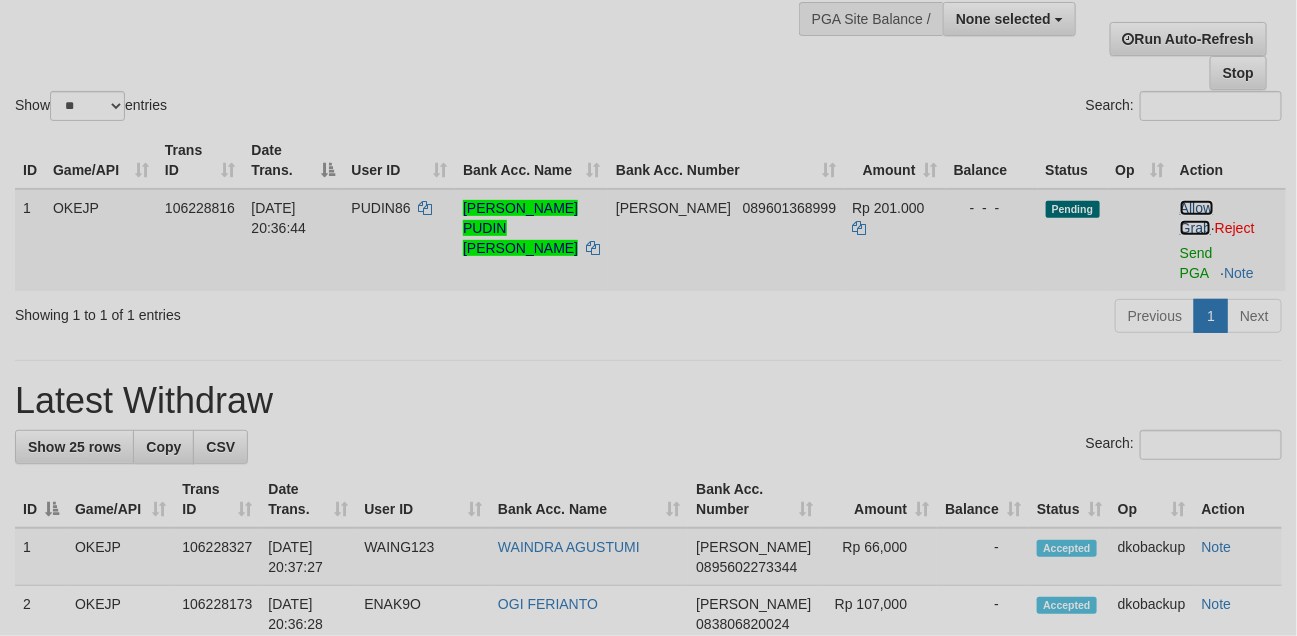 click on "Allow Grab" at bounding box center [1196, 218] 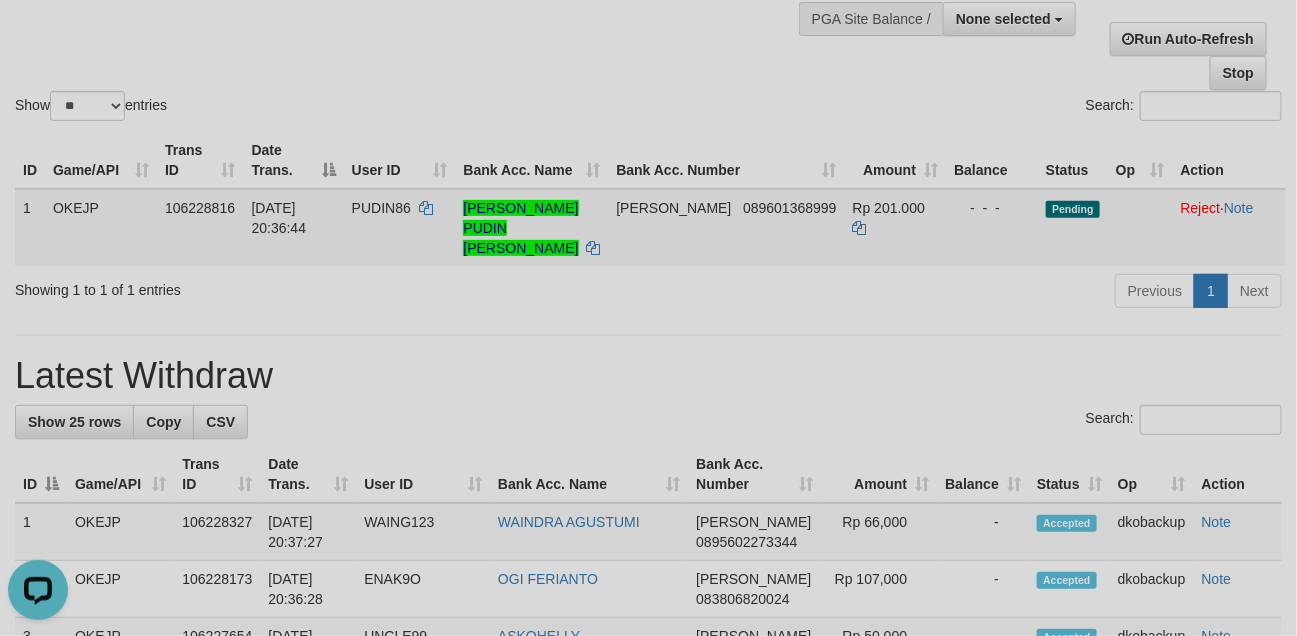 scroll, scrollTop: 0, scrollLeft: 0, axis: both 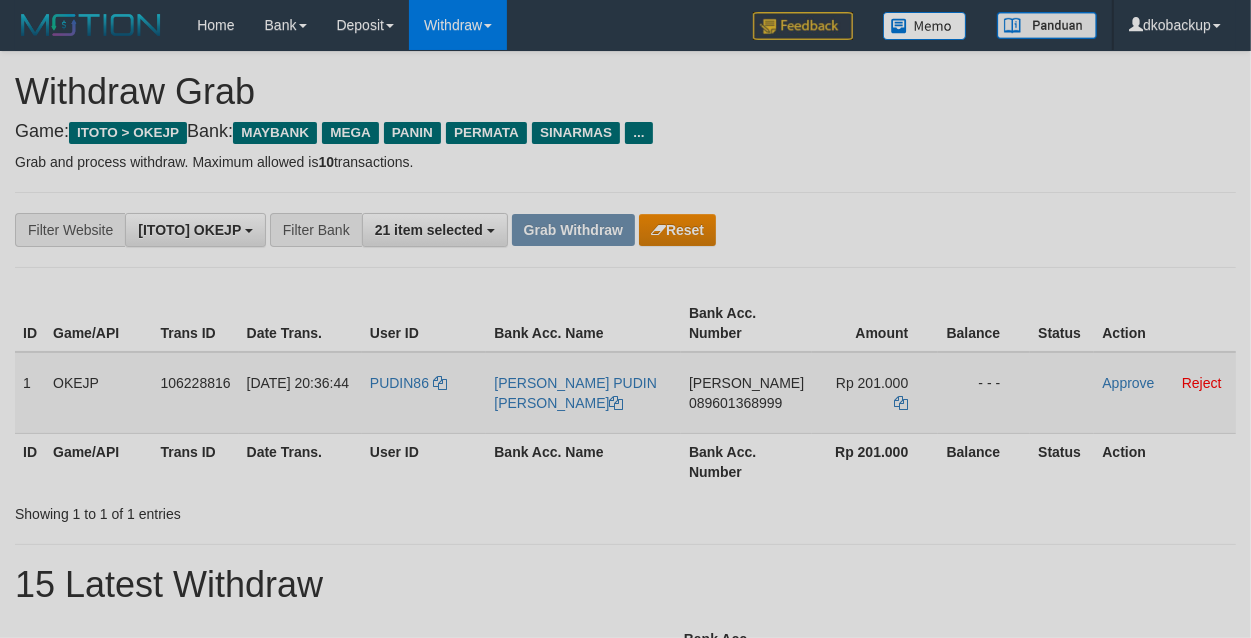 click on "PUDIN86" at bounding box center (424, 393) 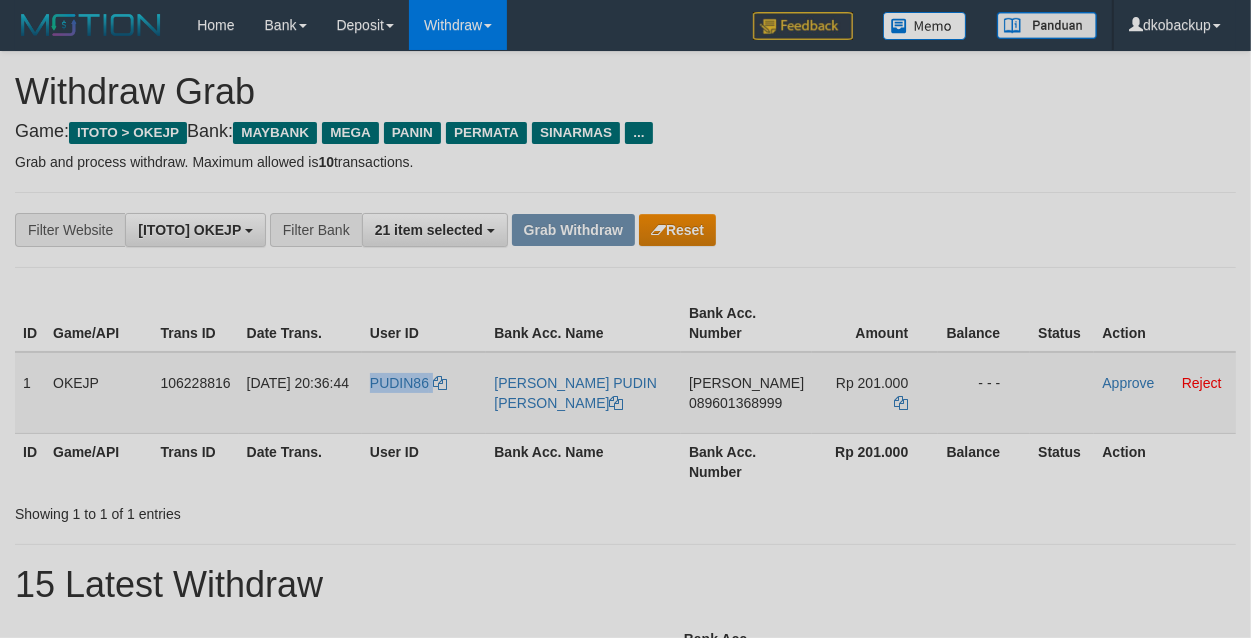 click on "PUDIN86" at bounding box center [424, 393] 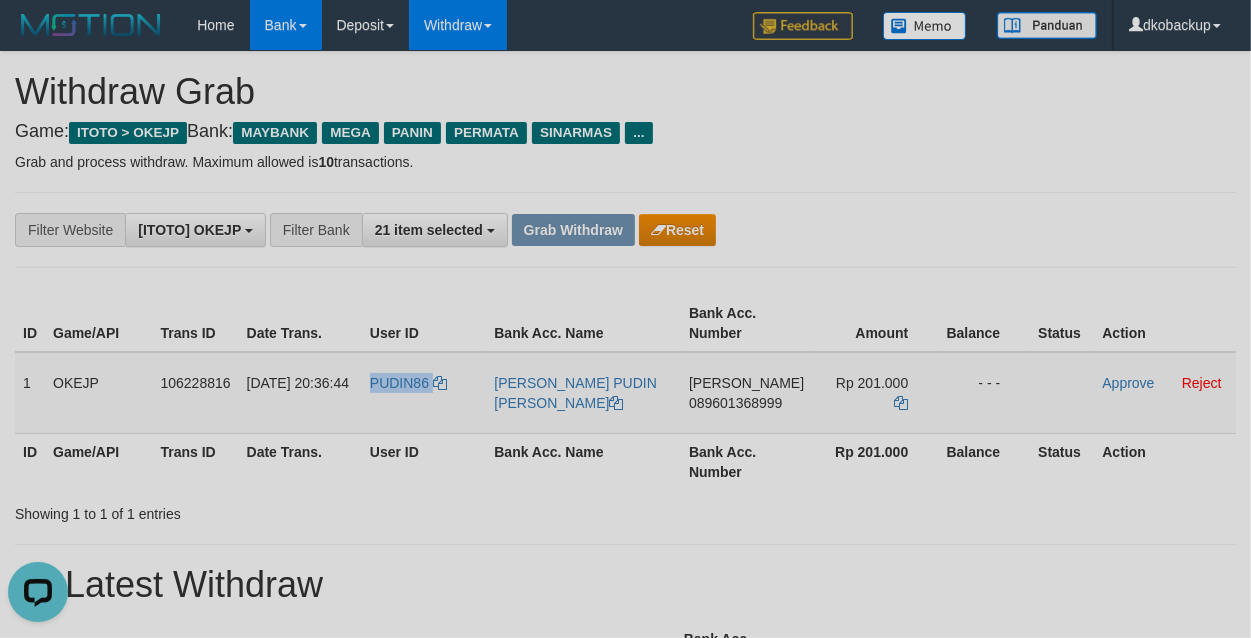 scroll, scrollTop: 0, scrollLeft: 0, axis: both 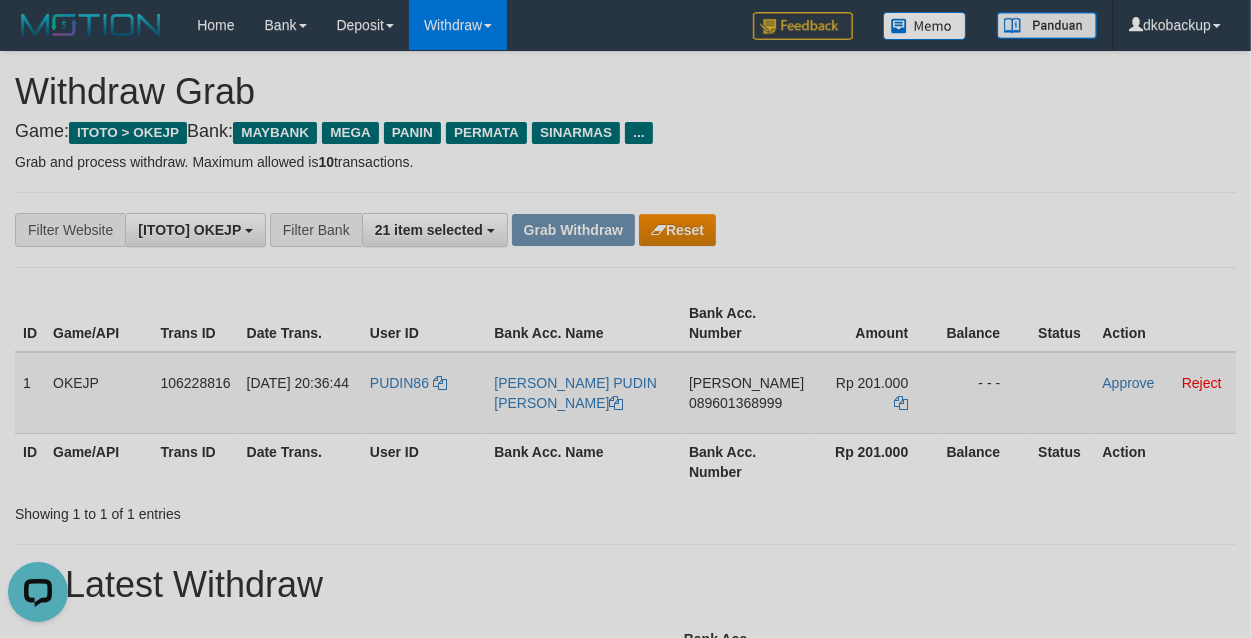 click on "[PERSON_NAME]
089601368999" at bounding box center [746, 393] 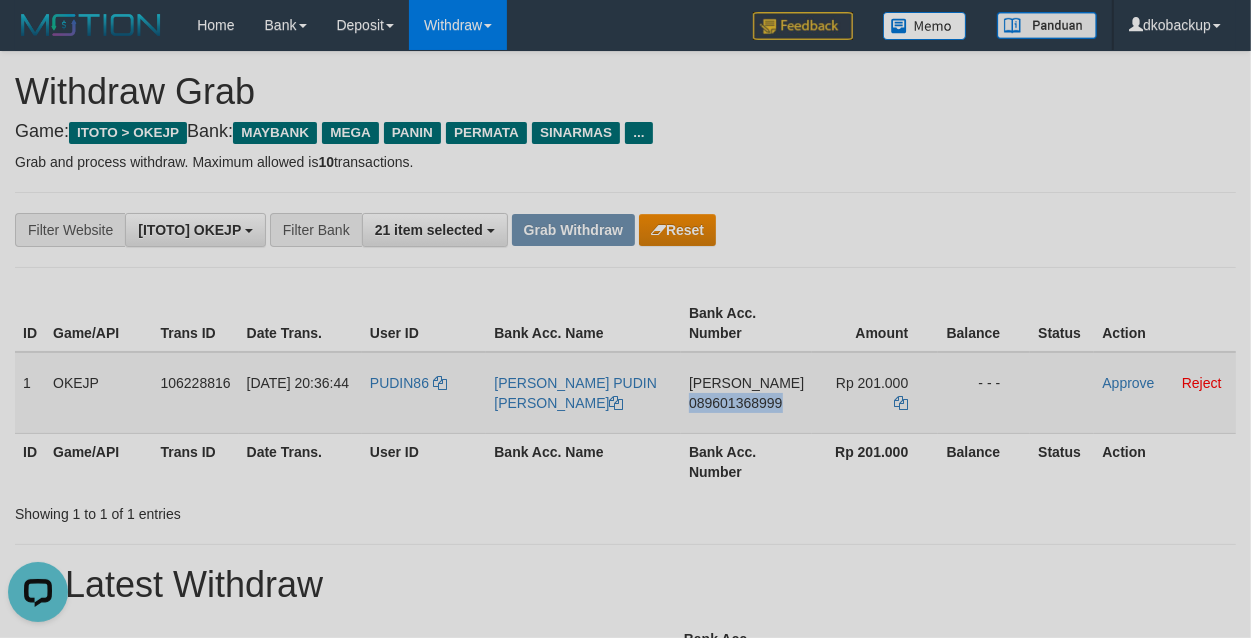 drag, startPoint x: 748, startPoint y: 420, endPoint x: 853, endPoint y: 393, distance: 108.41586 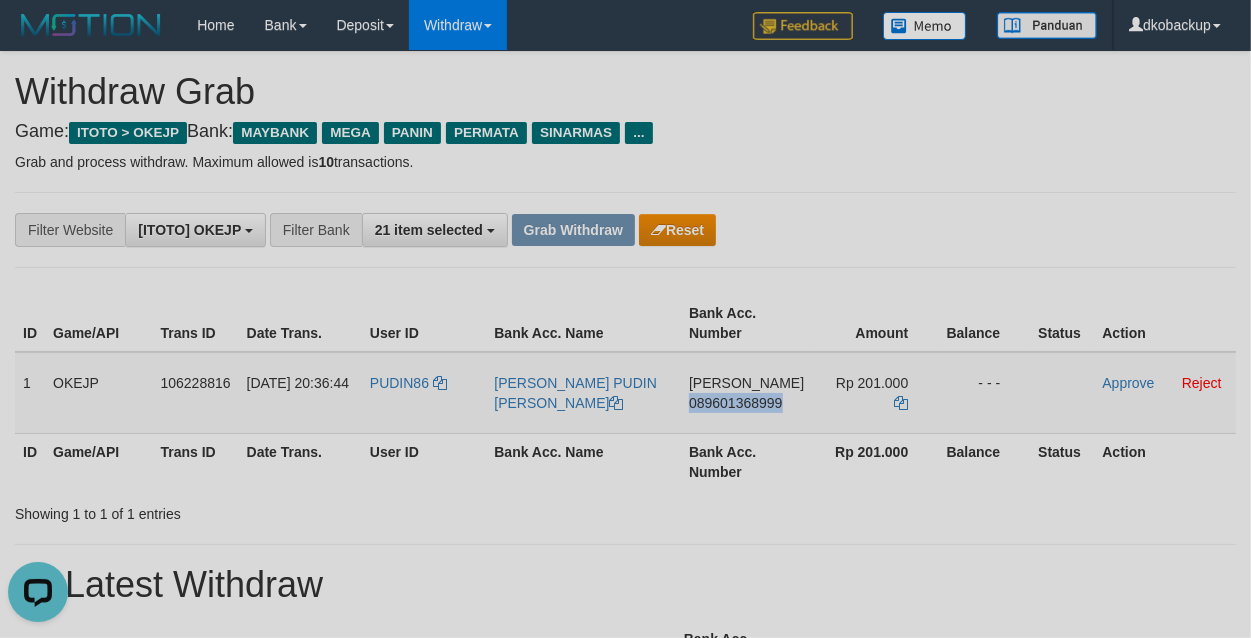 copy on "089601368999" 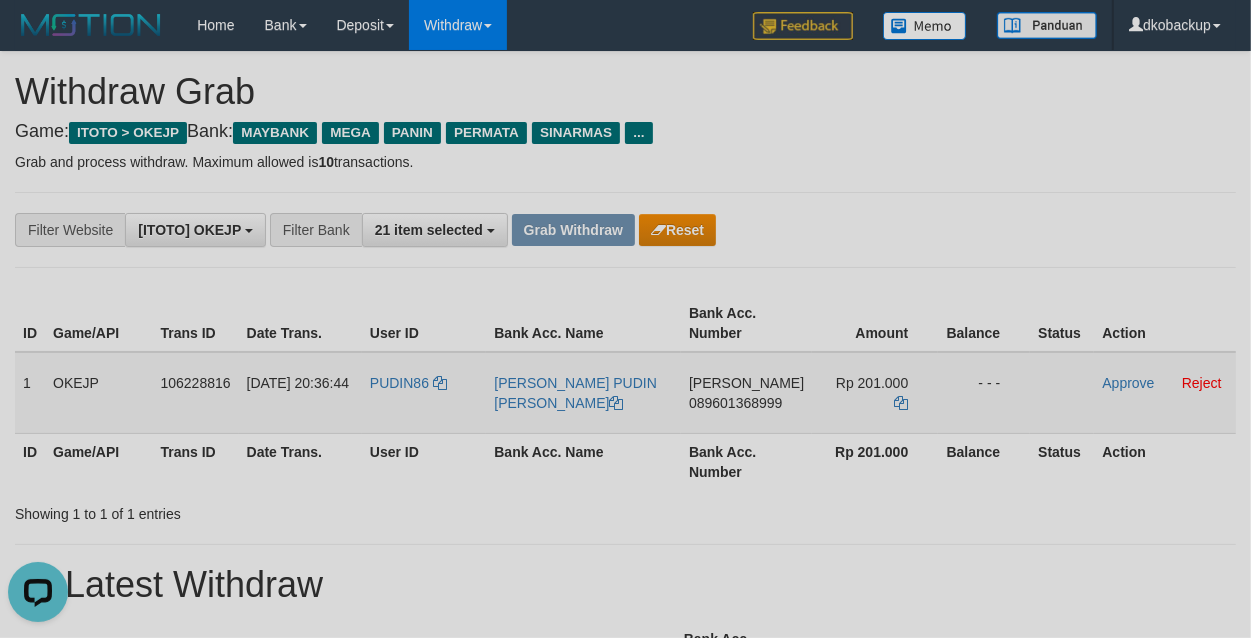 click on "PUDIN86" at bounding box center [424, 393] 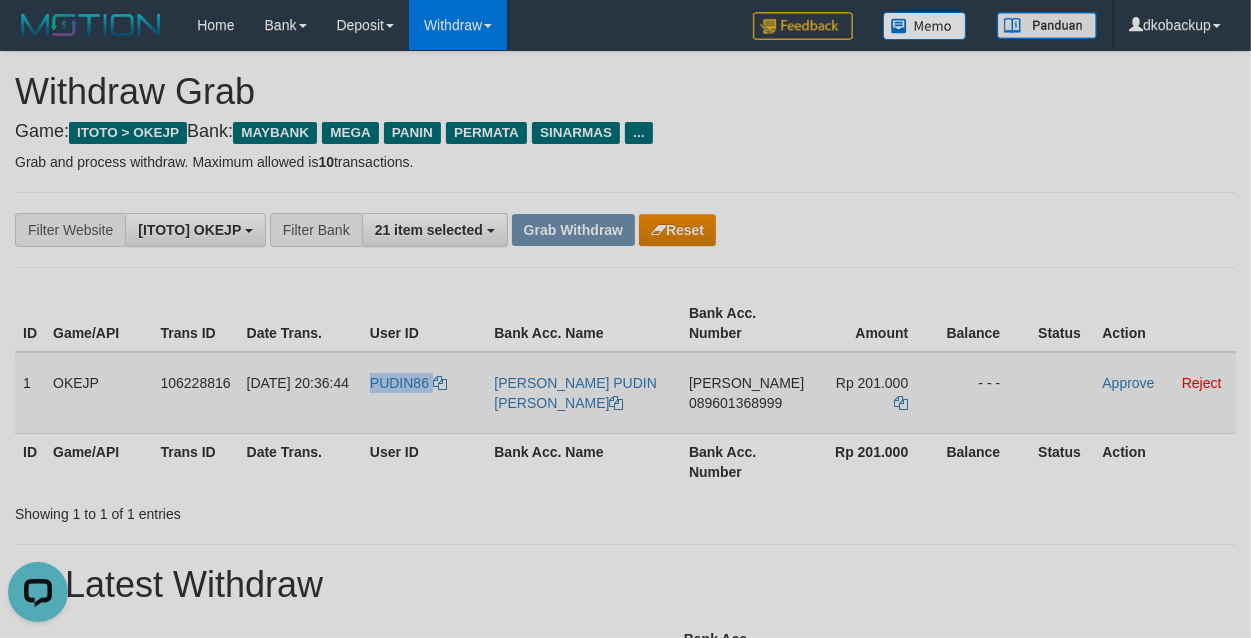 click on "PUDIN86" at bounding box center [424, 393] 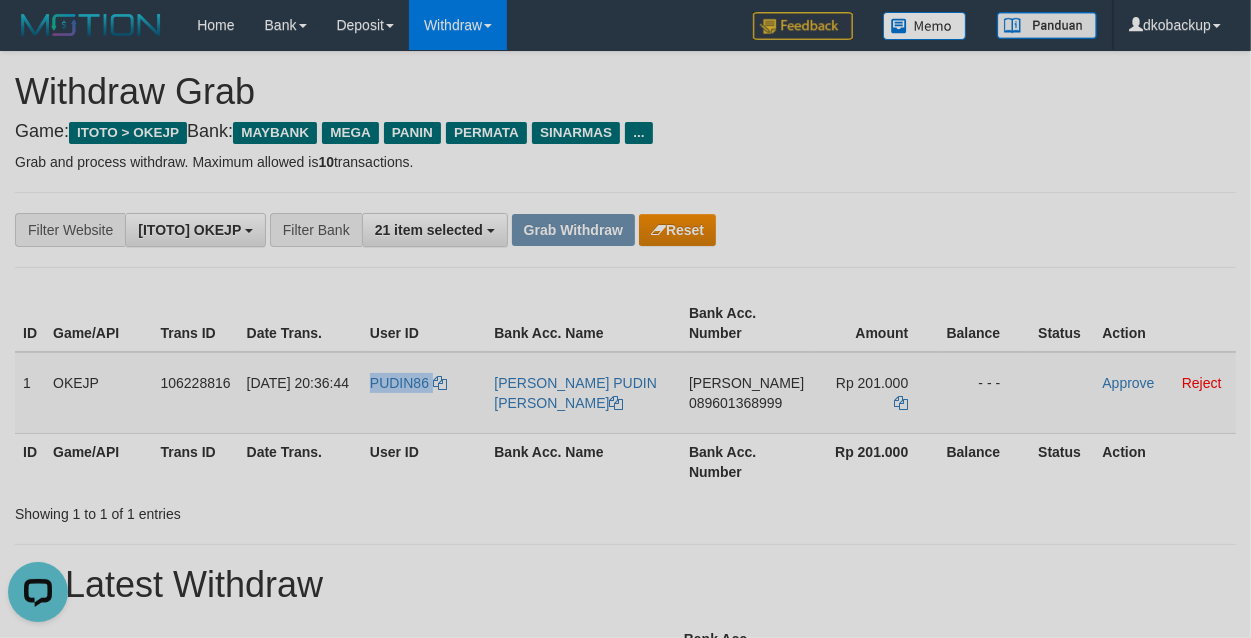 copy on "PUDIN86" 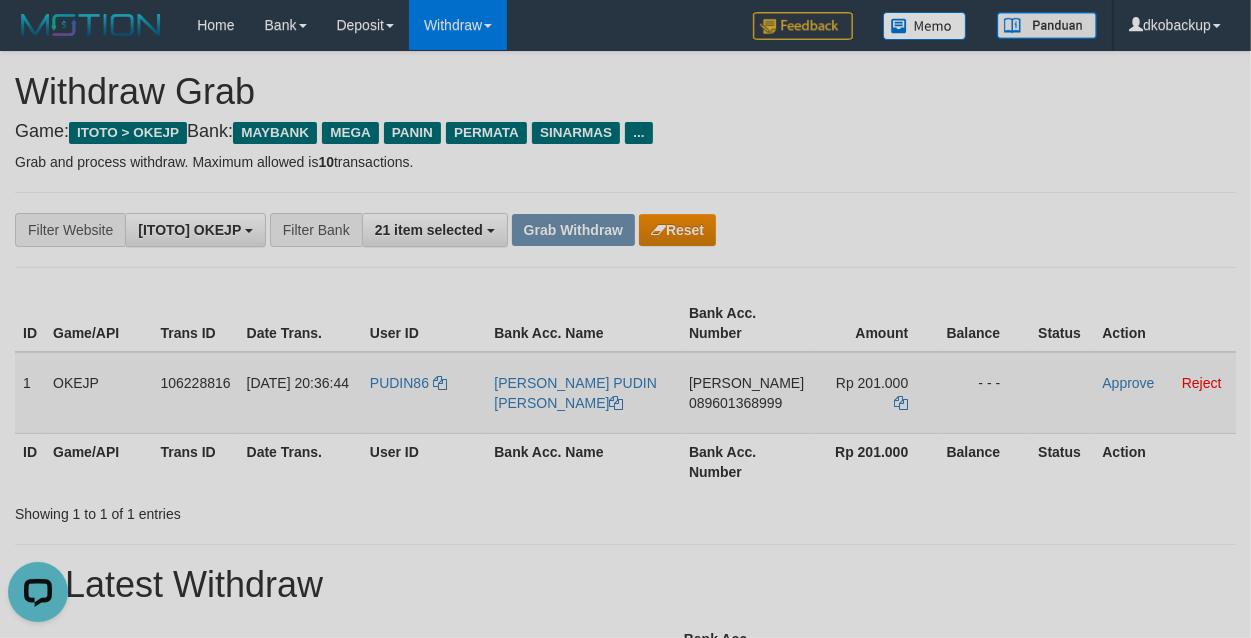 click on "[PERSON_NAME] PUDIN [PERSON_NAME]" at bounding box center (583, 393) 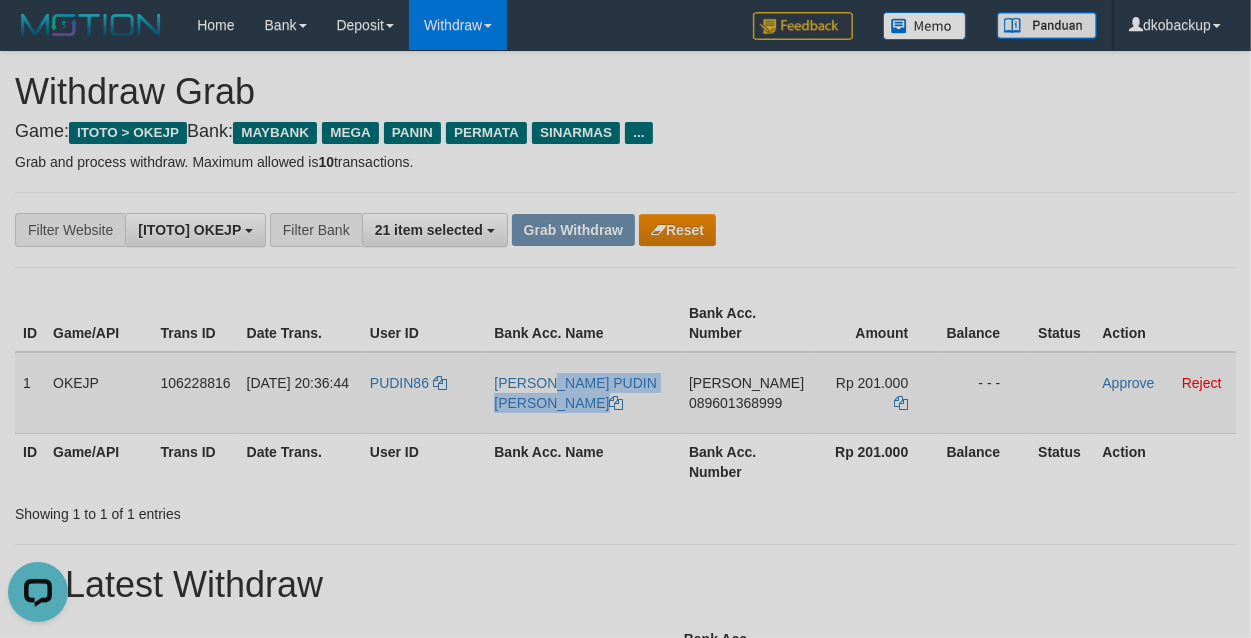 click on "[PERSON_NAME] PUDIN [PERSON_NAME]" at bounding box center (583, 393) 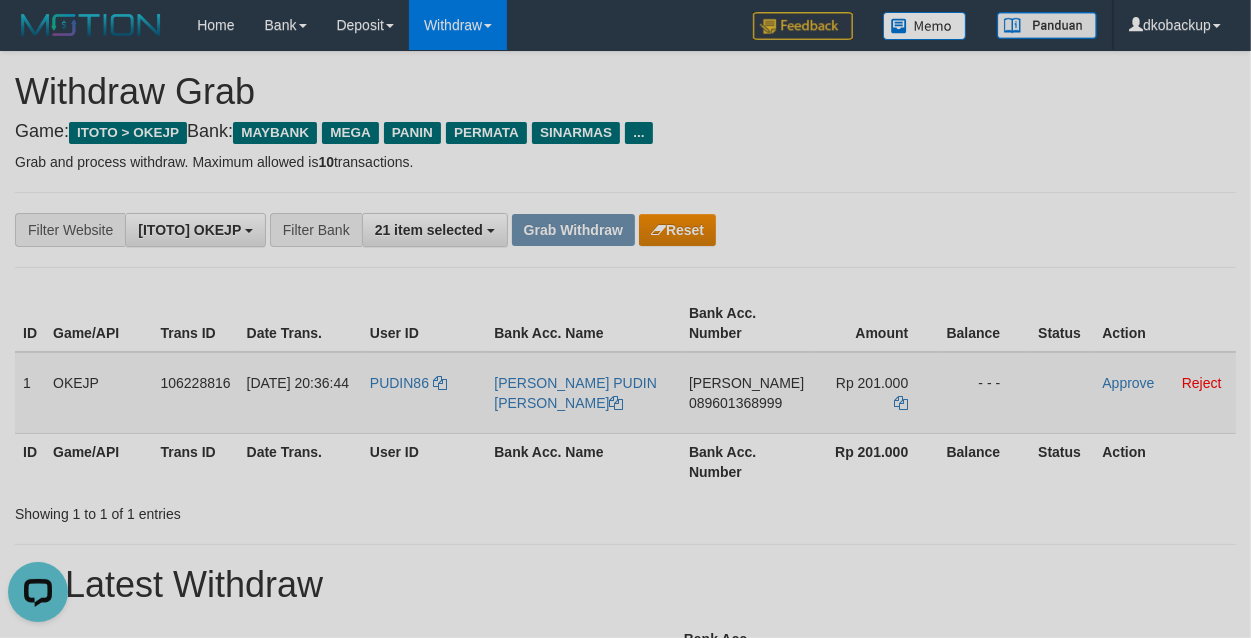 click on "DANA
089601368999" at bounding box center [746, 393] 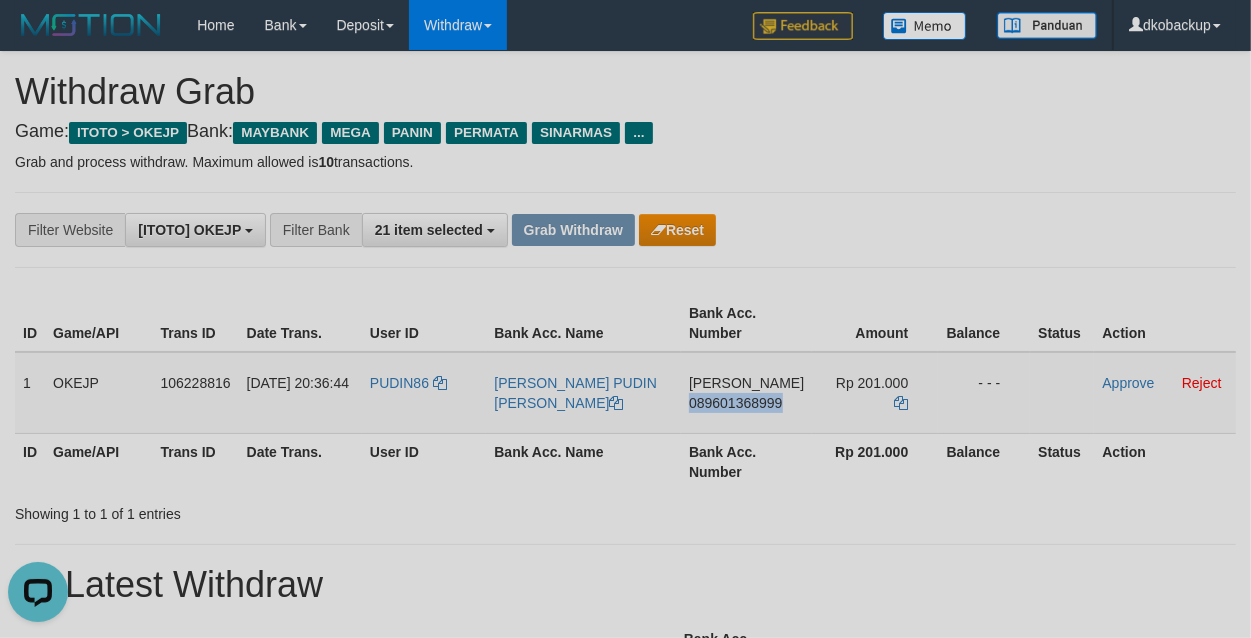 drag, startPoint x: 742, startPoint y: 418, endPoint x: 1077, endPoint y: 346, distance: 342.64996 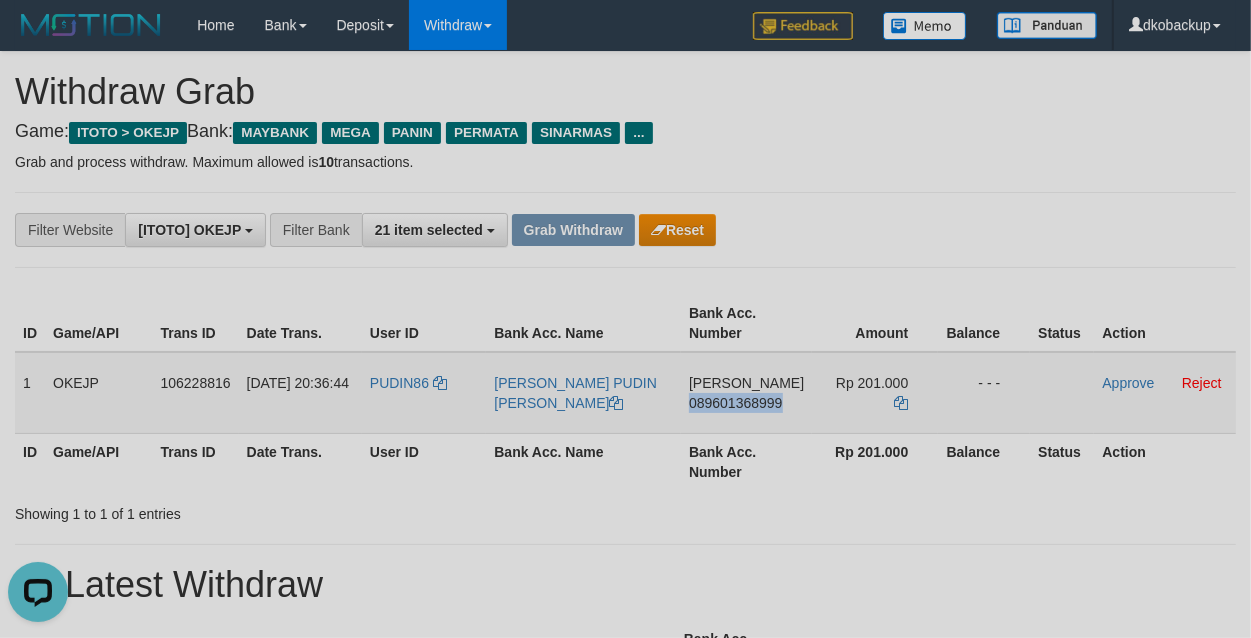 click on "DANA
089601368999" at bounding box center [746, 393] 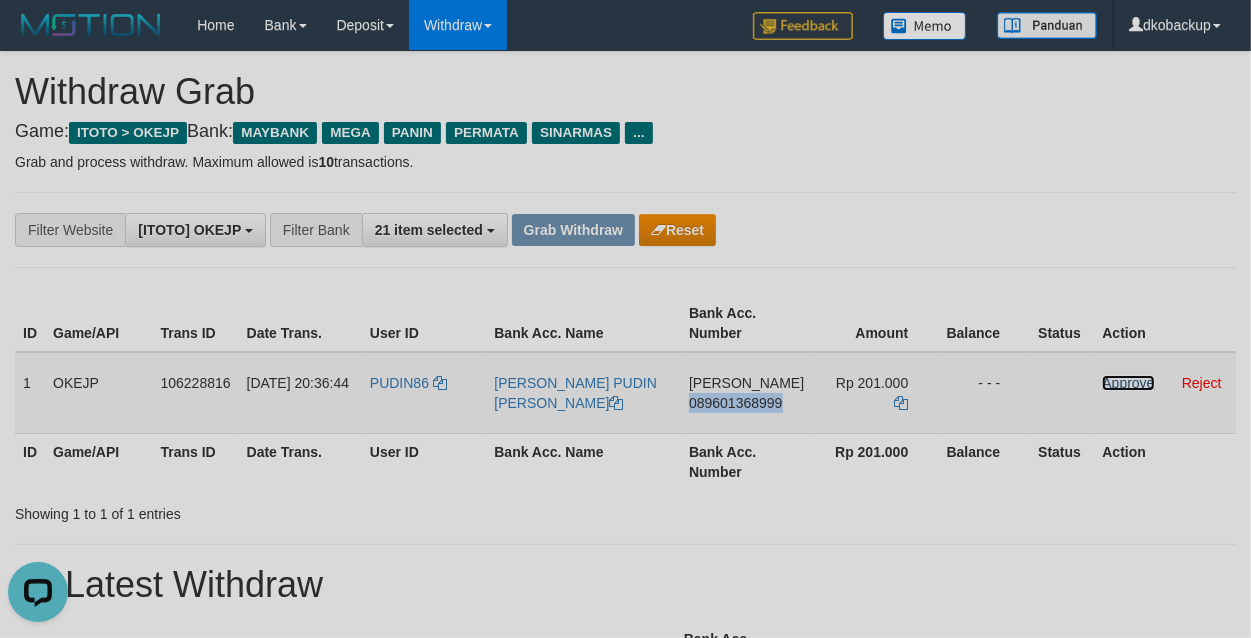 click on "Approve" at bounding box center (1128, 383) 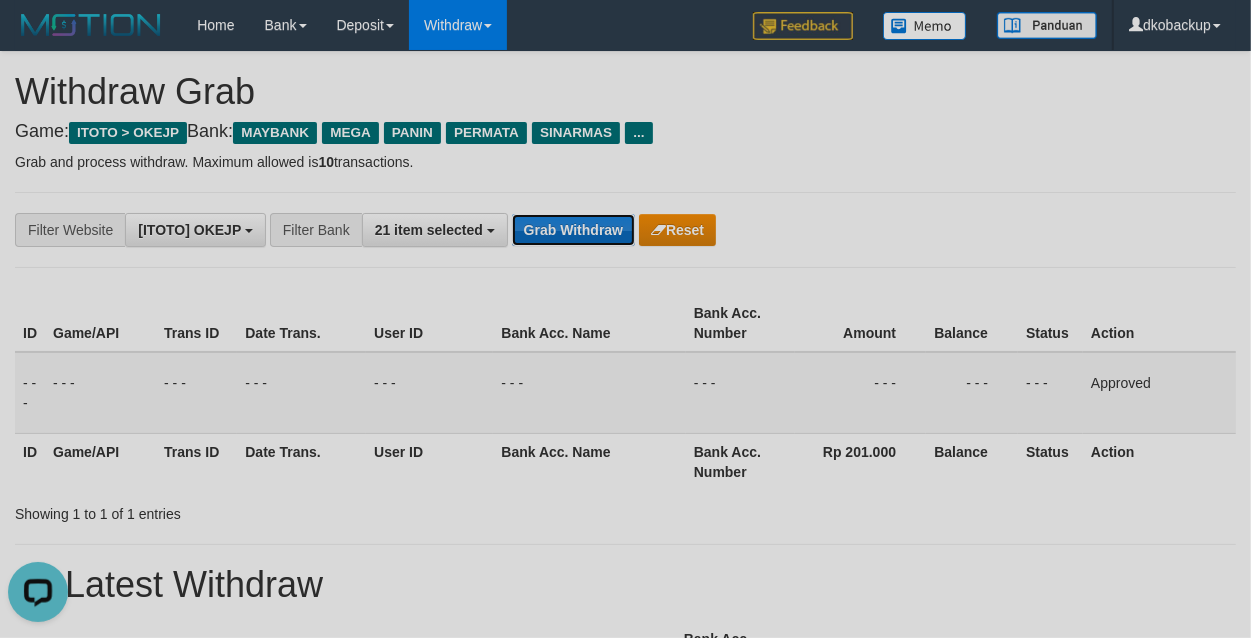 click on "Grab Withdraw" at bounding box center [573, 230] 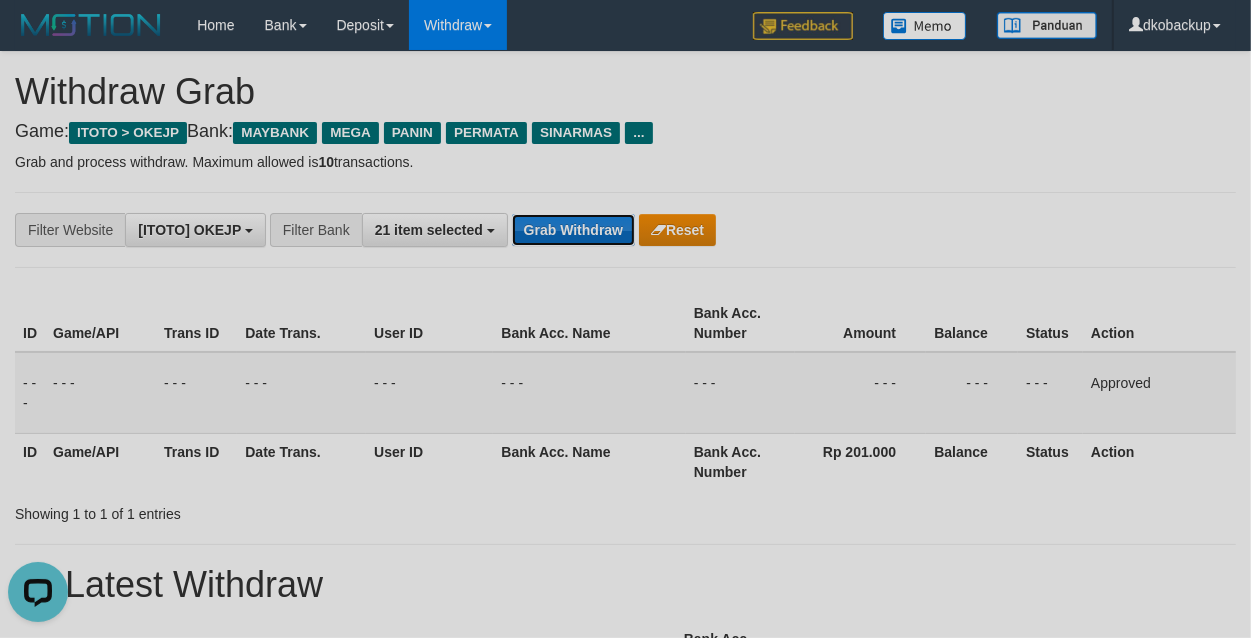click on "Grab Withdraw" at bounding box center [573, 230] 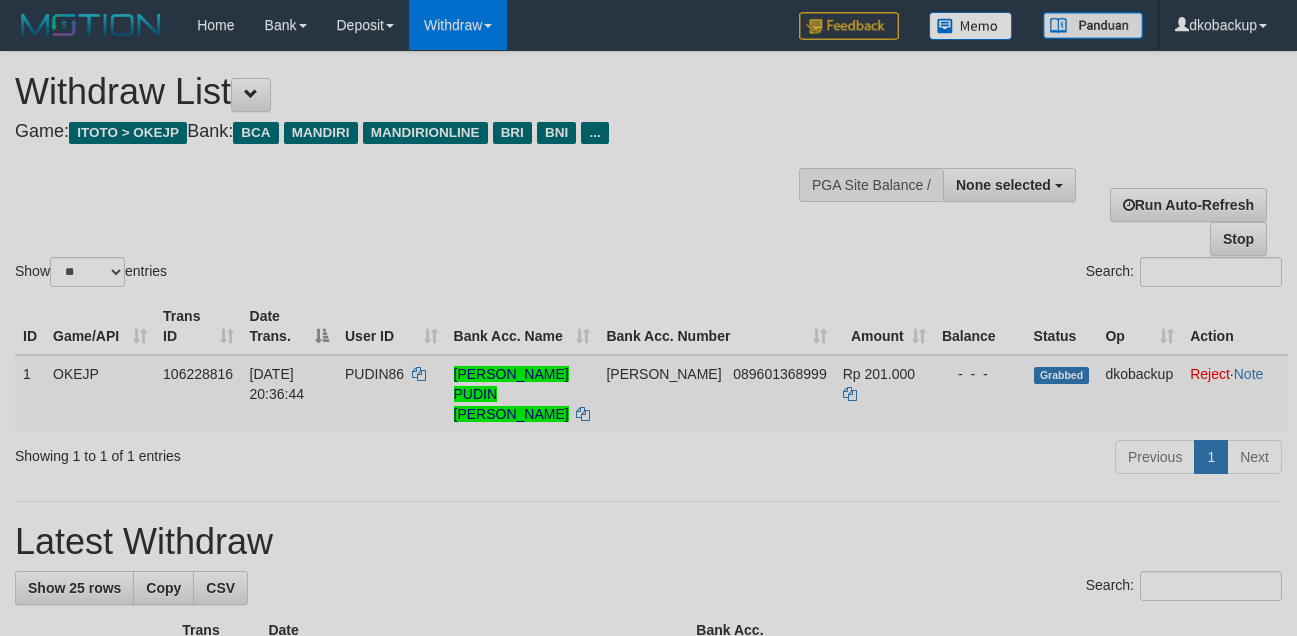 select 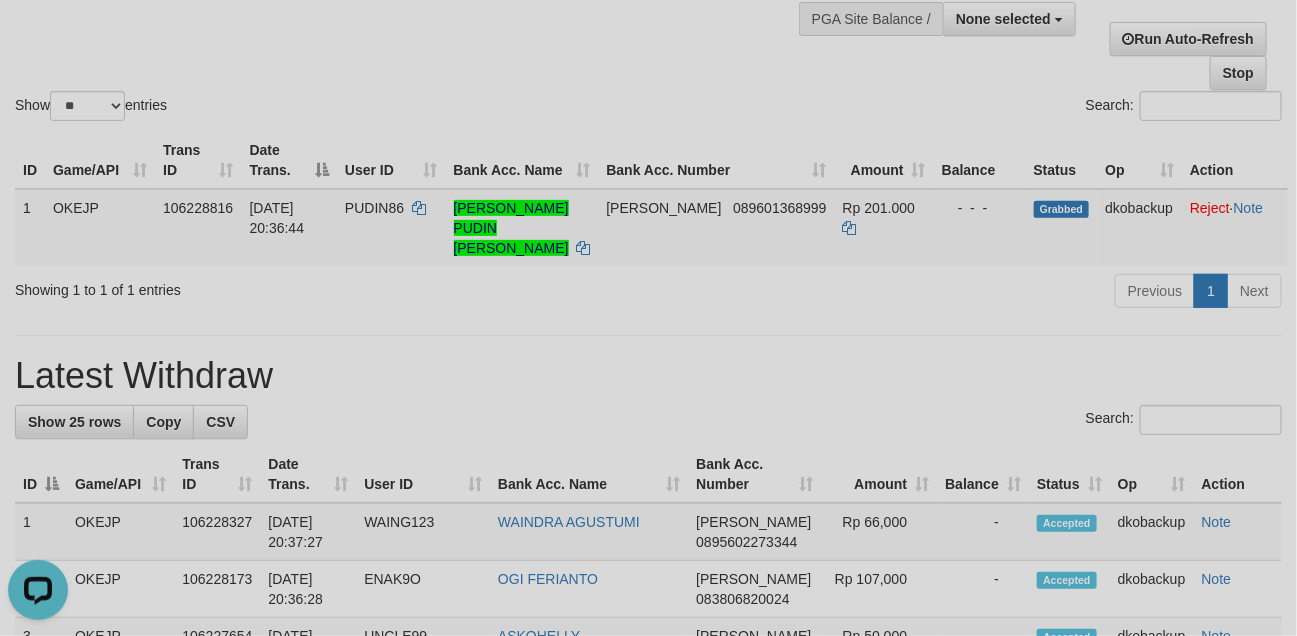 scroll, scrollTop: 0, scrollLeft: 0, axis: both 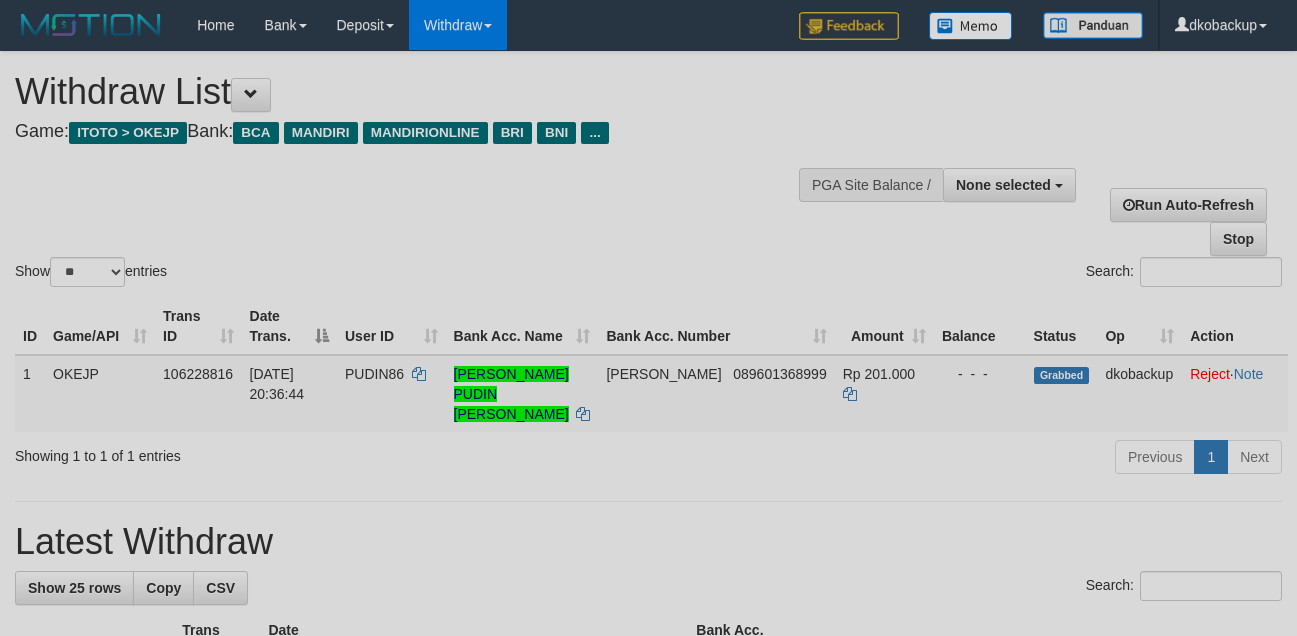 select 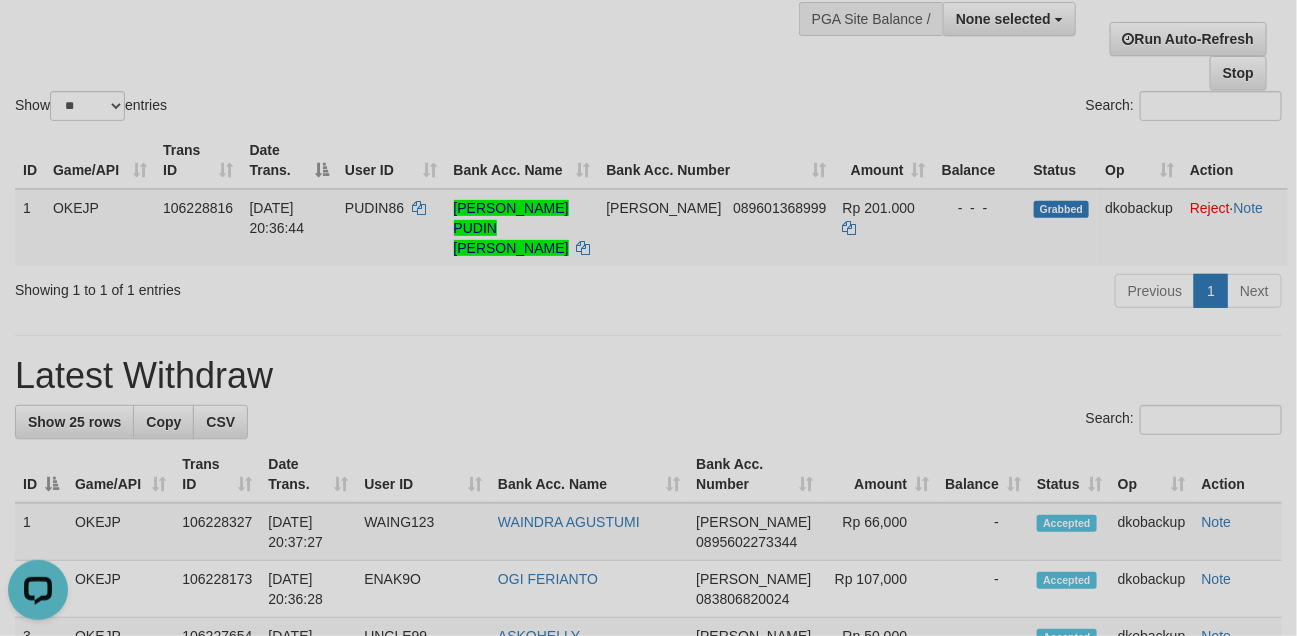 scroll, scrollTop: 0, scrollLeft: 0, axis: both 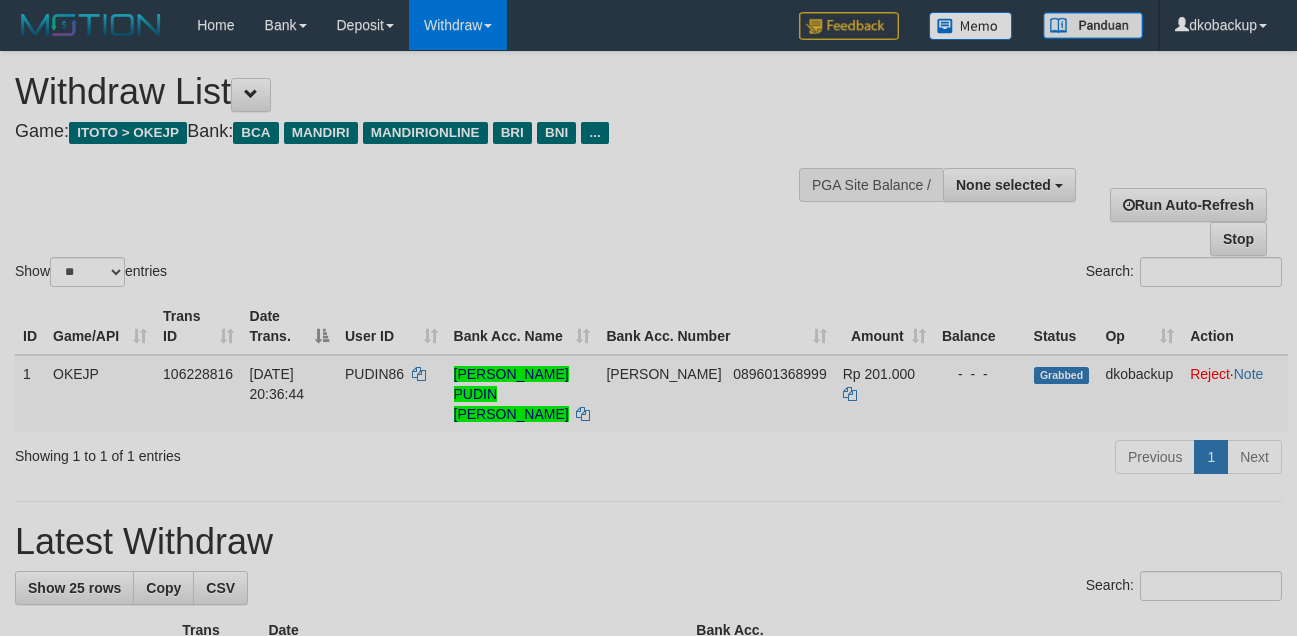 select 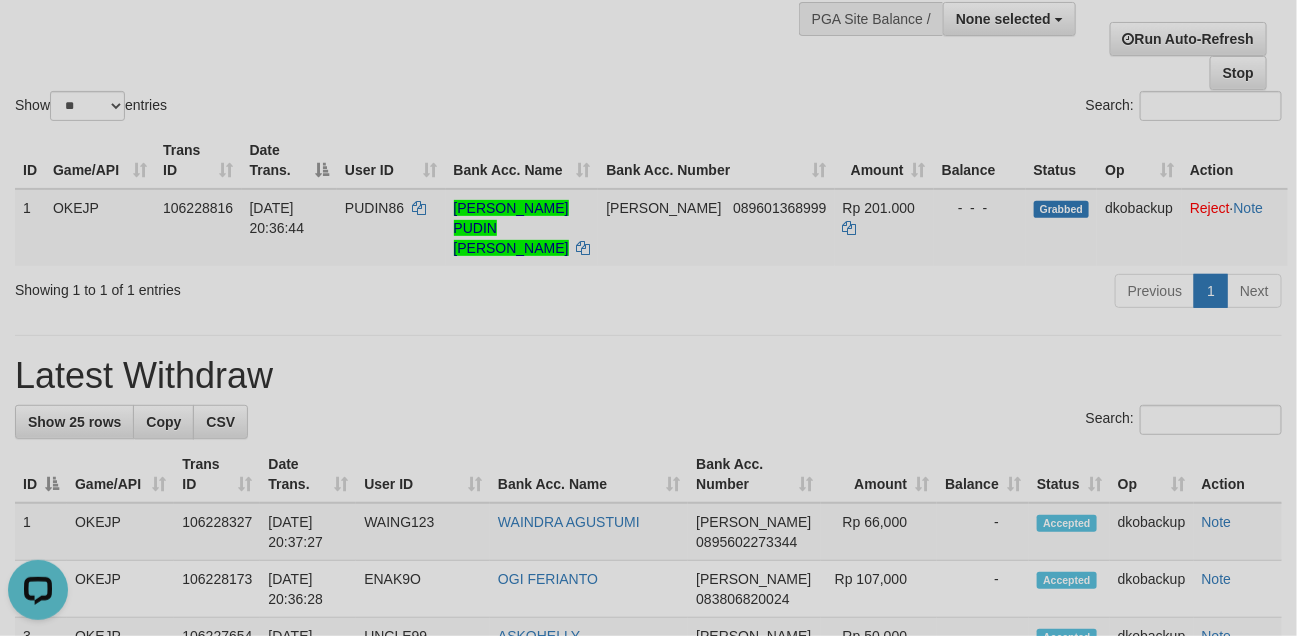 scroll, scrollTop: 0, scrollLeft: 0, axis: both 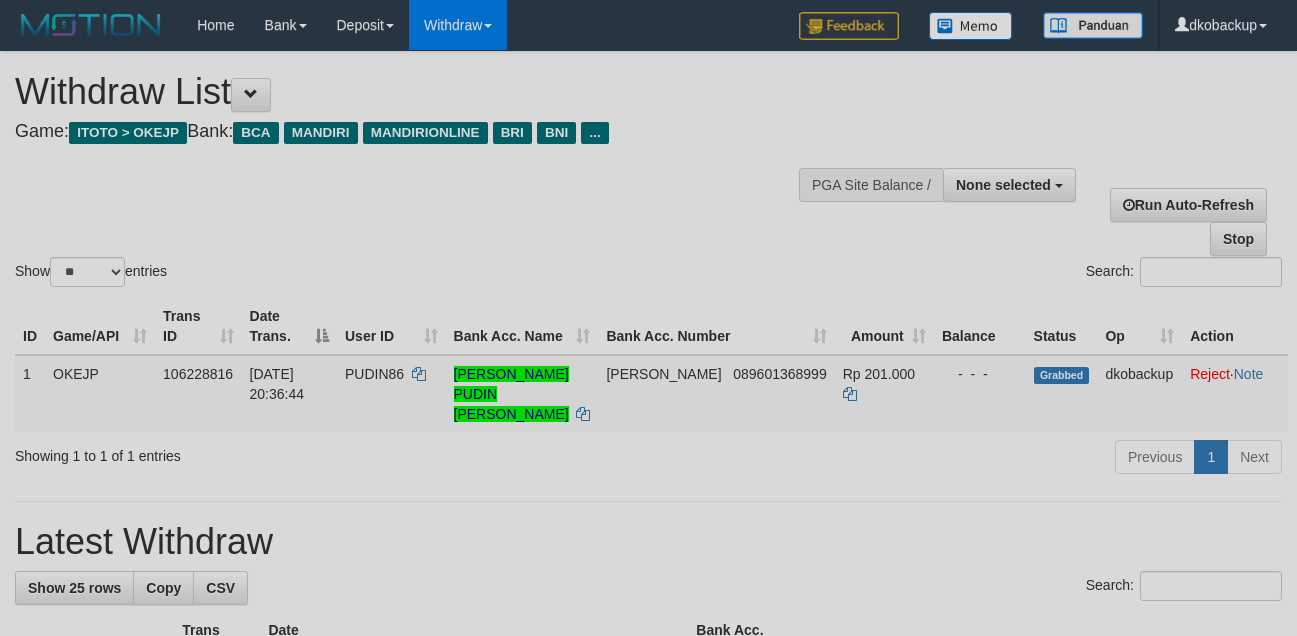 select 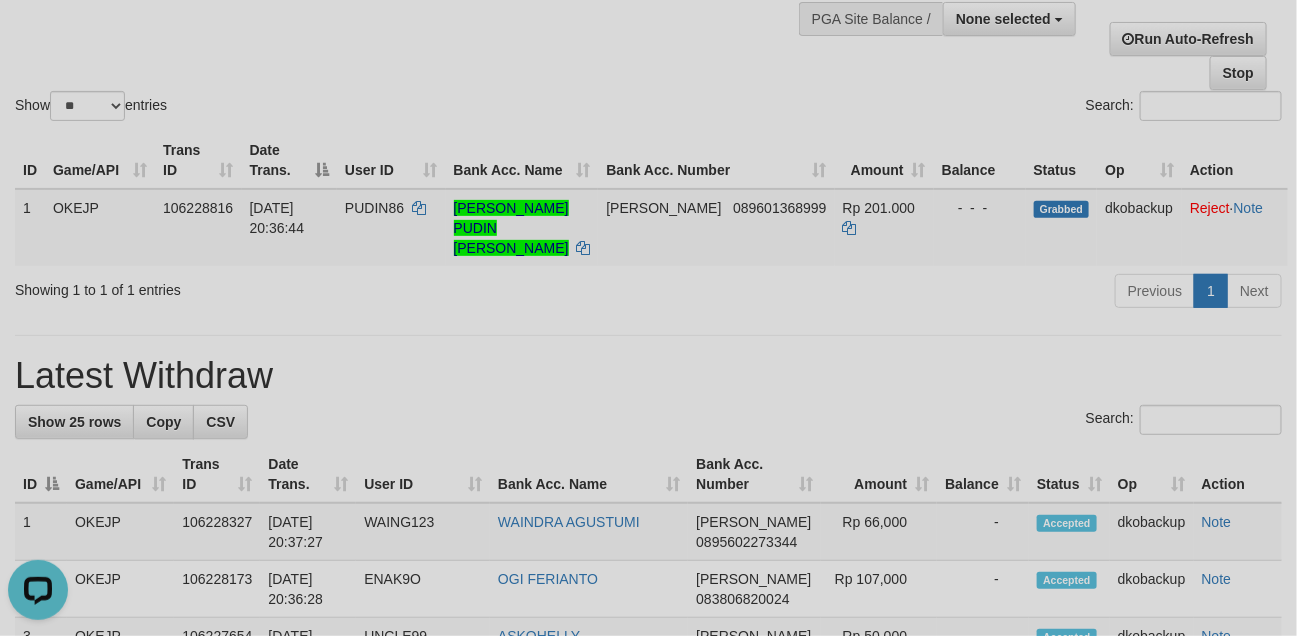 scroll, scrollTop: 0, scrollLeft: 0, axis: both 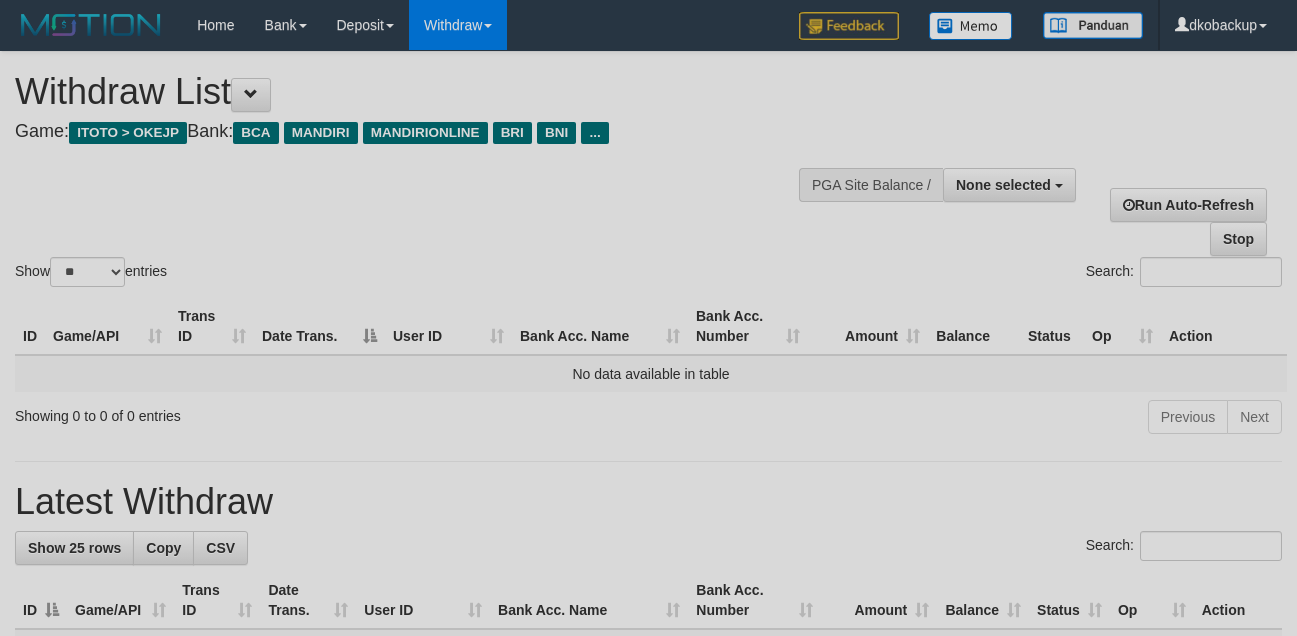 select 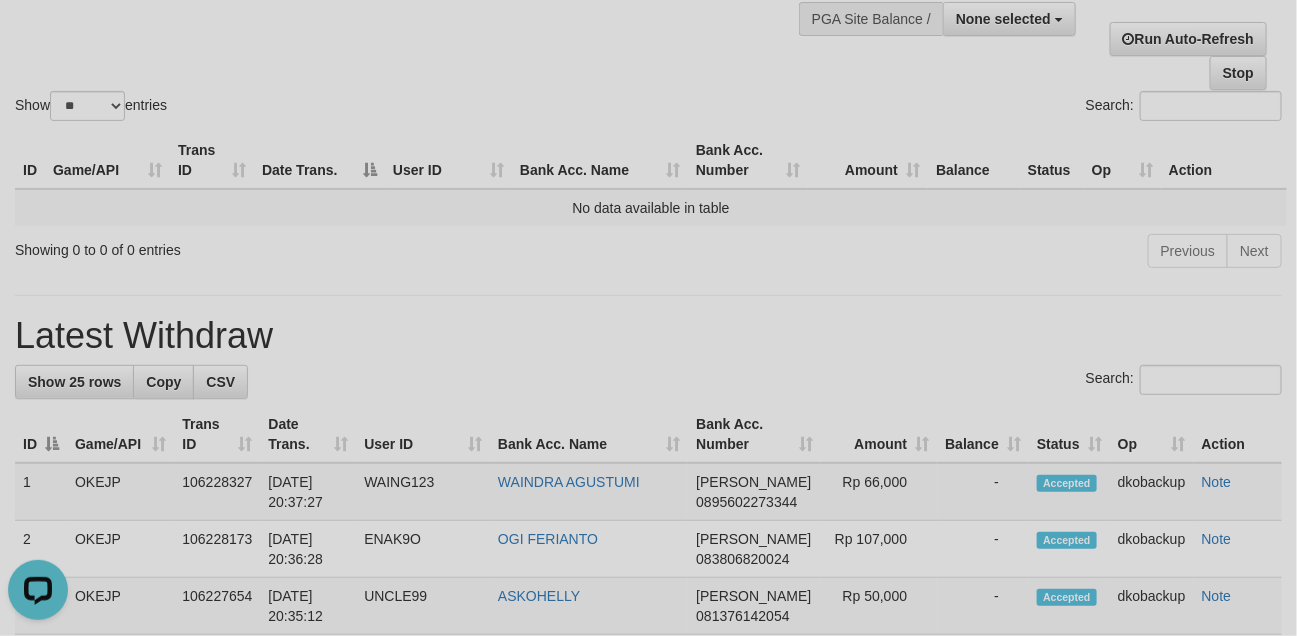 scroll, scrollTop: 0, scrollLeft: 0, axis: both 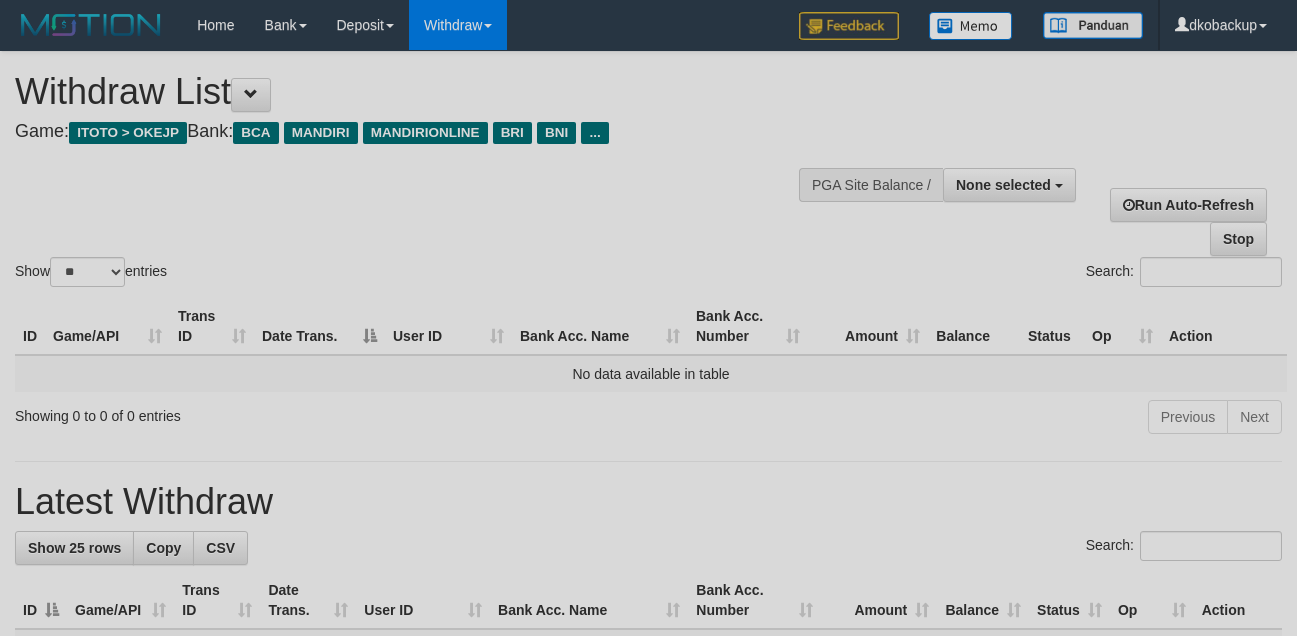 select 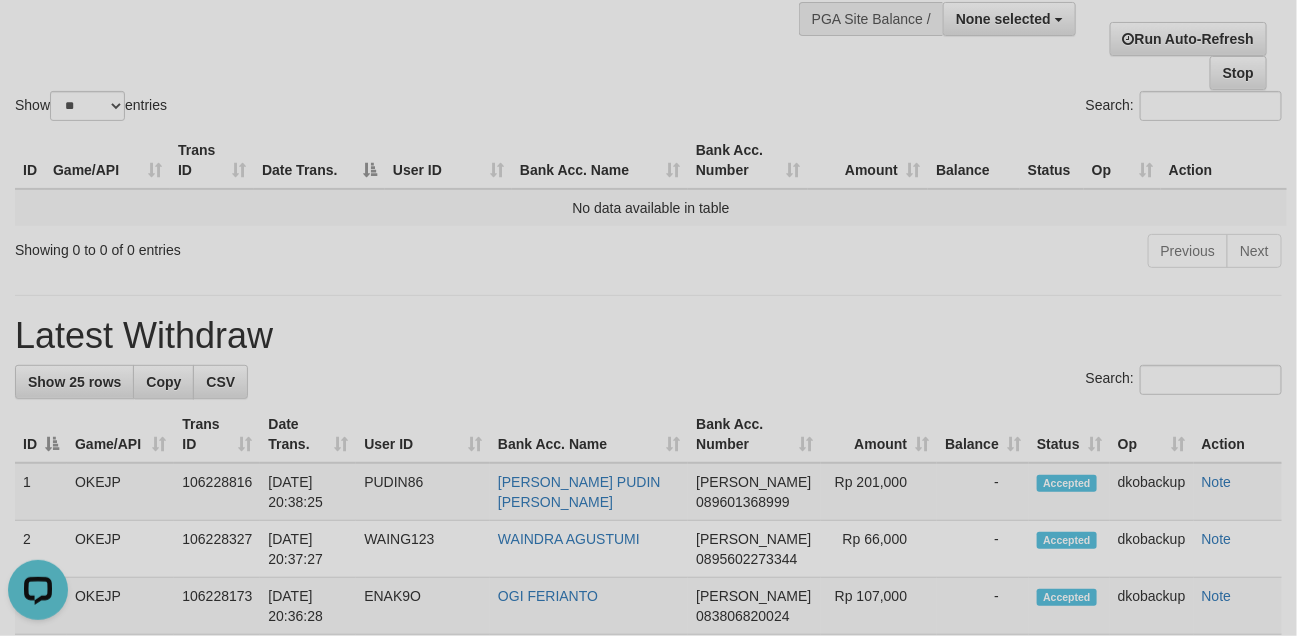 scroll, scrollTop: 0, scrollLeft: 0, axis: both 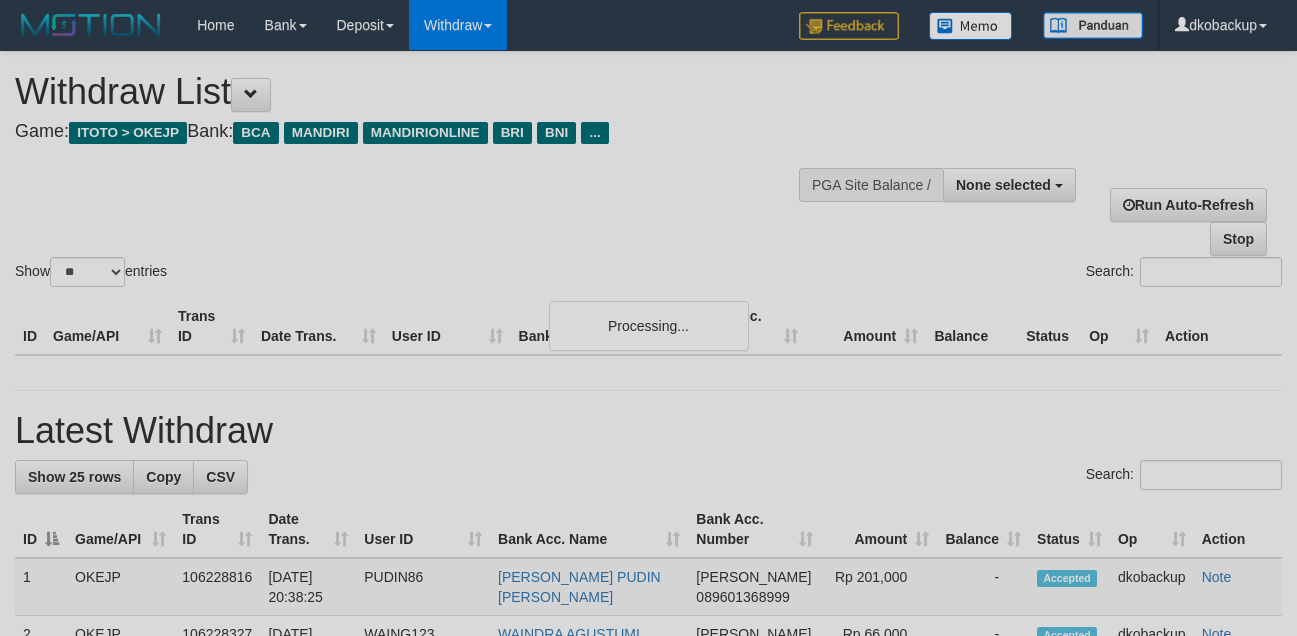 select 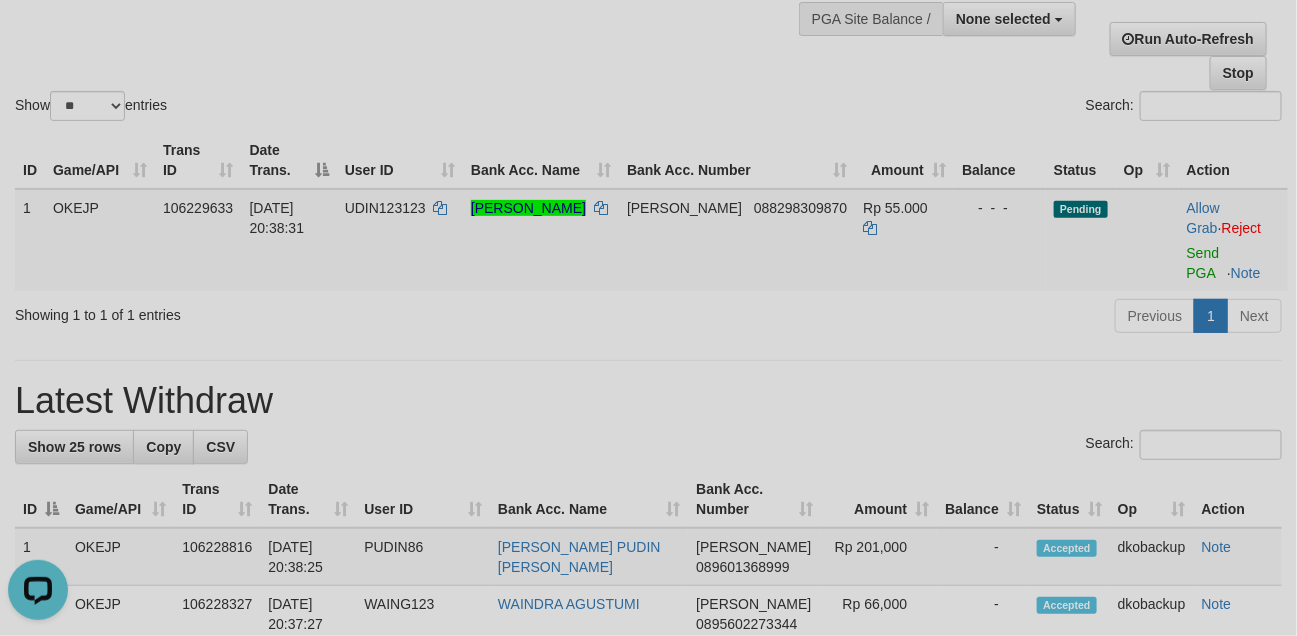 scroll, scrollTop: 0, scrollLeft: 0, axis: both 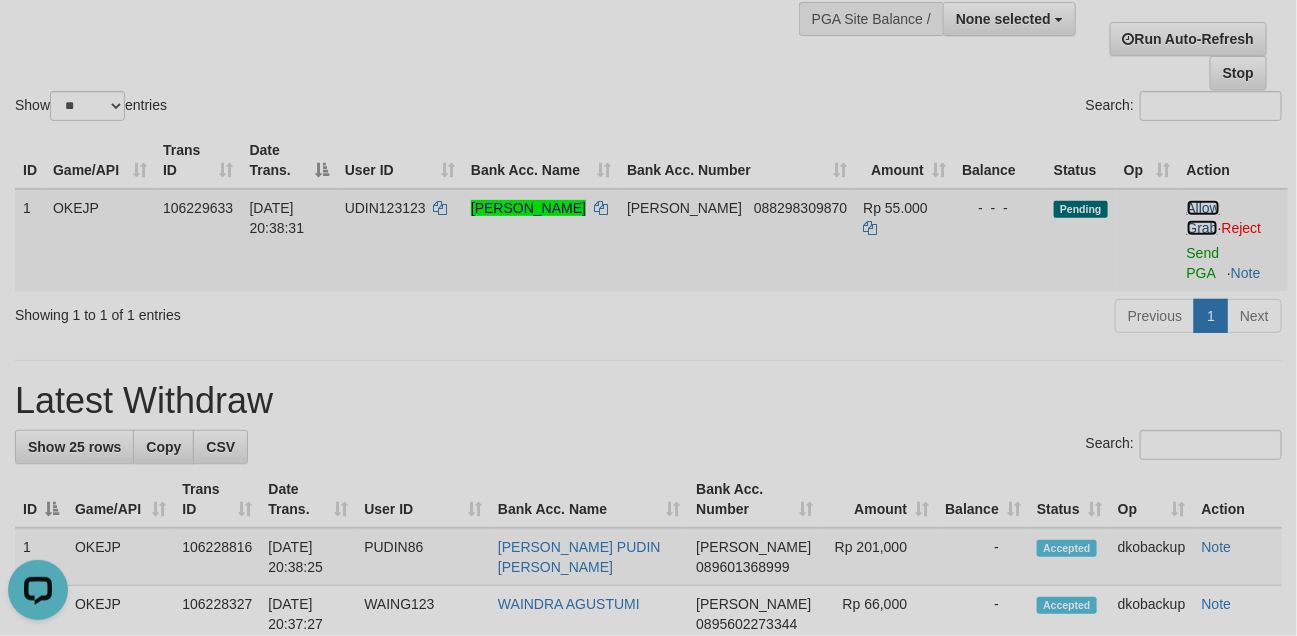 click on "Allow Grab" at bounding box center [1203, 218] 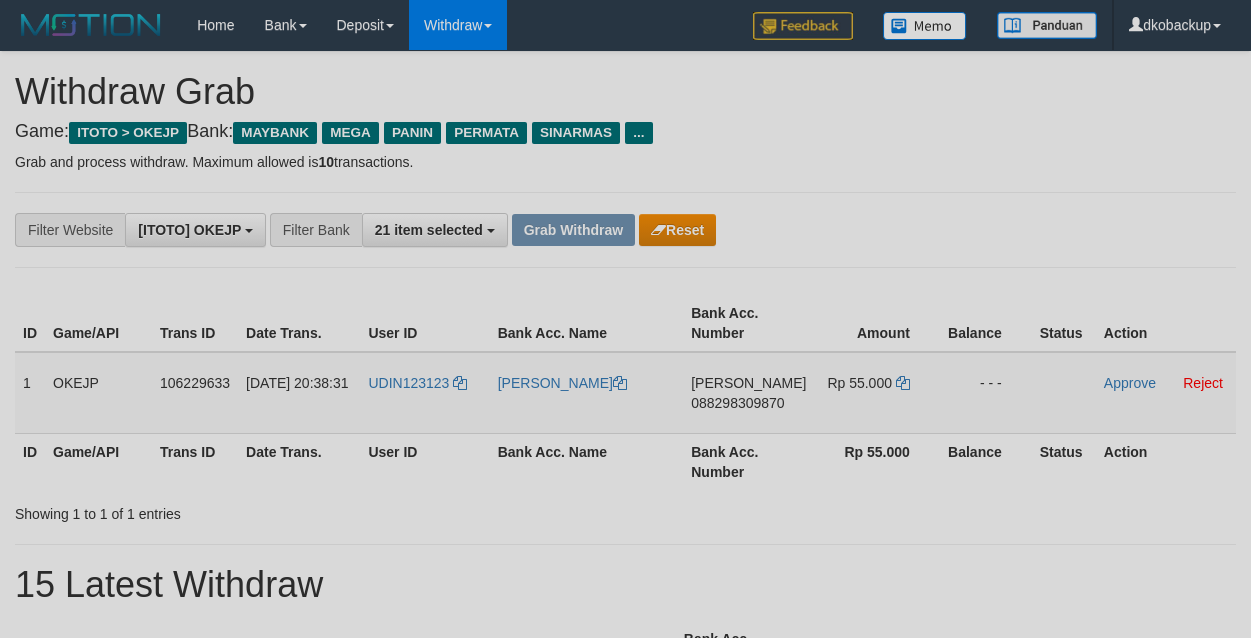 scroll, scrollTop: 0, scrollLeft: 0, axis: both 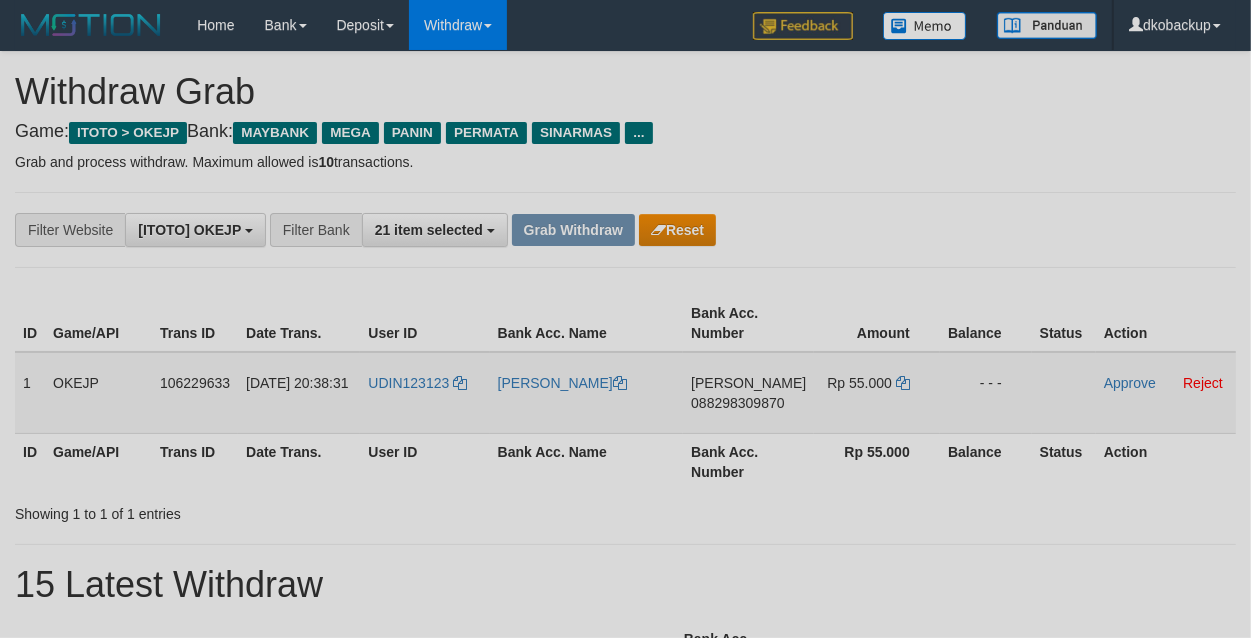 click on "UDIN123123" at bounding box center [424, 393] 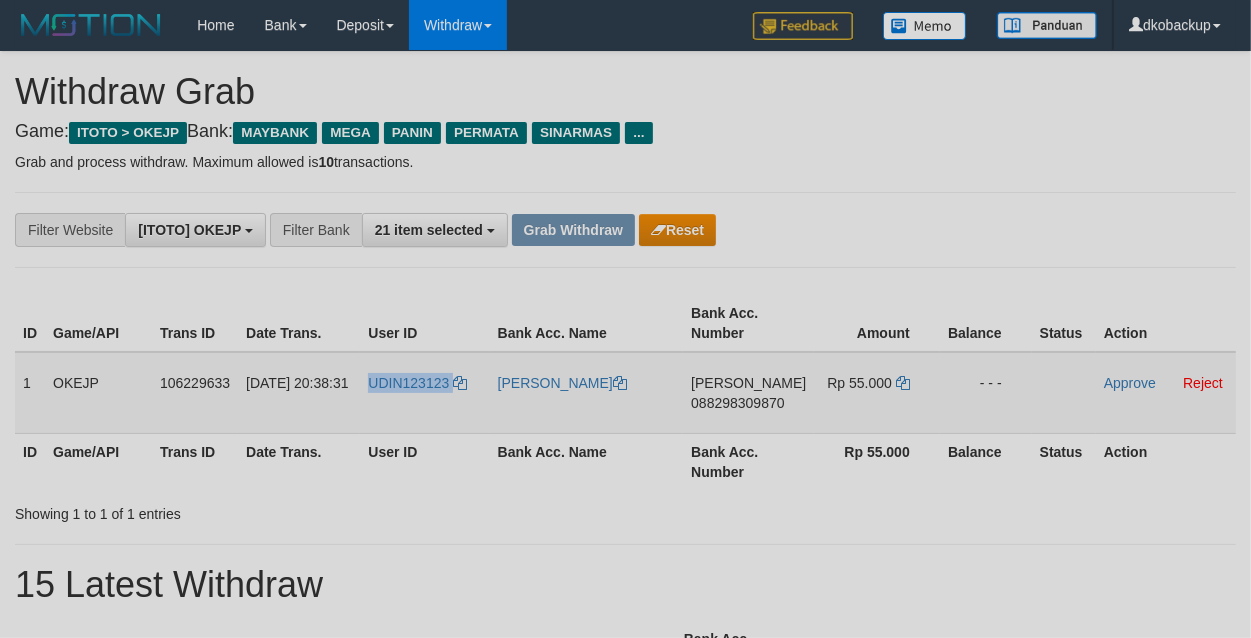 click on "UDIN123123" at bounding box center [424, 393] 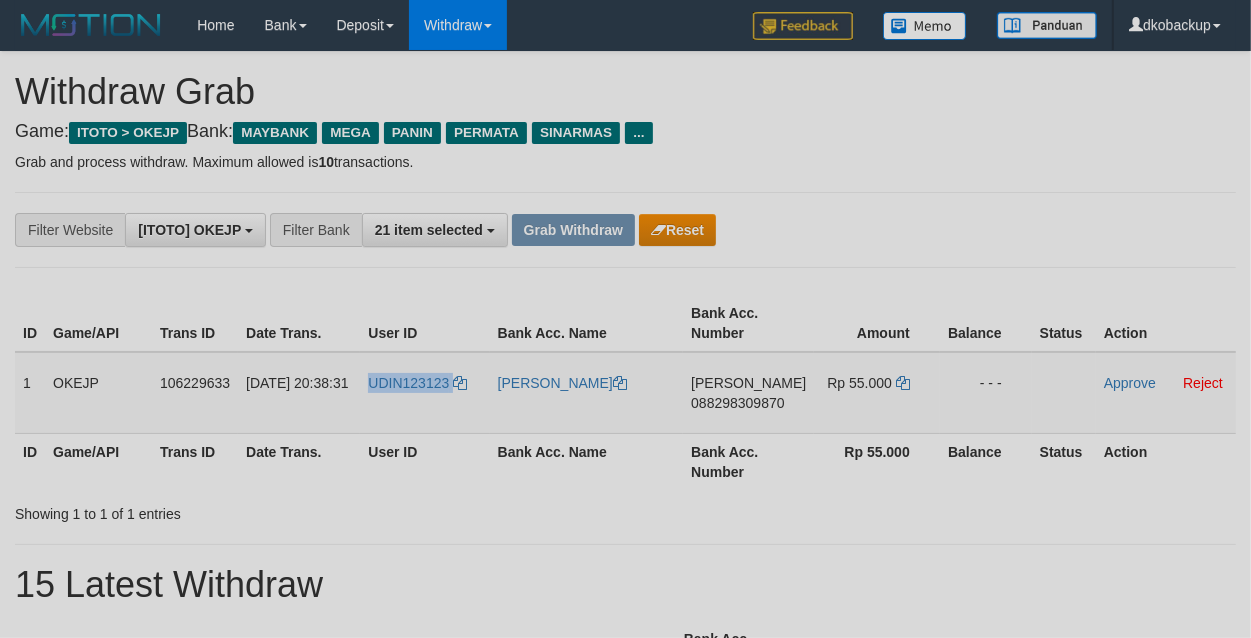 copy on "UDIN123123" 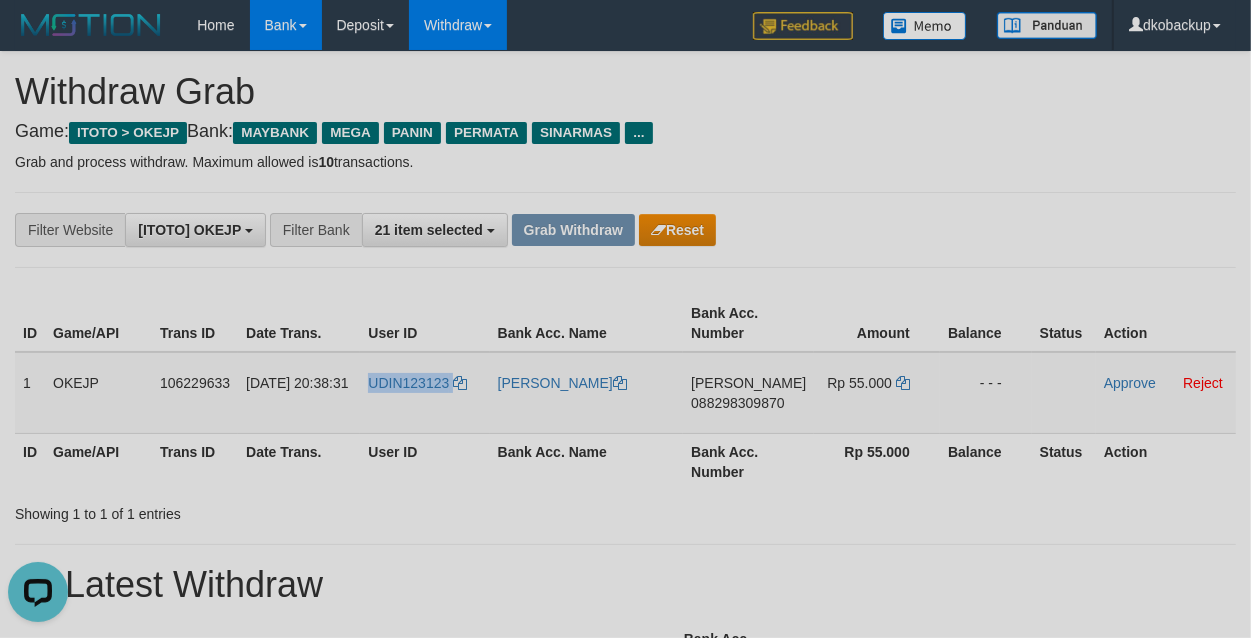 scroll, scrollTop: 0, scrollLeft: 0, axis: both 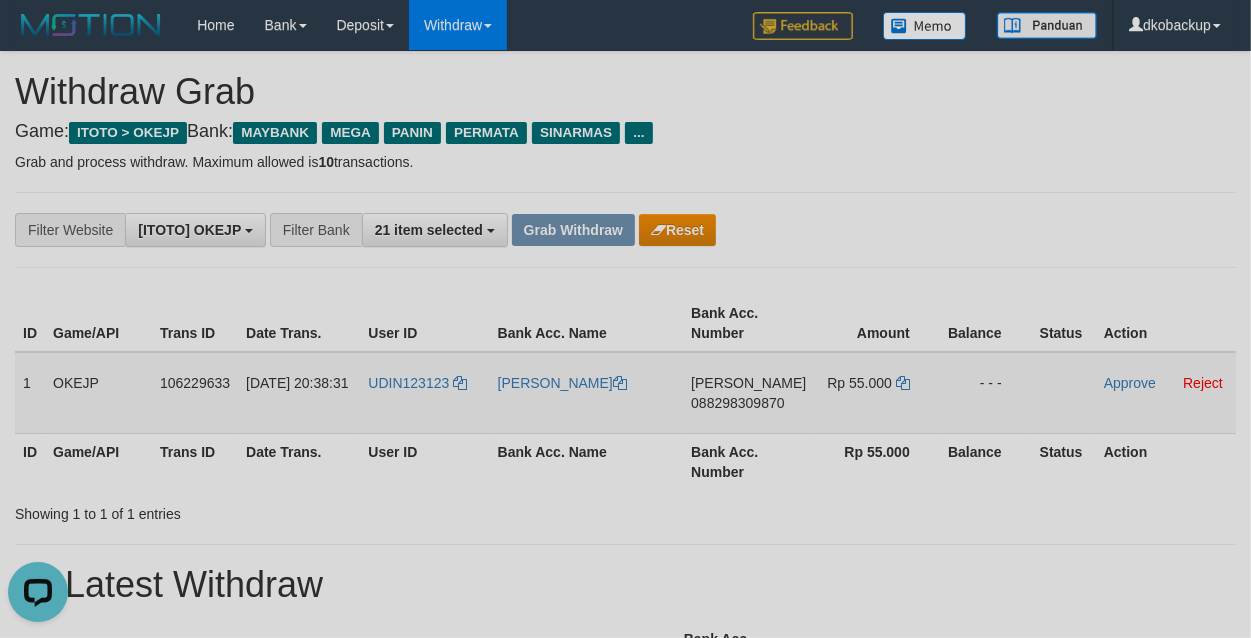 click on "DANA
088298309870" at bounding box center [748, 393] 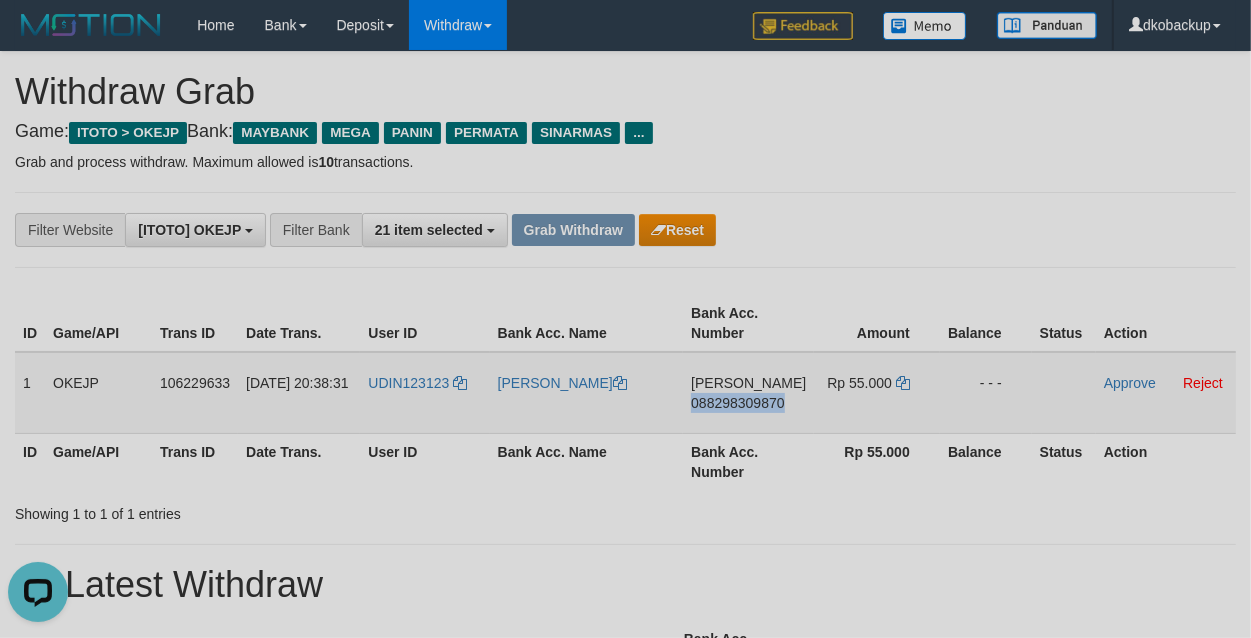 click on "DANA
088298309870" at bounding box center (748, 393) 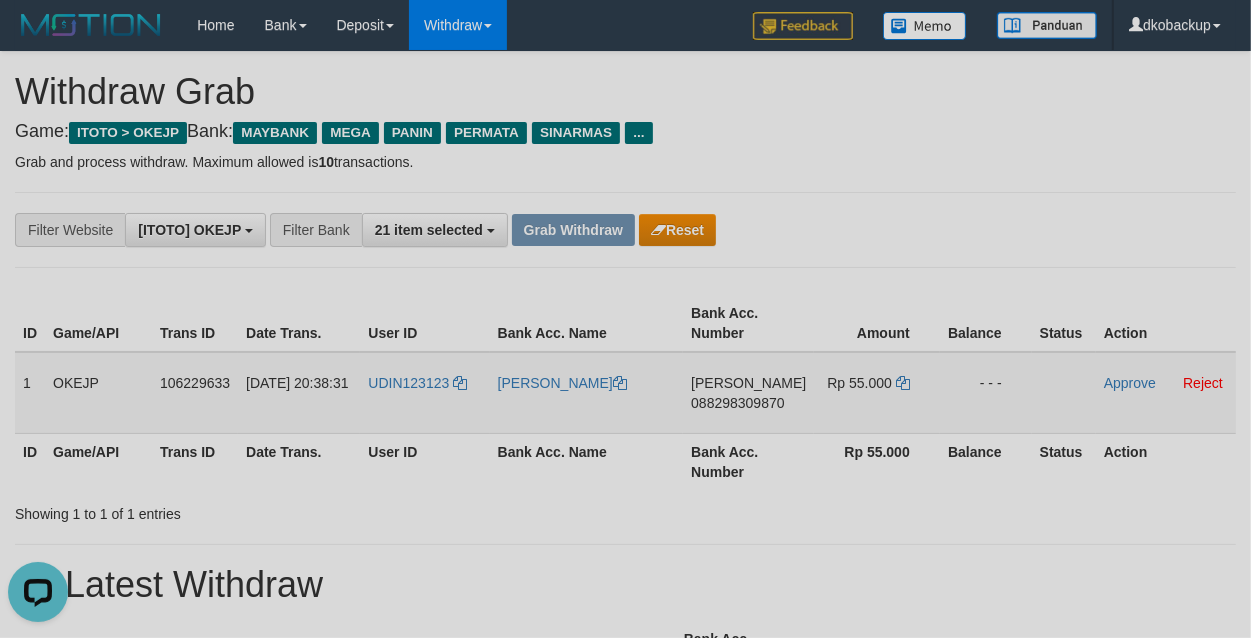 click on "UDIN123123" at bounding box center (424, 393) 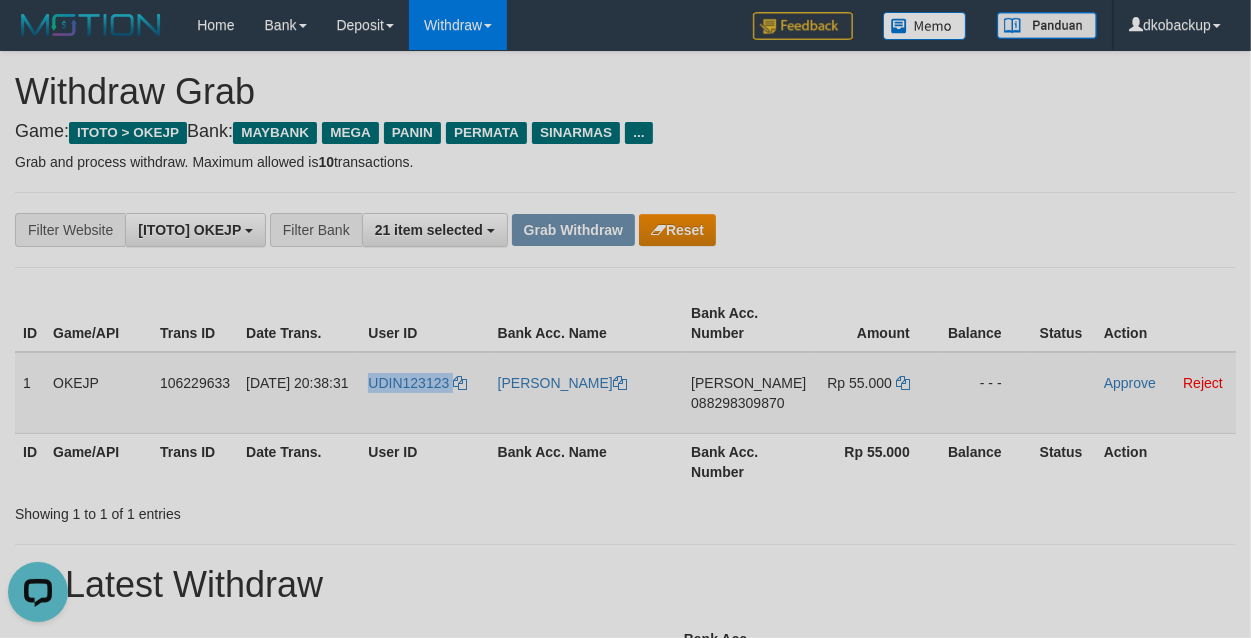 click on "UDIN123123" at bounding box center [424, 393] 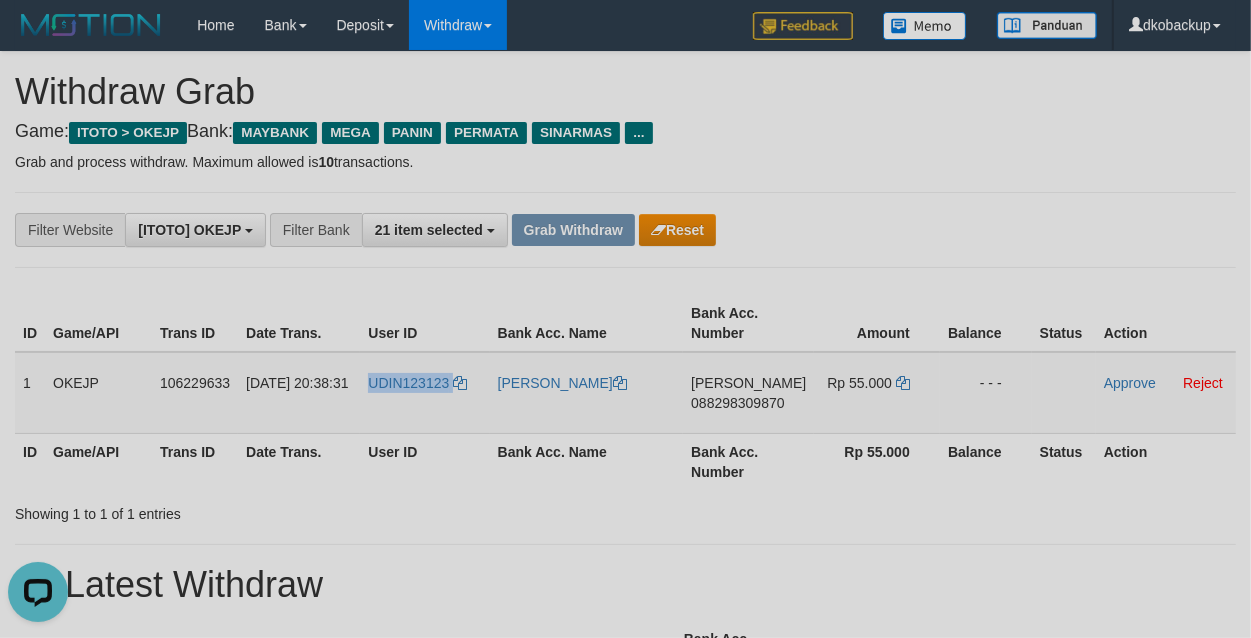 copy on "UDIN123123" 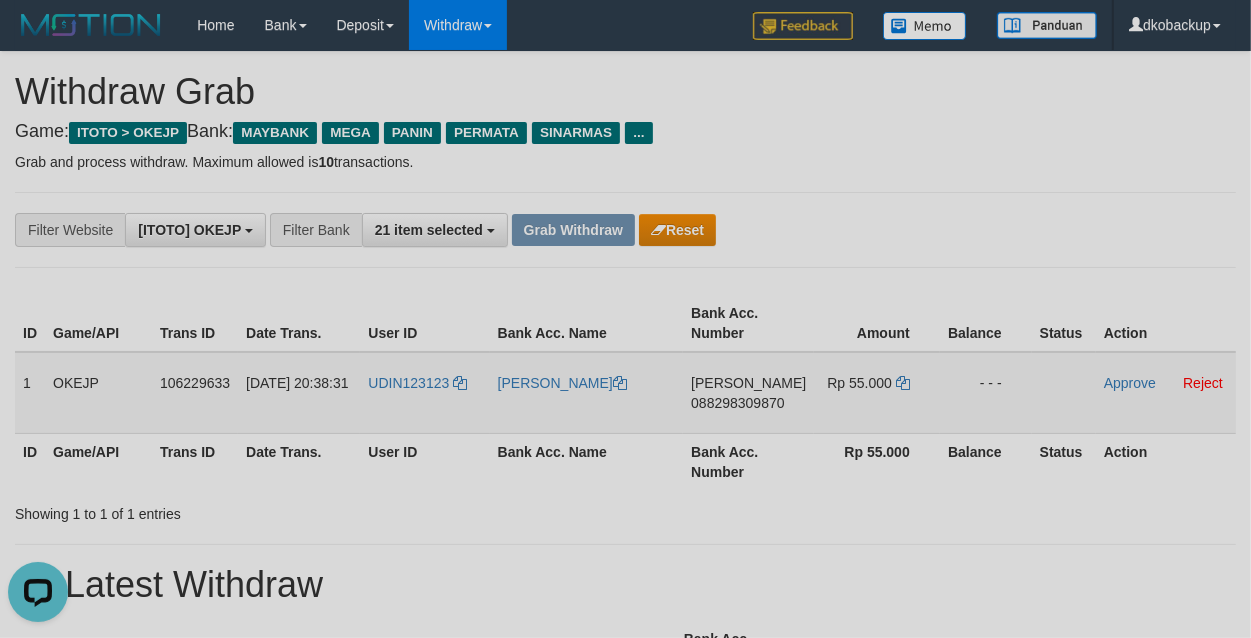 click on "[PERSON_NAME]" at bounding box center (587, 393) 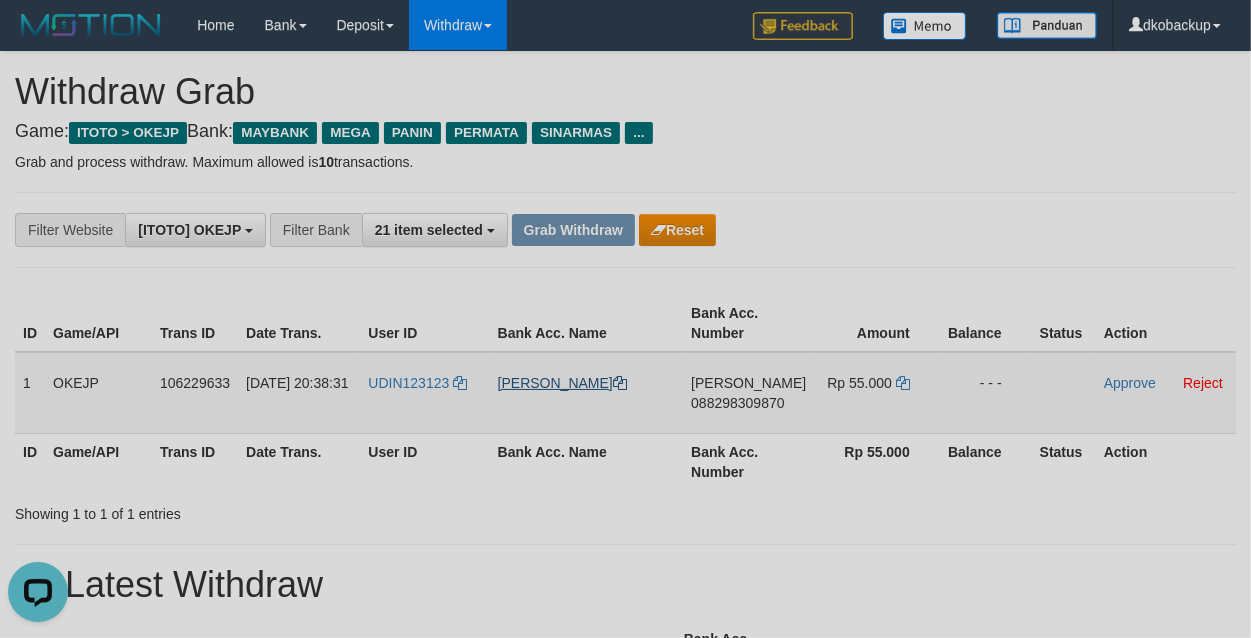 drag, startPoint x: 537, startPoint y: 393, endPoint x: 547, endPoint y: 390, distance: 10.440307 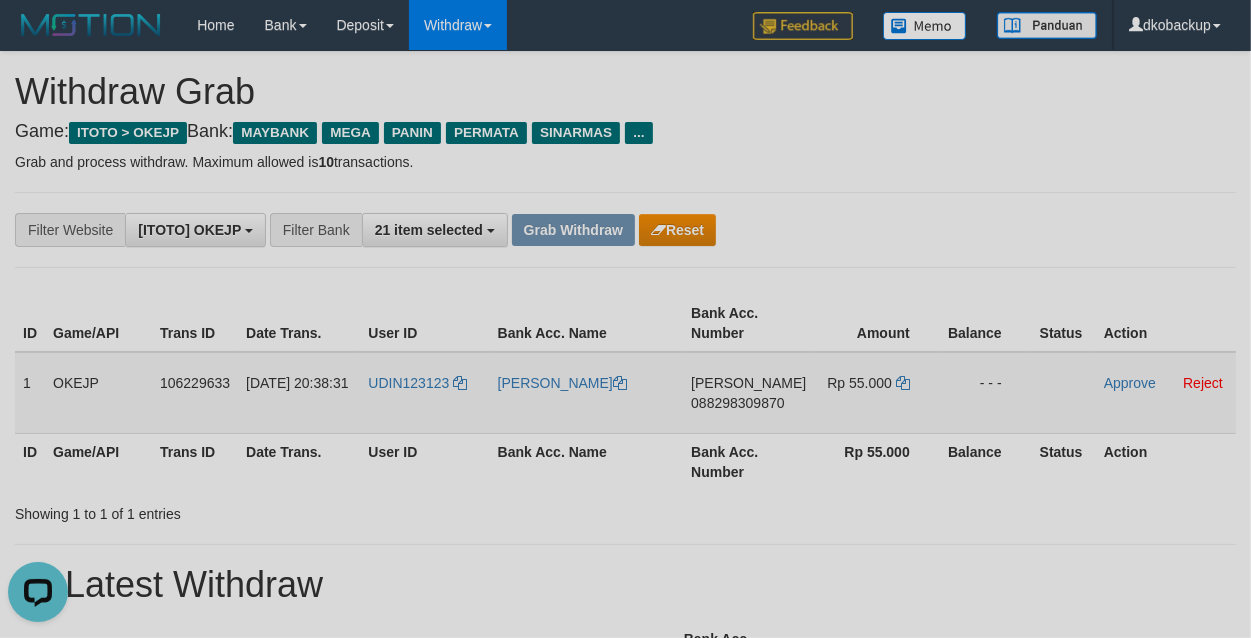 click on "[PERSON_NAME]" at bounding box center [587, 393] 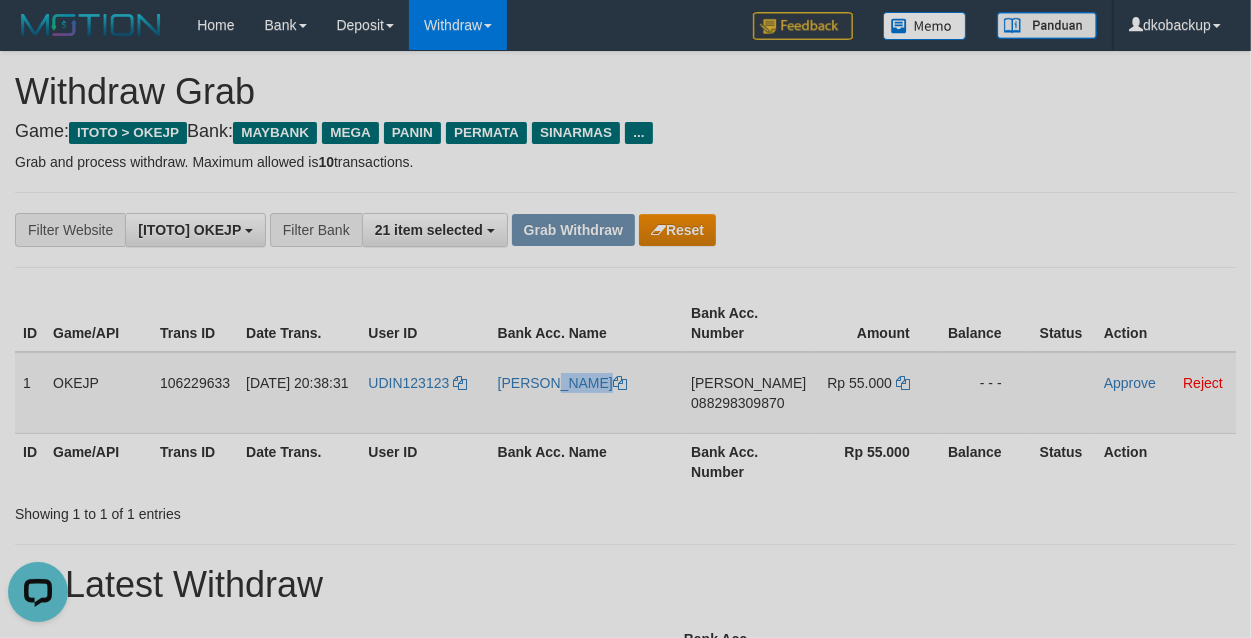 copy on "[PERSON_NAME]" 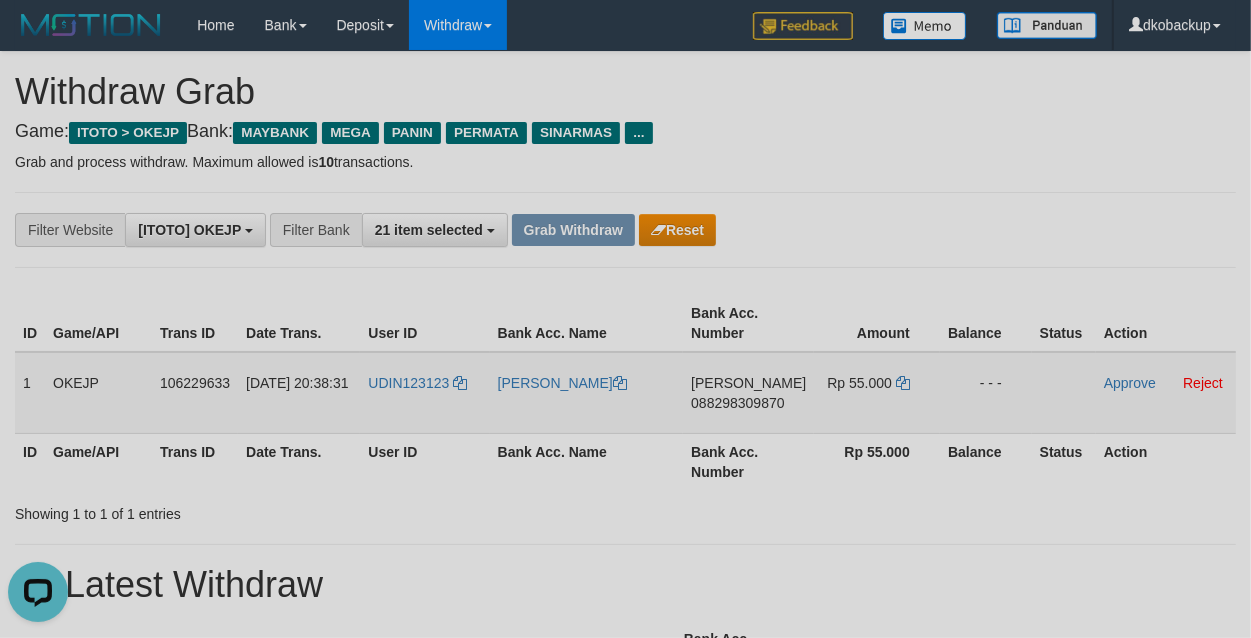 click on "088298309870" at bounding box center (737, 403) 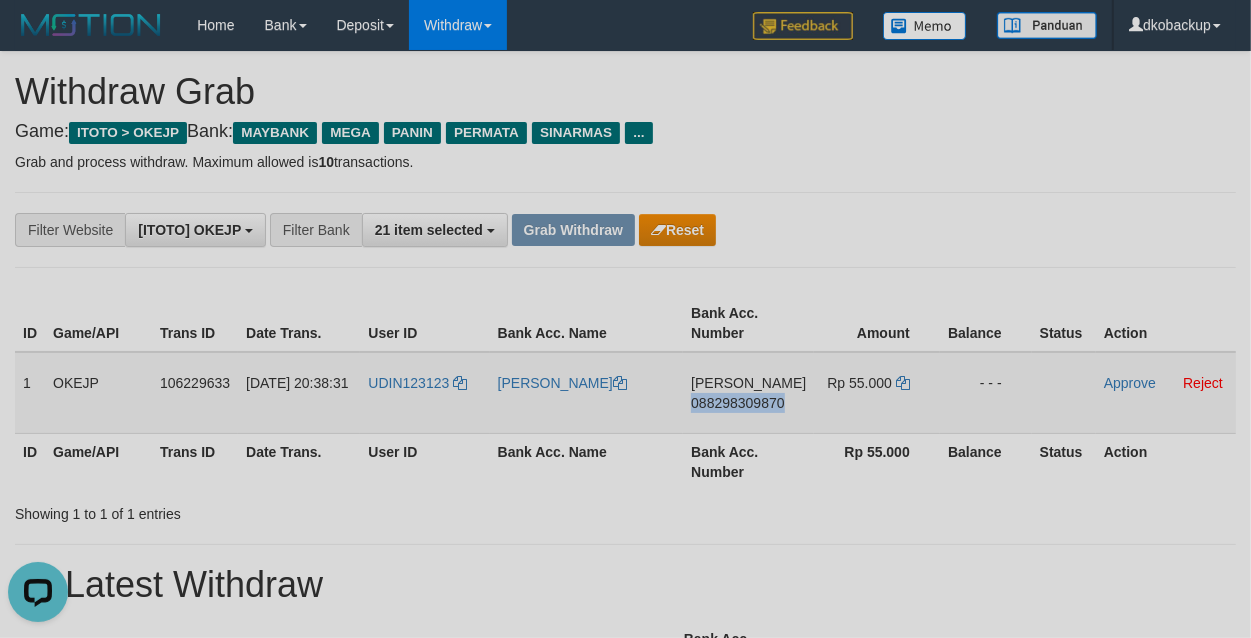 drag, startPoint x: 707, startPoint y: 412, endPoint x: 740, endPoint y: 402, distance: 34.48188 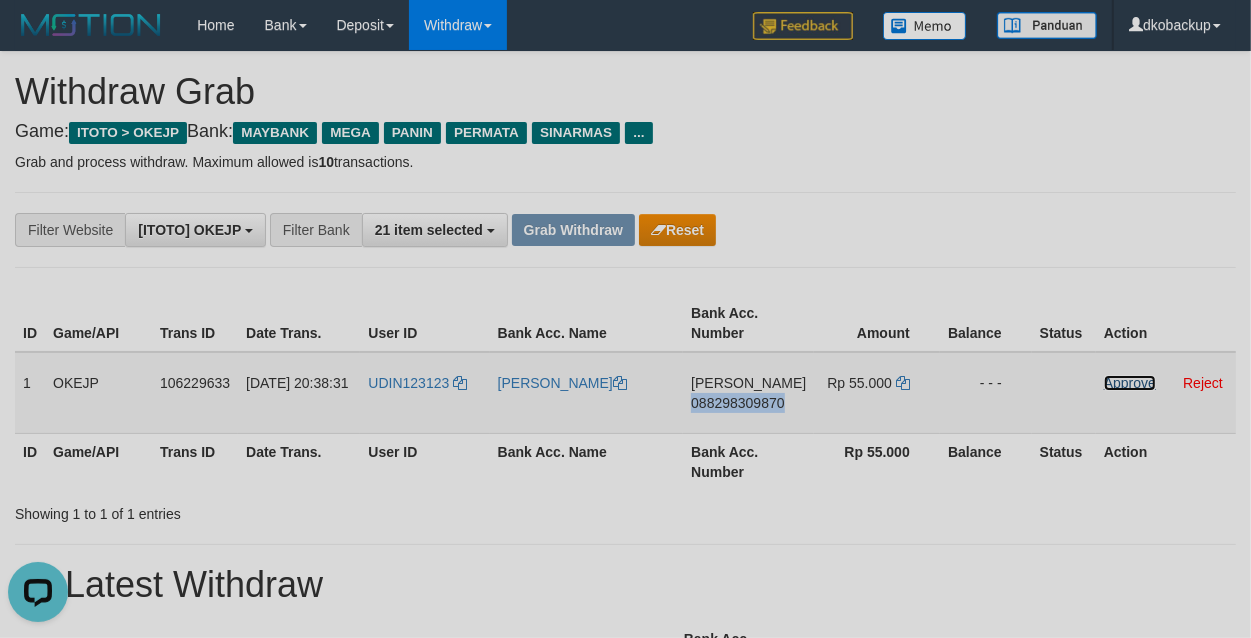 click on "Approve" at bounding box center (1130, 383) 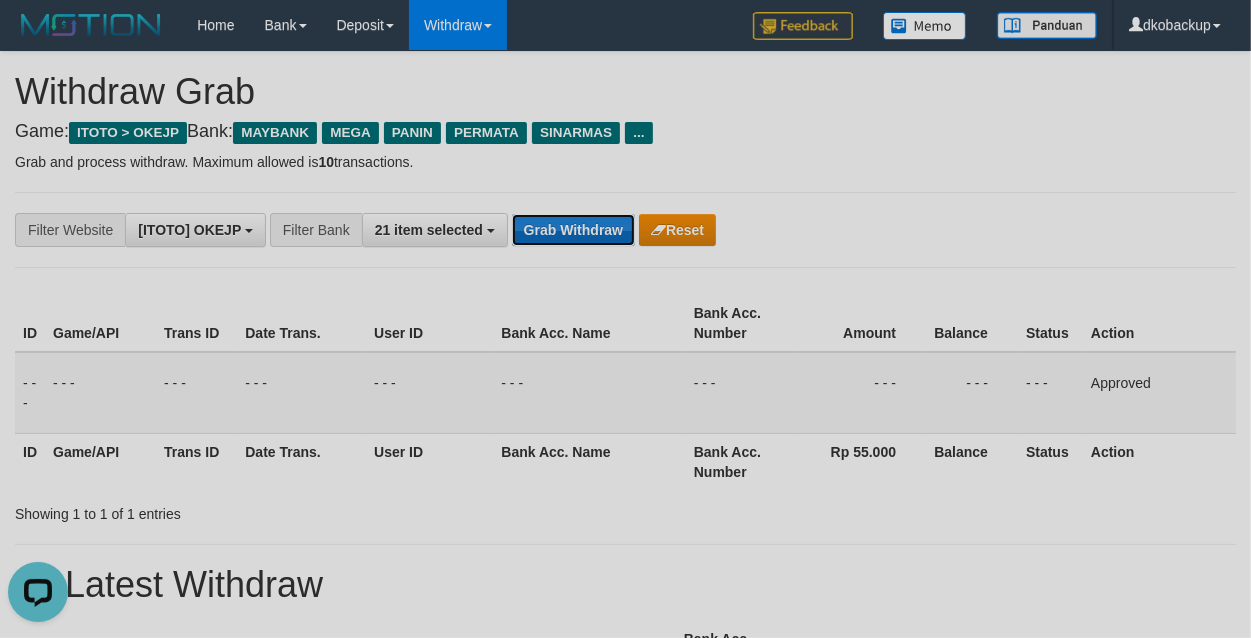 click on "Grab Withdraw" at bounding box center [573, 230] 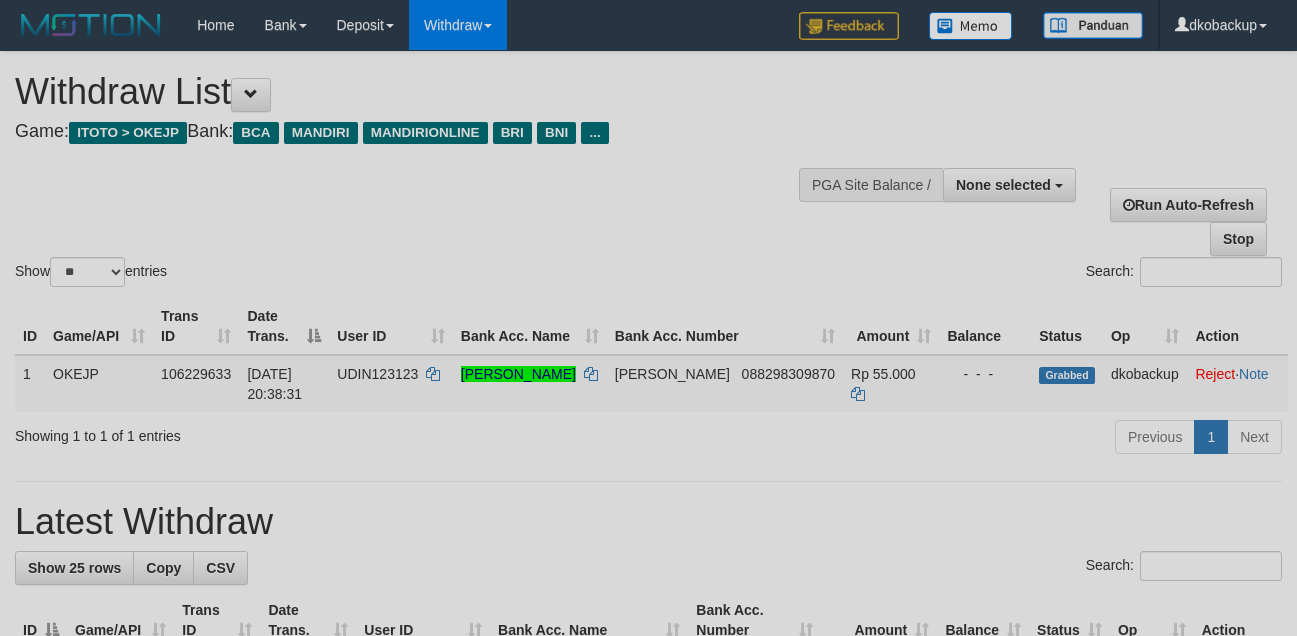 select 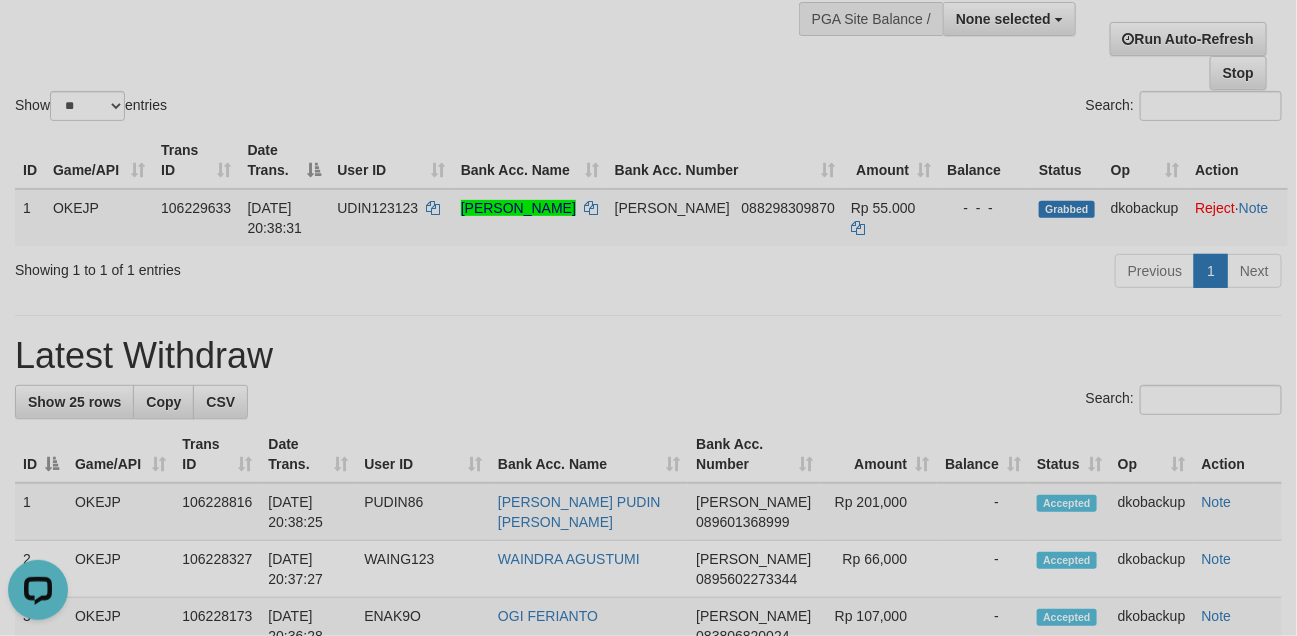 scroll, scrollTop: 0, scrollLeft: 0, axis: both 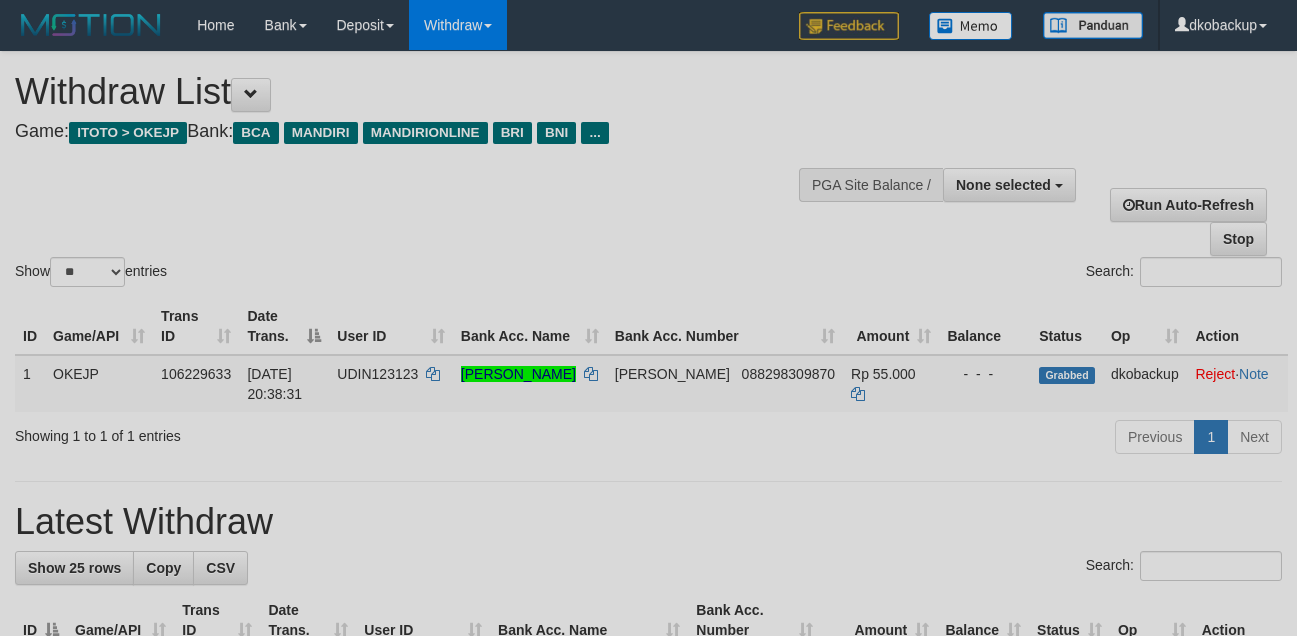 select 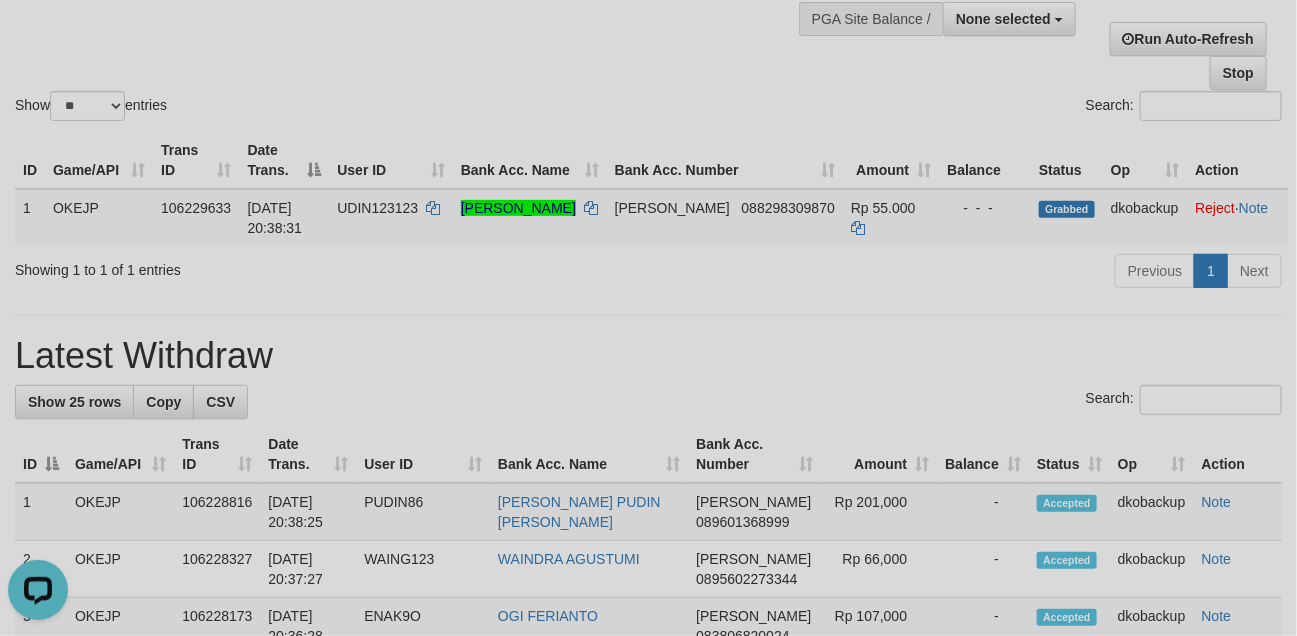 scroll, scrollTop: 0, scrollLeft: 0, axis: both 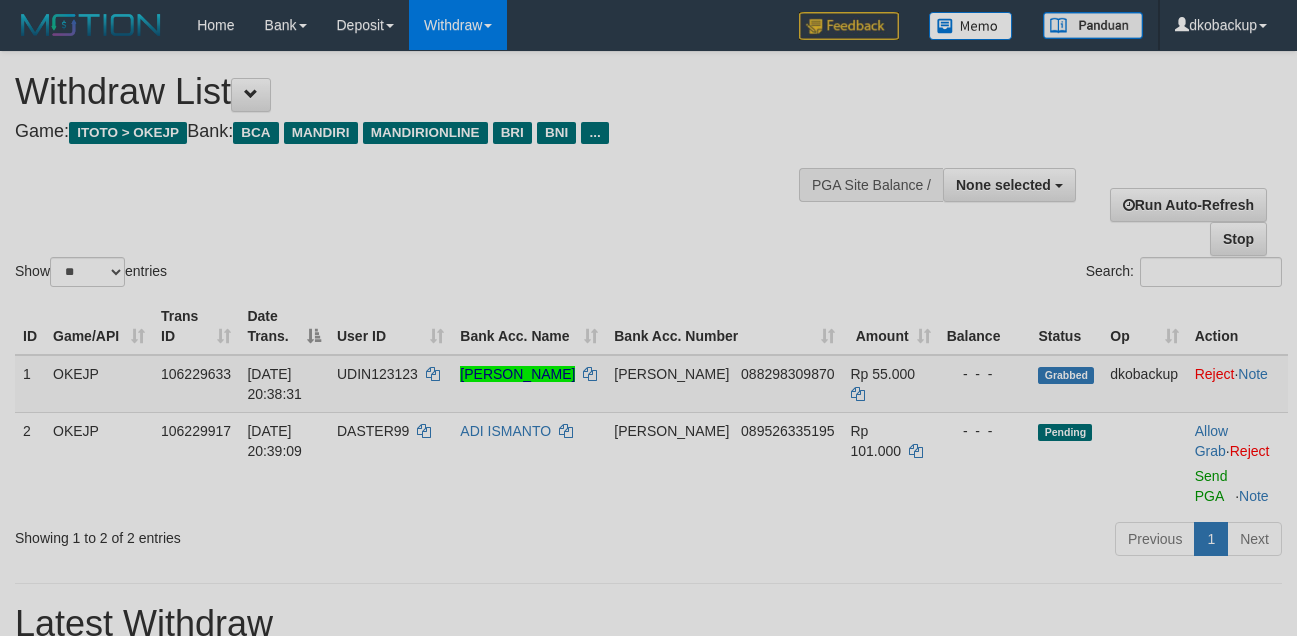 select 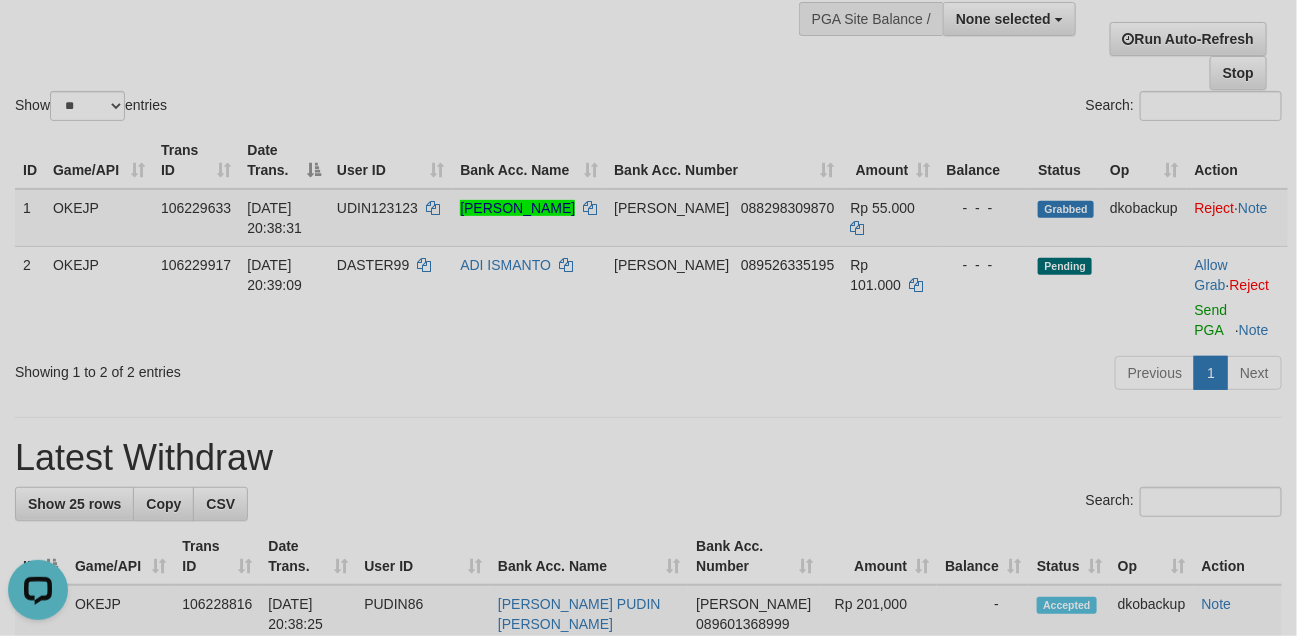 scroll, scrollTop: 0, scrollLeft: 0, axis: both 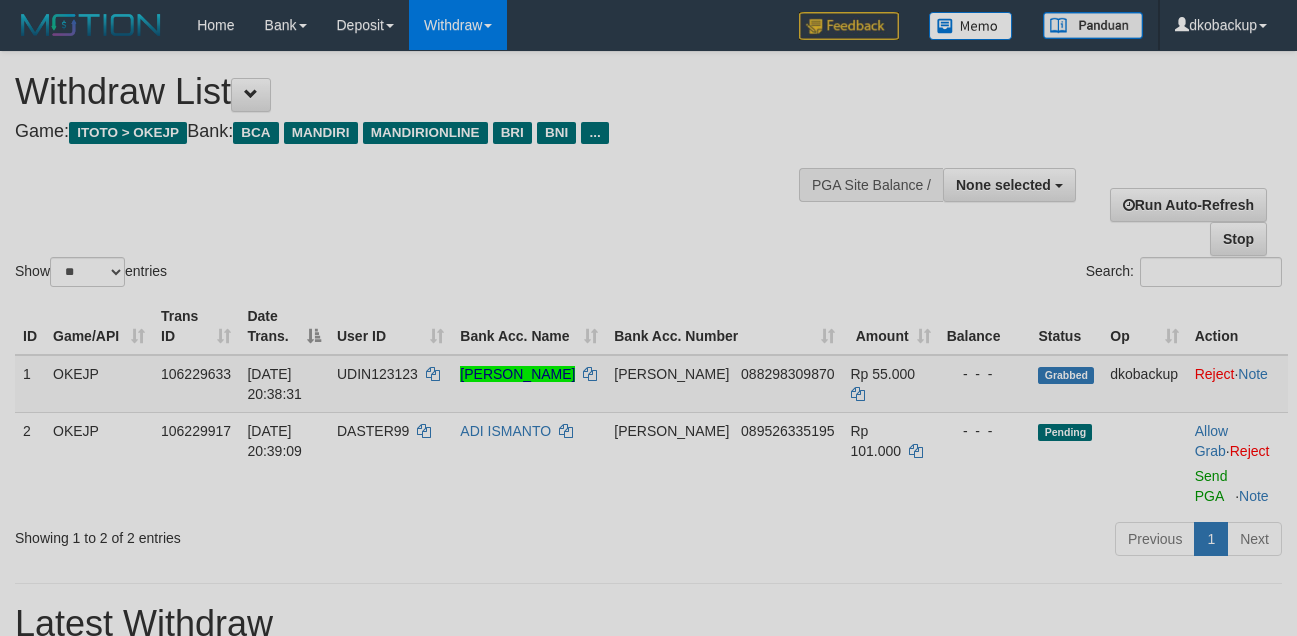 select 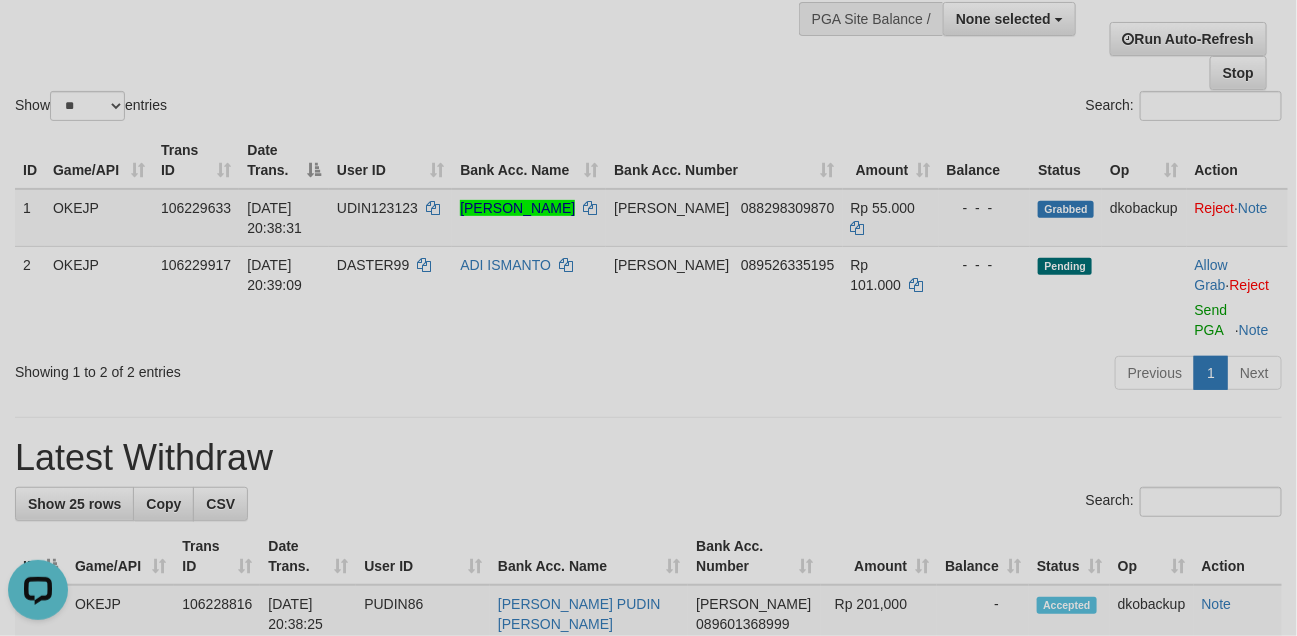 scroll, scrollTop: 0, scrollLeft: 0, axis: both 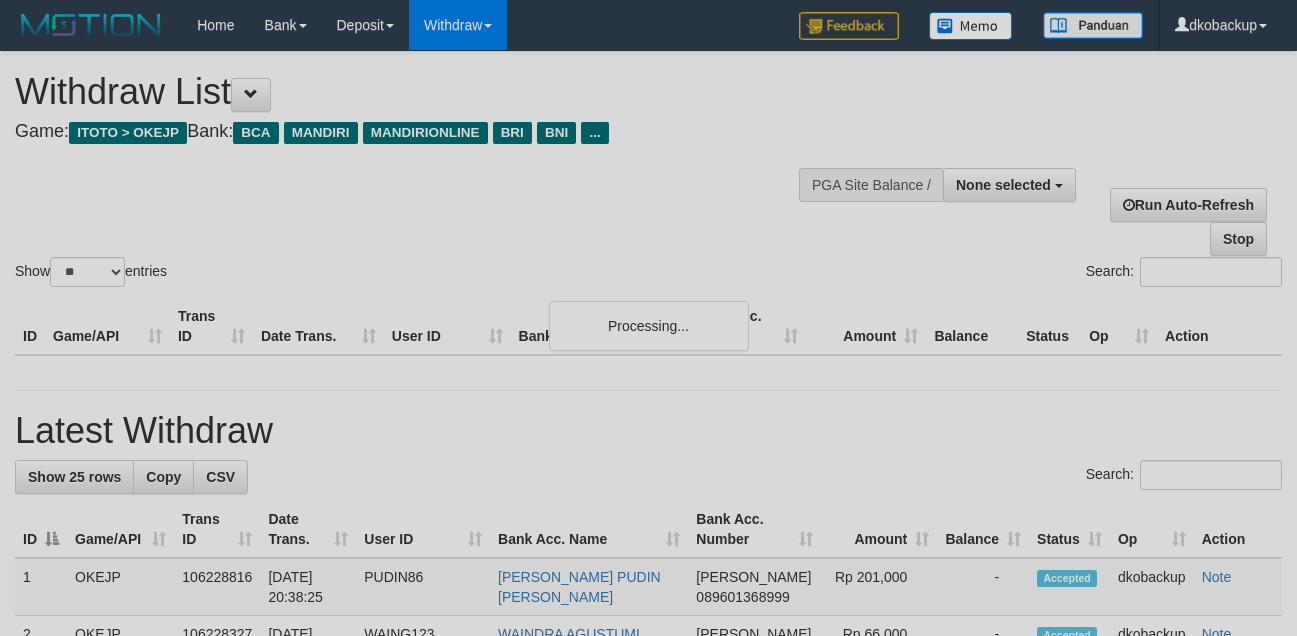 select 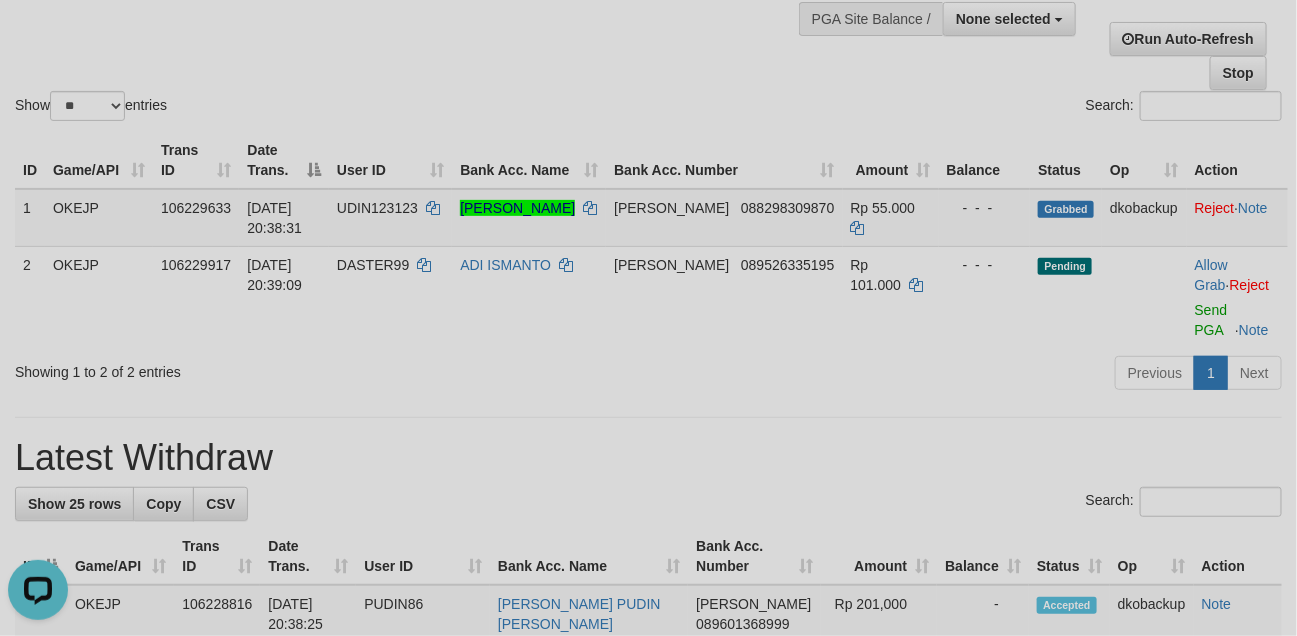 scroll, scrollTop: 0, scrollLeft: 0, axis: both 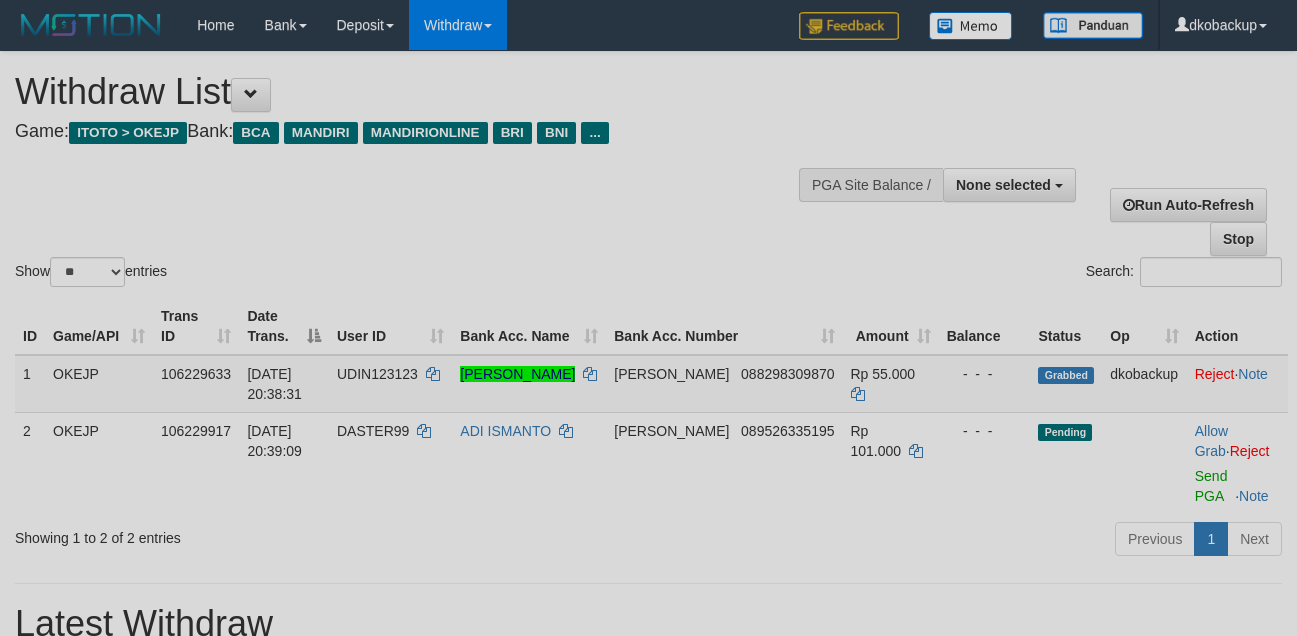select 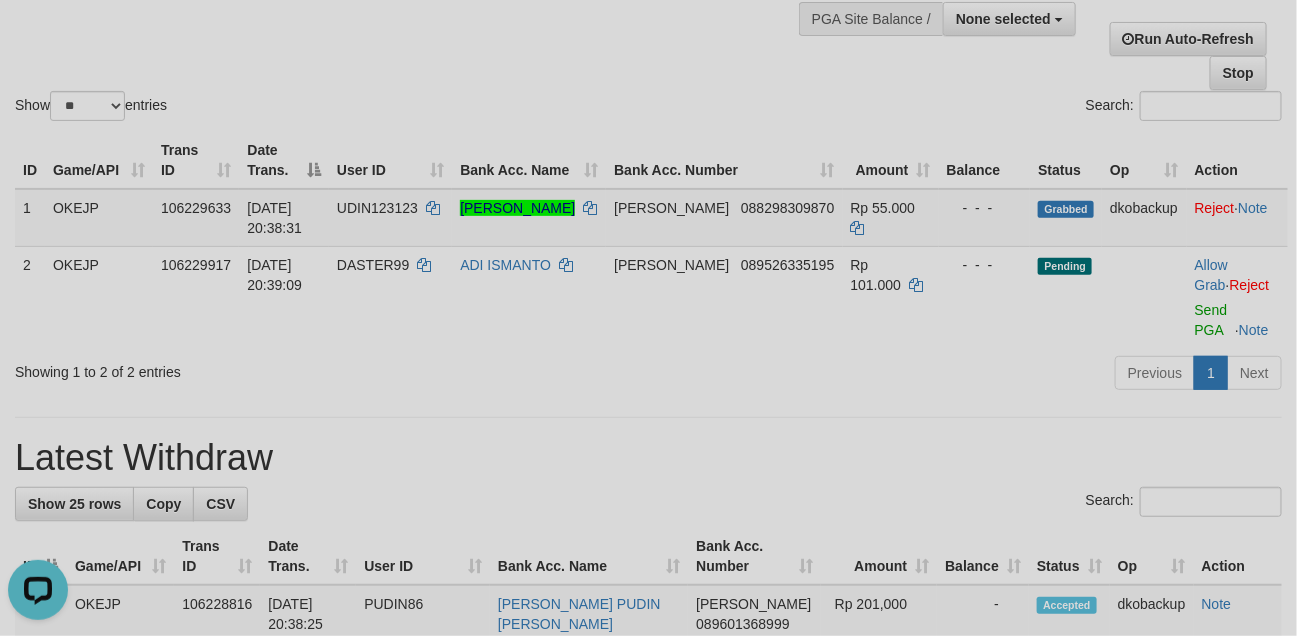 scroll, scrollTop: 0, scrollLeft: 0, axis: both 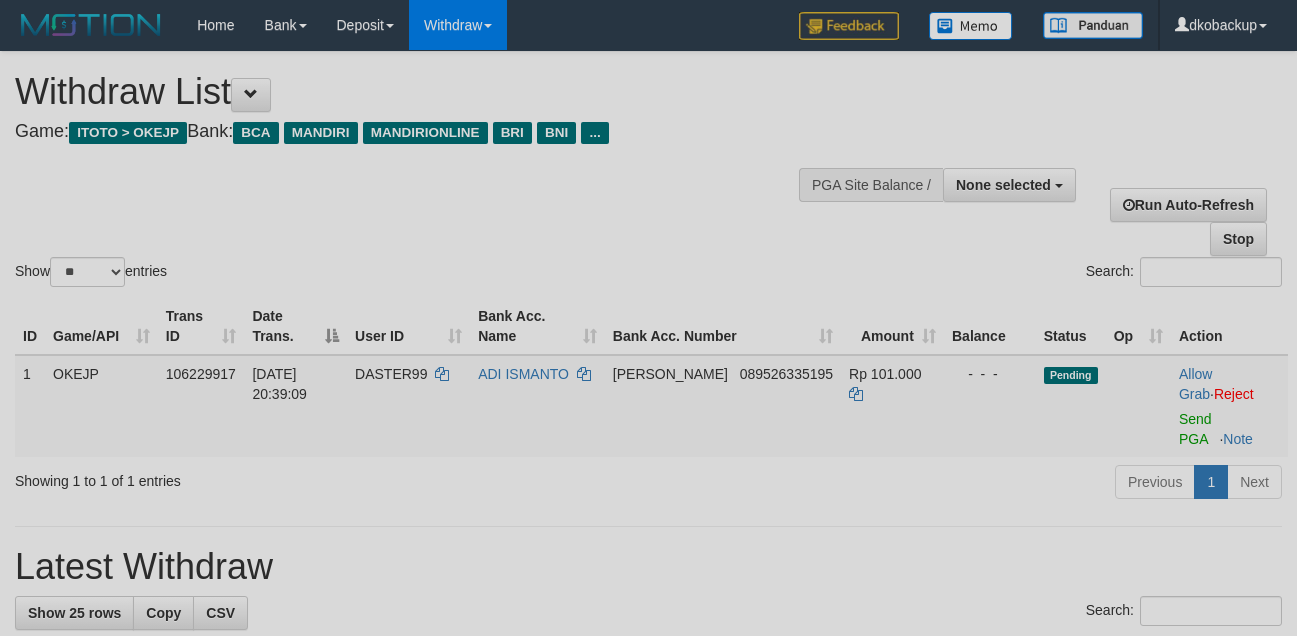 select 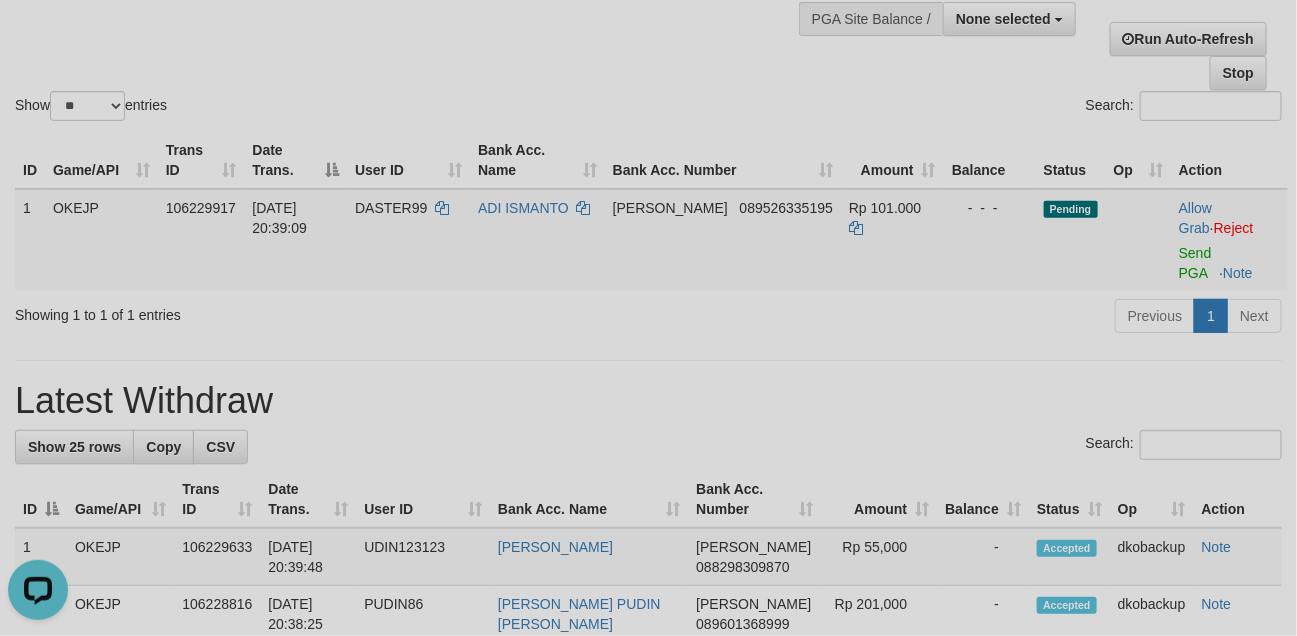 scroll, scrollTop: 0, scrollLeft: 0, axis: both 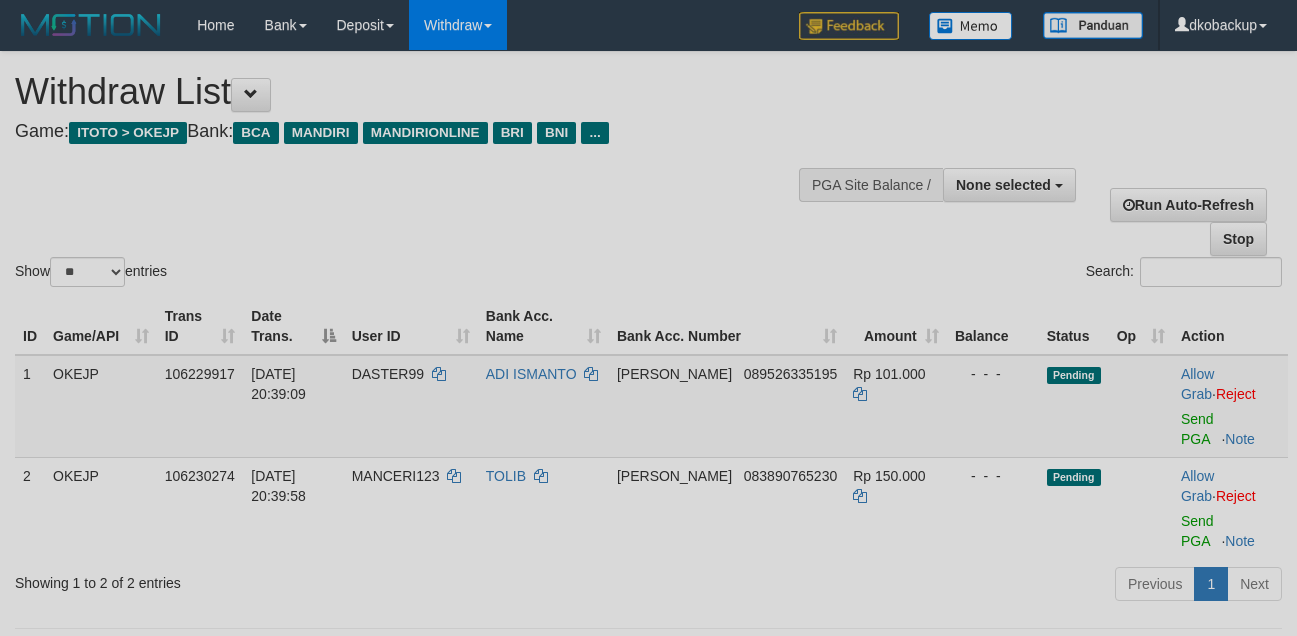 select 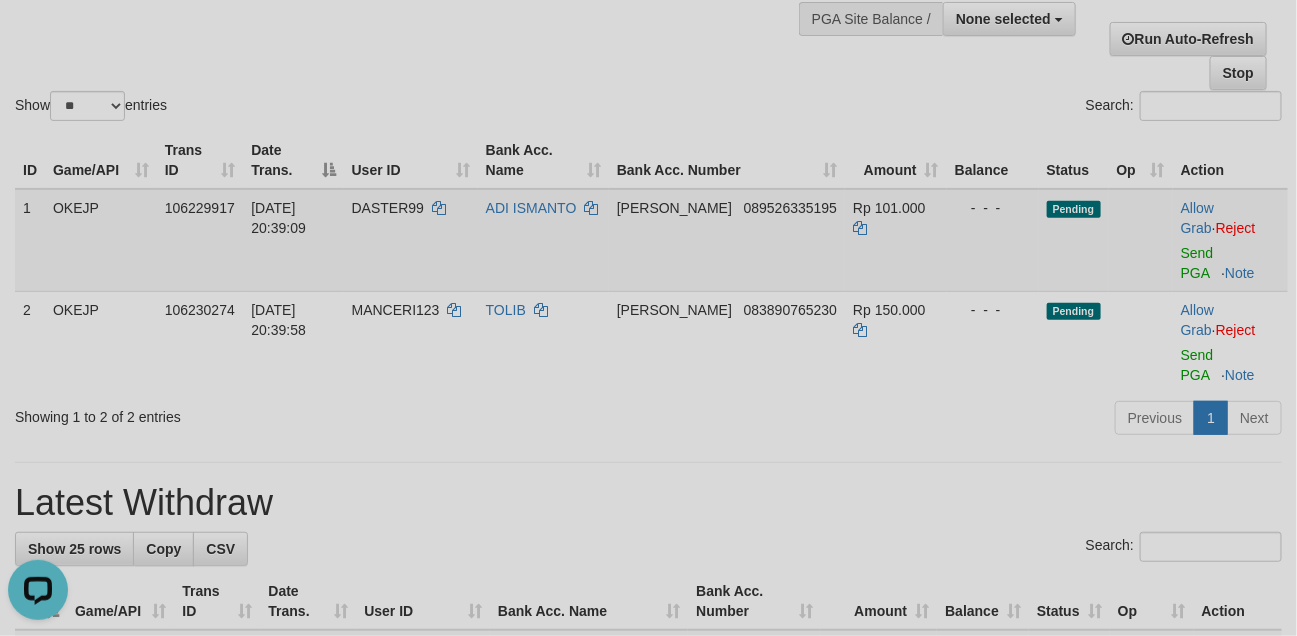 scroll, scrollTop: 0, scrollLeft: 0, axis: both 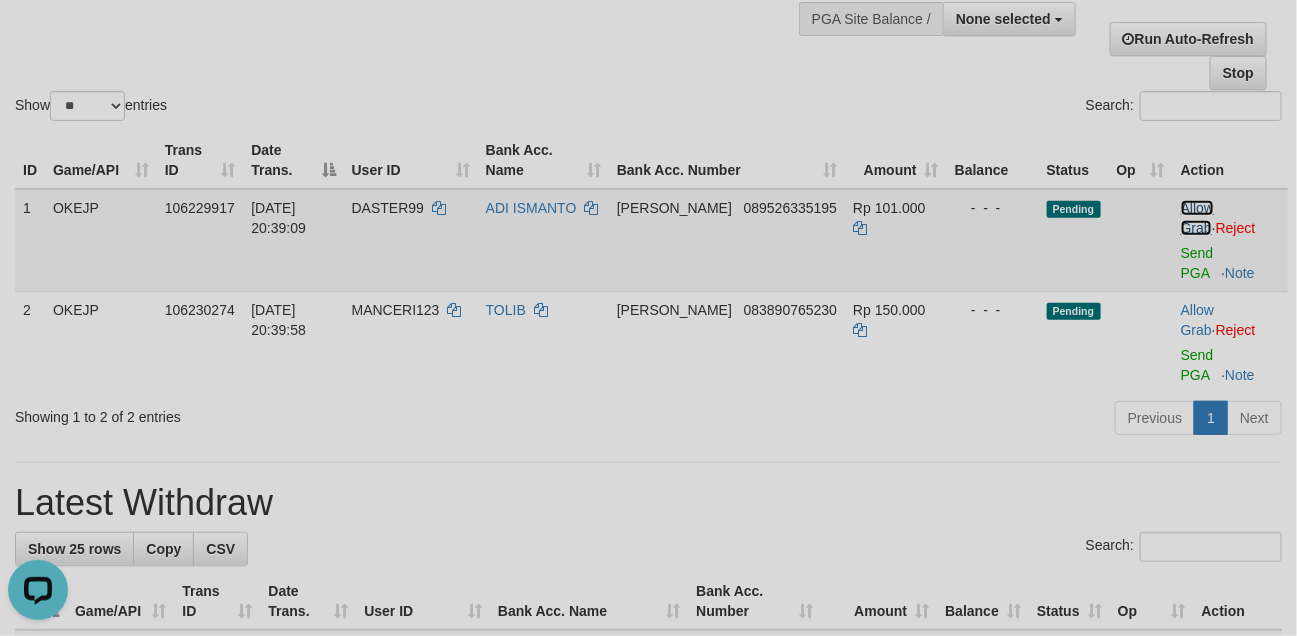 click on "Allow Grab" at bounding box center (1197, 218) 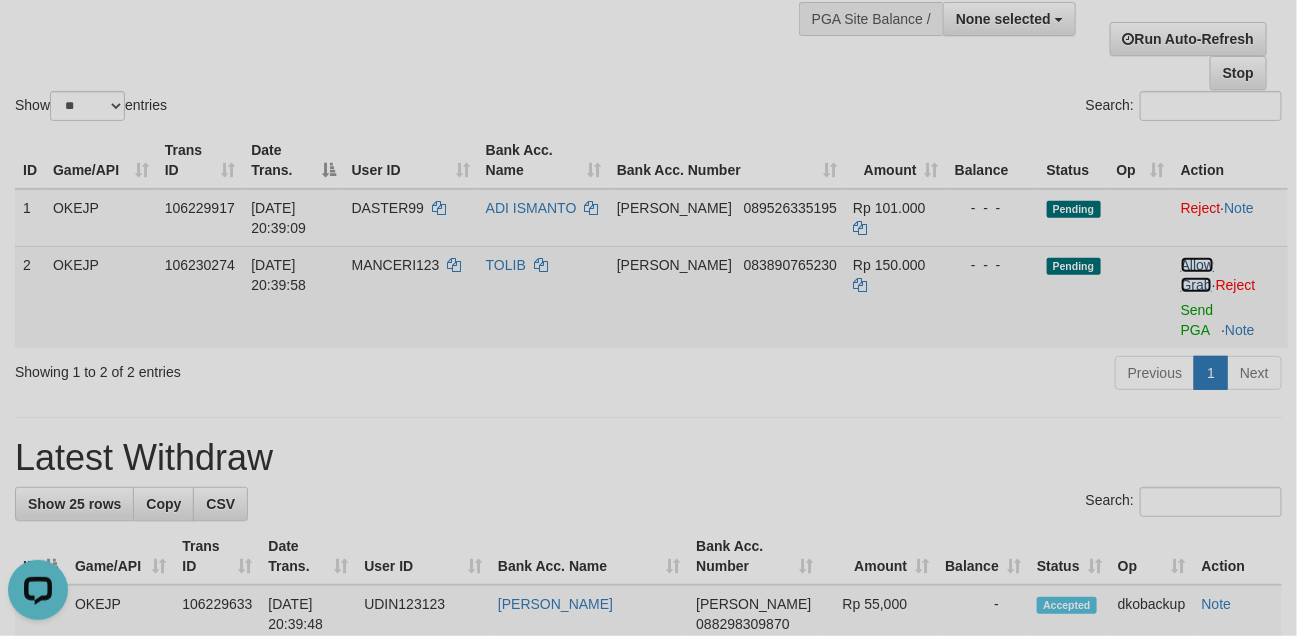 click on "Allow Grab" at bounding box center [1197, 275] 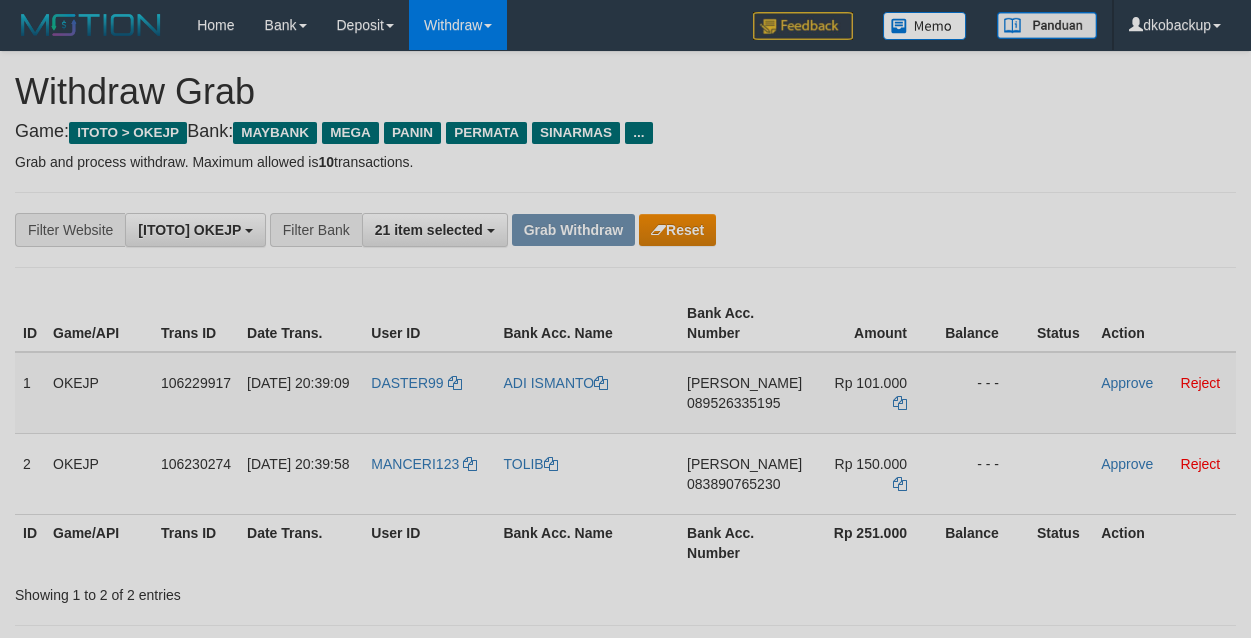 scroll, scrollTop: 0, scrollLeft: 0, axis: both 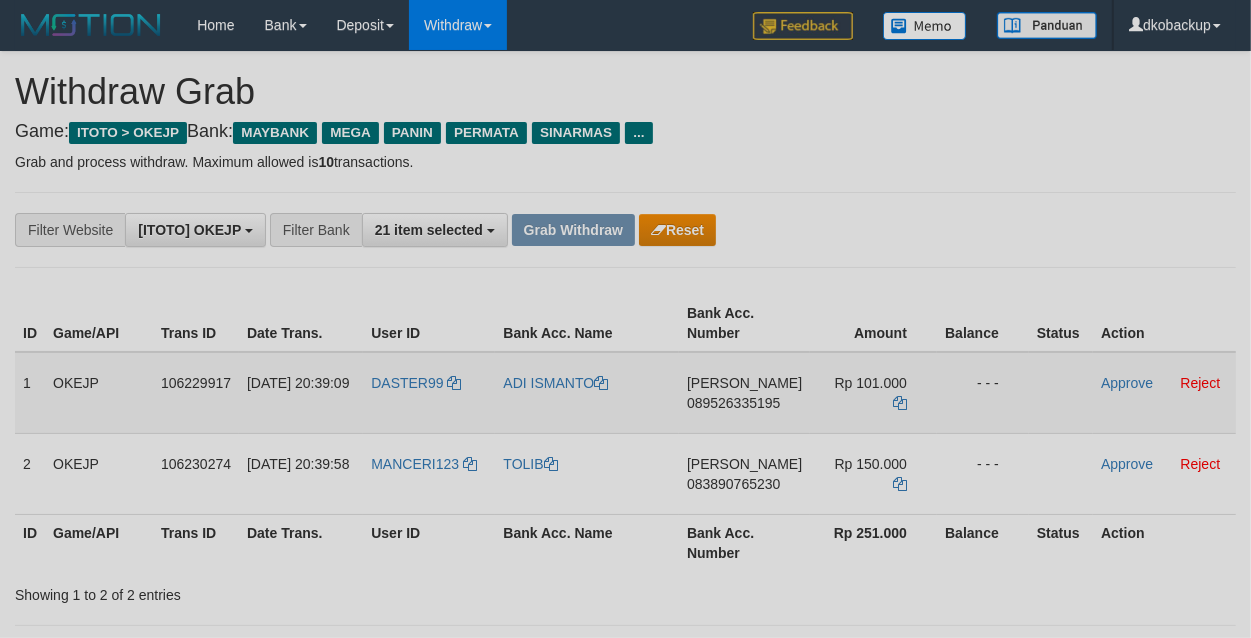 click on "DASTER99" at bounding box center [429, 393] 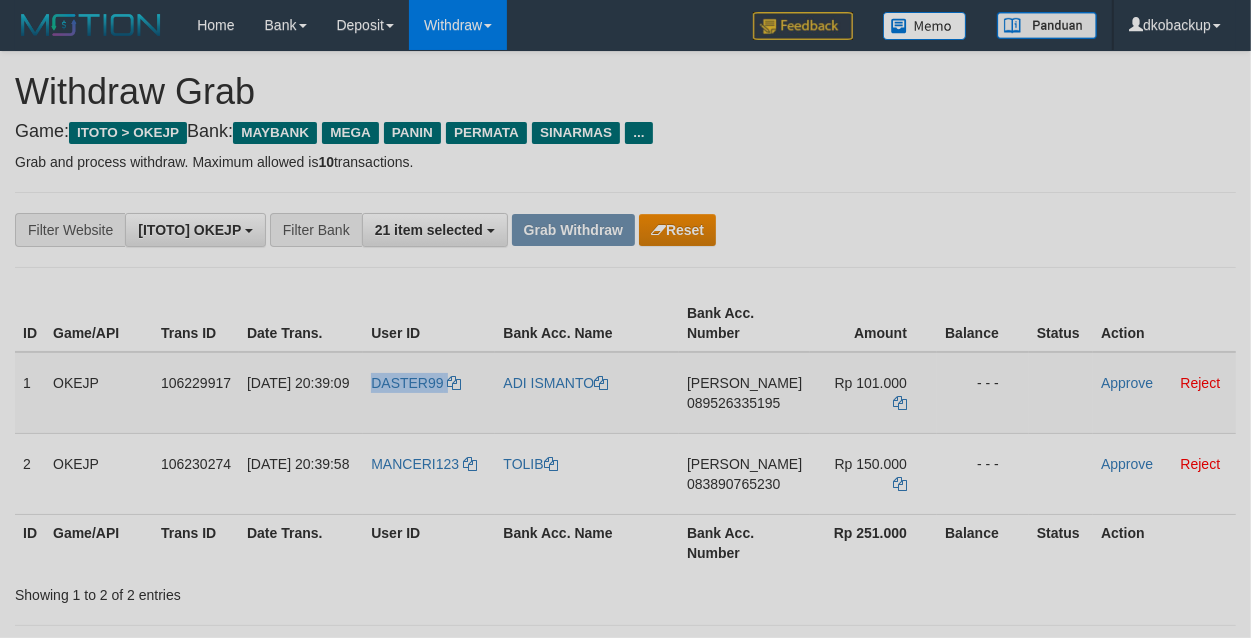 drag, startPoint x: 412, startPoint y: 407, endPoint x: 410, endPoint y: 327, distance: 80.024994 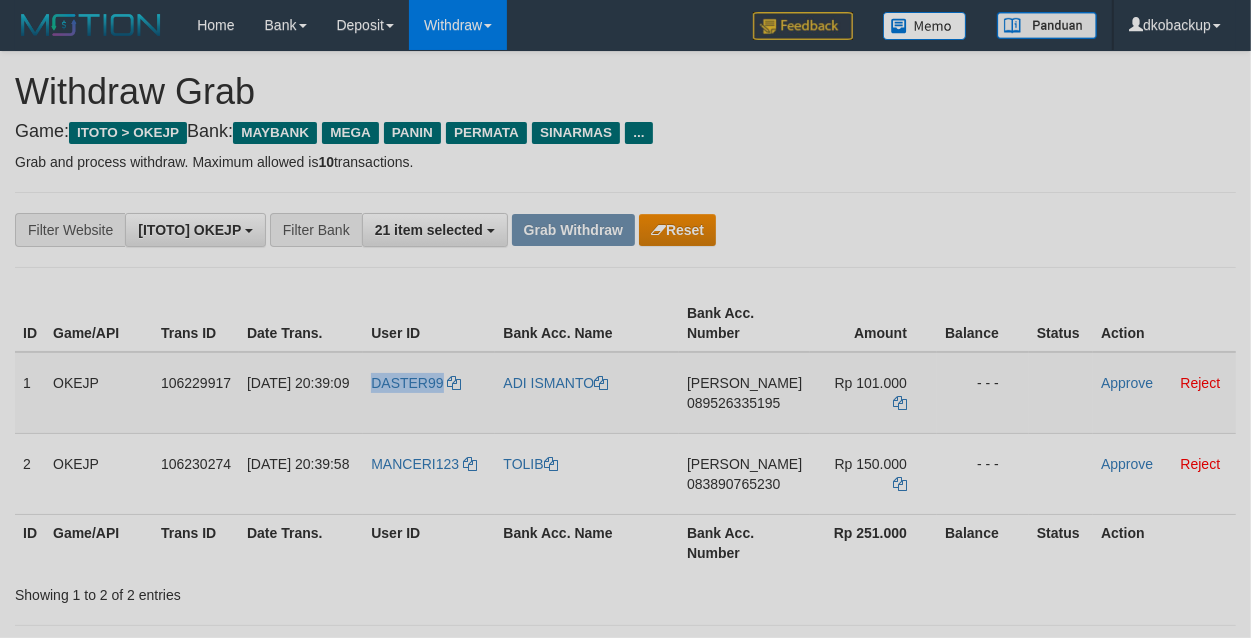copy on "DASTER99" 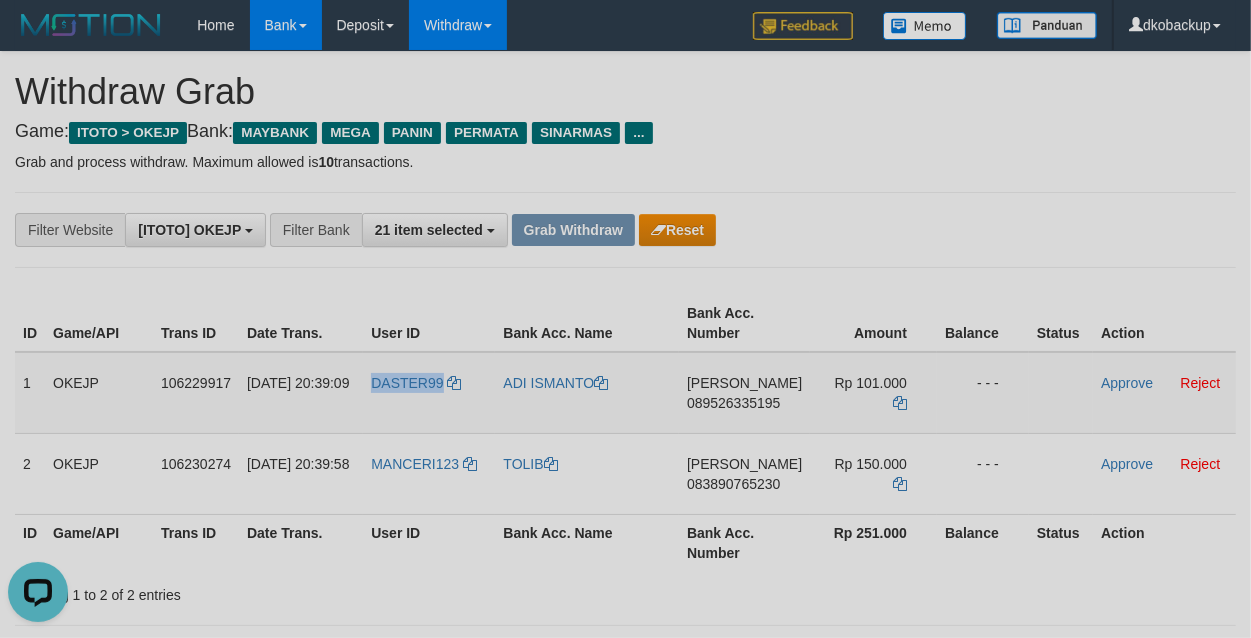 scroll, scrollTop: 0, scrollLeft: 0, axis: both 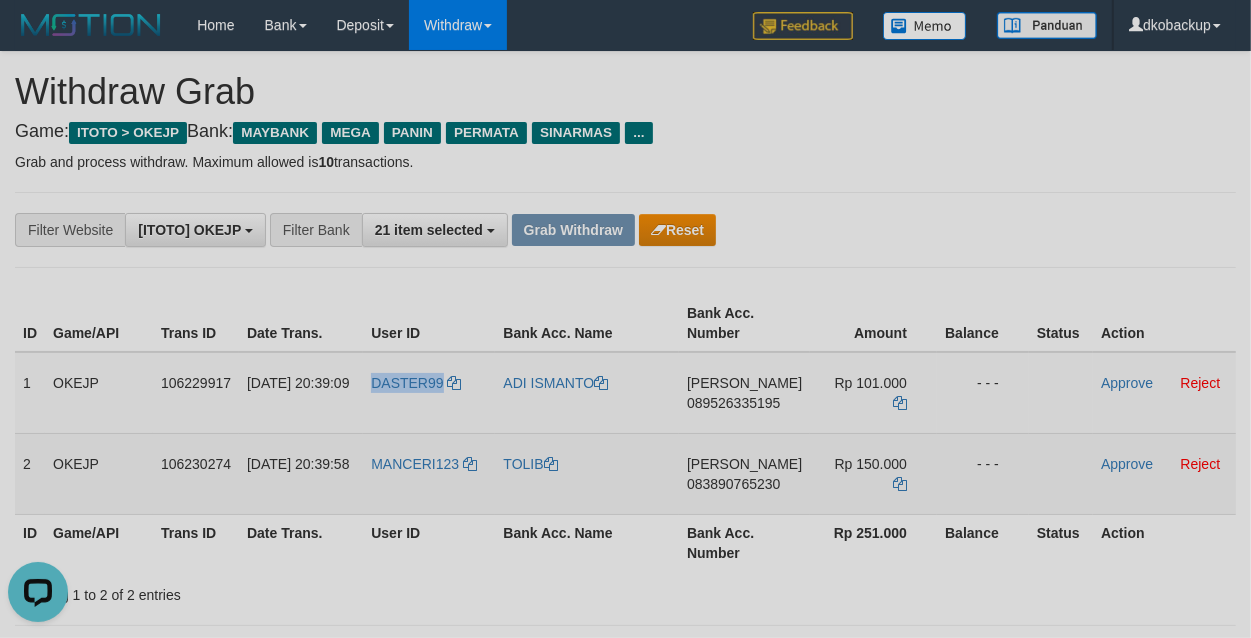click on "MANCERI123" at bounding box center (429, 473) 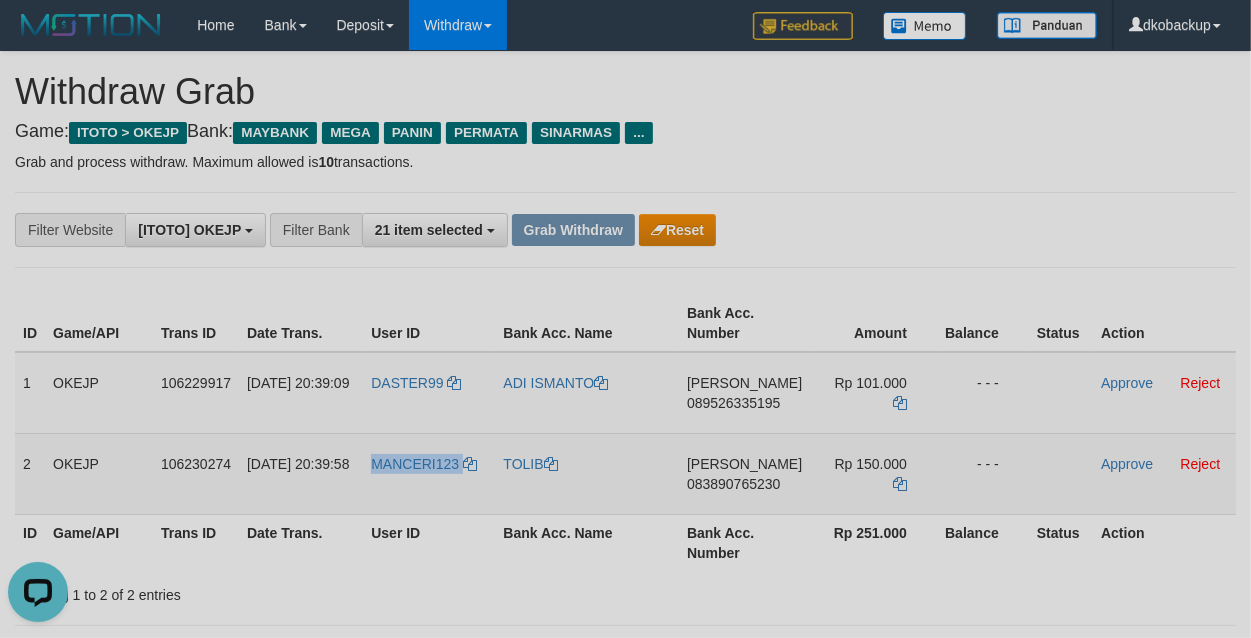 click on "MANCERI123" at bounding box center (429, 473) 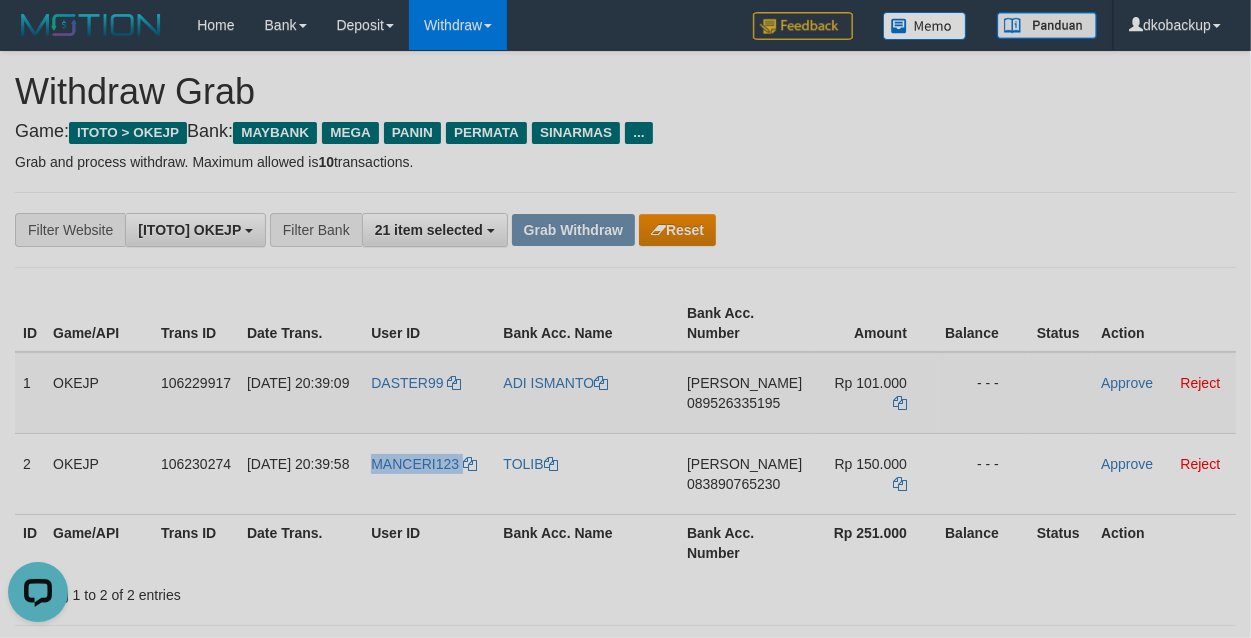 copy on "MANCERI123" 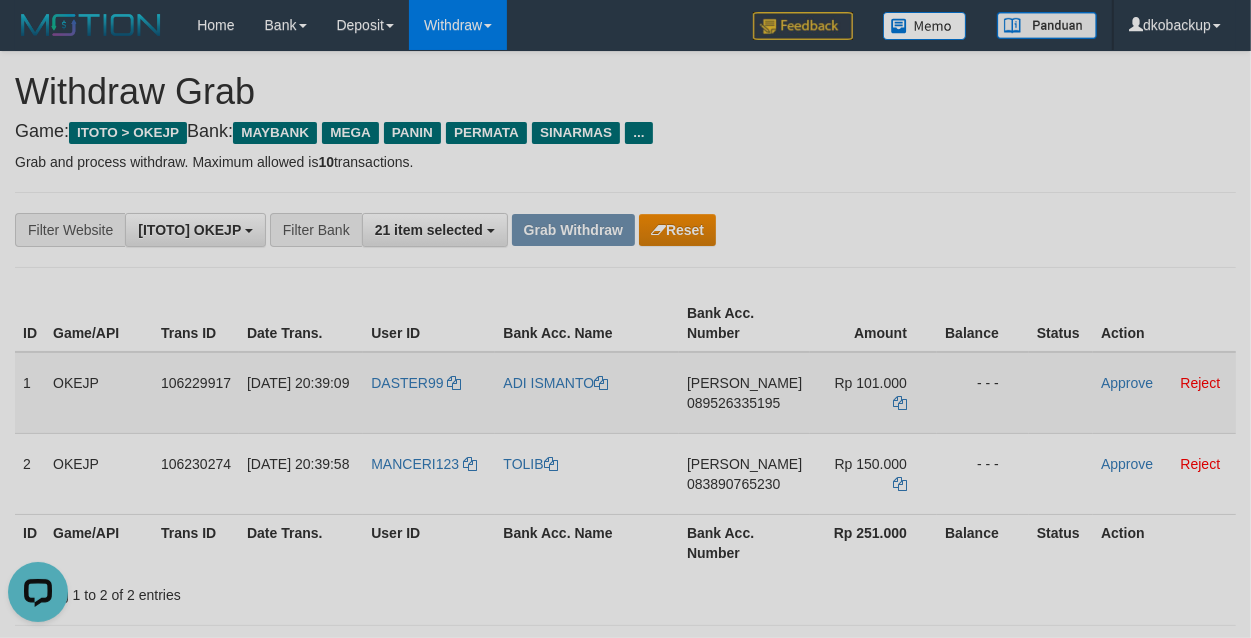 click on "DANA
089526335195" at bounding box center (744, 393) 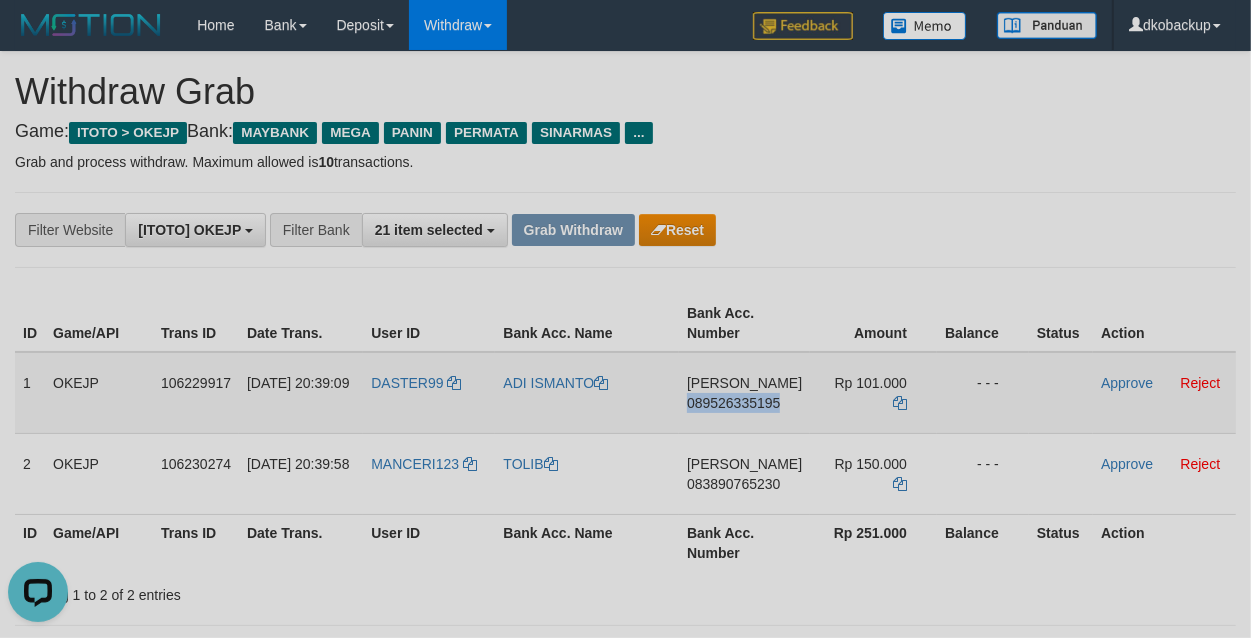 click on "DANA
089526335195" at bounding box center (744, 393) 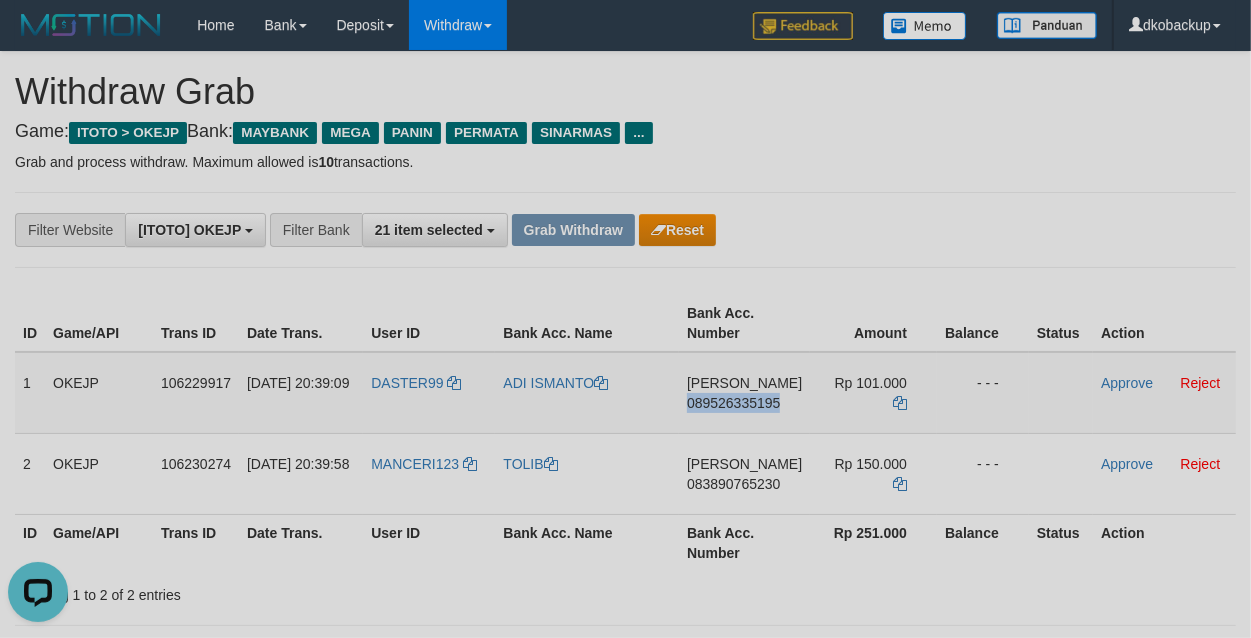 copy on "089526335195" 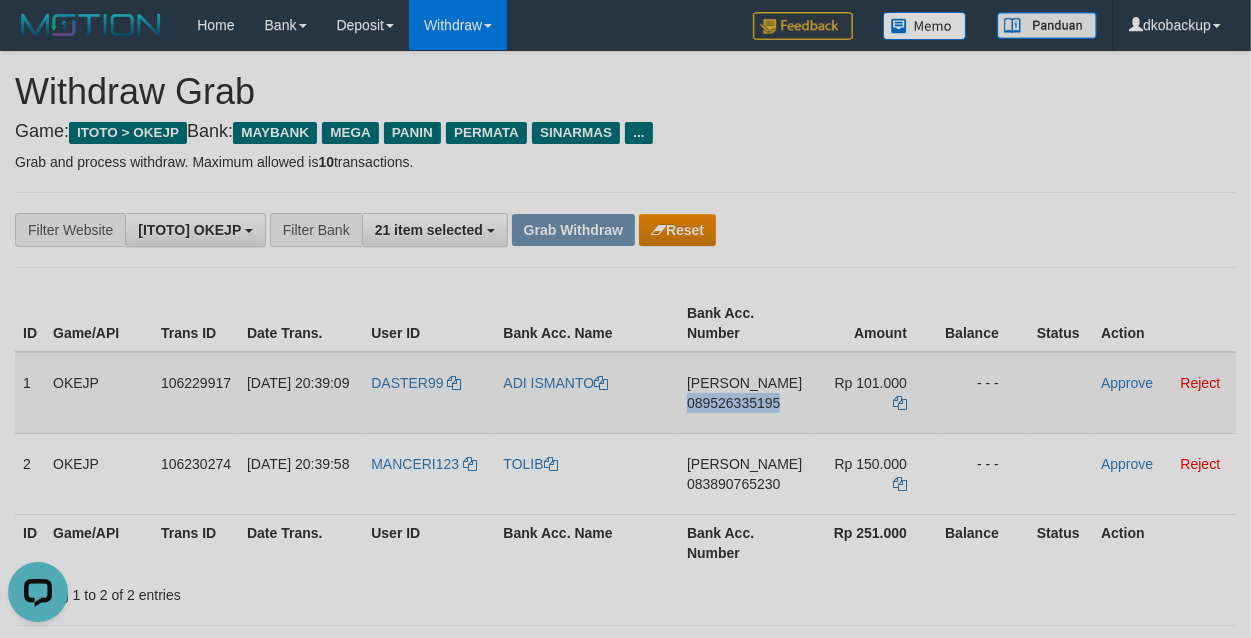 click on "DANA
089526335195" at bounding box center [744, 393] 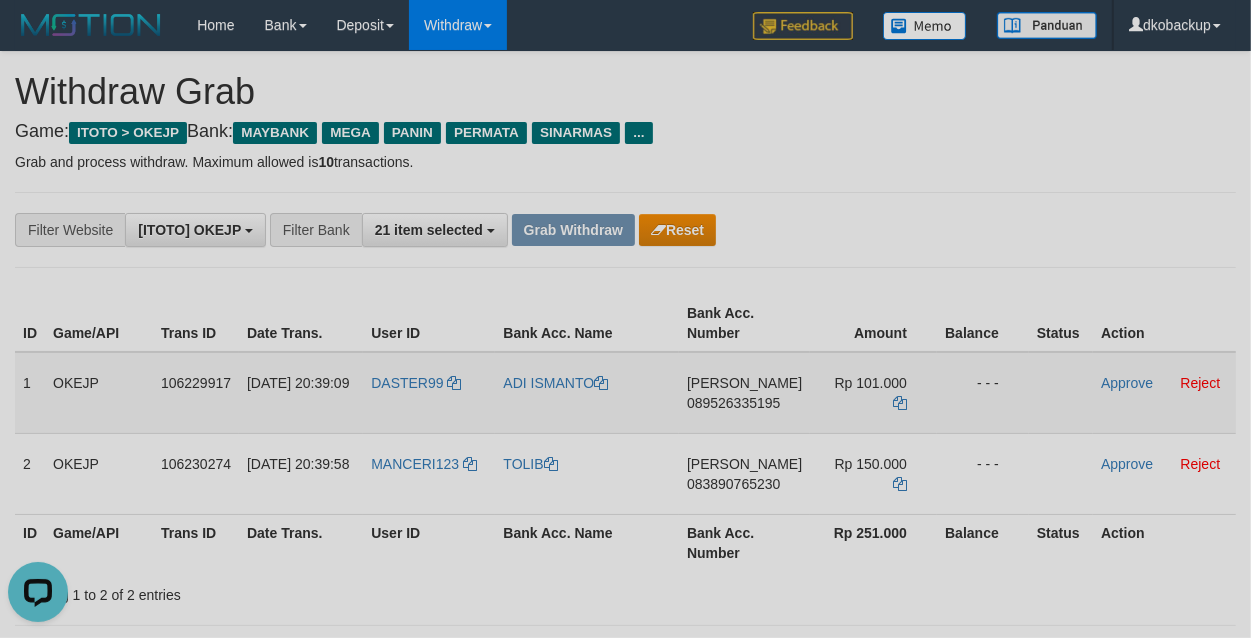 click on "DASTER99" at bounding box center (429, 393) 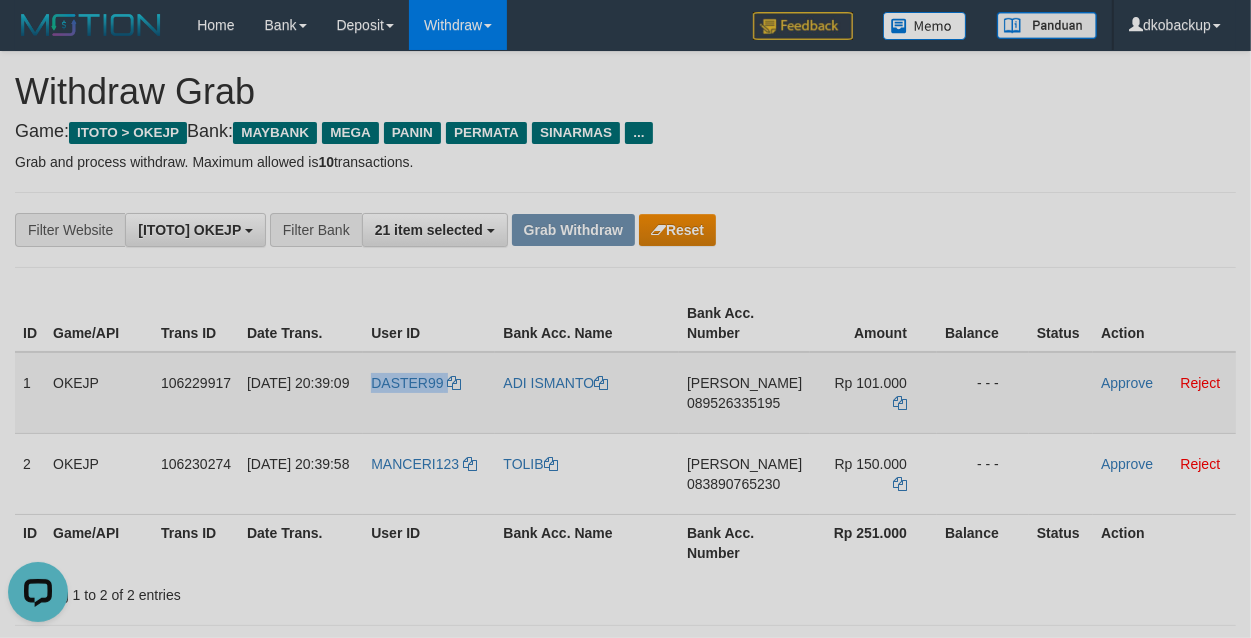 drag, startPoint x: 418, startPoint y: 401, endPoint x: 437, endPoint y: 430, distance: 34.669872 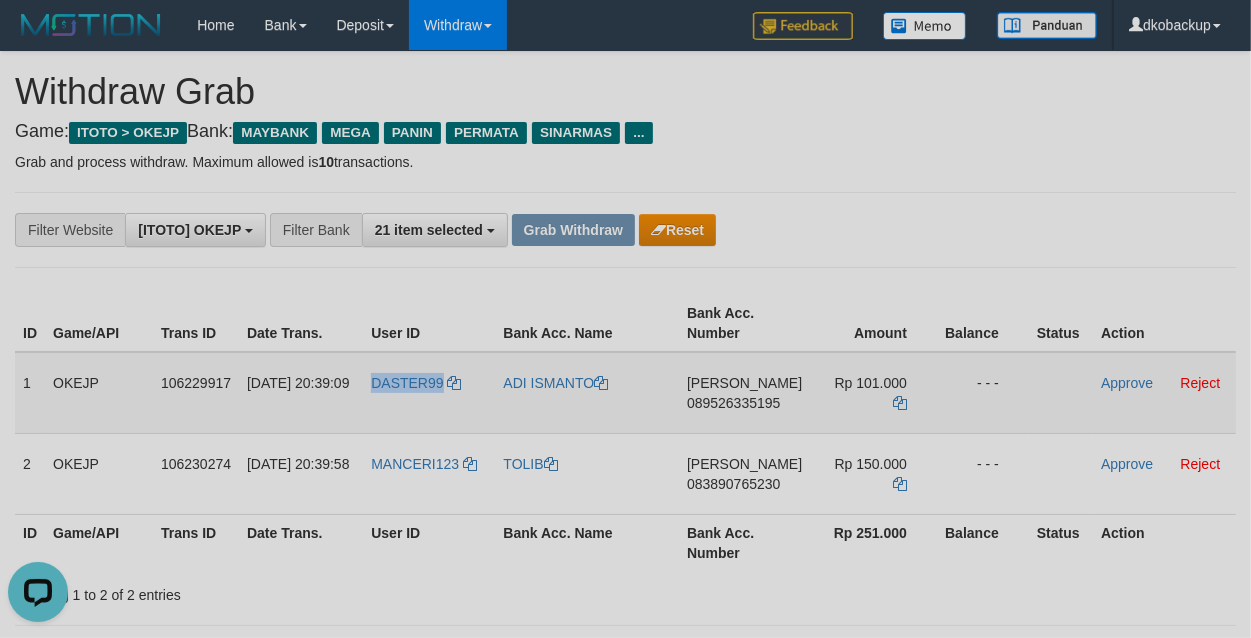 copy on "DASTER99" 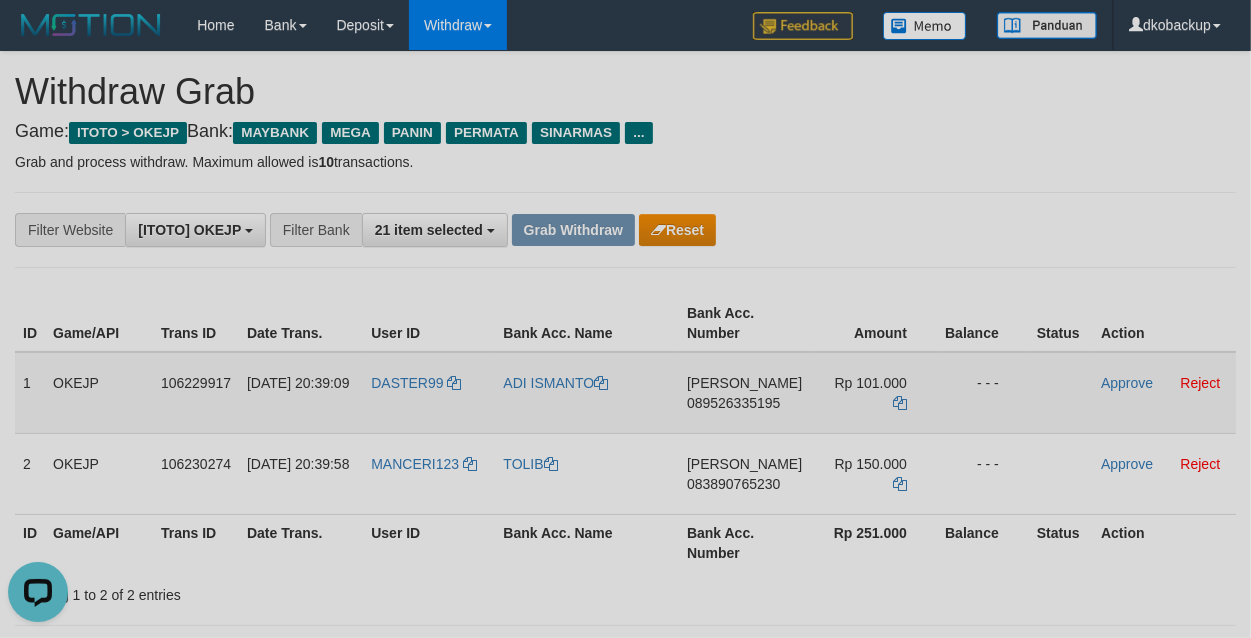 click on "DANA
089526335195" at bounding box center [744, 393] 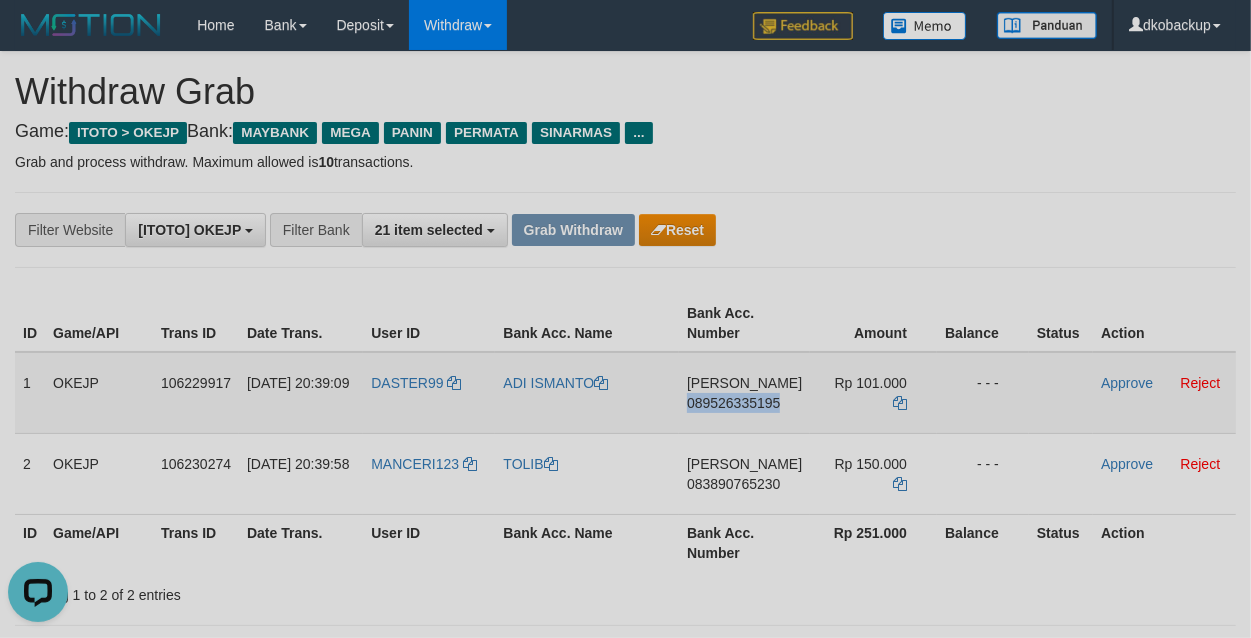 click on "DANA
089526335195" at bounding box center [744, 393] 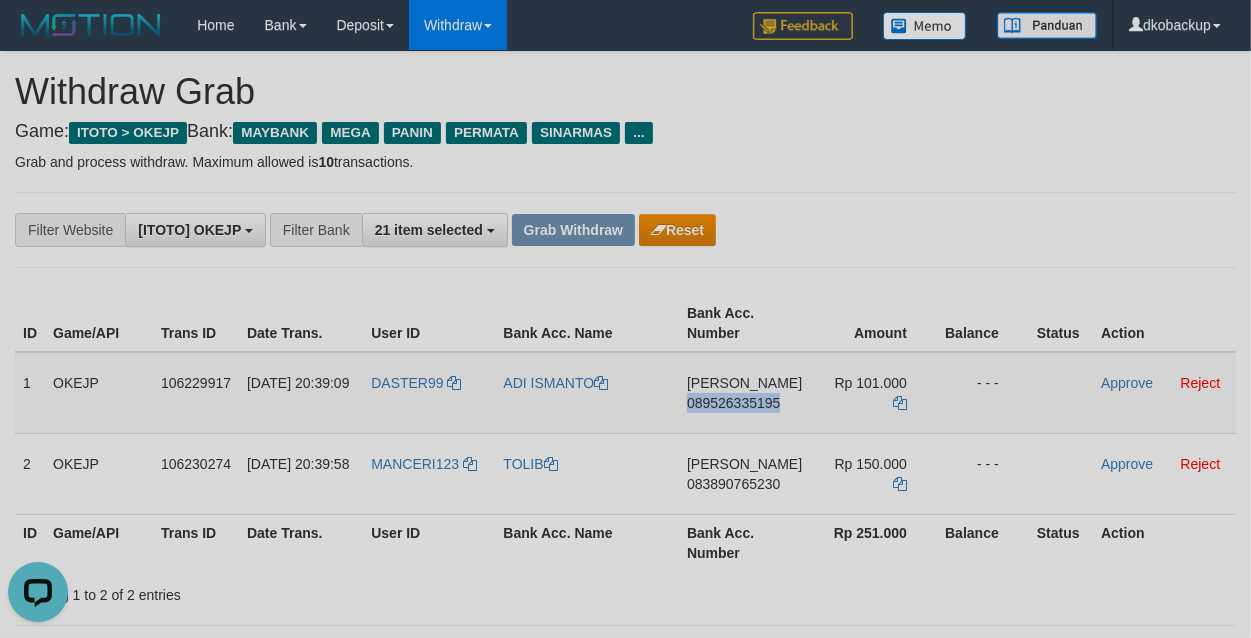 copy on "089526335195" 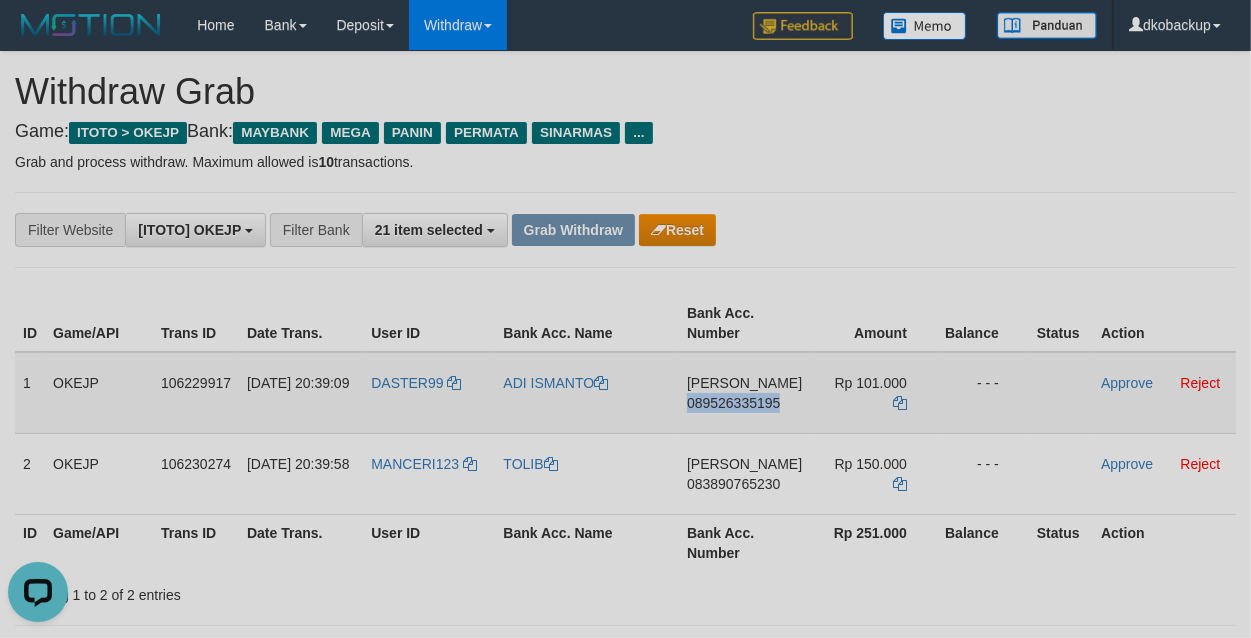 click on "DANA
089526335195" at bounding box center [744, 393] 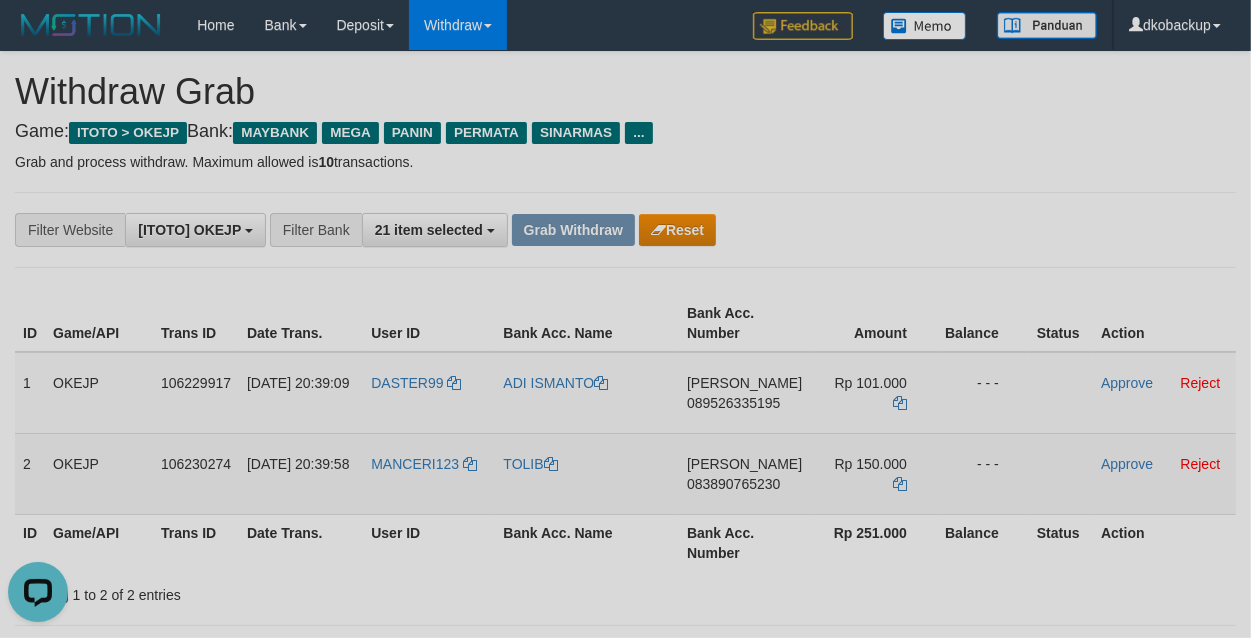 click on "DANA
083890765230" at bounding box center (744, 473) 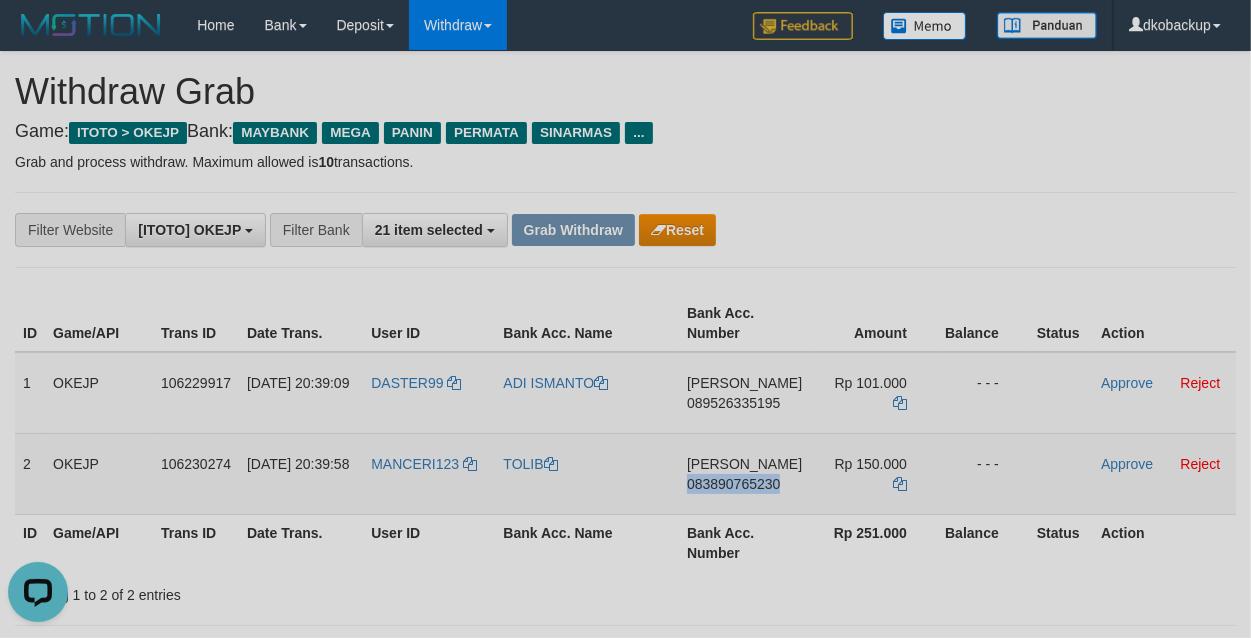 click on "DANA
083890765230" at bounding box center [744, 473] 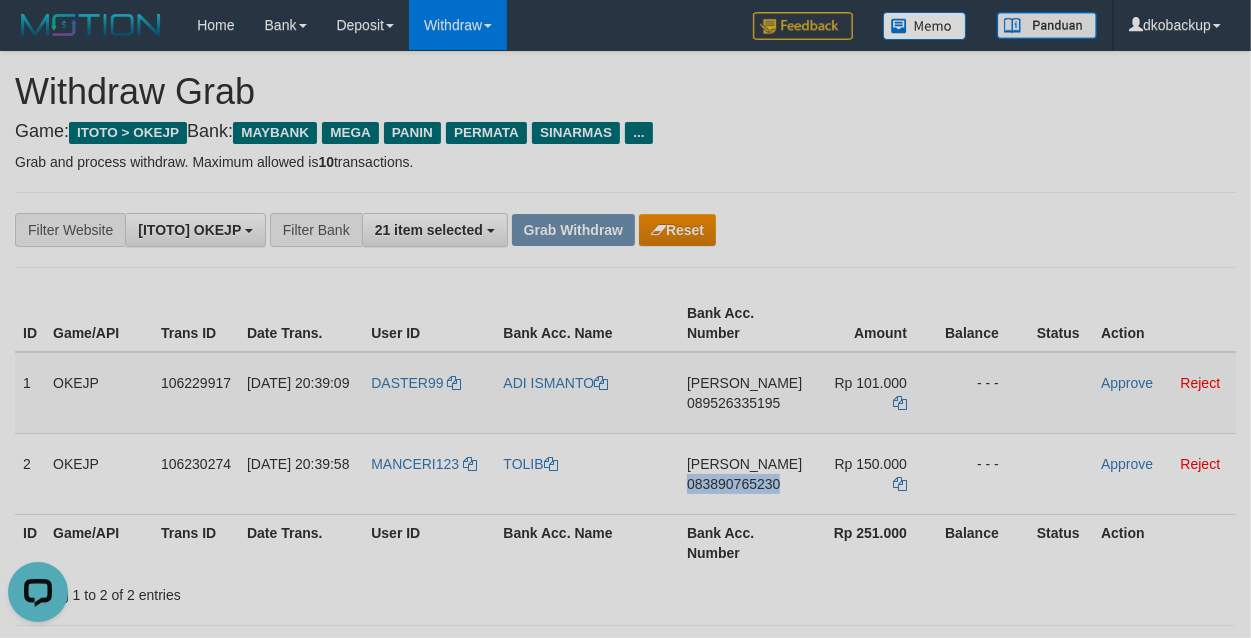 copy on "083890765230" 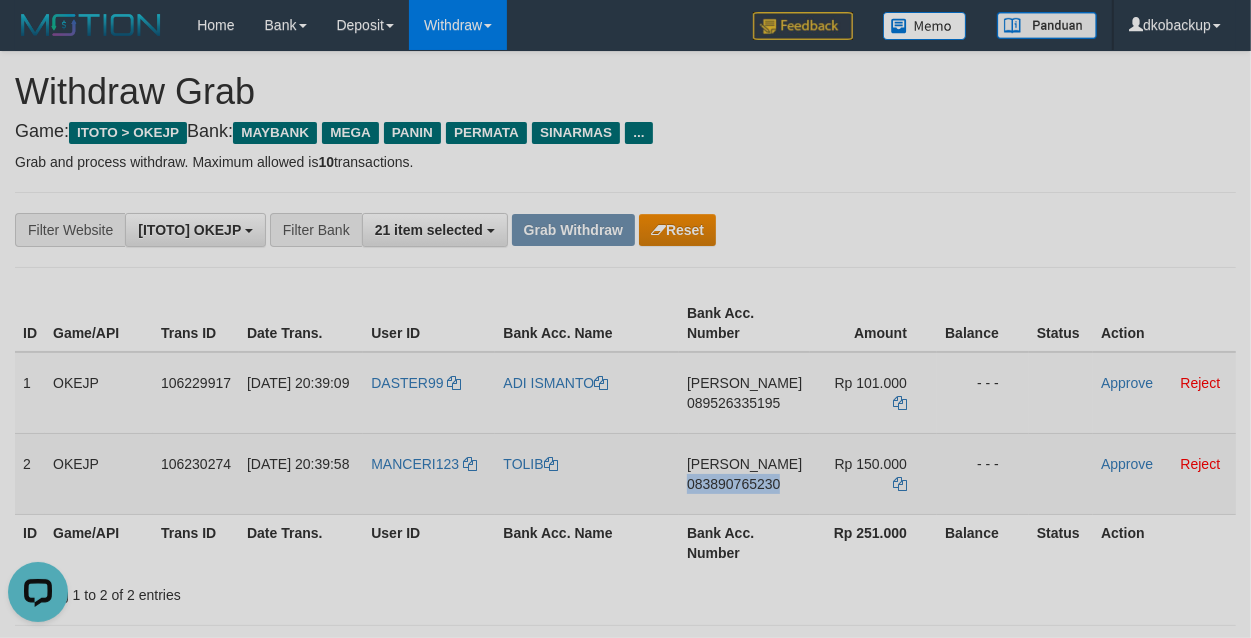 click on "DANA
083890765230" at bounding box center (744, 473) 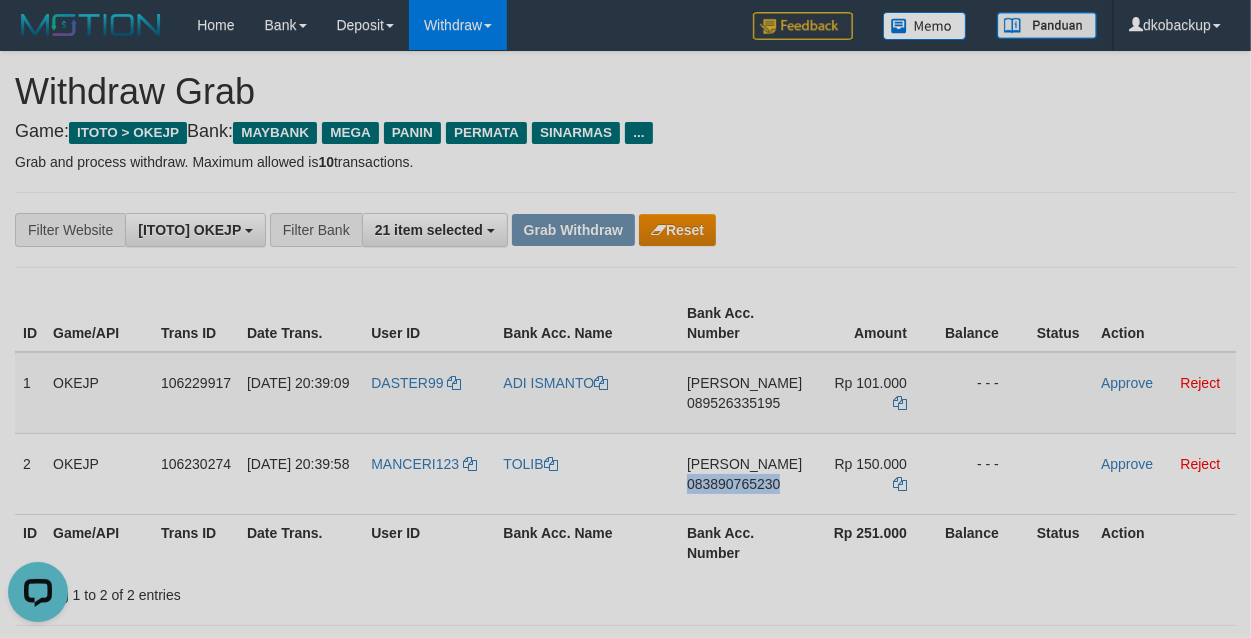 click on "DANA
083890765230" at bounding box center (744, 473) 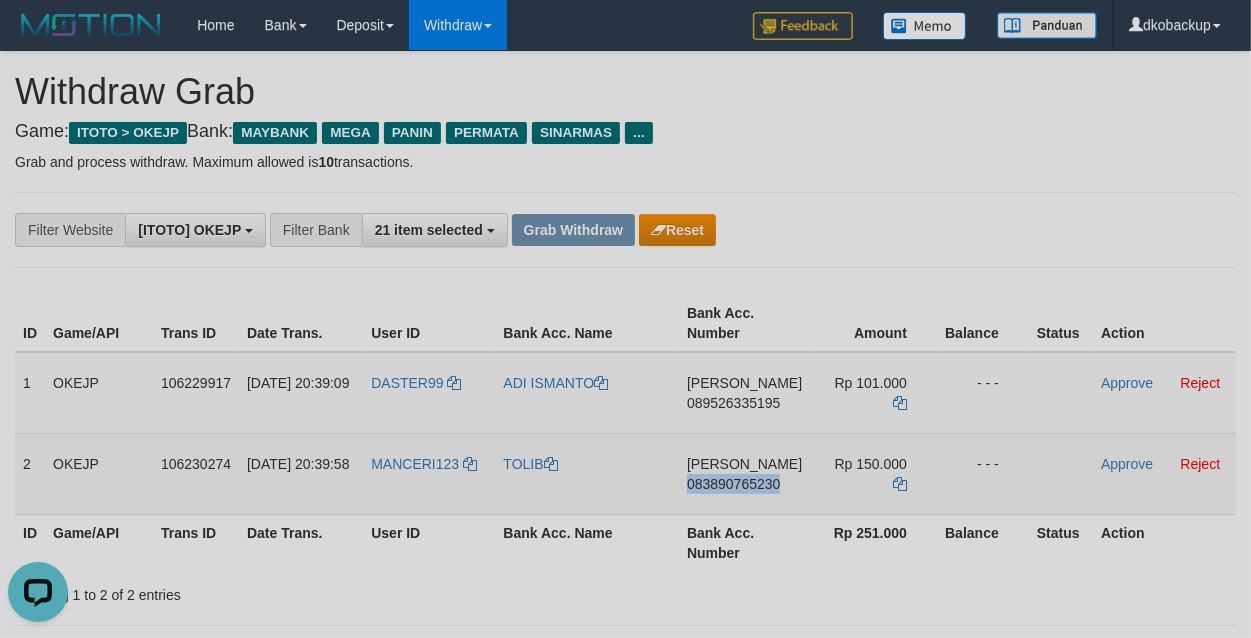 click on "DANA
083890765230" at bounding box center (744, 473) 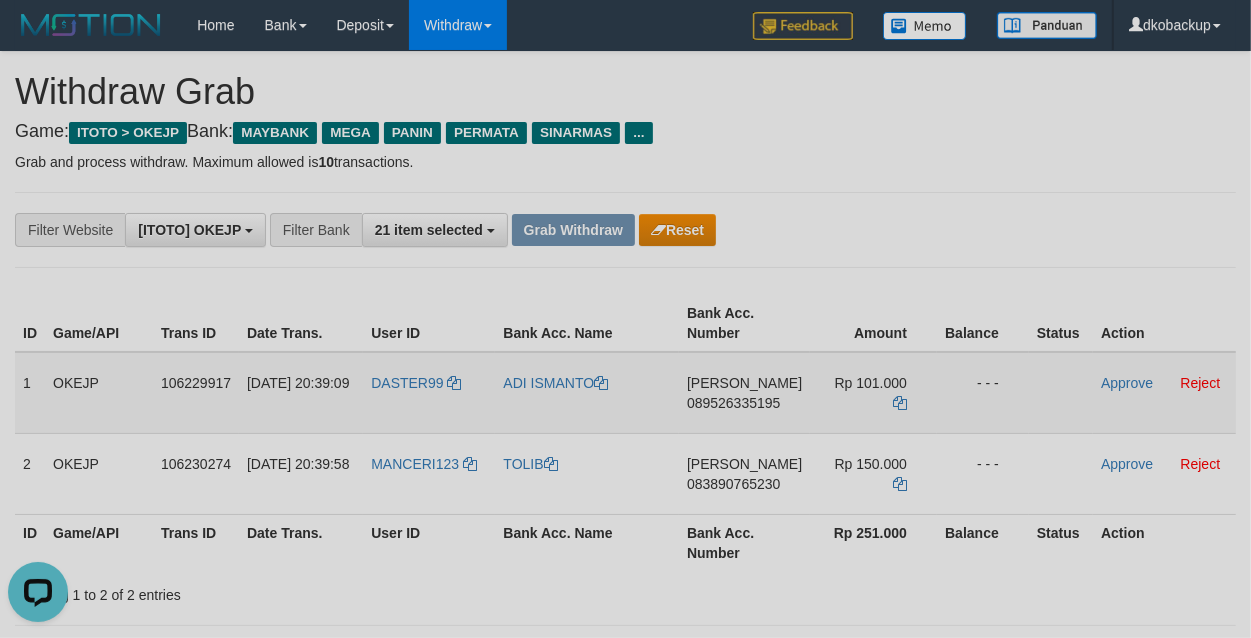 click on "DASTER99" at bounding box center [429, 393] 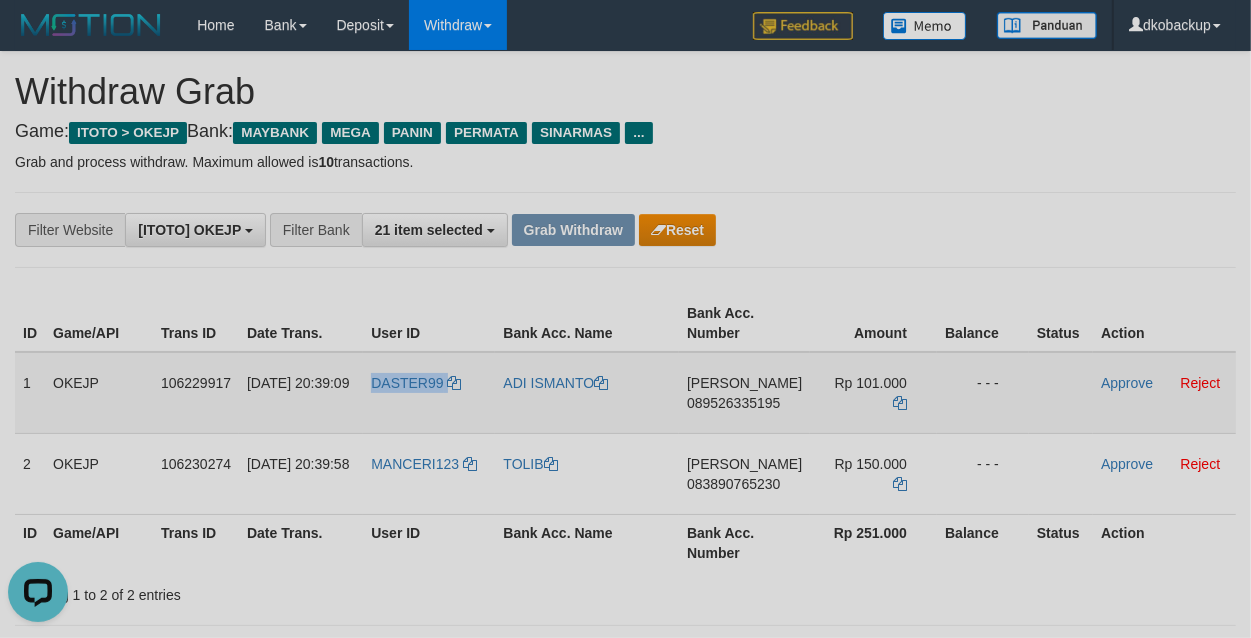 click on "DASTER99" at bounding box center [429, 393] 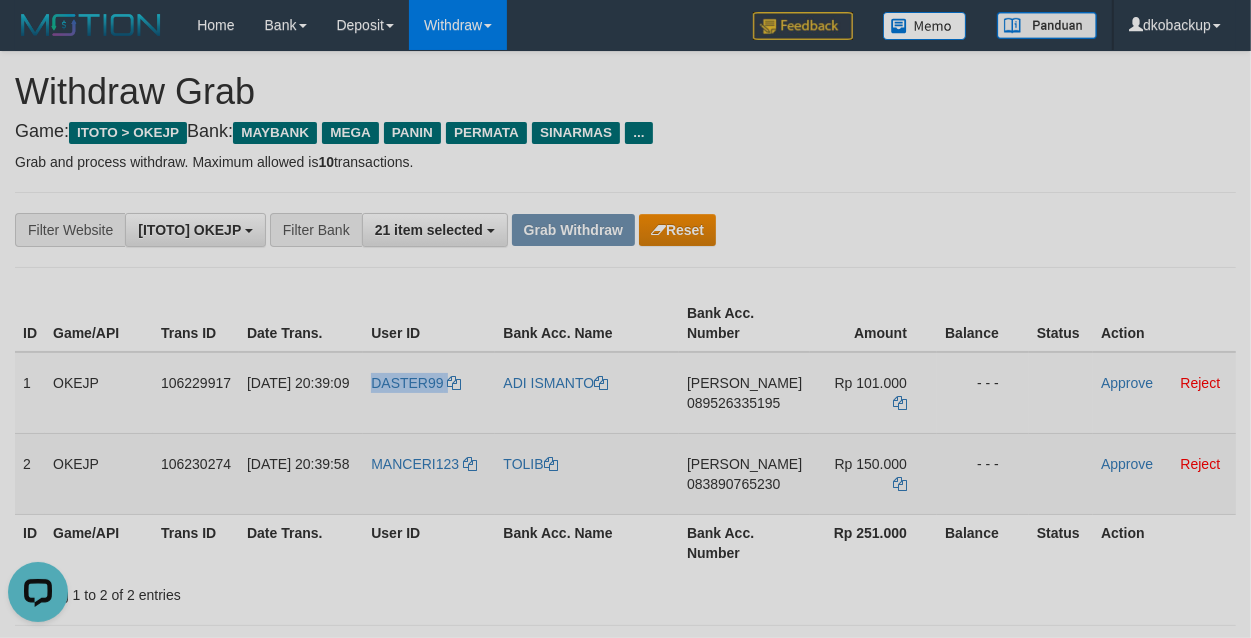 copy on "DASTER99" 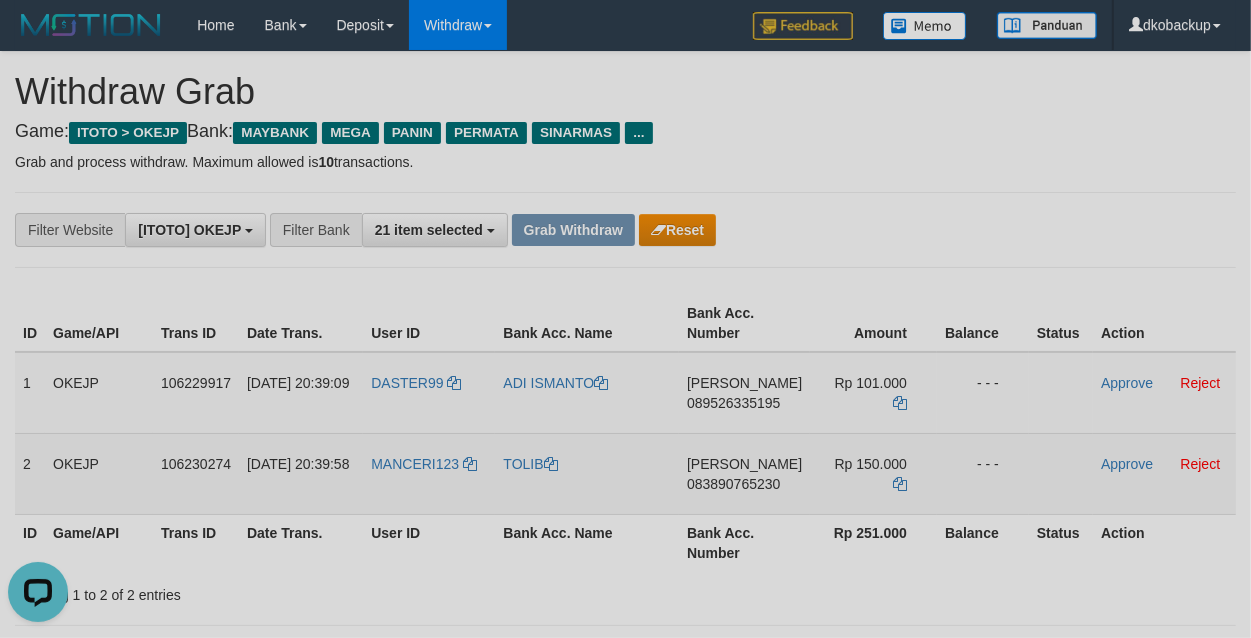 click on "MANCERI123" at bounding box center [429, 473] 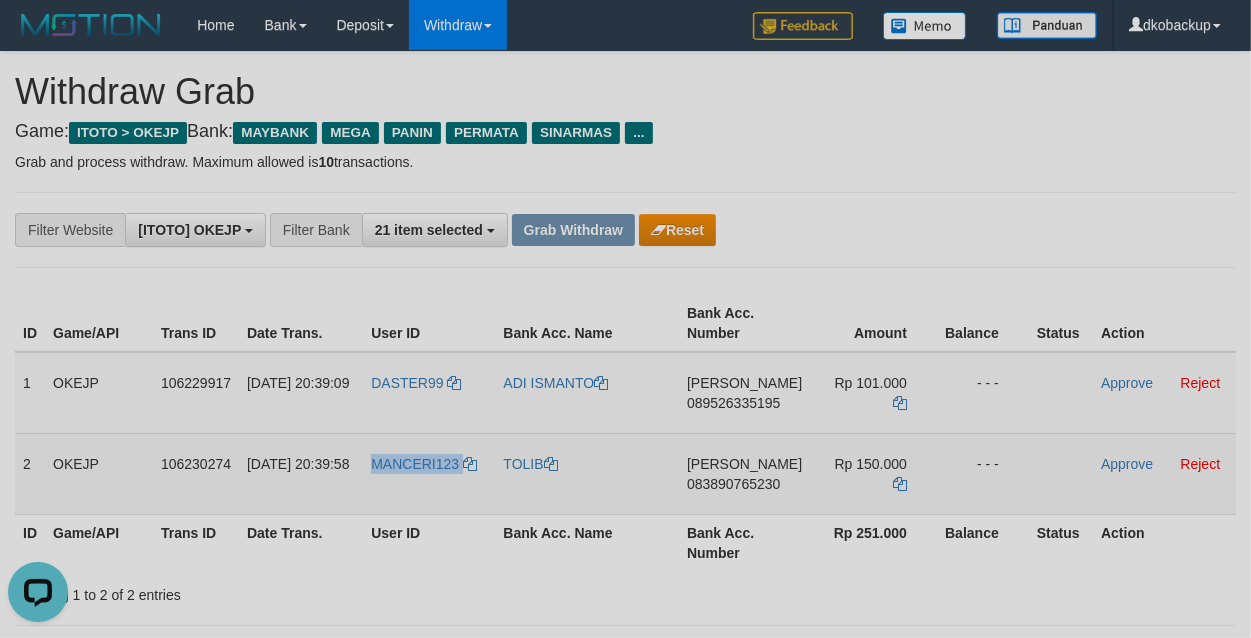 click on "MANCERI123" at bounding box center [429, 473] 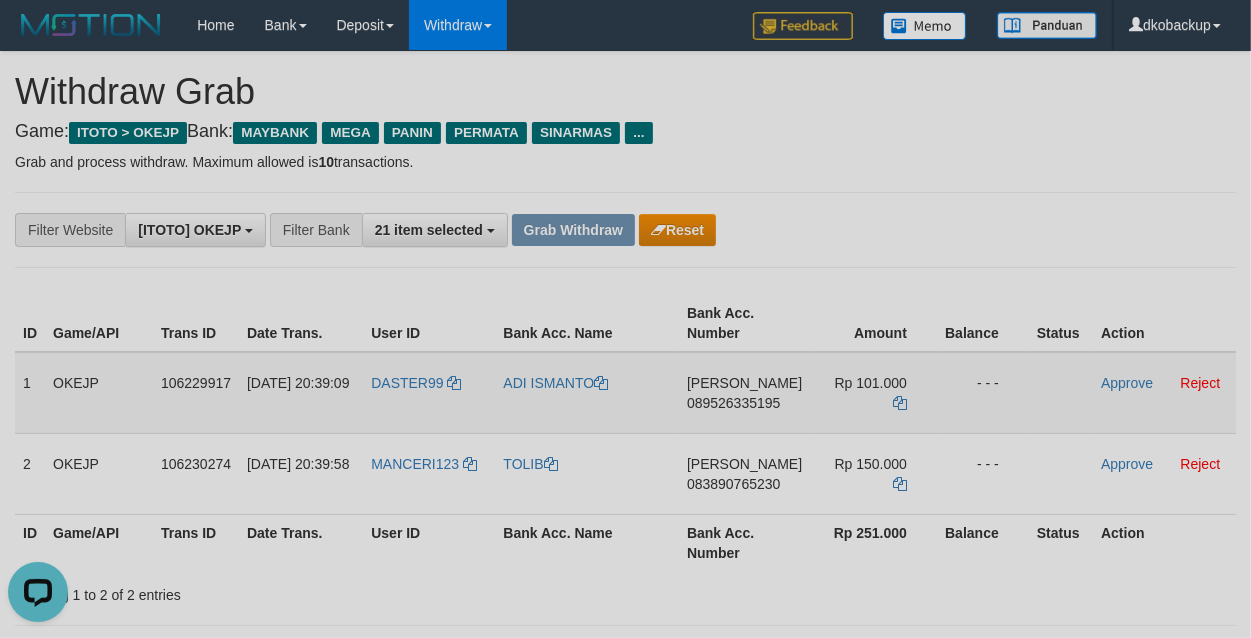 click on "ADI ISMANTO" at bounding box center [587, 393] 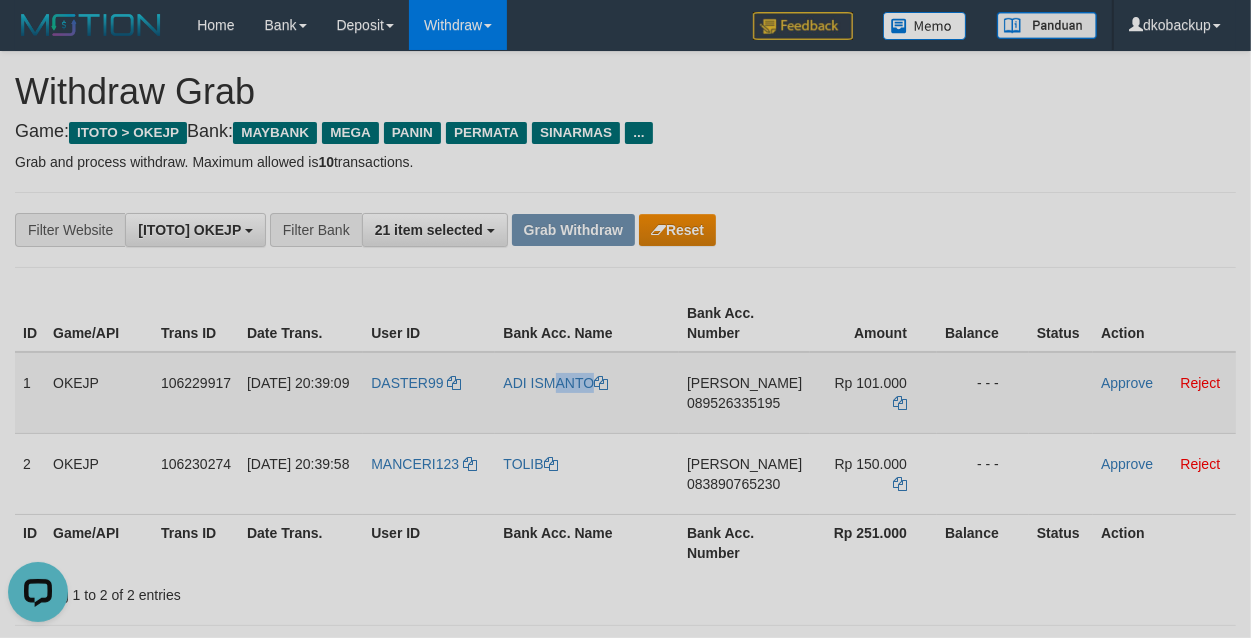 click on "ADI ISMANTO" at bounding box center (587, 393) 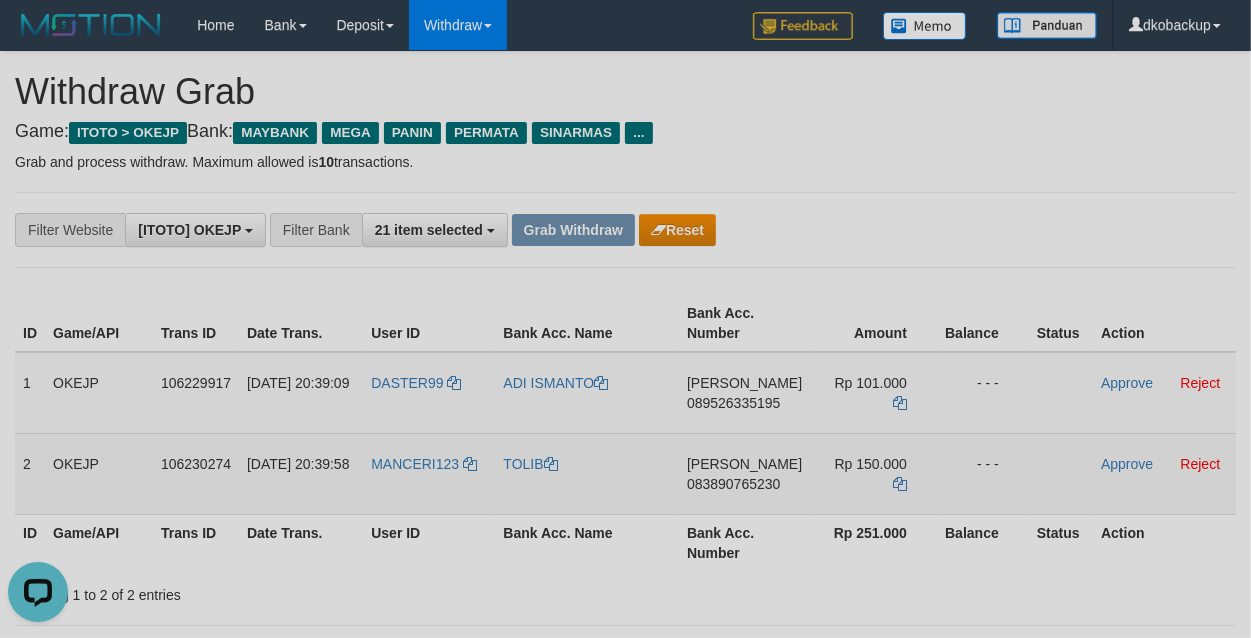 click on "TOLIB" at bounding box center [587, 473] 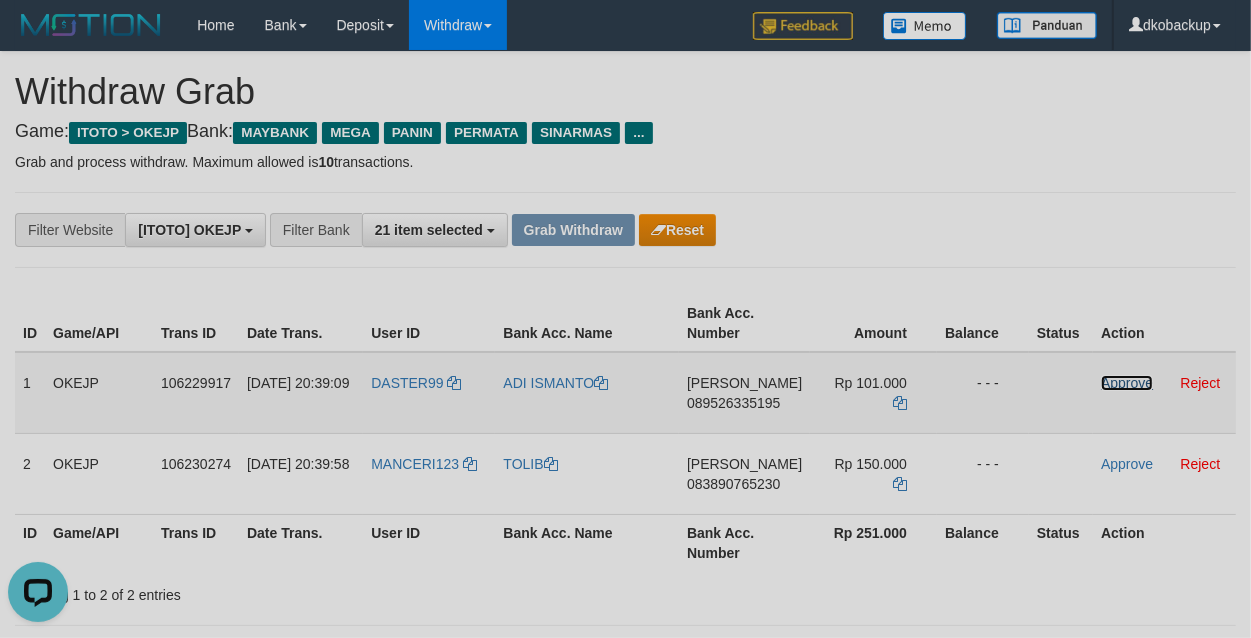 click on "Approve" at bounding box center (1127, 383) 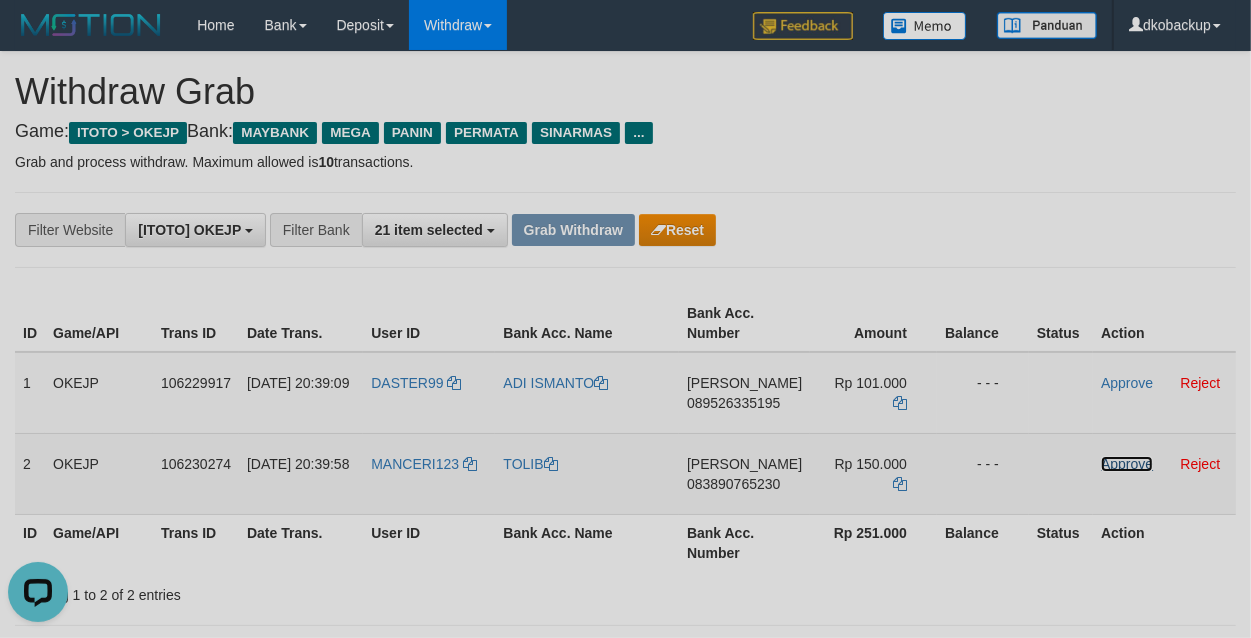click on "Approve" at bounding box center (1127, 464) 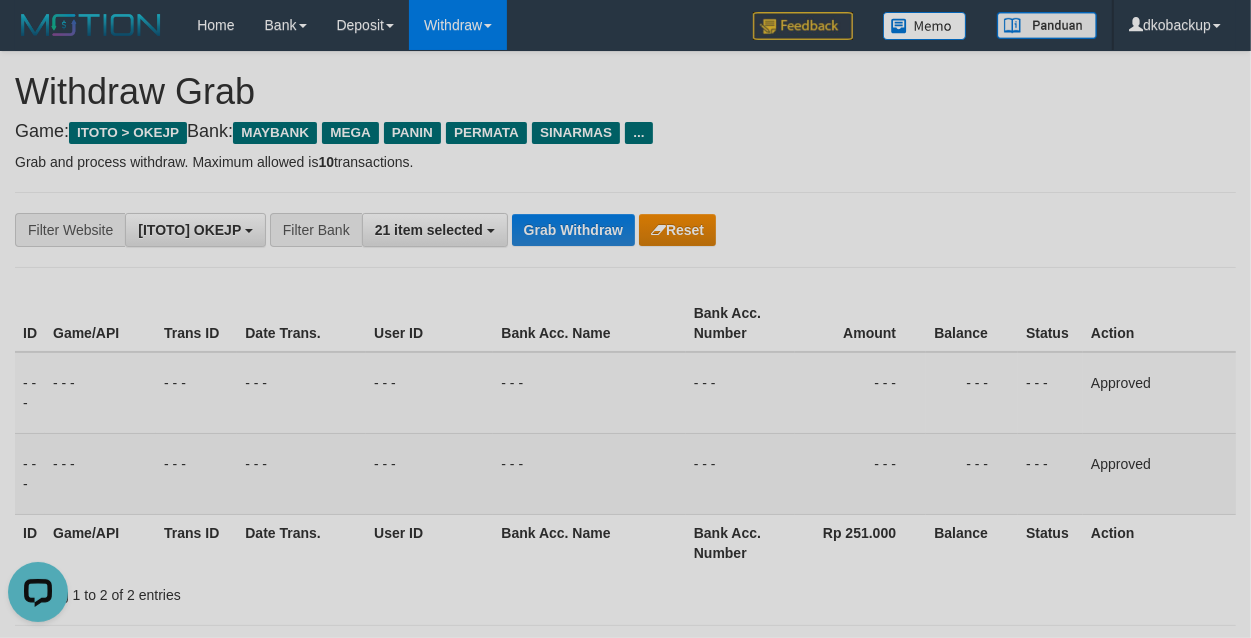 click on "**********" at bounding box center [521, 230] 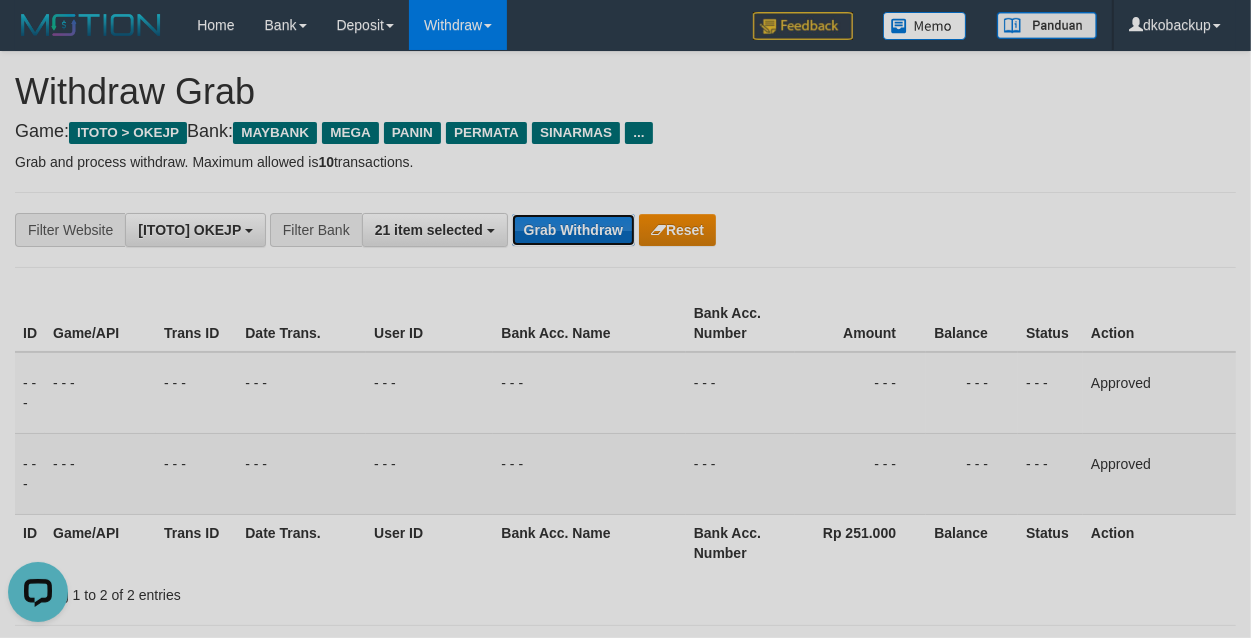 click on "Grab Withdraw" at bounding box center (573, 230) 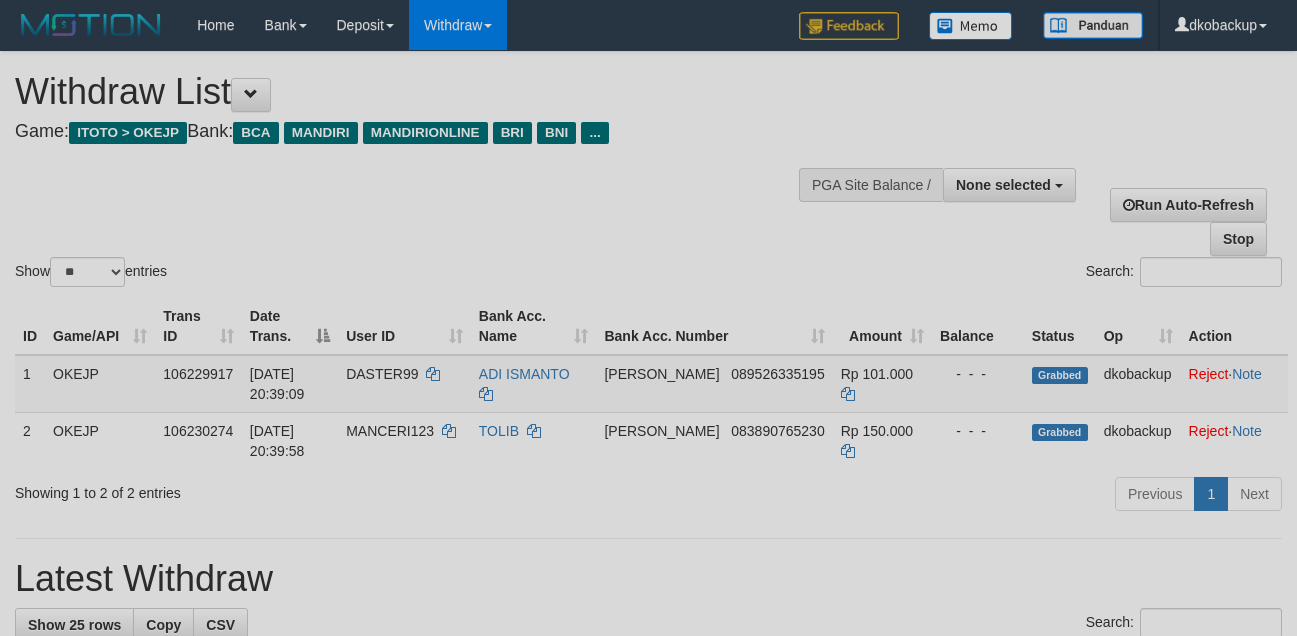 select 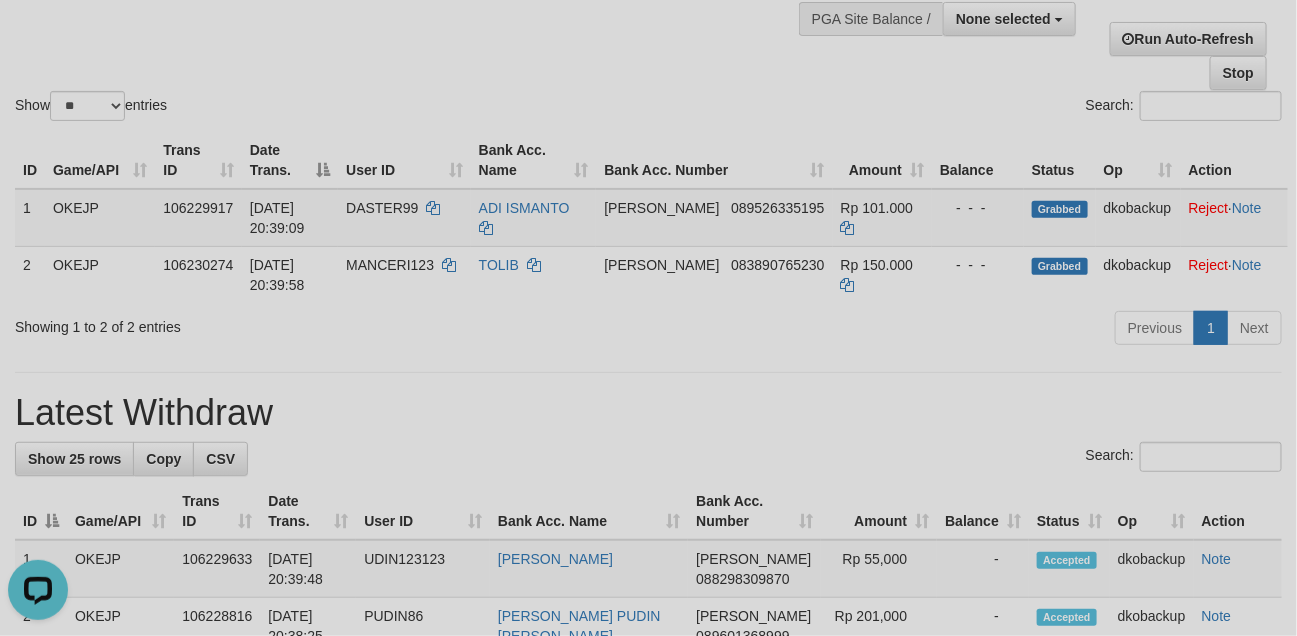 scroll, scrollTop: 0, scrollLeft: 0, axis: both 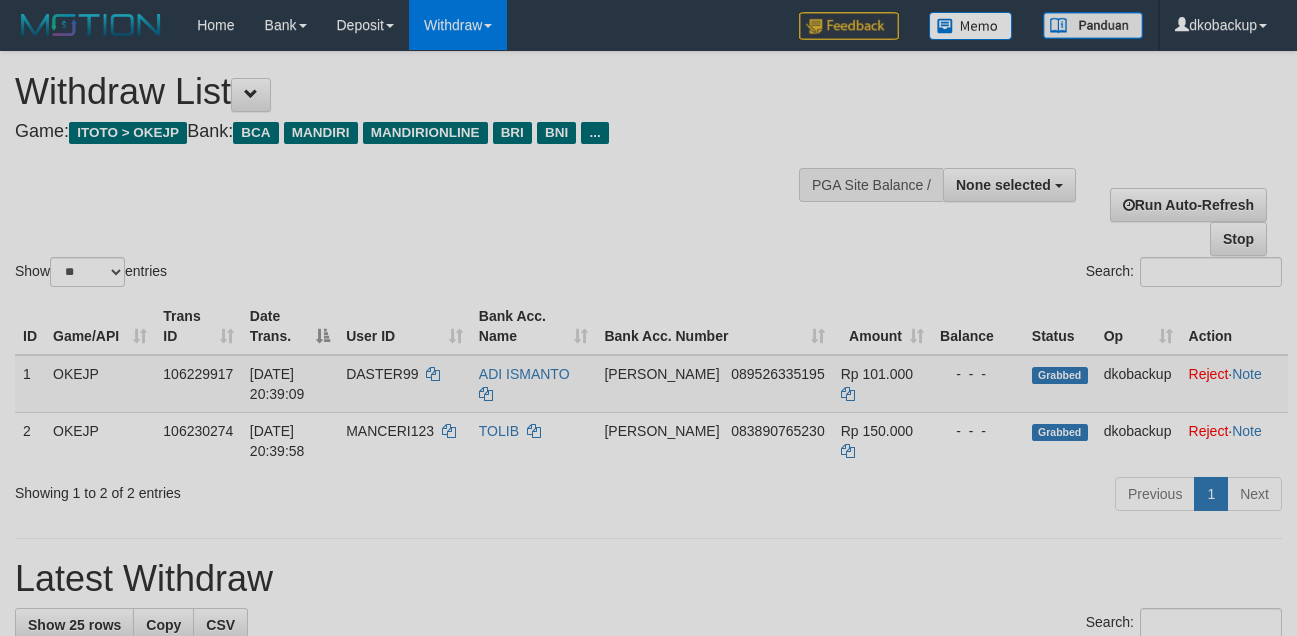 select 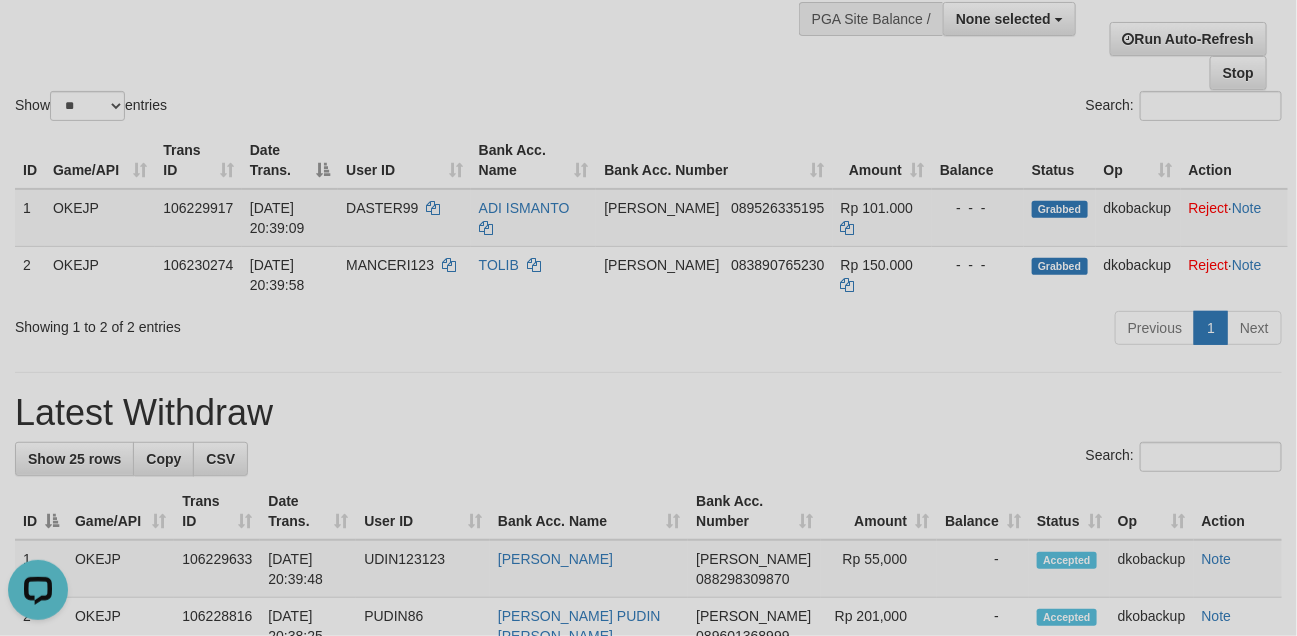scroll, scrollTop: 0, scrollLeft: 0, axis: both 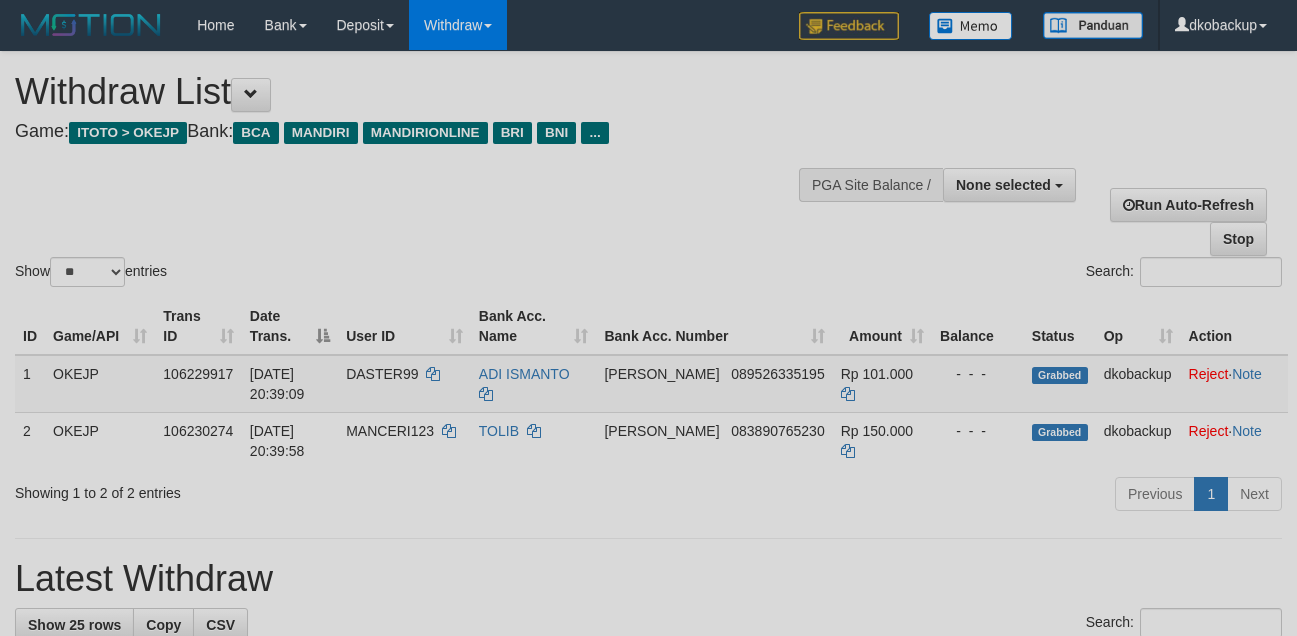 select 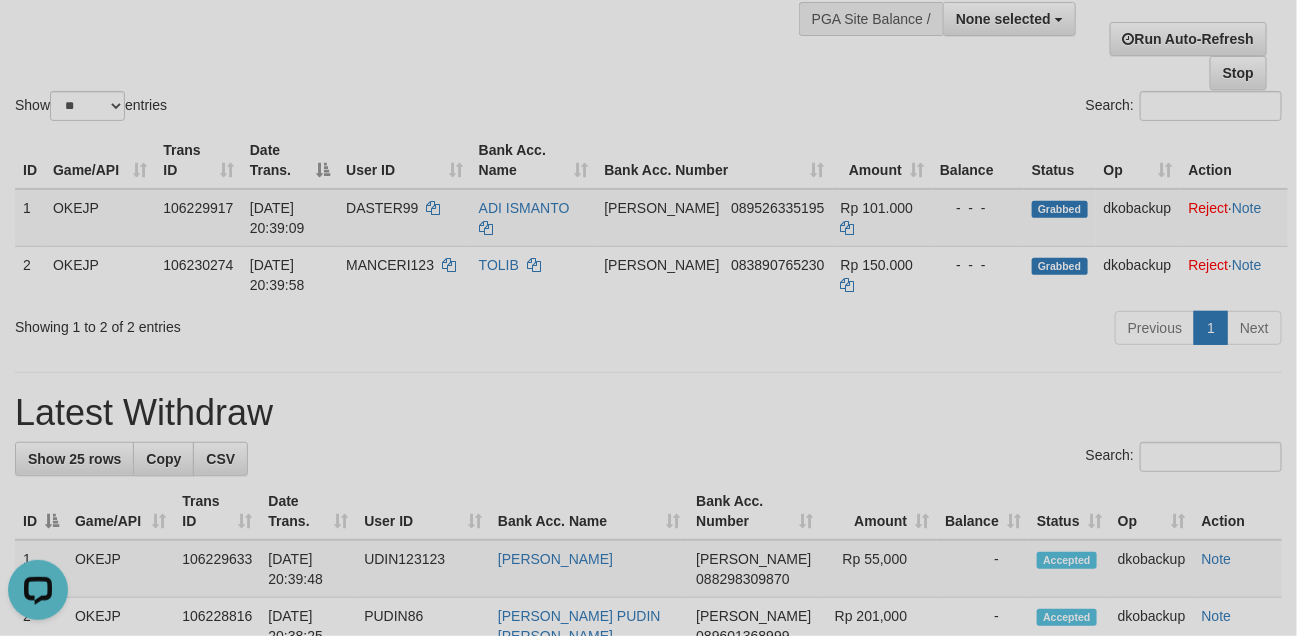 scroll, scrollTop: 0, scrollLeft: 0, axis: both 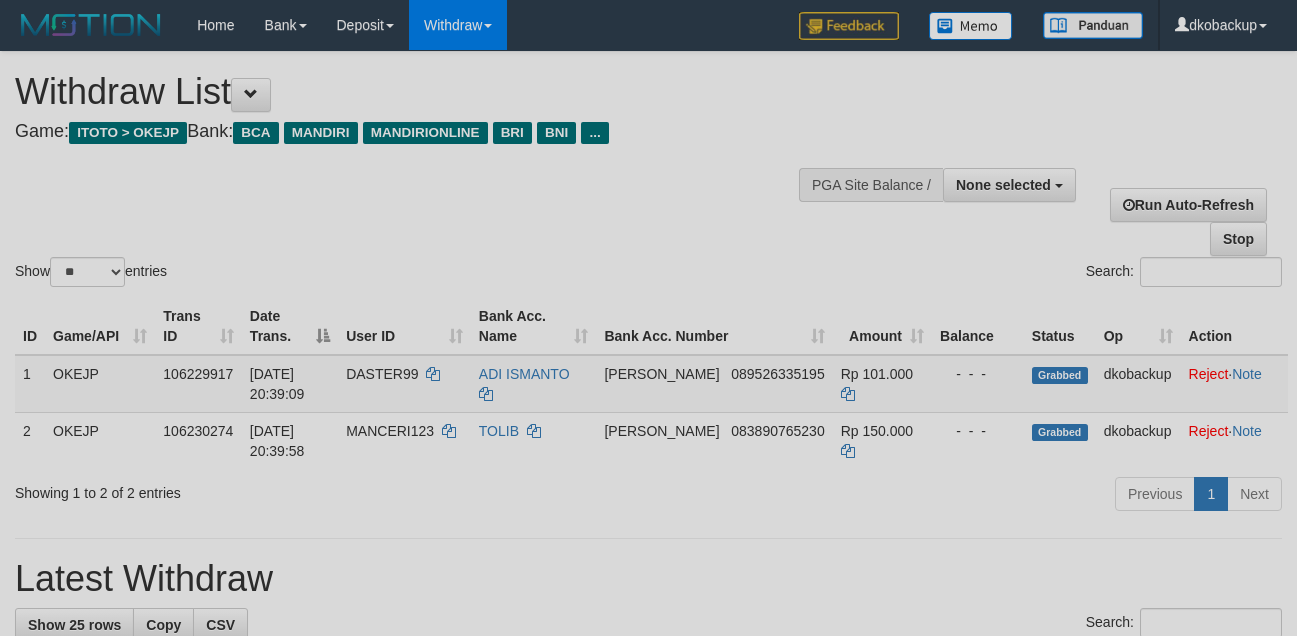 select 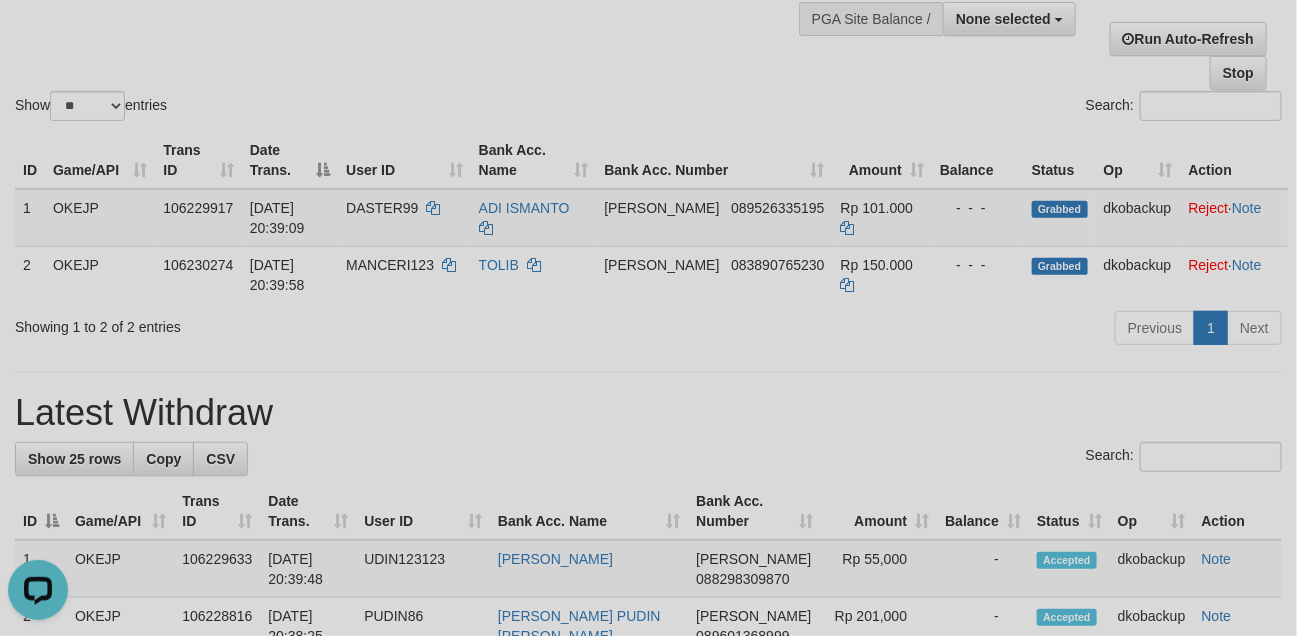 scroll, scrollTop: 0, scrollLeft: 0, axis: both 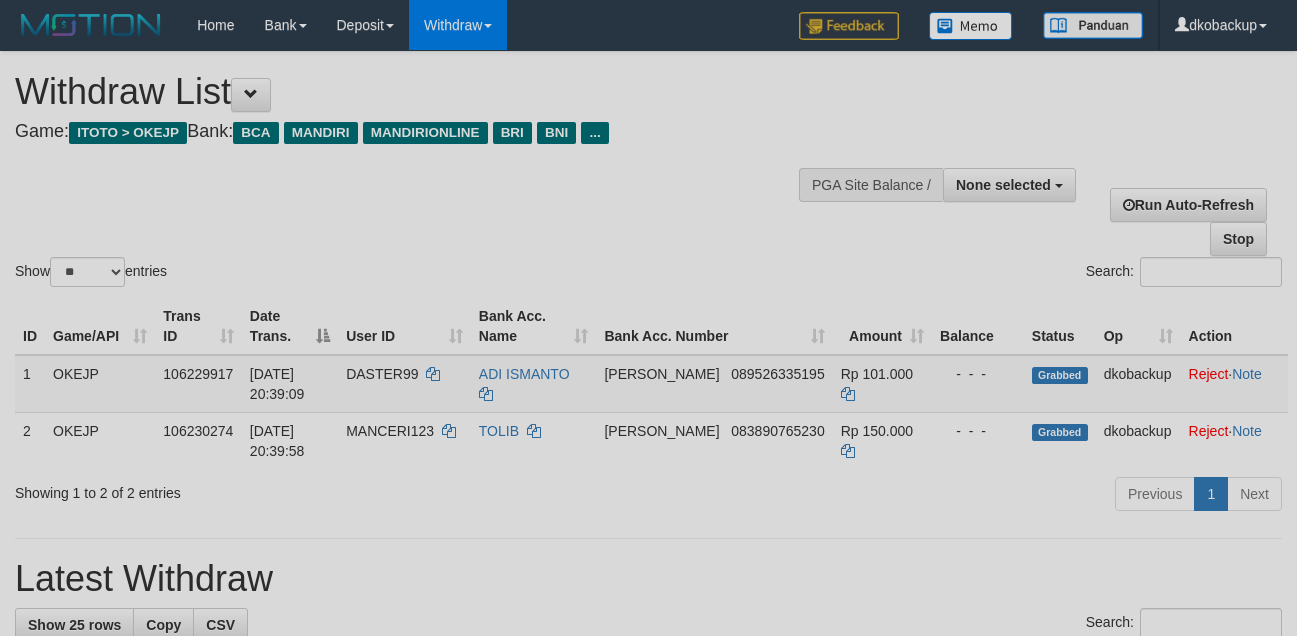 select 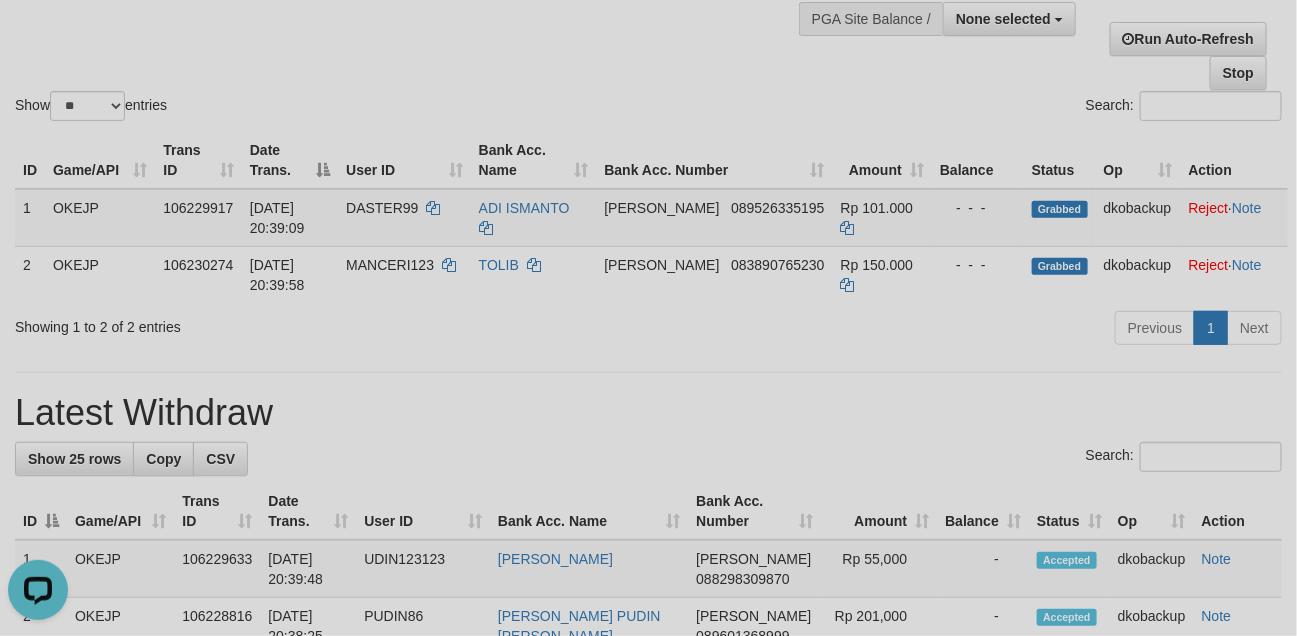 scroll, scrollTop: 0, scrollLeft: 0, axis: both 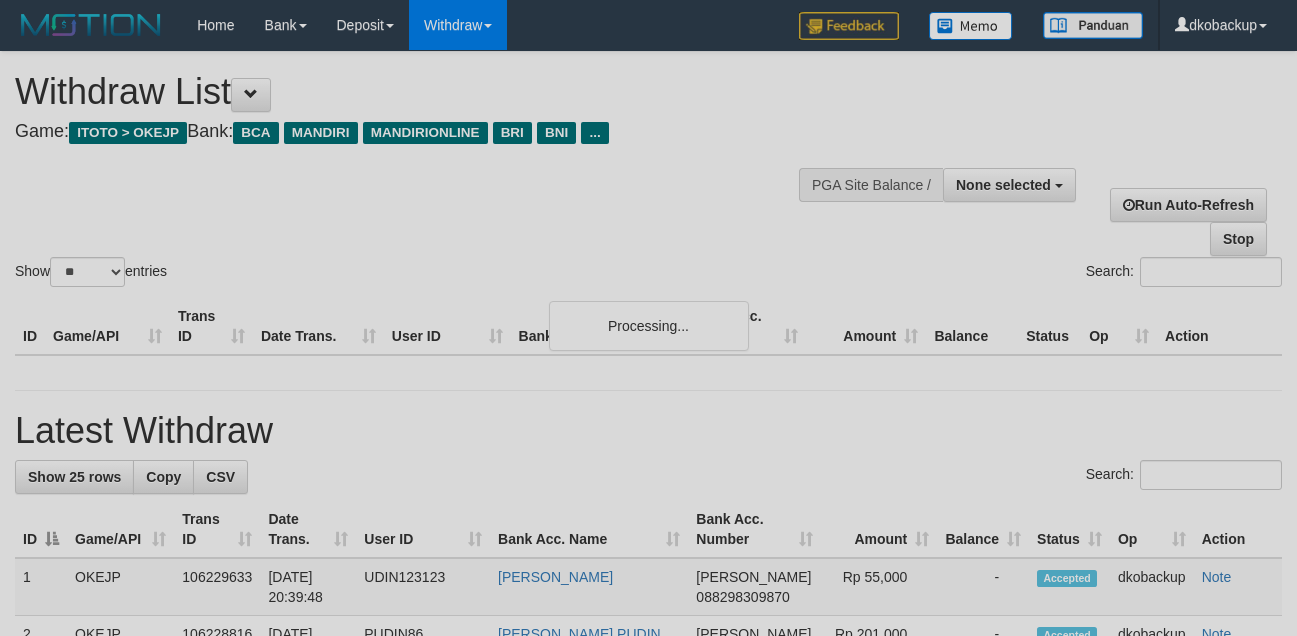 select 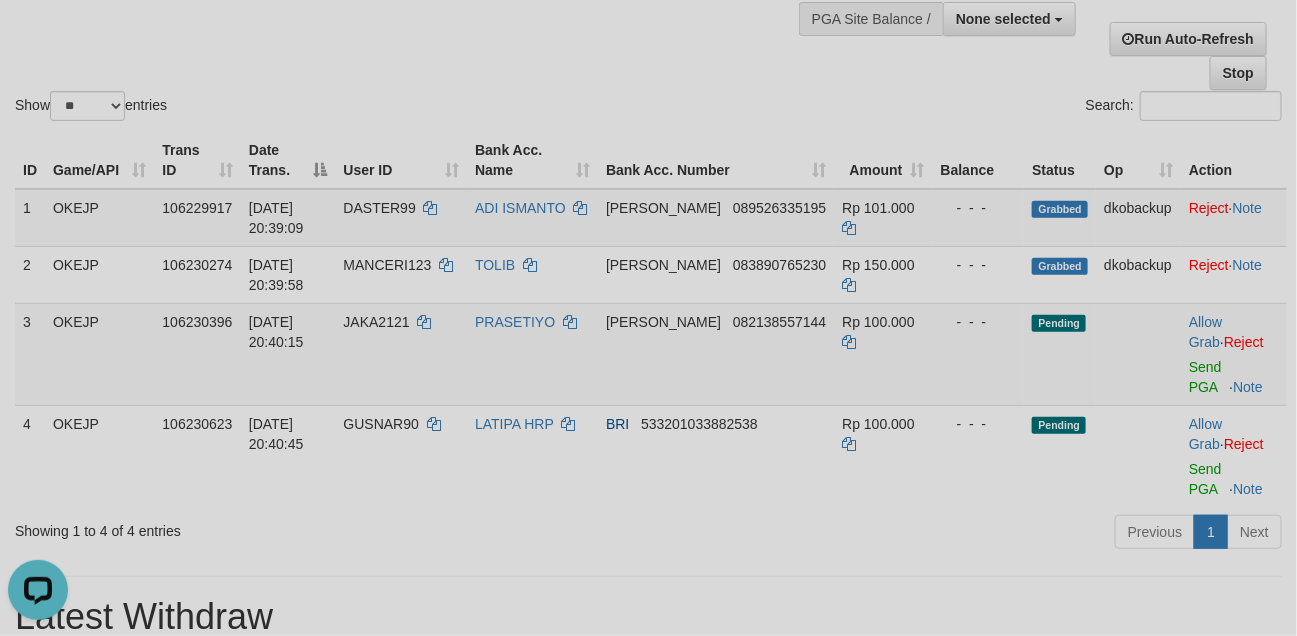 scroll, scrollTop: 0, scrollLeft: 0, axis: both 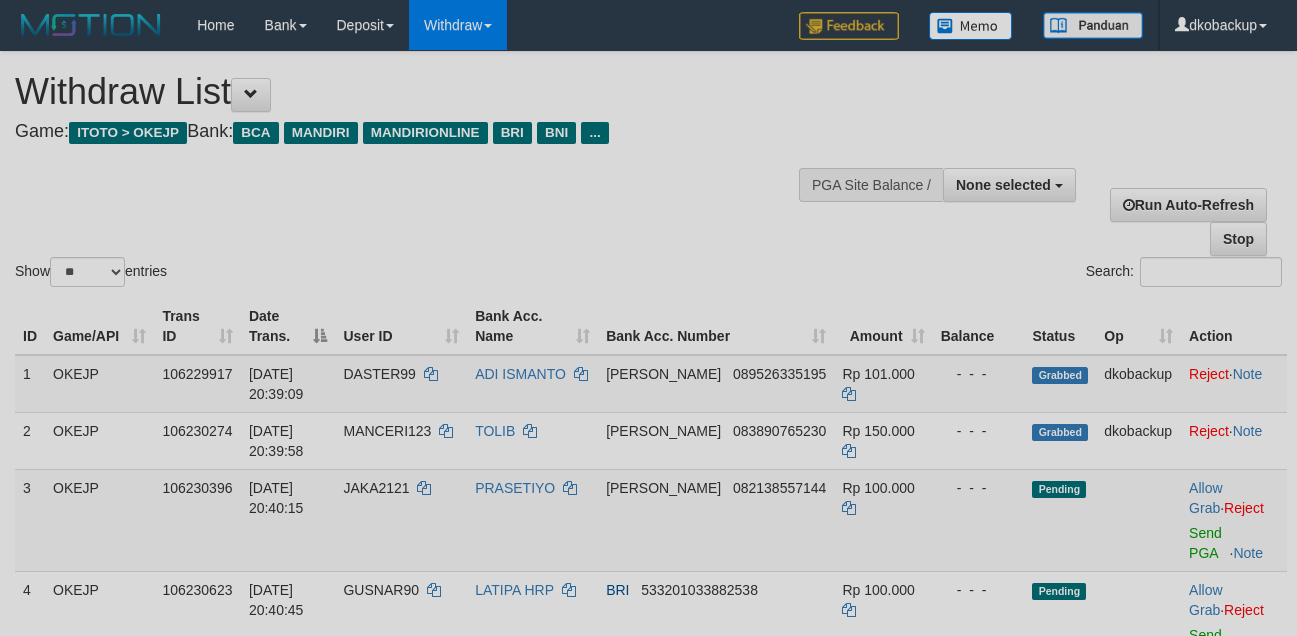 select 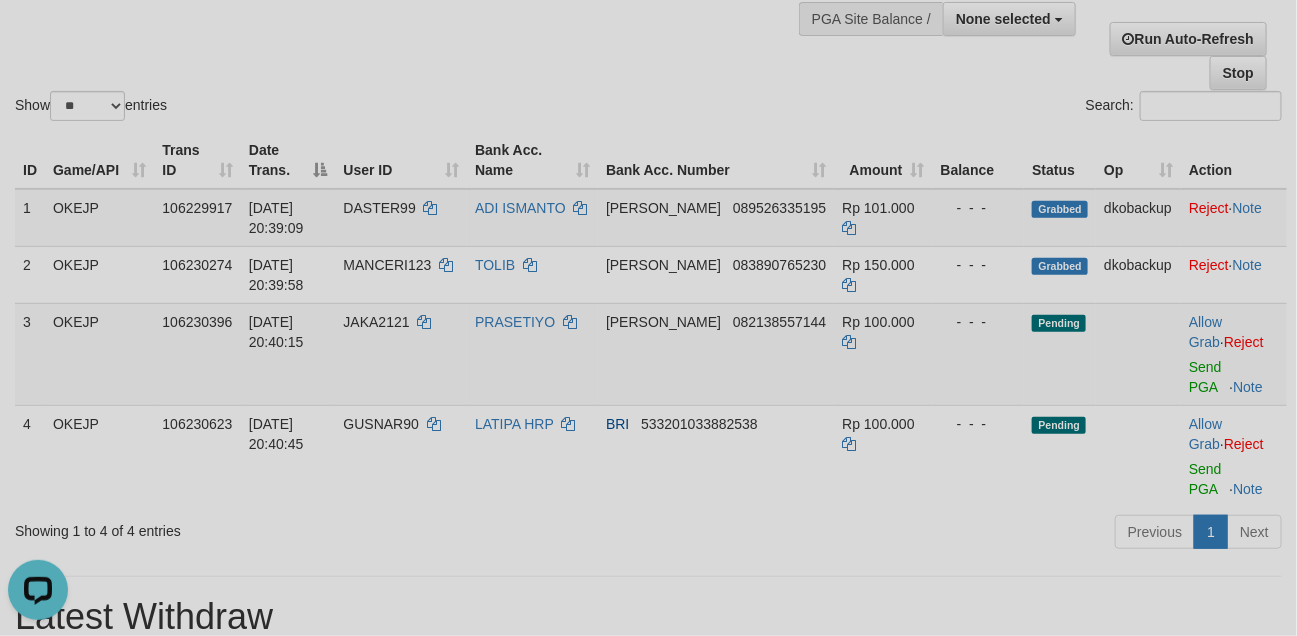 scroll, scrollTop: 0, scrollLeft: 0, axis: both 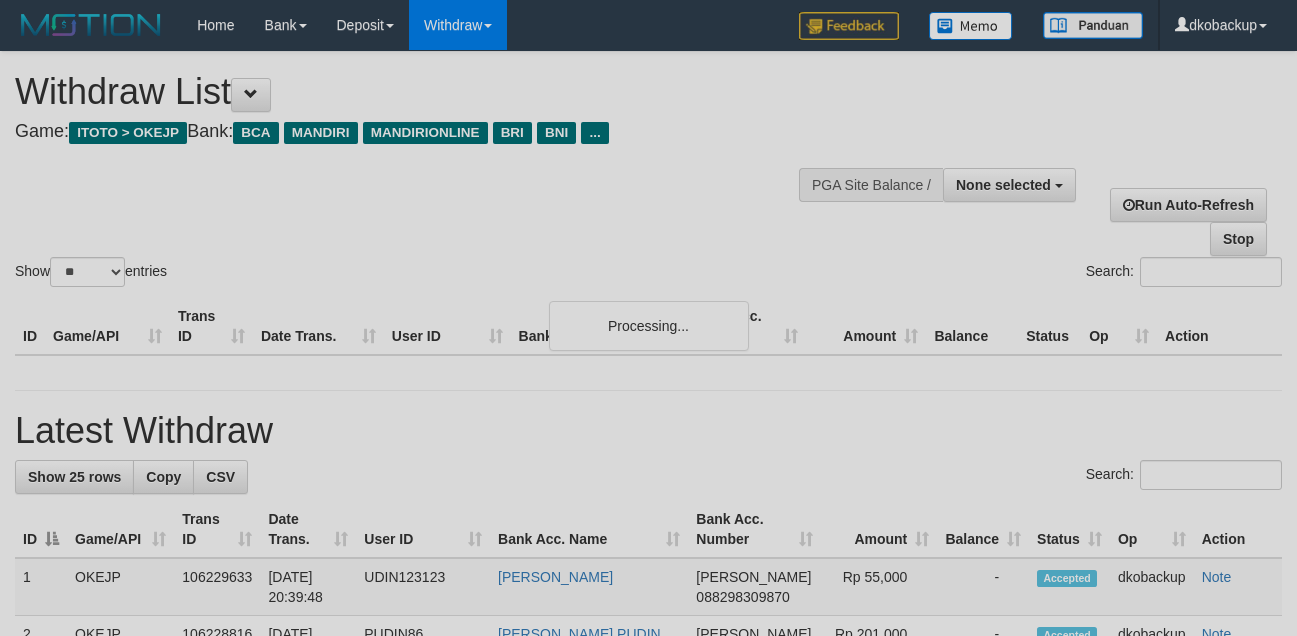 select 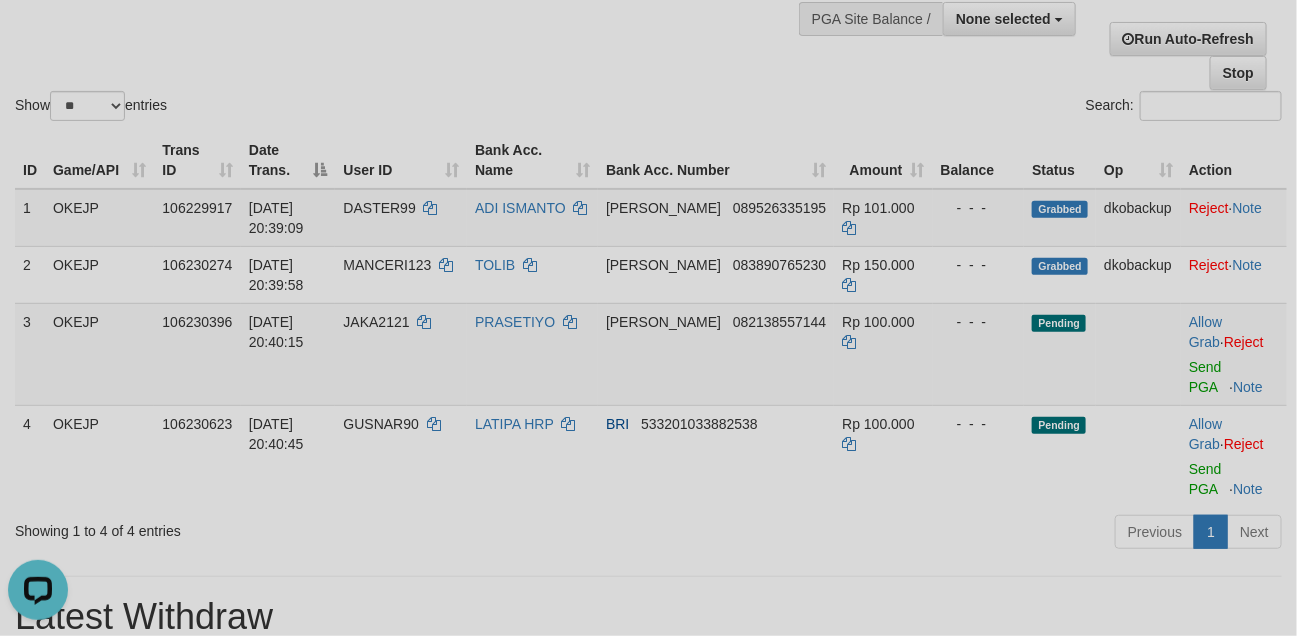 scroll, scrollTop: 0, scrollLeft: 0, axis: both 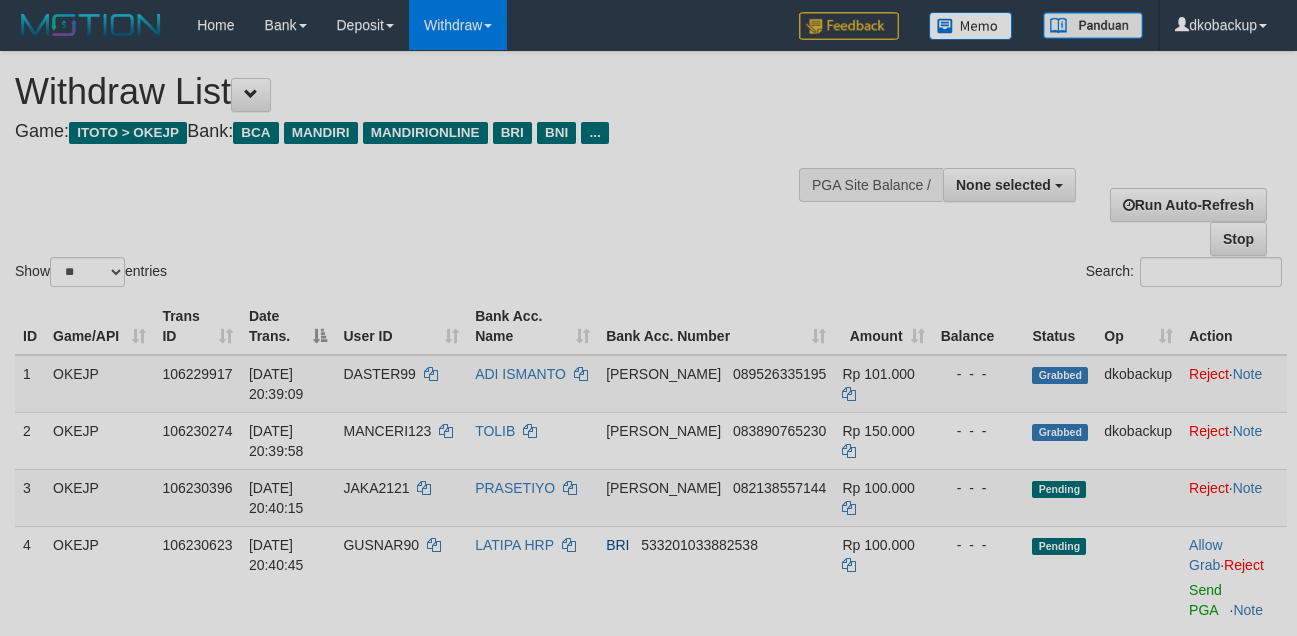 select 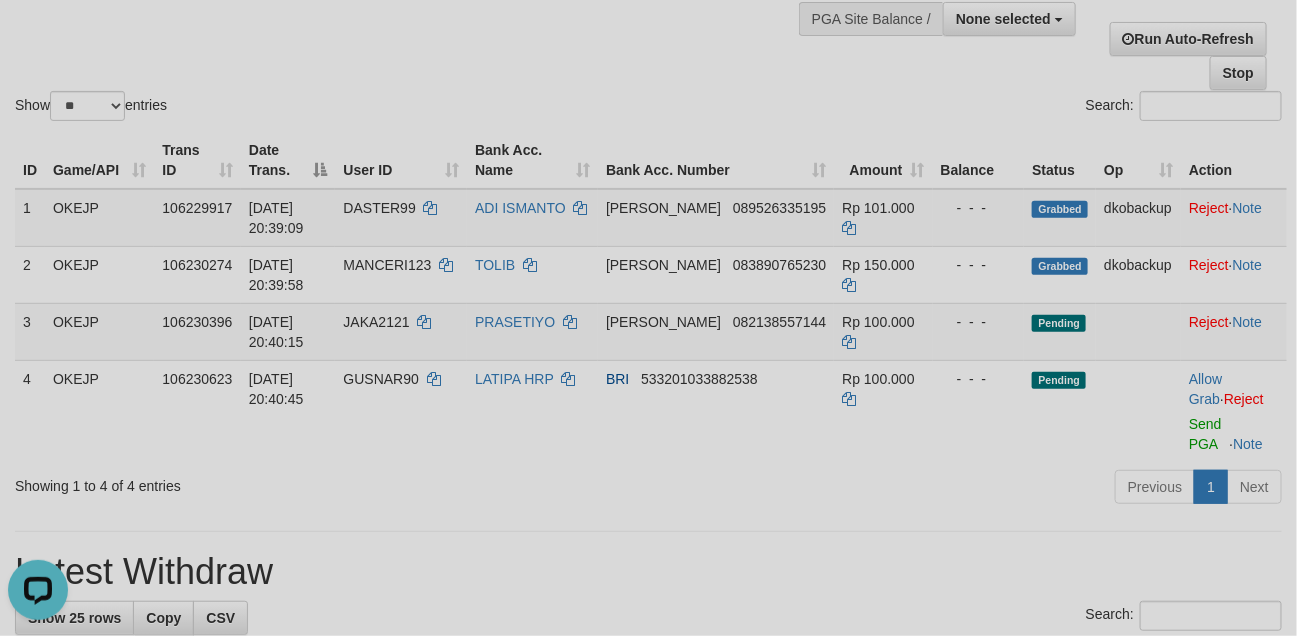 scroll, scrollTop: 0, scrollLeft: 0, axis: both 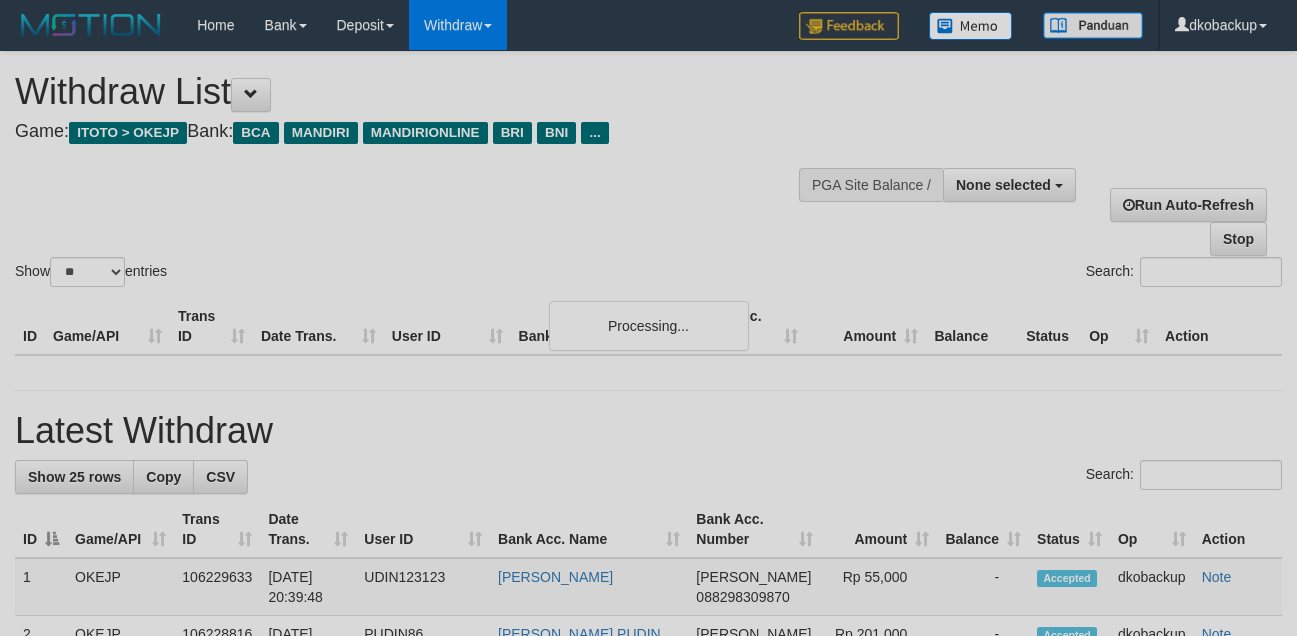 select 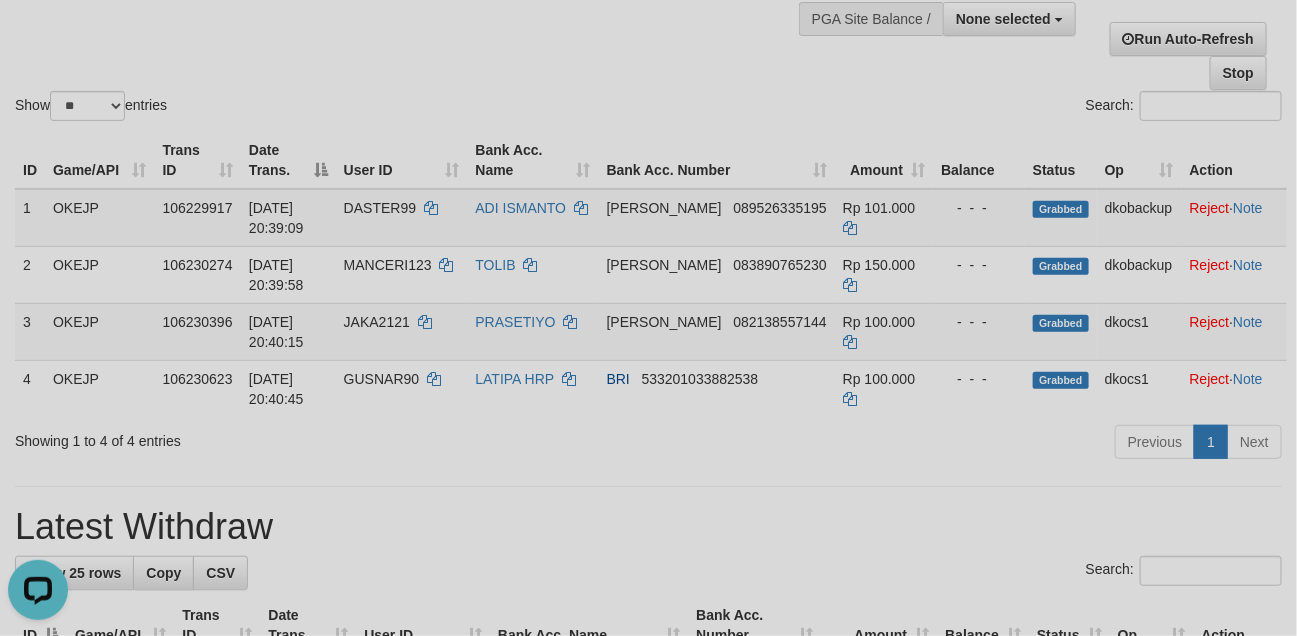 scroll, scrollTop: 0, scrollLeft: 0, axis: both 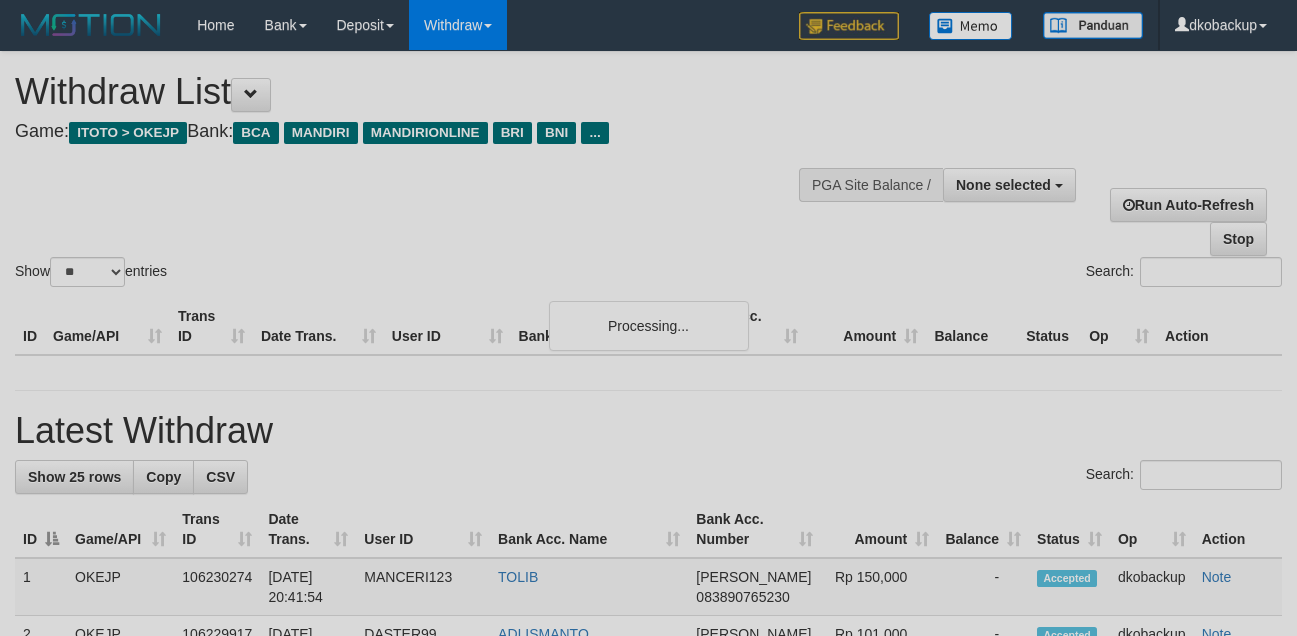 select 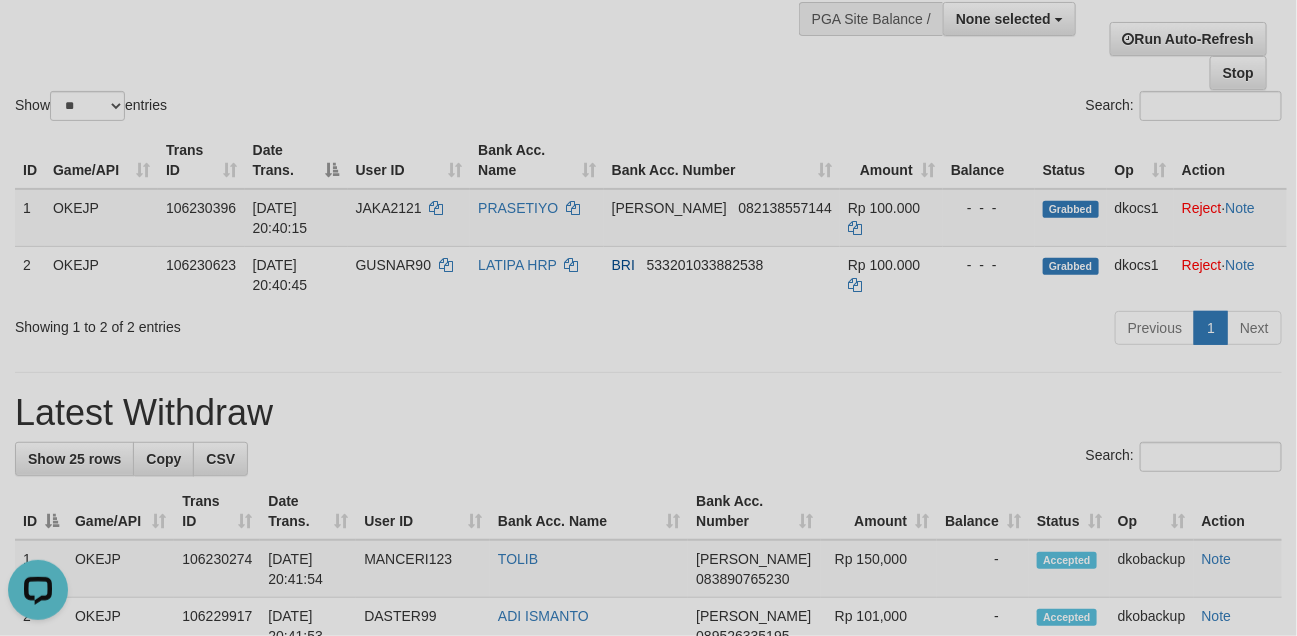 scroll, scrollTop: 0, scrollLeft: 0, axis: both 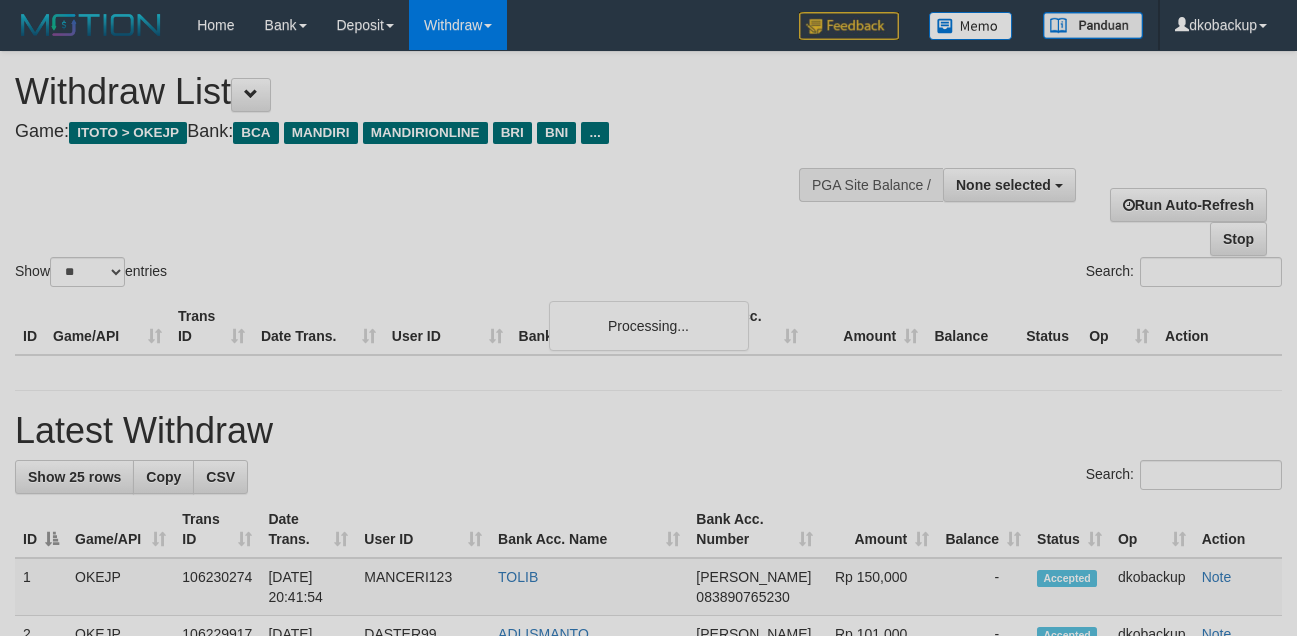 select 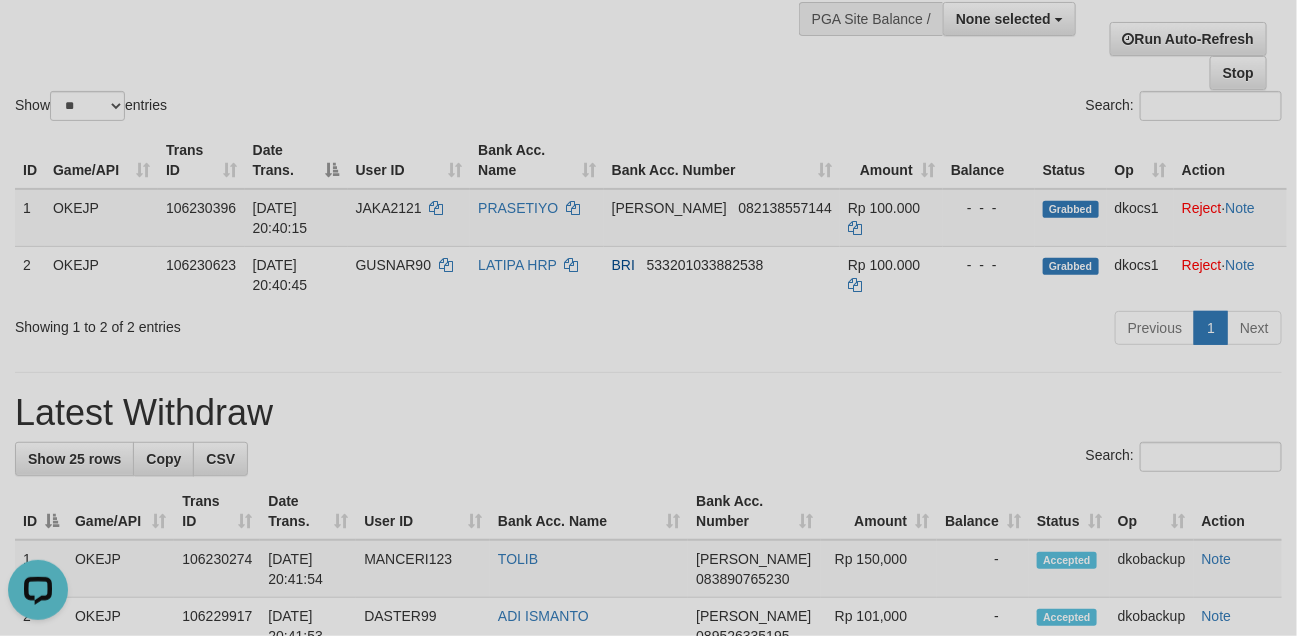 scroll, scrollTop: 0, scrollLeft: 0, axis: both 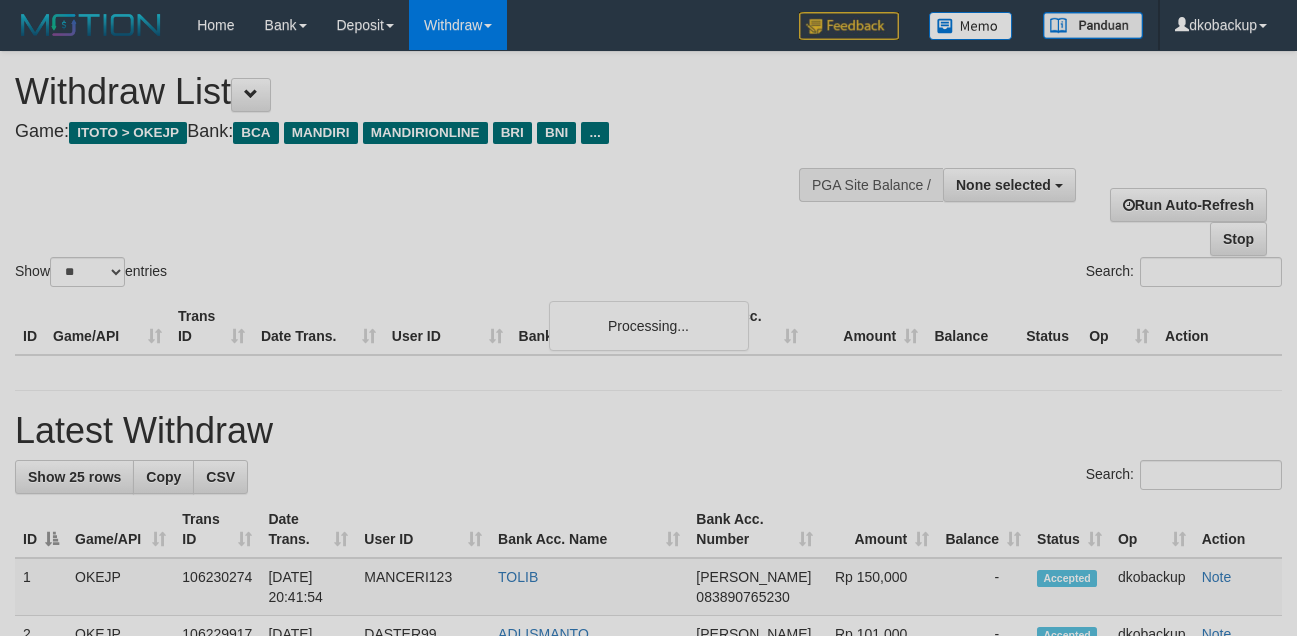 select 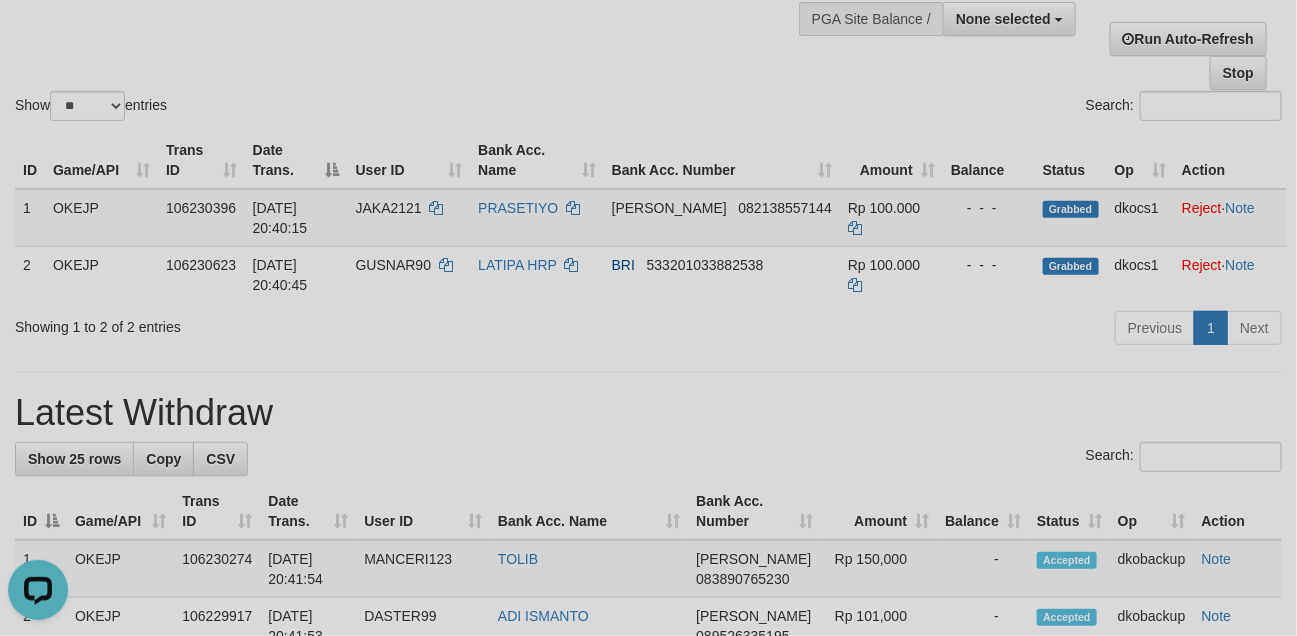 scroll, scrollTop: 0, scrollLeft: 0, axis: both 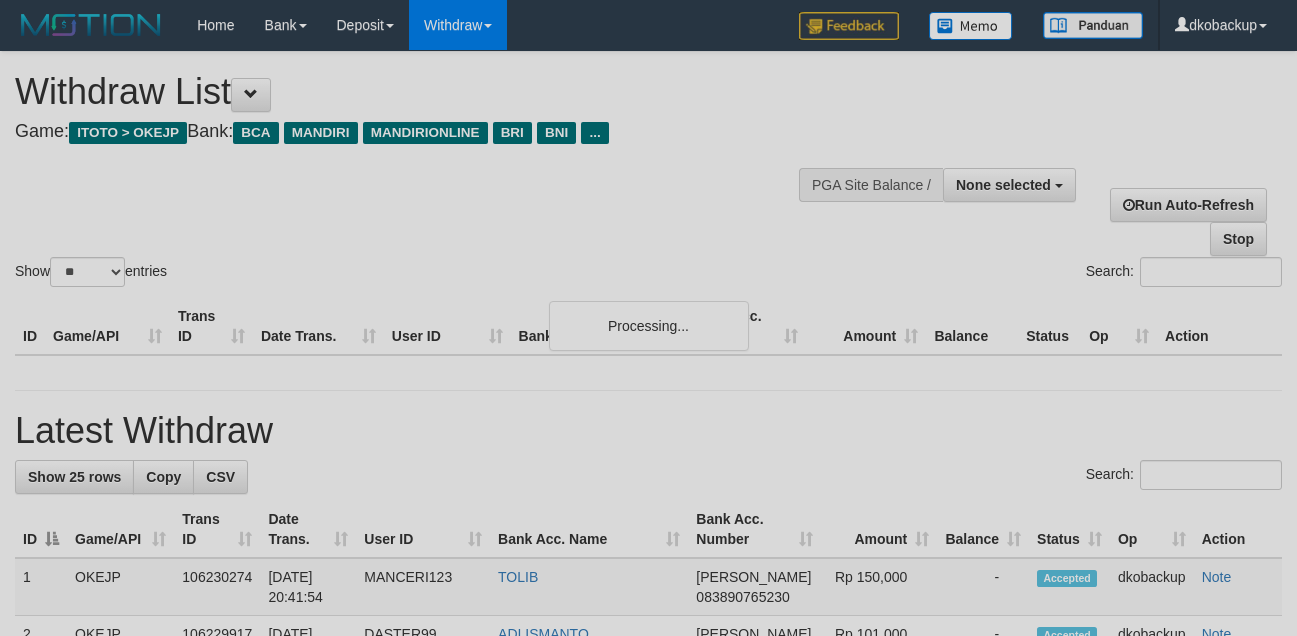 select 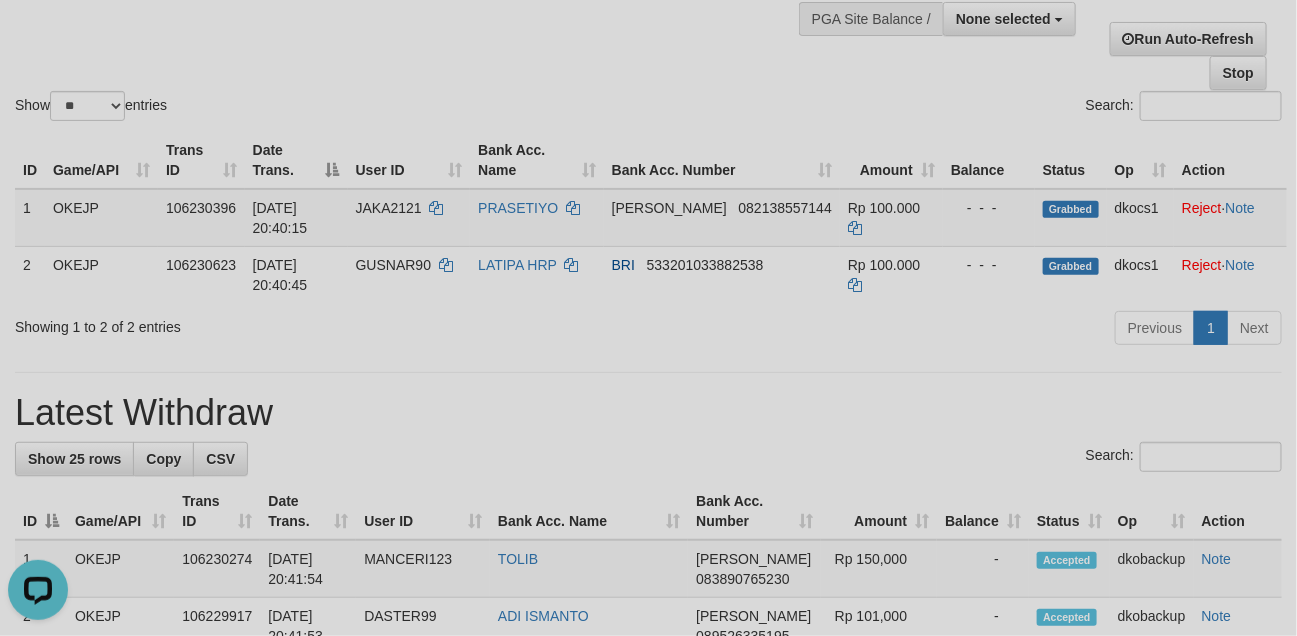 scroll, scrollTop: 0, scrollLeft: 0, axis: both 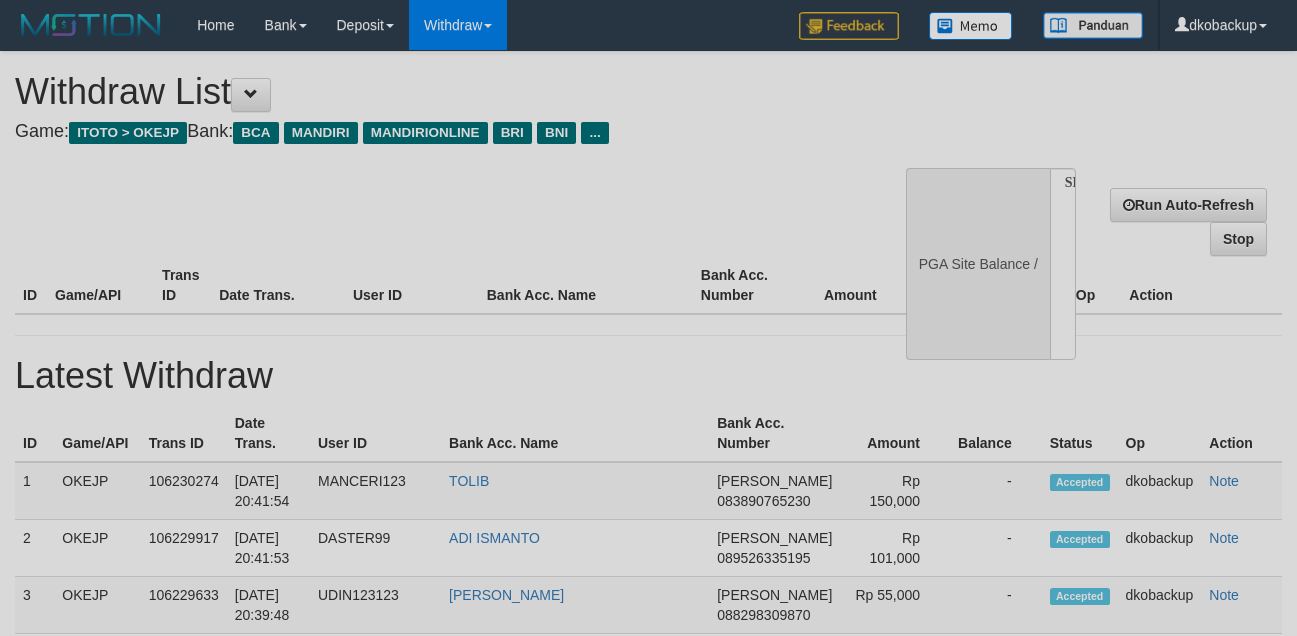 select 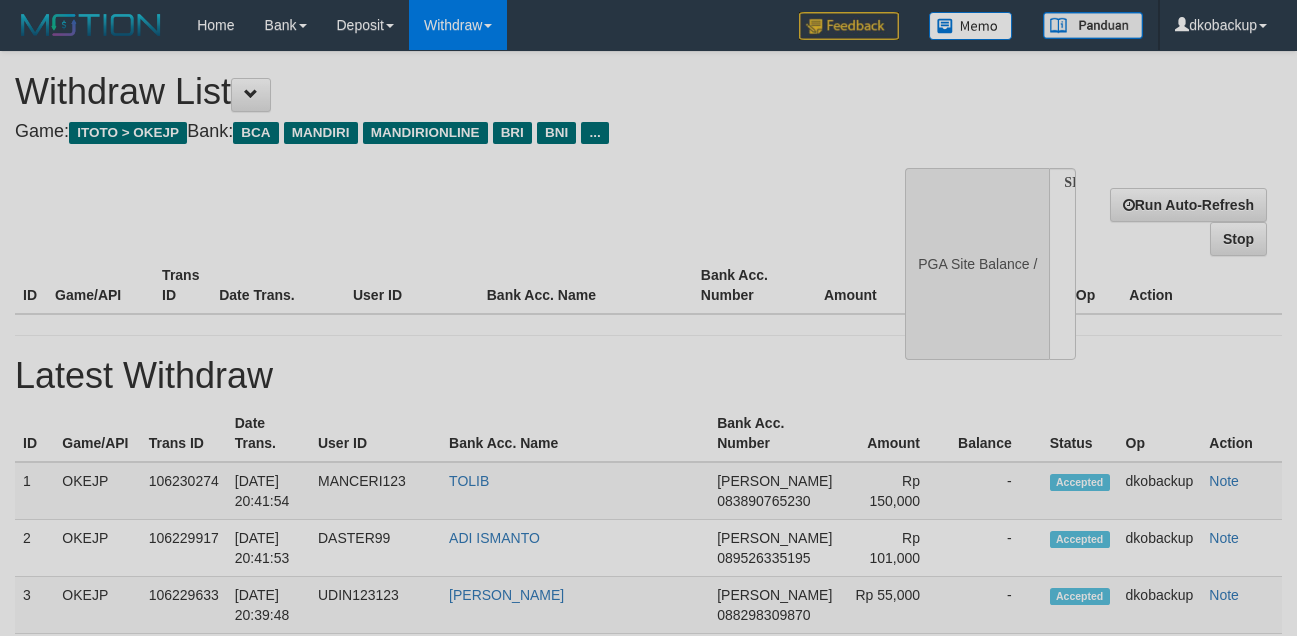scroll, scrollTop: 166, scrollLeft: 0, axis: vertical 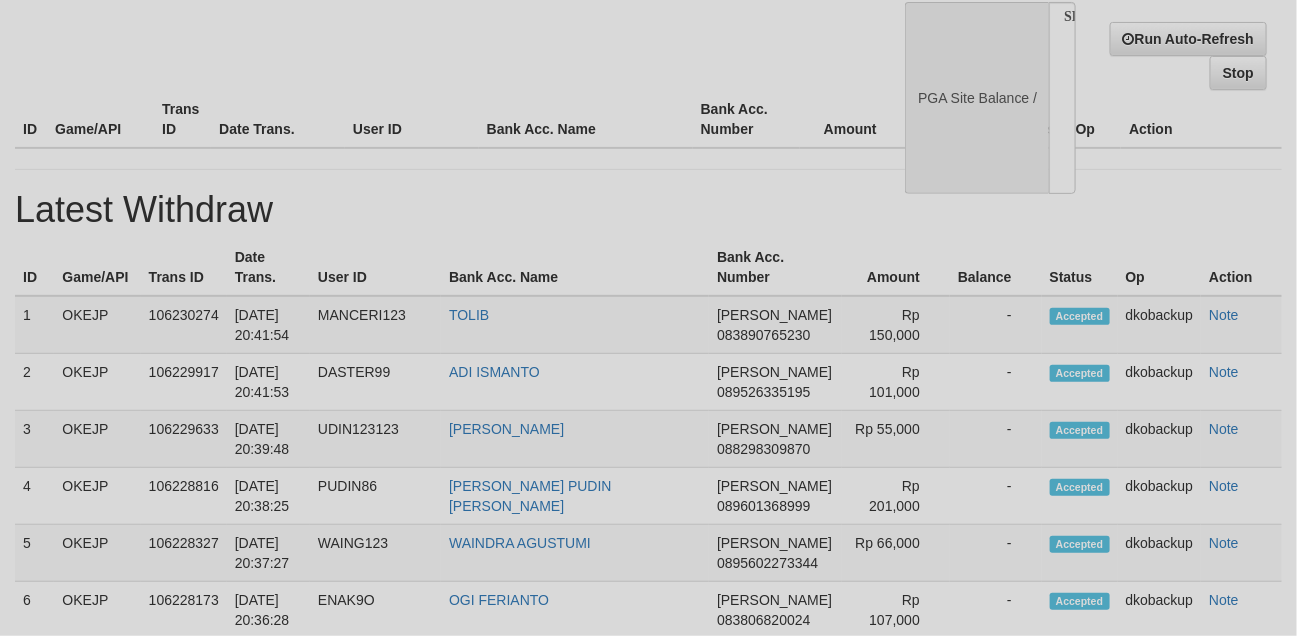select on "**" 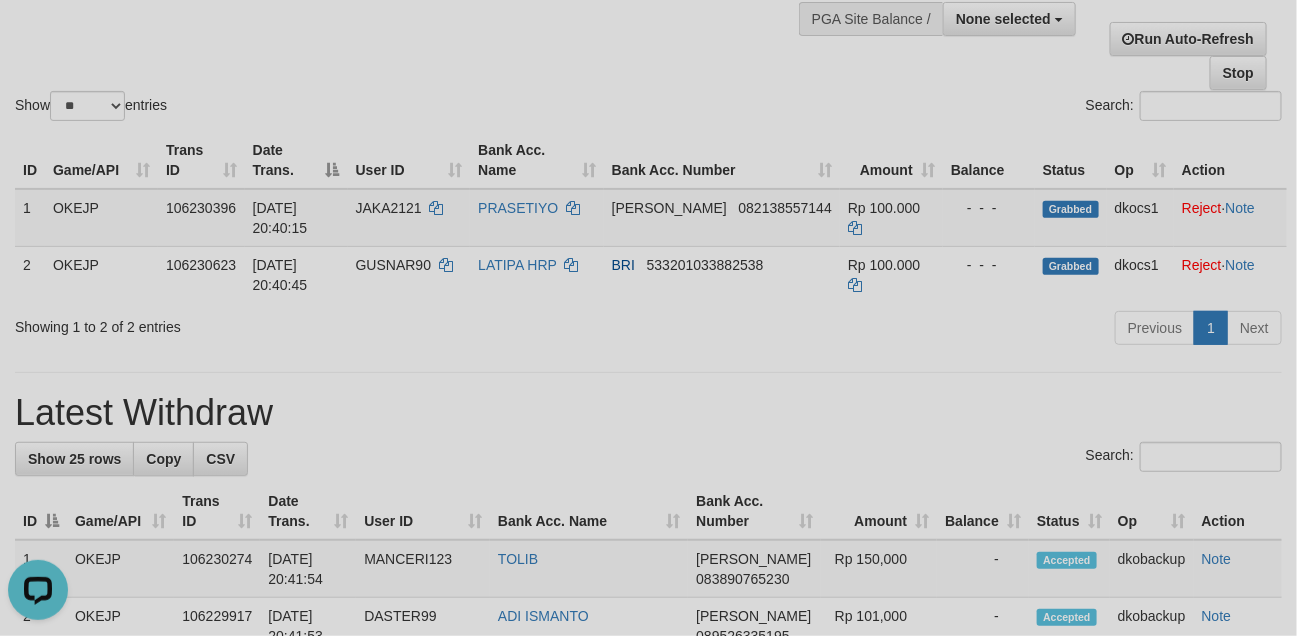 scroll, scrollTop: 0, scrollLeft: 0, axis: both 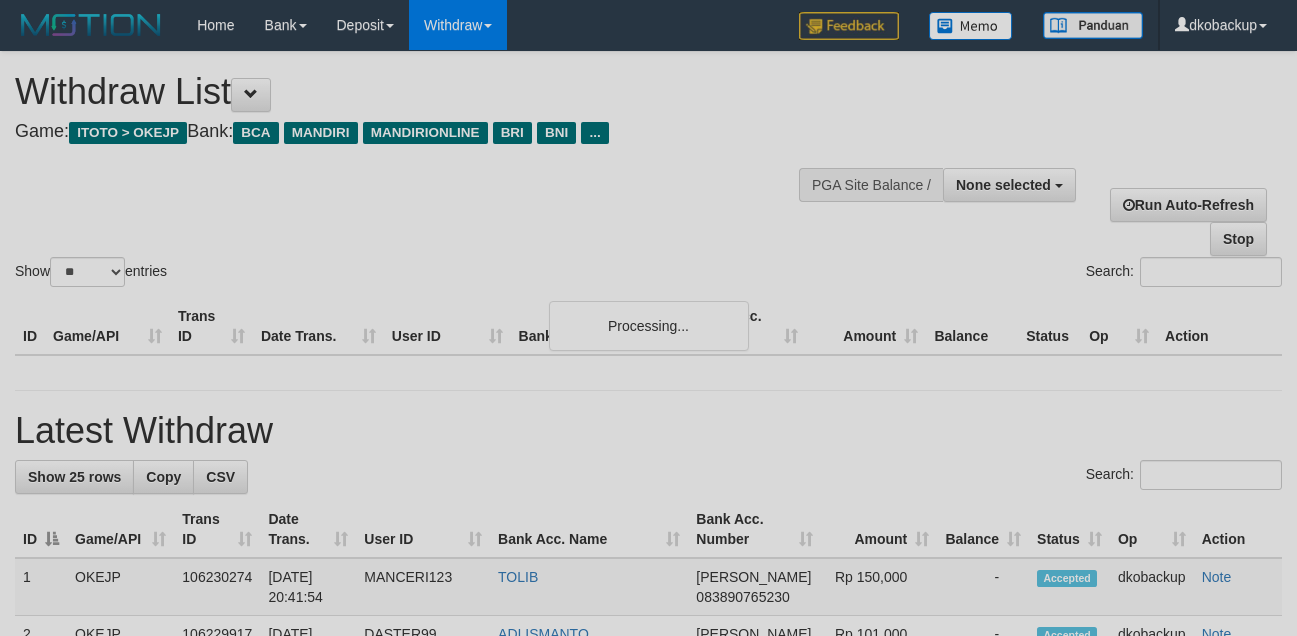 select 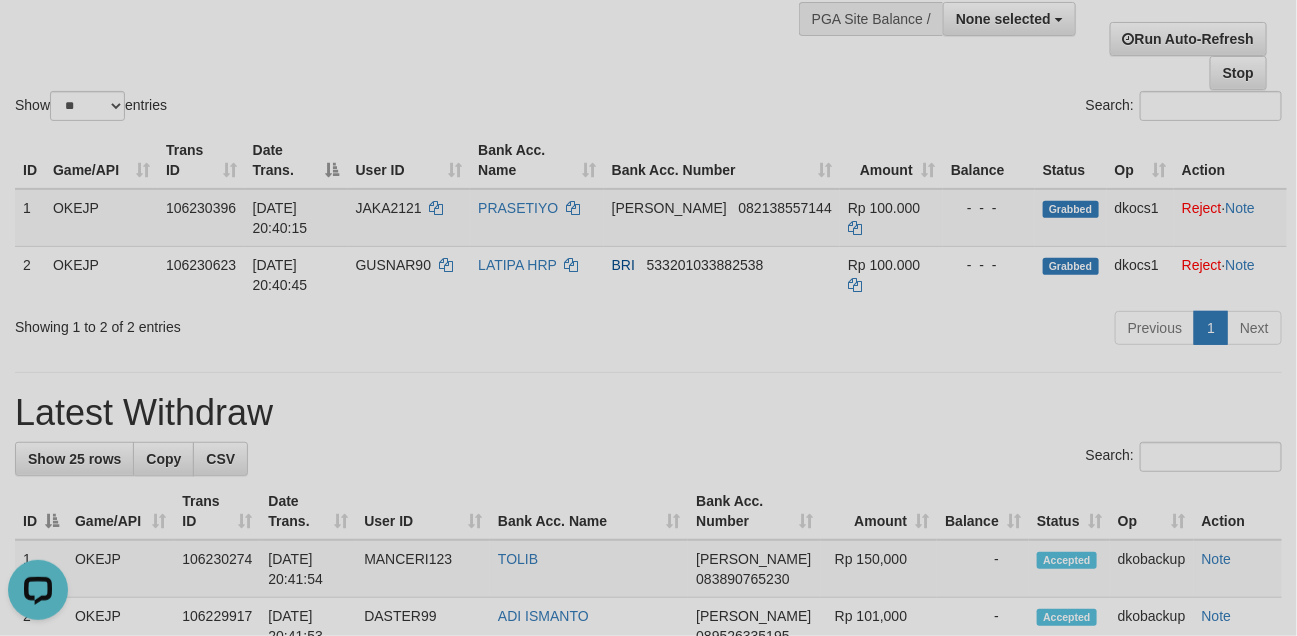 scroll, scrollTop: 0, scrollLeft: 0, axis: both 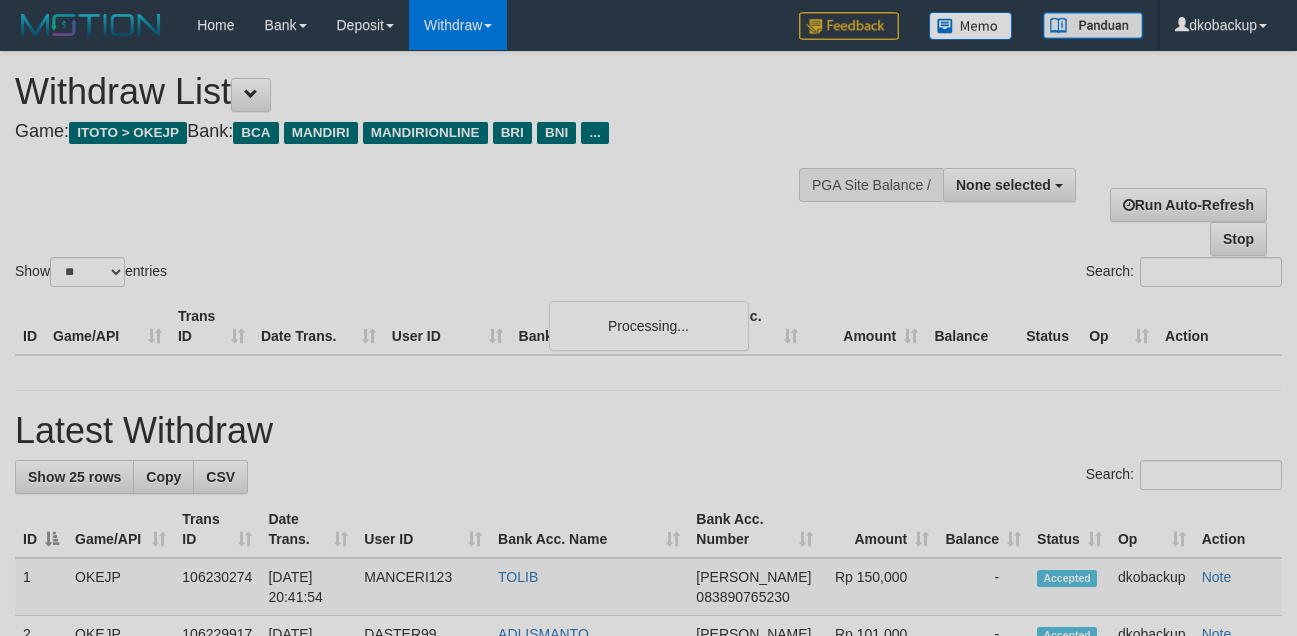 select 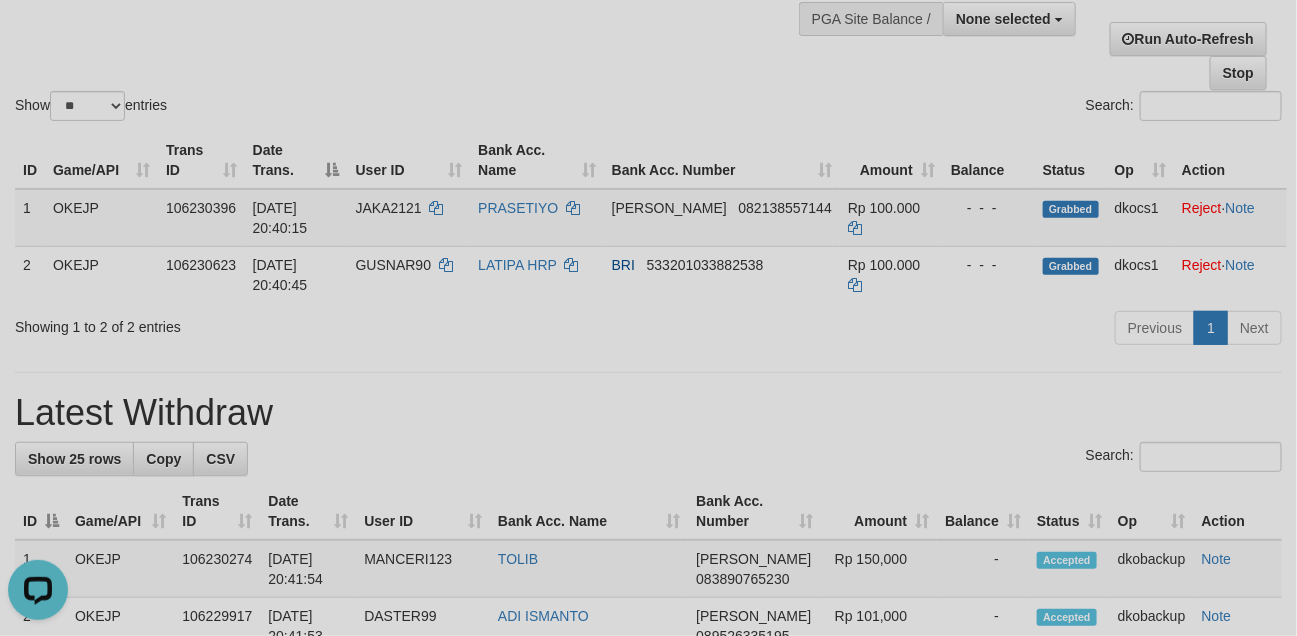 scroll, scrollTop: 0, scrollLeft: 0, axis: both 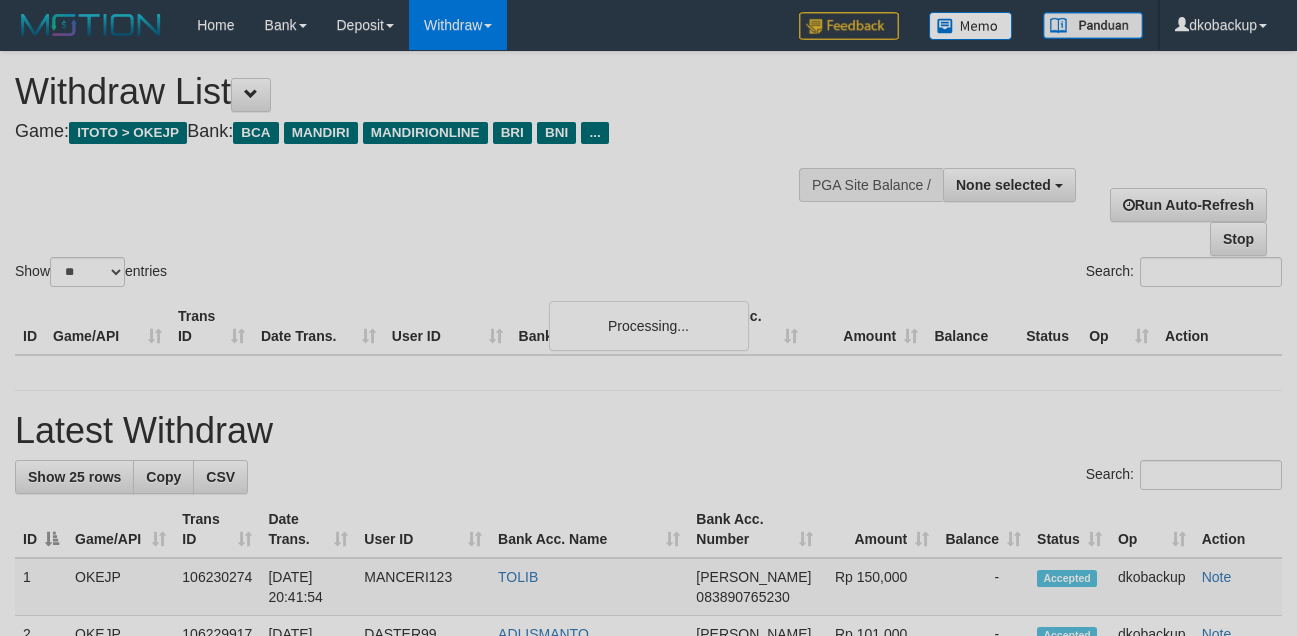 select 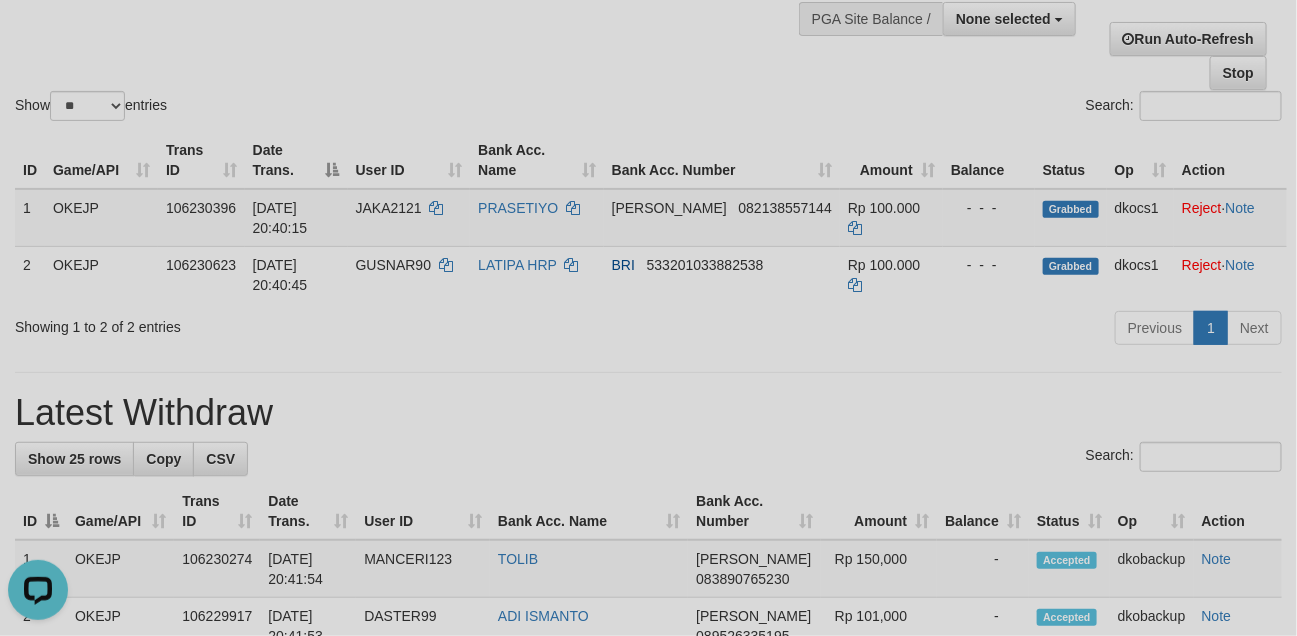 scroll, scrollTop: 0, scrollLeft: 0, axis: both 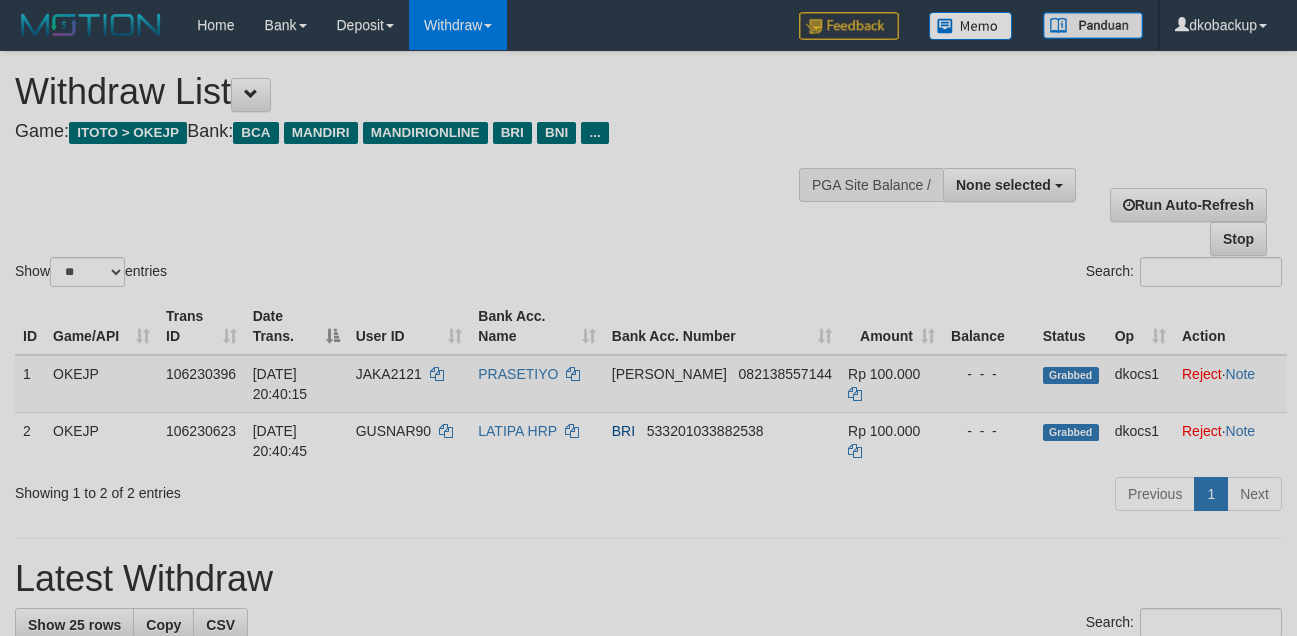 select 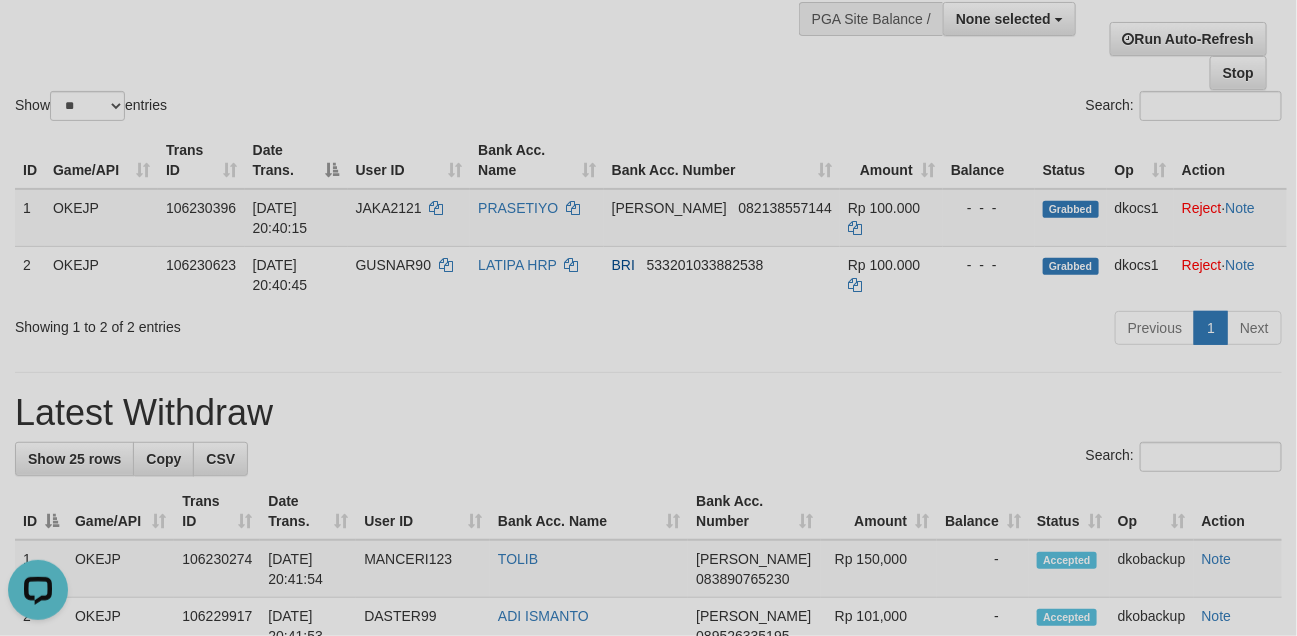 scroll, scrollTop: 0, scrollLeft: 0, axis: both 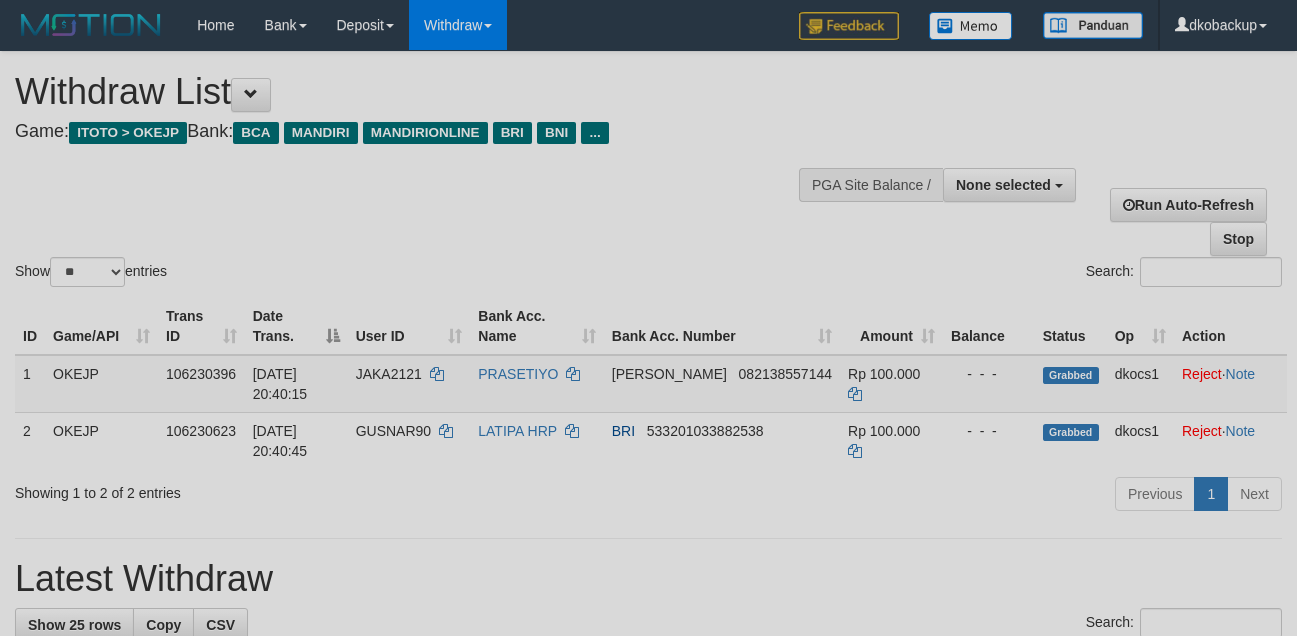 select 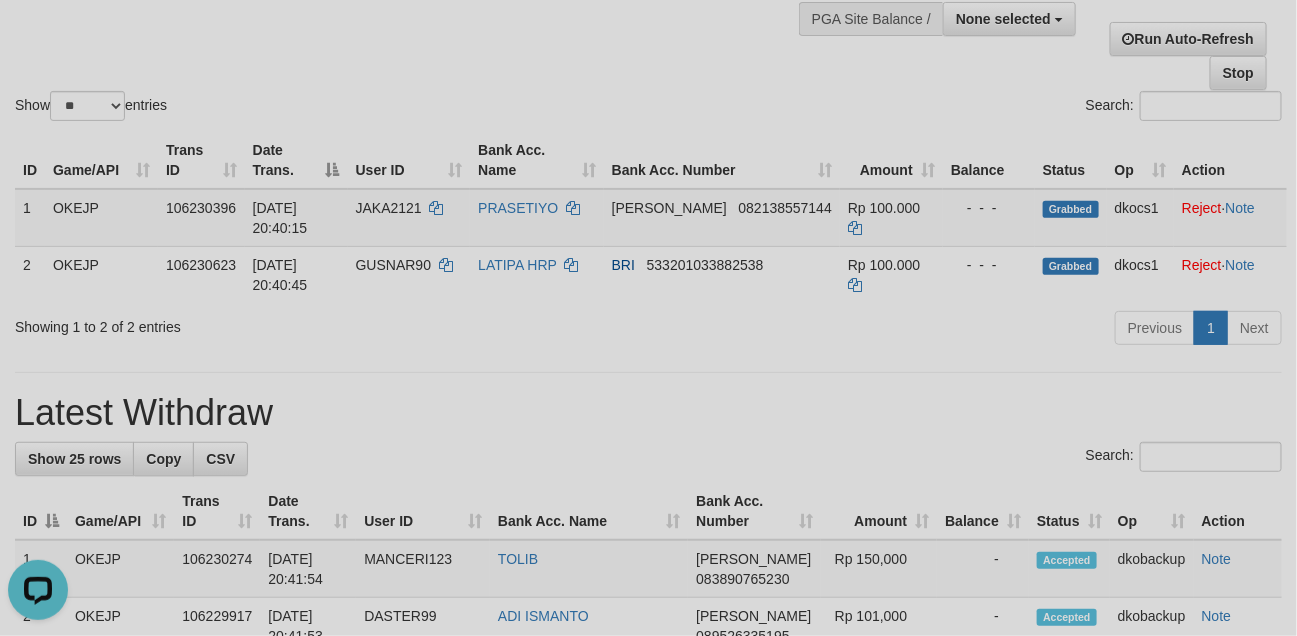 scroll, scrollTop: 0, scrollLeft: 0, axis: both 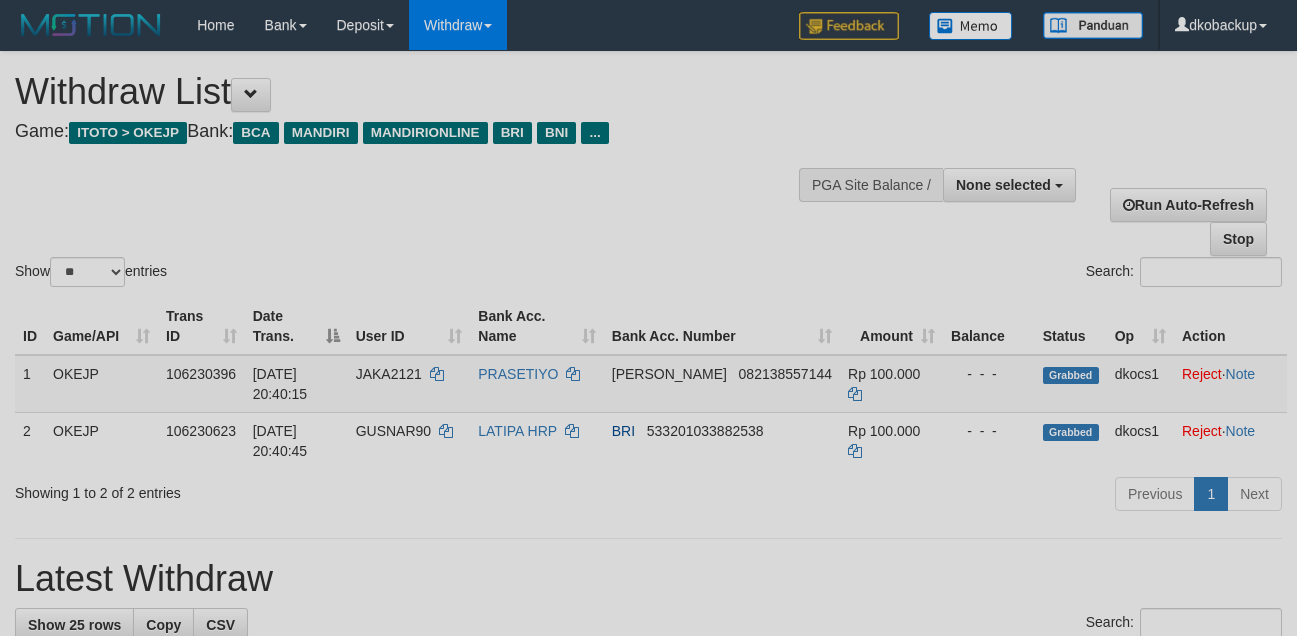 select 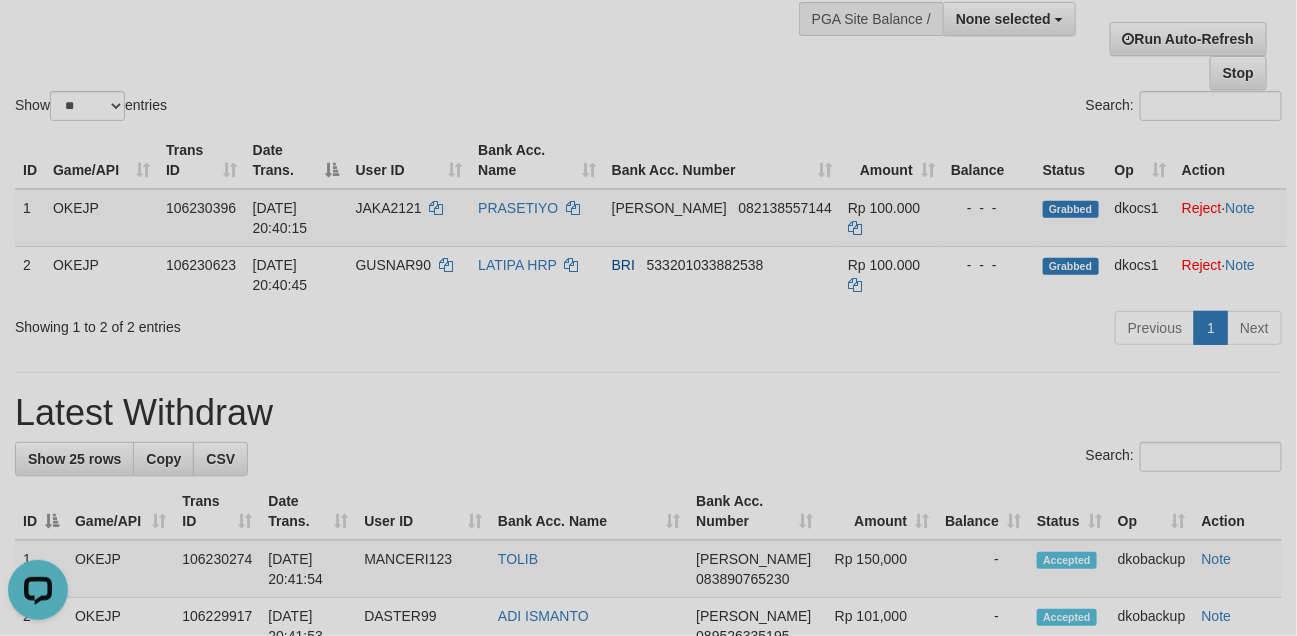 scroll, scrollTop: 0, scrollLeft: 0, axis: both 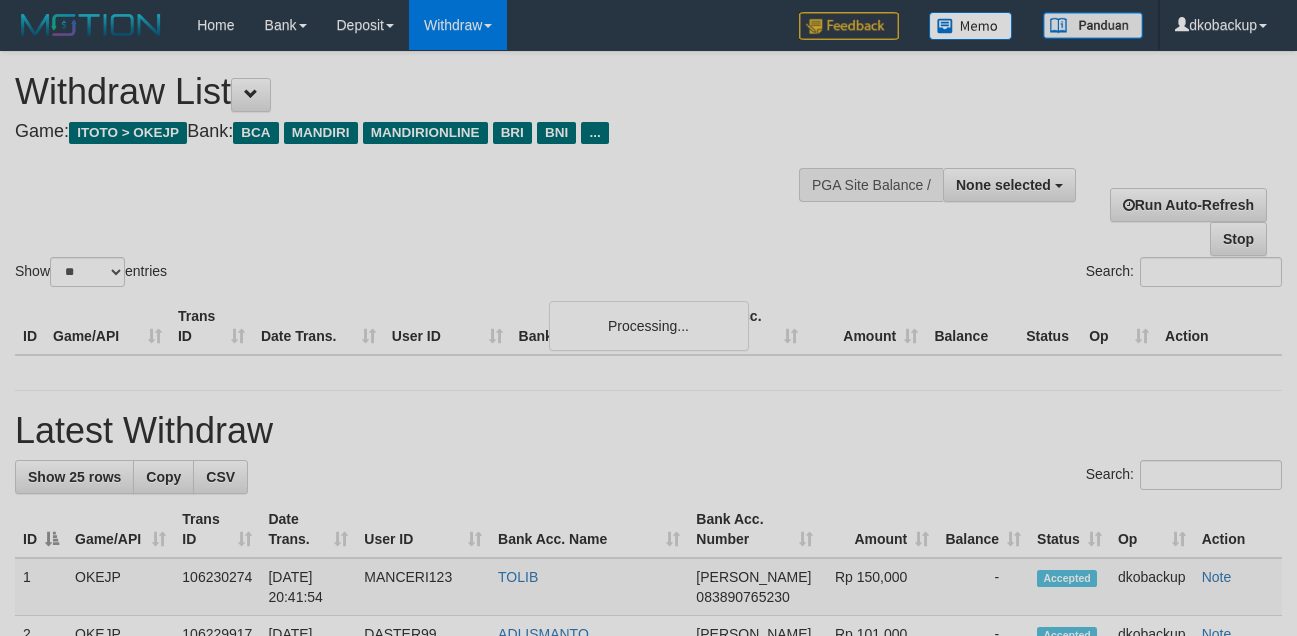 select 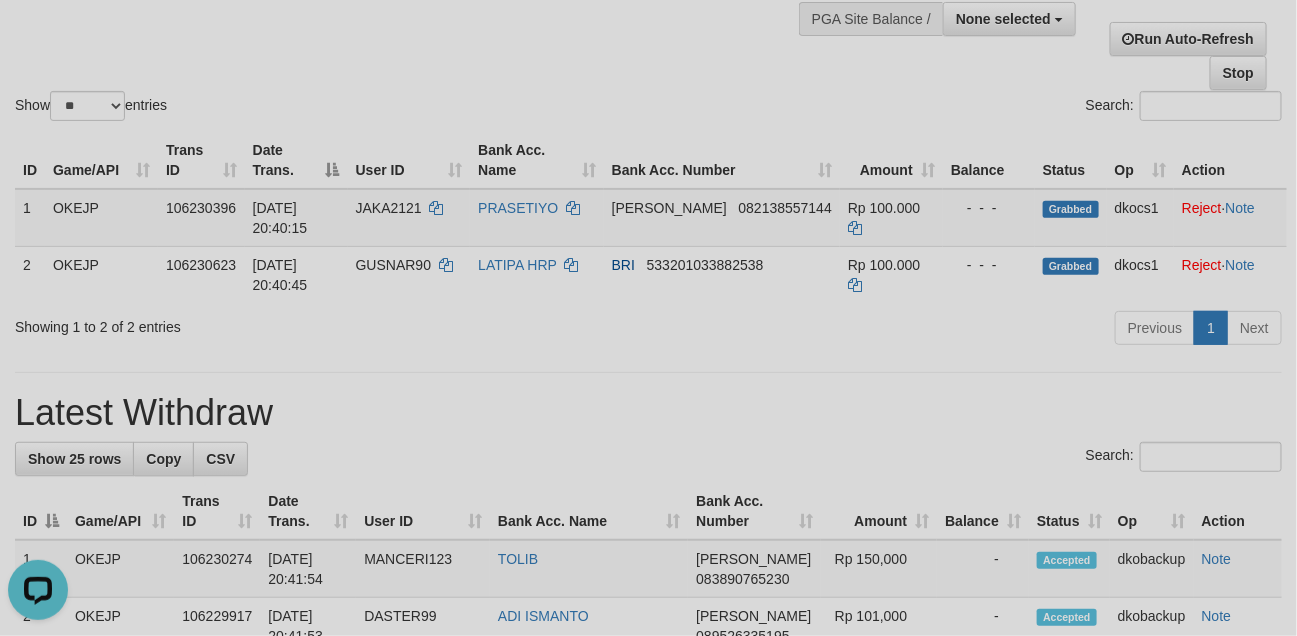 scroll, scrollTop: 0, scrollLeft: 0, axis: both 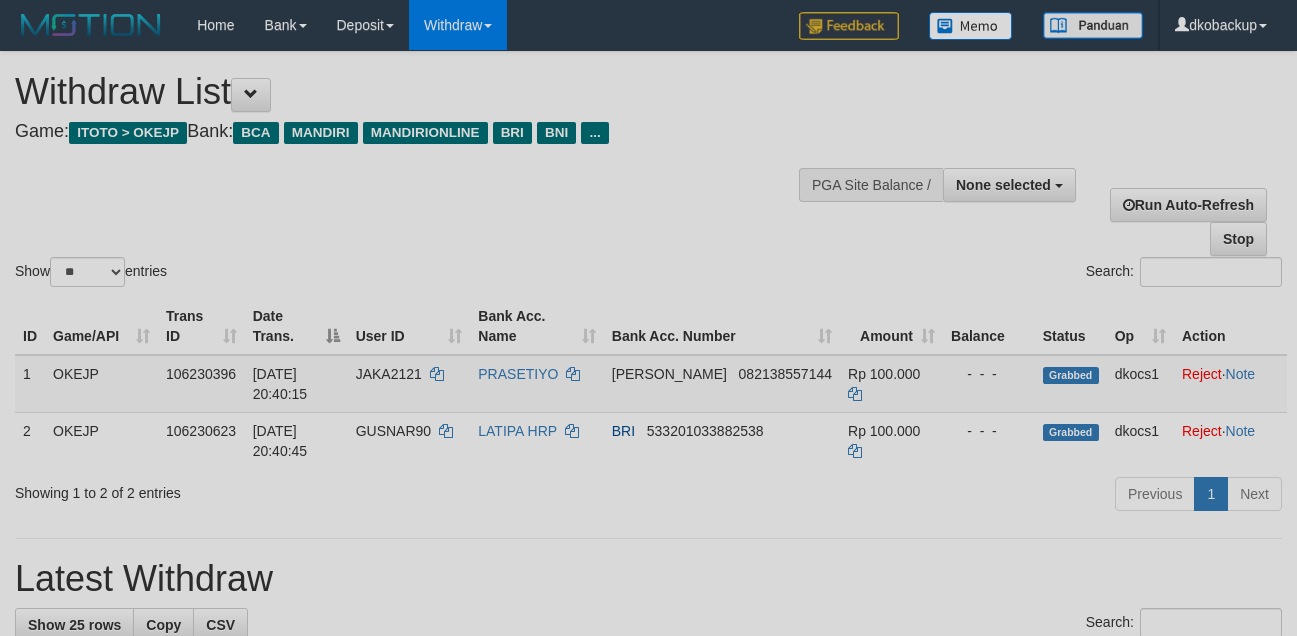 select 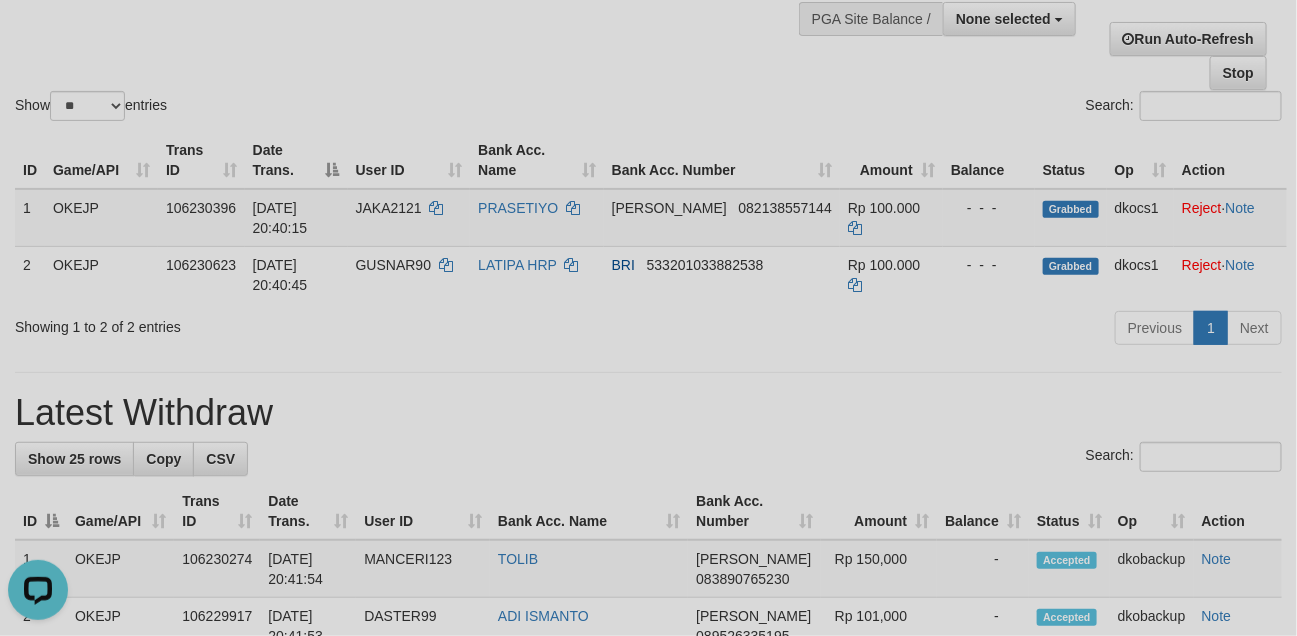 scroll, scrollTop: 0, scrollLeft: 0, axis: both 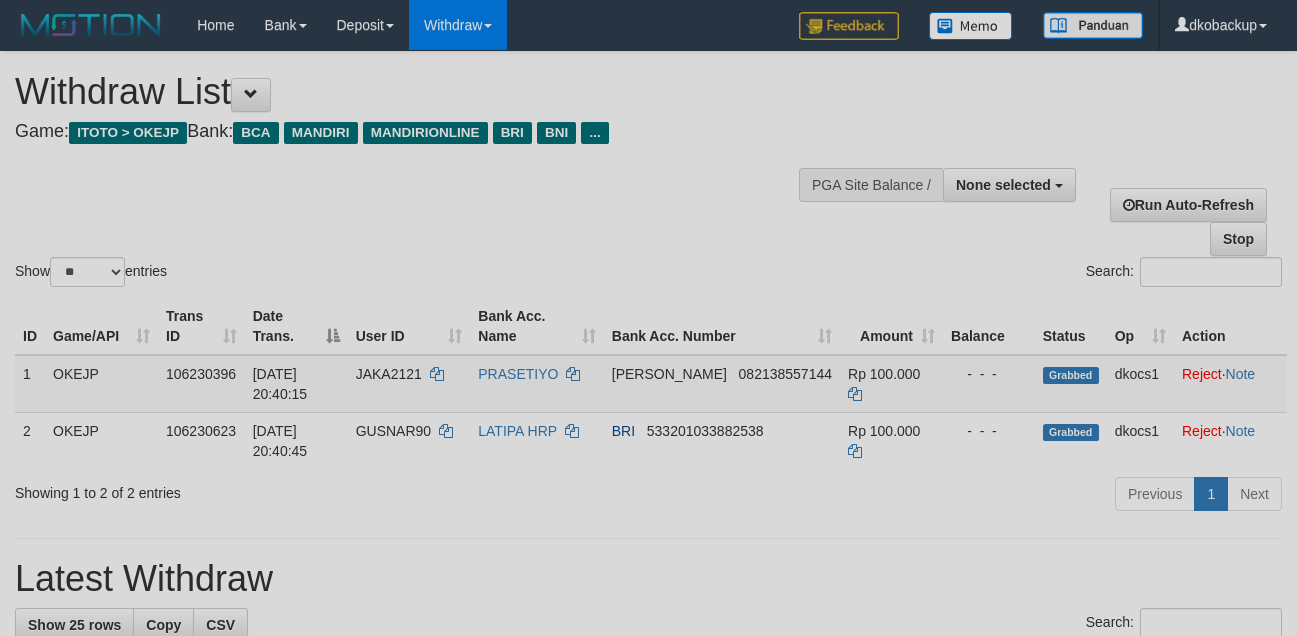 select 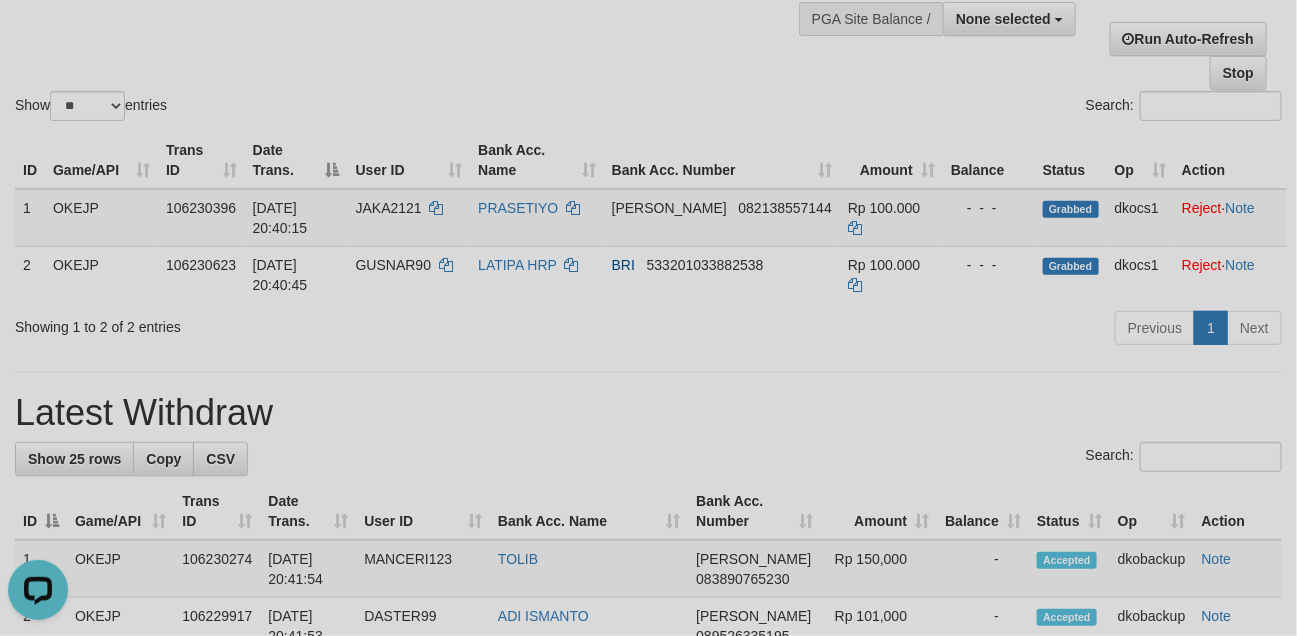 scroll, scrollTop: 0, scrollLeft: 0, axis: both 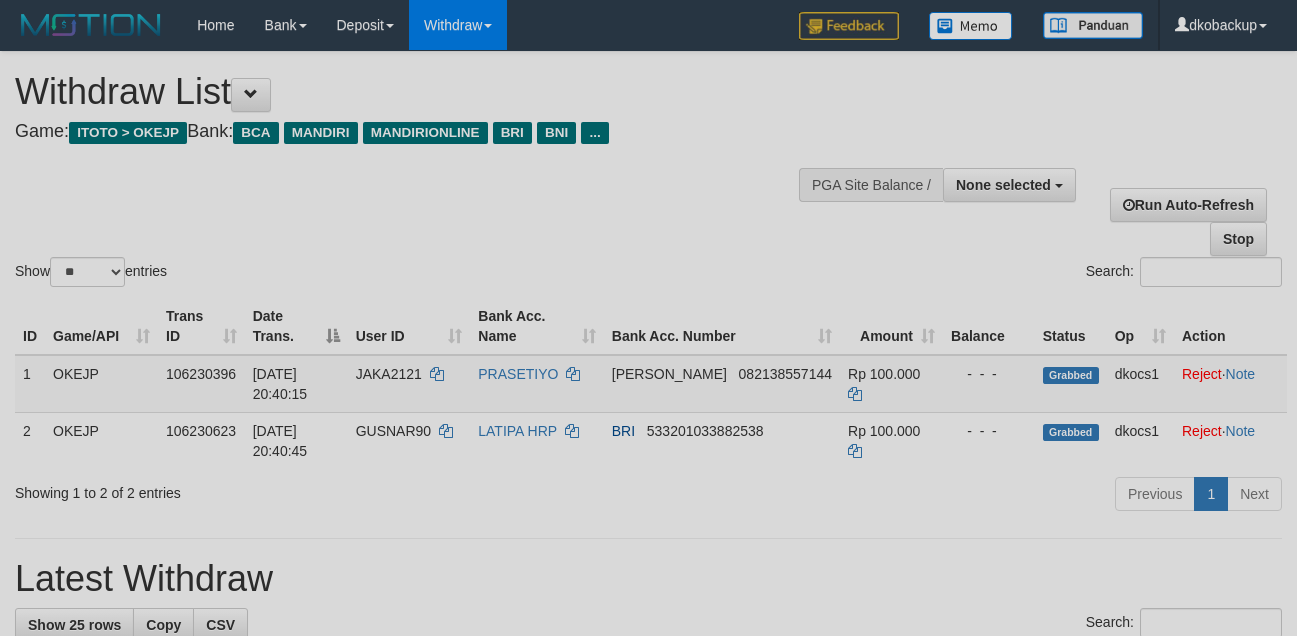 select 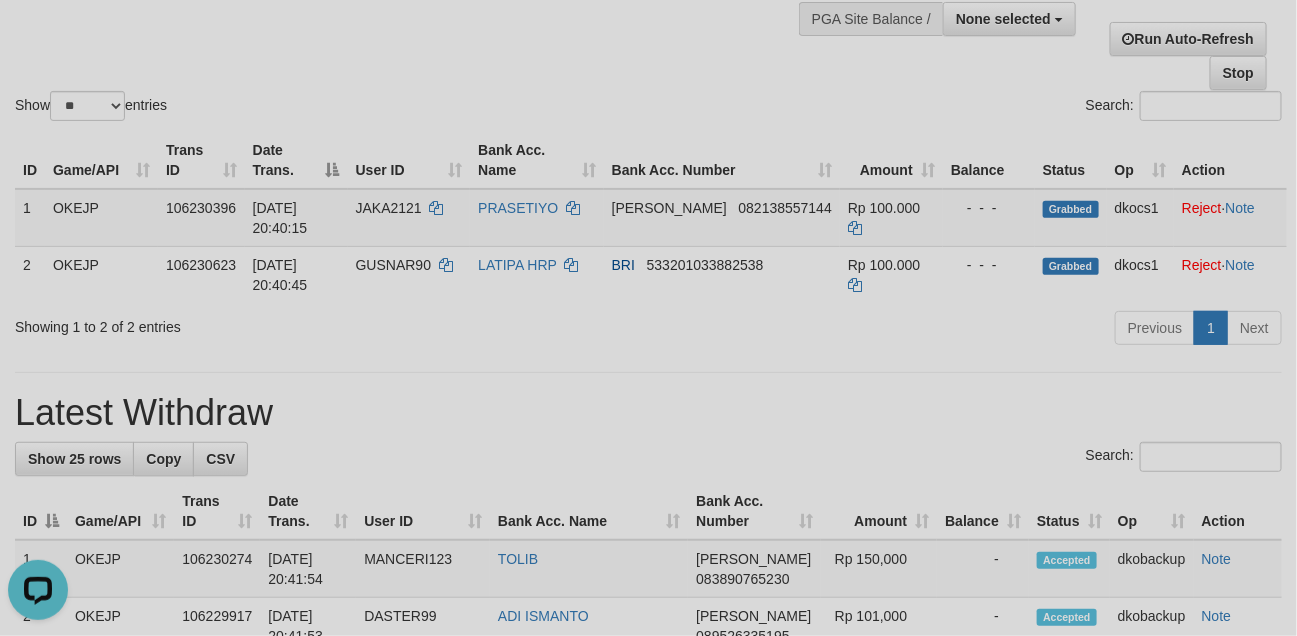 scroll, scrollTop: 0, scrollLeft: 0, axis: both 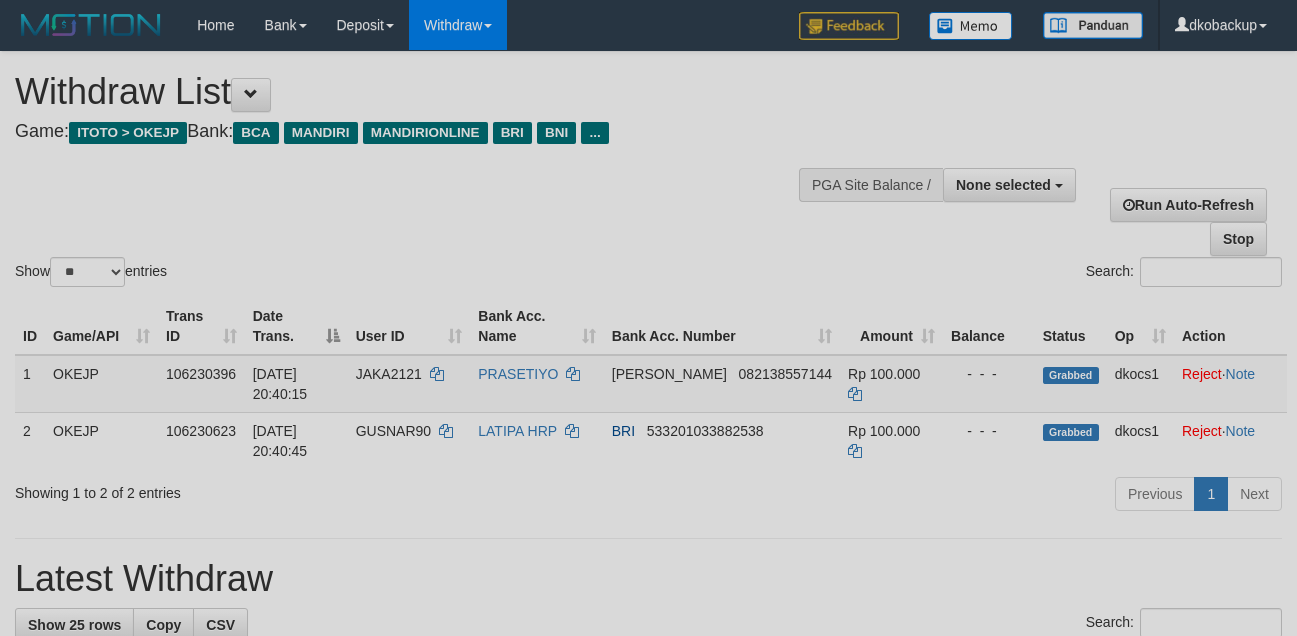 select 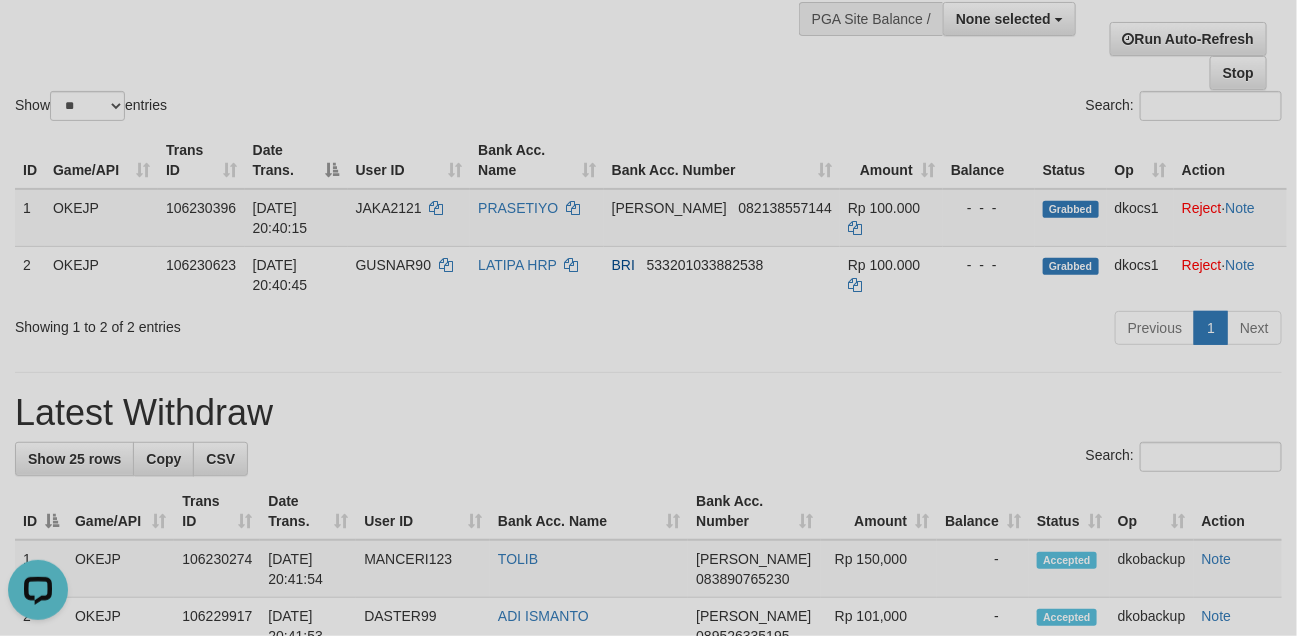 scroll, scrollTop: 0, scrollLeft: 0, axis: both 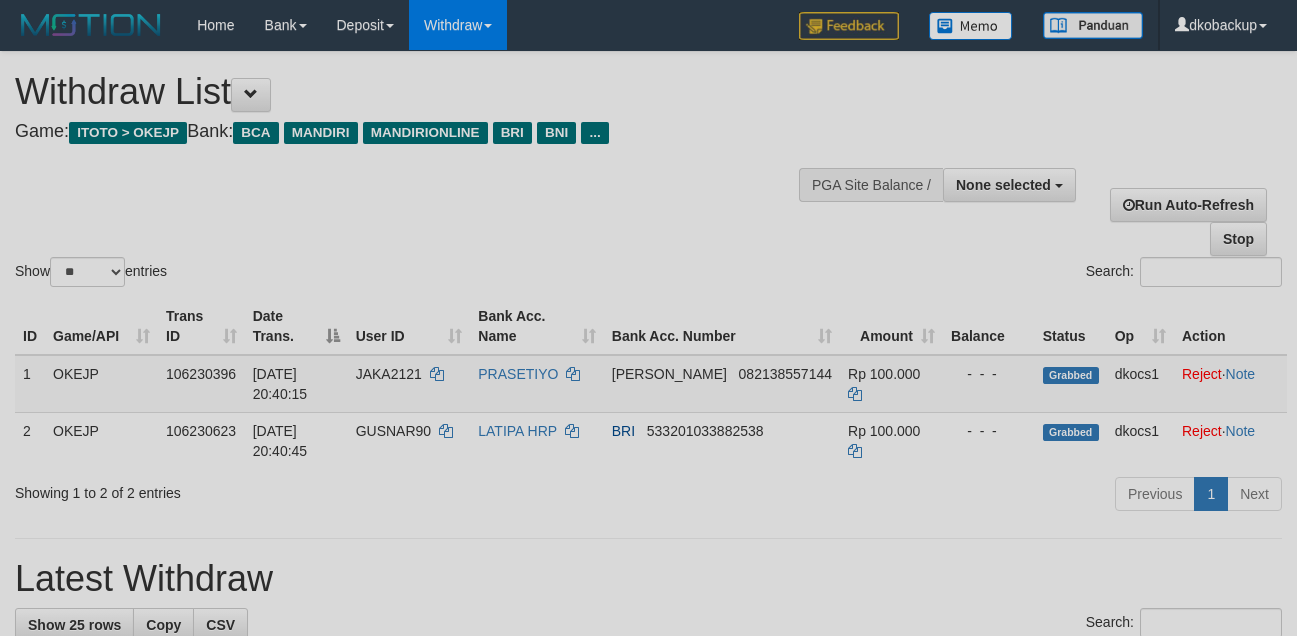 select 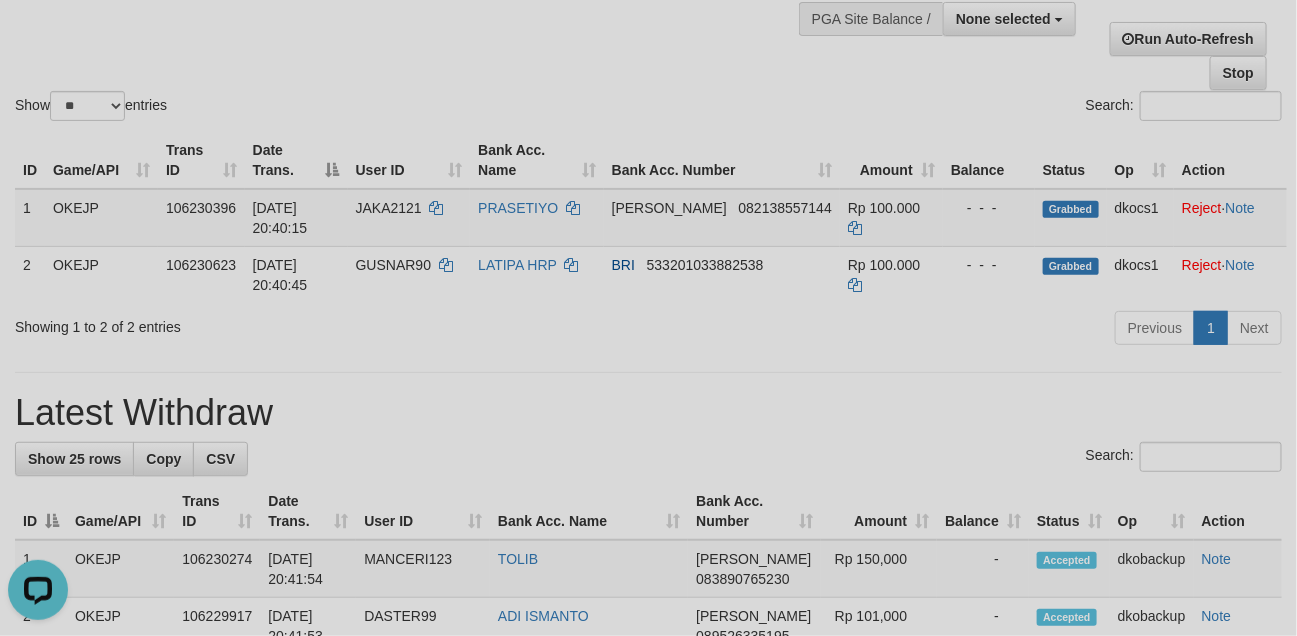 scroll, scrollTop: 0, scrollLeft: 0, axis: both 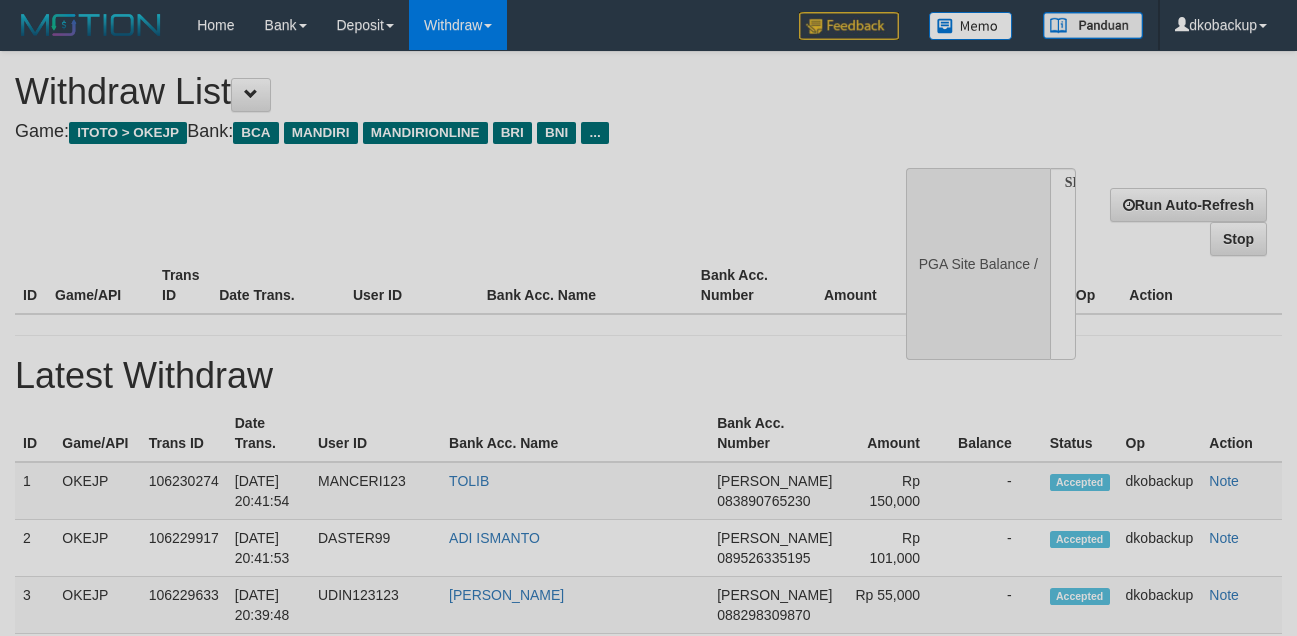 select 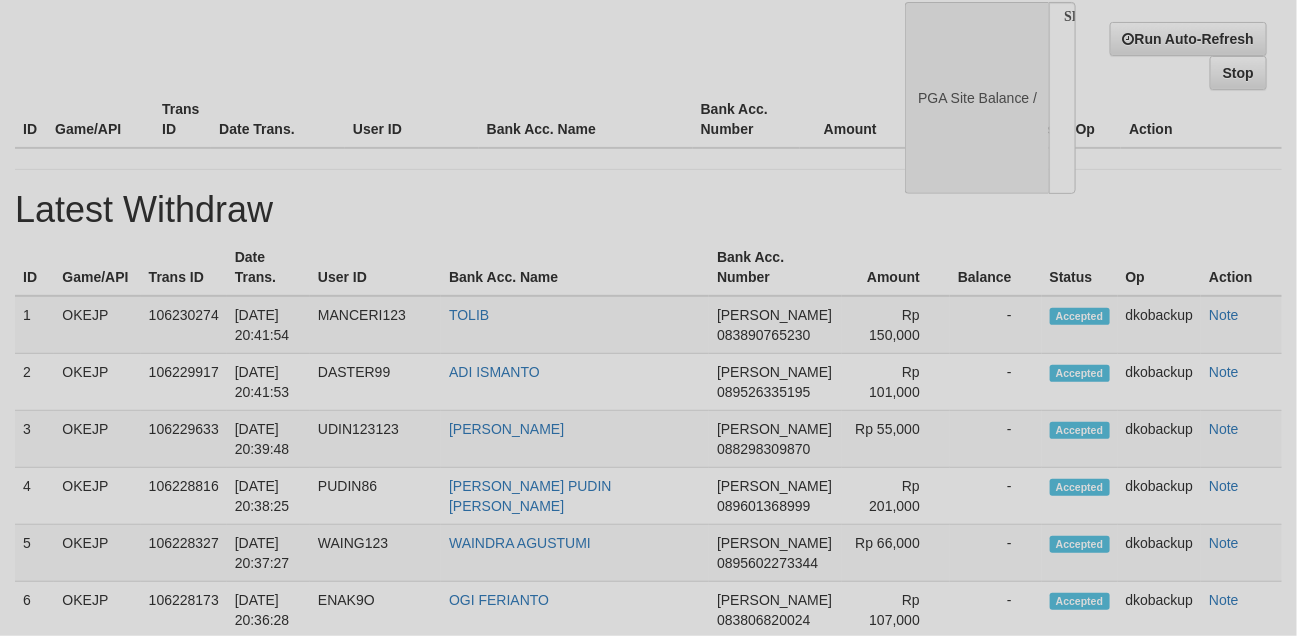 select on "**" 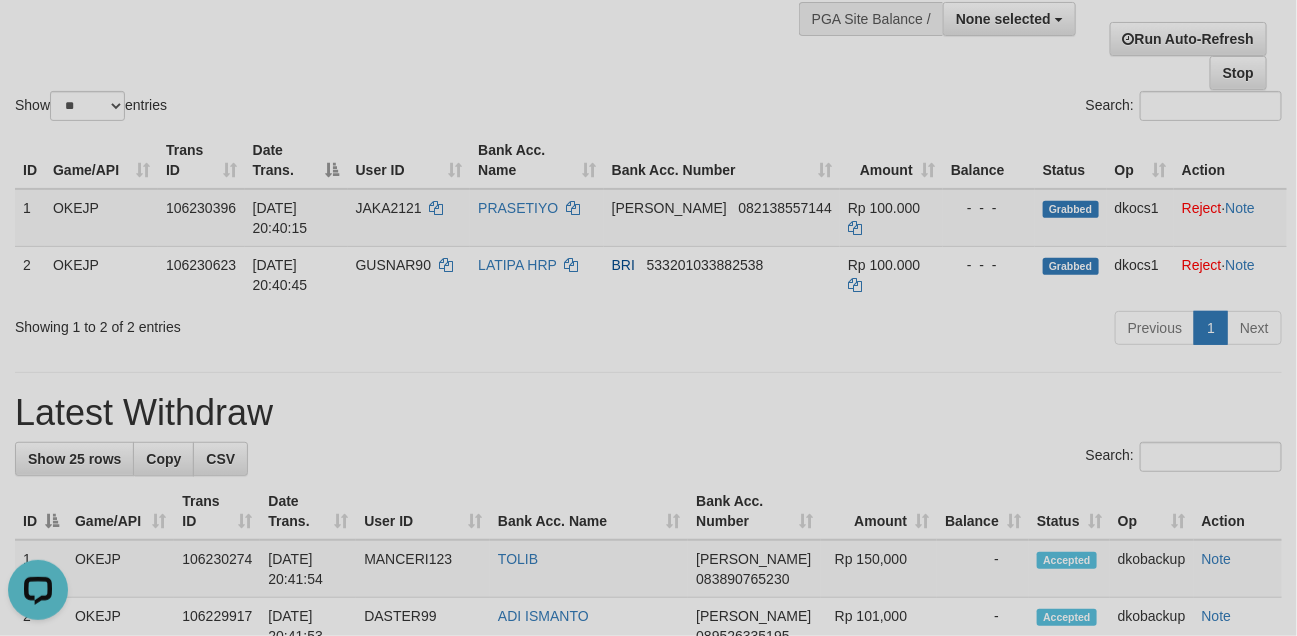 scroll, scrollTop: 0, scrollLeft: 0, axis: both 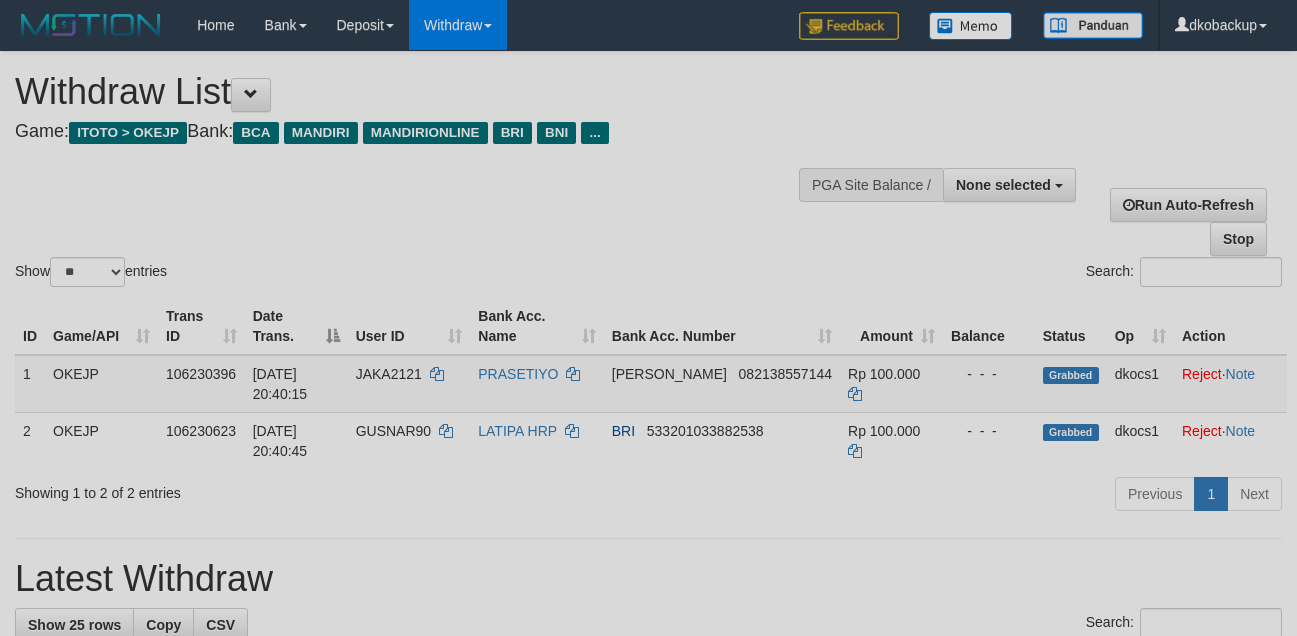 select 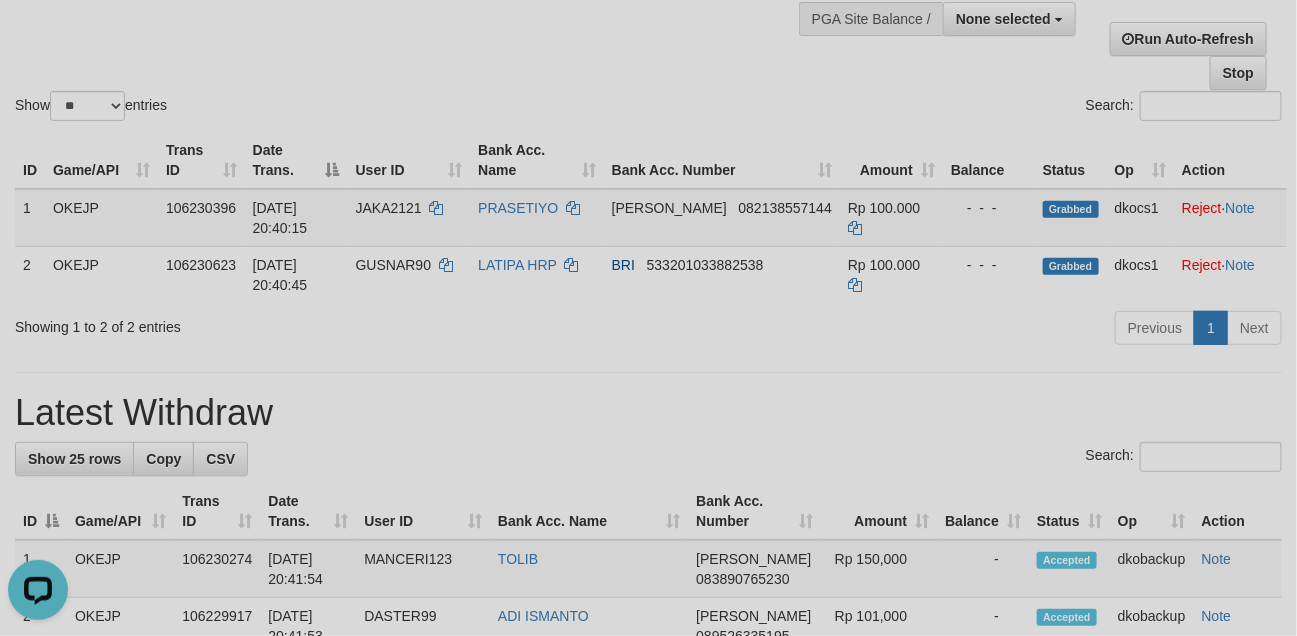 scroll, scrollTop: 0, scrollLeft: 0, axis: both 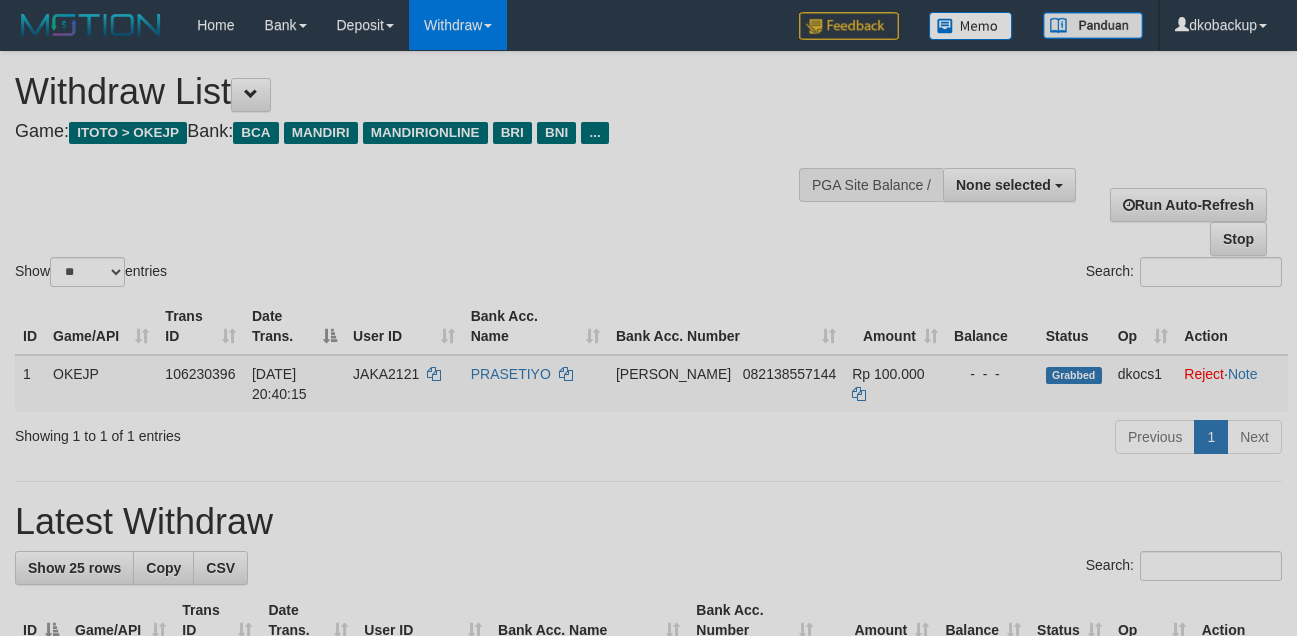 select 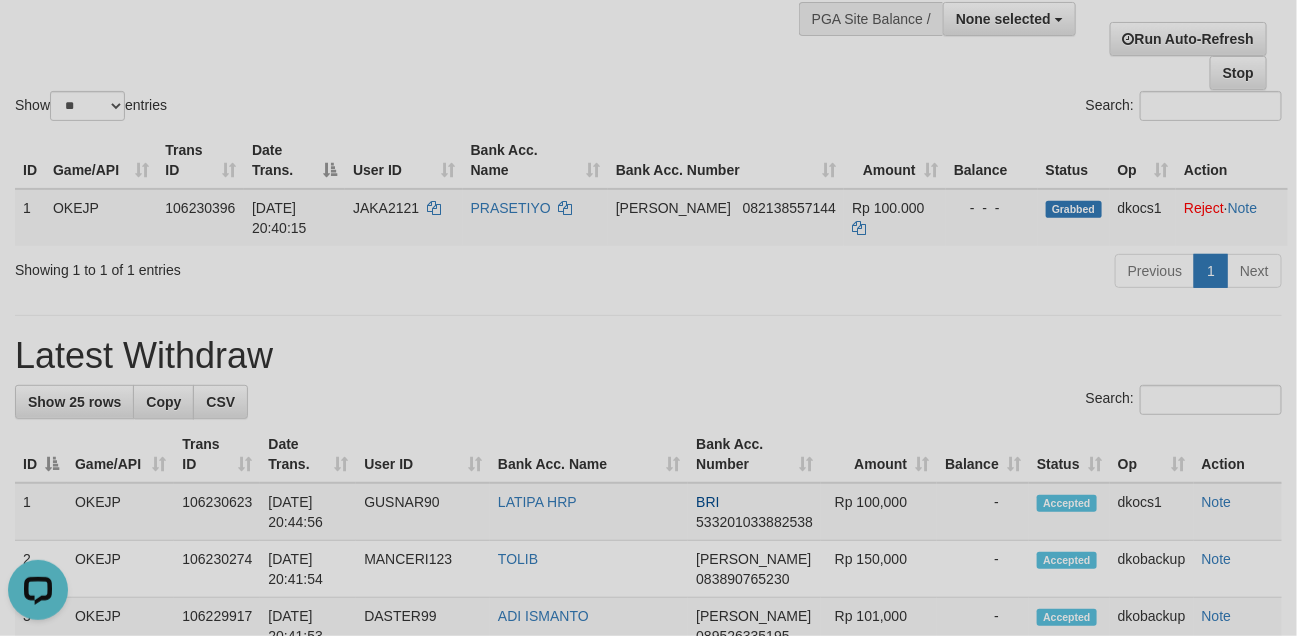 scroll, scrollTop: 0, scrollLeft: 0, axis: both 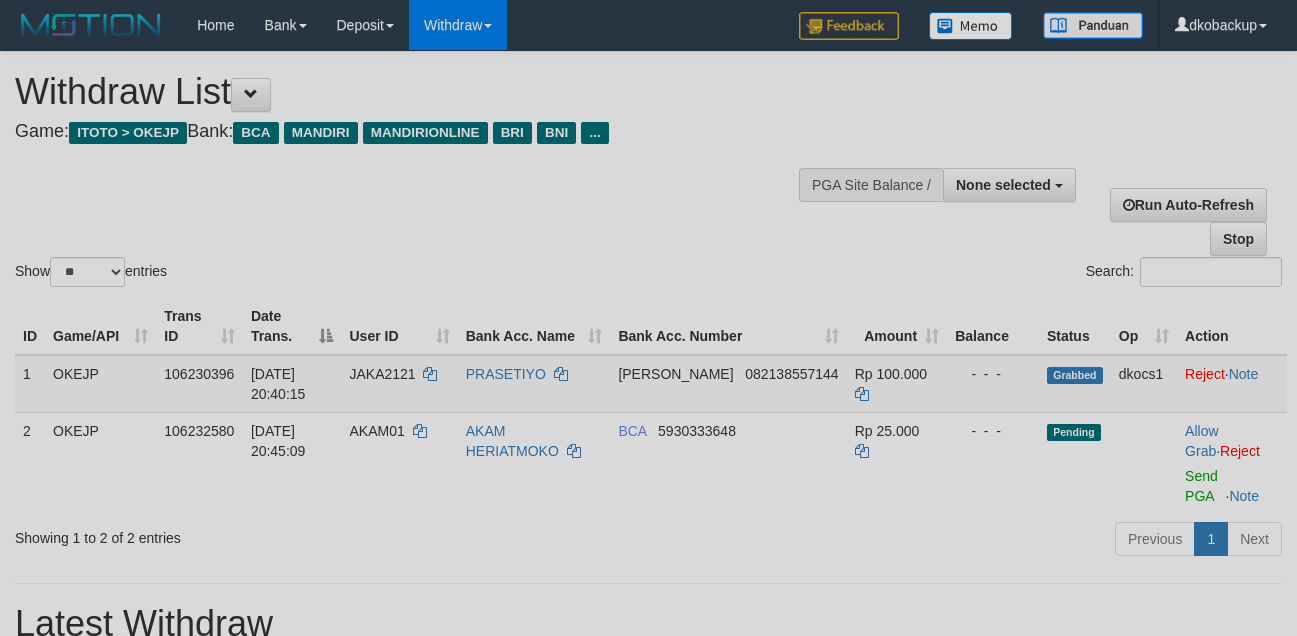 select 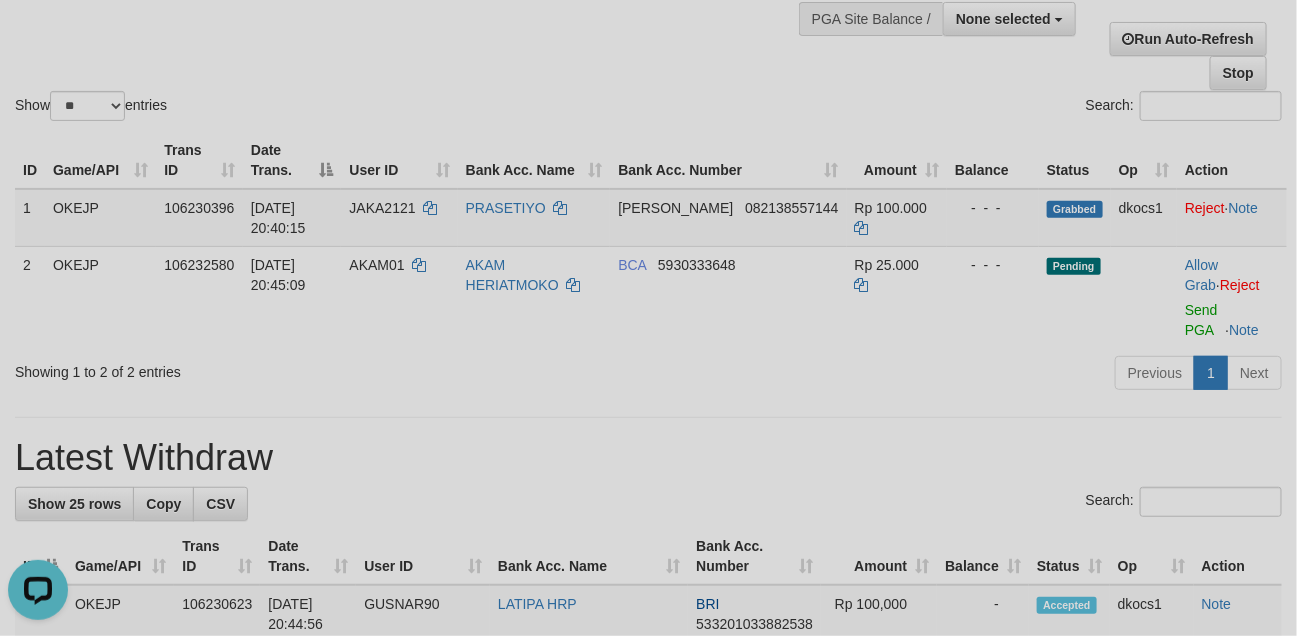 scroll, scrollTop: 0, scrollLeft: 0, axis: both 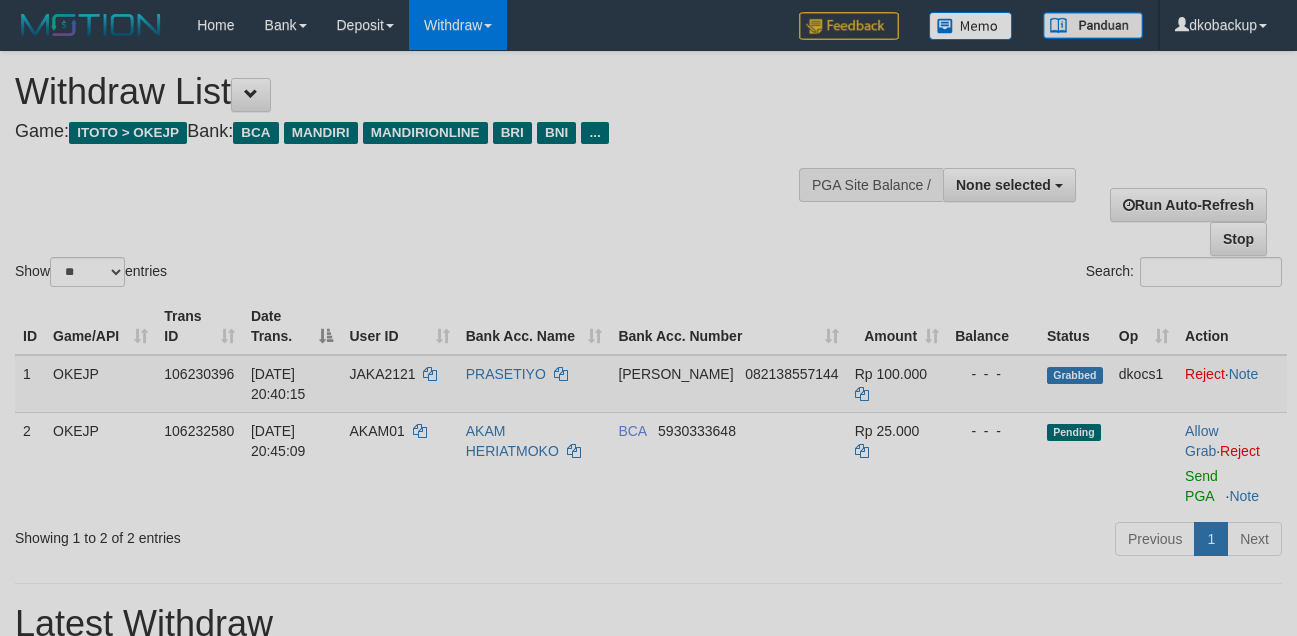 select 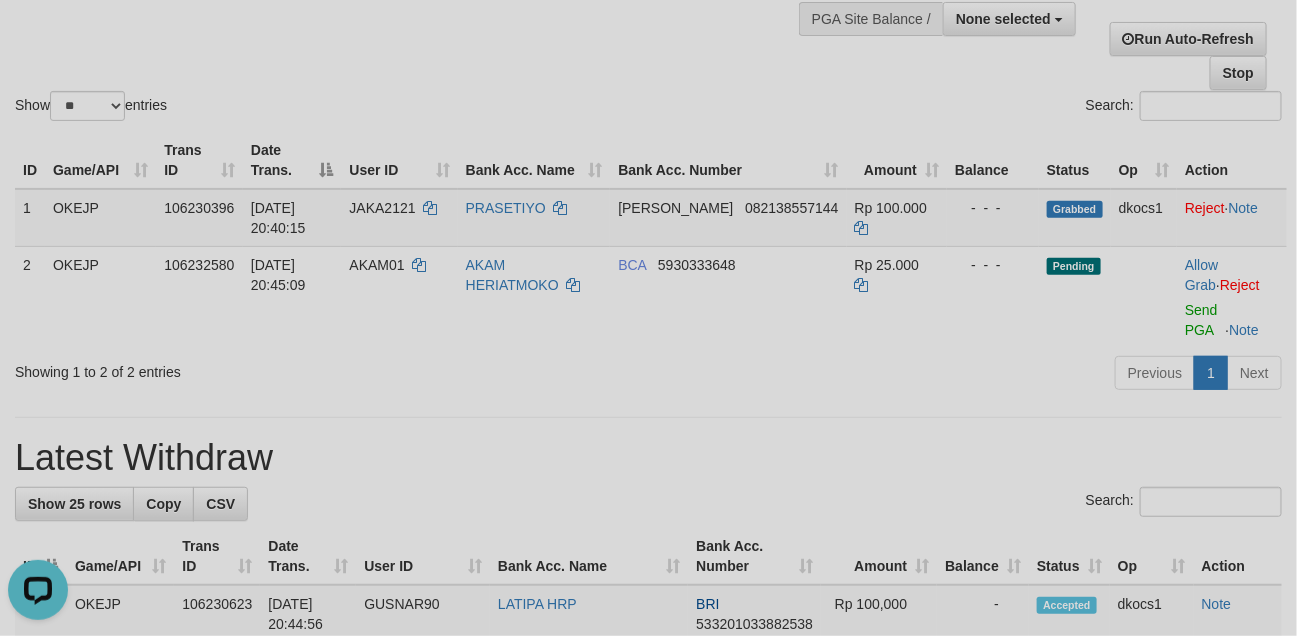 scroll, scrollTop: 0, scrollLeft: 0, axis: both 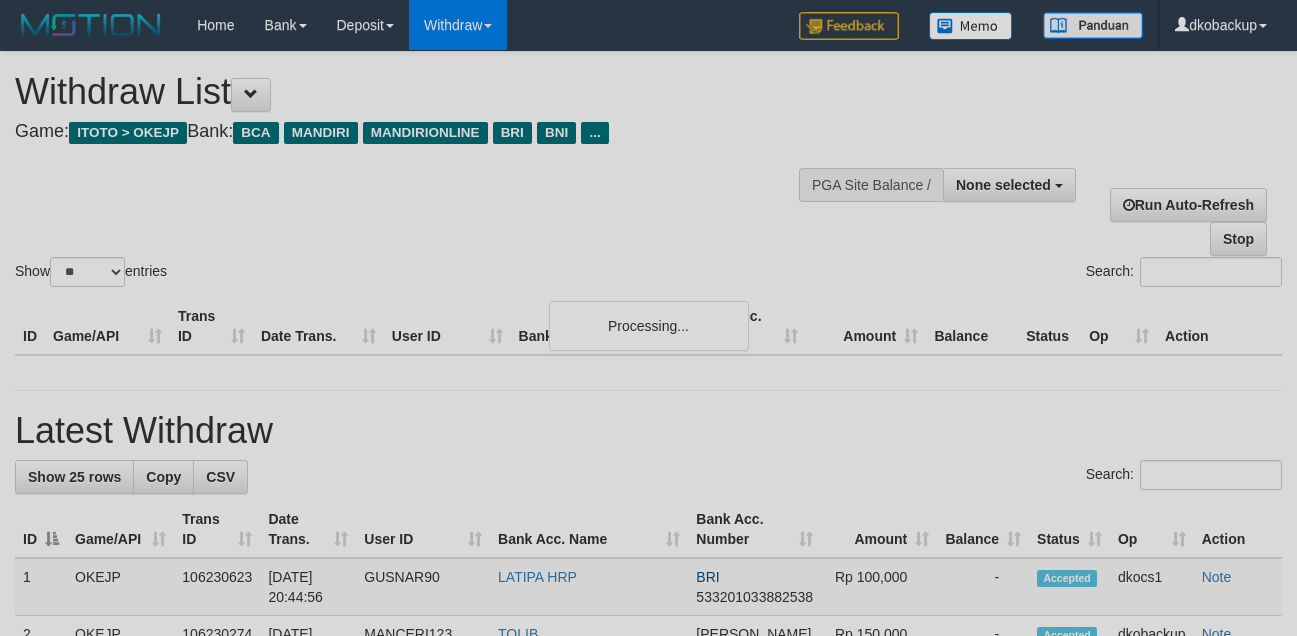 select 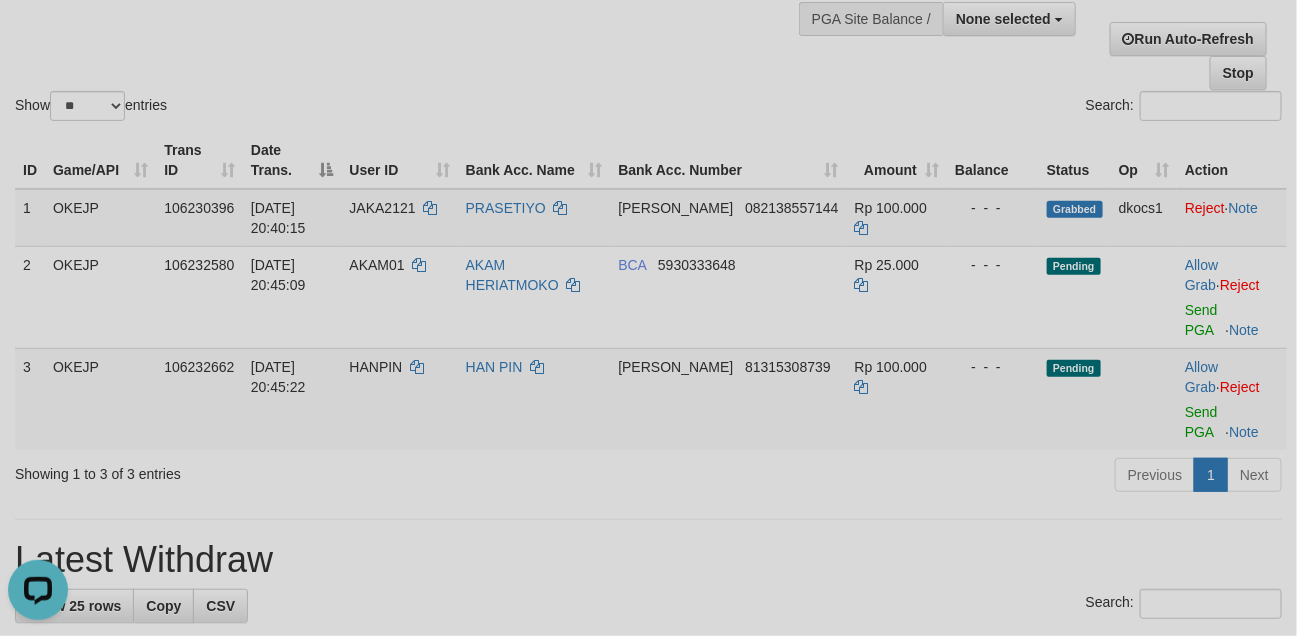 scroll, scrollTop: 0, scrollLeft: 0, axis: both 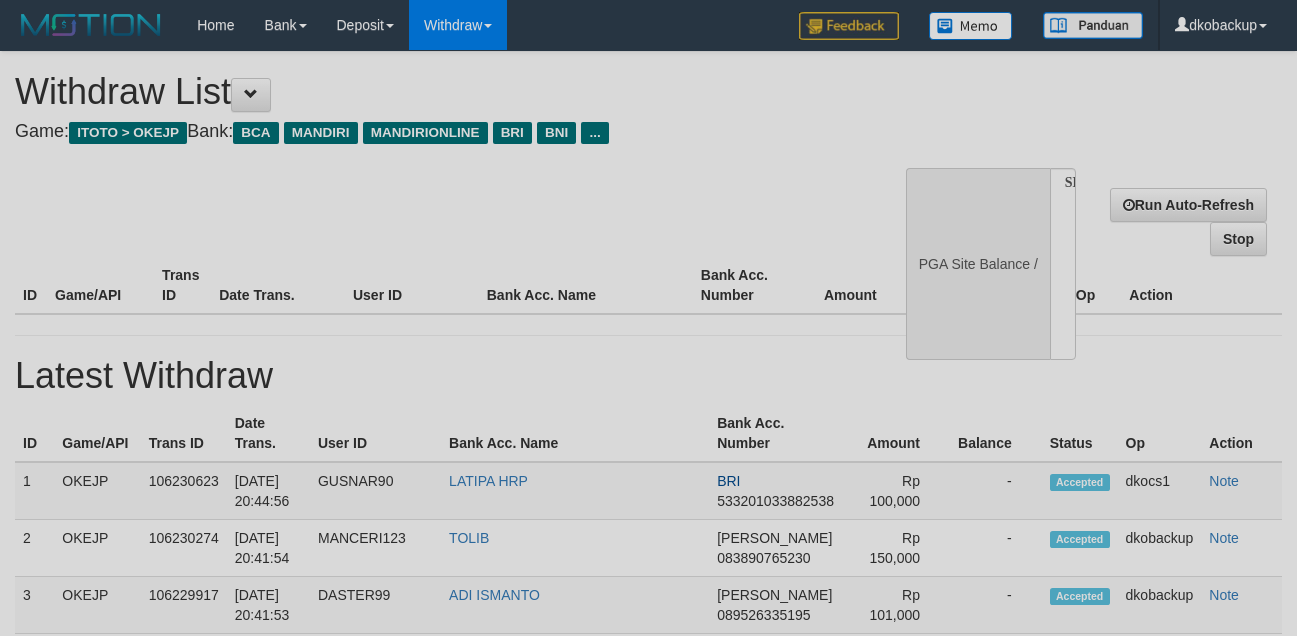 select 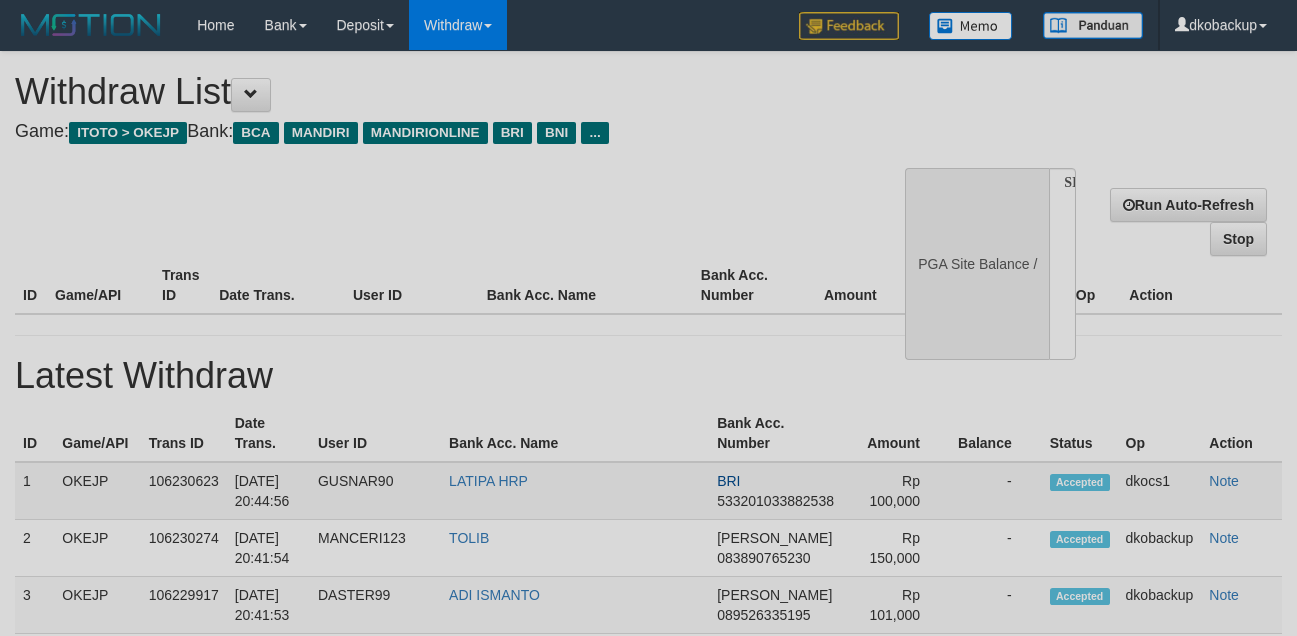 scroll, scrollTop: 166, scrollLeft: 0, axis: vertical 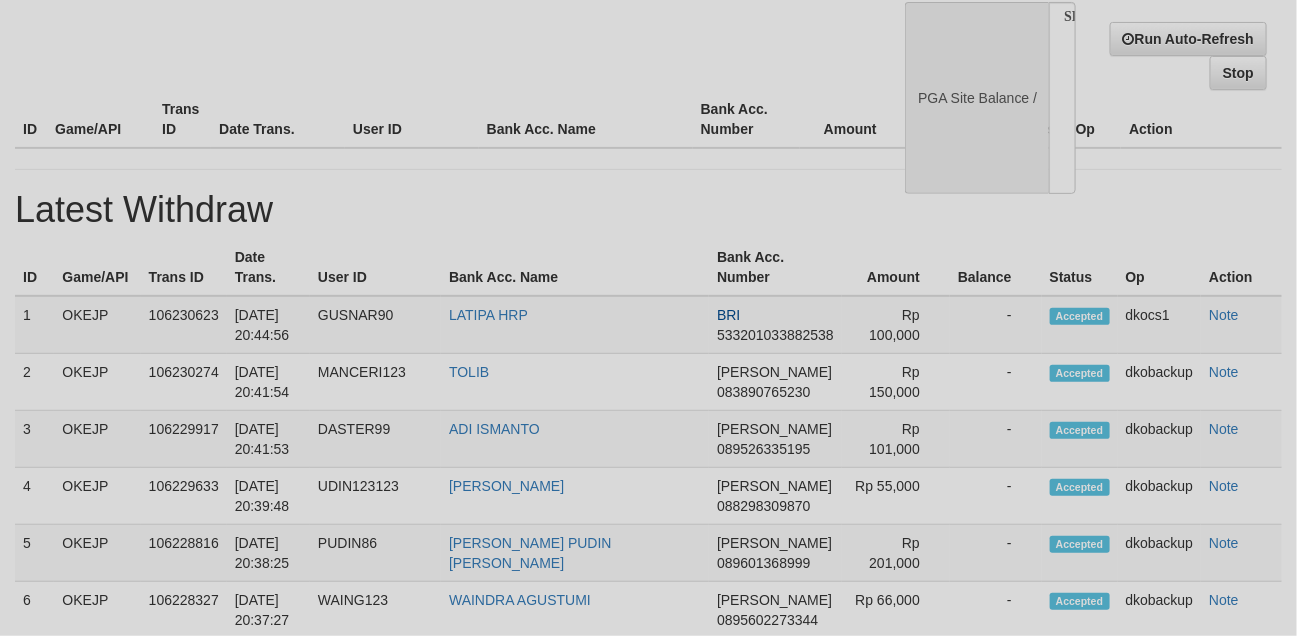 select on "**" 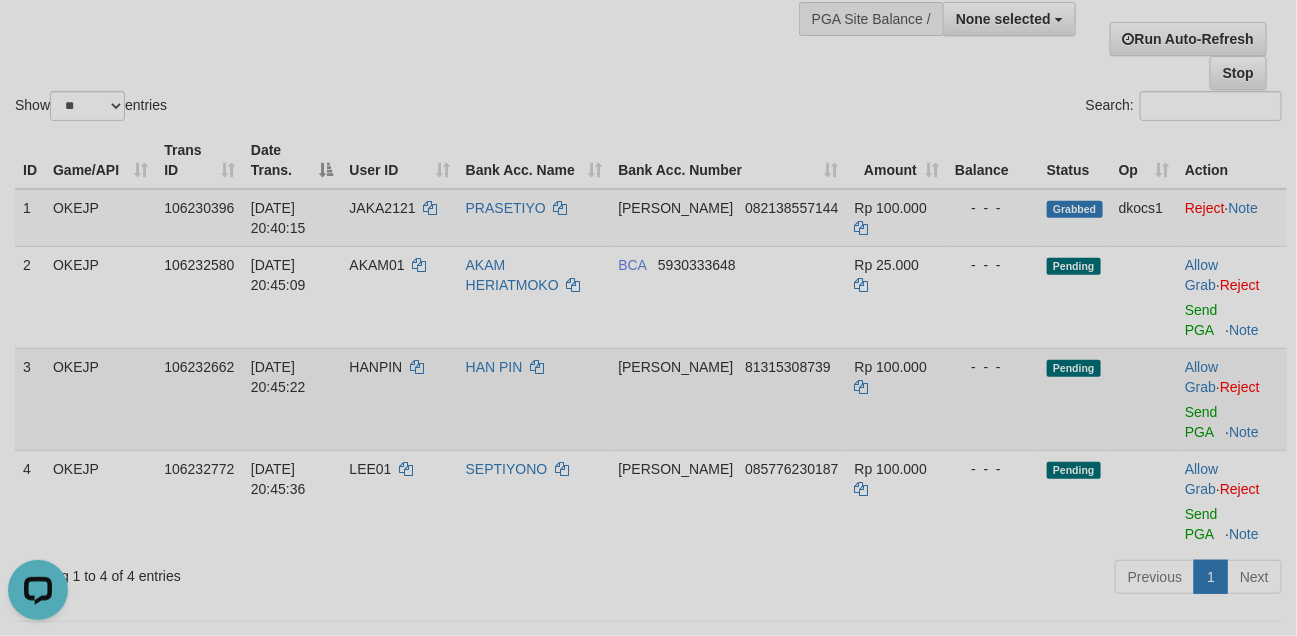 scroll, scrollTop: 0, scrollLeft: 0, axis: both 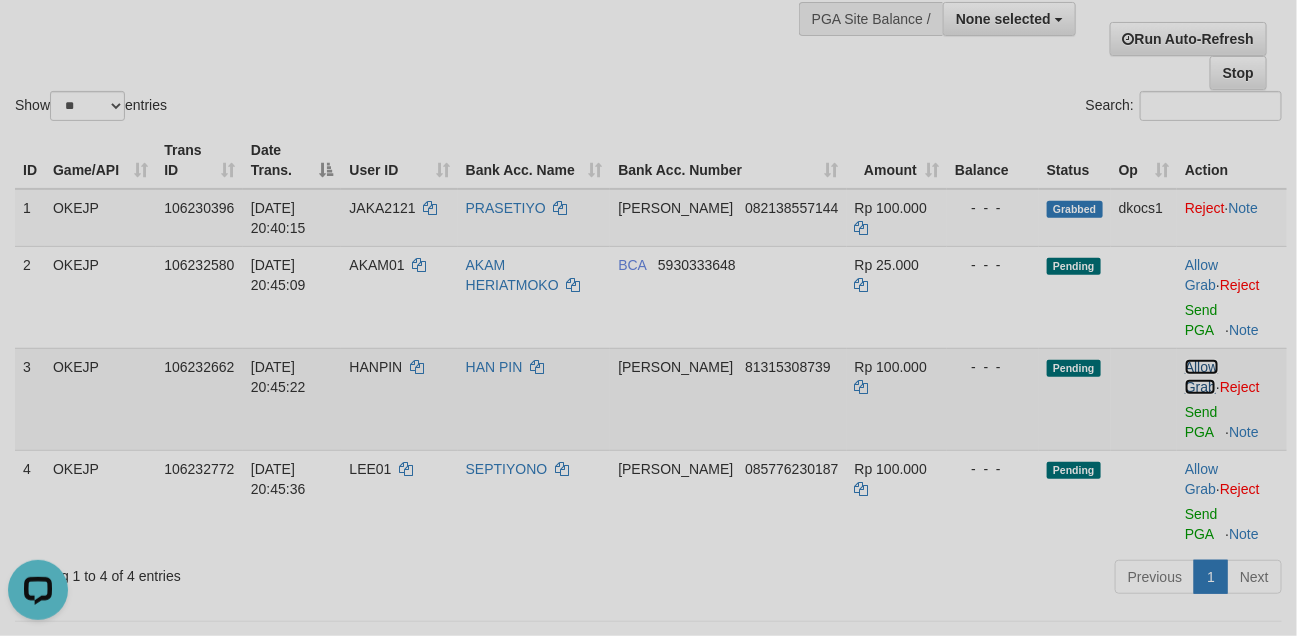 click on "Allow Grab" at bounding box center [1201, 377] 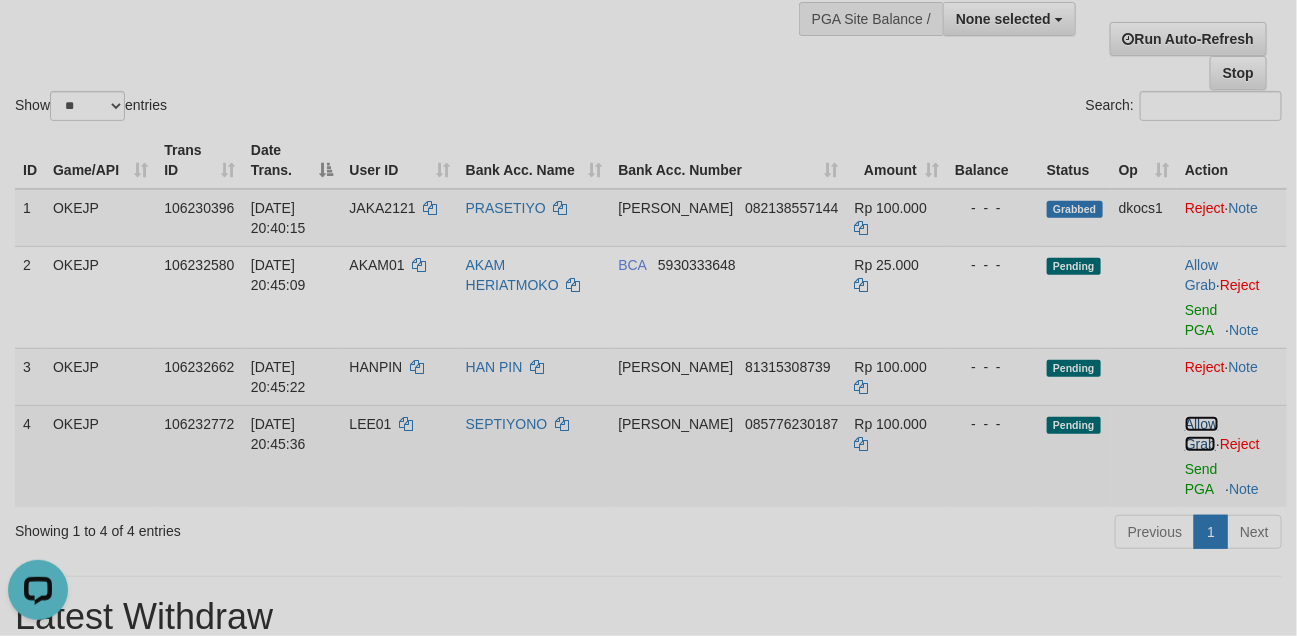 click on "Allow Grab" at bounding box center (1201, 434) 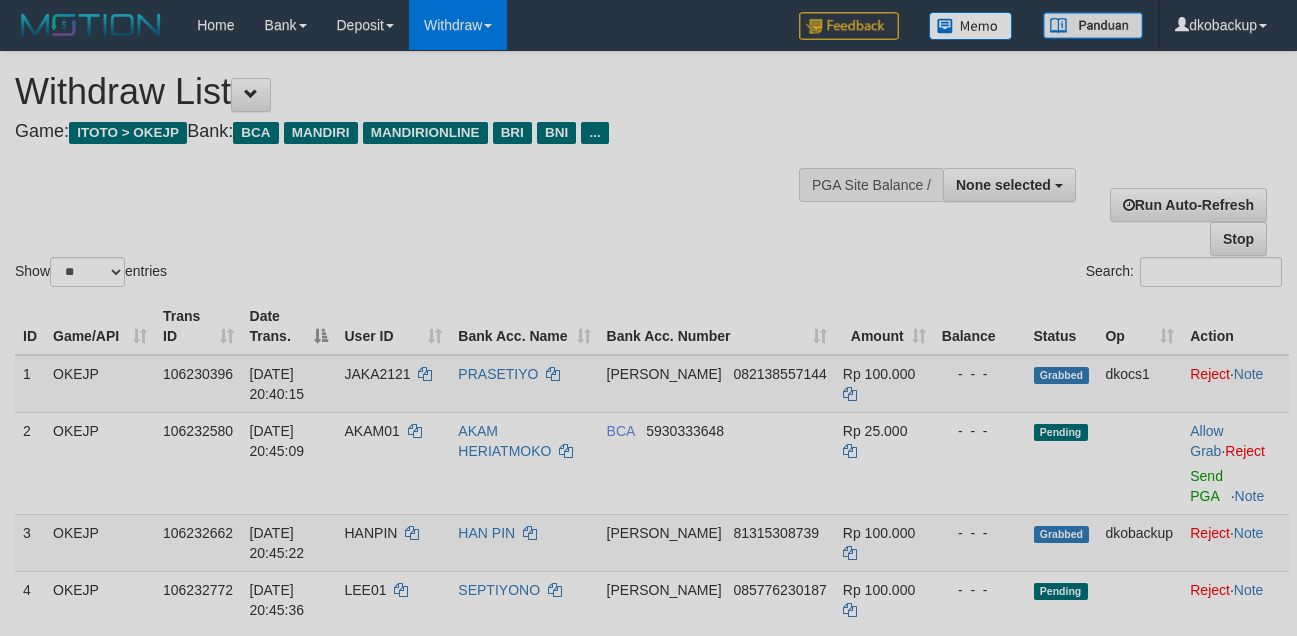 select 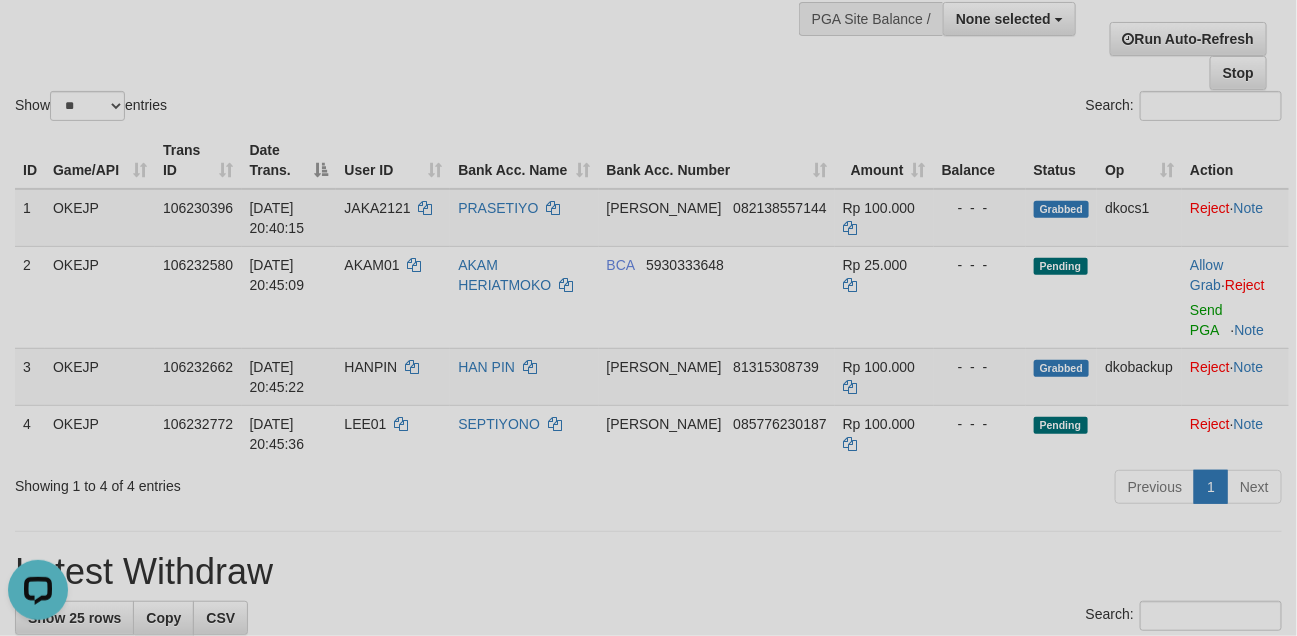 scroll, scrollTop: 0, scrollLeft: 0, axis: both 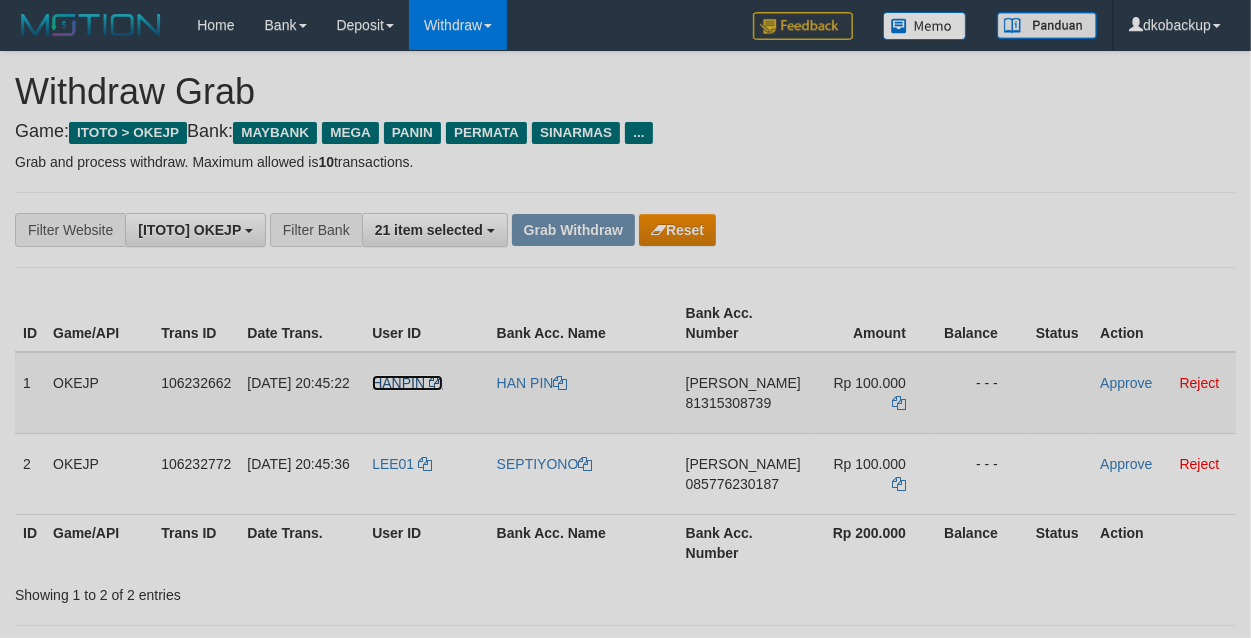 click on "HANPIN" at bounding box center (398, 383) 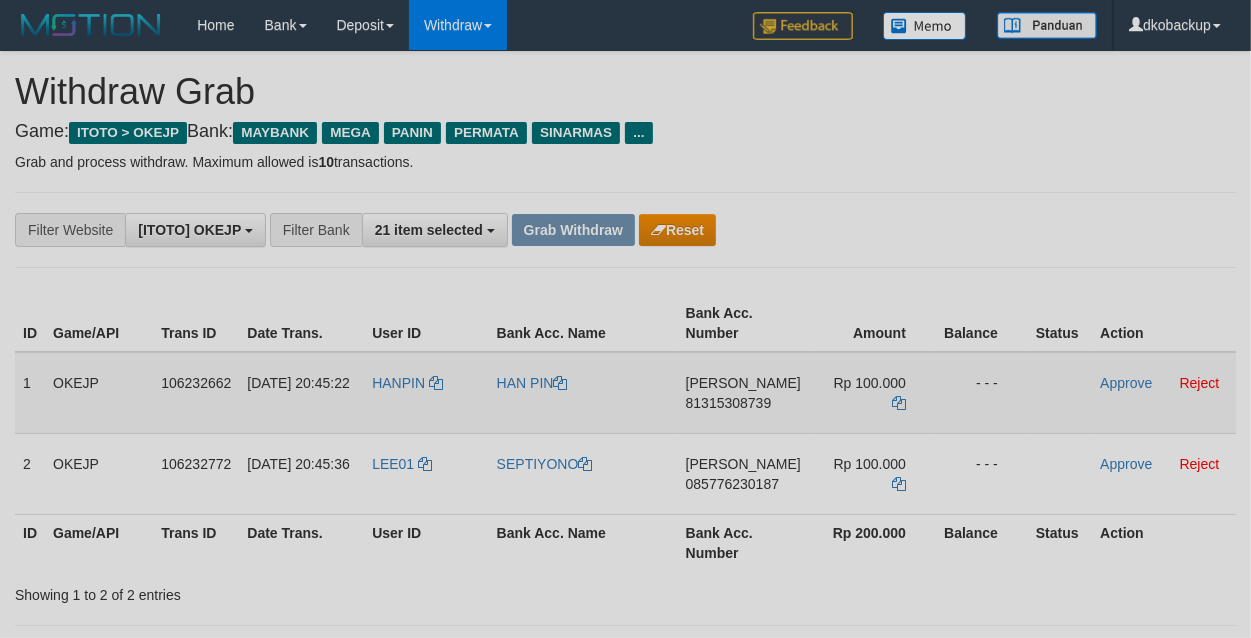 click on "HANPIN" at bounding box center [426, 393] 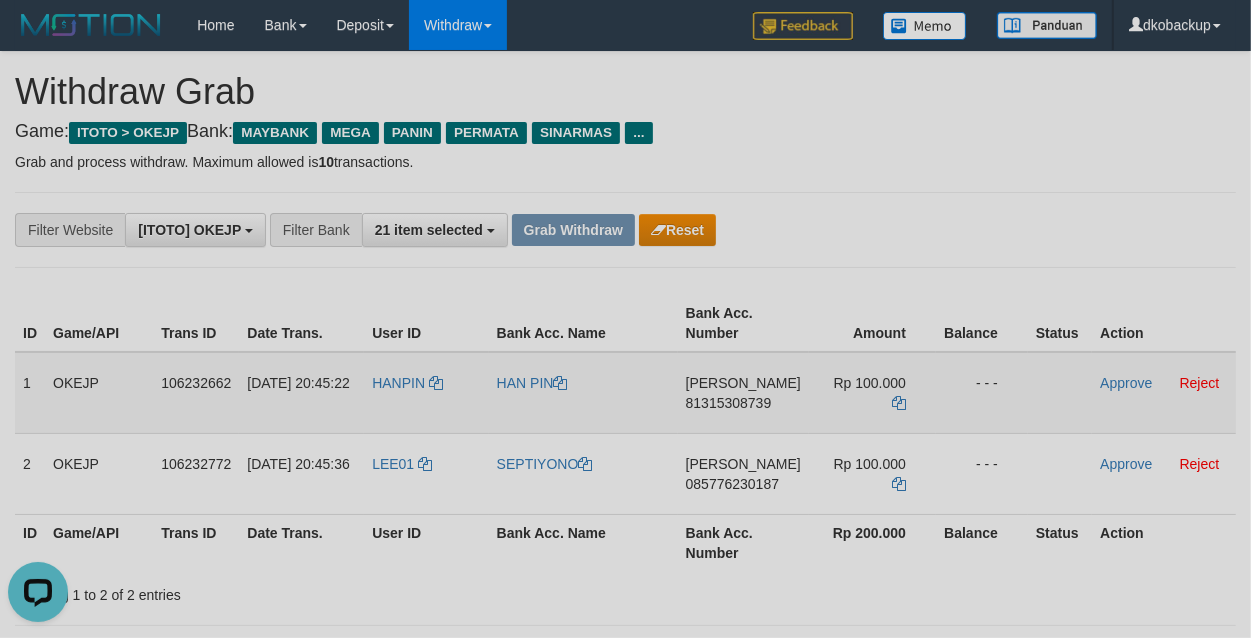scroll, scrollTop: 0, scrollLeft: 0, axis: both 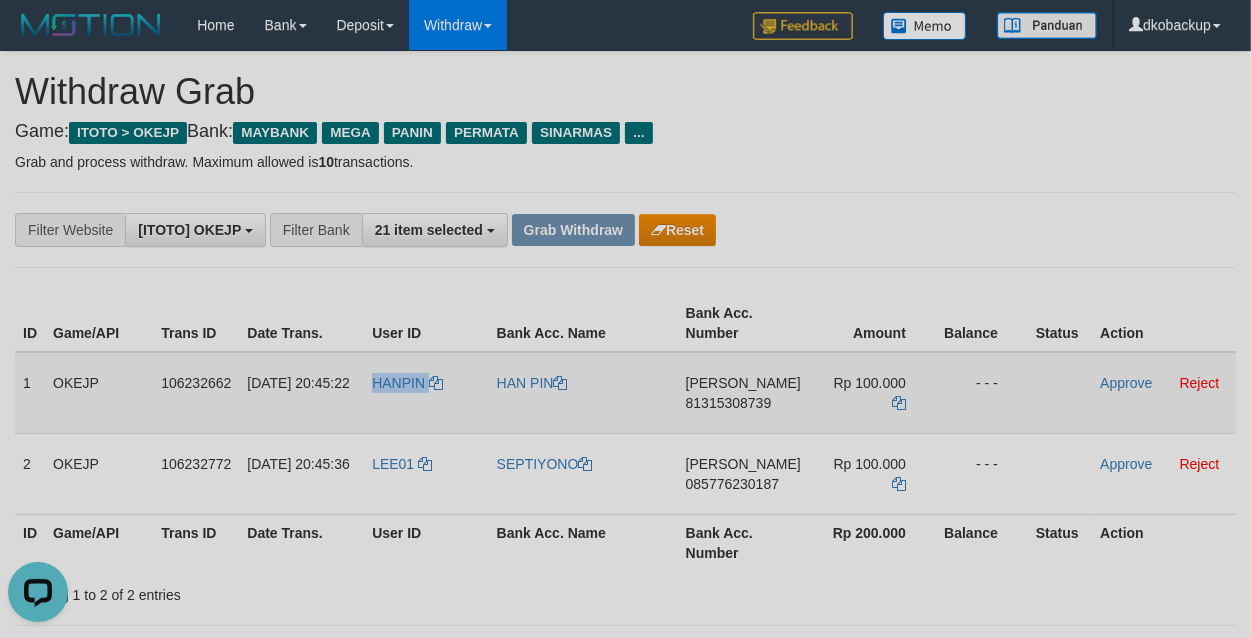 click on "HANPIN" at bounding box center [426, 393] 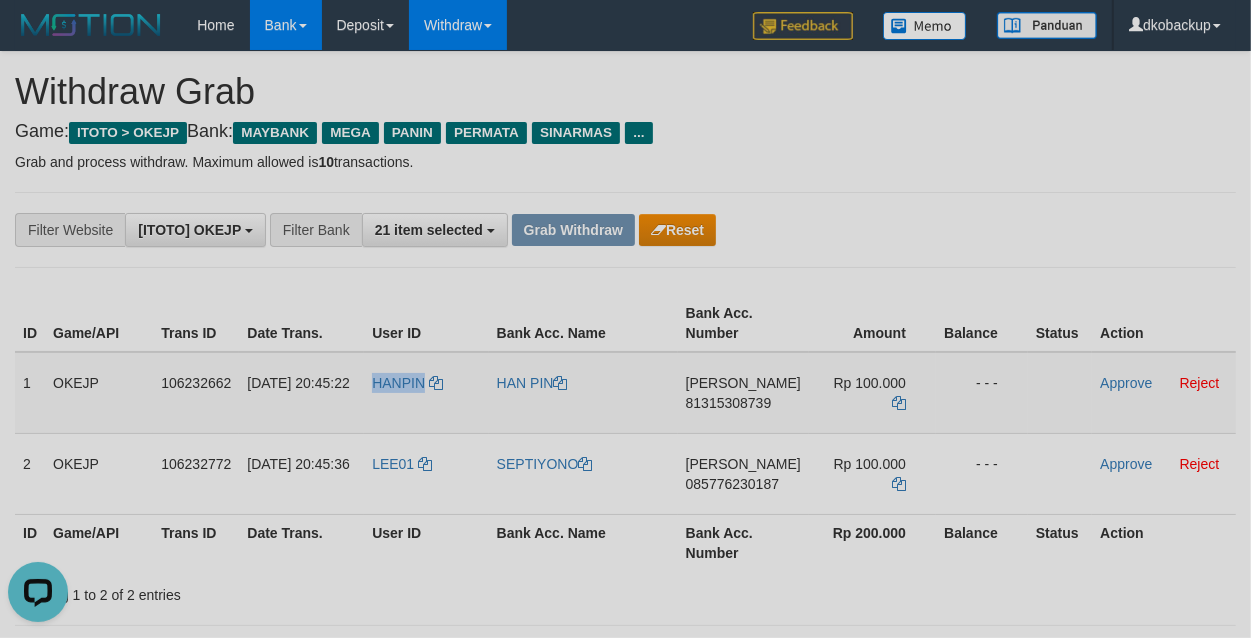copy on "HANPIN" 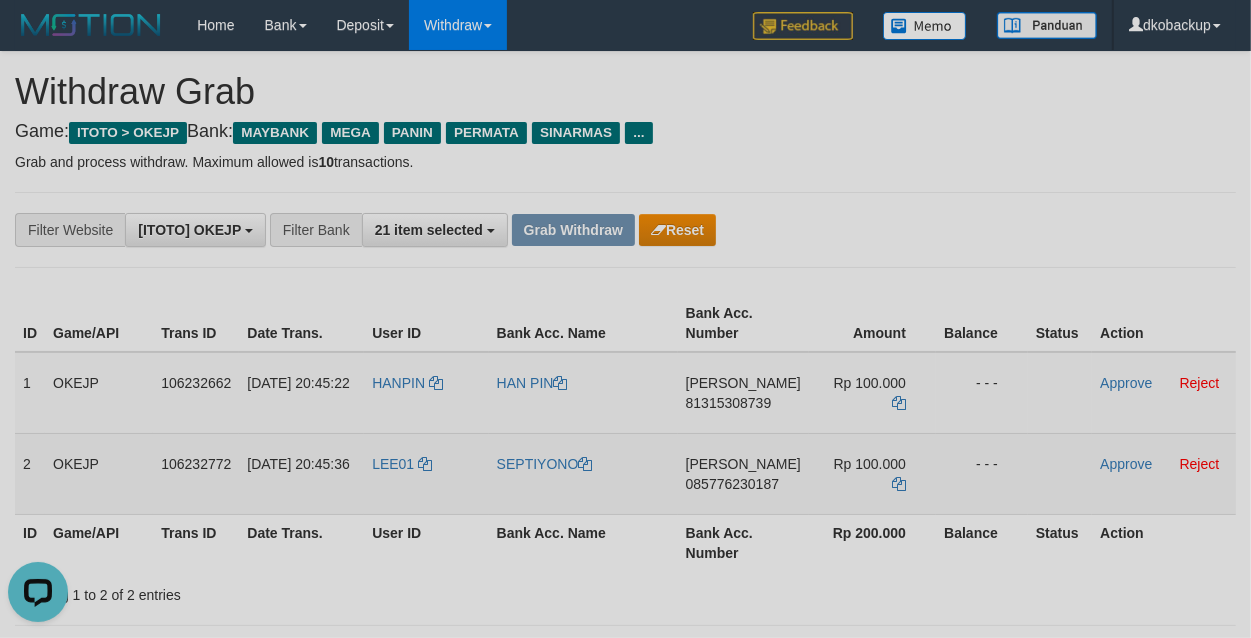 click on "LEE01" at bounding box center (426, 473) 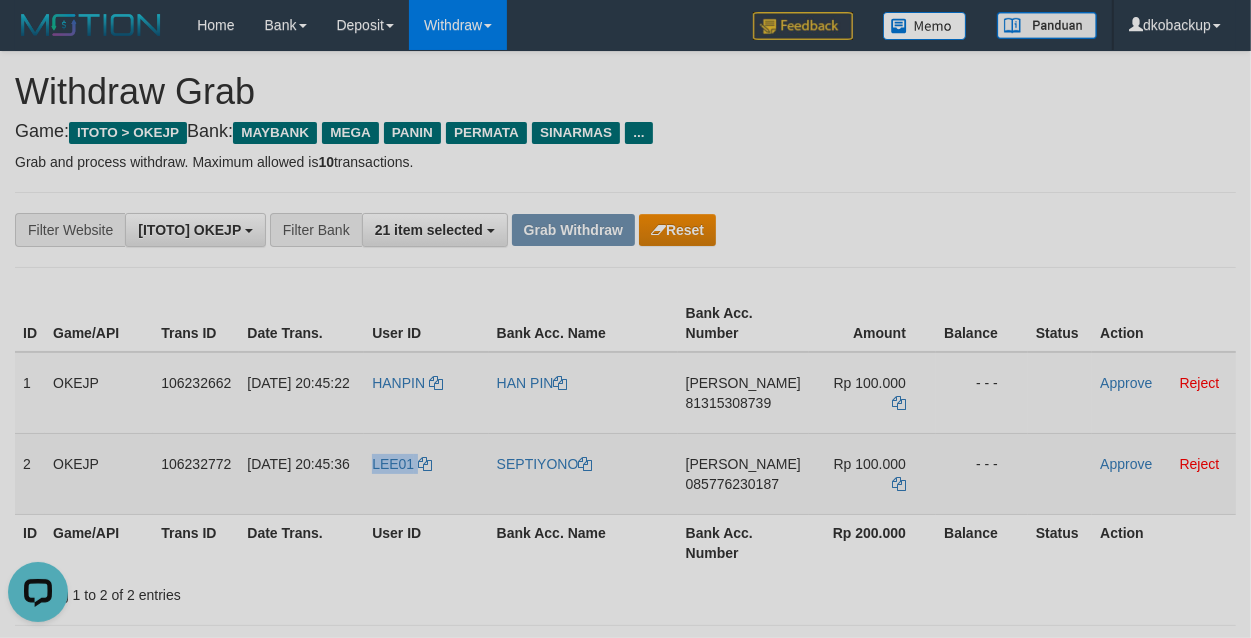 click on "LEE01" at bounding box center (426, 473) 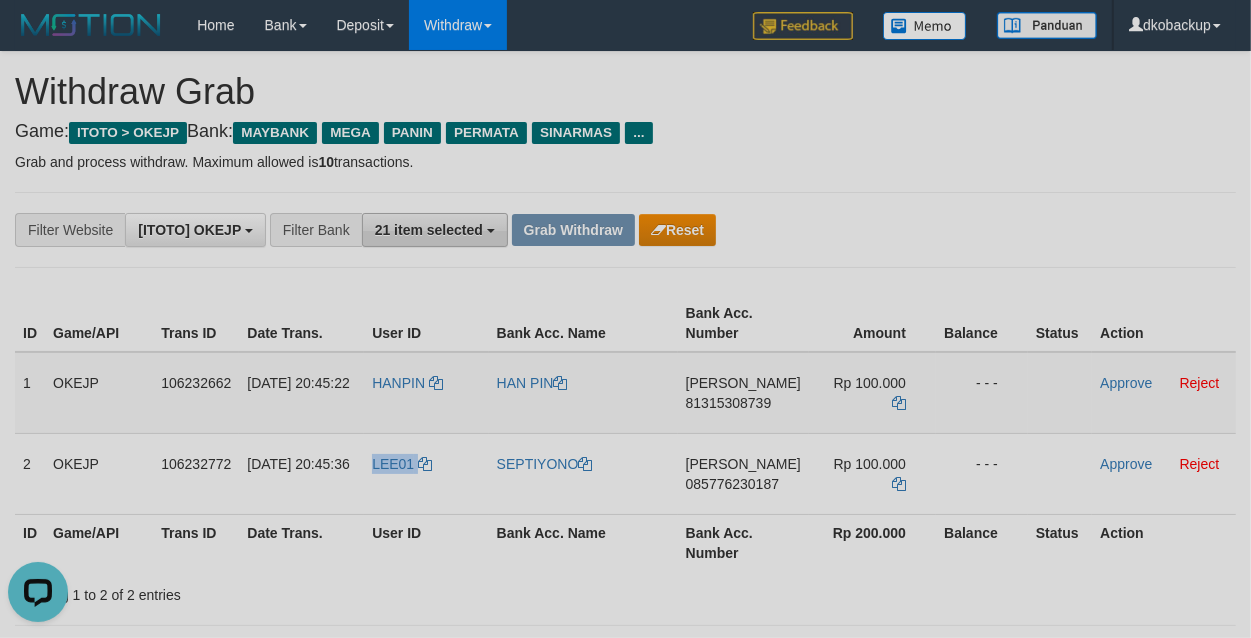 copy on "LEE01" 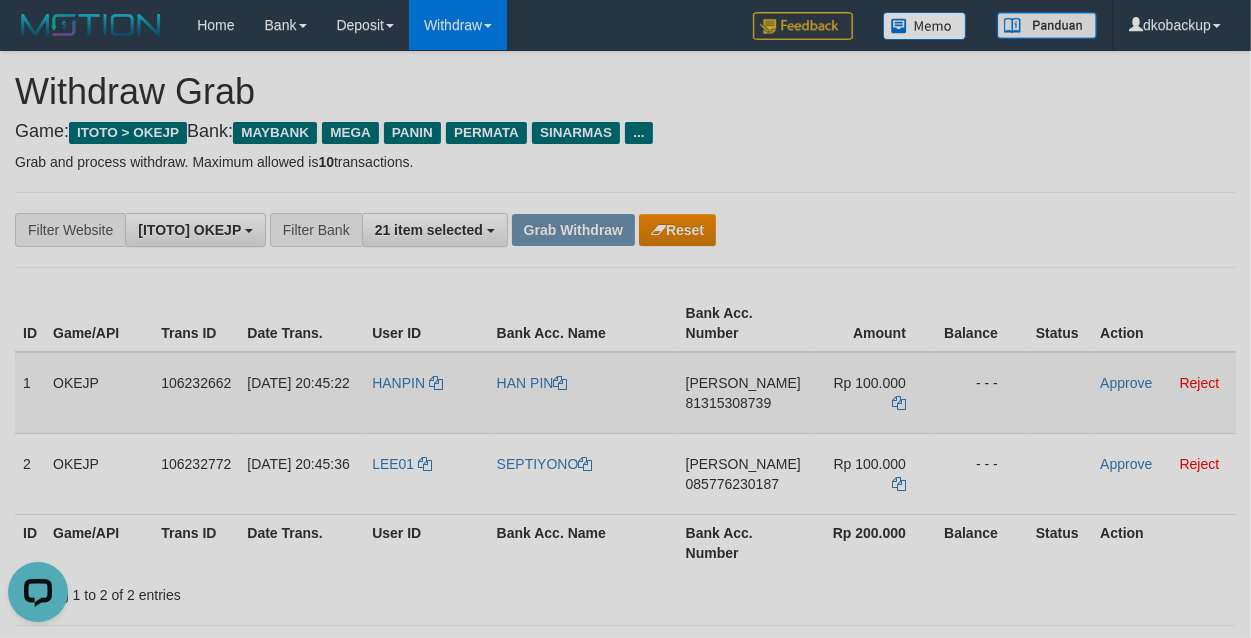 click on "DANA
81315308739" at bounding box center [743, 393] 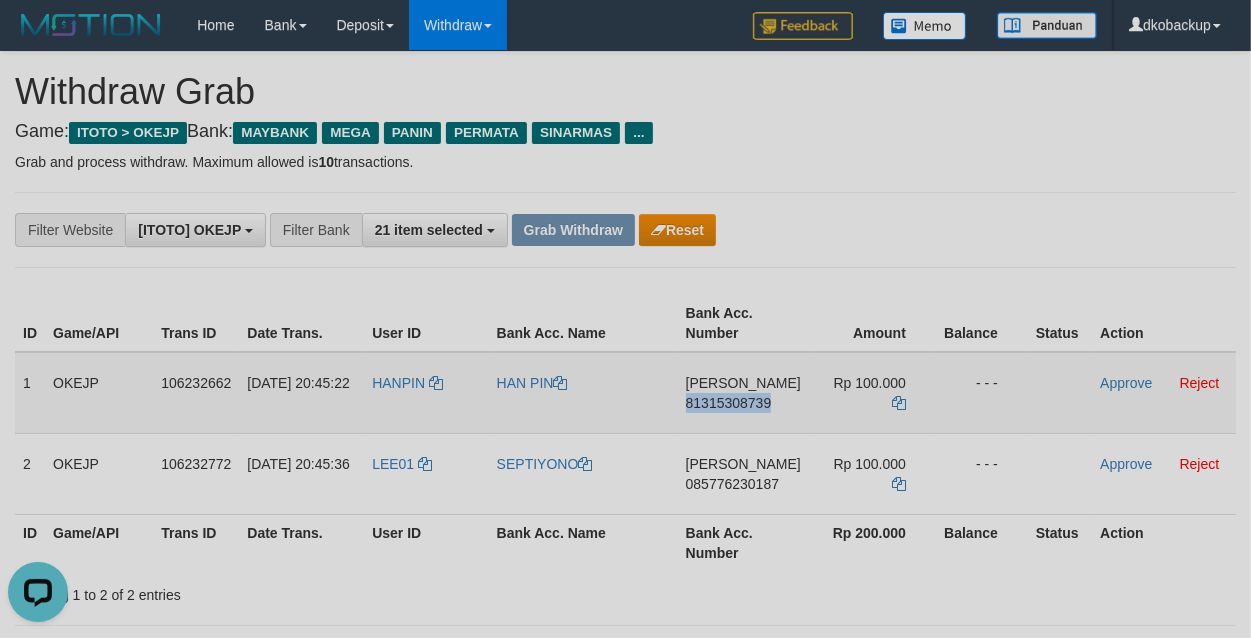 click on "DANA
81315308739" at bounding box center (743, 393) 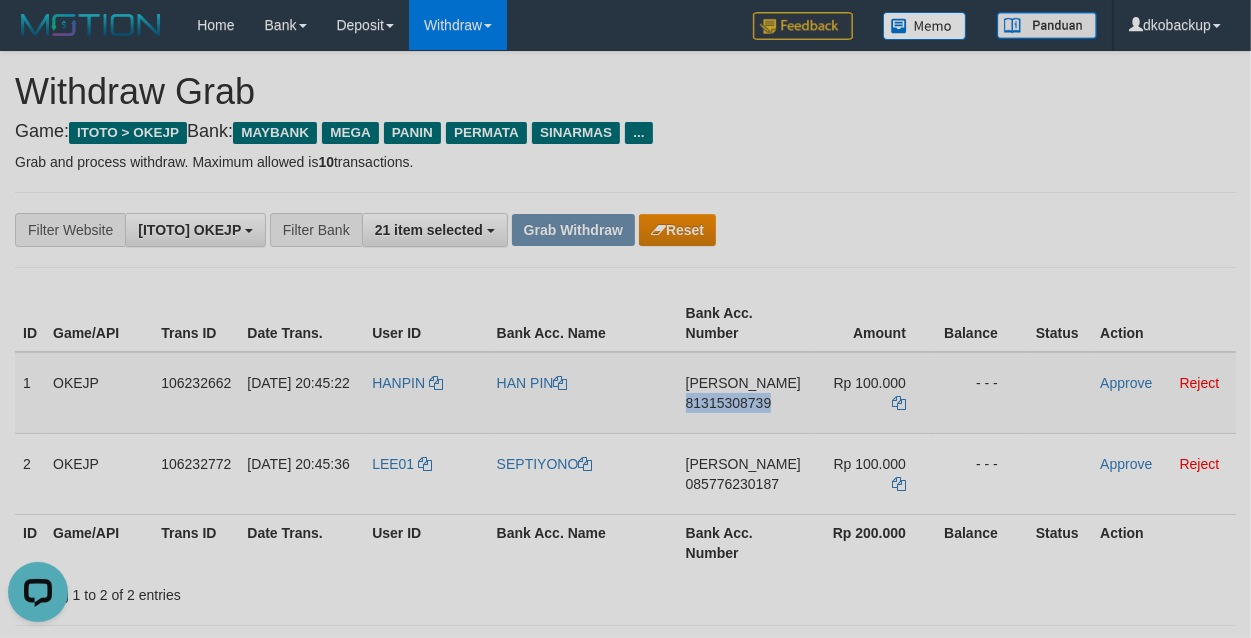copy on "81315308739" 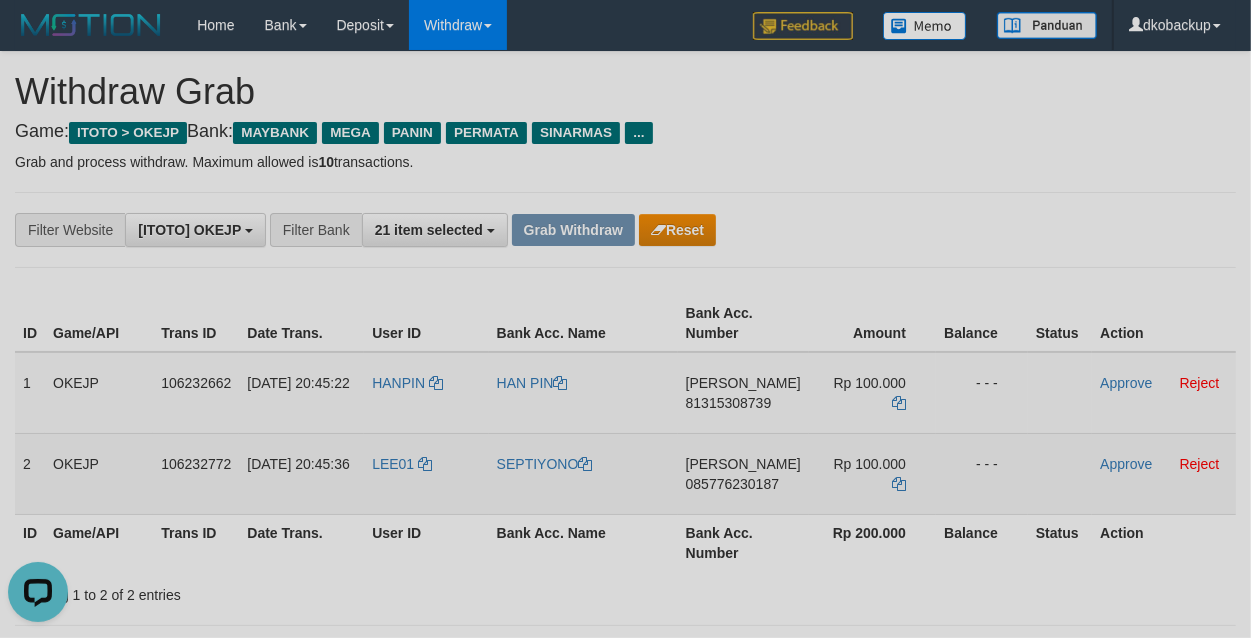 click on "DANA
085776230187" at bounding box center [743, 473] 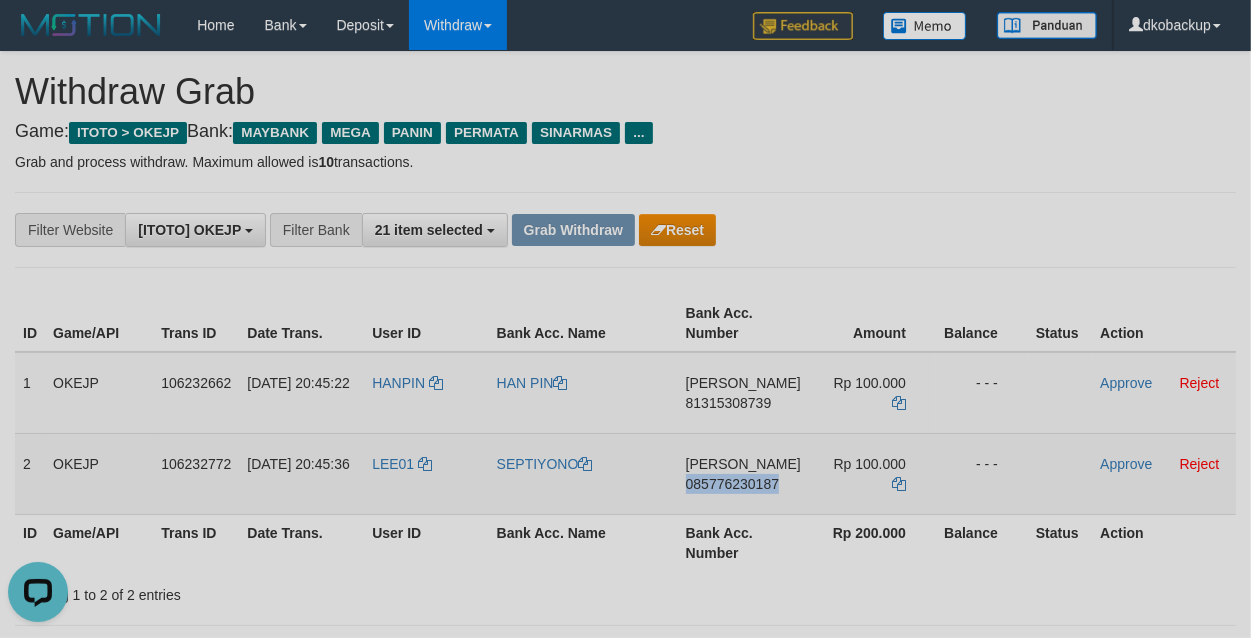 click on "DANA
085776230187" at bounding box center (743, 473) 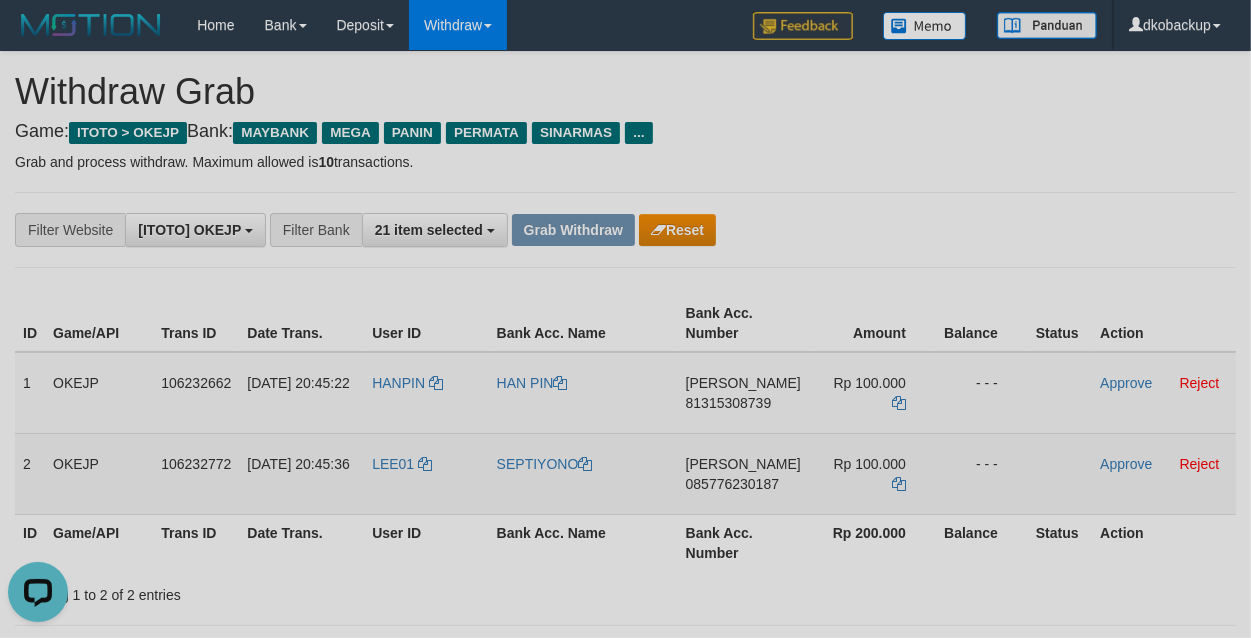 click on "ID Game/API Trans ID Date Trans. User ID Bank Acc. Name Bank Acc. Number Amount Balance Status Action
1
OKEJP
106232662
10/07/2025 20:45:22
HANPIN
HAN PIN
DANA
81315308739
Rp 100.000
- - -
Approve
Reject
2
OKEJP
106232772
10/07/2025 20:45:36
LEE01
SEPTIYONO
DANA
085776230187
Rp 100.000
- - -
Approve" at bounding box center [625, 433] 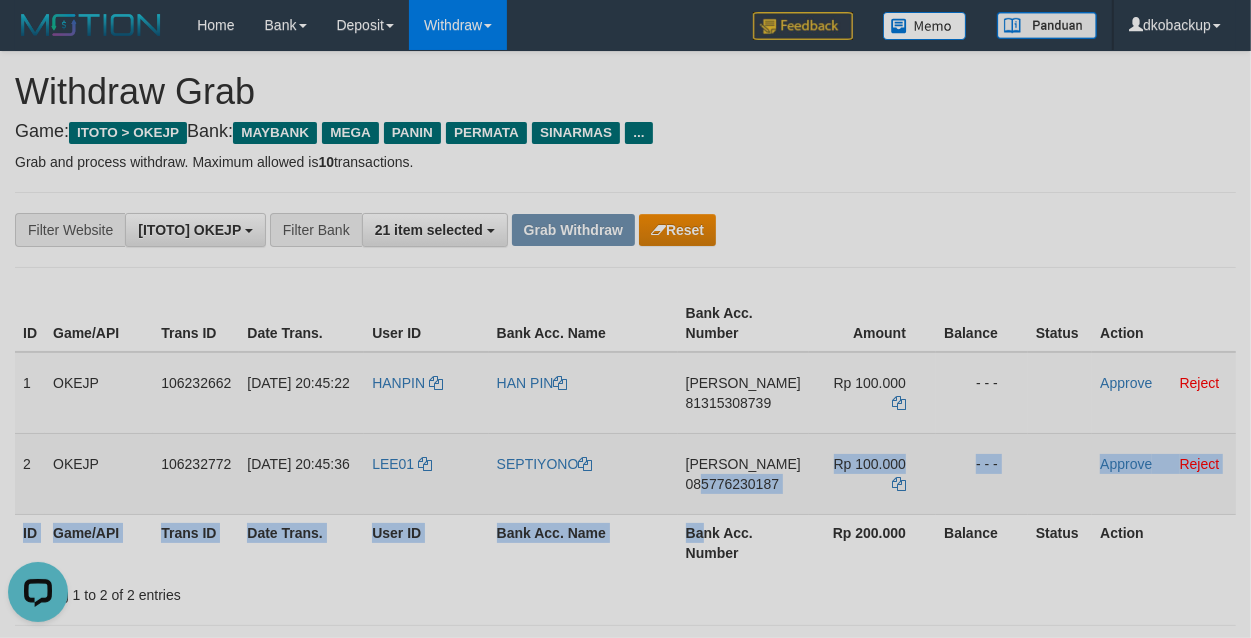 click on "DANA
085776230187" at bounding box center [743, 473] 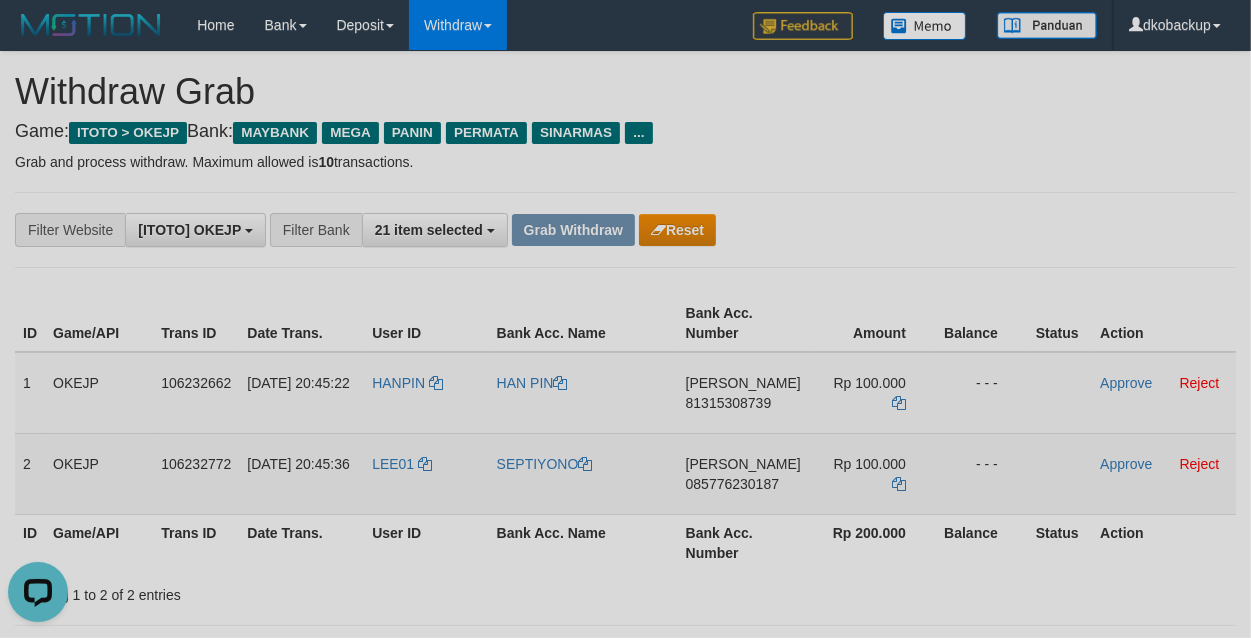 click on "DANA
085776230187" at bounding box center [743, 473] 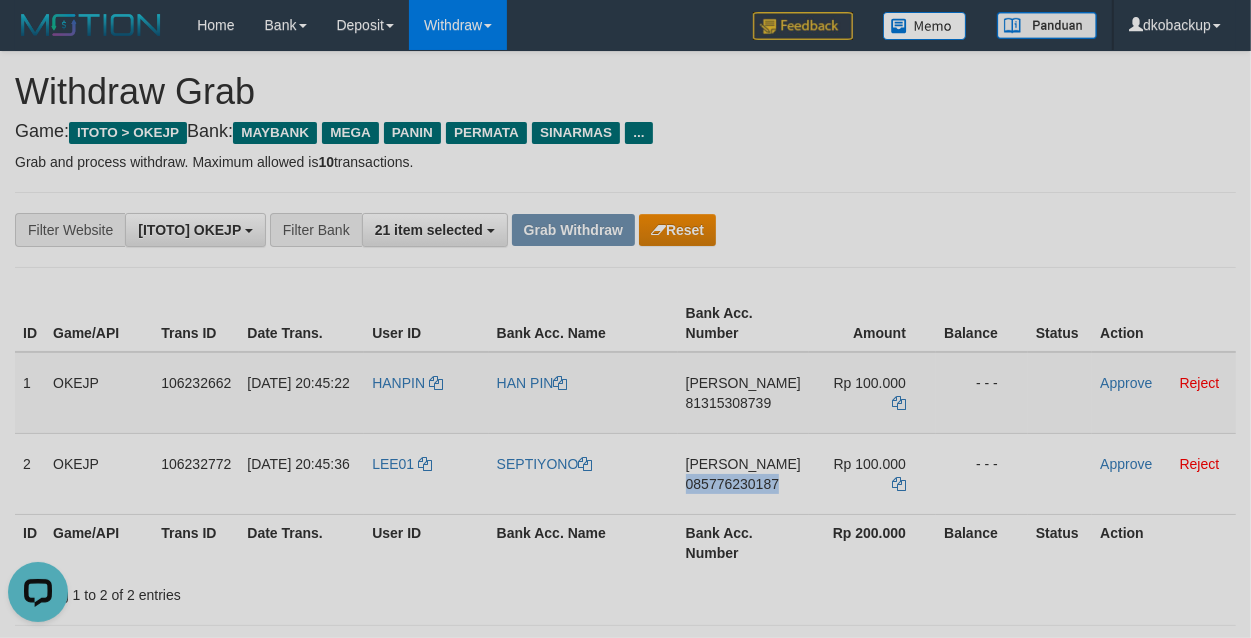 drag, startPoint x: 730, startPoint y: 506, endPoint x: 1207, endPoint y: 335, distance: 506.7248 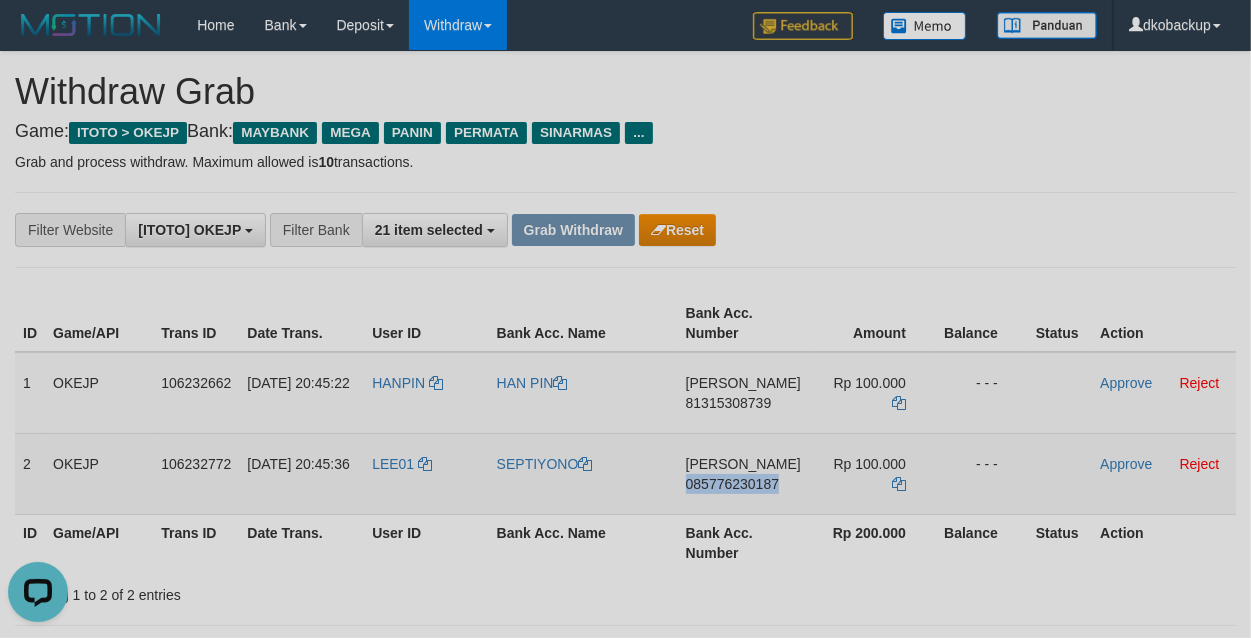 click on "DANA
085776230187" at bounding box center (743, 473) 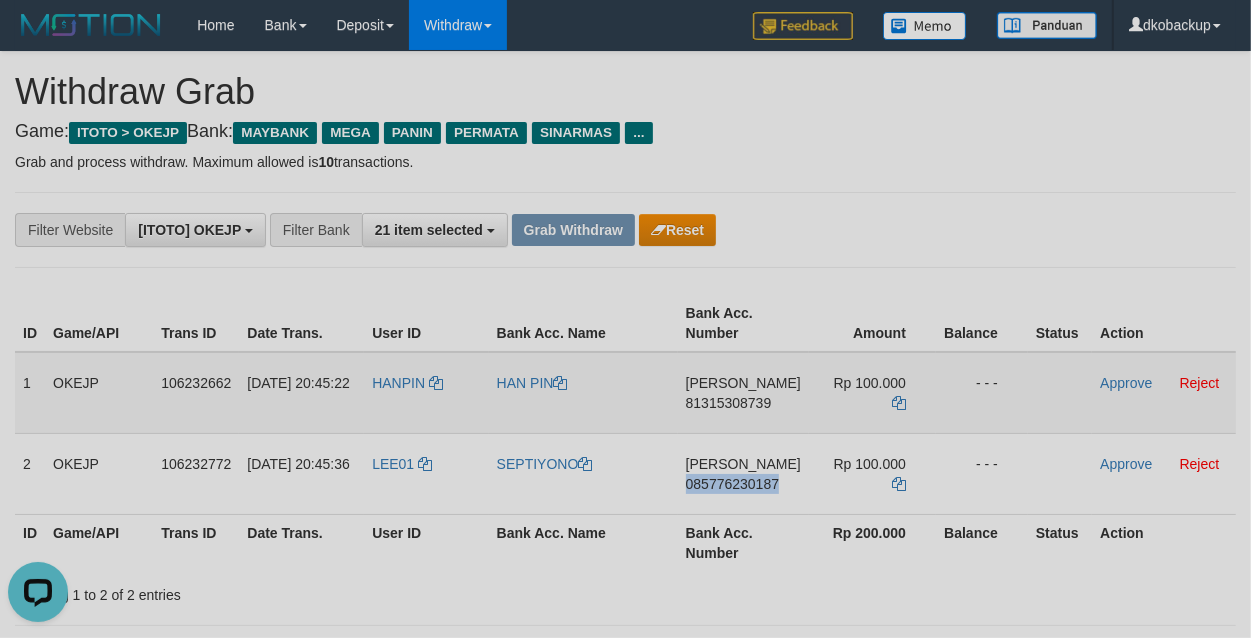 drag, startPoint x: 760, startPoint y: 498, endPoint x: 1103, endPoint y: 401, distance: 356.45197 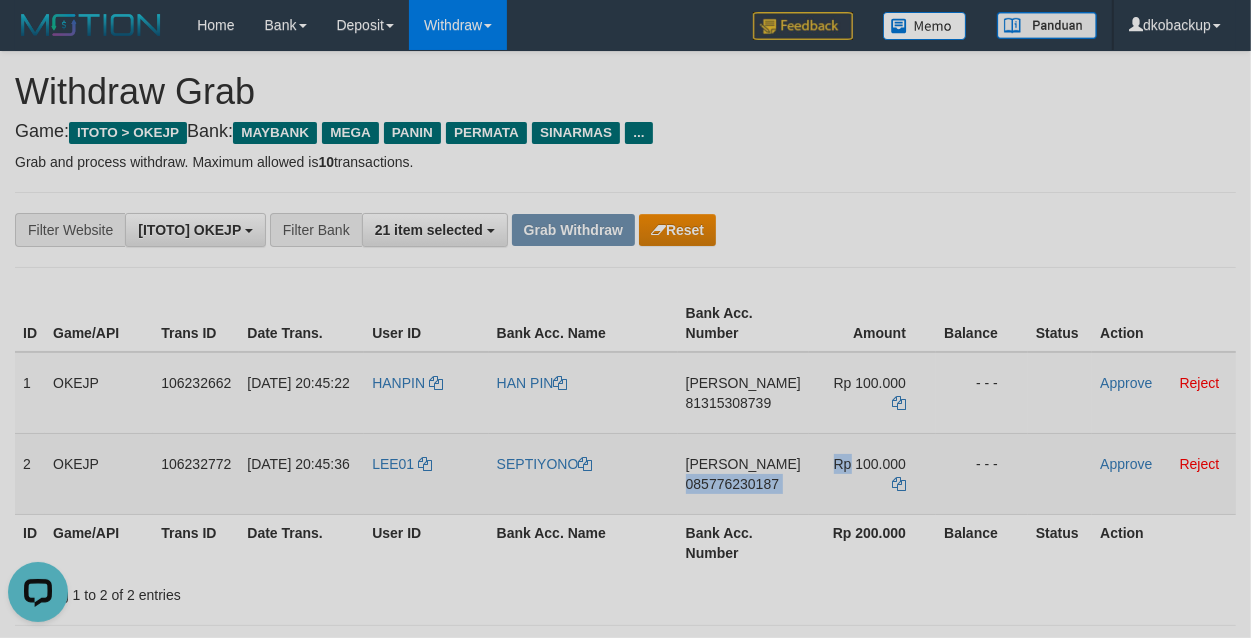 click on "DANA
085776230187" at bounding box center (743, 473) 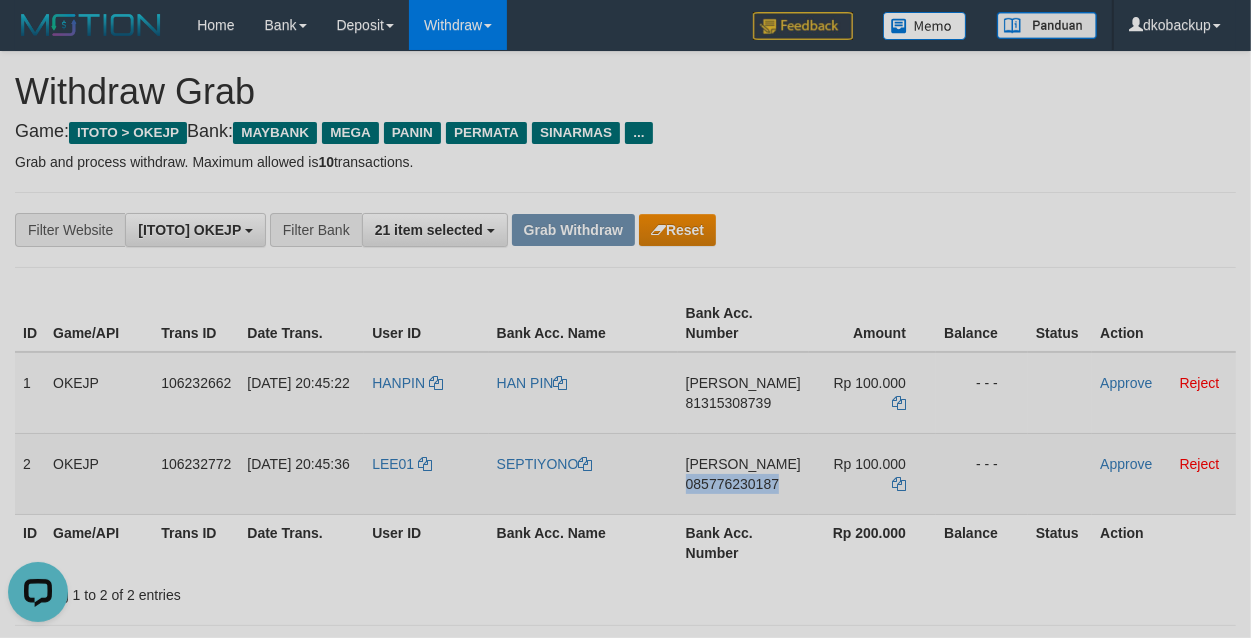 click on "DANA
085776230187" at bounding box center [743, 473] 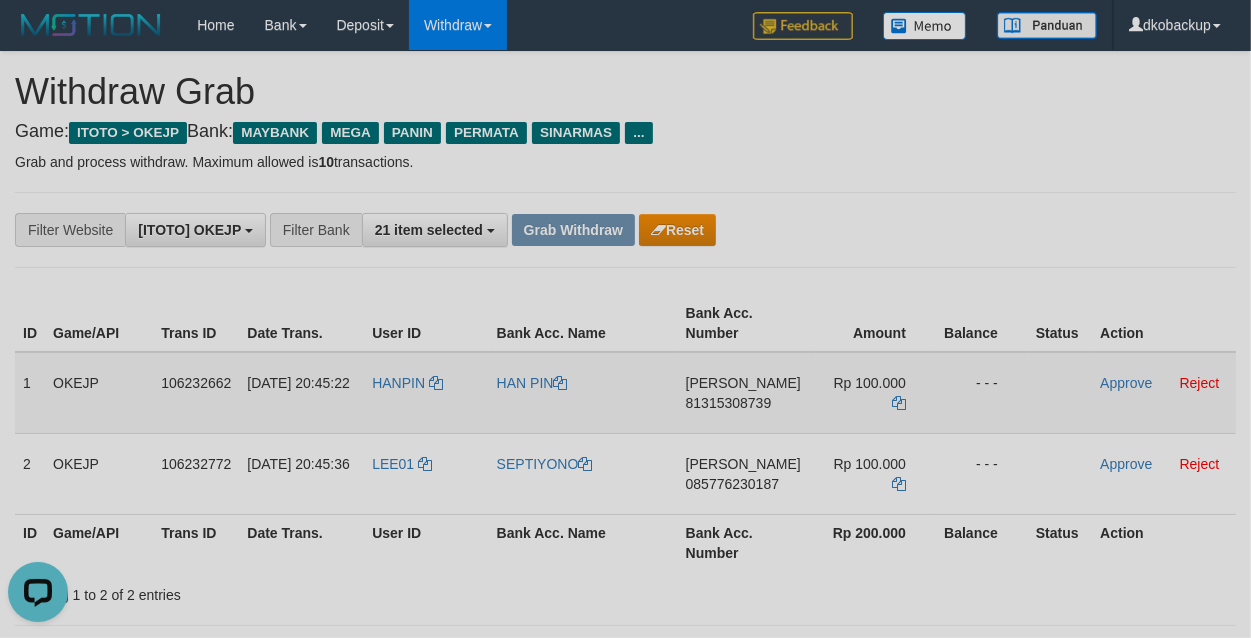 click on "HANPIN" at bounding box center (426, 393) 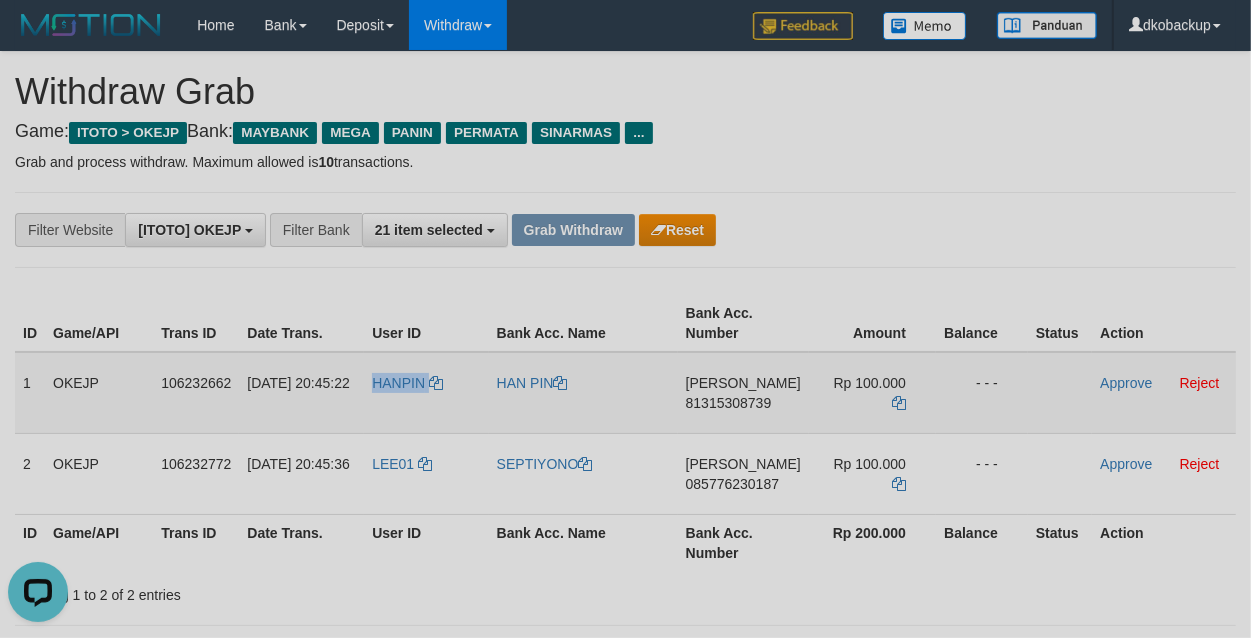 click on "HANPIN" at bounding box center (426, 393) 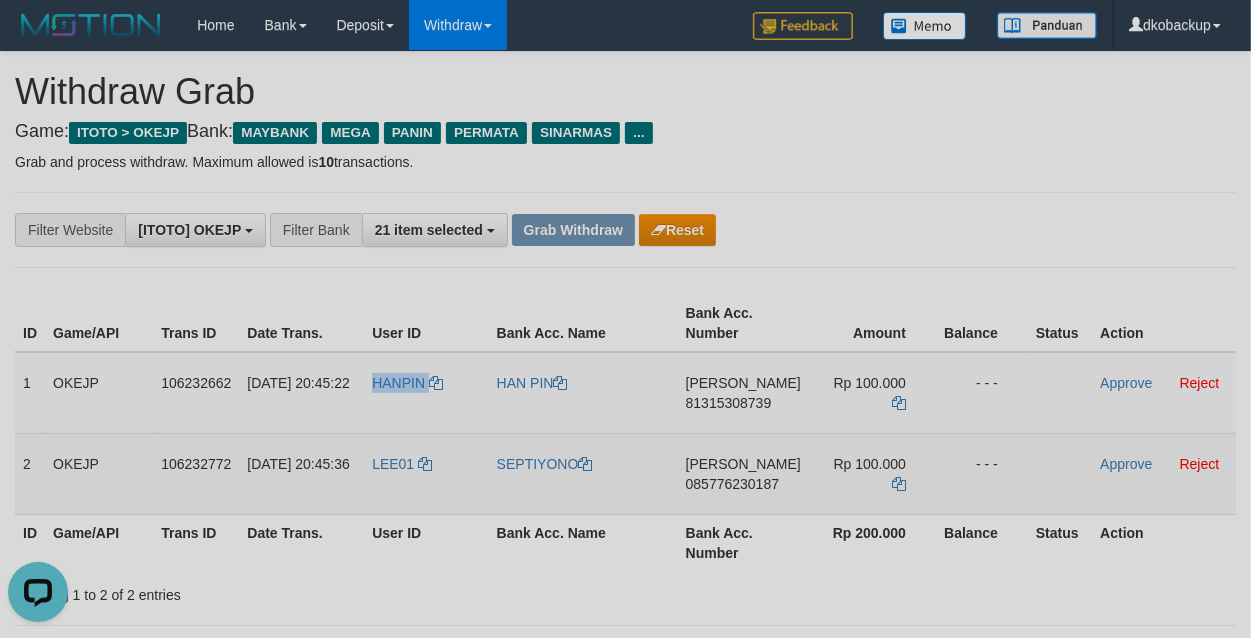 copy on "HANPIN" 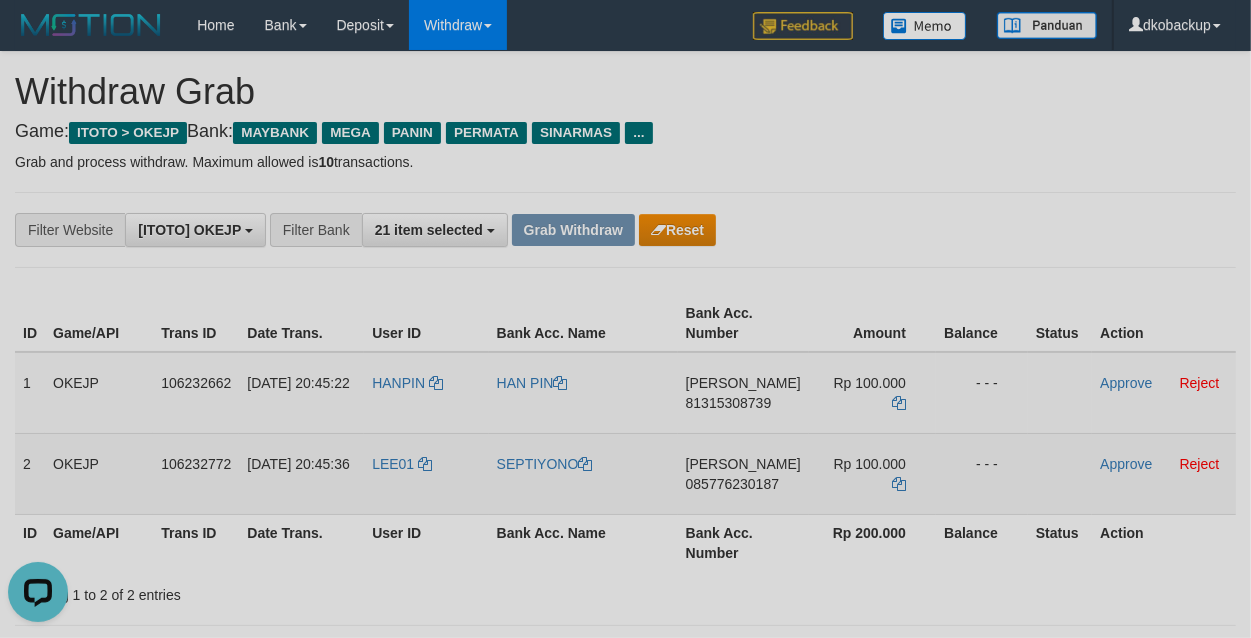 click on "LEE01" at bounding box center (426, 473) 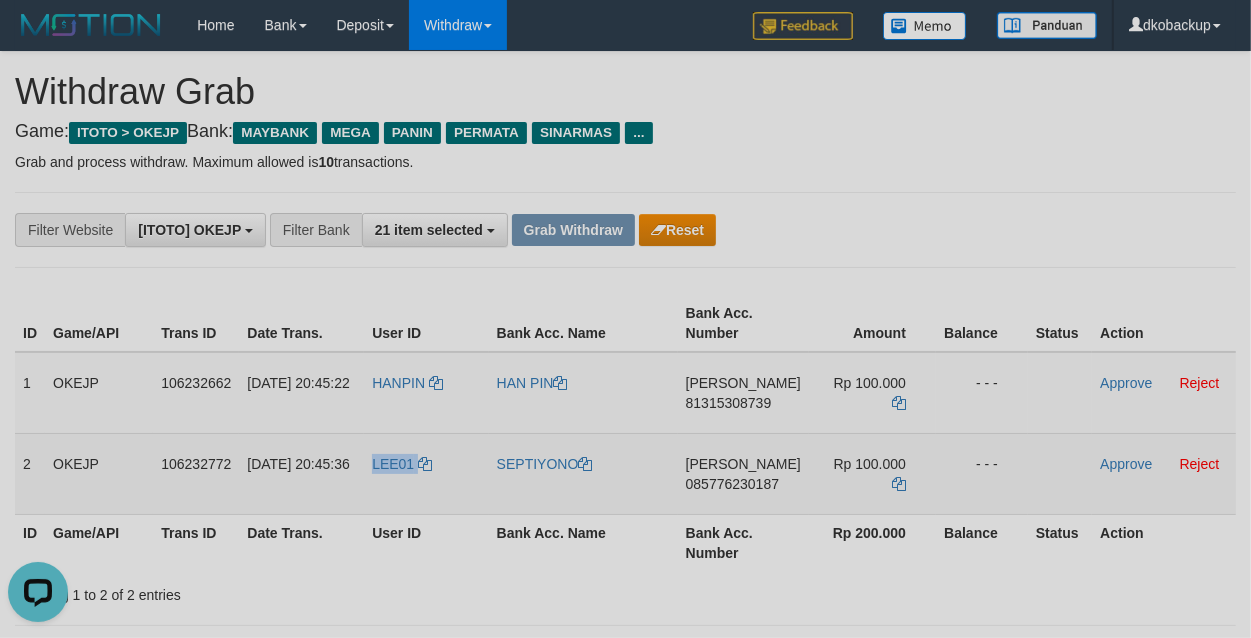 click on "LEE01" at bounding box center (426, 473) 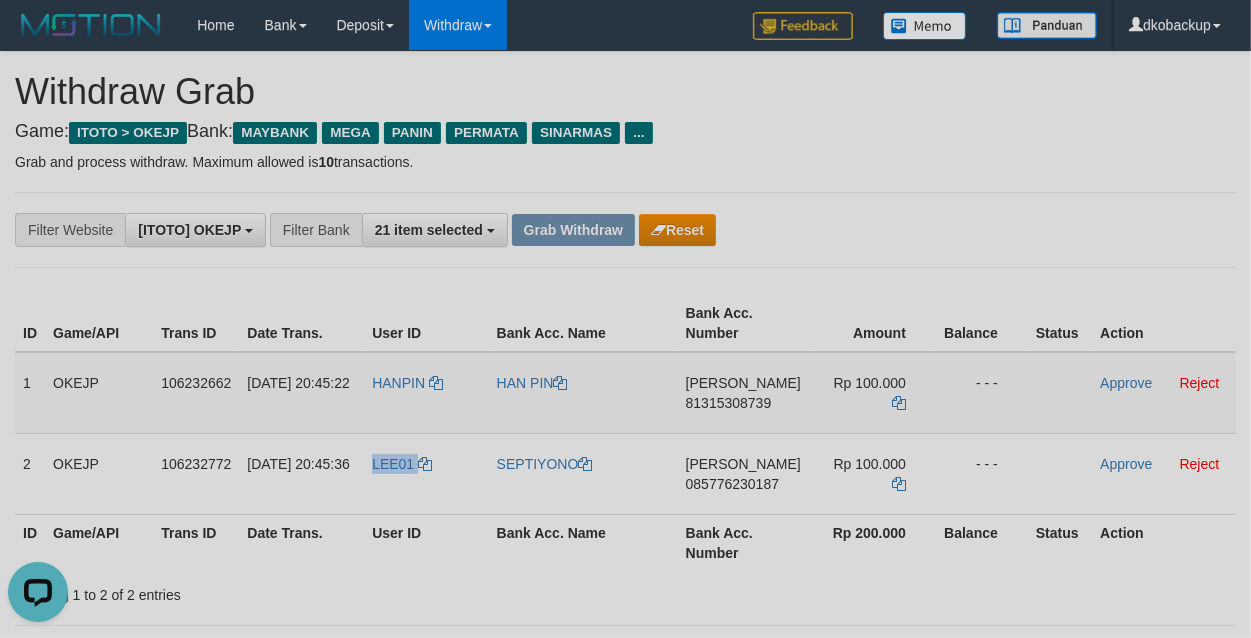 copy on "LEE01" 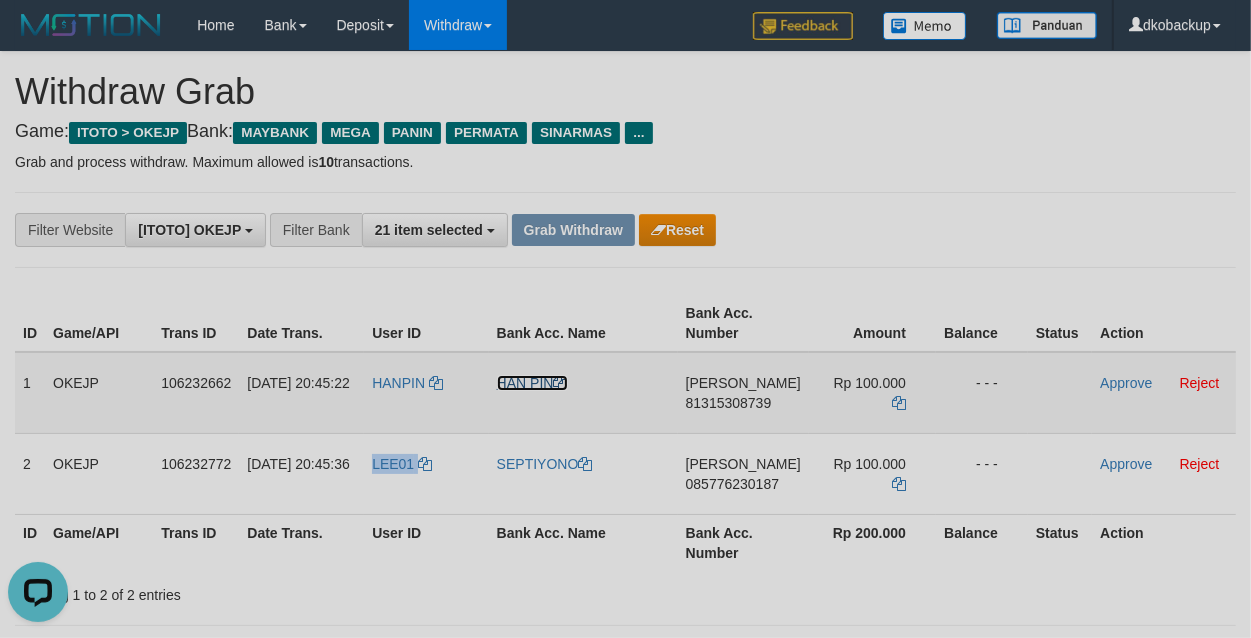 click on "HAN PIN" at bounding box center (532, 383) 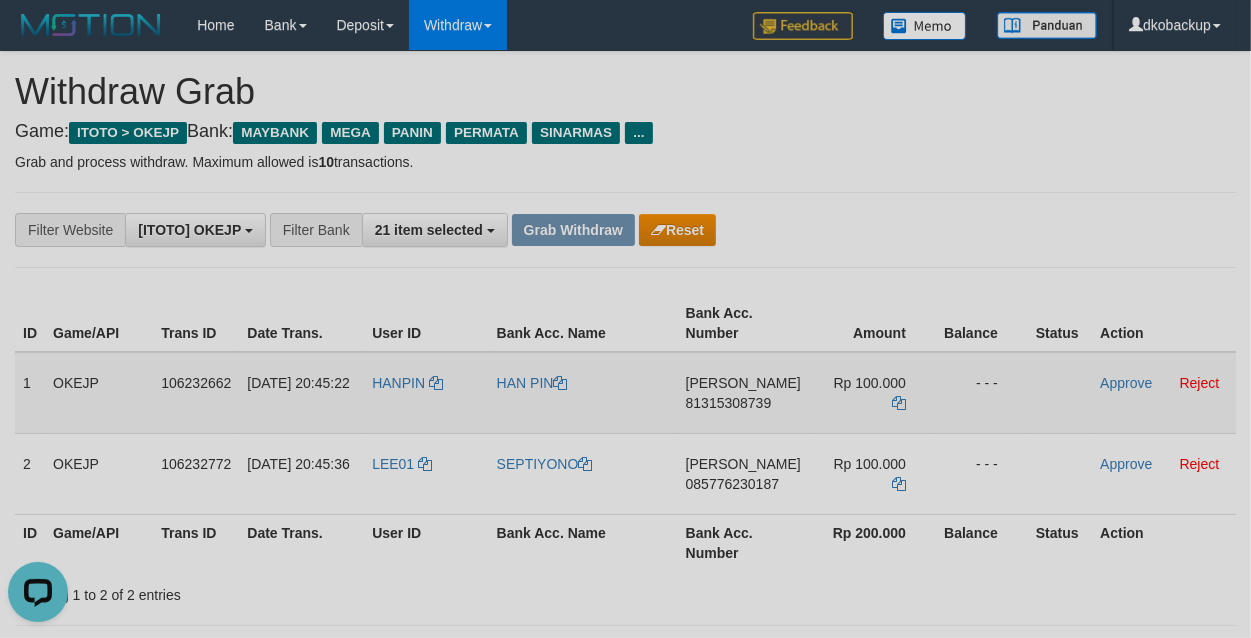 click on "HAN PIN" at bounding box center (583, 393) 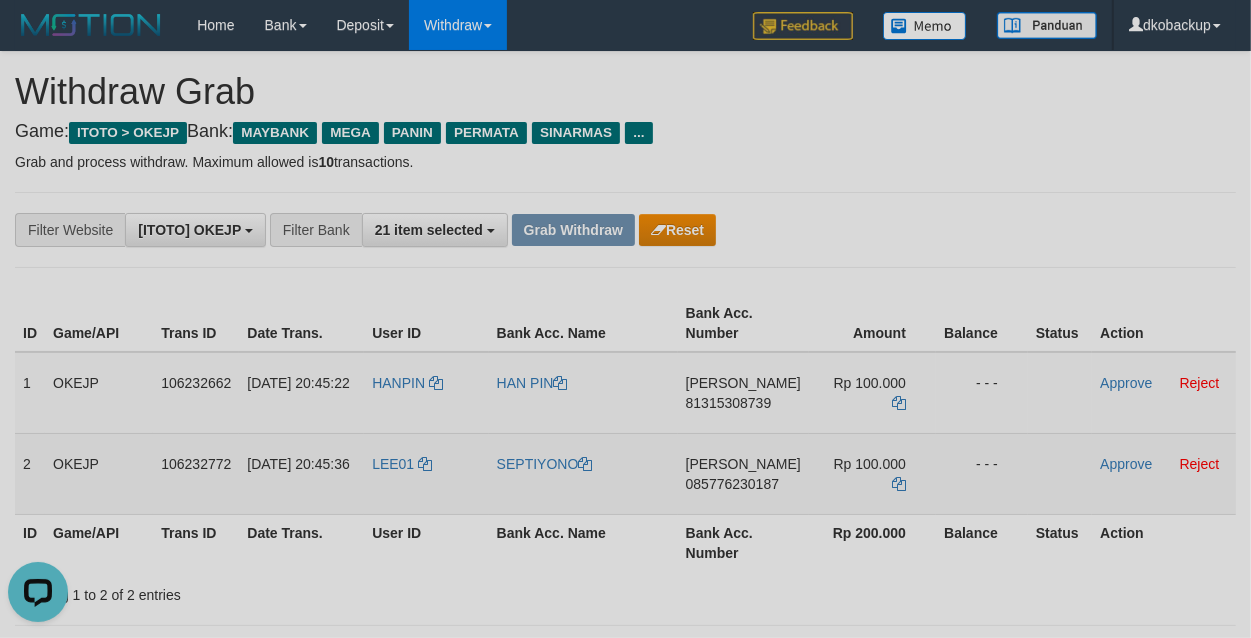 click on "SEPTIYONO" at bounding box center (583, 473) 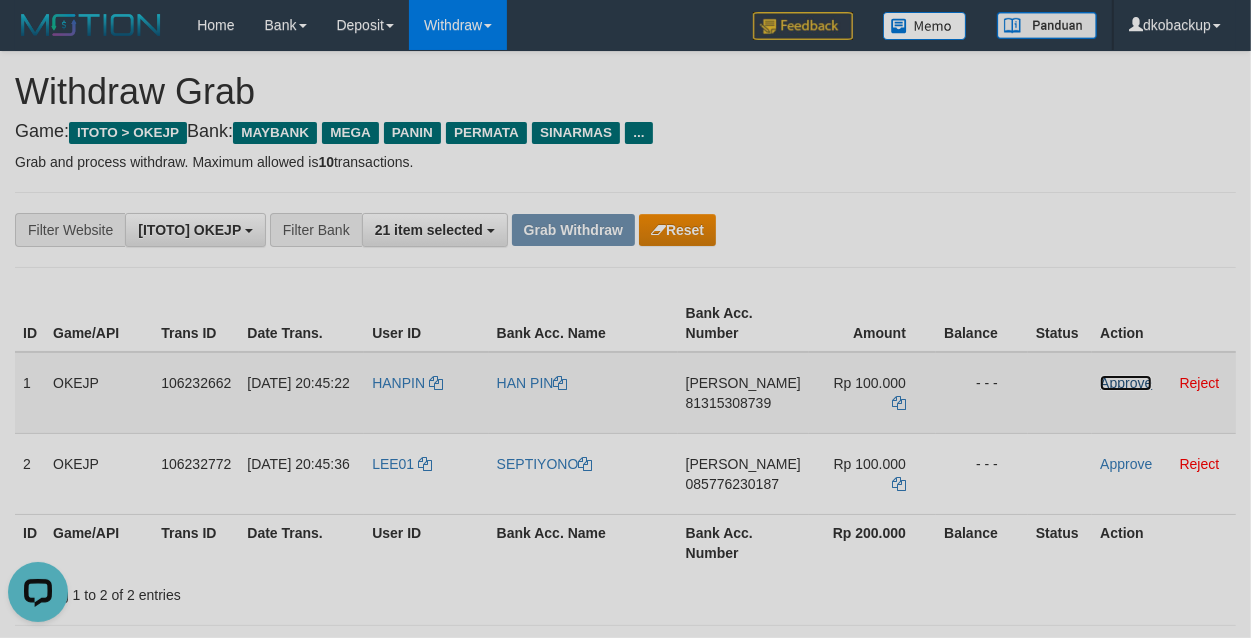 click on "Approve" at bounding box center (1126, 383) 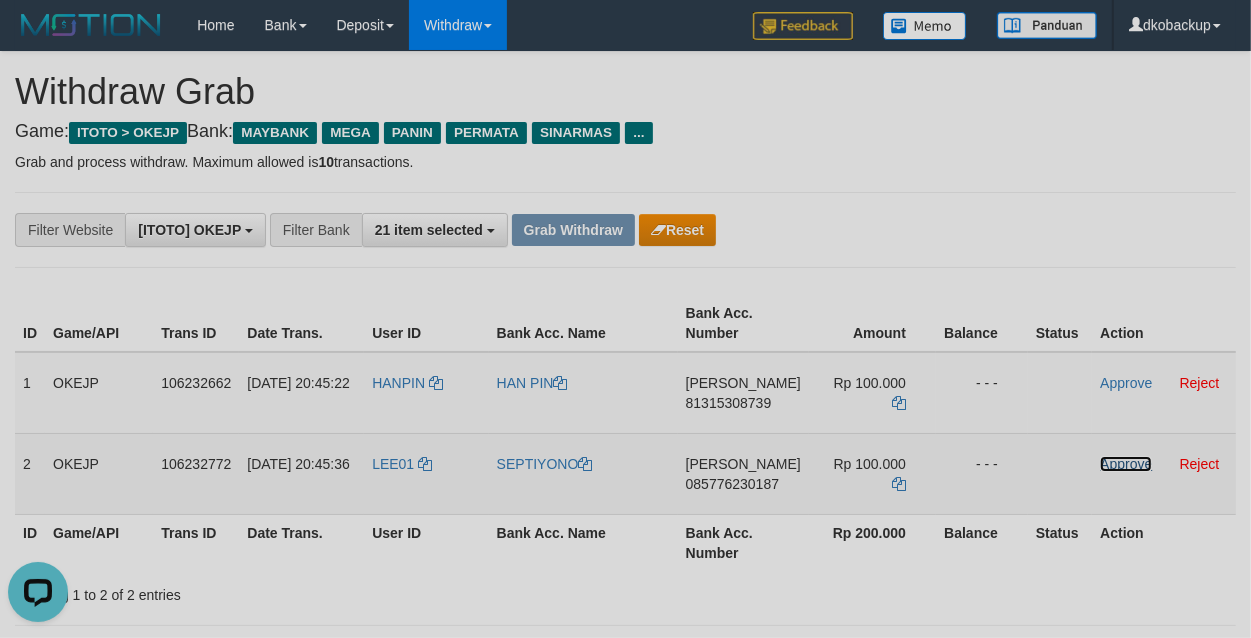 click on "Approve" at bounding box center [1126, 464] 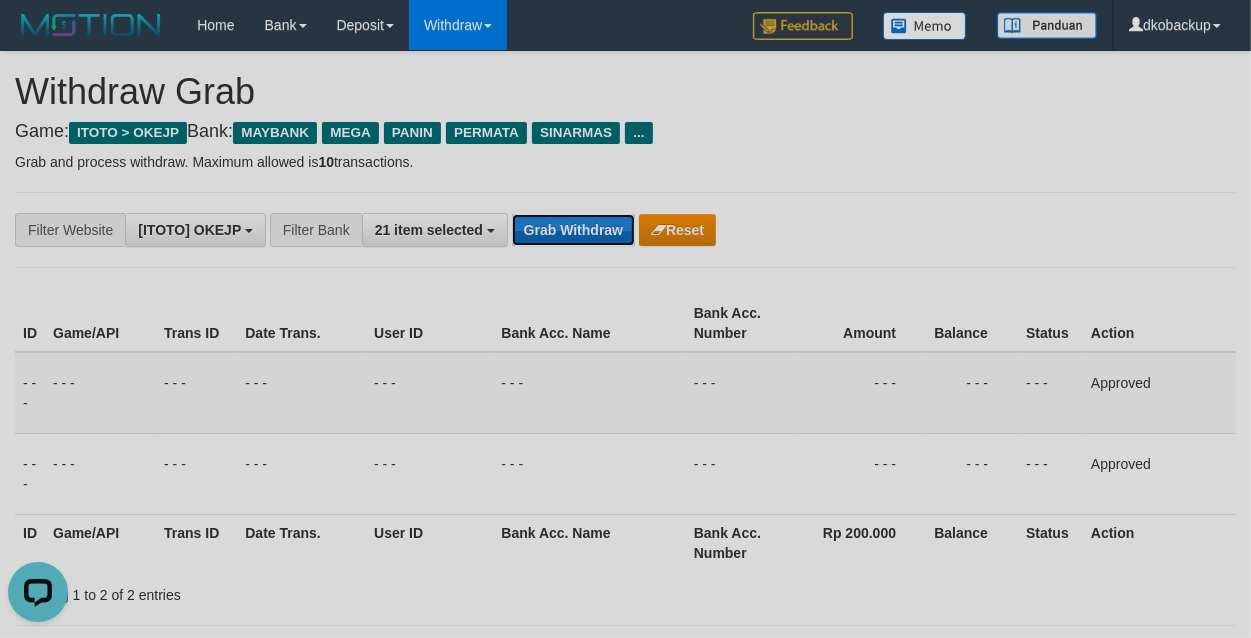 click on "Grab Withdraw" at bounding box center [573, 230] 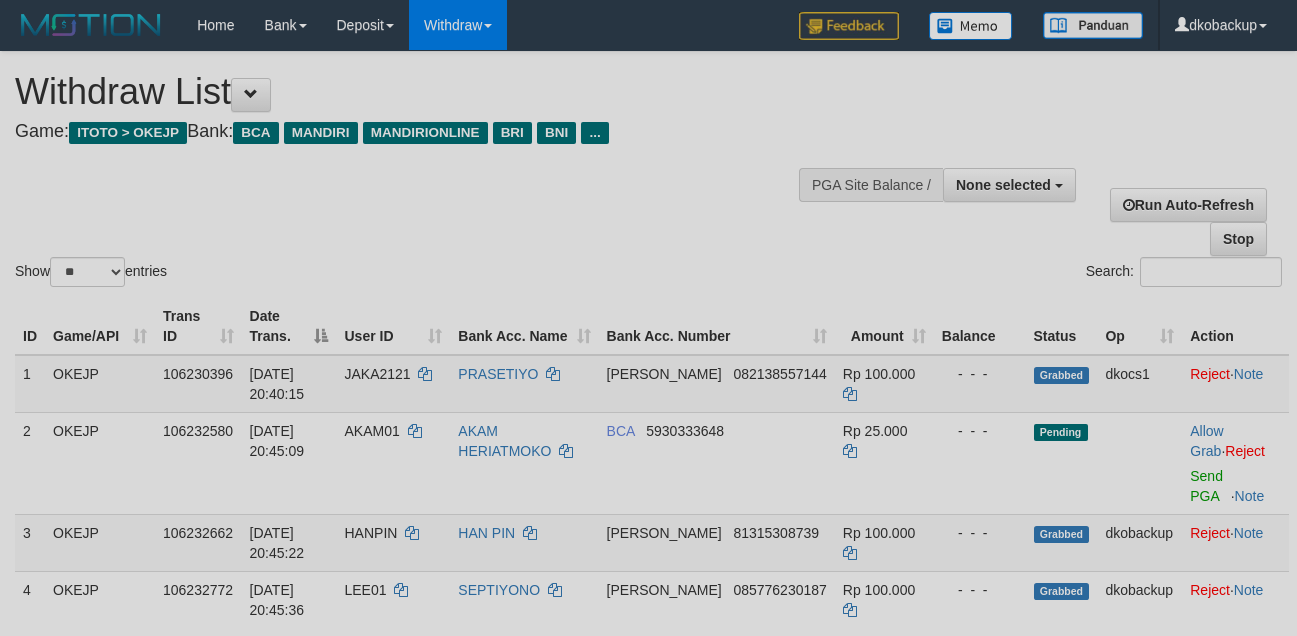 select 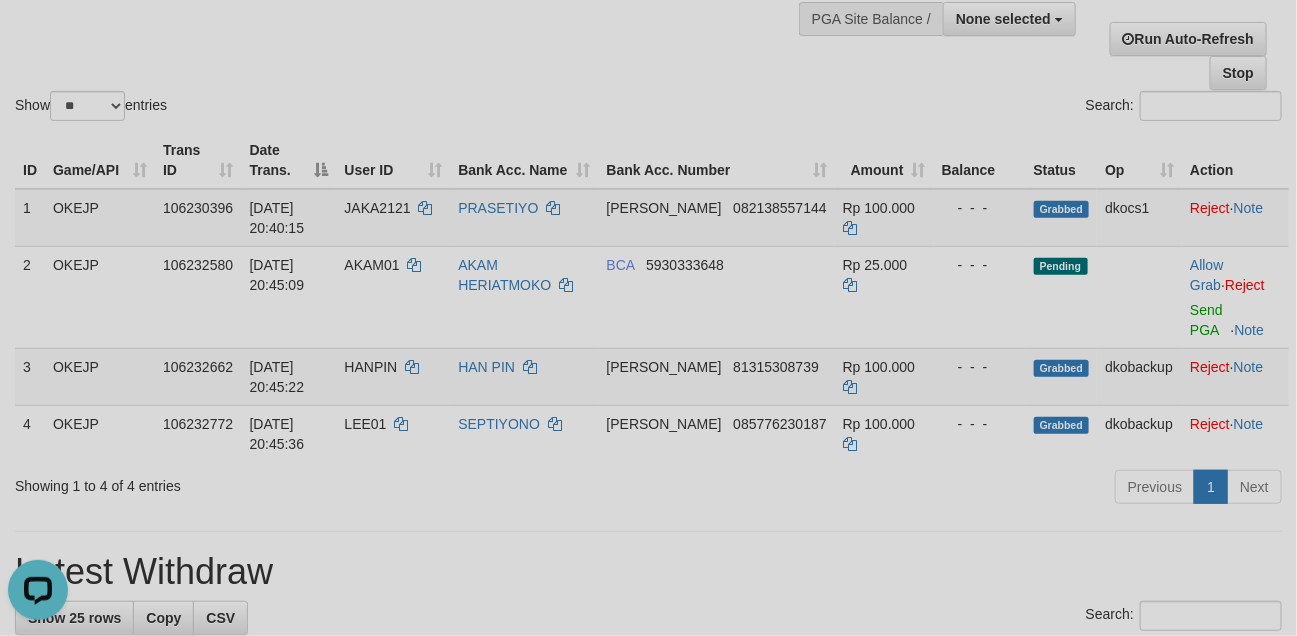 scroll, scrollTop: 0, scrollLeft: 0, axis: both 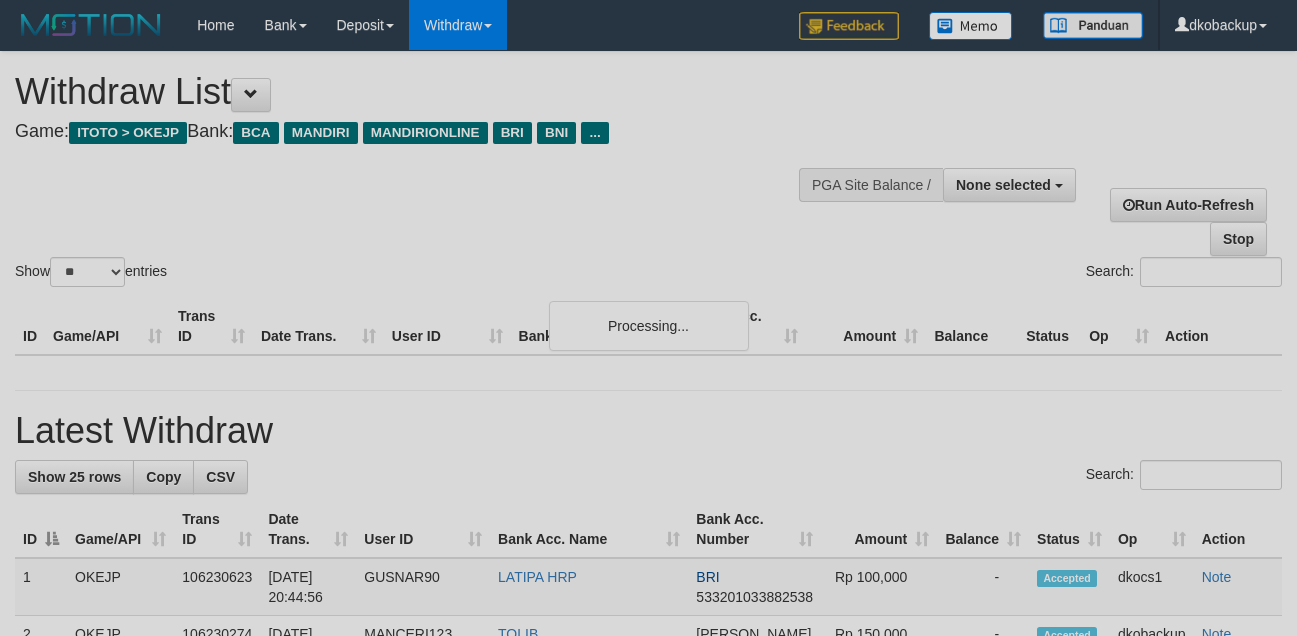 select 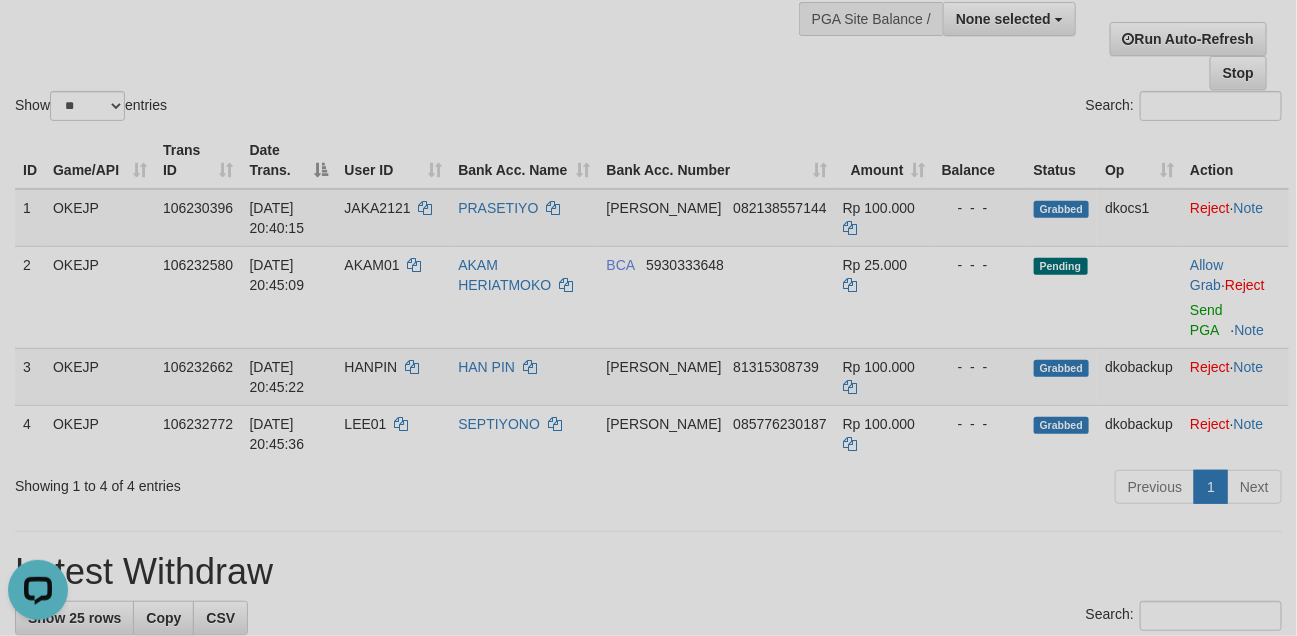scroll, scrollTop: 0, scrollLeft: 0, axis: both 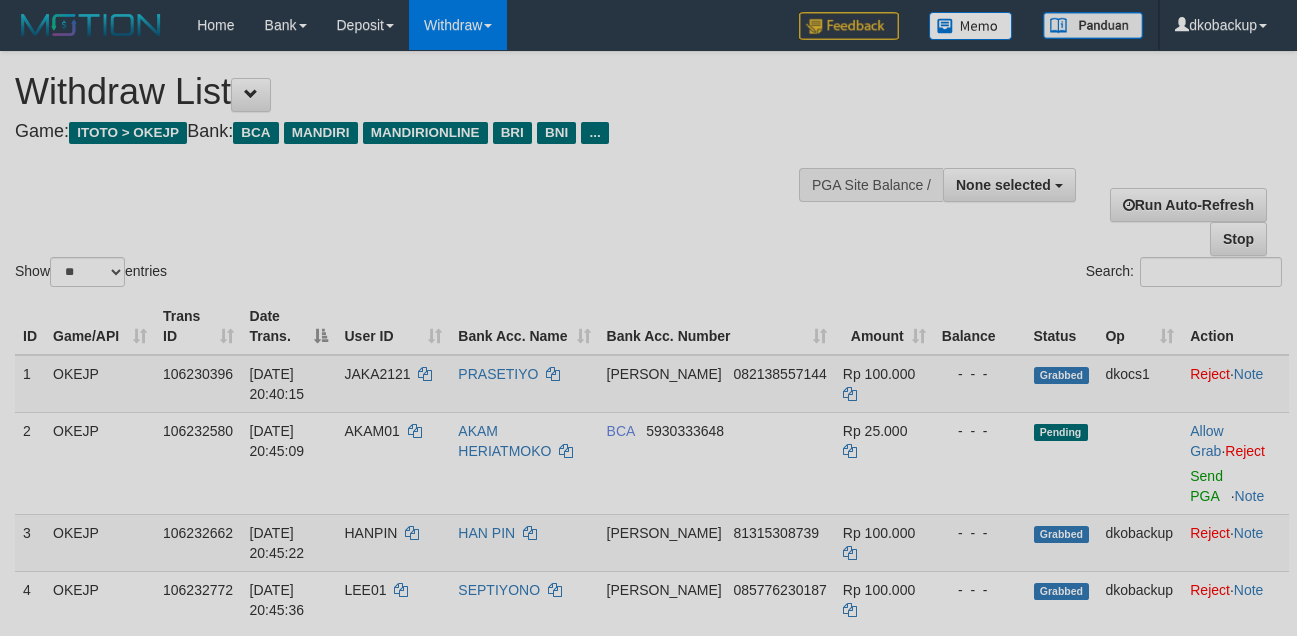 select 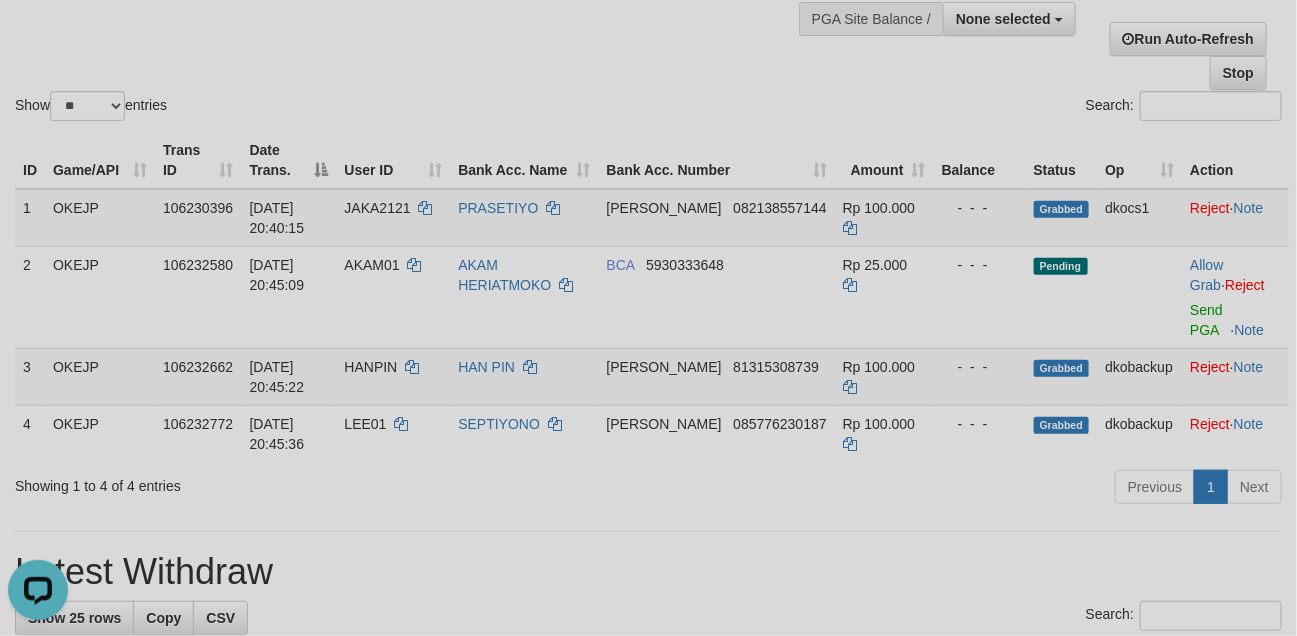 scroll, scrollTop: 0, scrollLeft: 0, axis: both 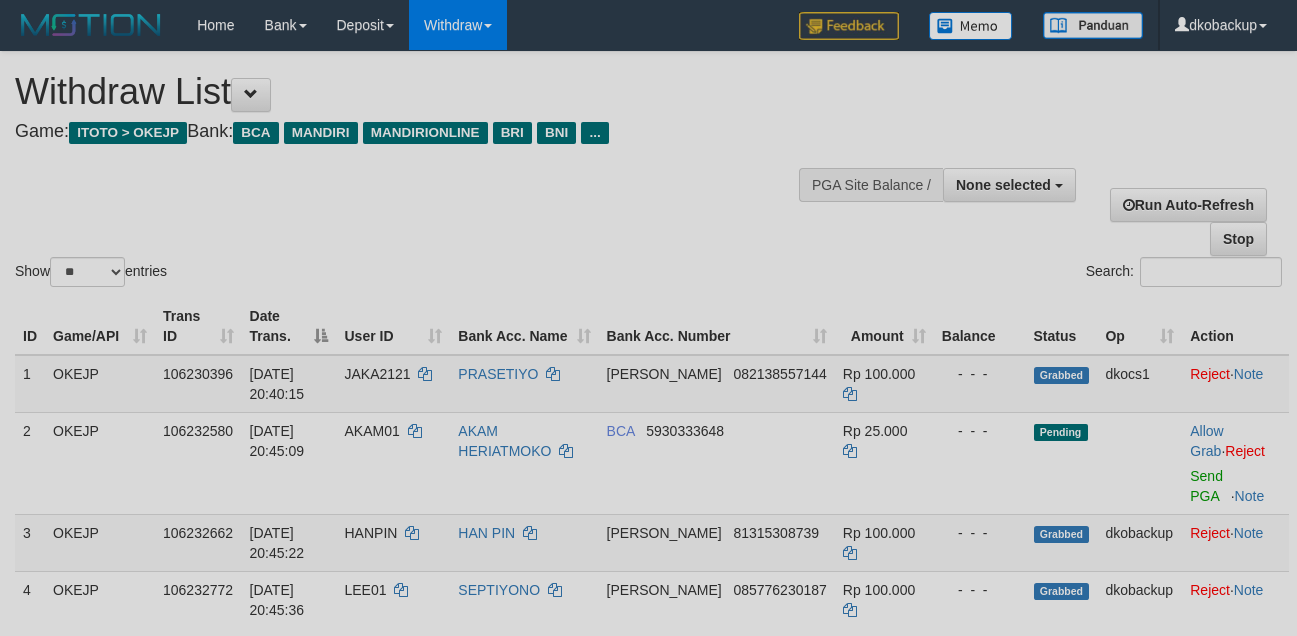 select 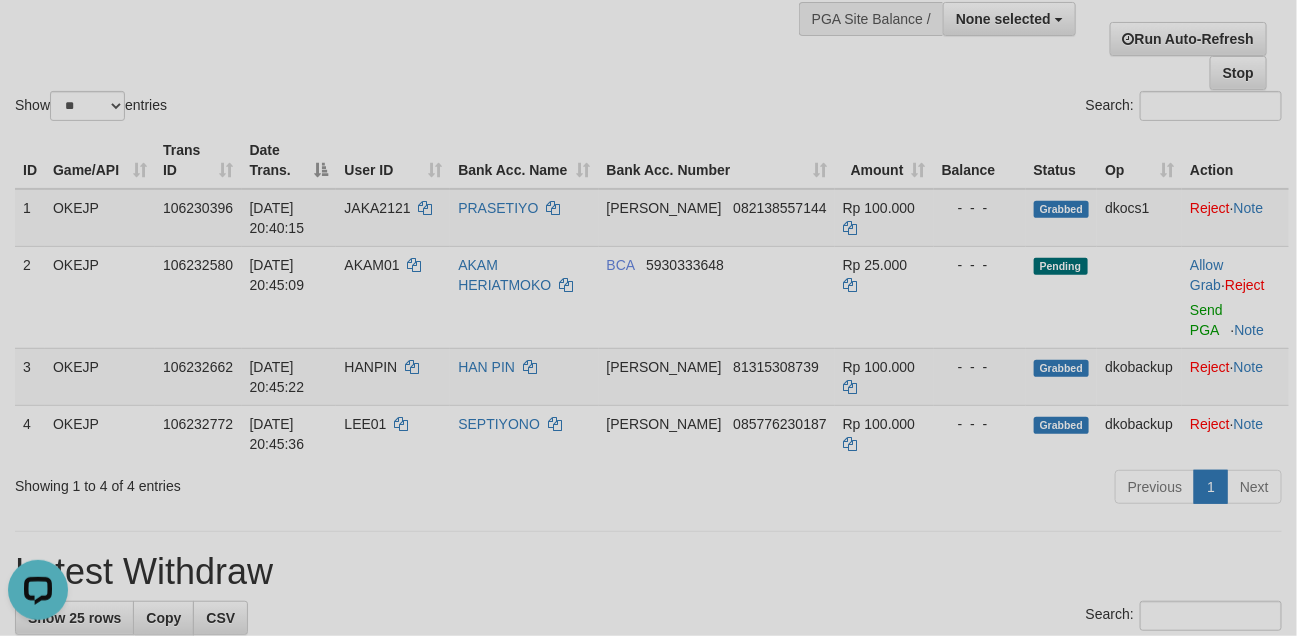 scroll, scrollTop: 0, scrollLeft: 0, axis: both 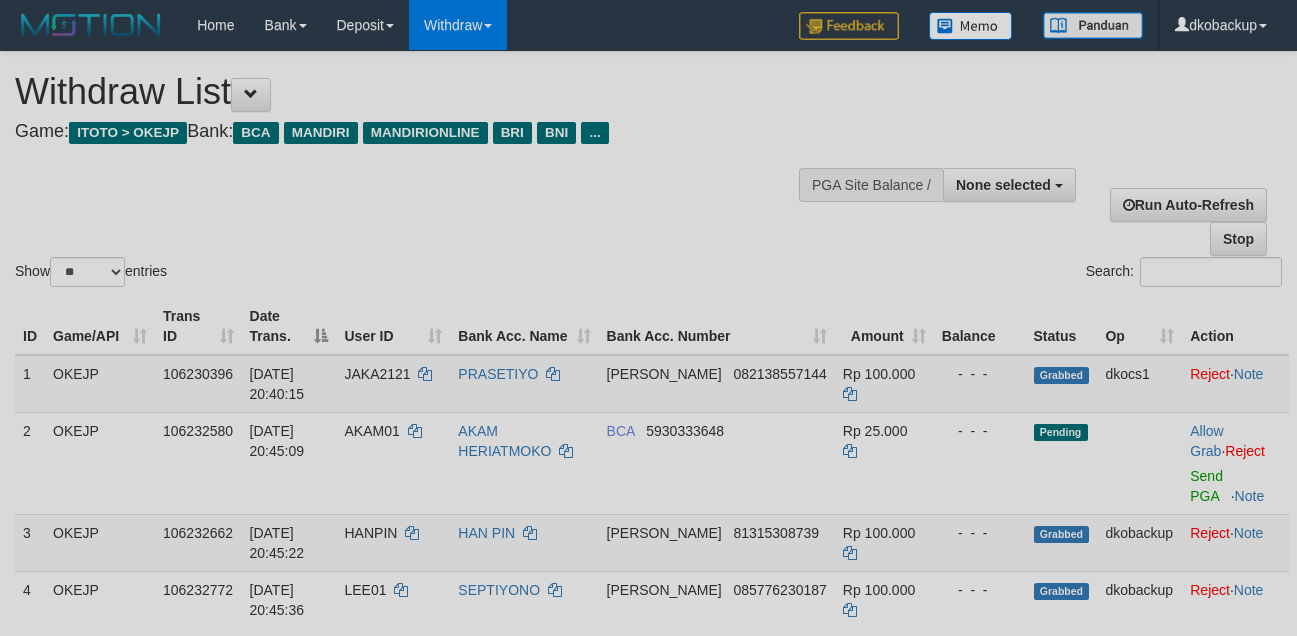 select 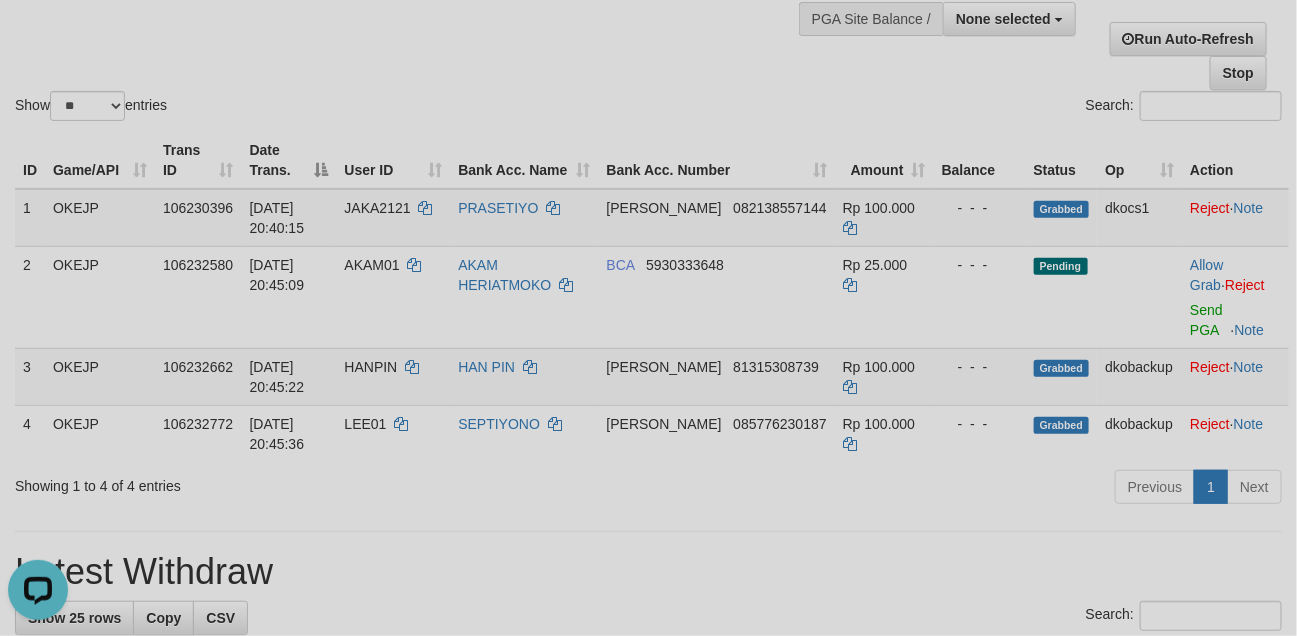 scroll, scrollTop: 0, scrollLeft: 0, axis: both 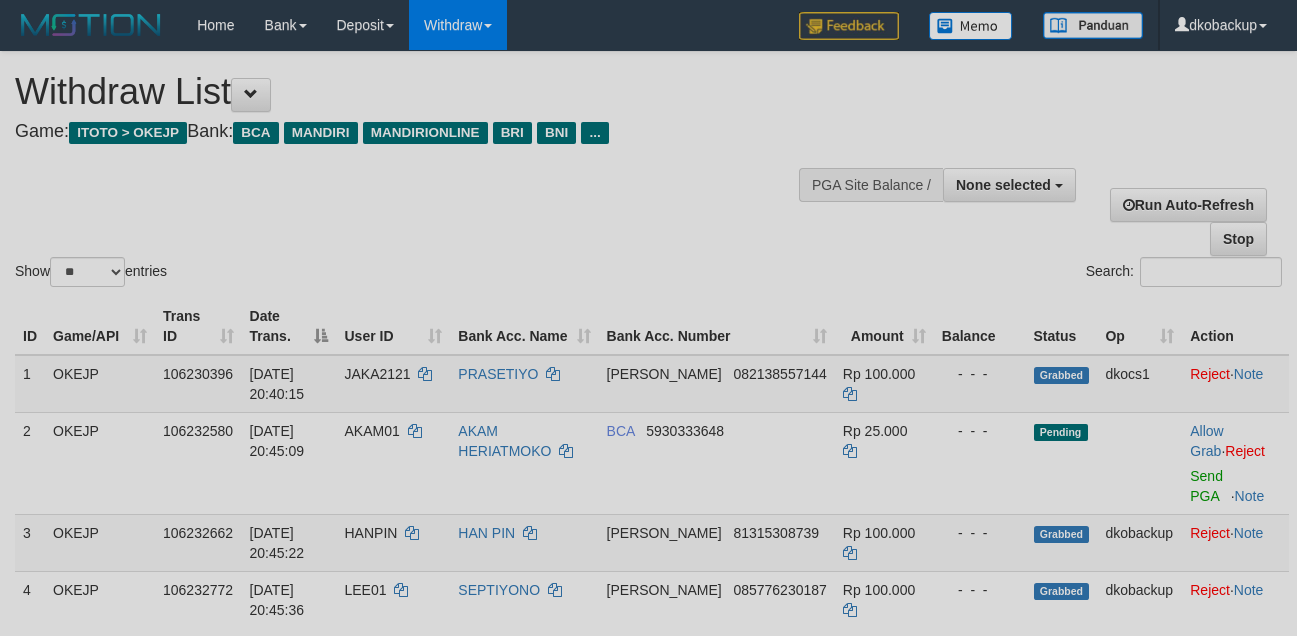 select 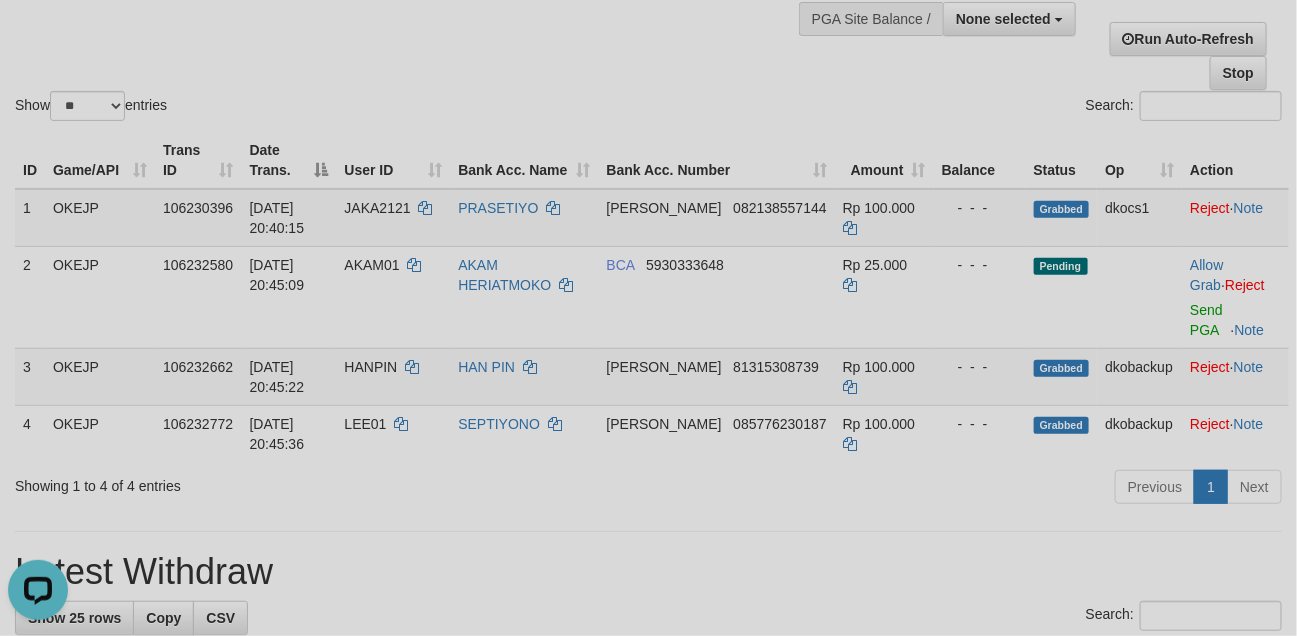 scroll, scrollTop: 0, scrollLeft: 0, axis: both 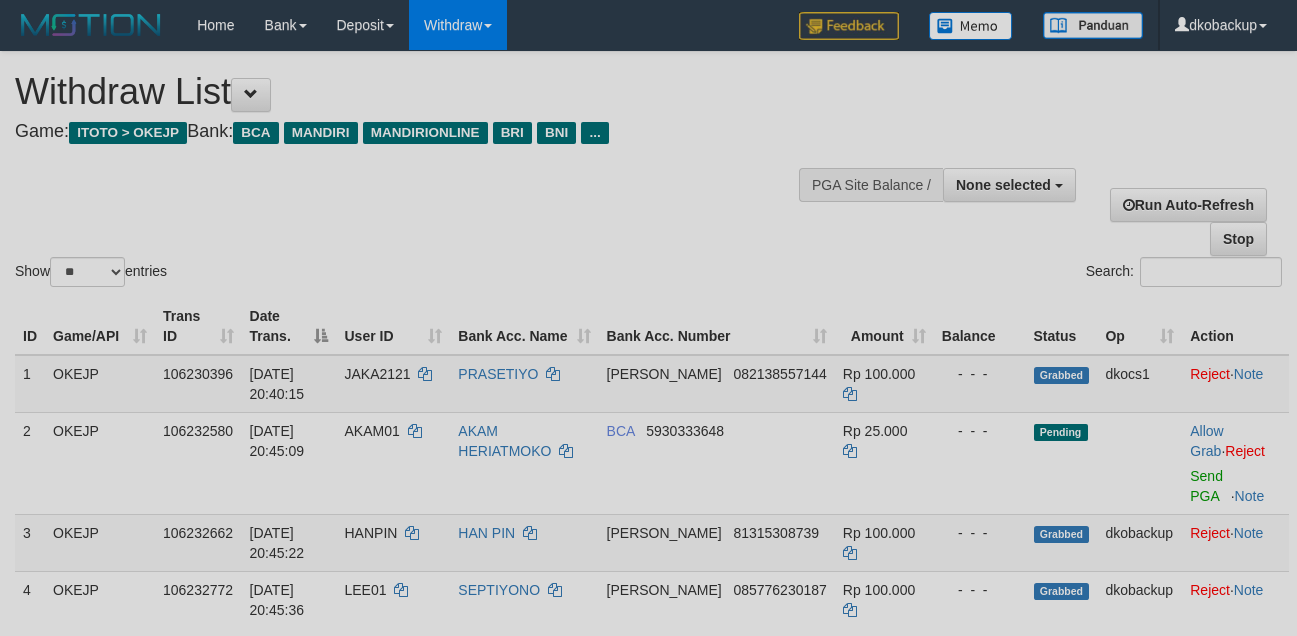select 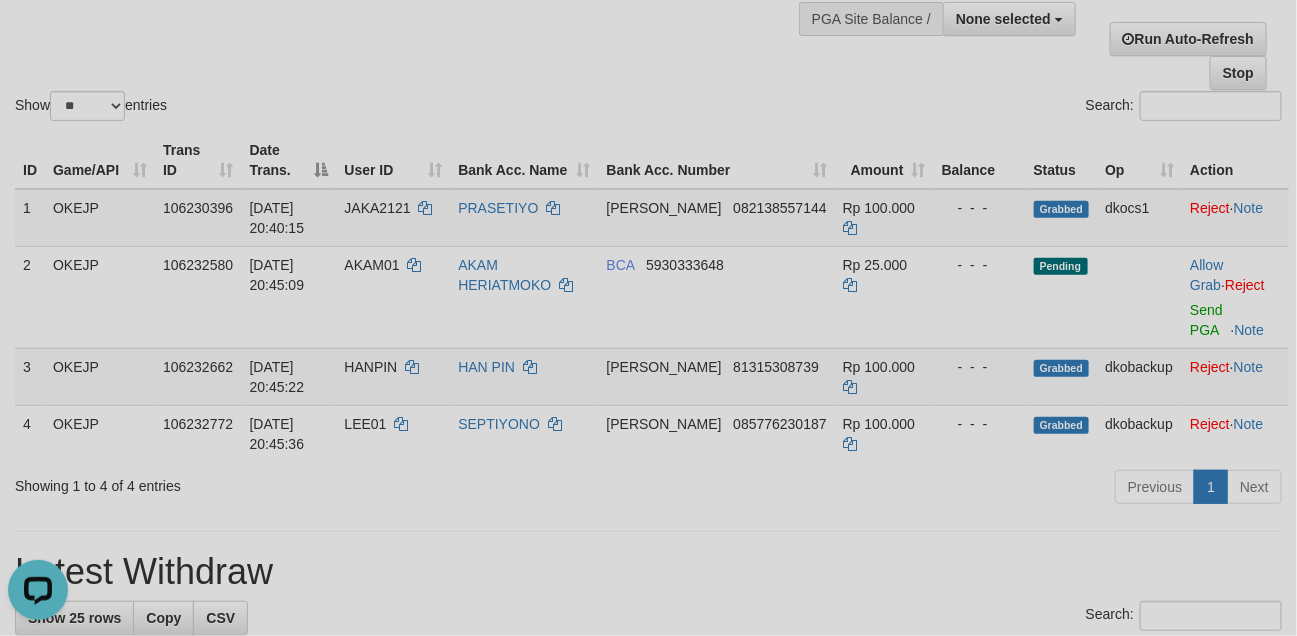 scroll, scrollTop: 0, scrollLeft: 0, axis: both 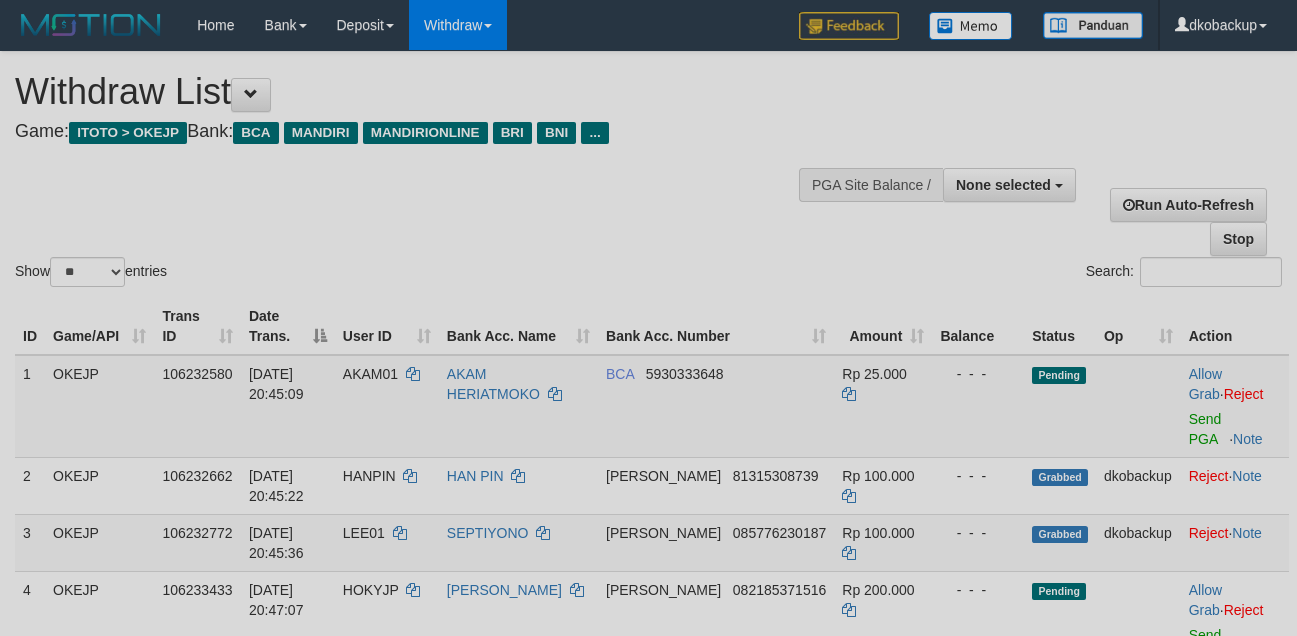 select 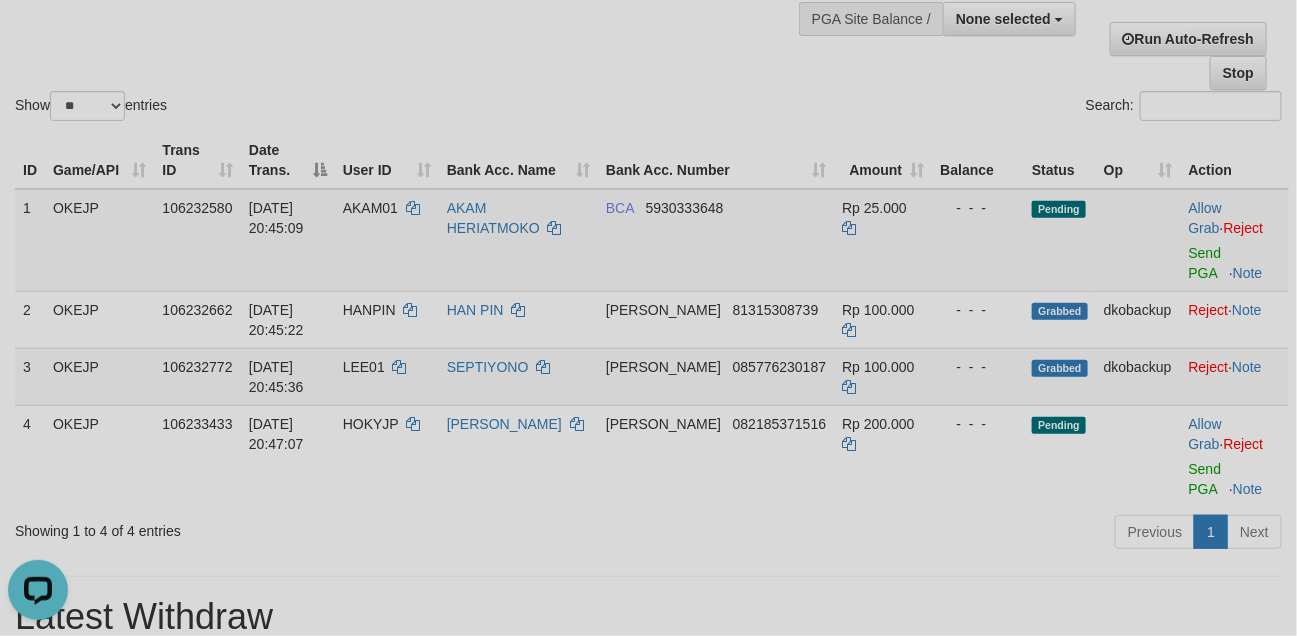 scroll, scrollTop: 0, scrollLeft: 0, axis: both 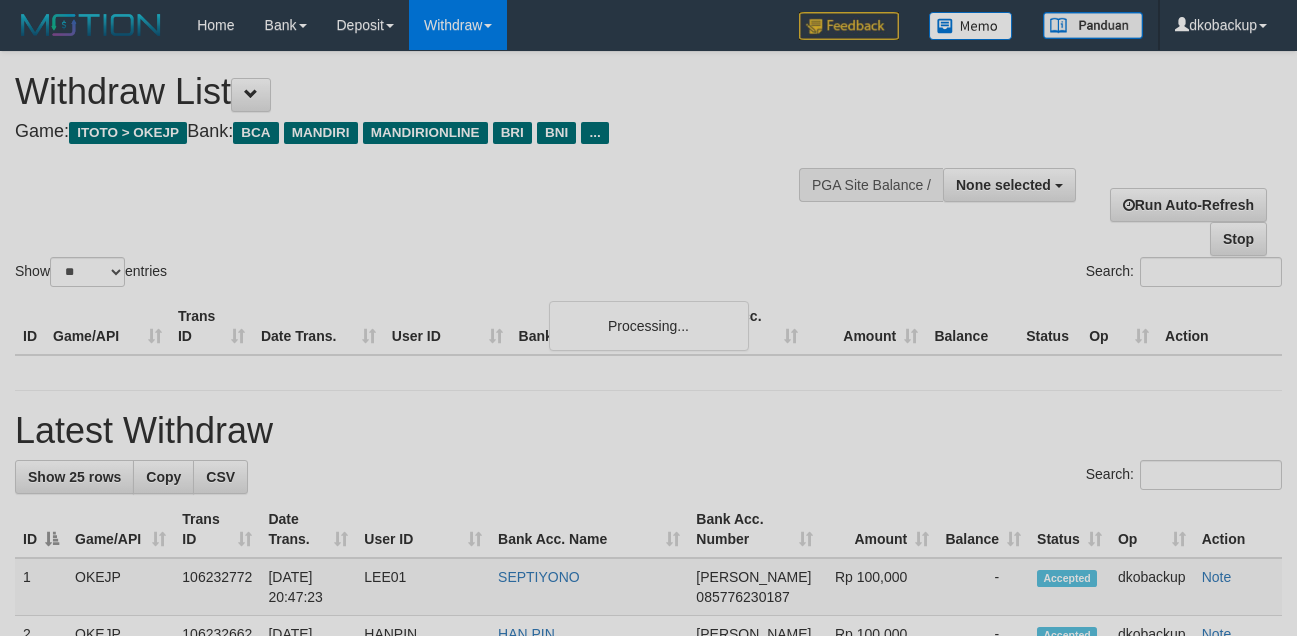 select 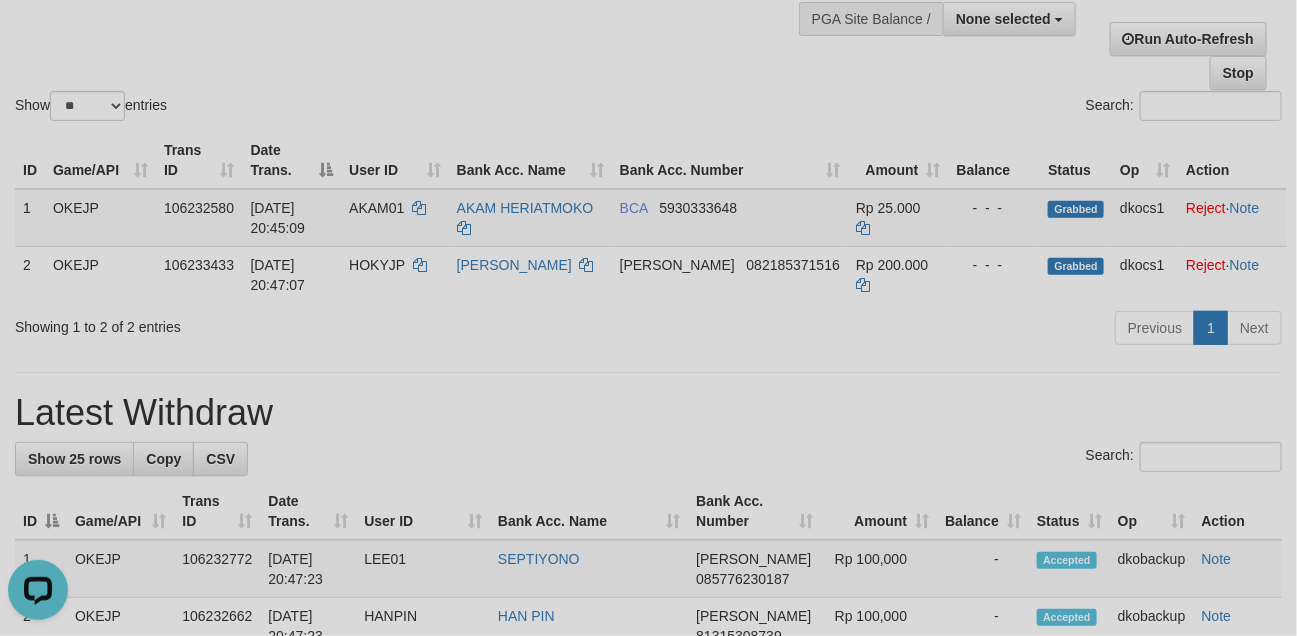 scroll, scrollTop: 0, scrollLeft: 0, axis: both 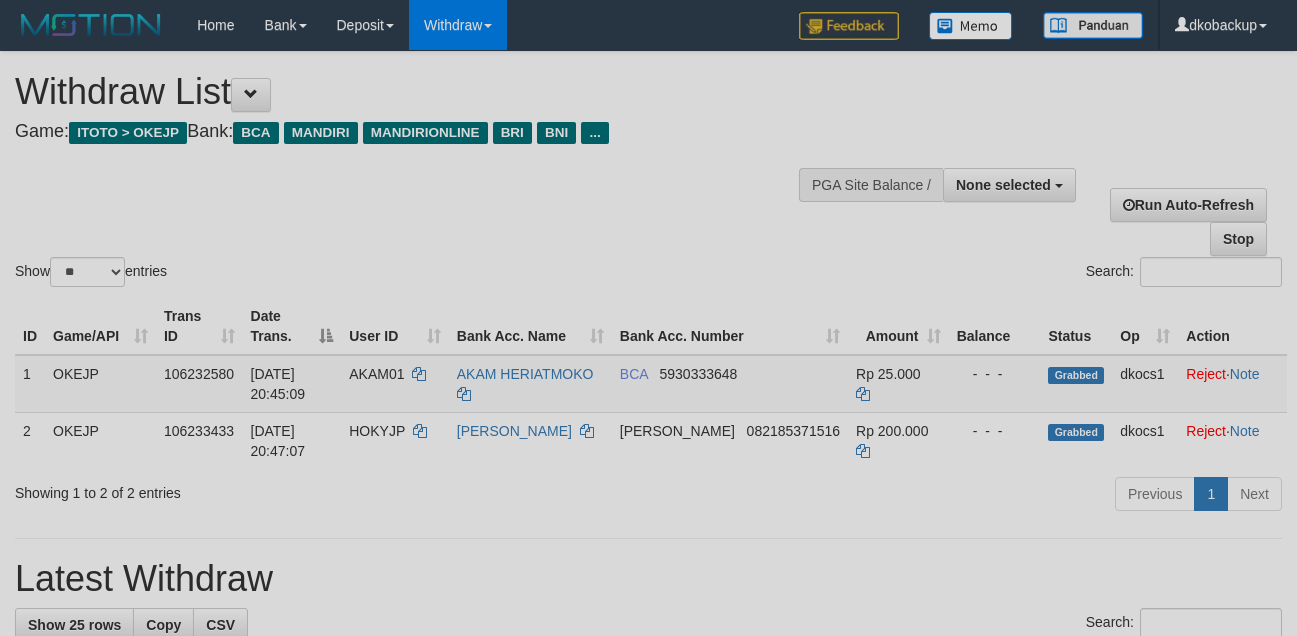 select 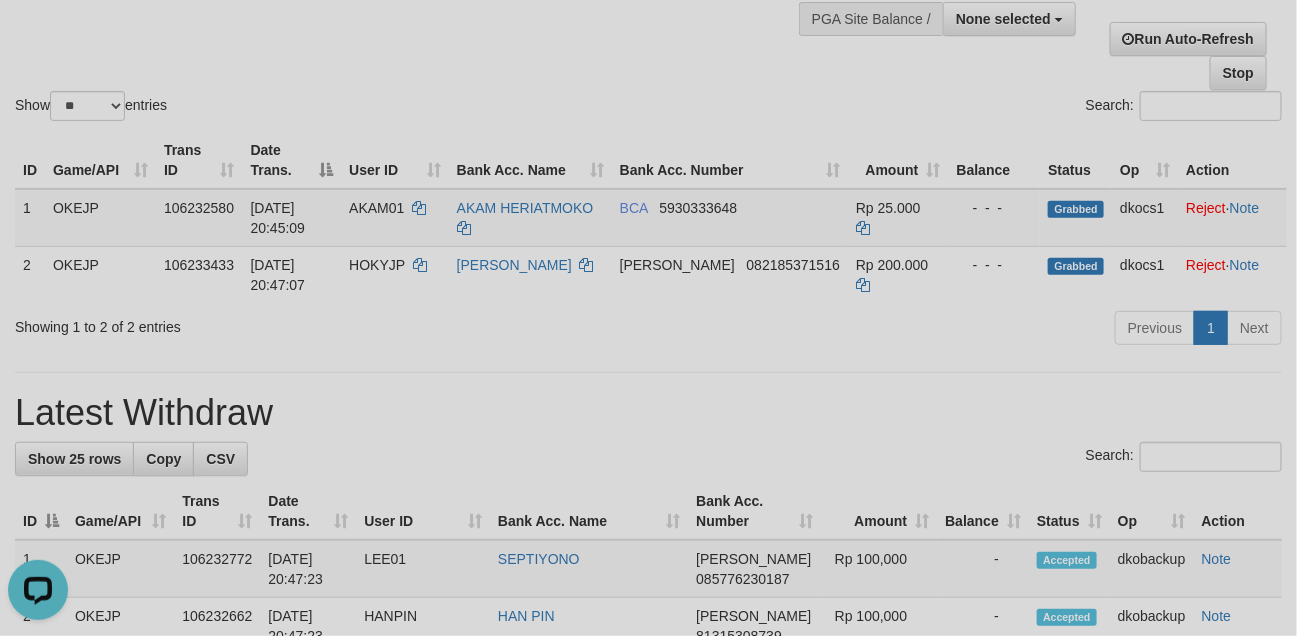 scroll, scrollTop: 0, scrollLeft: 0, axis: both 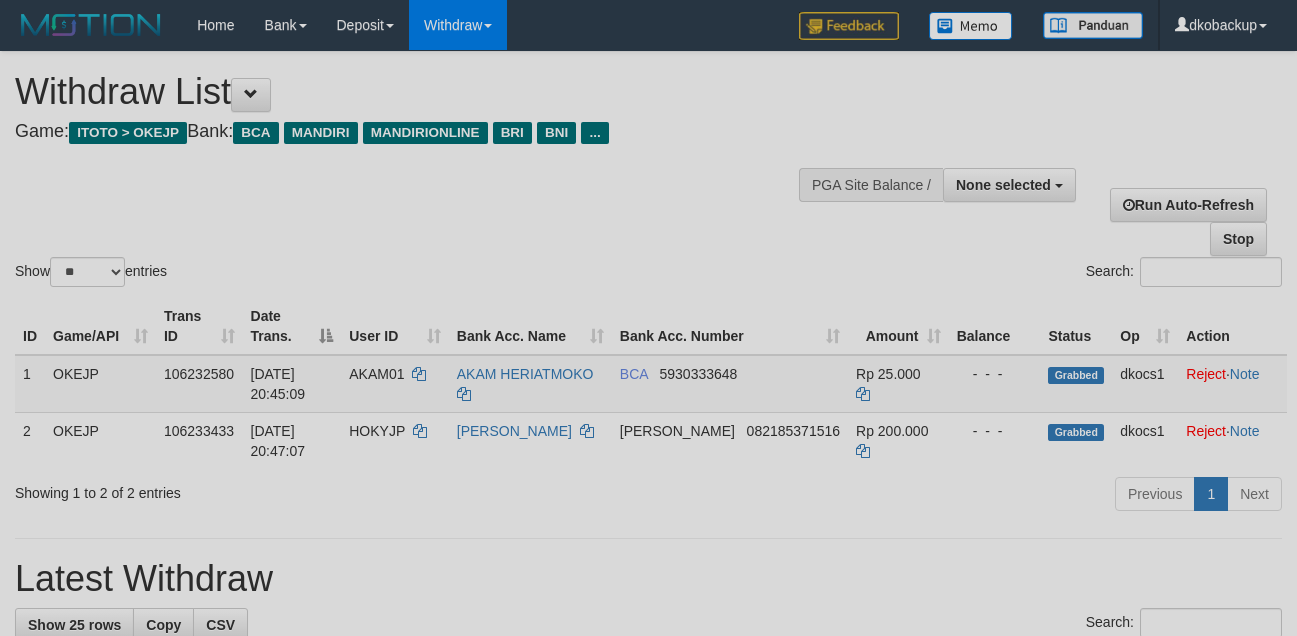select 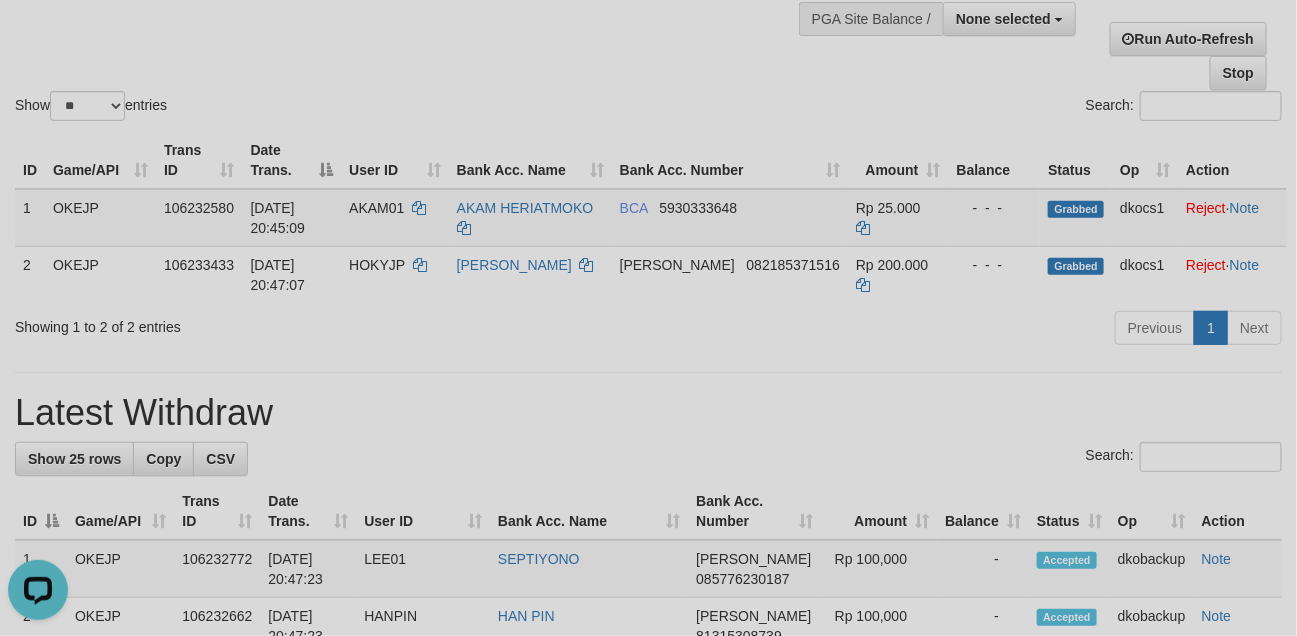 scroll, scrollTop: 0, scrollLeft: 0, axis: both 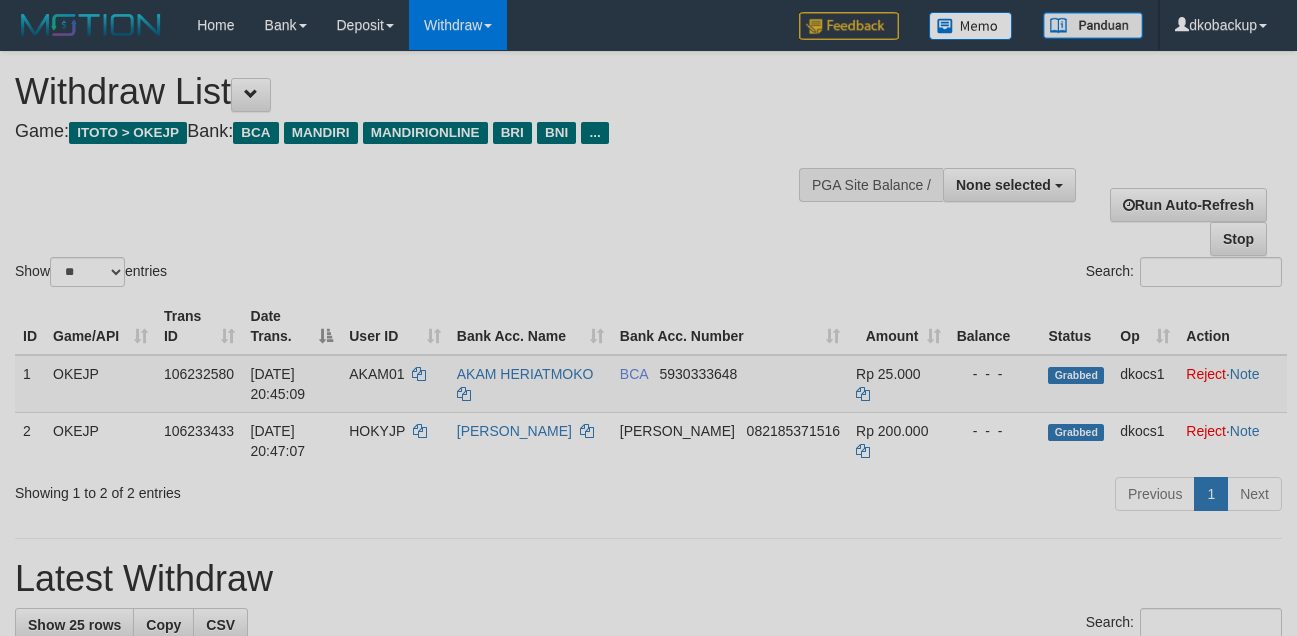 select 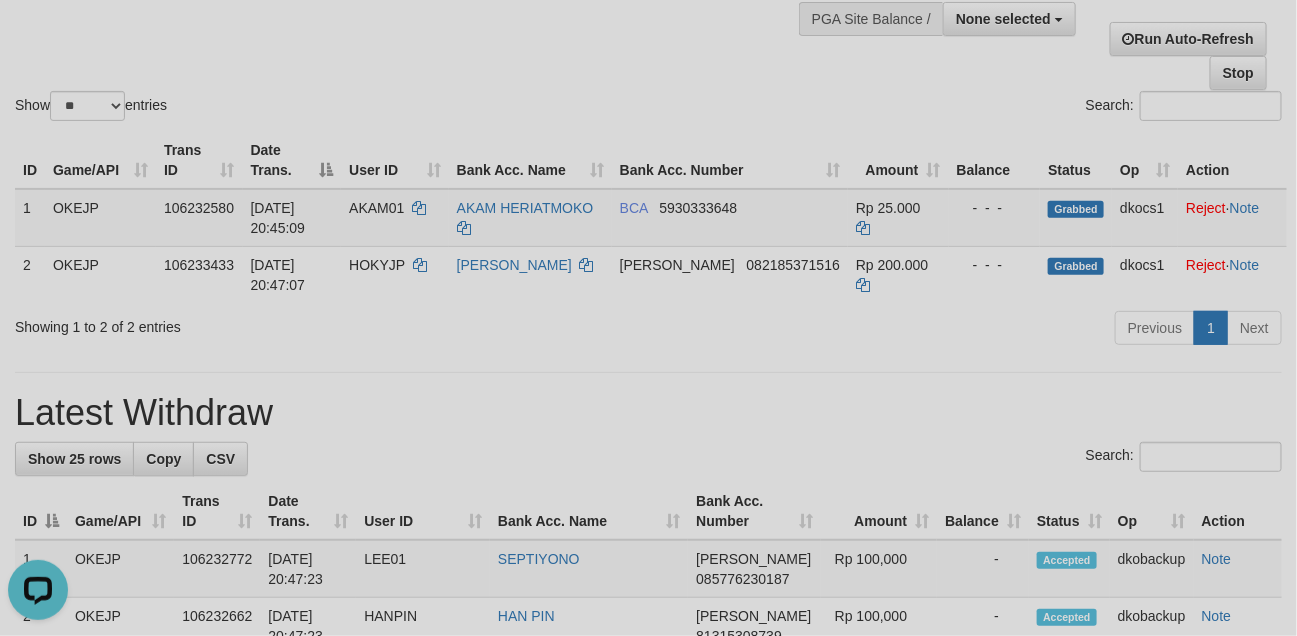 scroll, scrollTop: 0, scrollLeft: 0, axis: both 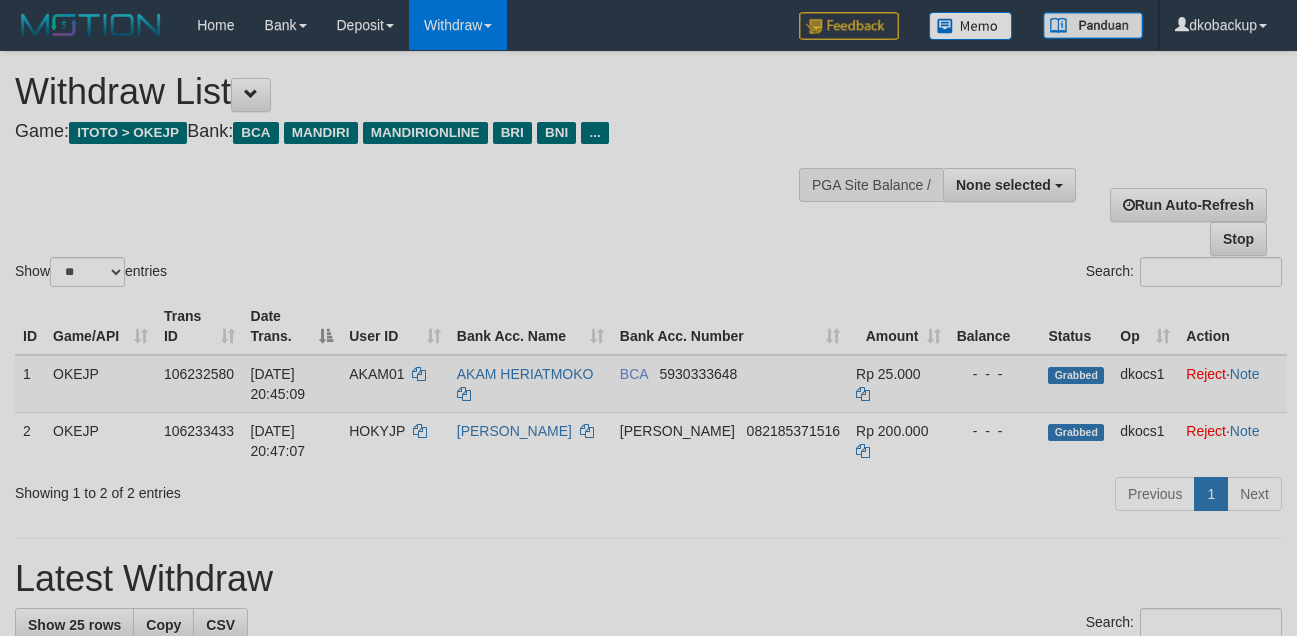 select 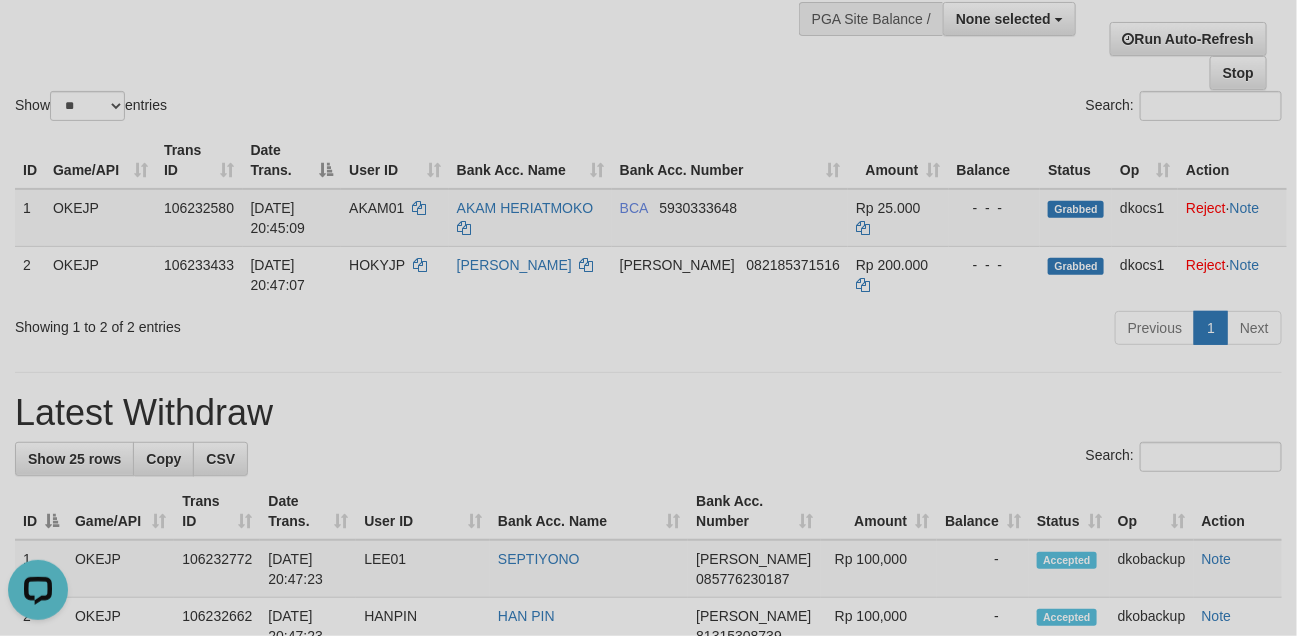 scroll, scrollTop: 0, scrollLeft: 0, axis: both 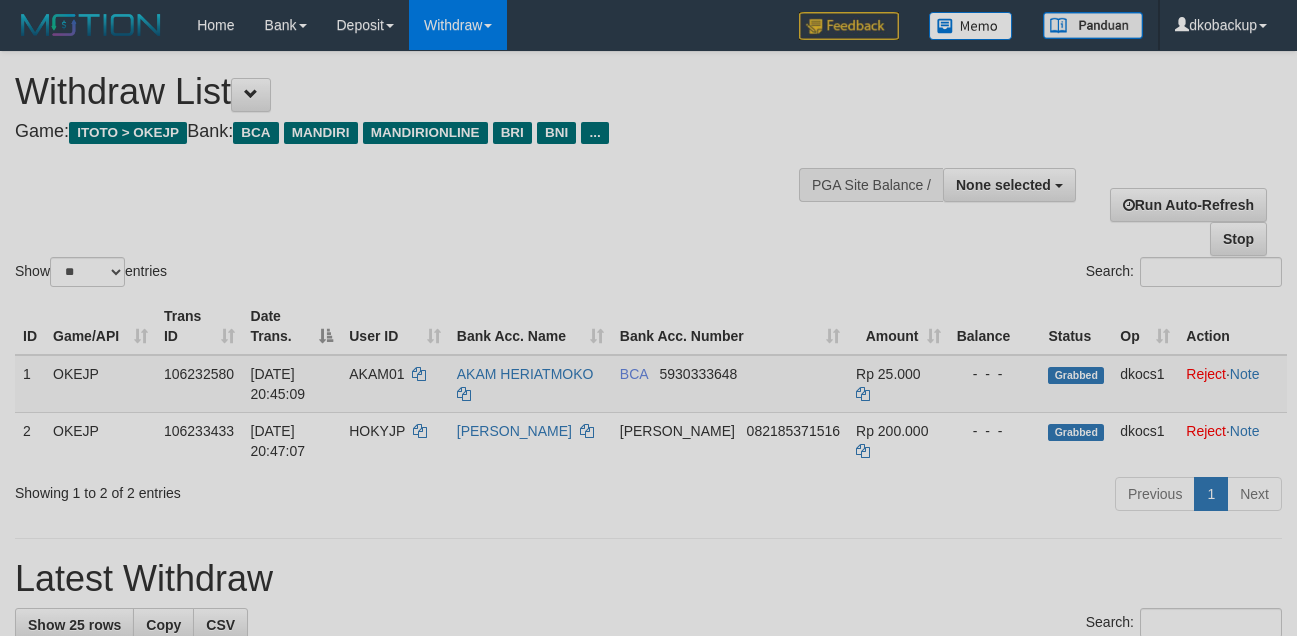 select 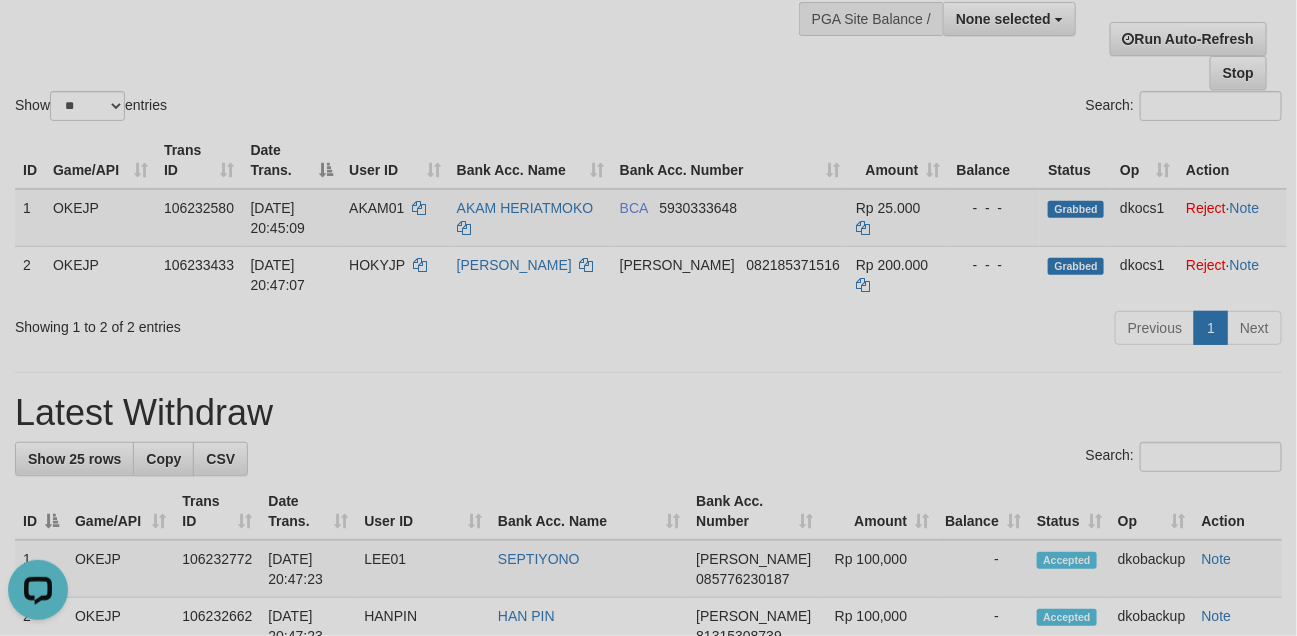 scroll, scrollTop: 0, scrollLeft: 0, axis: both 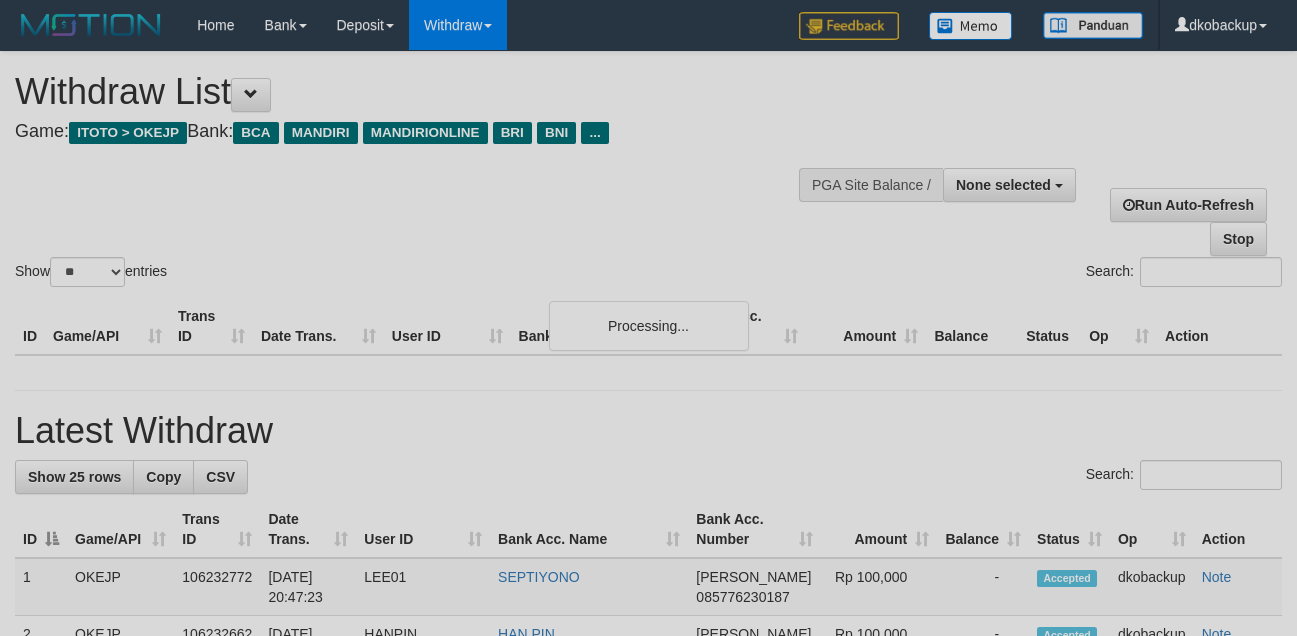 select 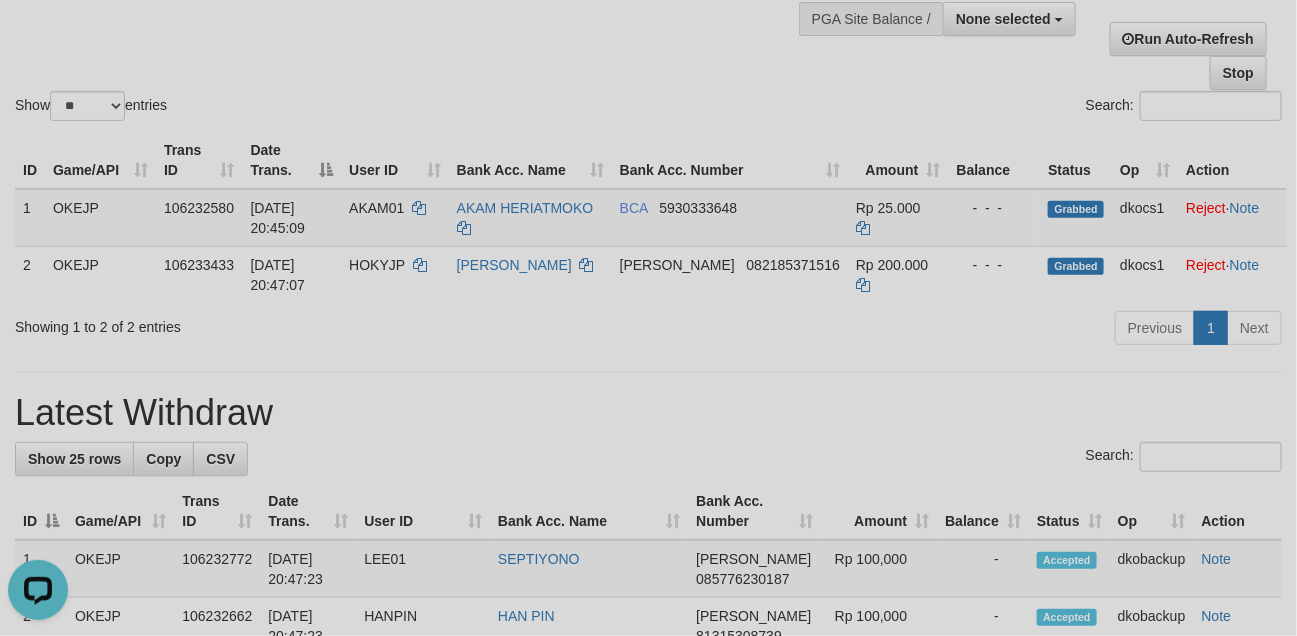 scroll, scrollTop: 0, scrollLeft: 0, axis: both 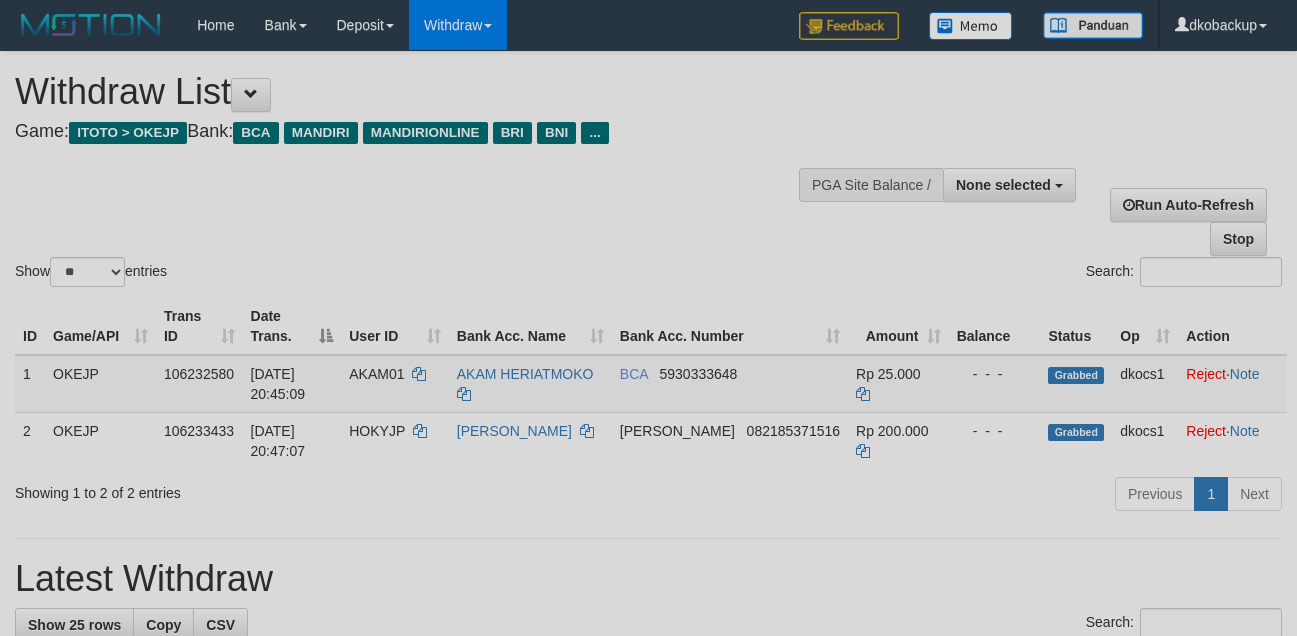 select 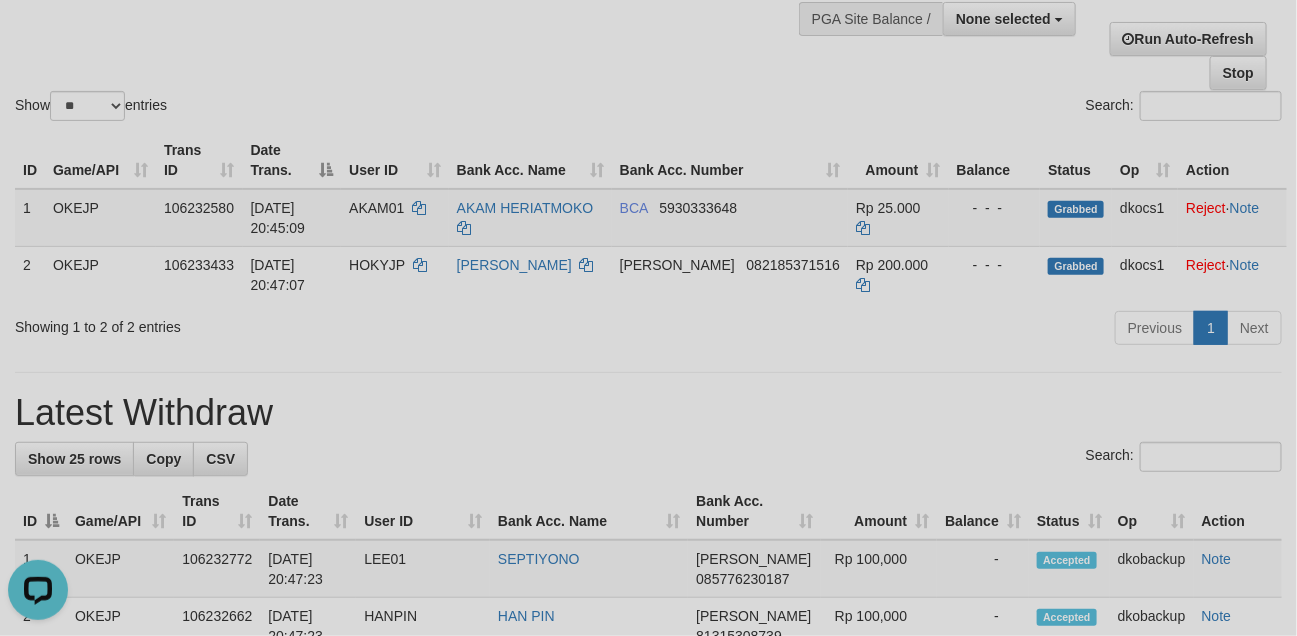 scroll, scrollTop: 0, scrollLeft: 0, axis: both 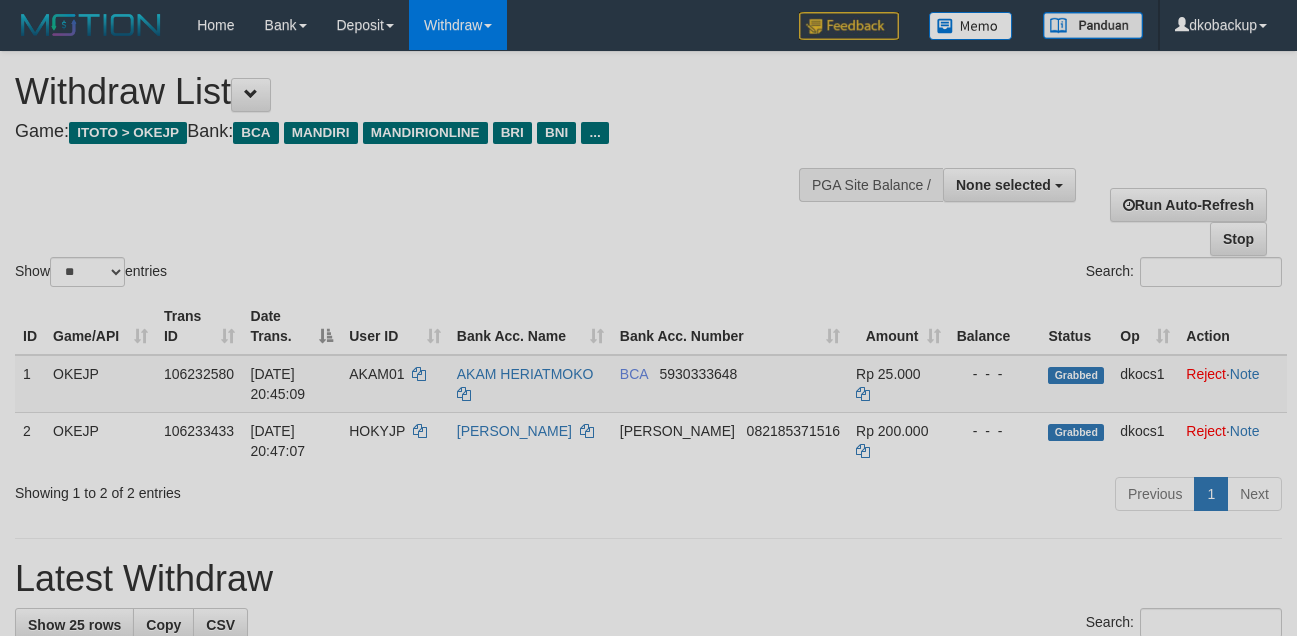 select 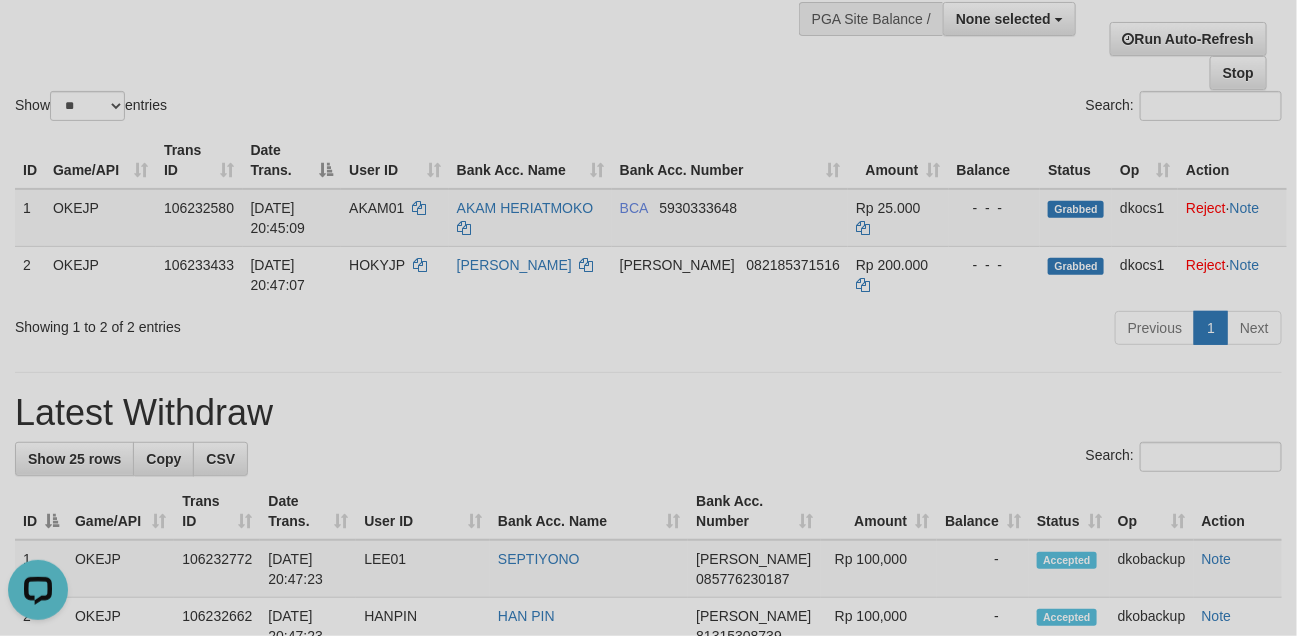 scroll, scrollTop: 0, scrollLeft: 0, axis: both 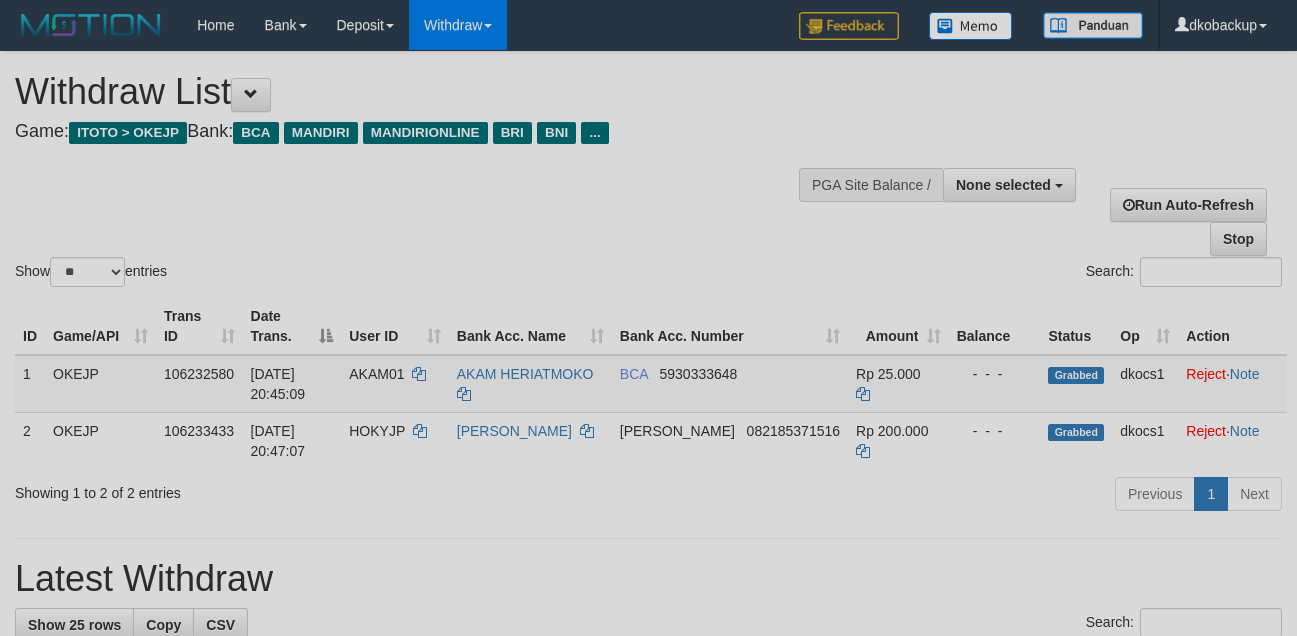 select 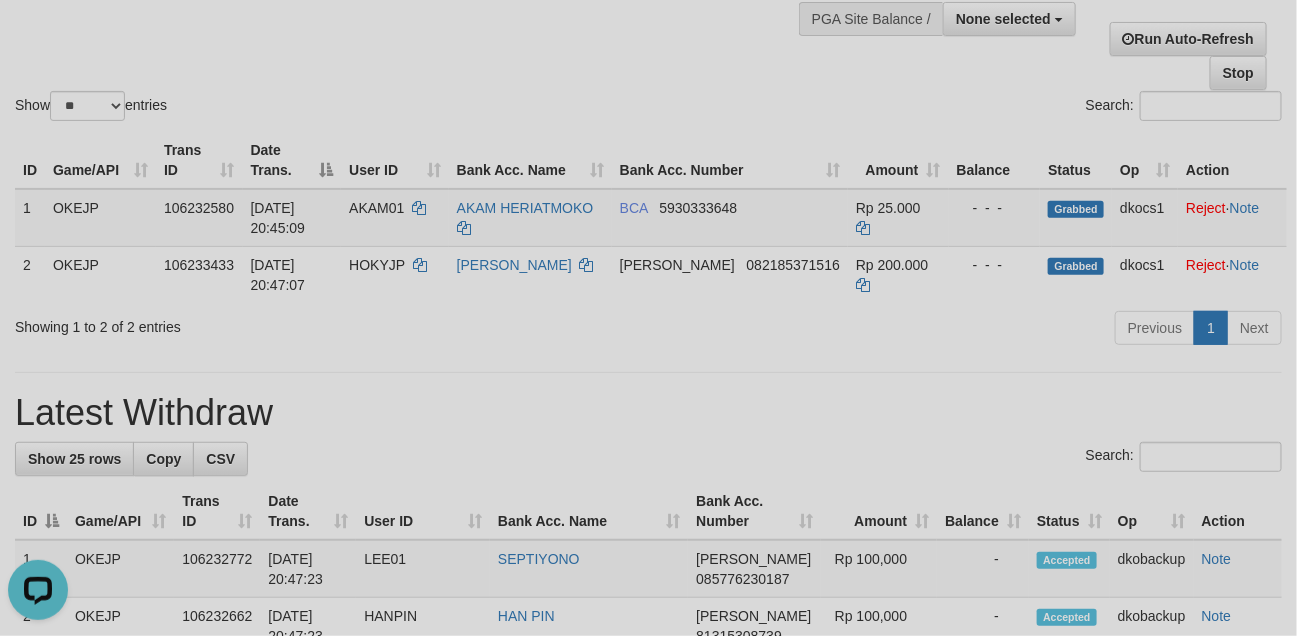 scroll, scrollTop: 0, scrollLeft: 0, axis: both 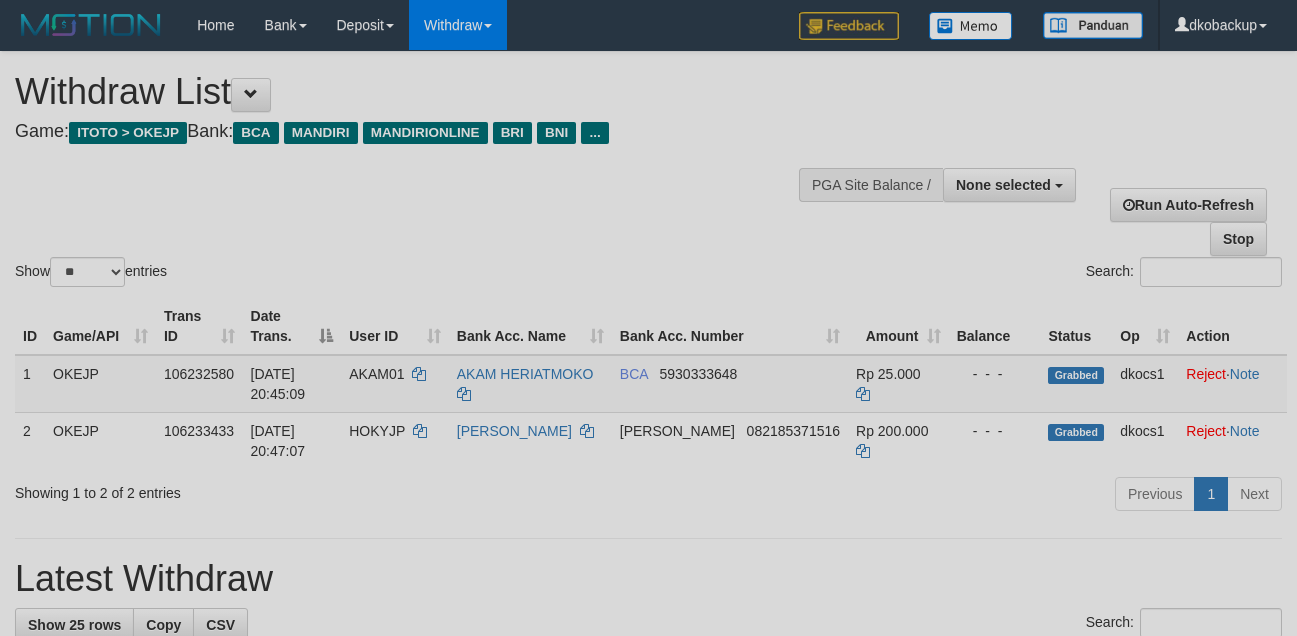 select 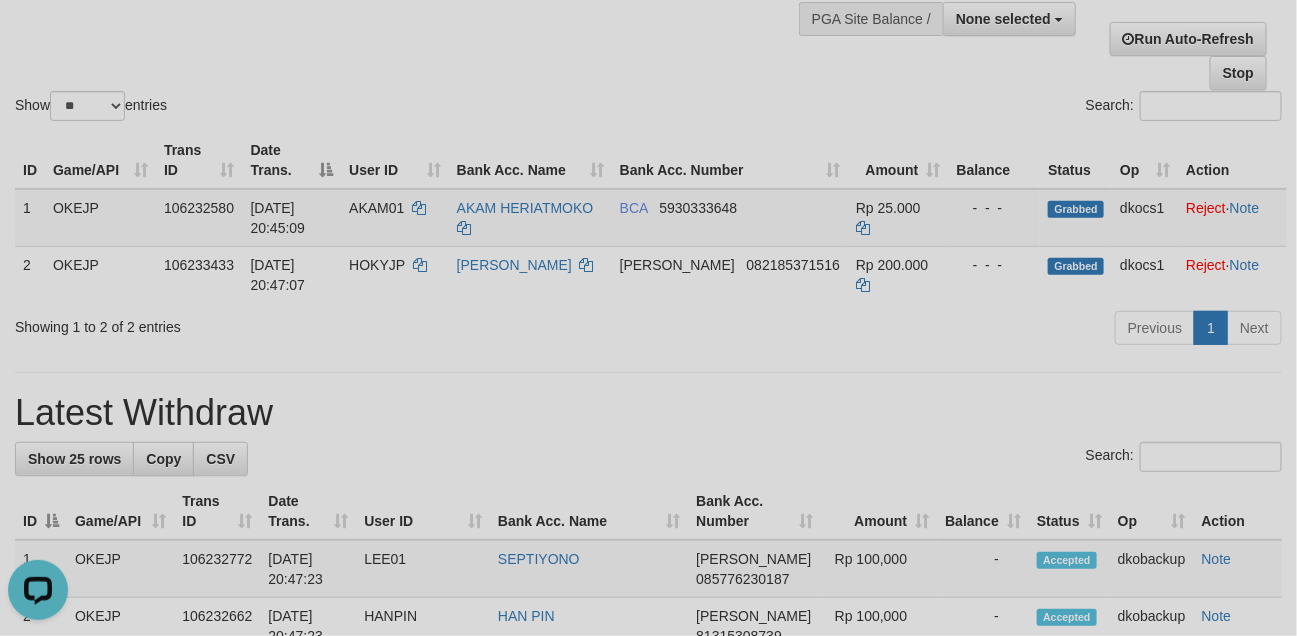 scroll, scrollTop: 0, scrollLeft: 0, axis: both 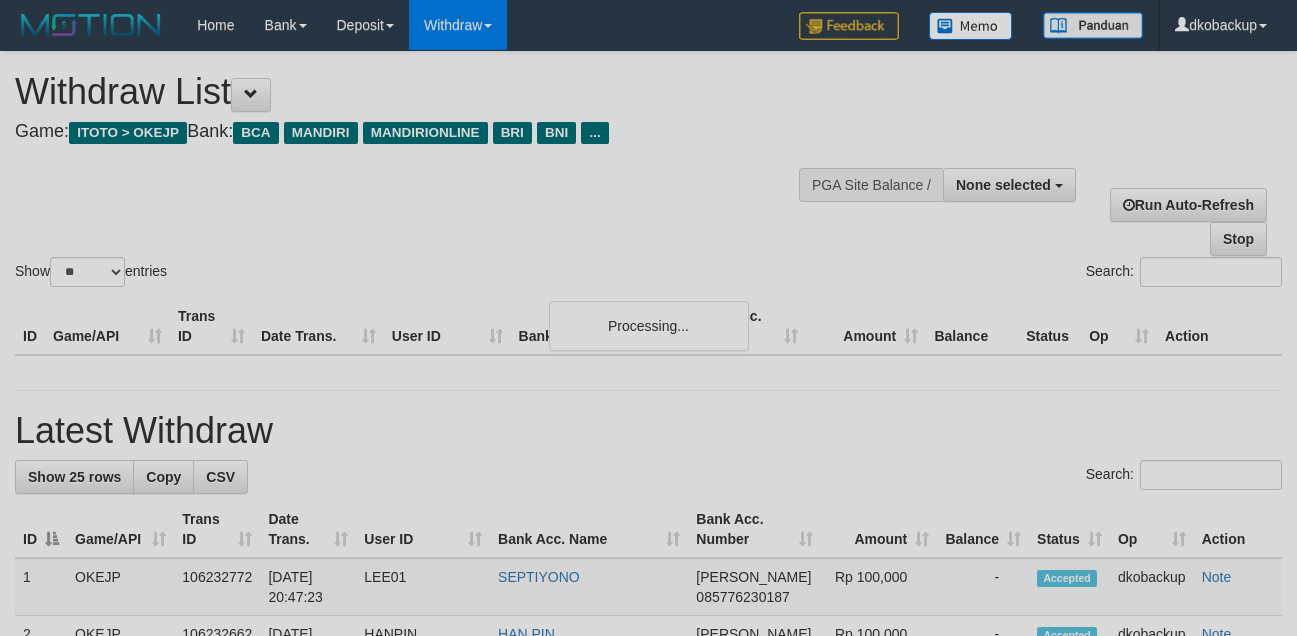 select 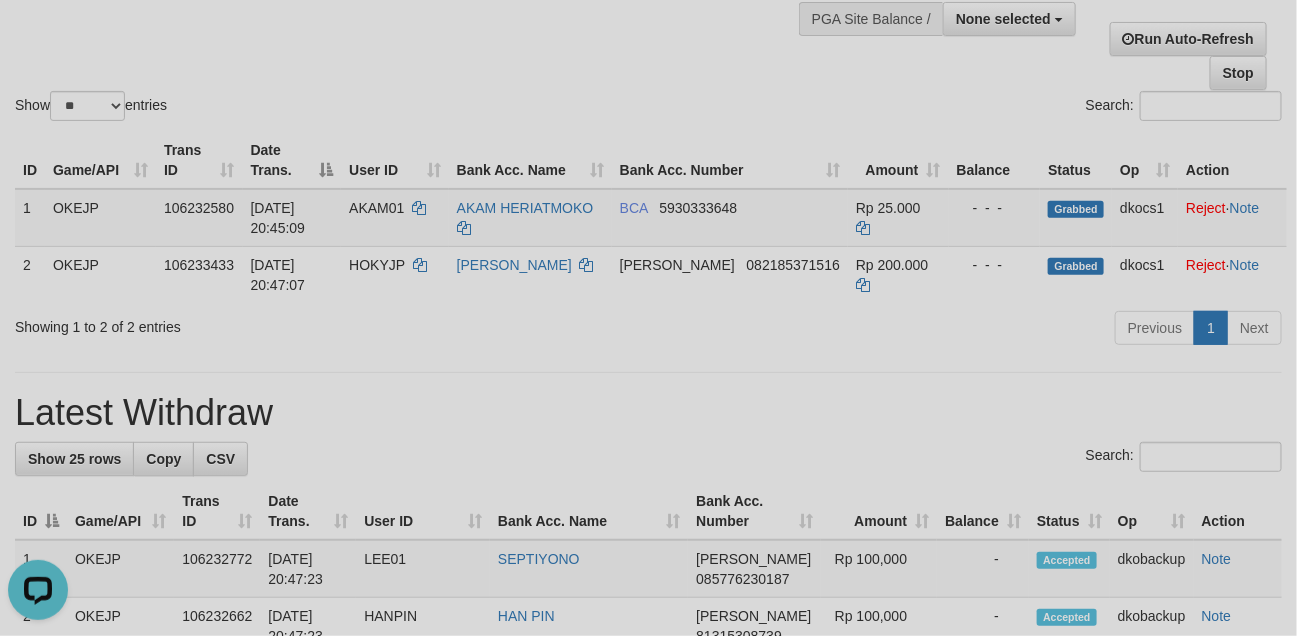 scroll, scrollTop: 0, scrollLeft: 0, axis: both 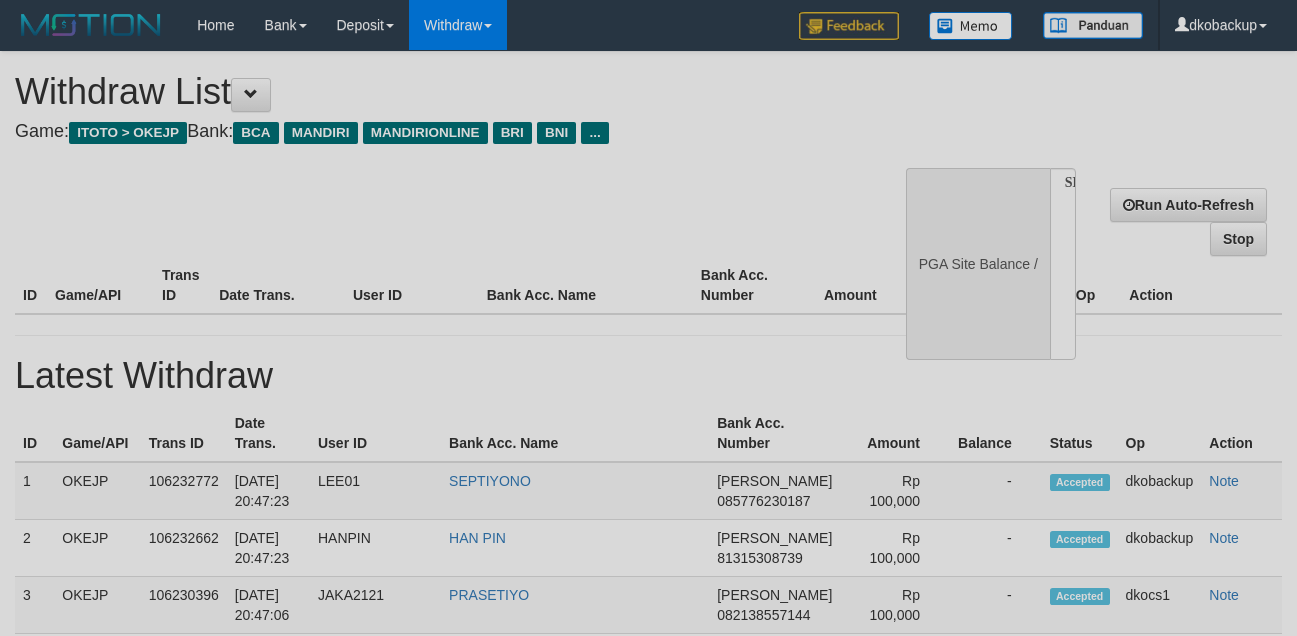 select 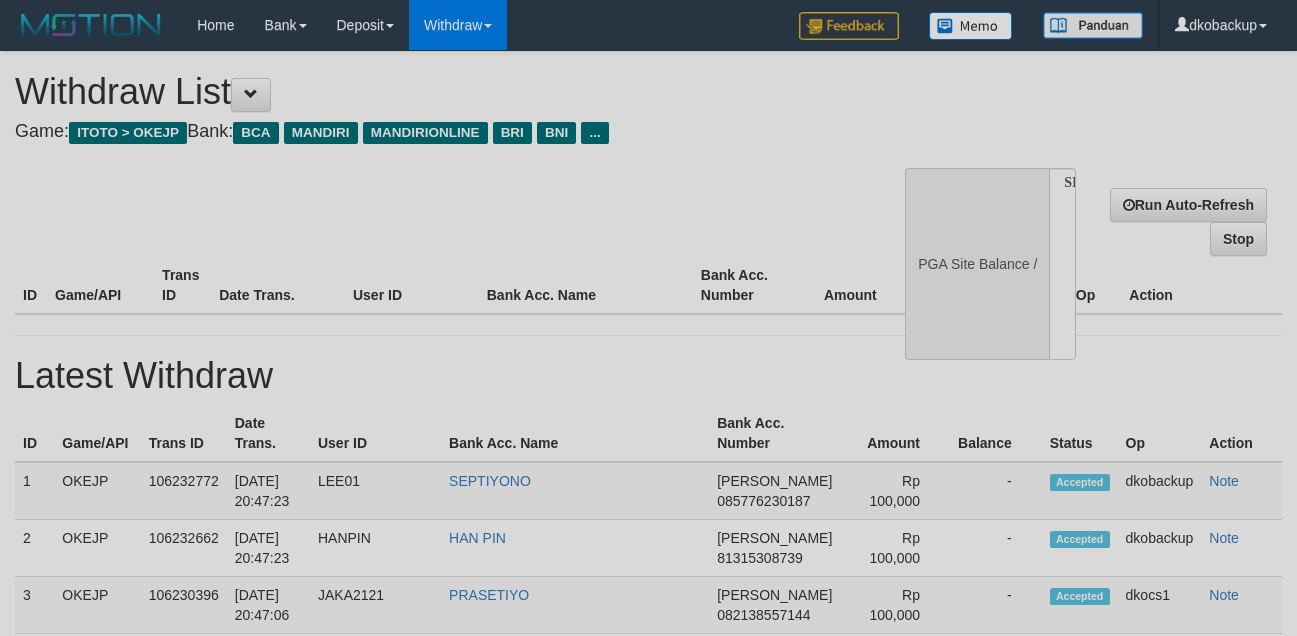 scroll, scrollTop: 166, scrollLeft: 0, axis: vertical 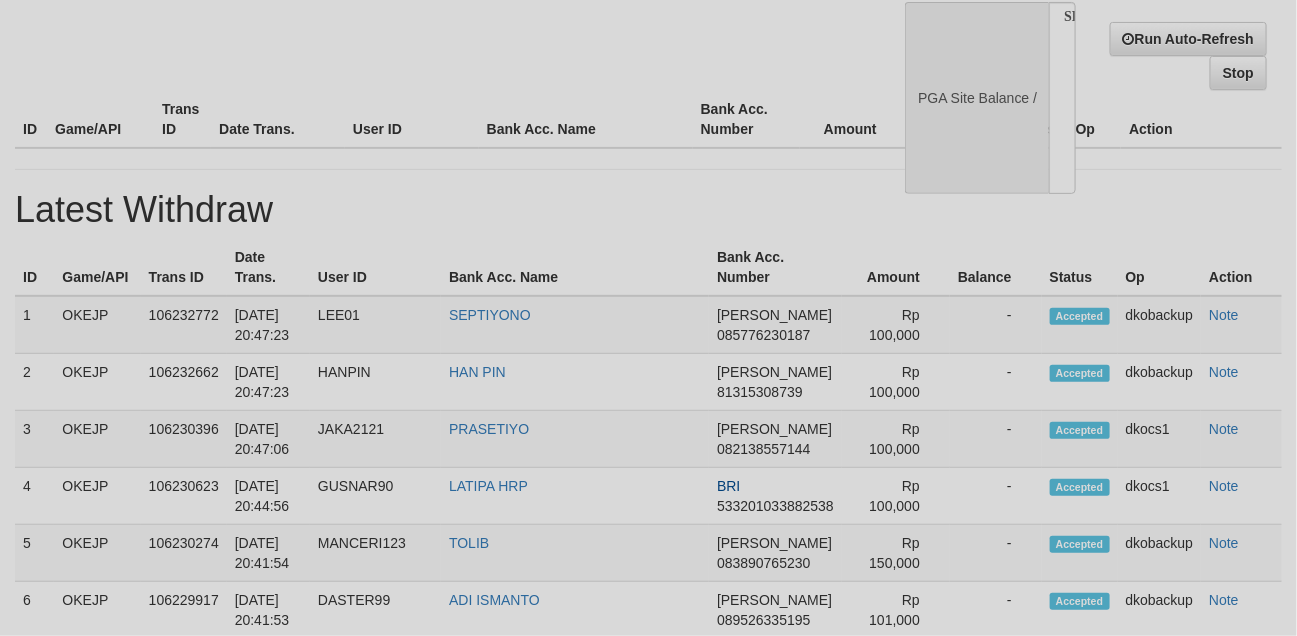 select on "**" 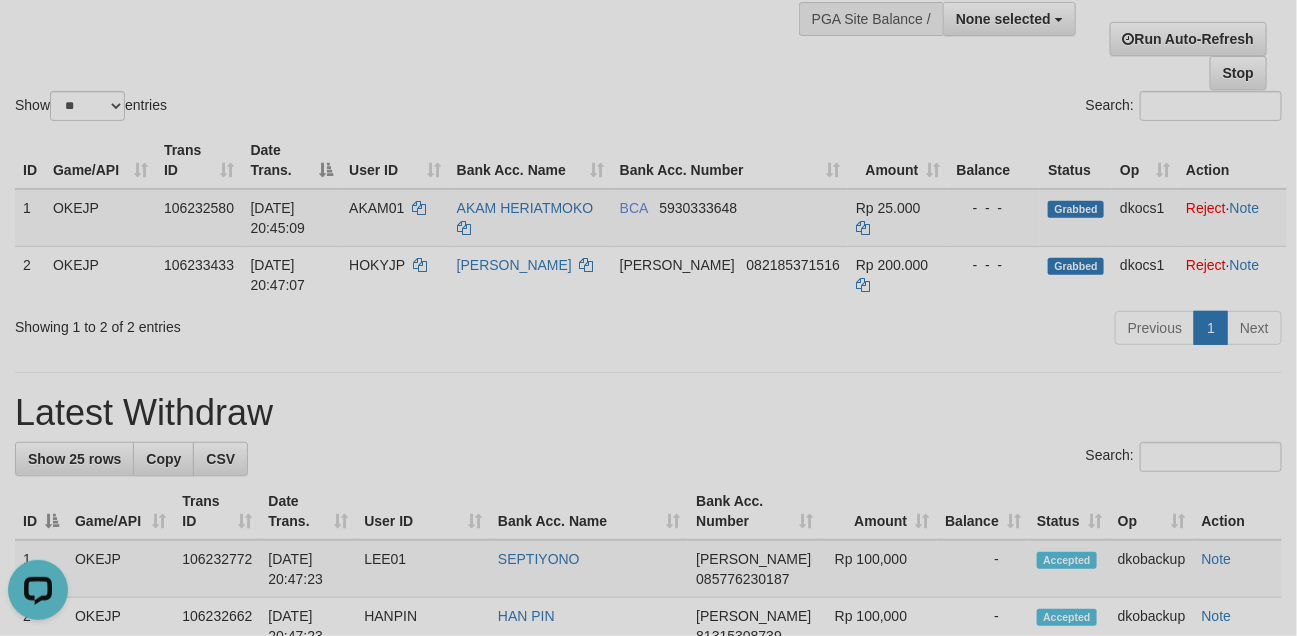 scroll, scrollTop: 0, scrollLeft: 0, axis: both 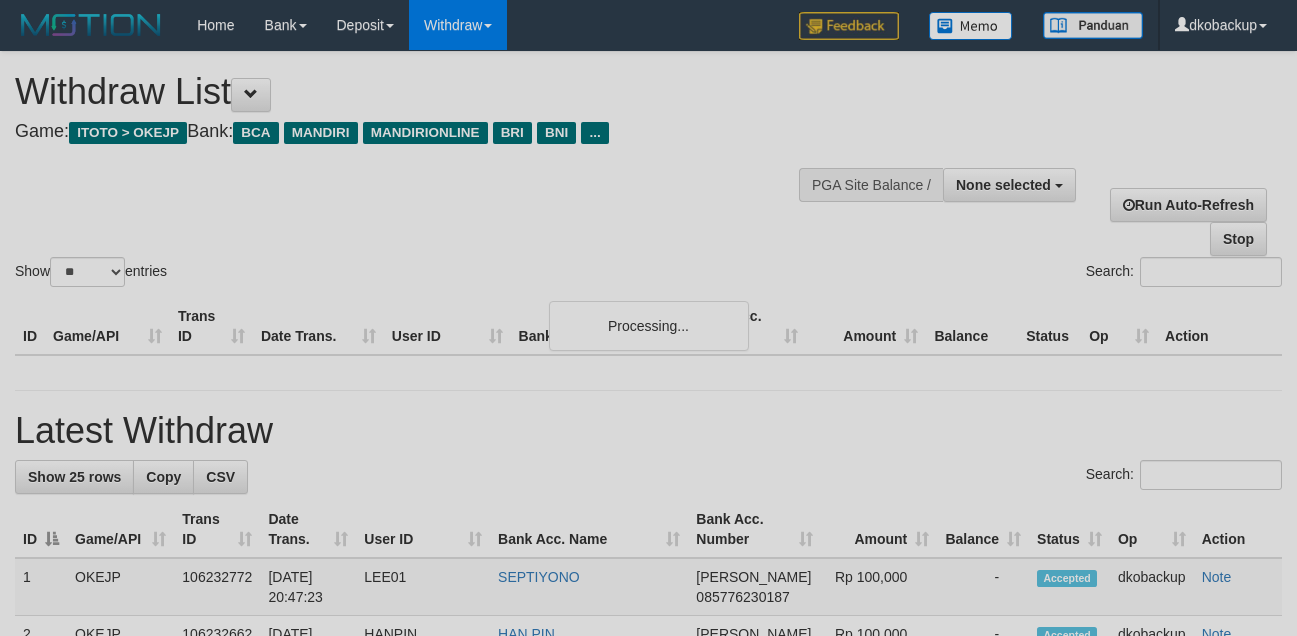 select 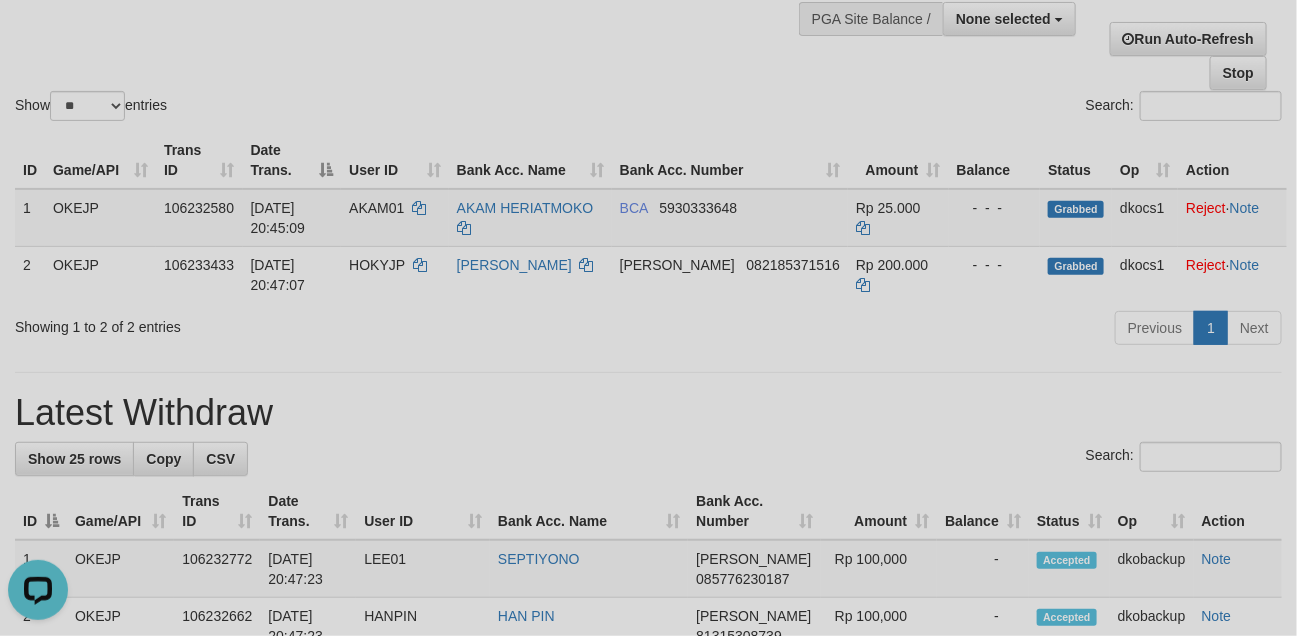 scroll, scrollTop: 0, scrollLeft: 0, axis: both 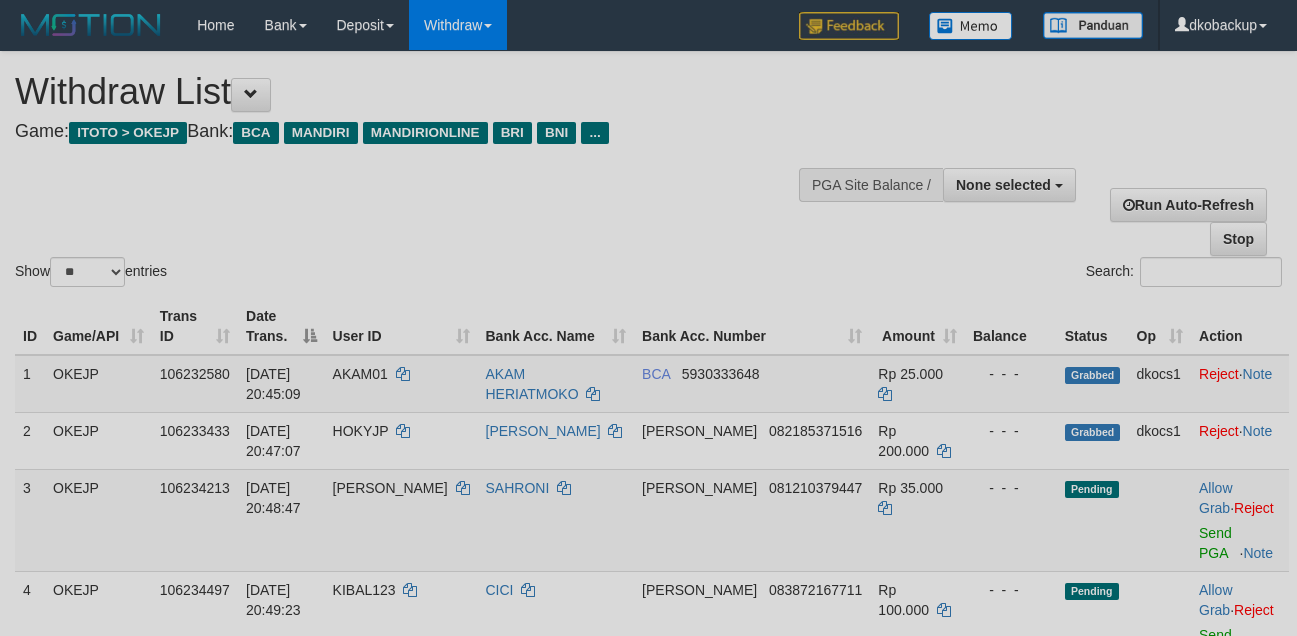 select 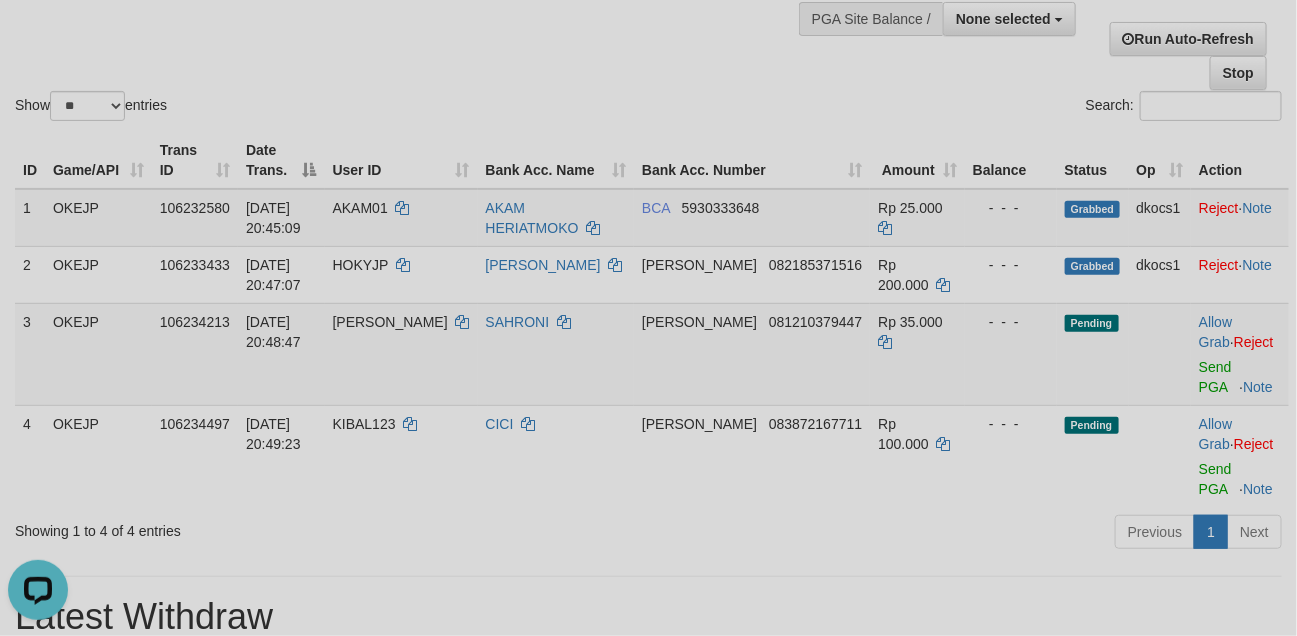 scroll, scrollTop: 0, scrollLeft: 0, axis: both 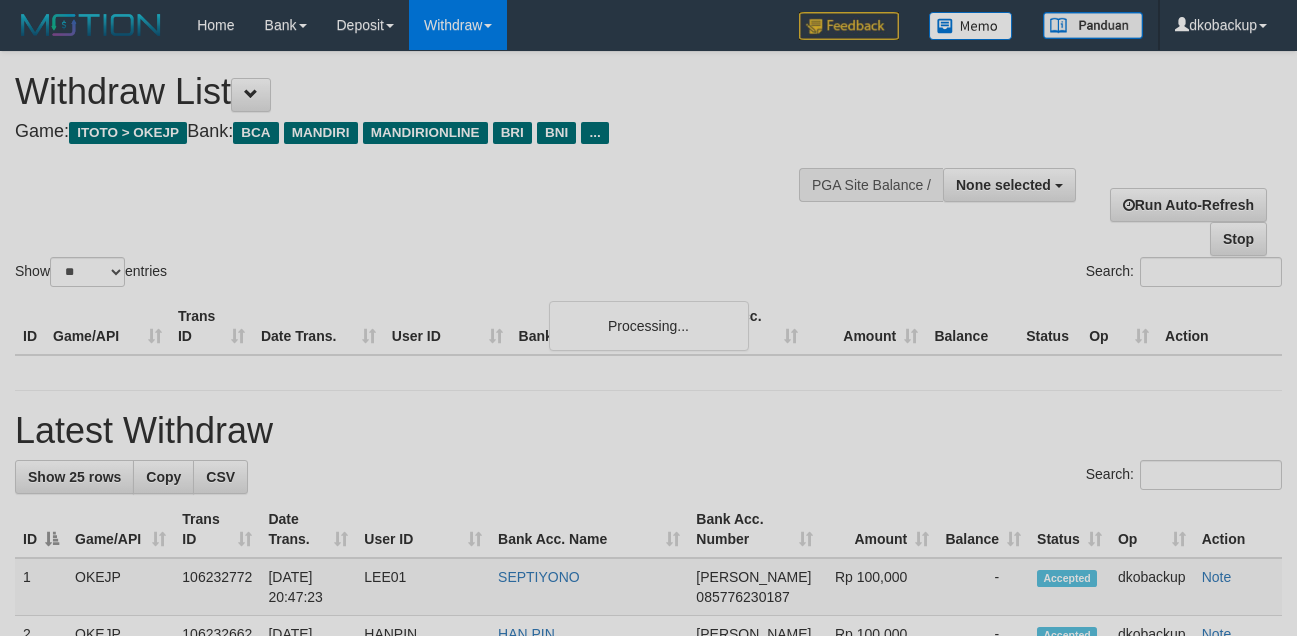 select 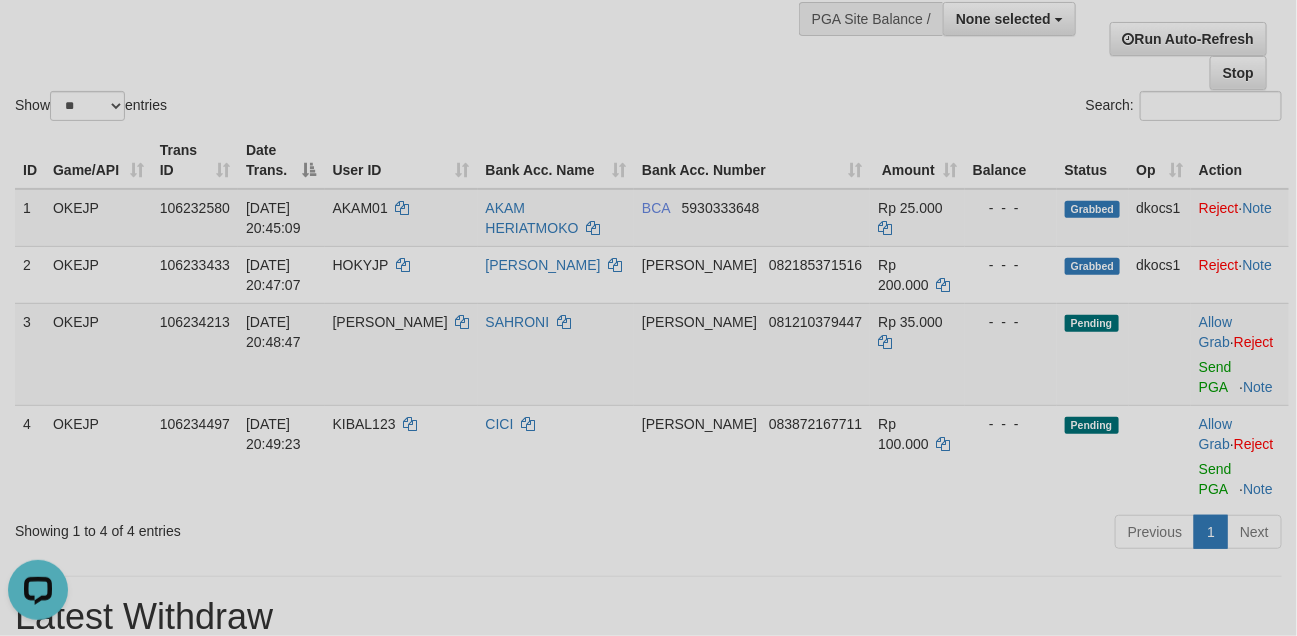 scroll, scrollTop: 0, scrollLeft: 0, axis: both 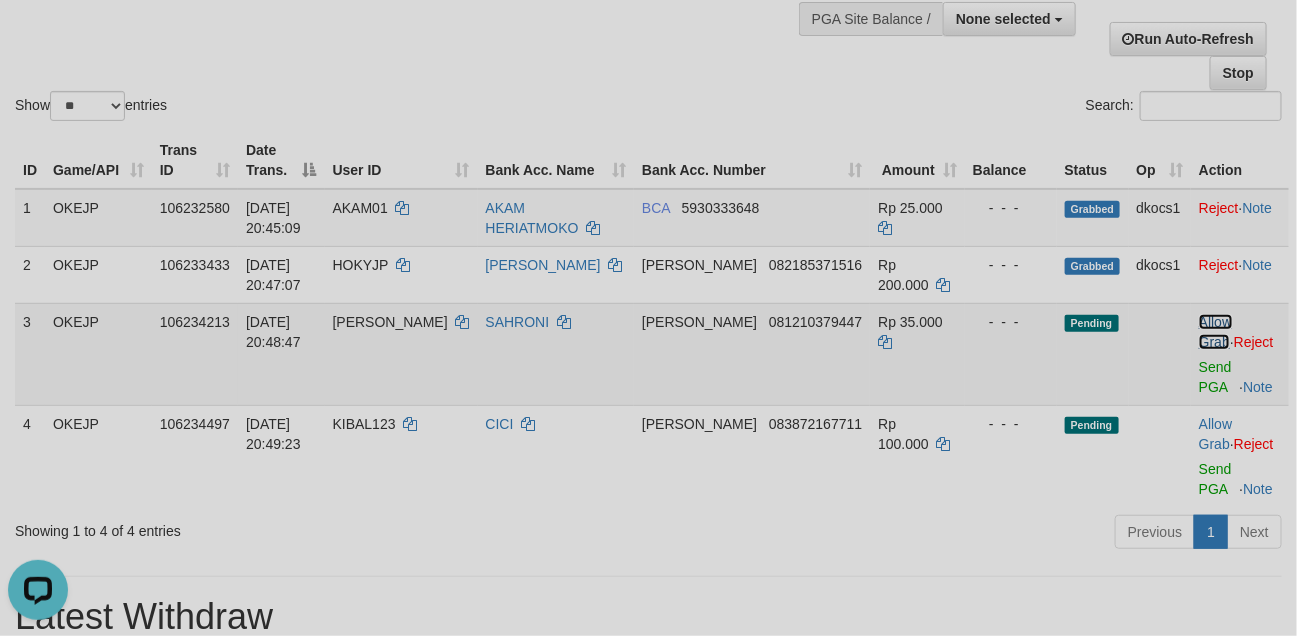 click on "Allow Grab" at bounding box center [1215, 332] 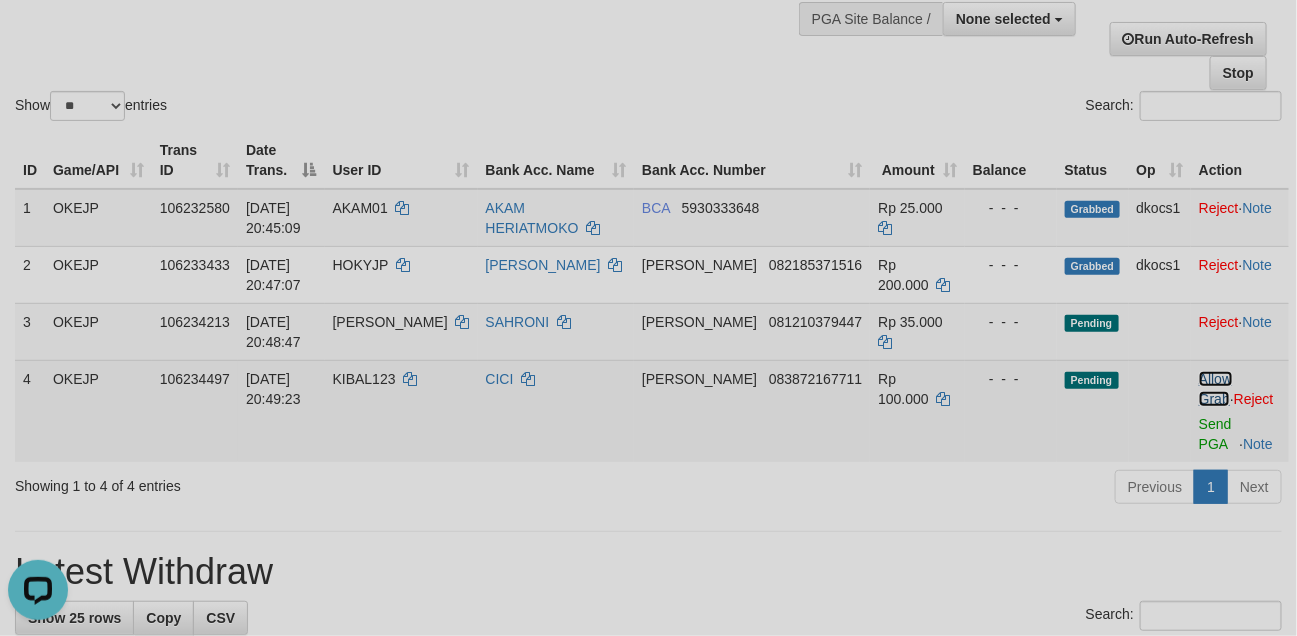click on "Allow Grab" at bounding box center [1215, 389] 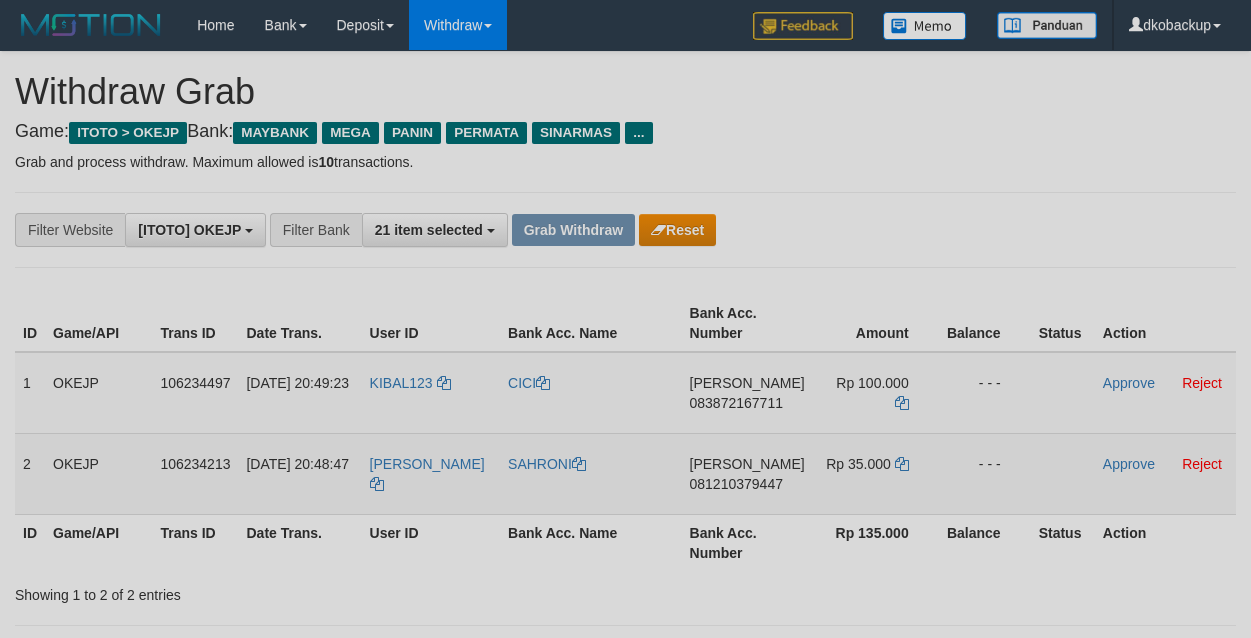 scroll, scrollTop: 0, scrollLeft: 0, axis: both 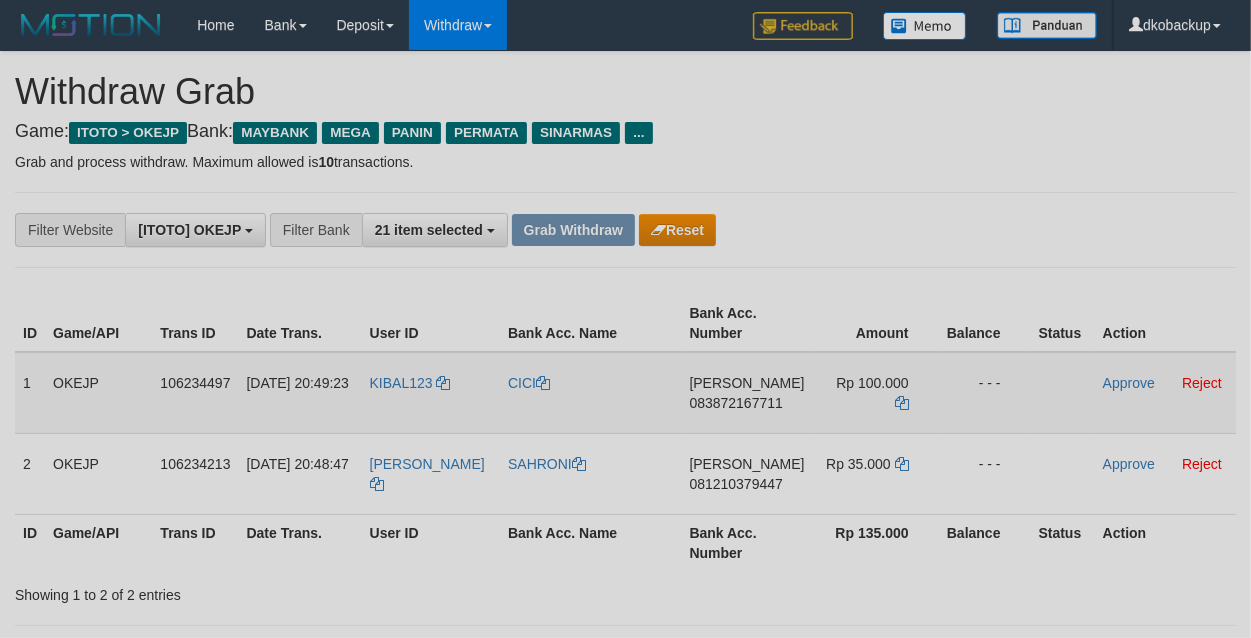 click on "KIBAL123" at bounding box center (431, 393) 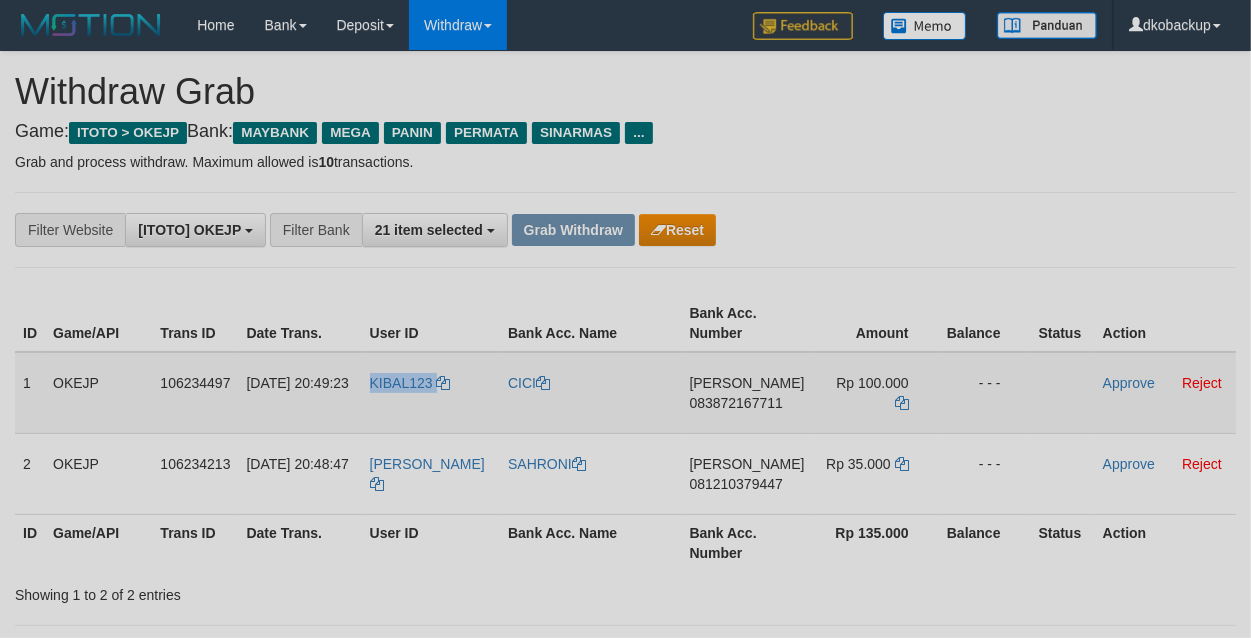 click on "KIBAL123" at bounding box center [431, 393] 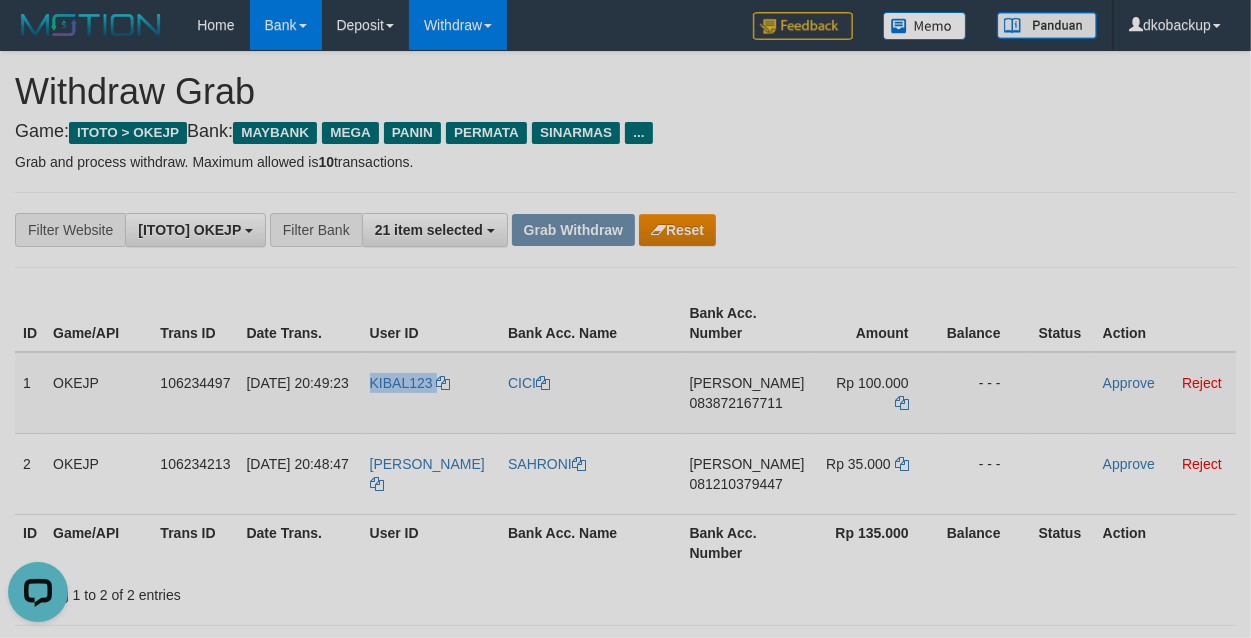 scroll, scrollTop: 0, scrollLeft: 0, axis: both 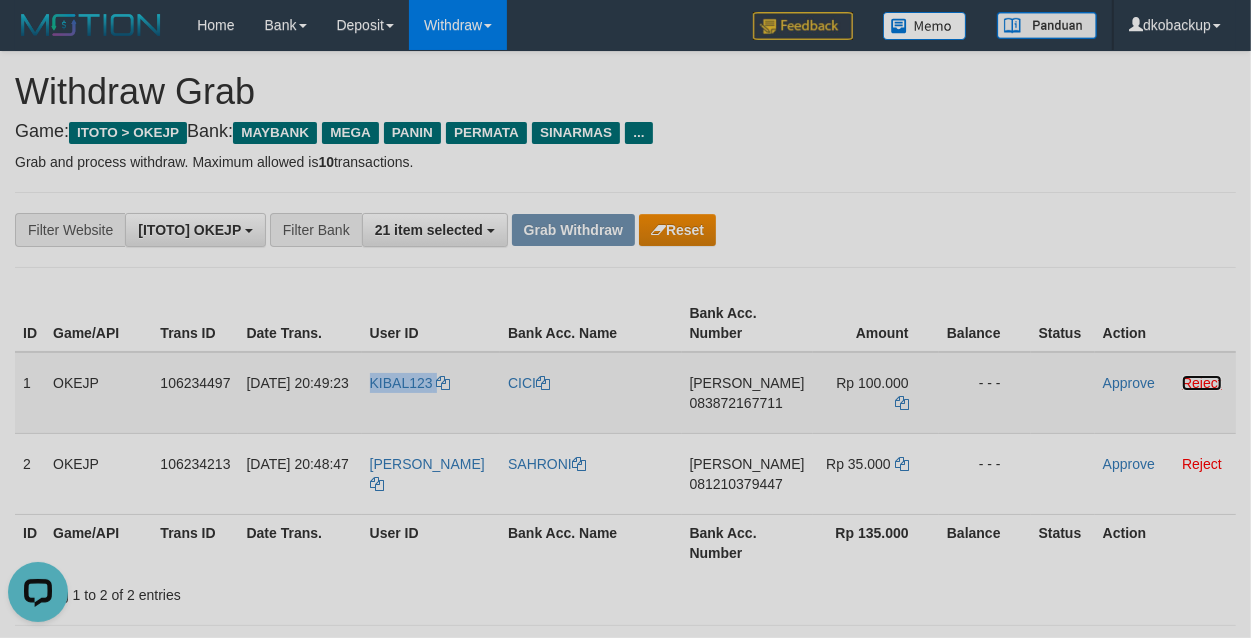 click on "Reject" at bounding box center (1202, 383) 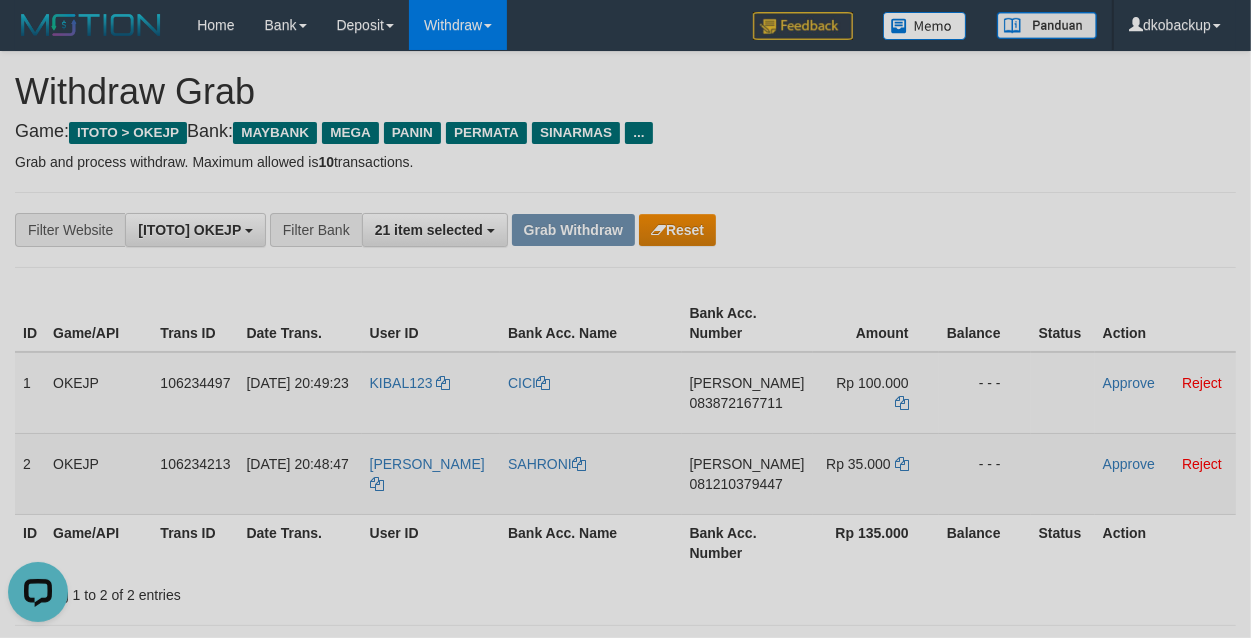 click on "[PERSON_NAME]" at bounding box center [431, 473] 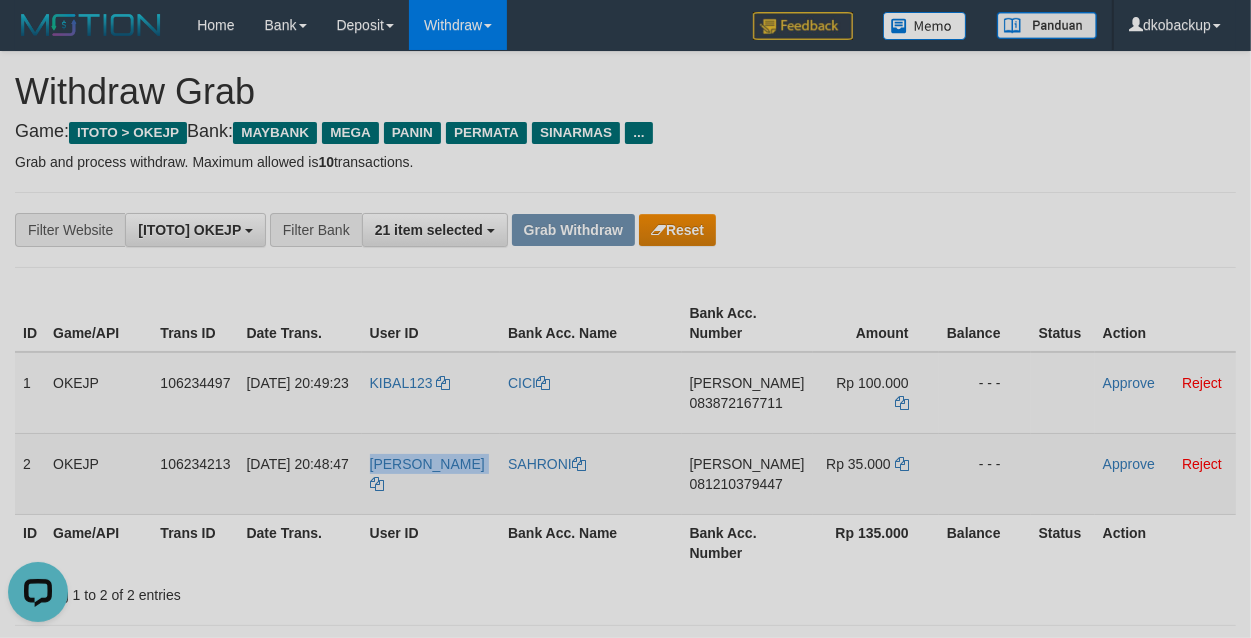 click on "[PERSON_NAME]" at bounding box center (431, 473) 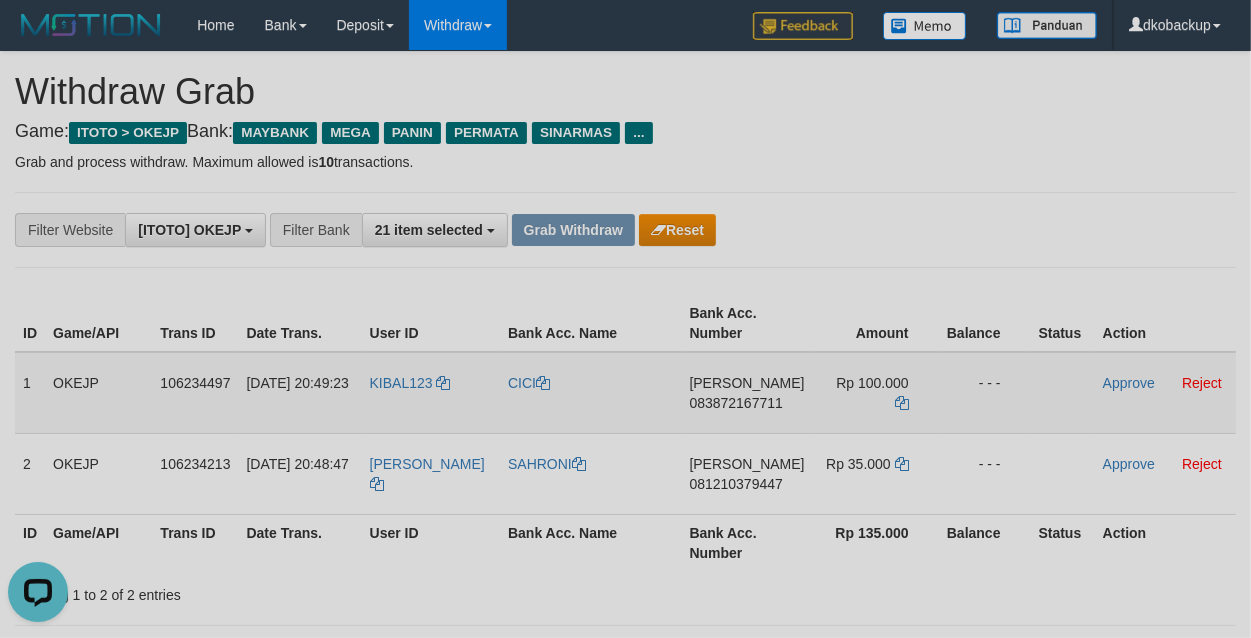 click on "DANA
083872167711" at bounding box center [747, 393] 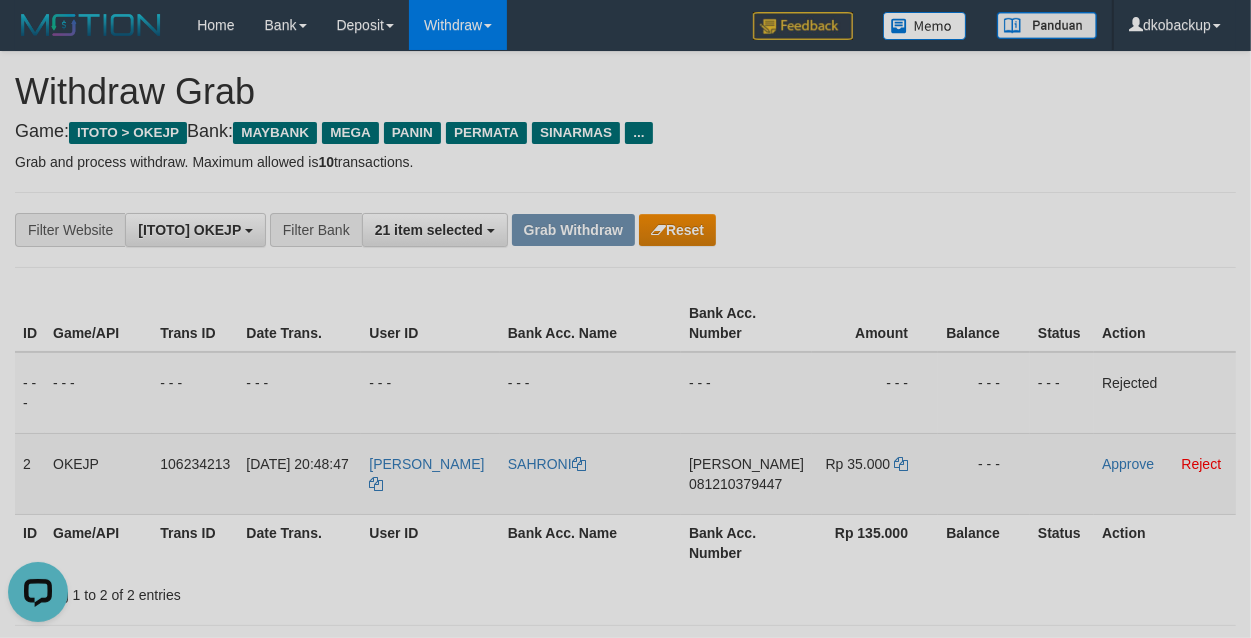 click on "DANA
081210379447" at bounding box center [746, 473] 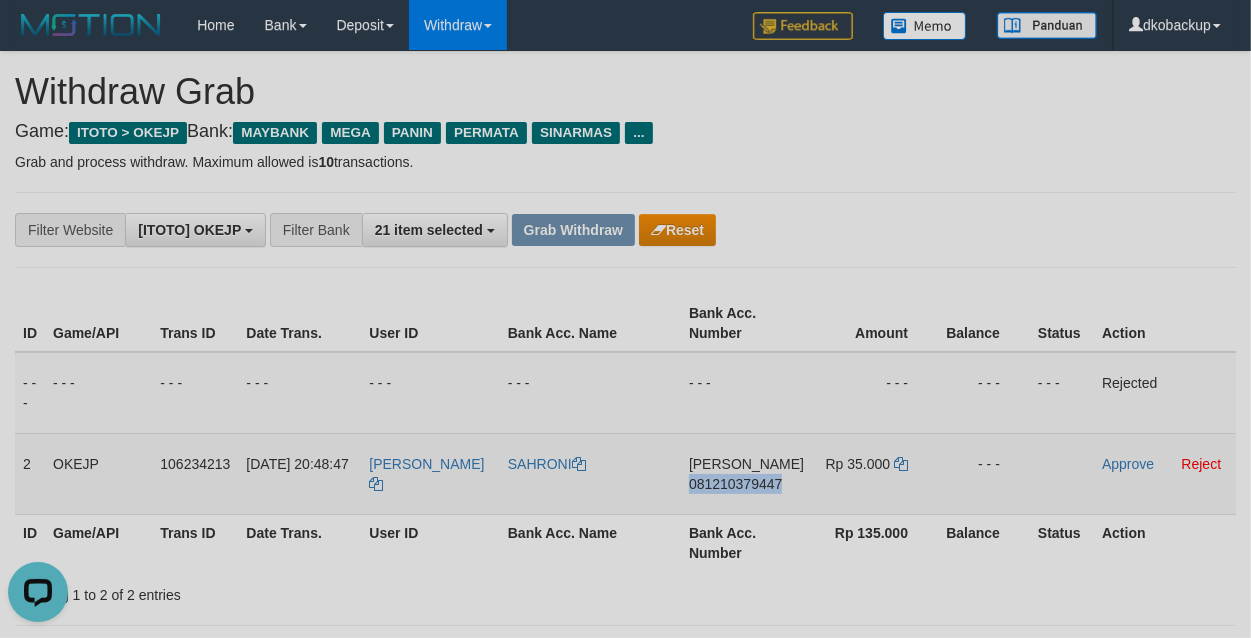 click on "DANA
081210379447" at bounding box center (746, 473) 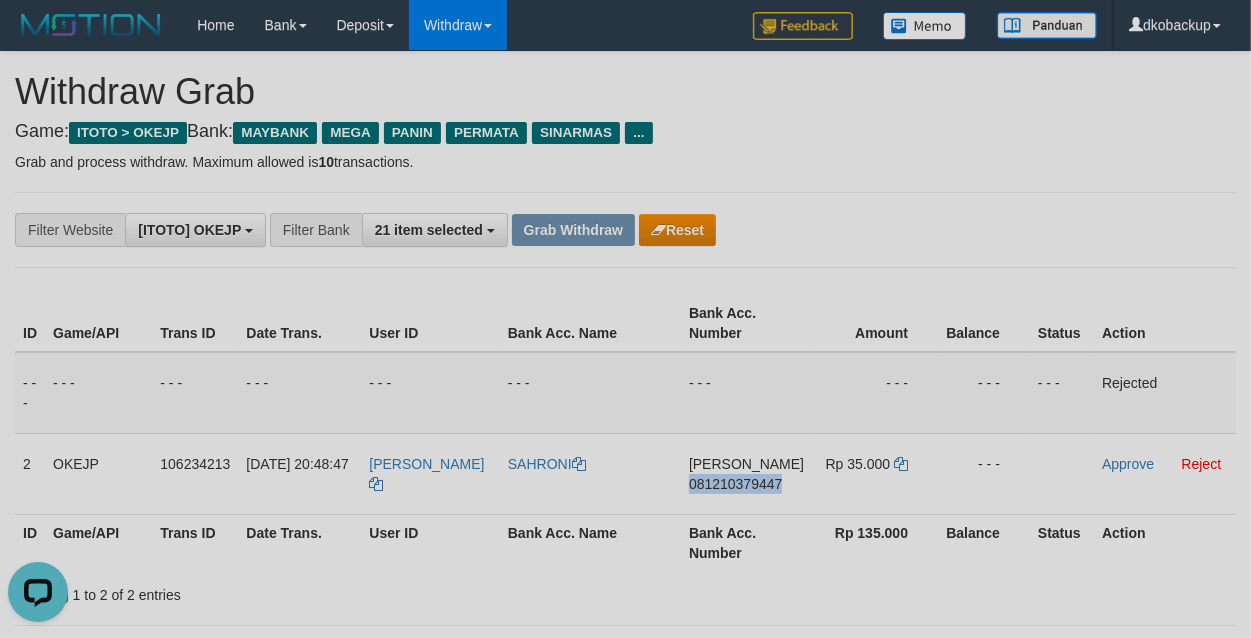 copy on "081210379447" 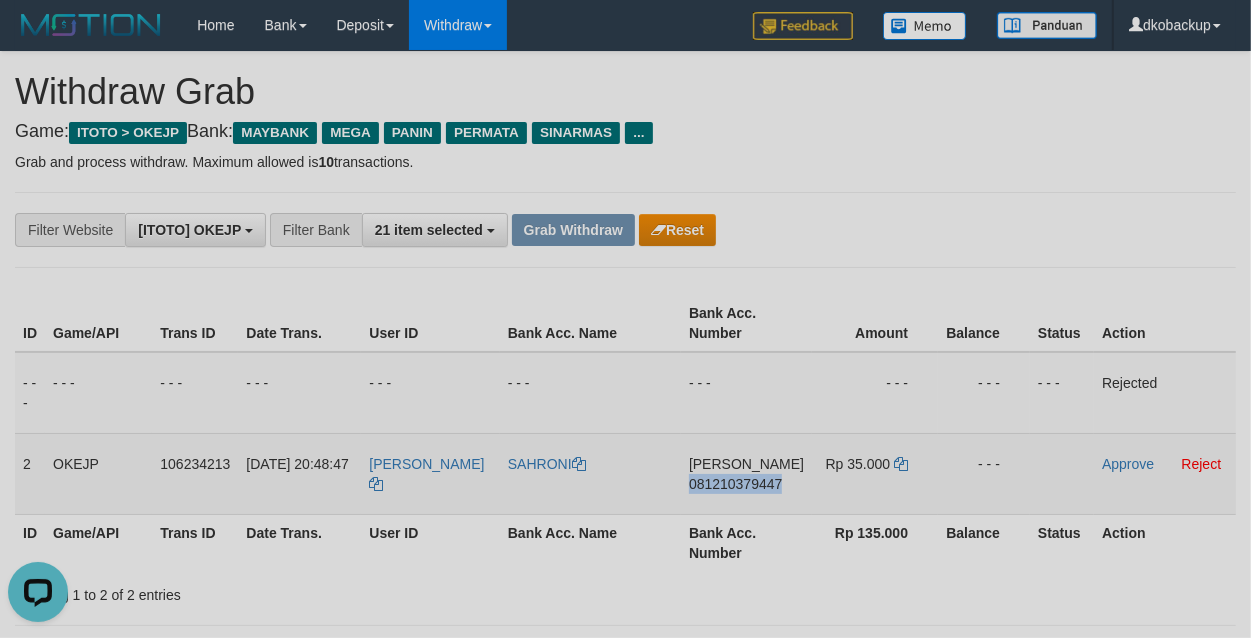 click on "DANA
081210379447" at bounding box center [746, 473] 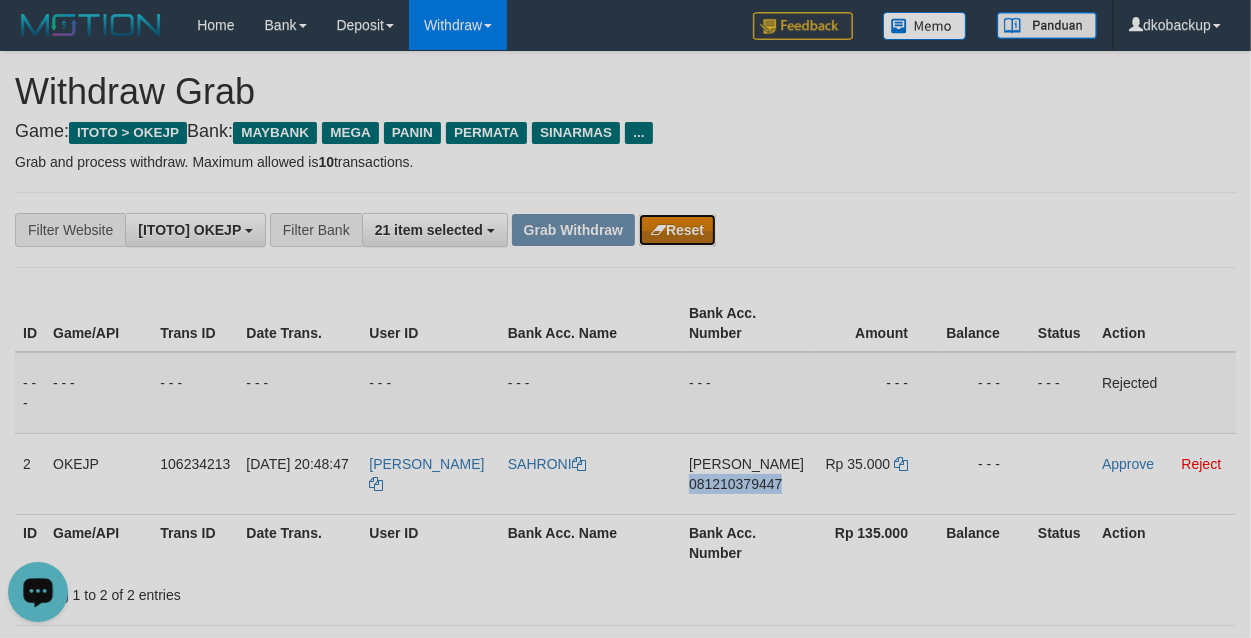 click on "Reset" at bounding box center [677, 230] 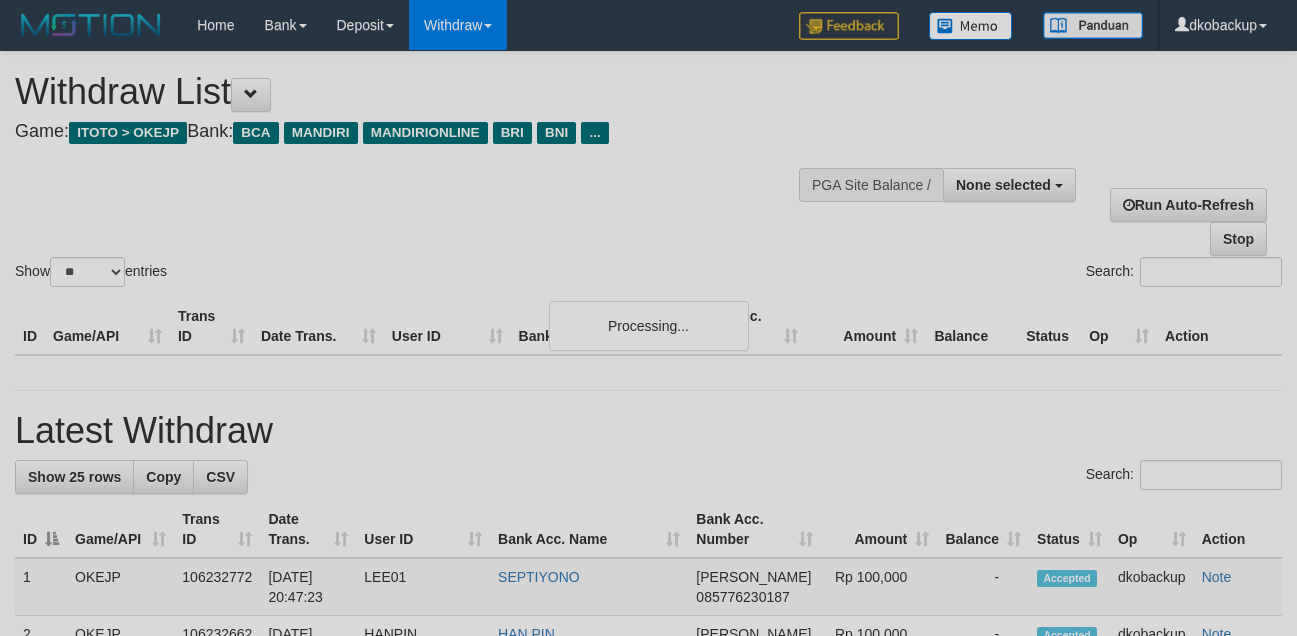 select 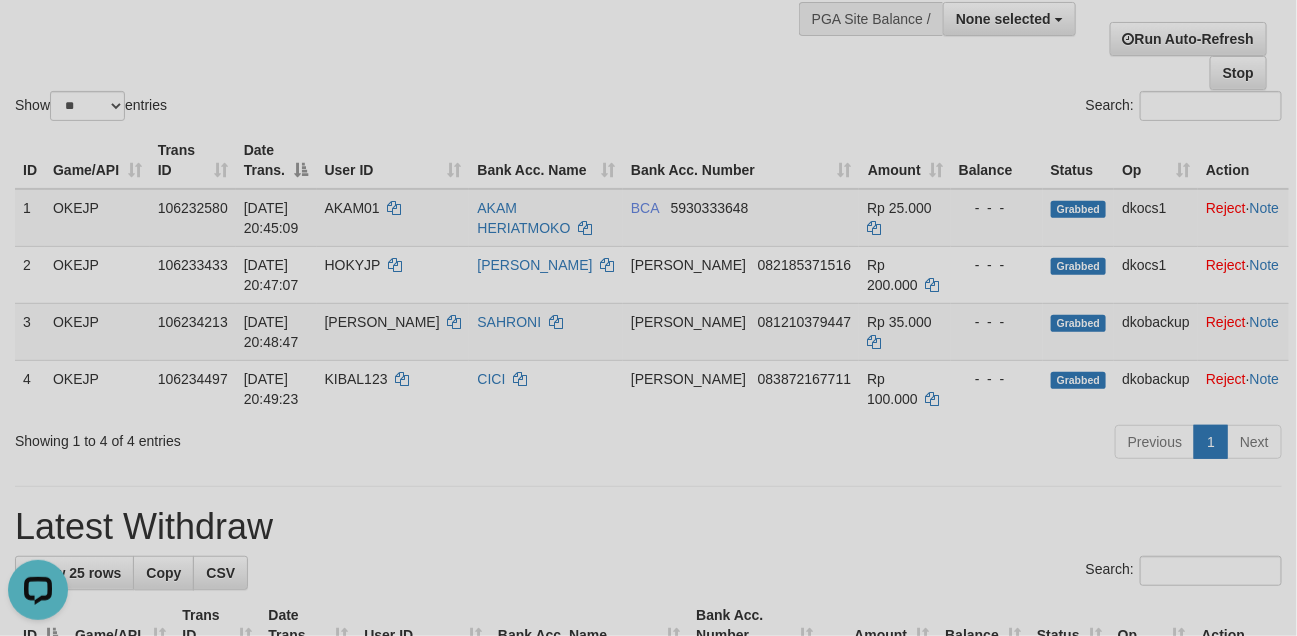 scroll, scrollTop: 0, scrollLeft: 0, axis: both 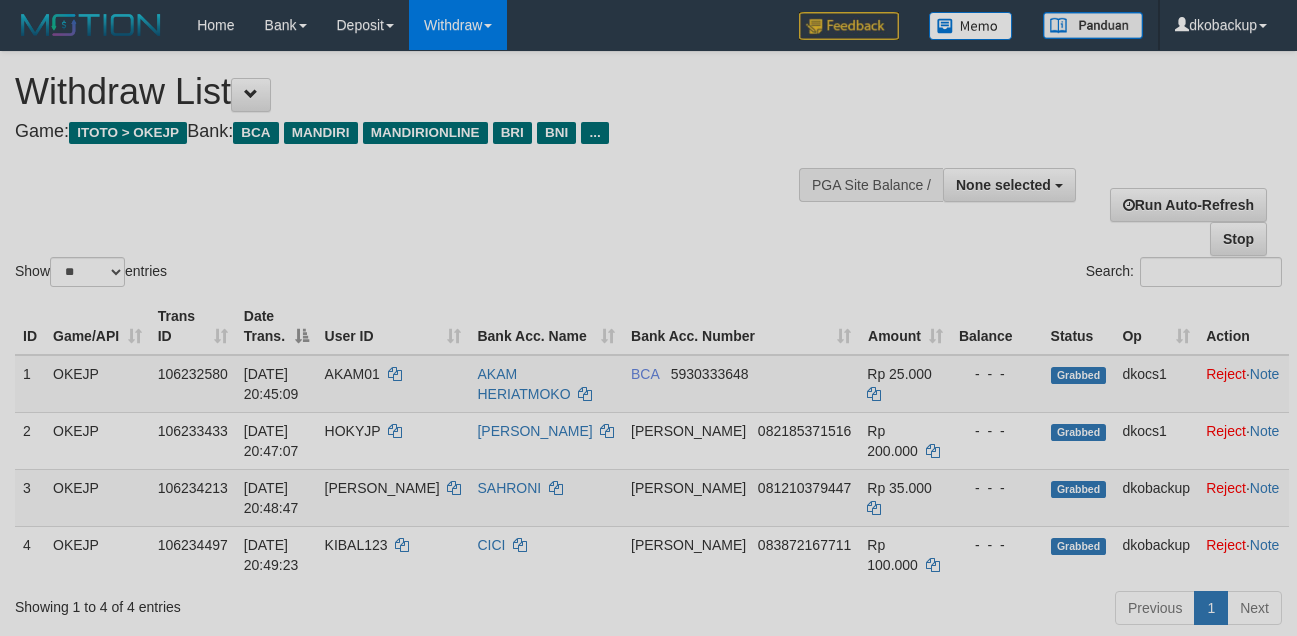 select 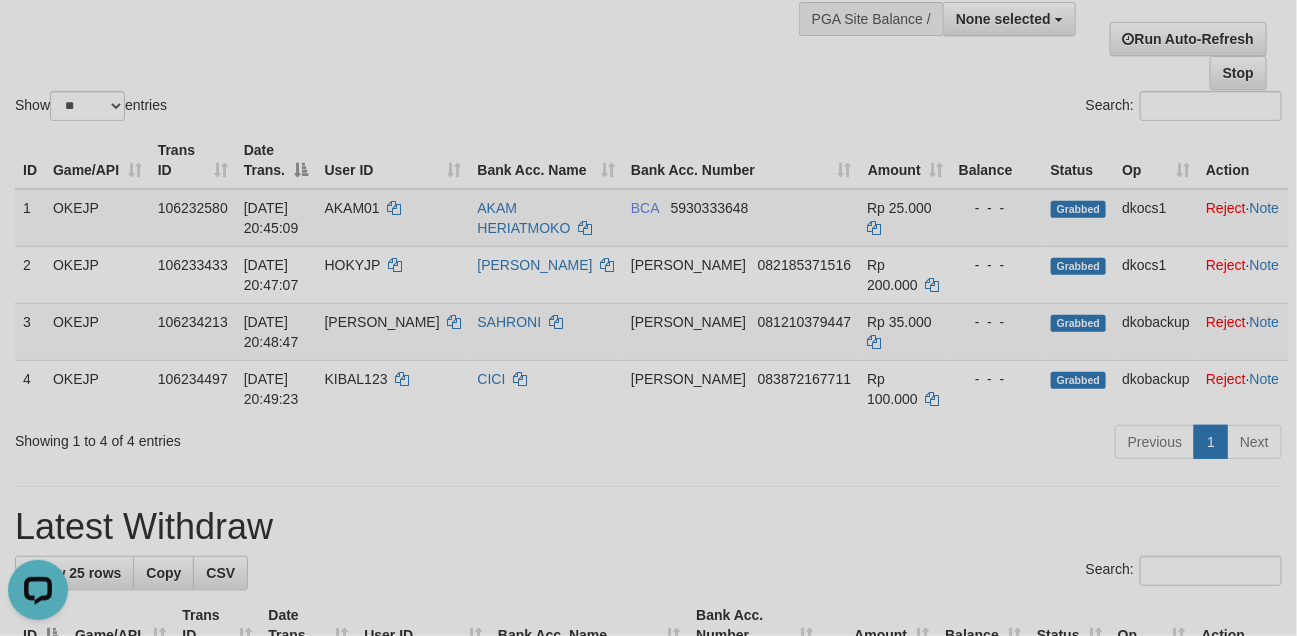 scroll, scrollTop: 0, scrollLeft: 0, axis: both 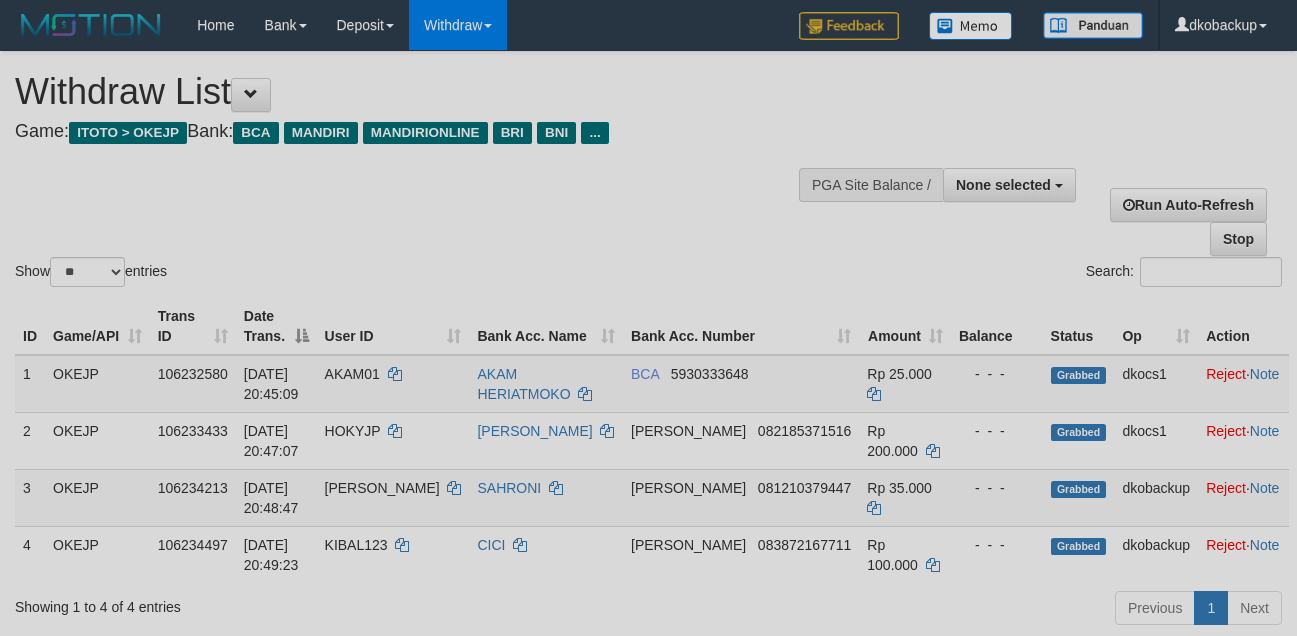 select 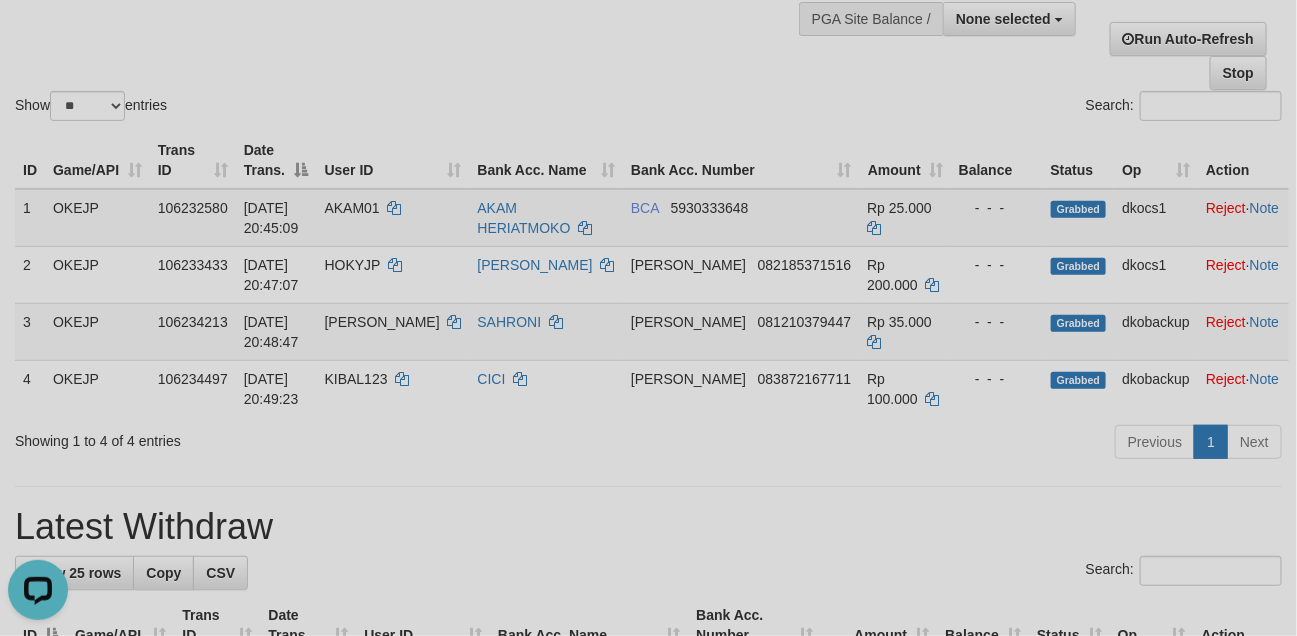 scroll, scrollTop: 0, scrollLeft: 0, axis: both 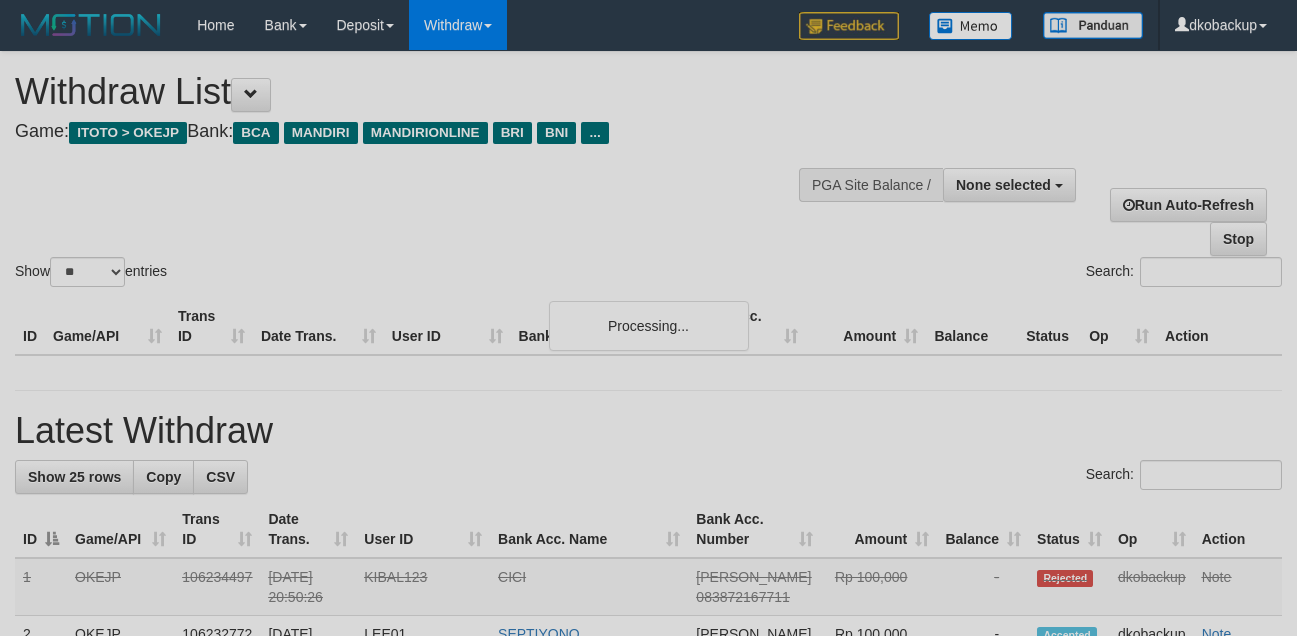 select 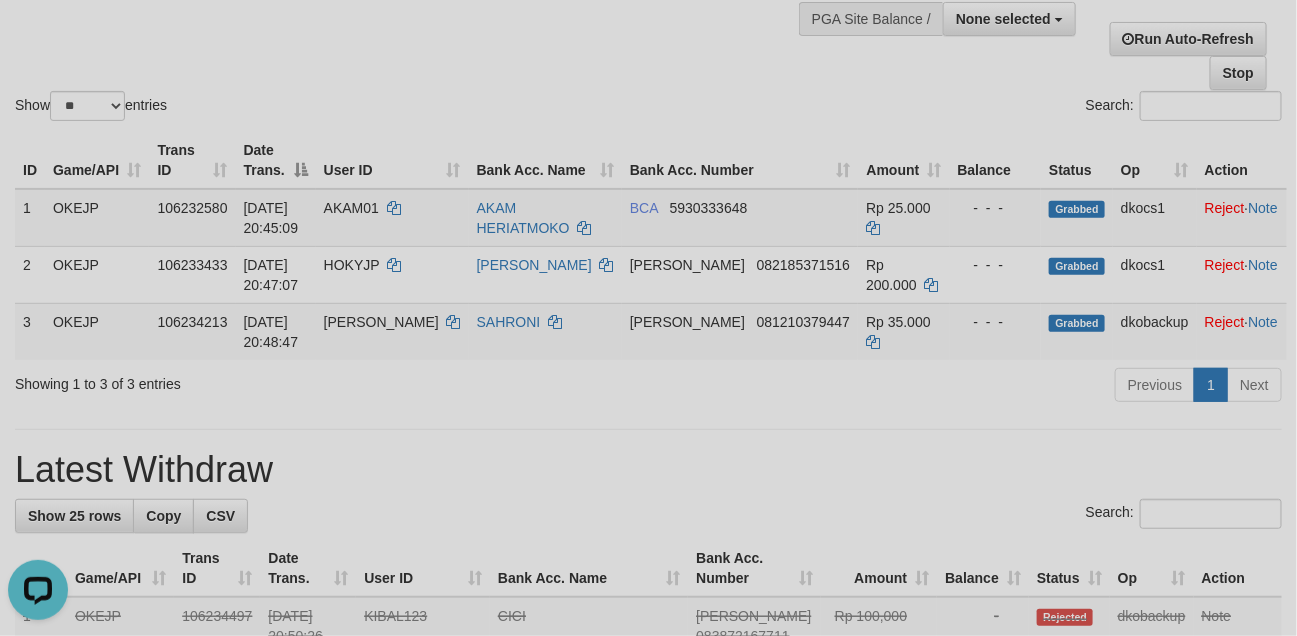 scroll, scrollTop: 0, scrollLeft: 0, axis: both 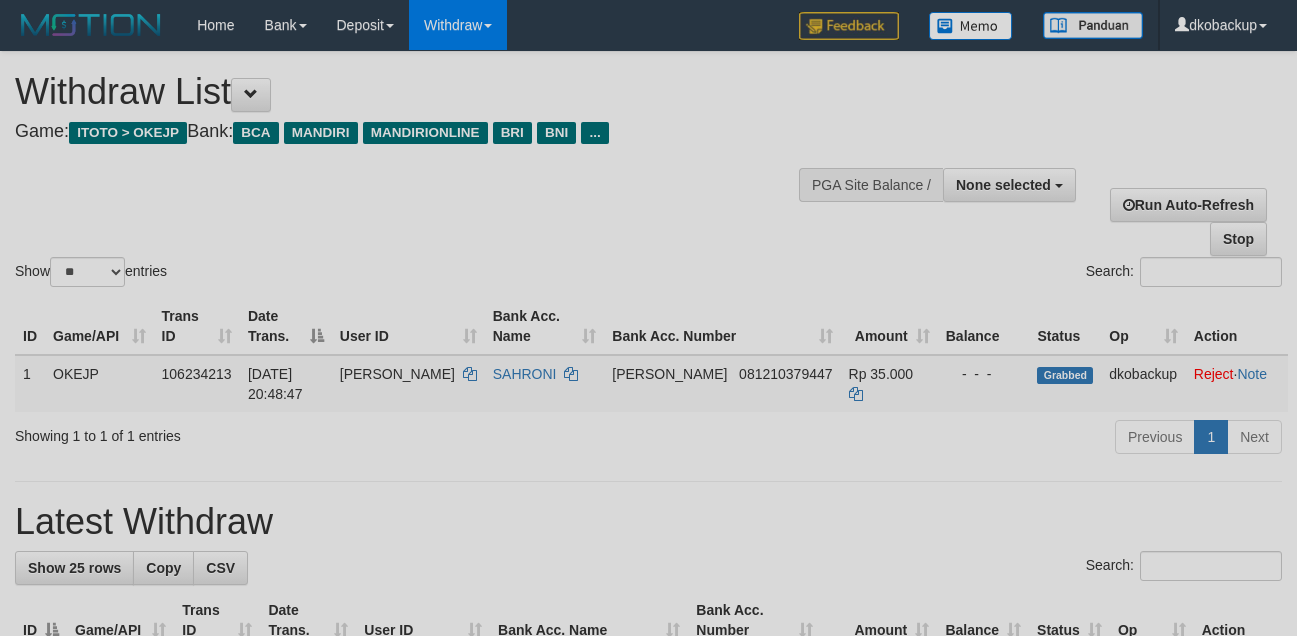 select 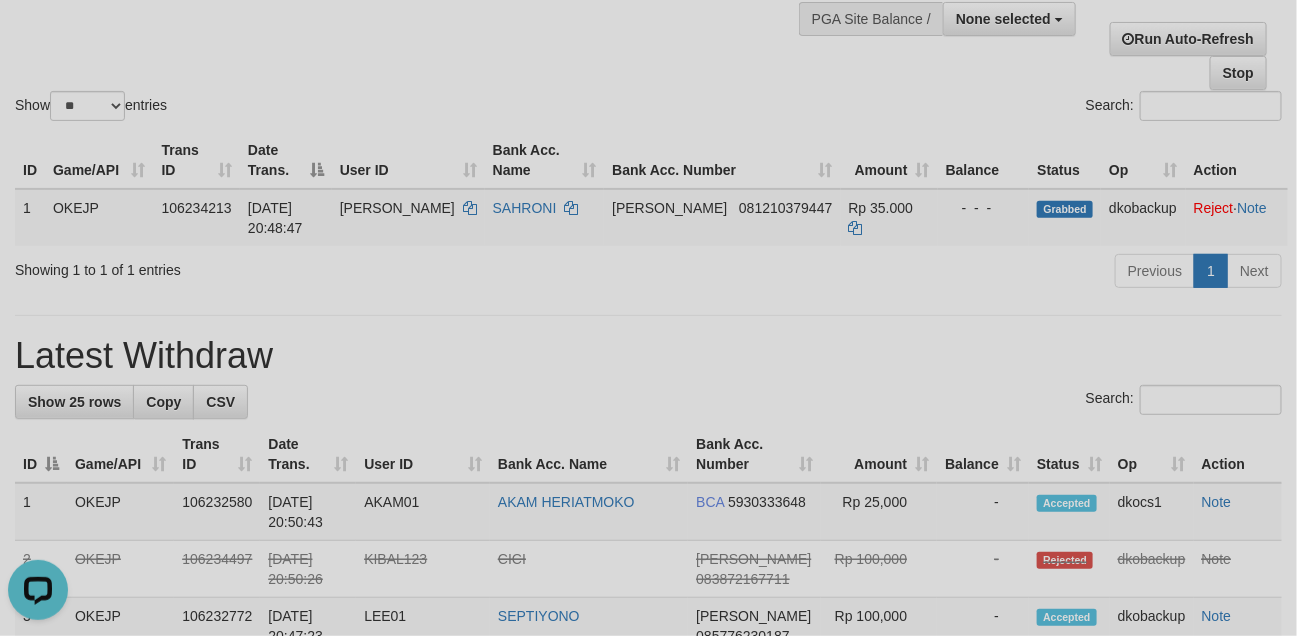 scroll, scrollTop: 0, scrollLeft: 0, axis: both 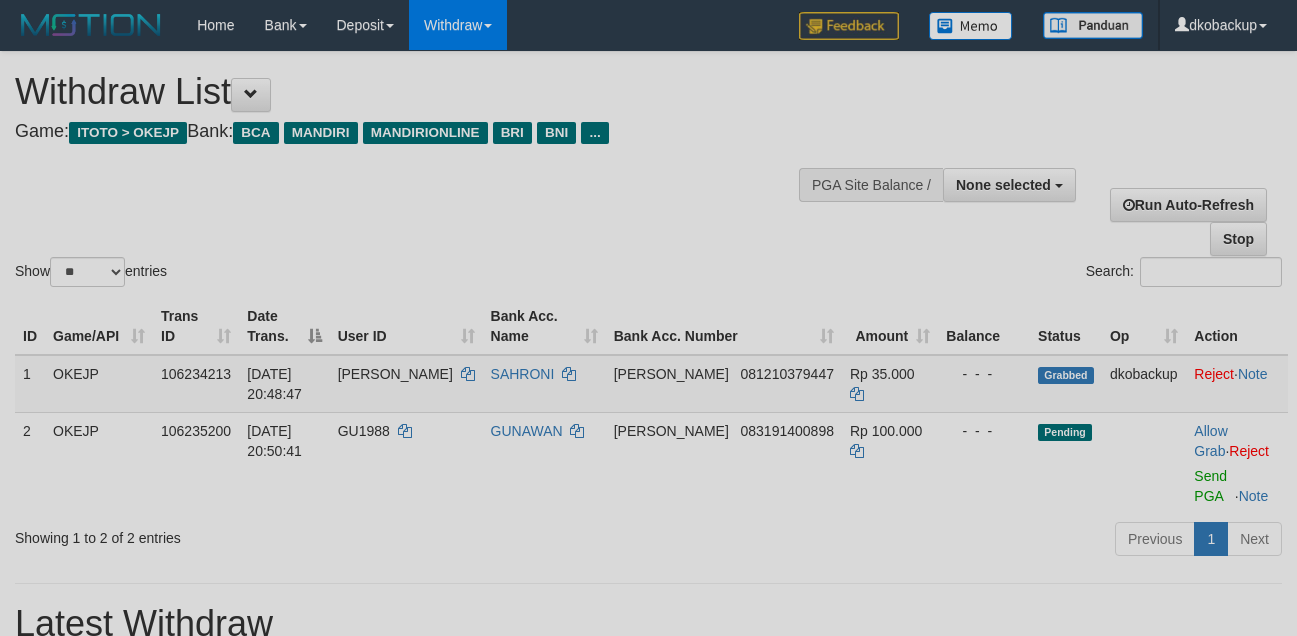 select 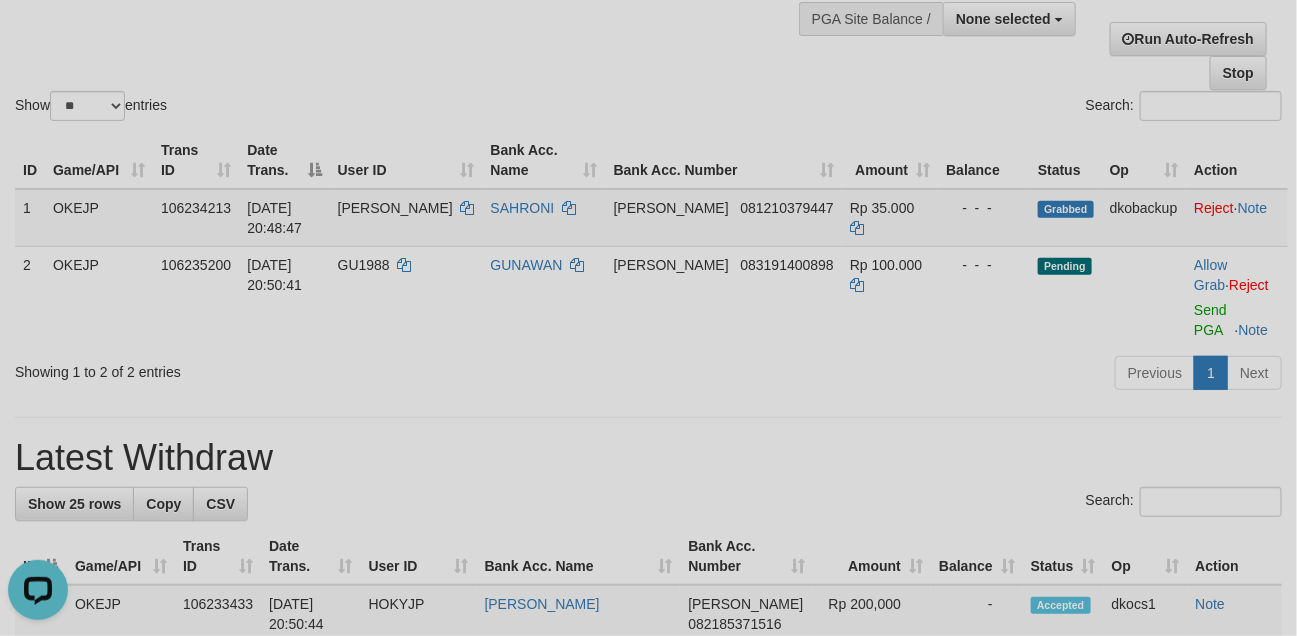 scroll, scrollTop: 0, scrollLeft: 0, axis: both 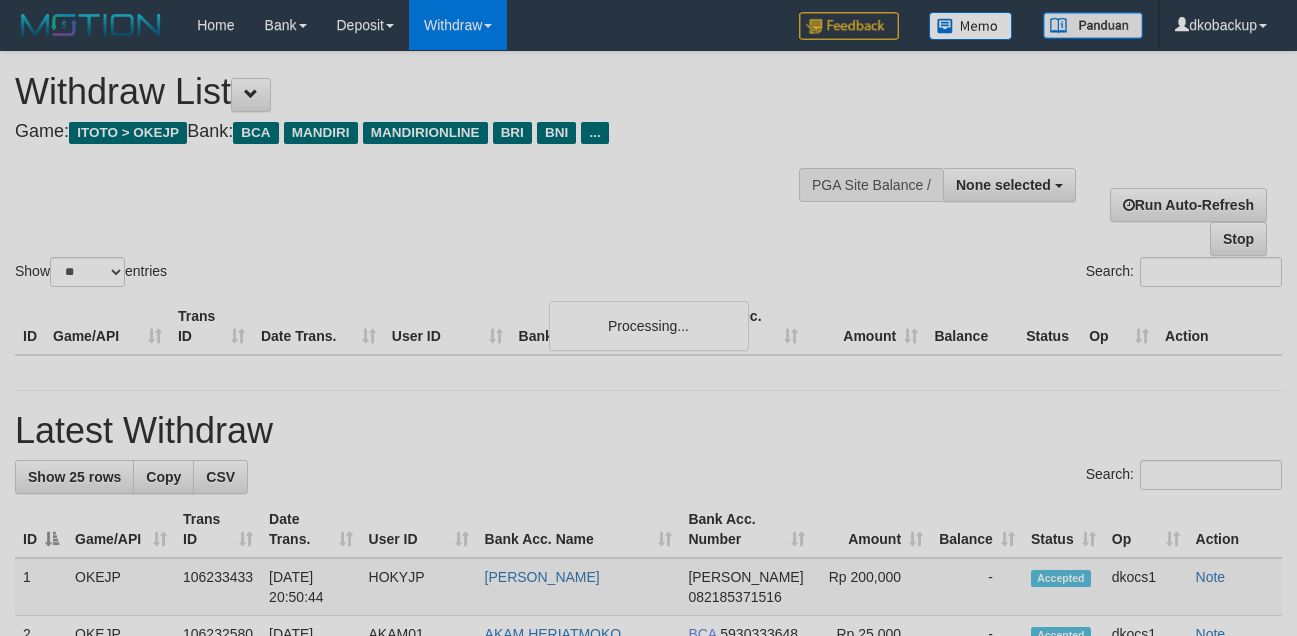 select 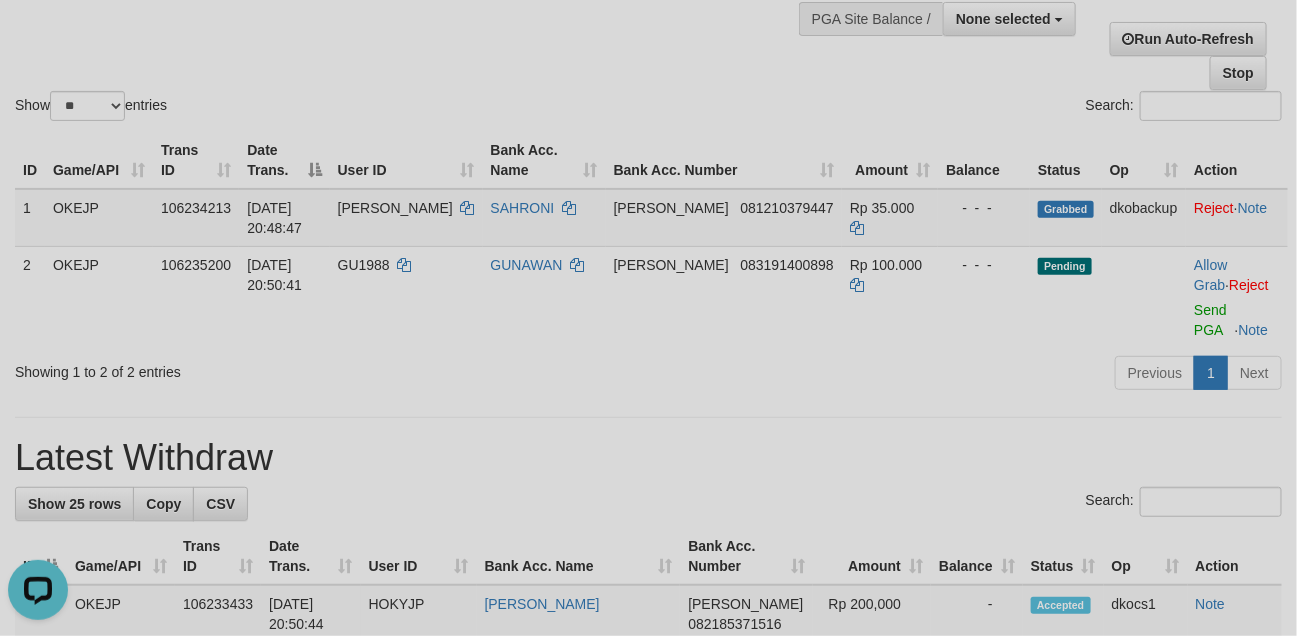 scroll, scrollTop: 0, scrollLeft: 0, axis: both 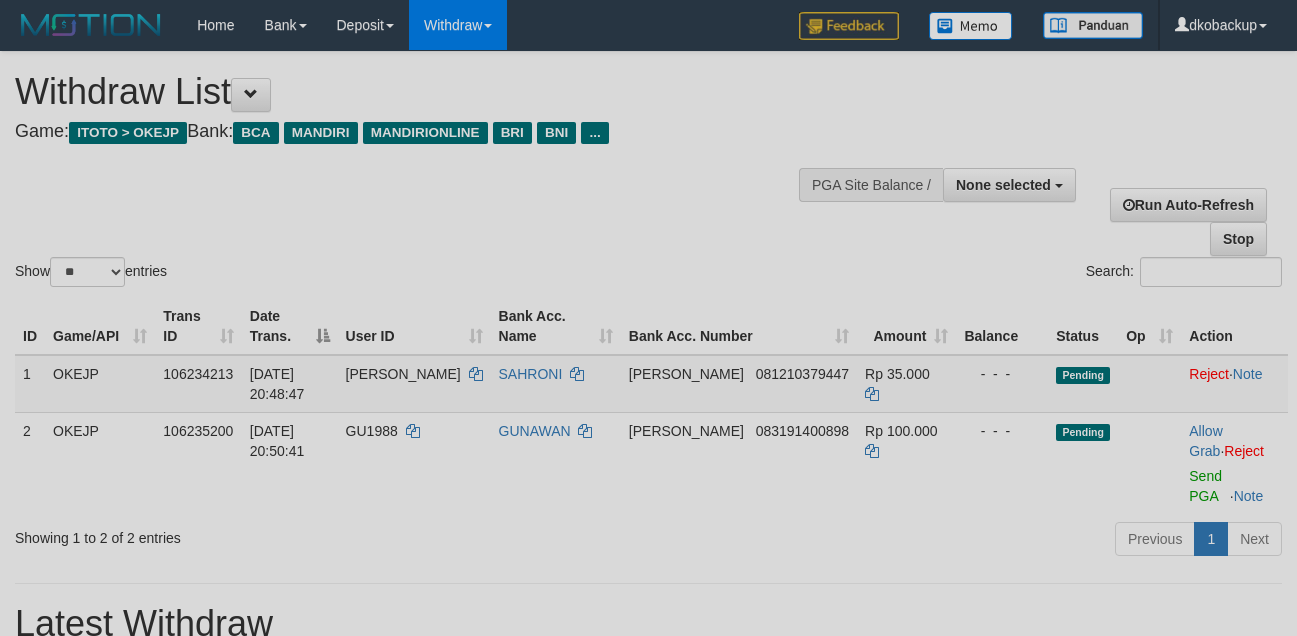 select 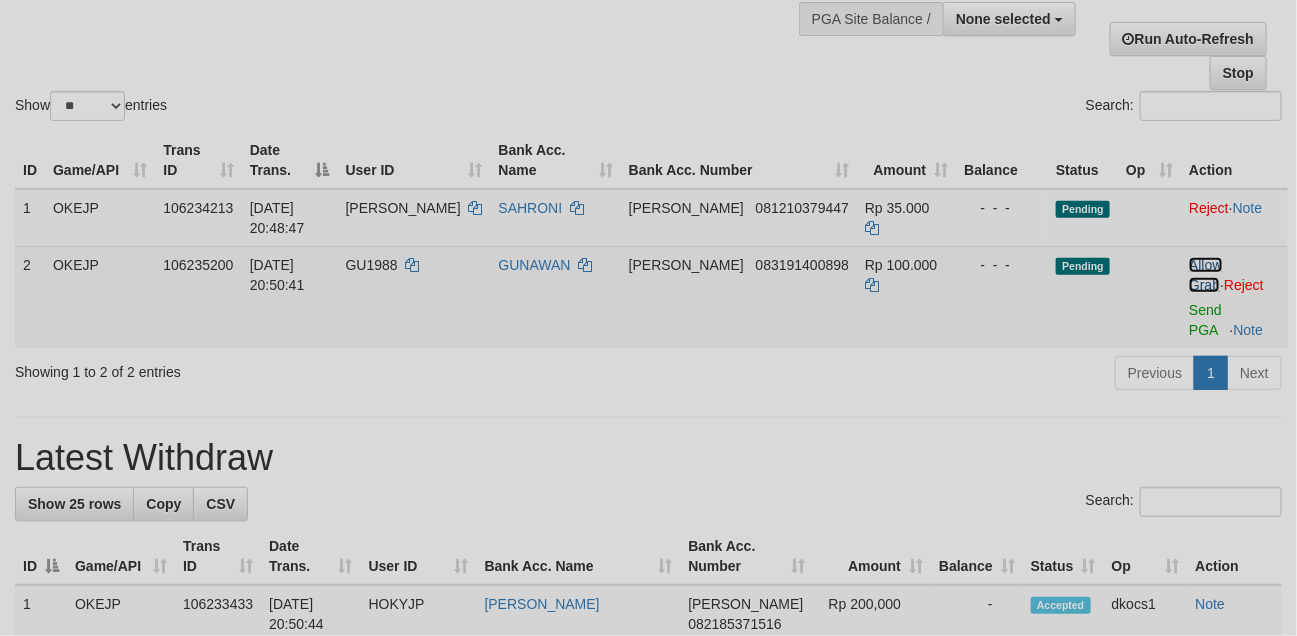 click on "Allow Grab" at bounding box center [1205, 275] 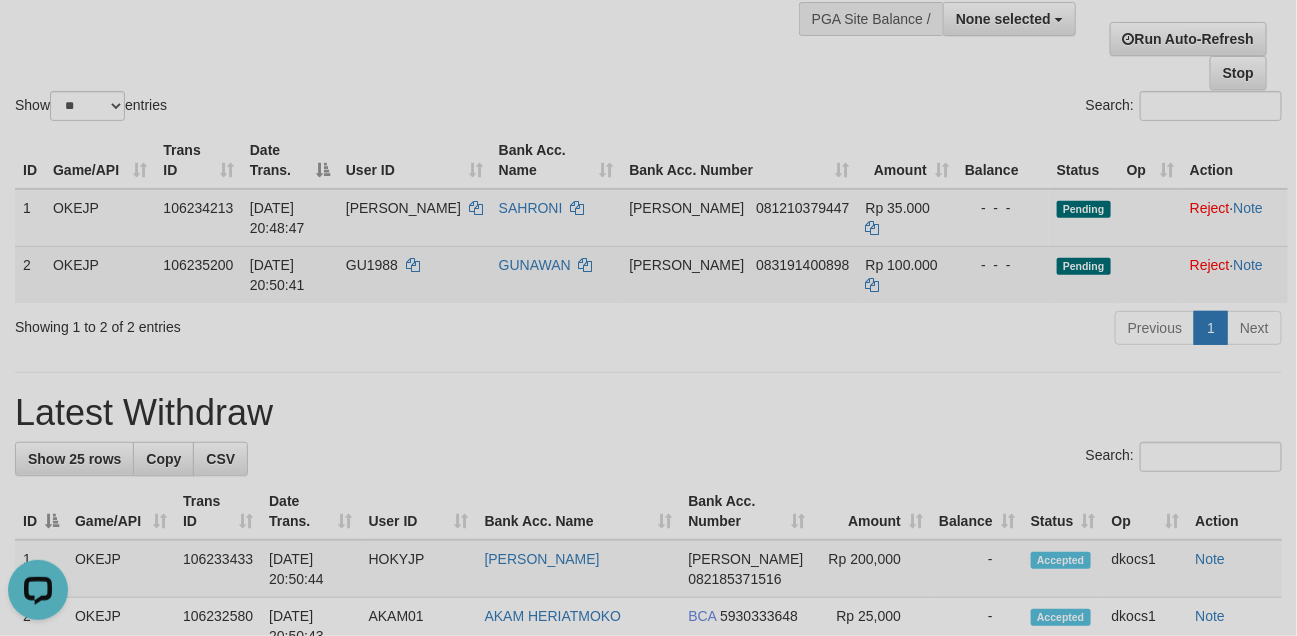 scroll, scrollTop: 0, scrollLeft: 0, axis: both 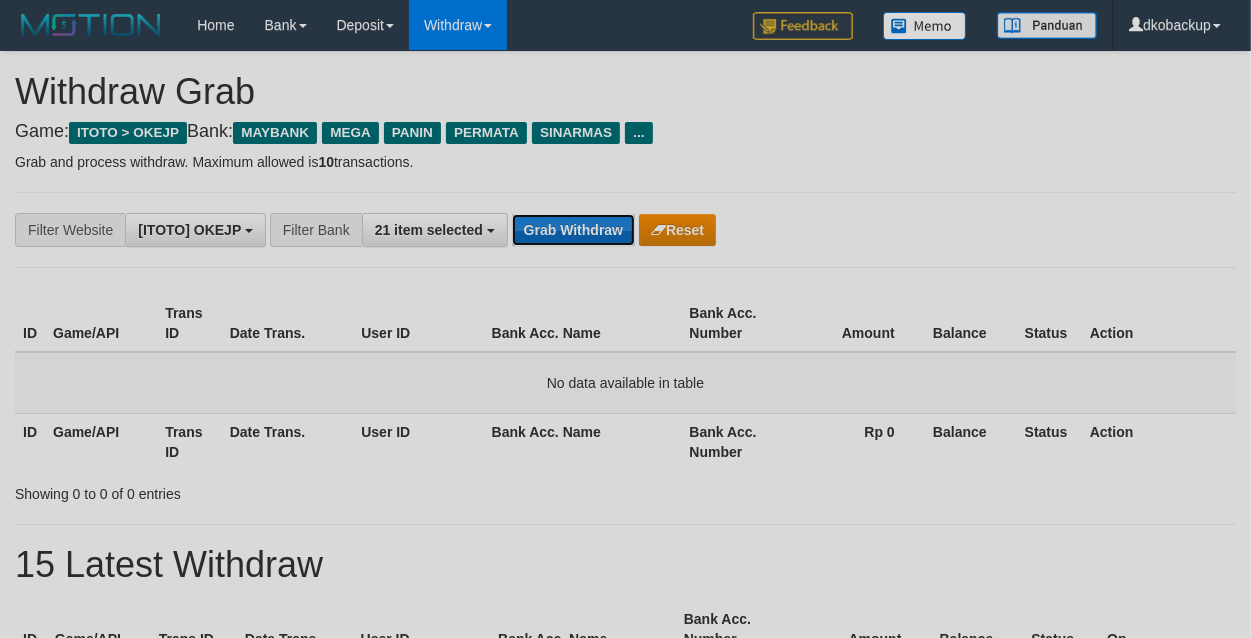 click on "Grab Withdraw" at bounding box center [573, 230] 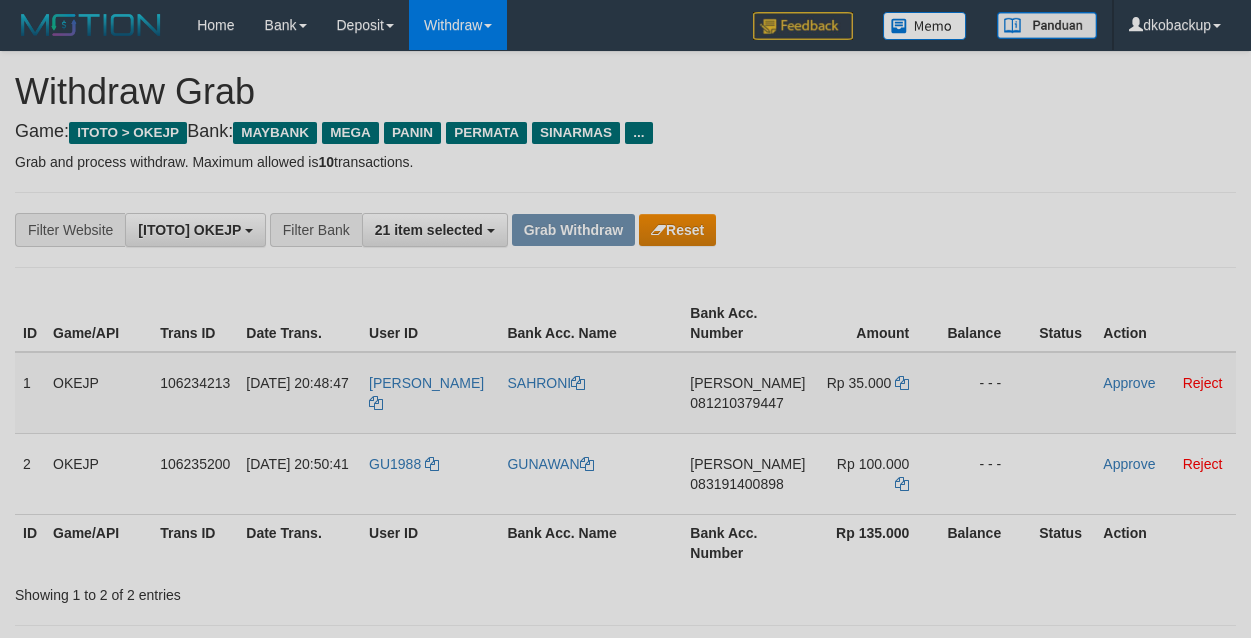 scroll, scrollTop: 0, scrollLeft: 0, axis: both 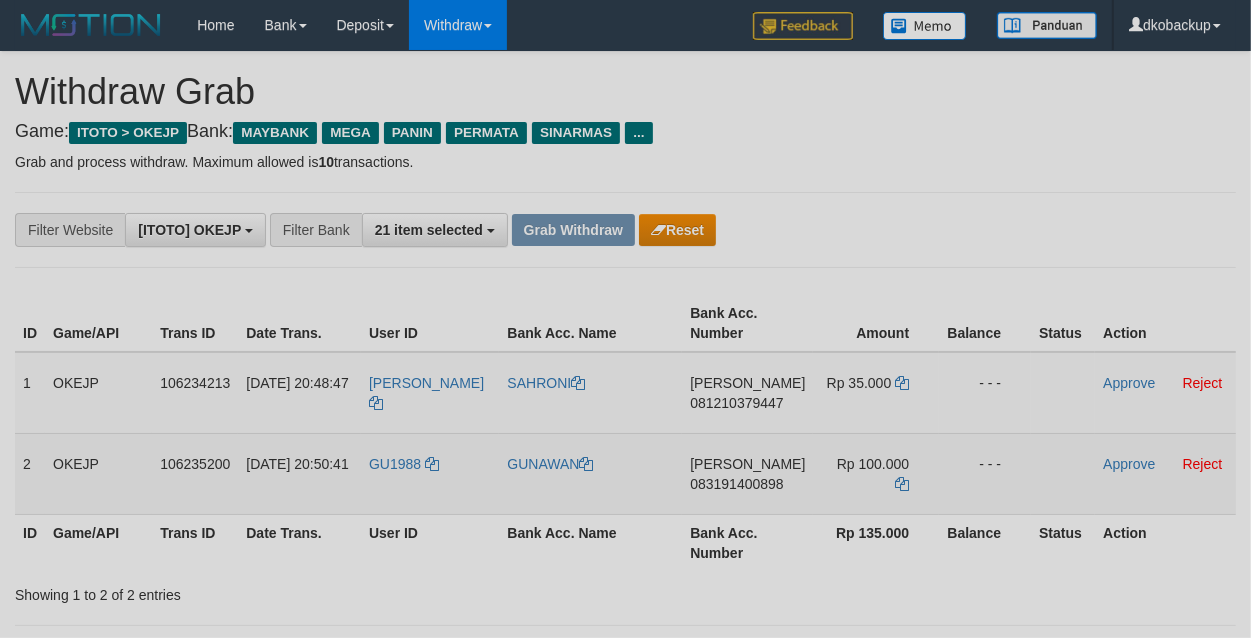 click on "GU1988" at bounding box center [430, 473] 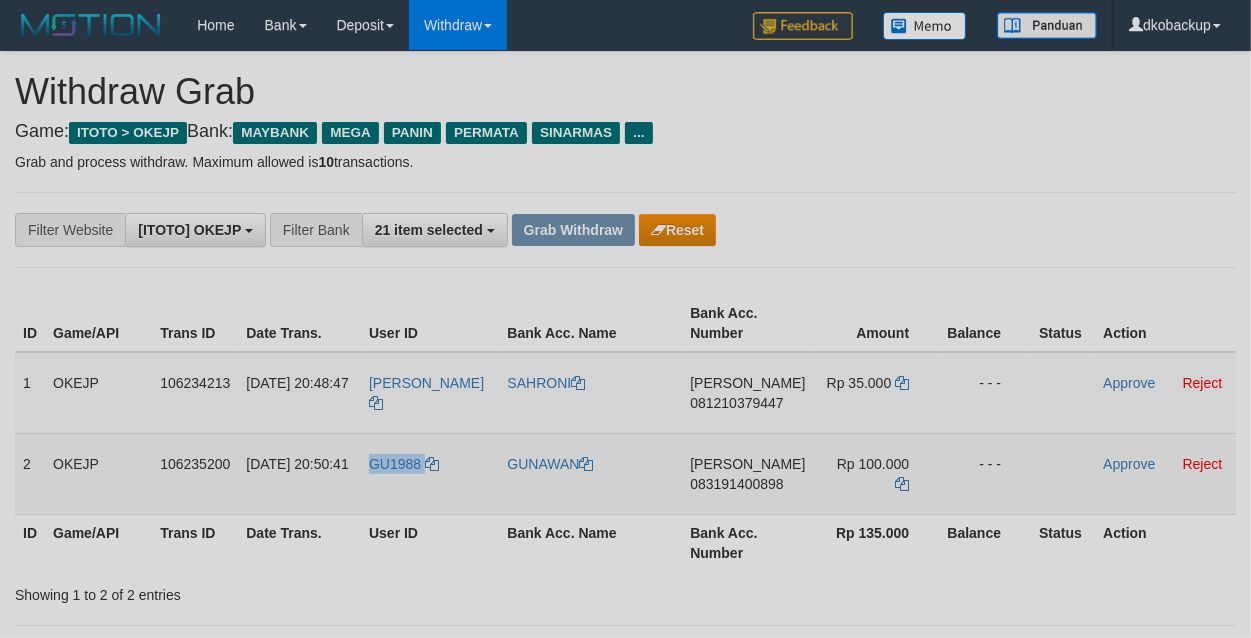 click on "GU1988" at bounding box center (430, 473) 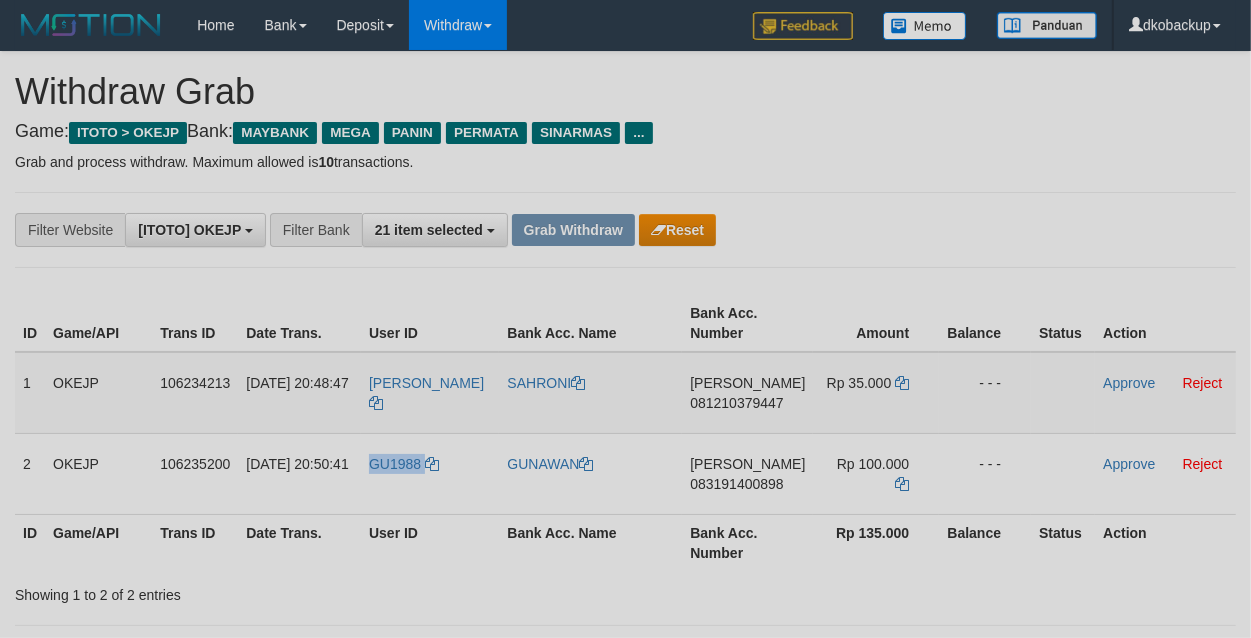 copy on "GU1988" 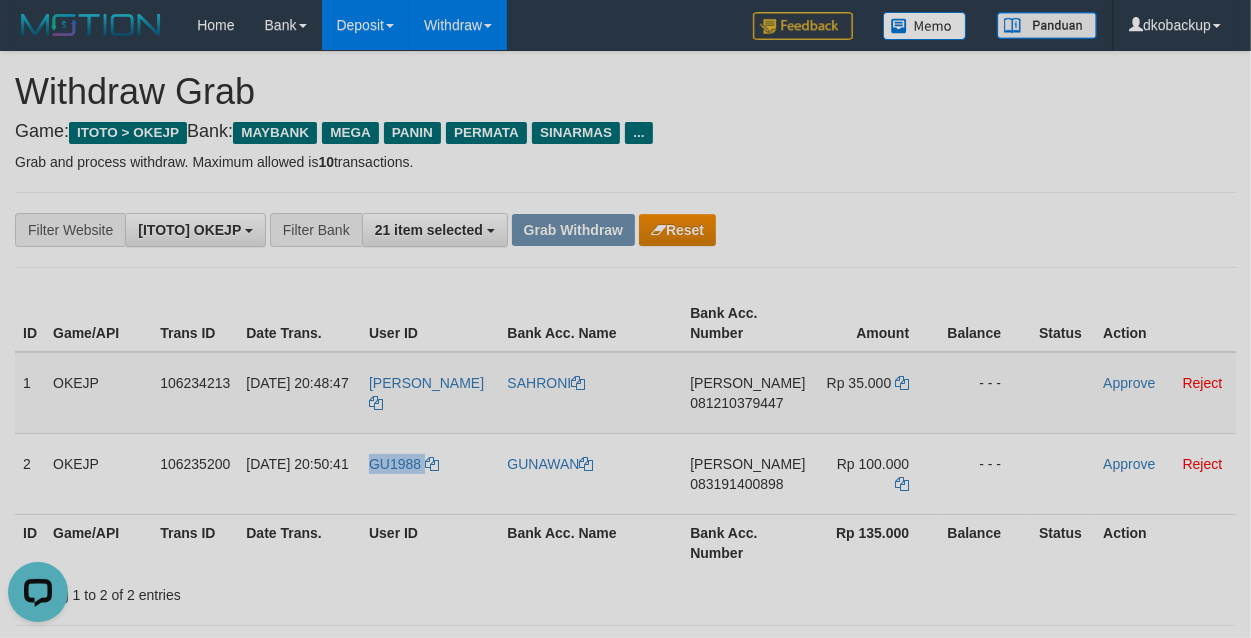 scroll, scrollTop: 0, scrollLeft: 0, axis: both 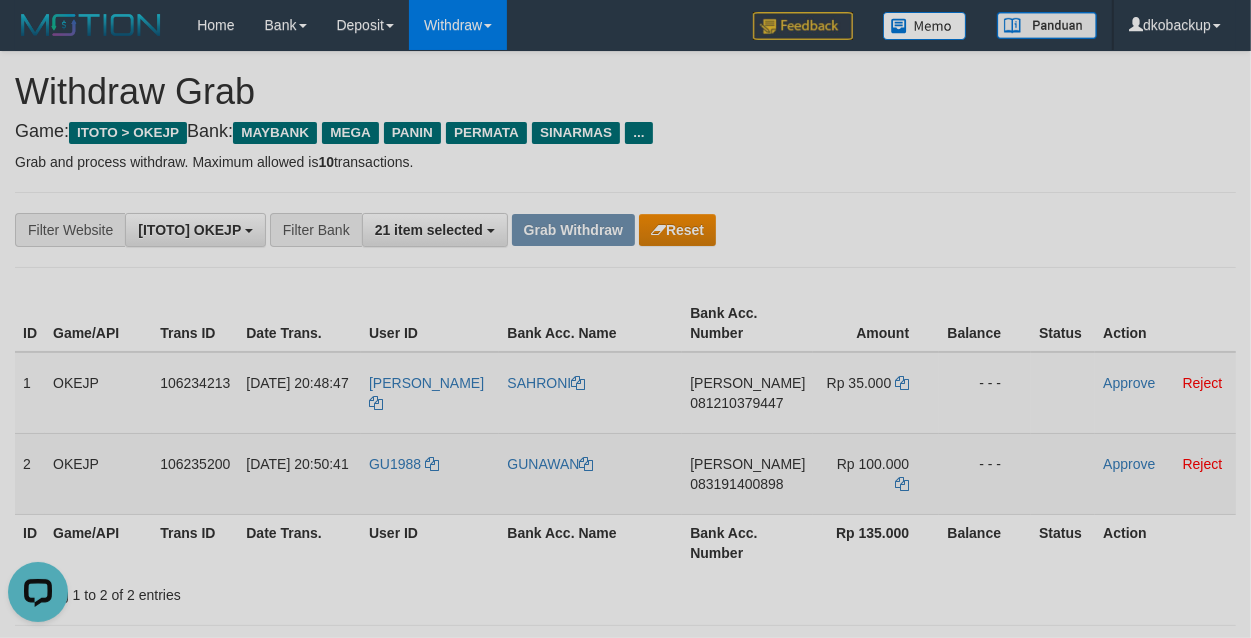 click on "DANA
083191400898" at bounding box center (747, 473) 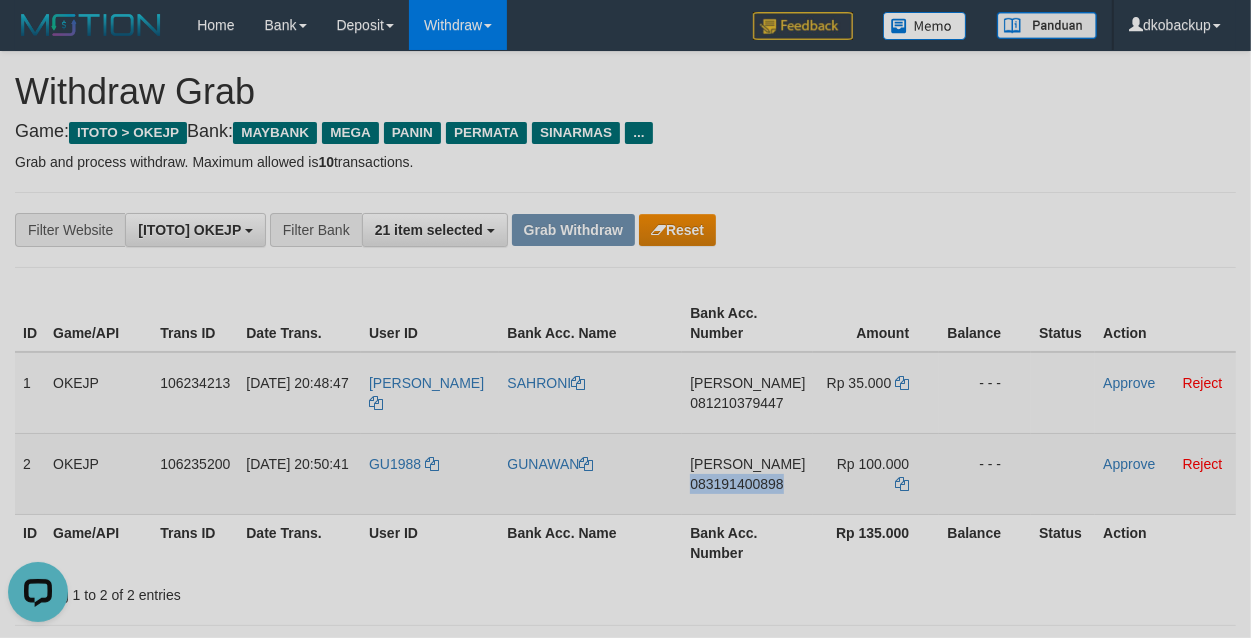 drag, startPoint x: 710, startPoint y: 498, endPoint x: 1156, endPoint y: 420, distance: 452.76926 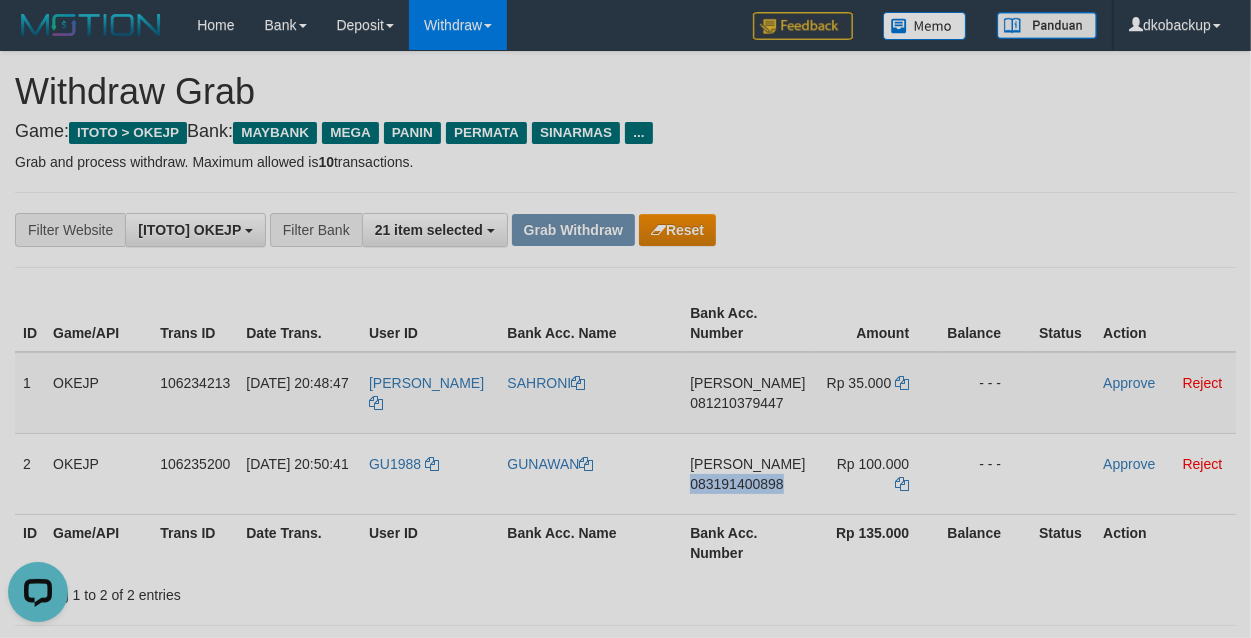 copy on "083191400898" 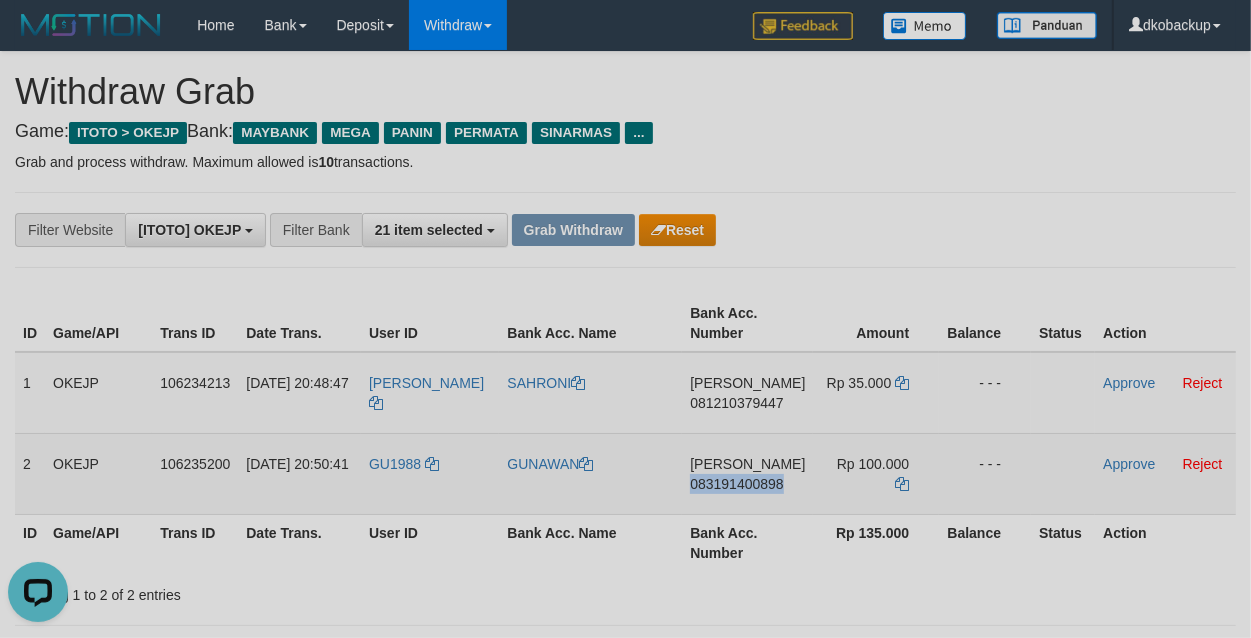 click on "DANA
083191400898" at bounding box center [747, 473] 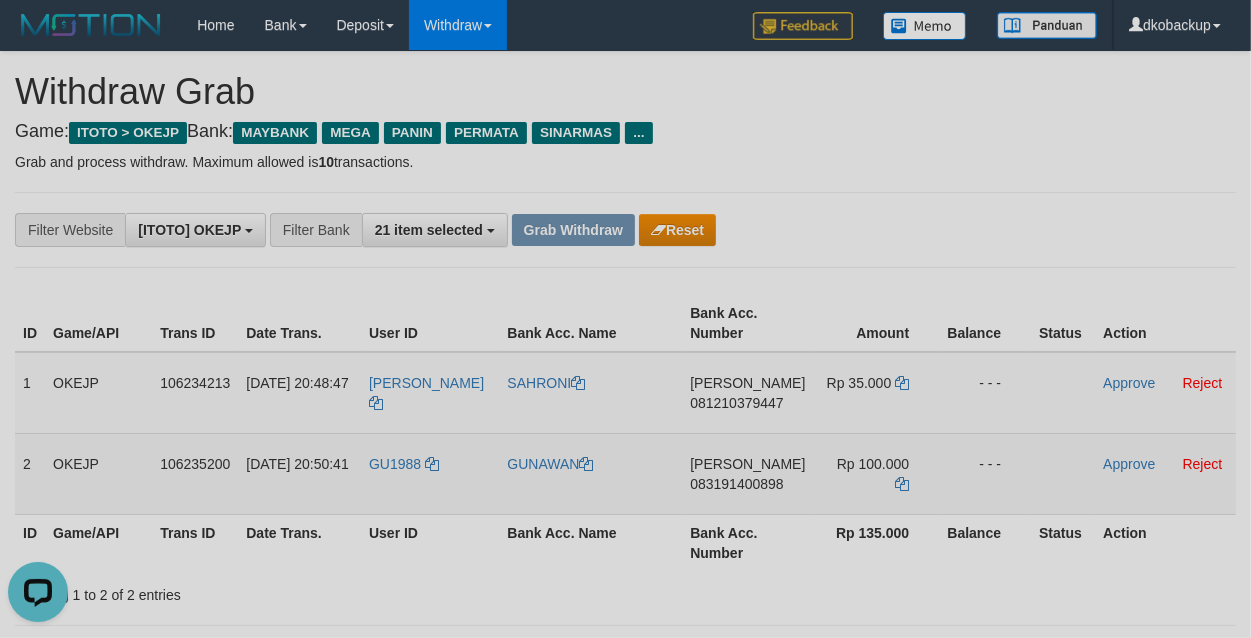 click on "DANA
083191400898" at bounding box center [747, 473] 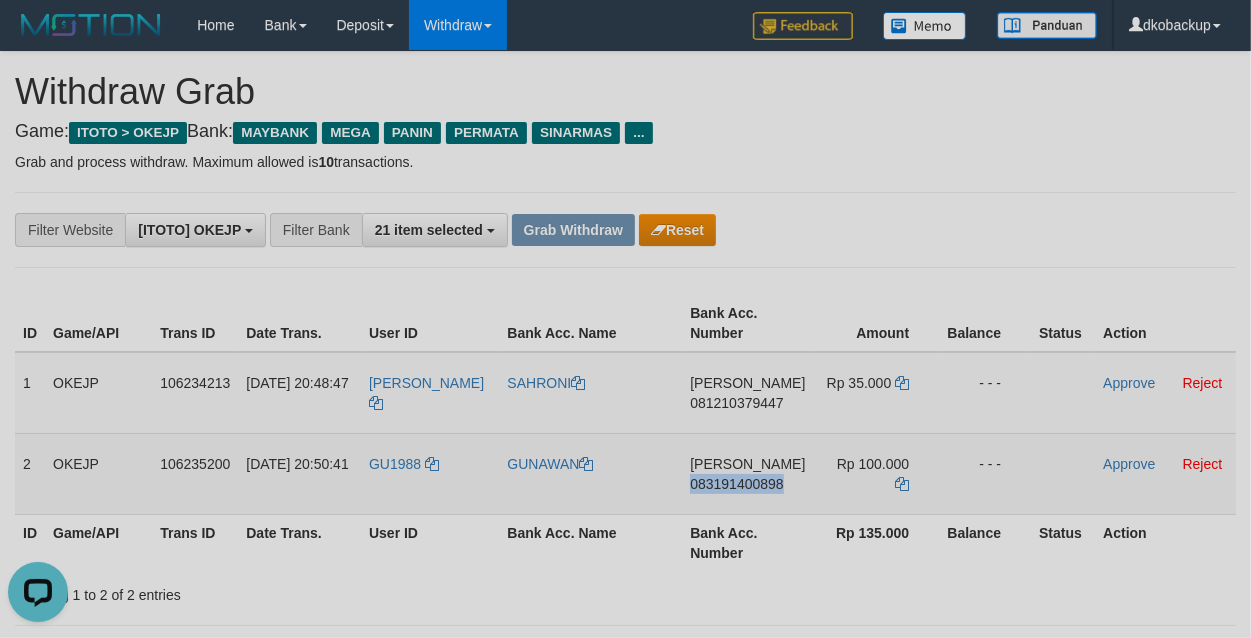 click on "DANA
083191400898" at bounding box center (747, 473) 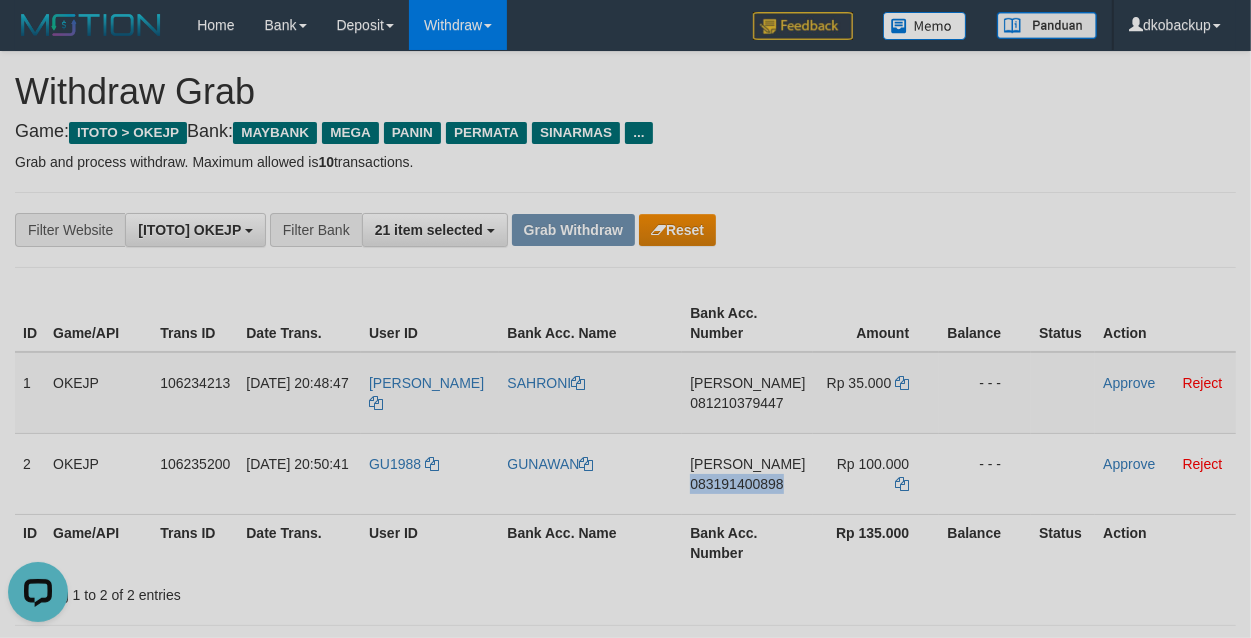 copy on "083191400898" 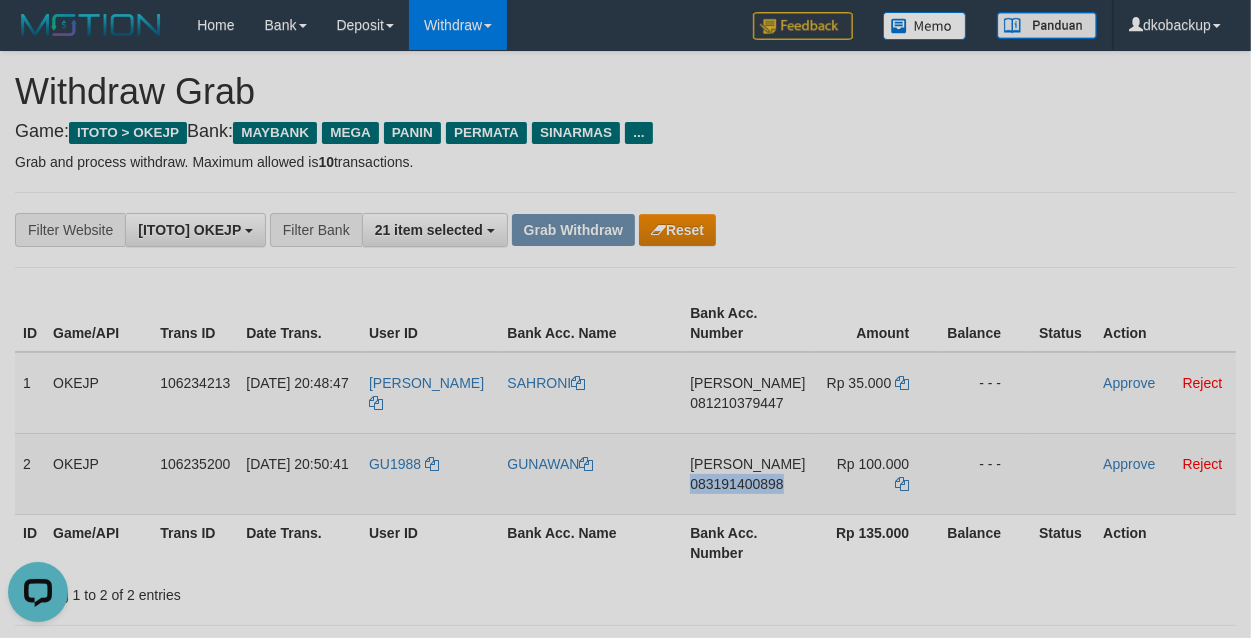 click on "DANA
083191400898" at bounding box center (747, 473) 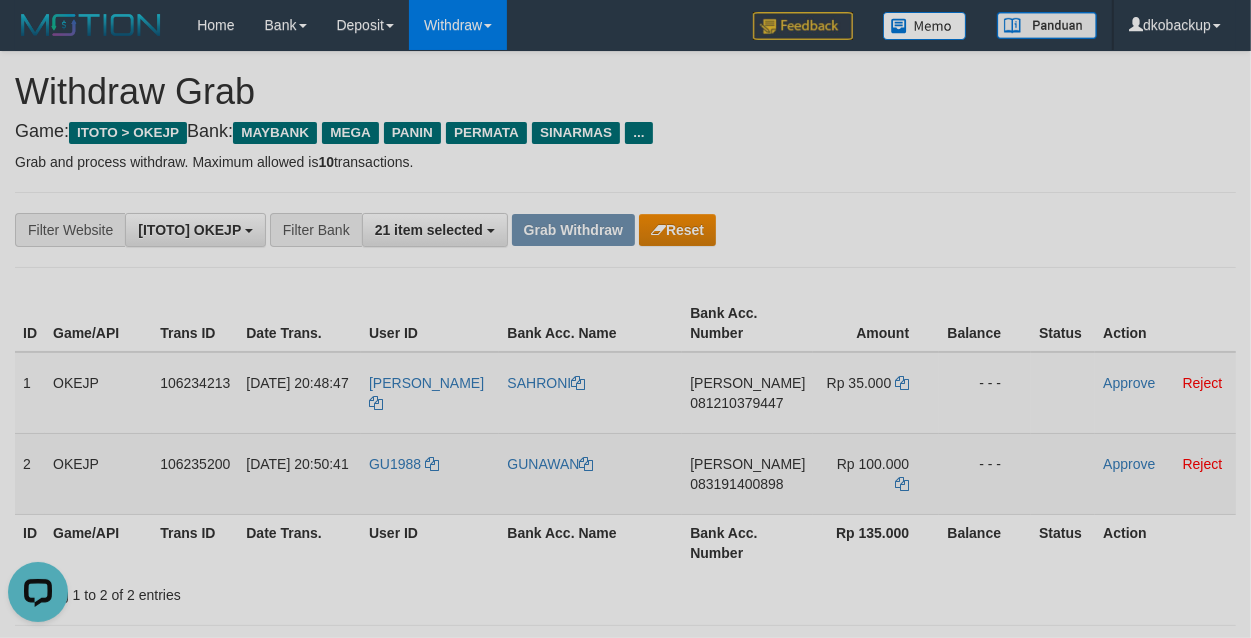 click on "GU1988" at bounding box center (430, 473) 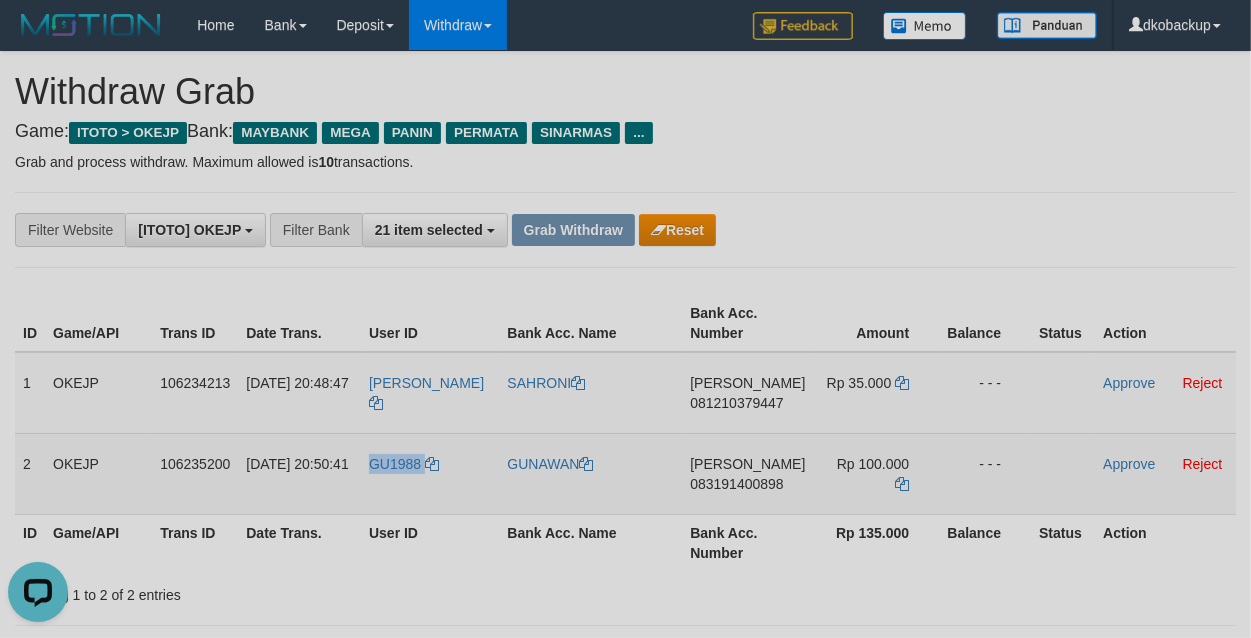 click on "GU1988" at bounding box center (430, 473) 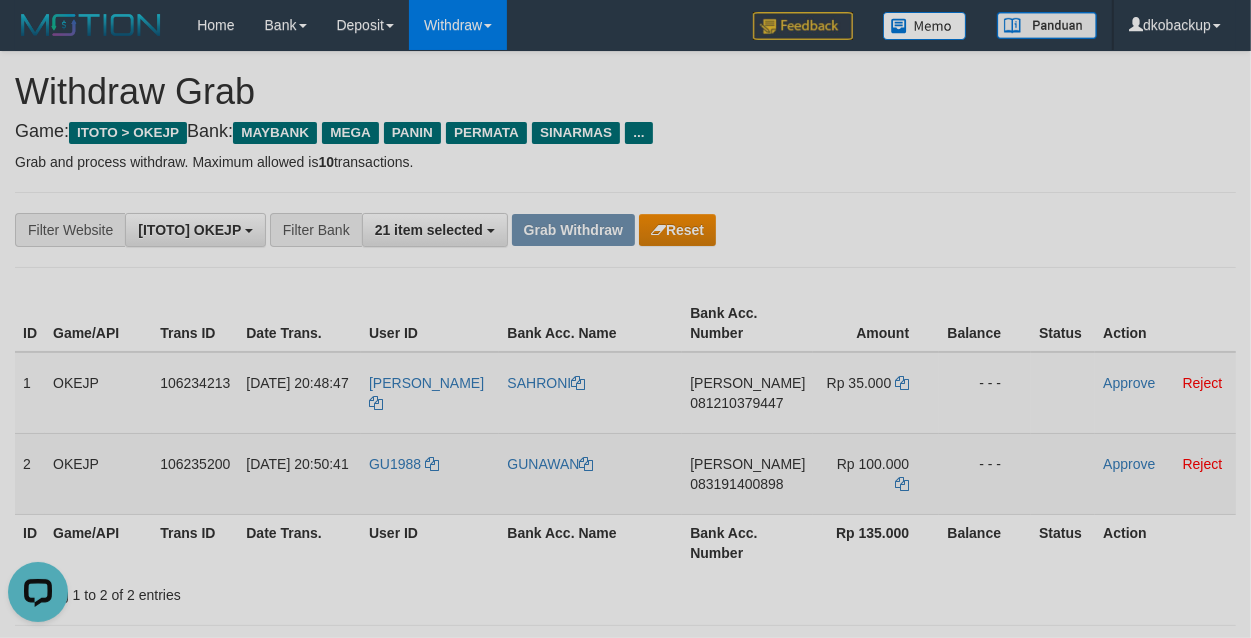 click on "GUNAWAN" at bounding box center [590, 473] 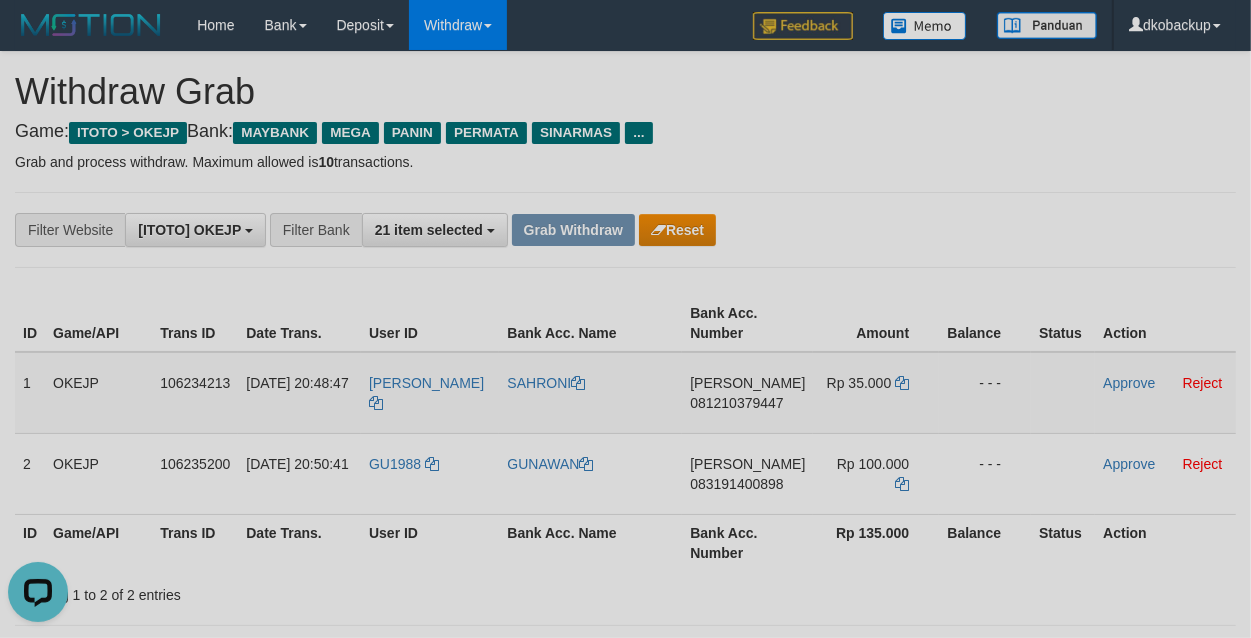 copy on "GUNAWAN" 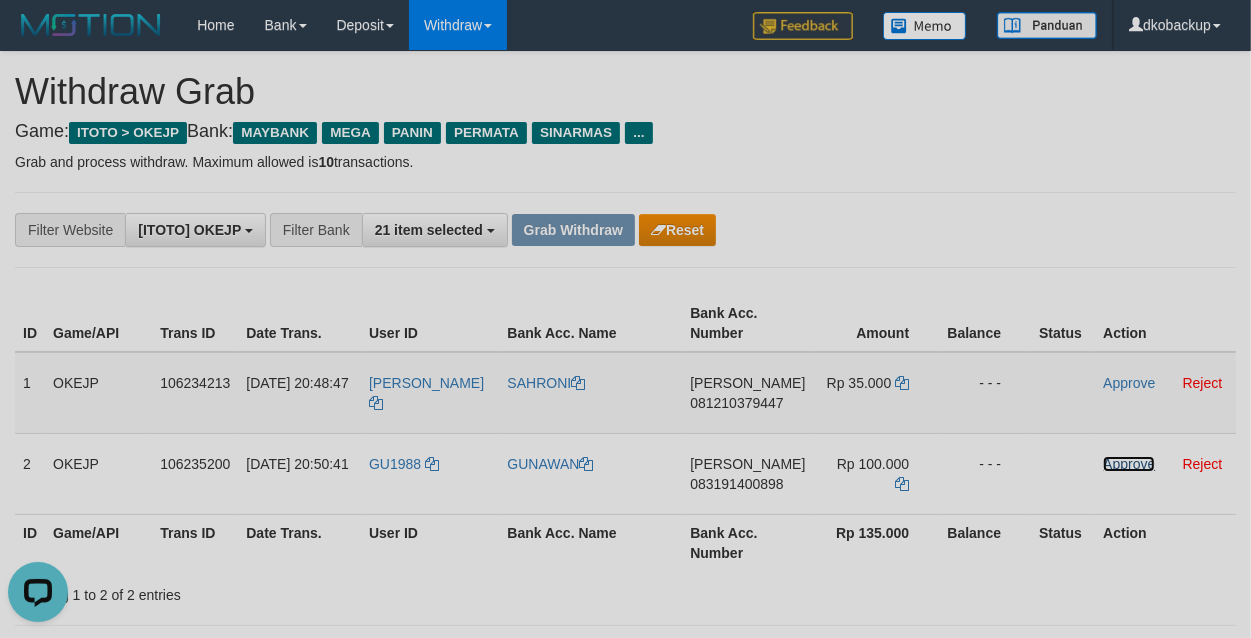 drag, startPoint x: 1112, startPoint y: 463, endPoint x: 857, endPoint y: 303, distance: 301.03986 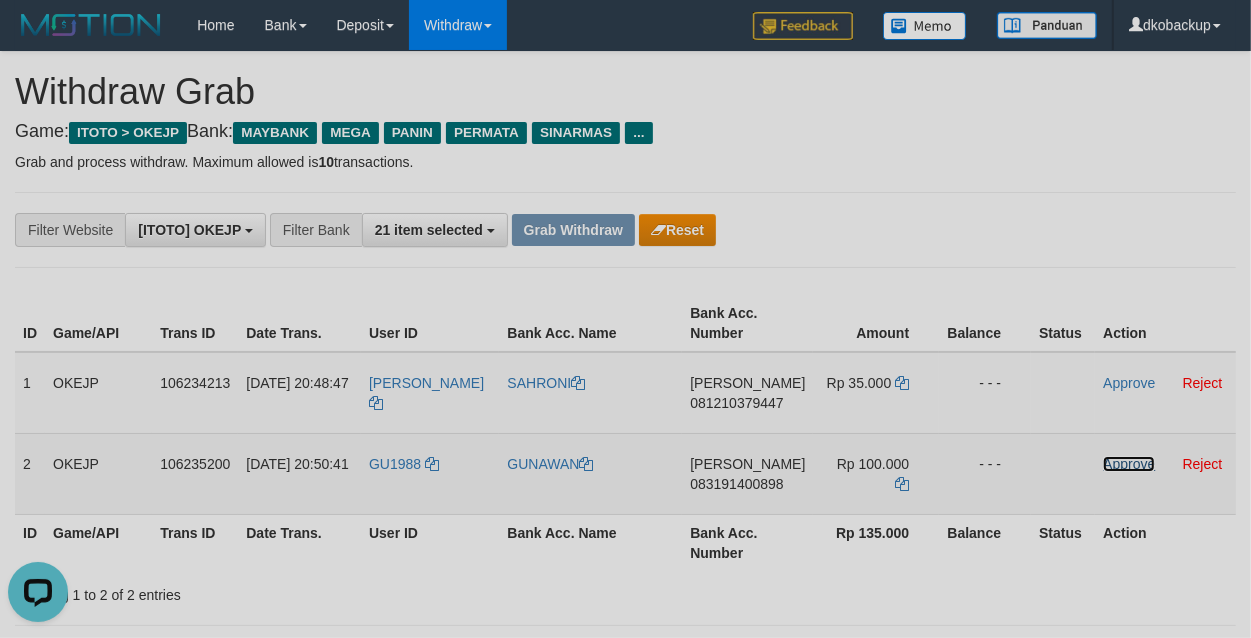 click on "Approve" at bounding box center [1129, 464] 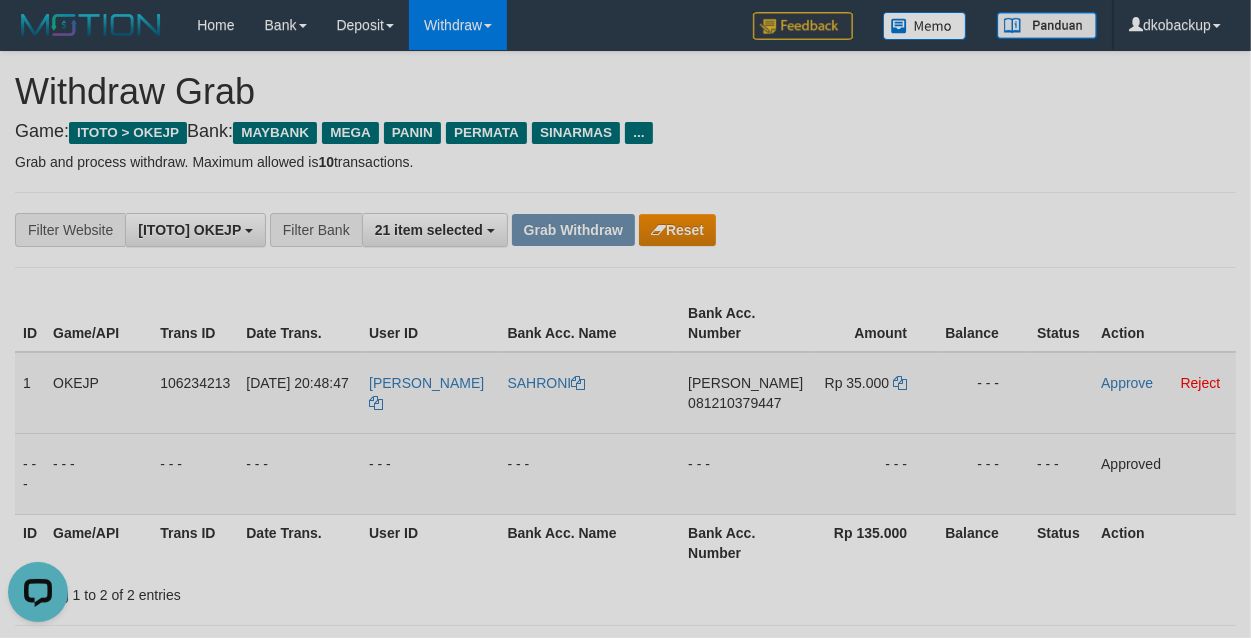 click on "DANA
081210379447" at bounding box center (745, 393) 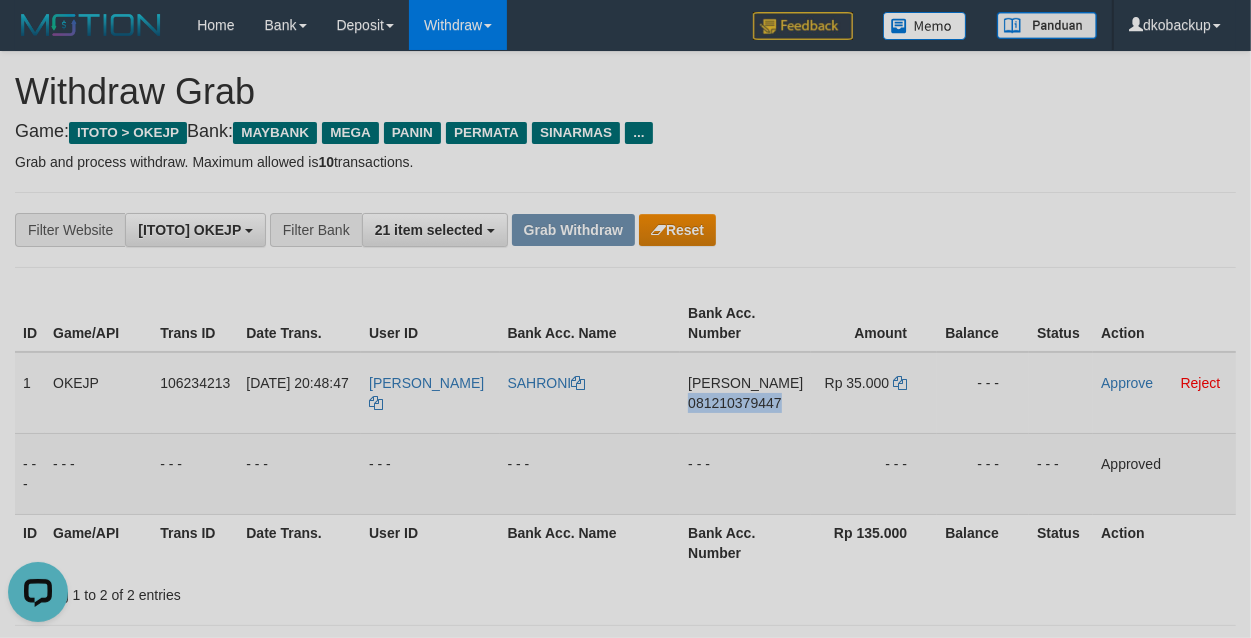 drag, startPoint x: 740, startPoint y: 413, endPoint x: 1235, endPoint y: 343, distance: 499.925 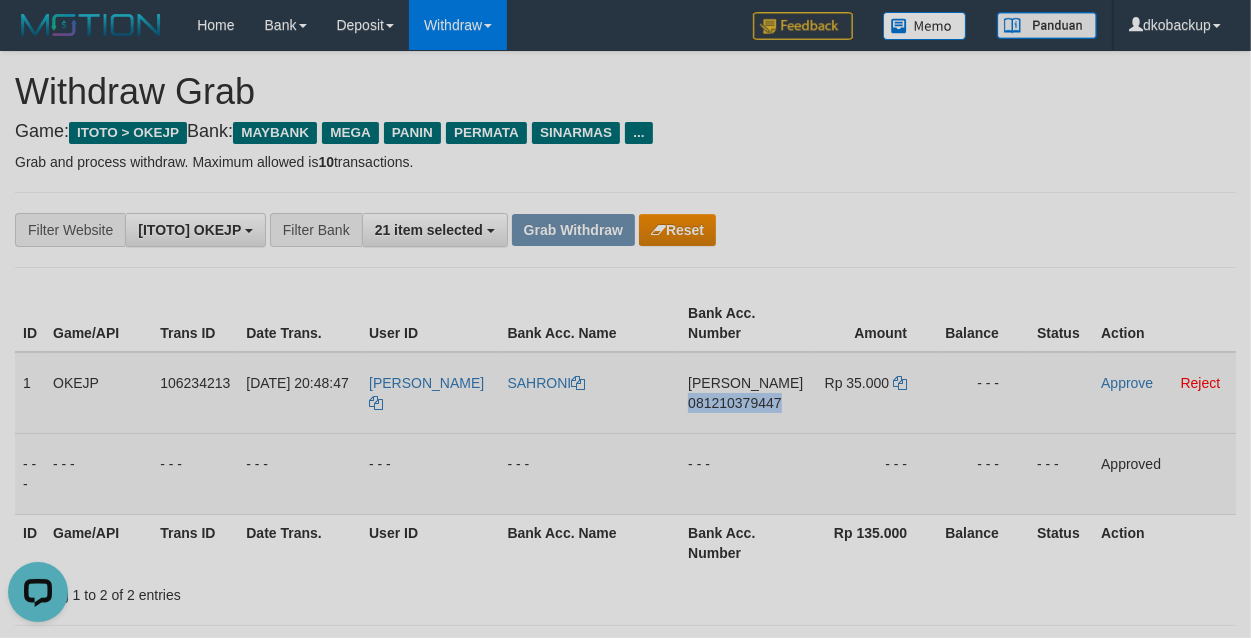click on "[PERSON_NAME]" at bounding box center [430, 393] 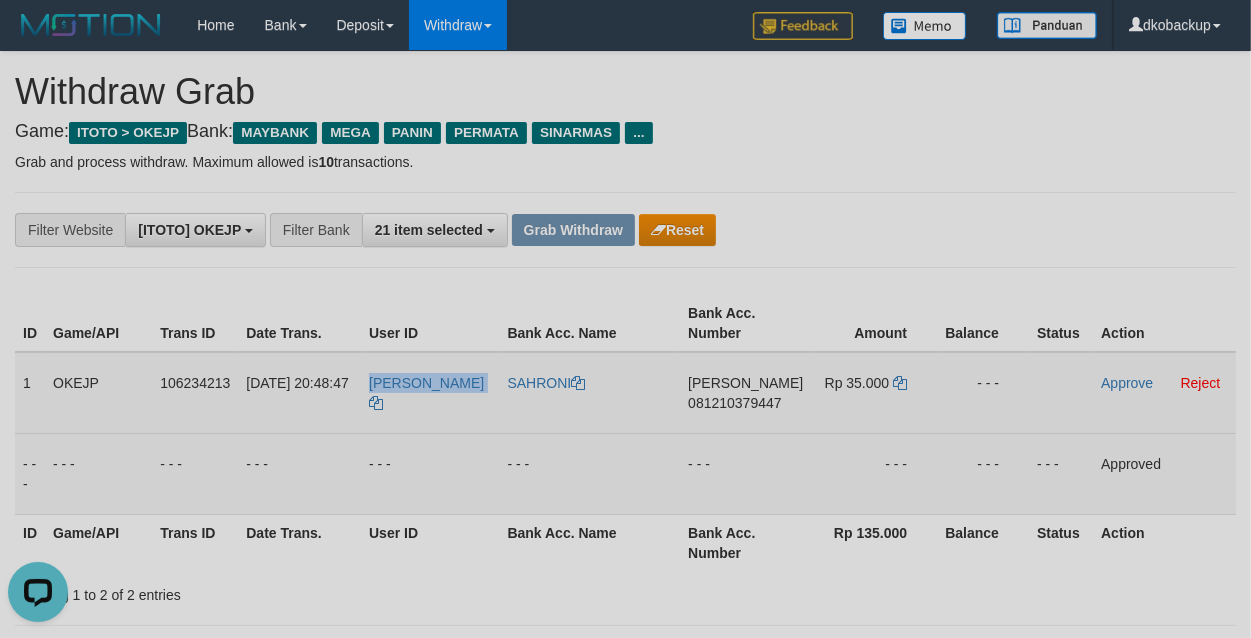 click on "[PERSON_NAME]" at bounding box center (430, 393) 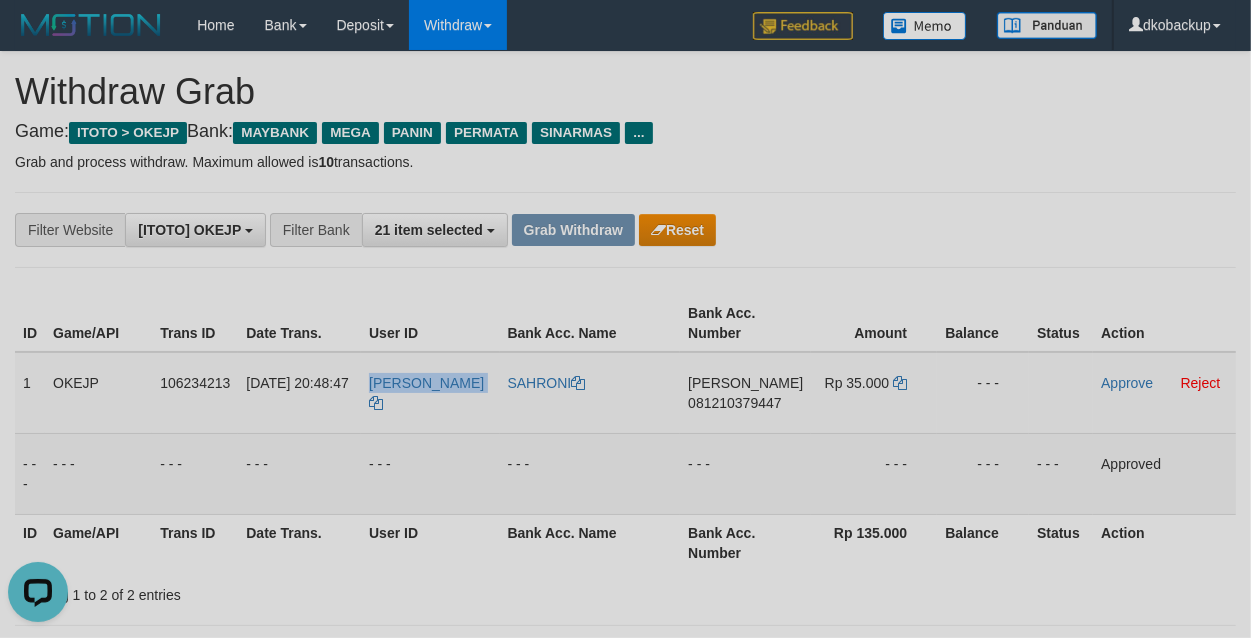 copy on "[PERSON_NAME]" 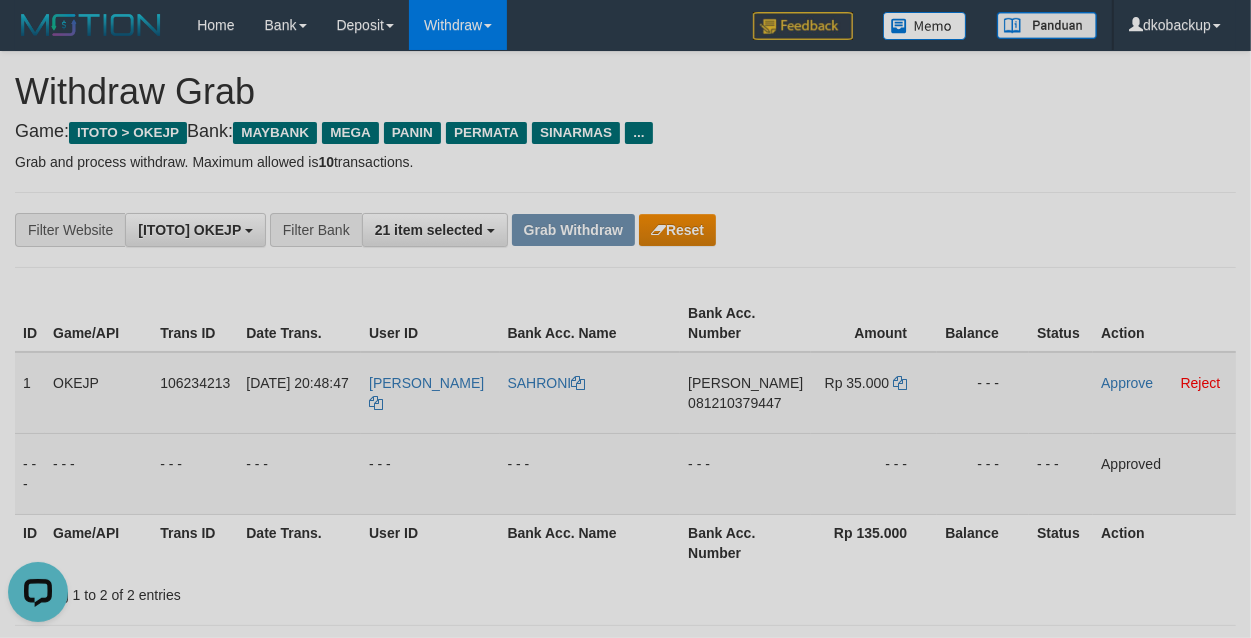click on "SAHRONI" at bounding box center (590, 393) 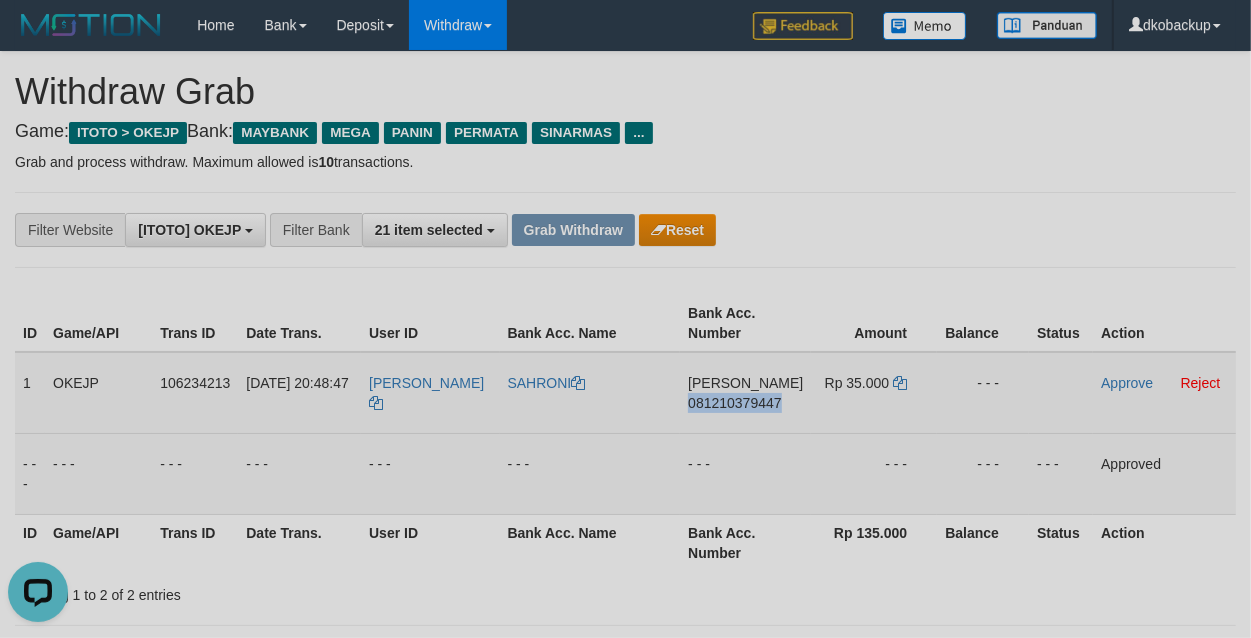 click on "DANA
081210379447" at bounding box center (745, 393) 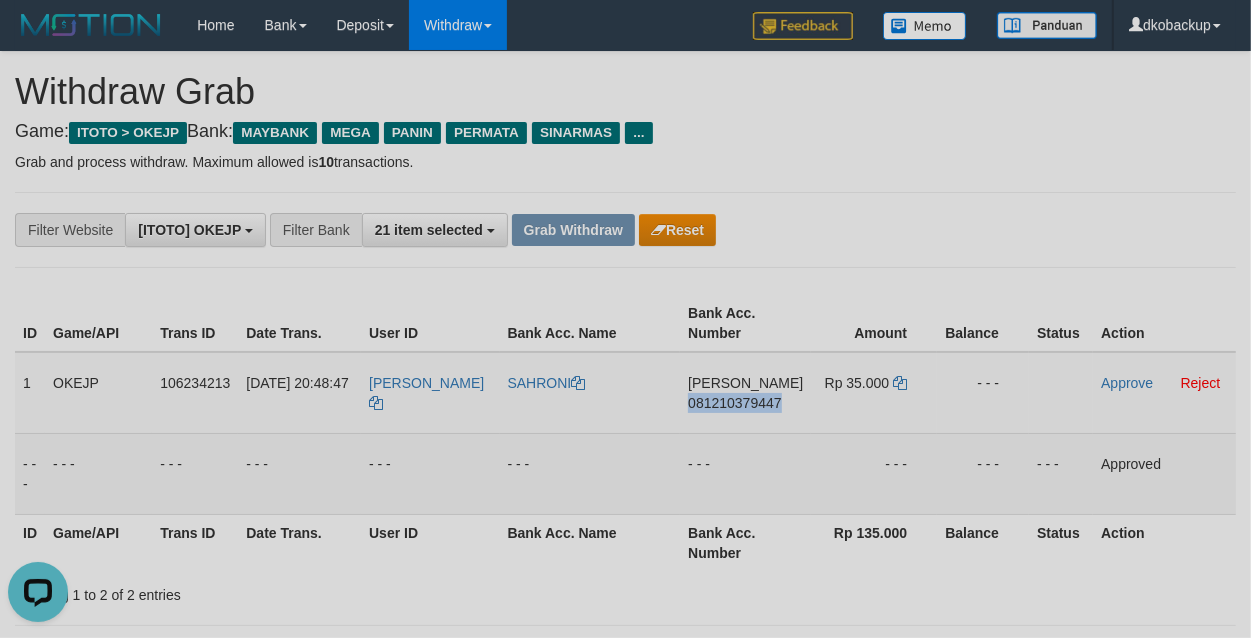 copy on "081210379447" 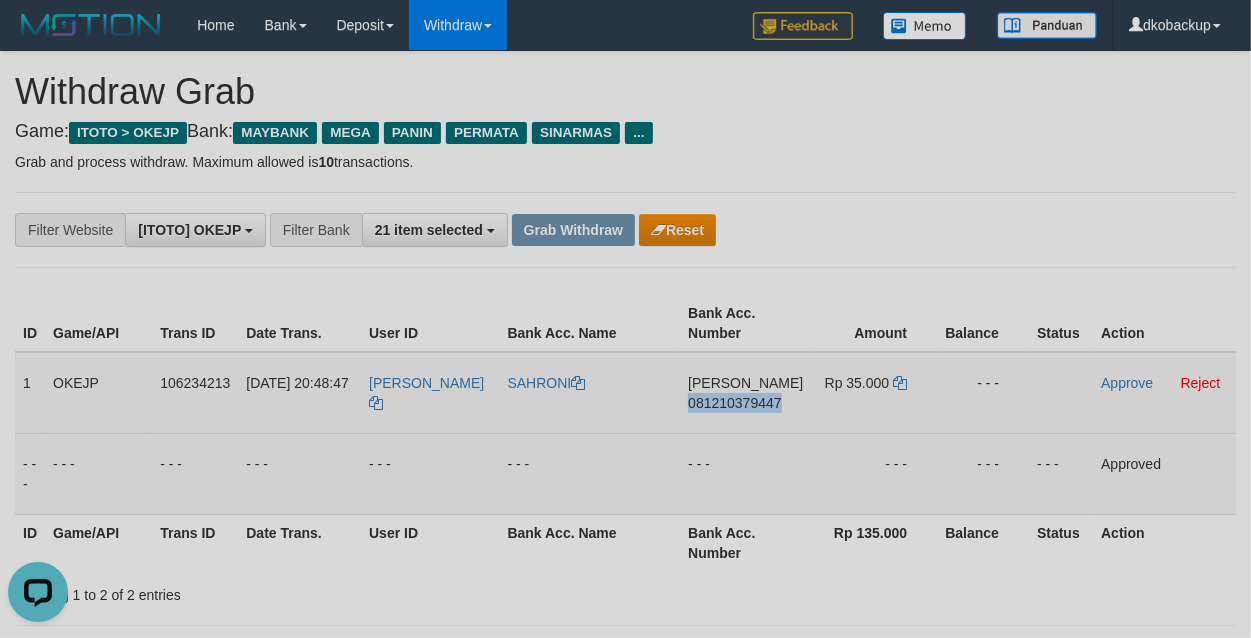 click on "DANA
081210379447" at bounding box center [745, 393] 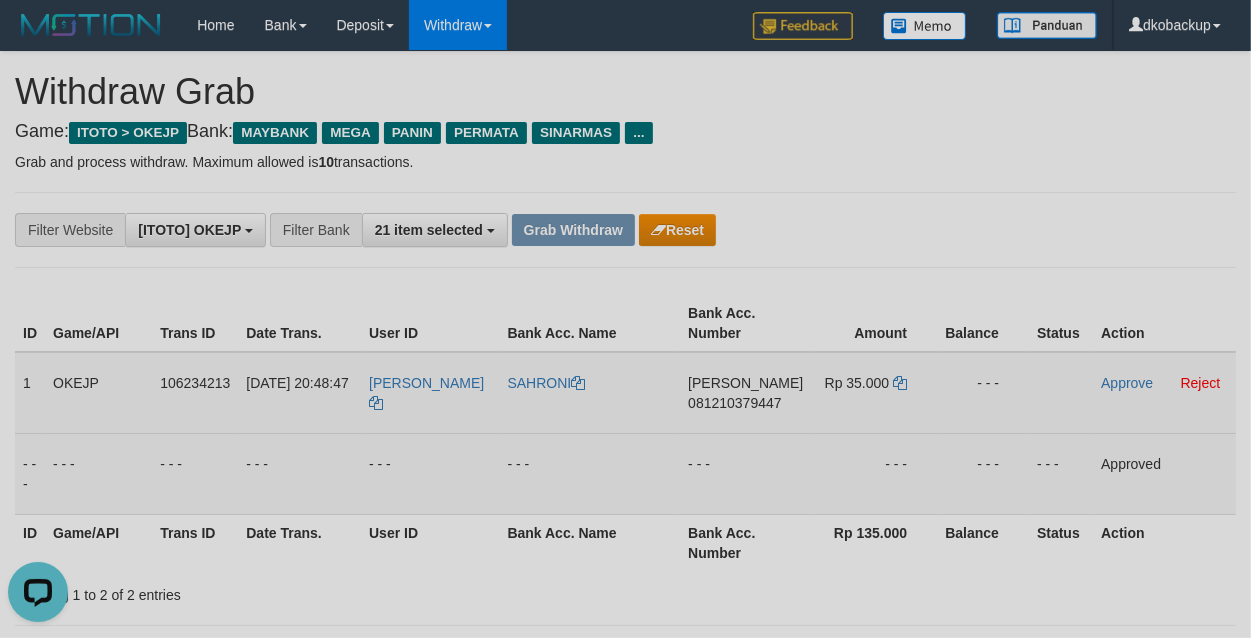 click on "DANA
081210379447" at bounding box center (745, 393) 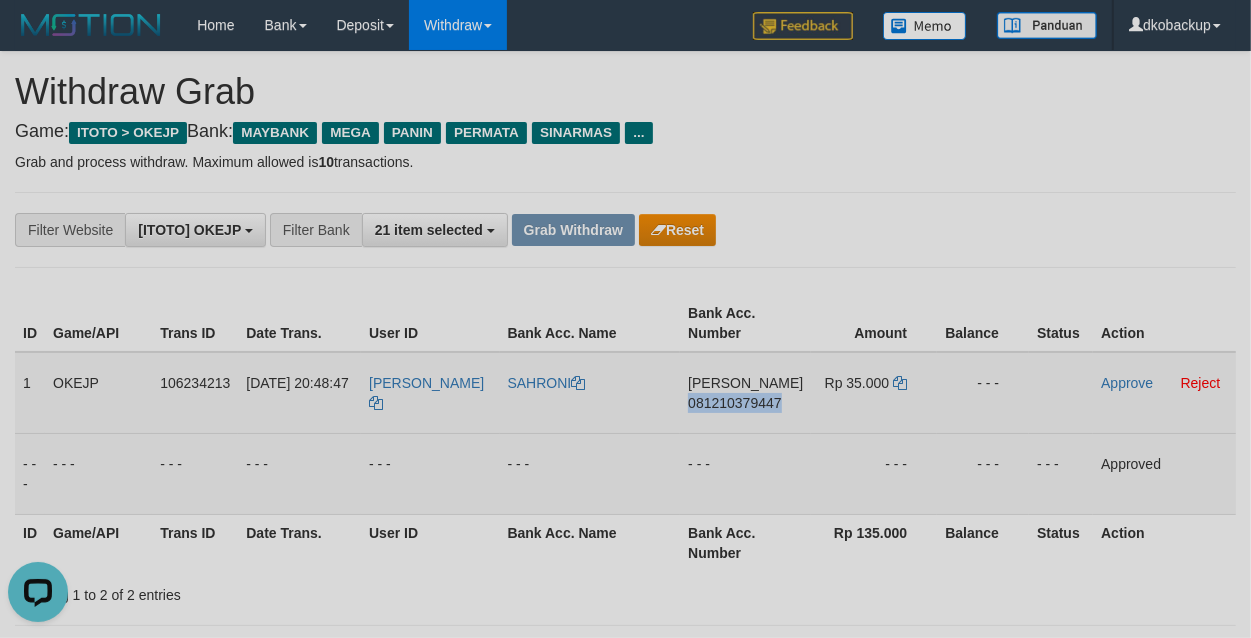 drag, startPoint x: 760, startPoint y: 413, endPoint x: 903, endPoint y: 382, distance: 146.32156 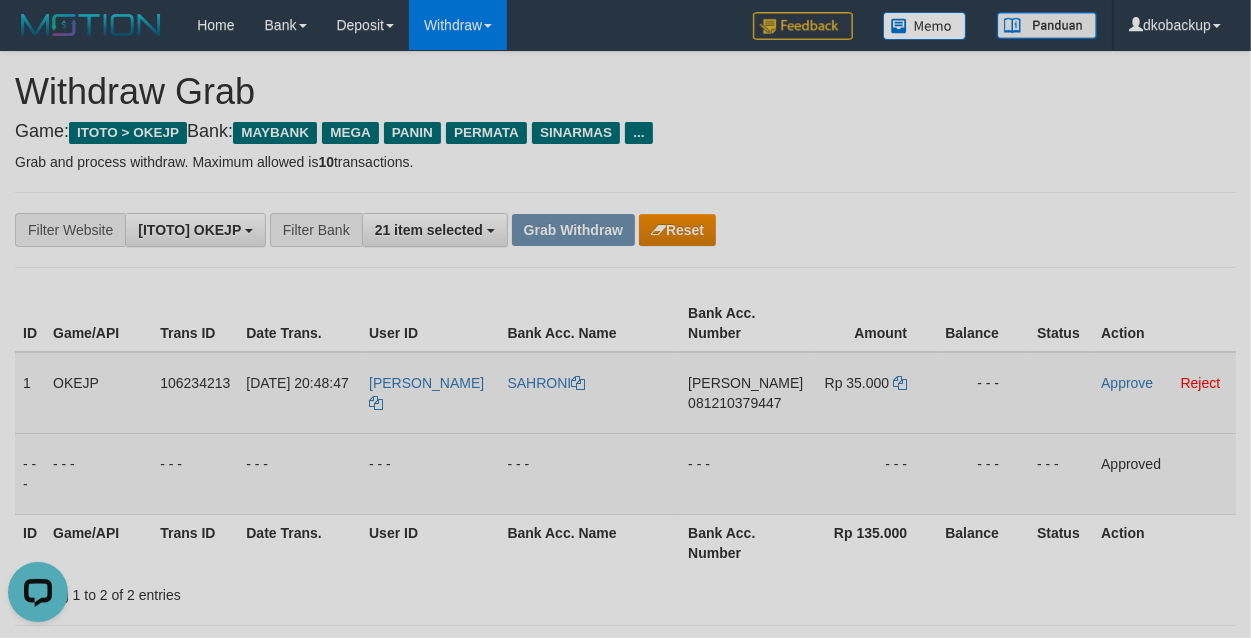 click on "DANA
081210379447" at bounding box center (745, 393) 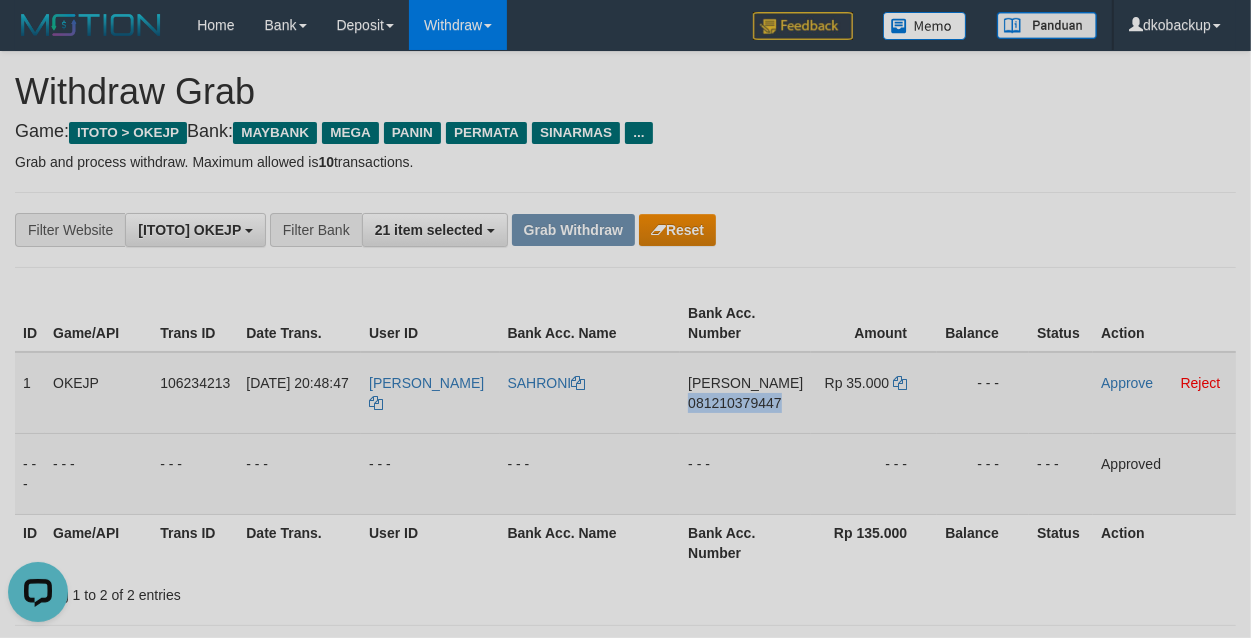 drag, startPoint x: 703, startPoint y: 427, endPoint x: 943, endPoint y: 403, distance: 241.19702 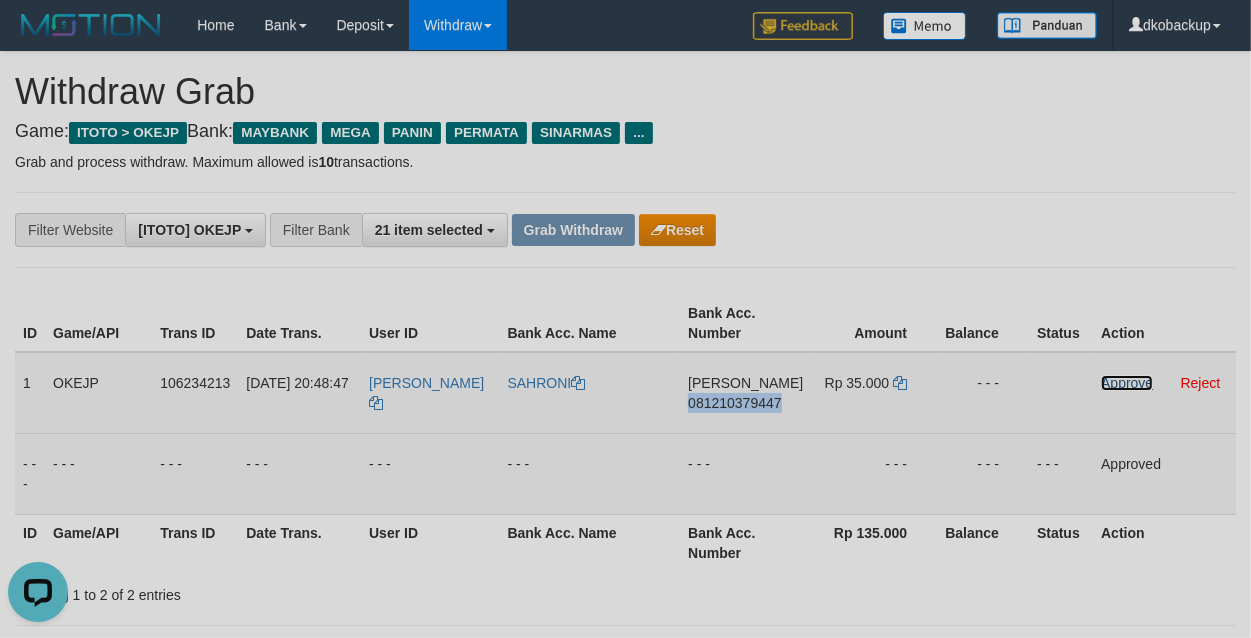 click on "Approve" at bounding box center (1127, 383) 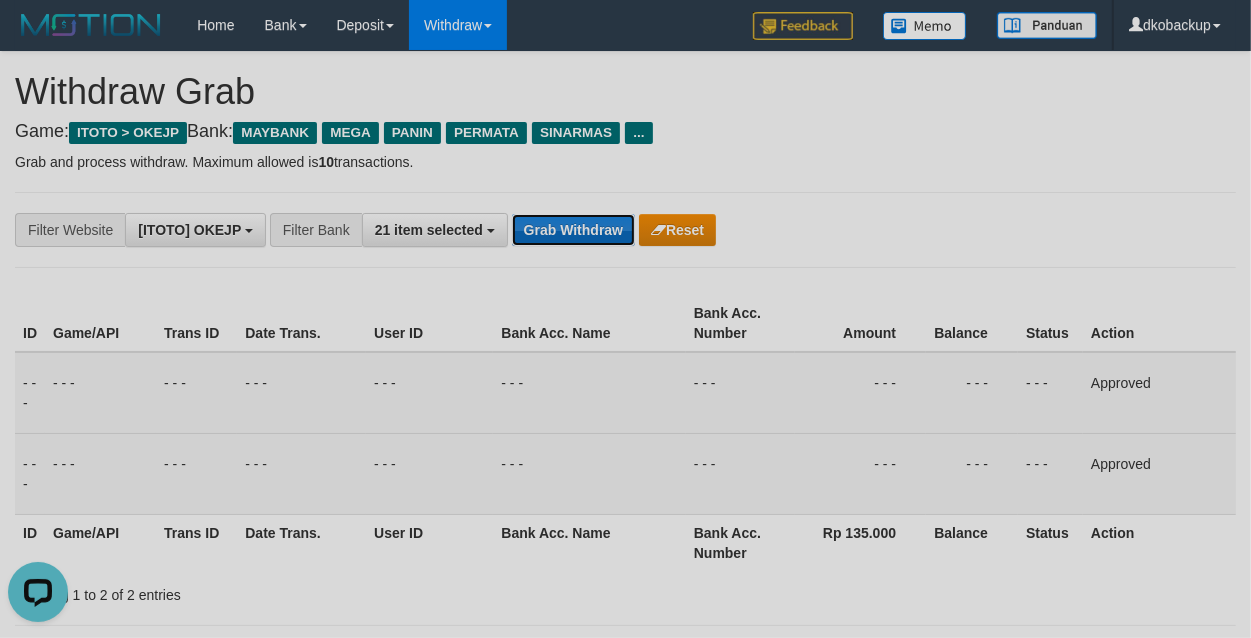 click on "Grab Withdraw" at bounding box center [573, 230] 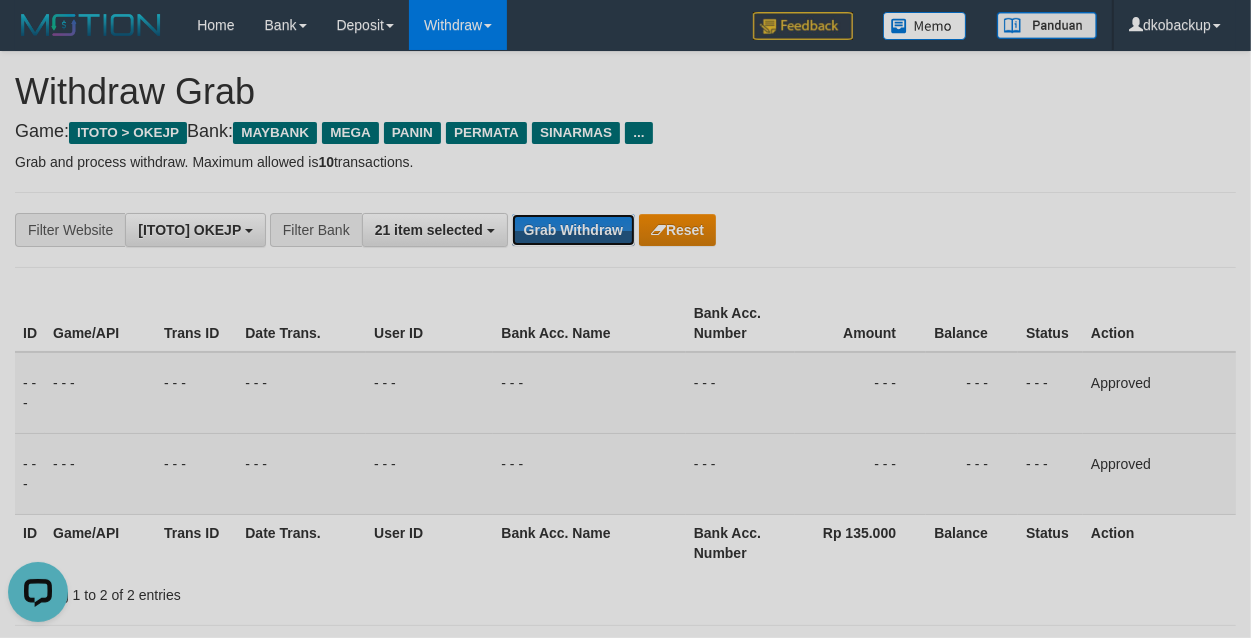 drag, startPoint x: 593, startPoint y: 217, endPoint x: 1035, endPoint y: 168, distance: 444.70776 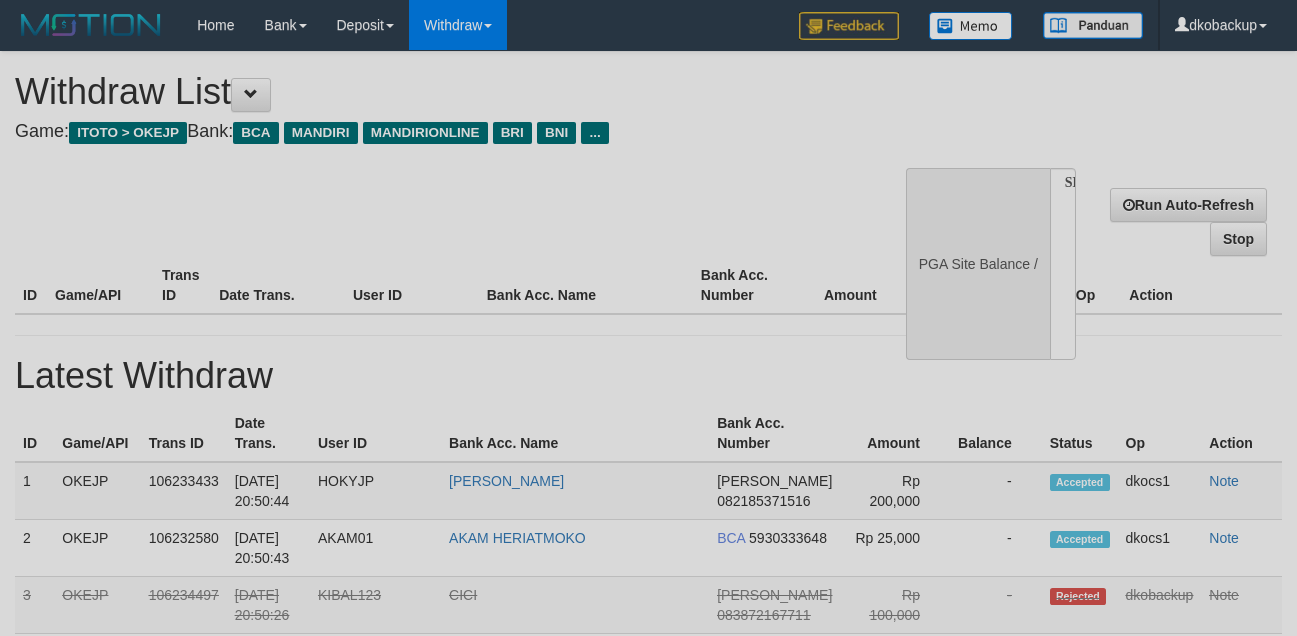 select 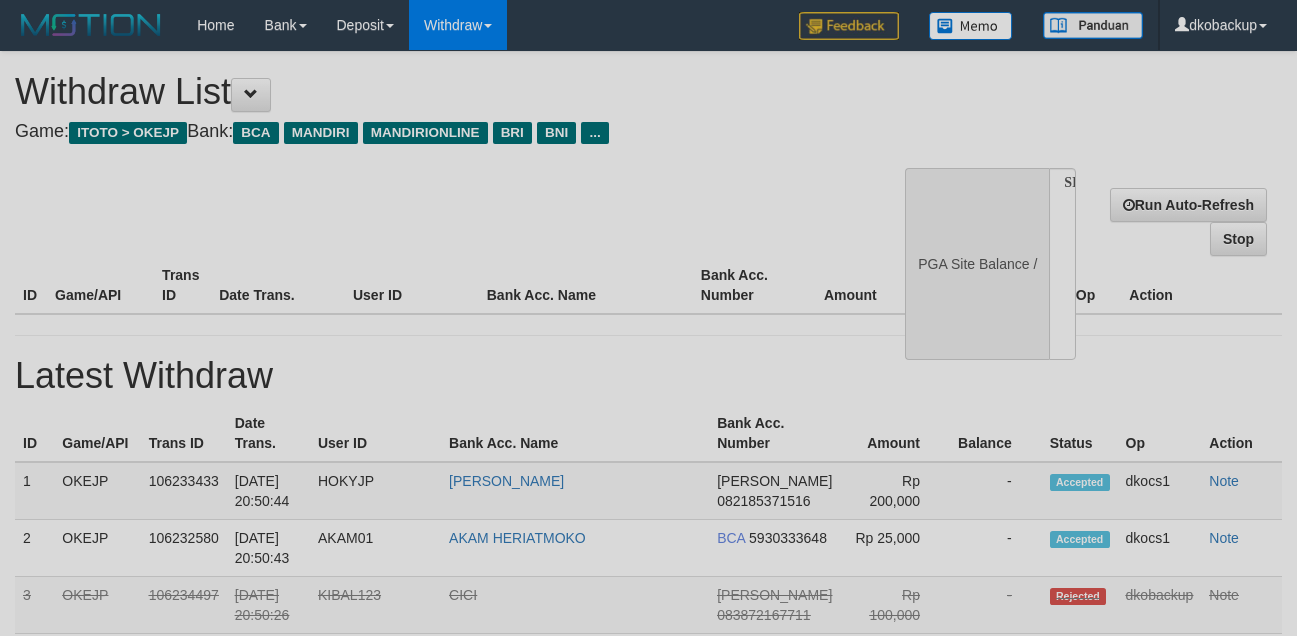 scroll, scrollTop: 166, scrollLeft: 0, axis: vertical 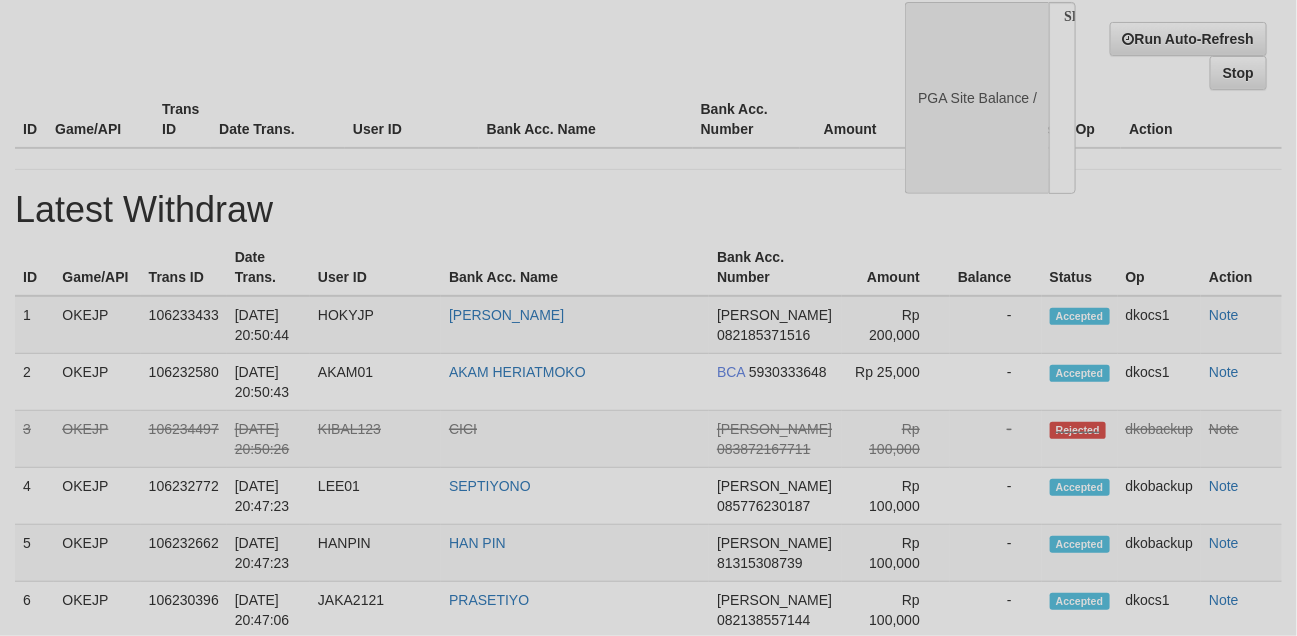 select on "**" 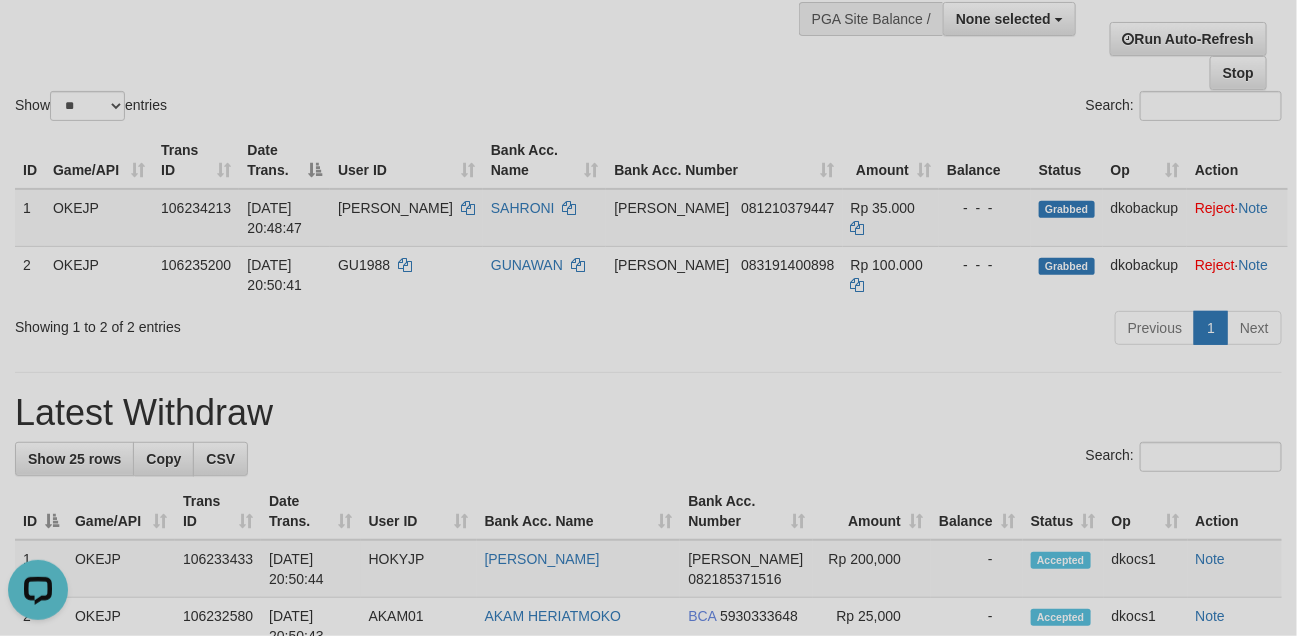 scroll, scrollTop: 0, scrollLeft: 0, axis: both 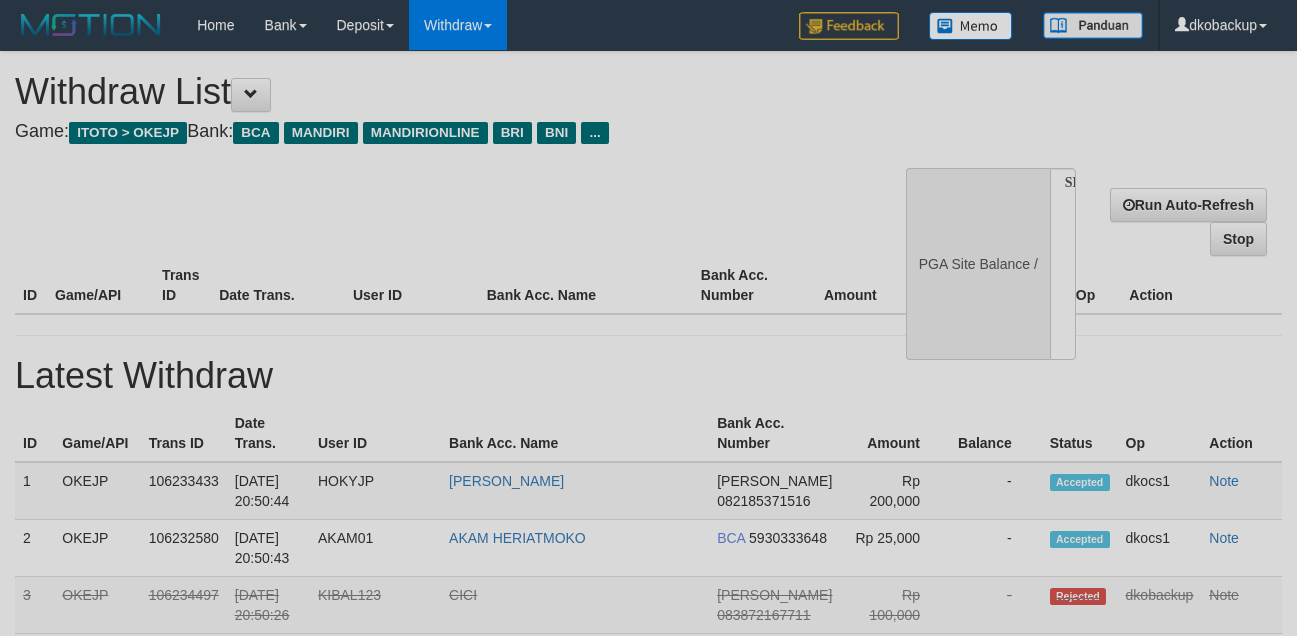 select 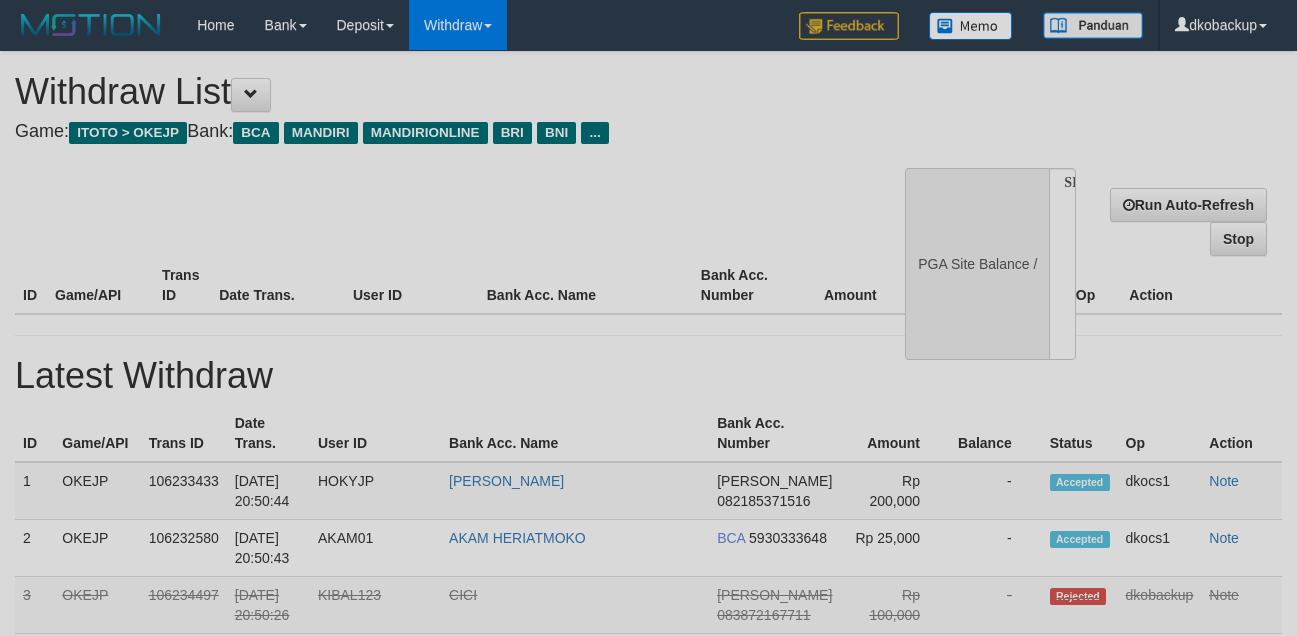 scroll, scrollTop: 166, scrollLeft: 0, axis: vertical 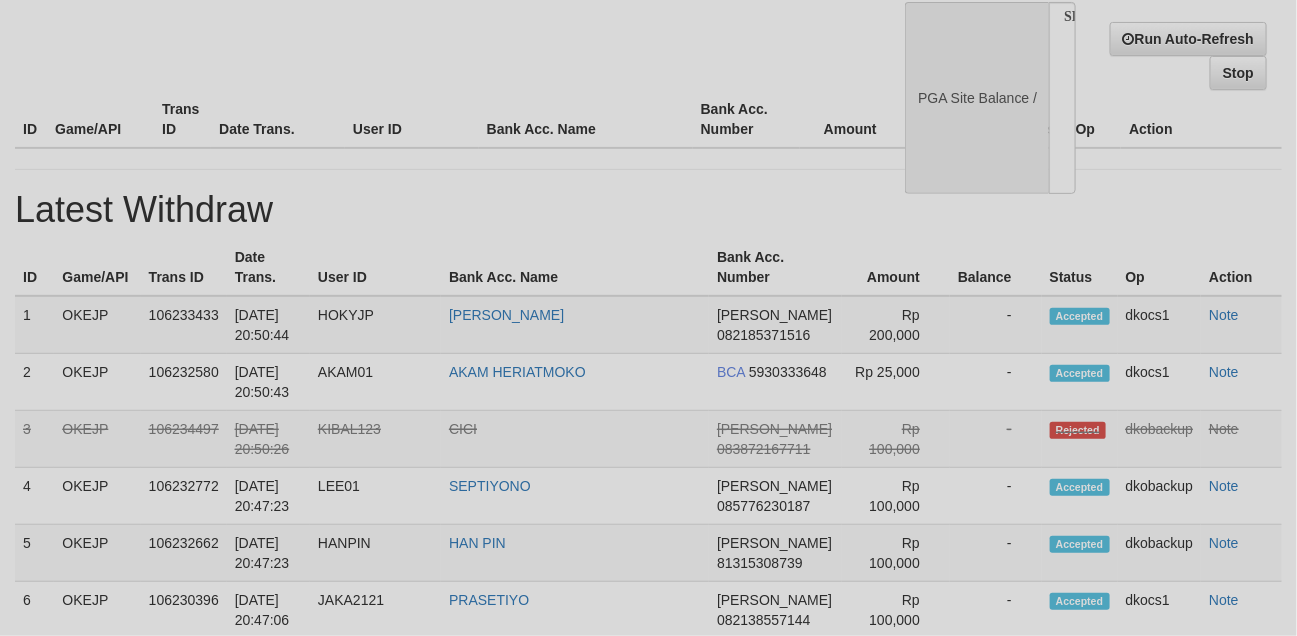 select on "**" 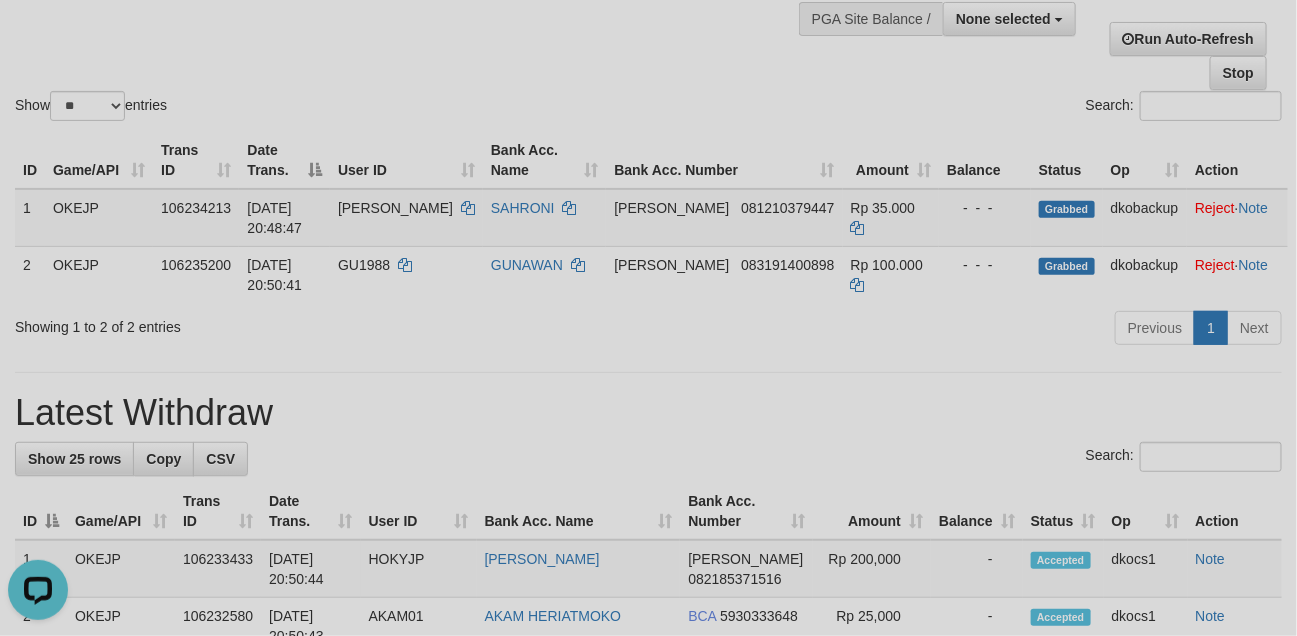 scroll, scrollTop: 0, scrollLeft: 0, axis: both 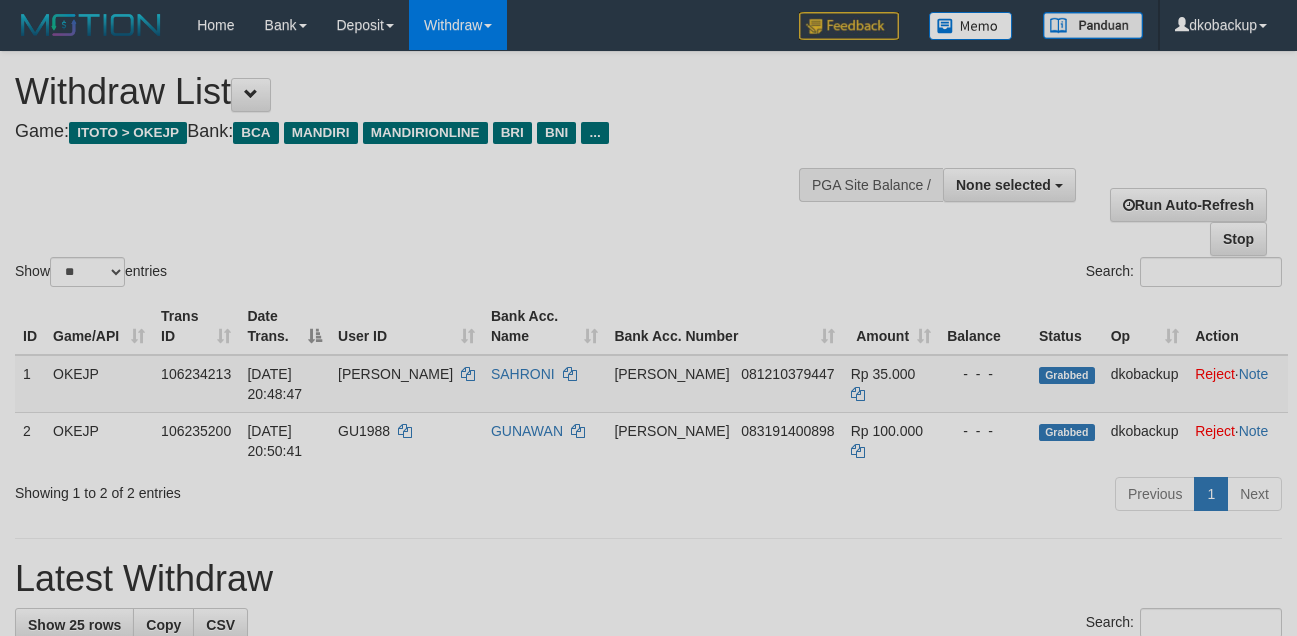 select 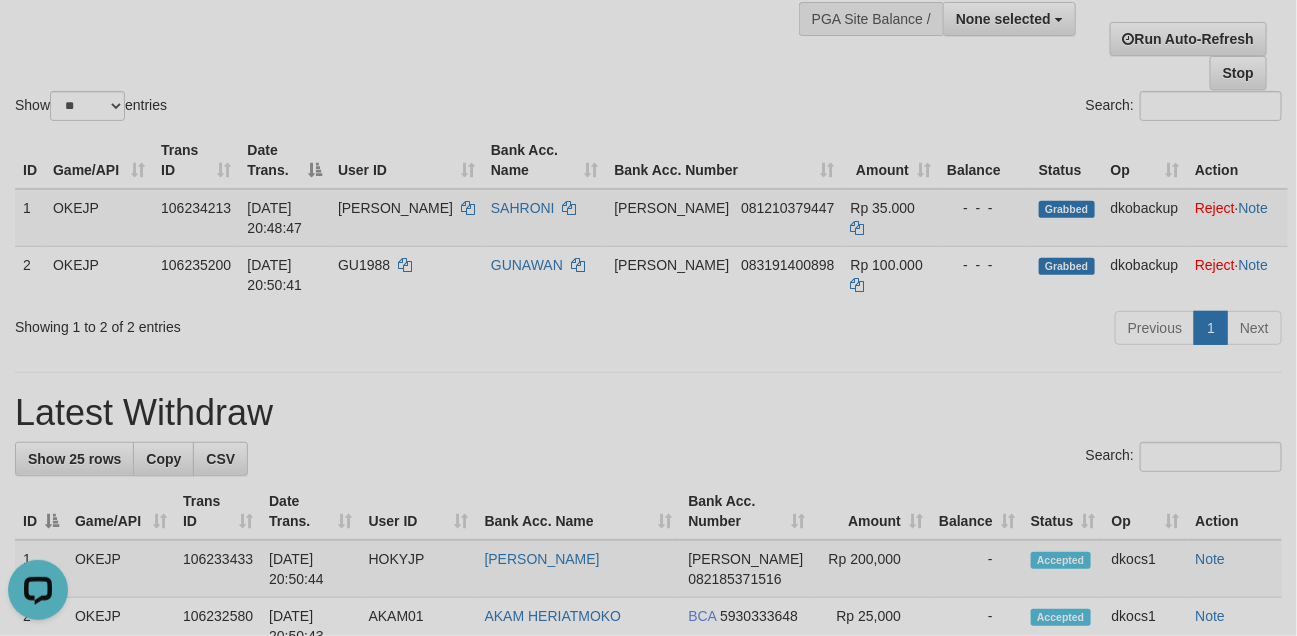 scroll, scrollTop: 0, scrollLeft: 0, axis: both 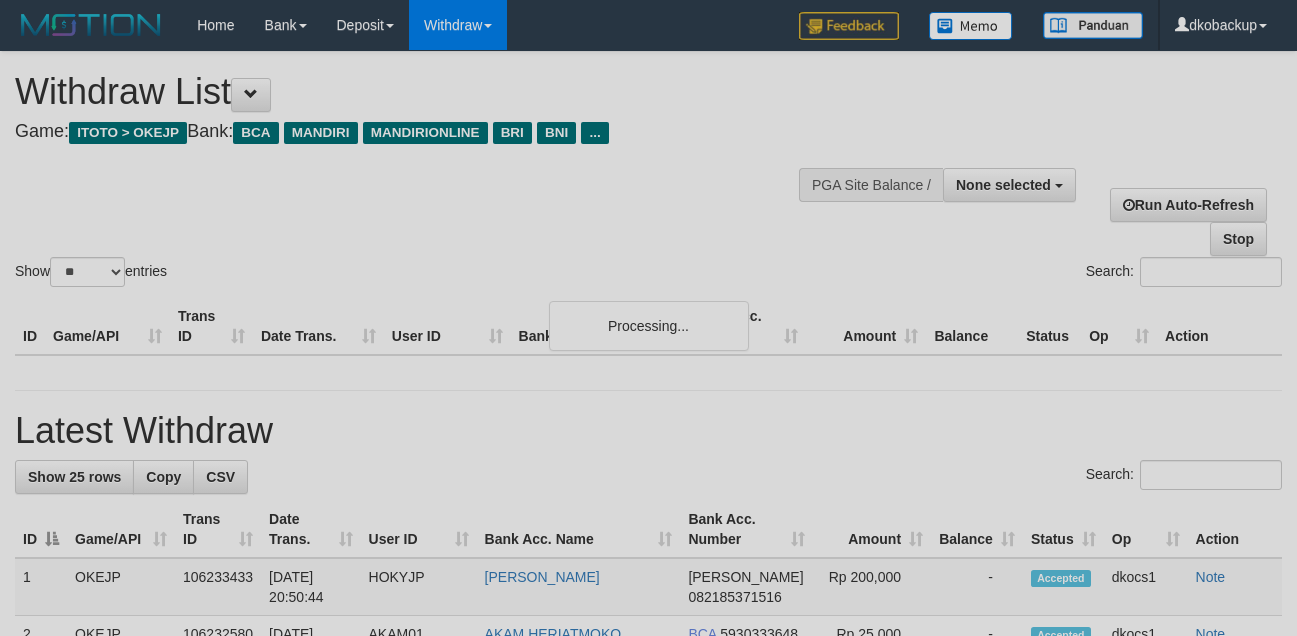 select 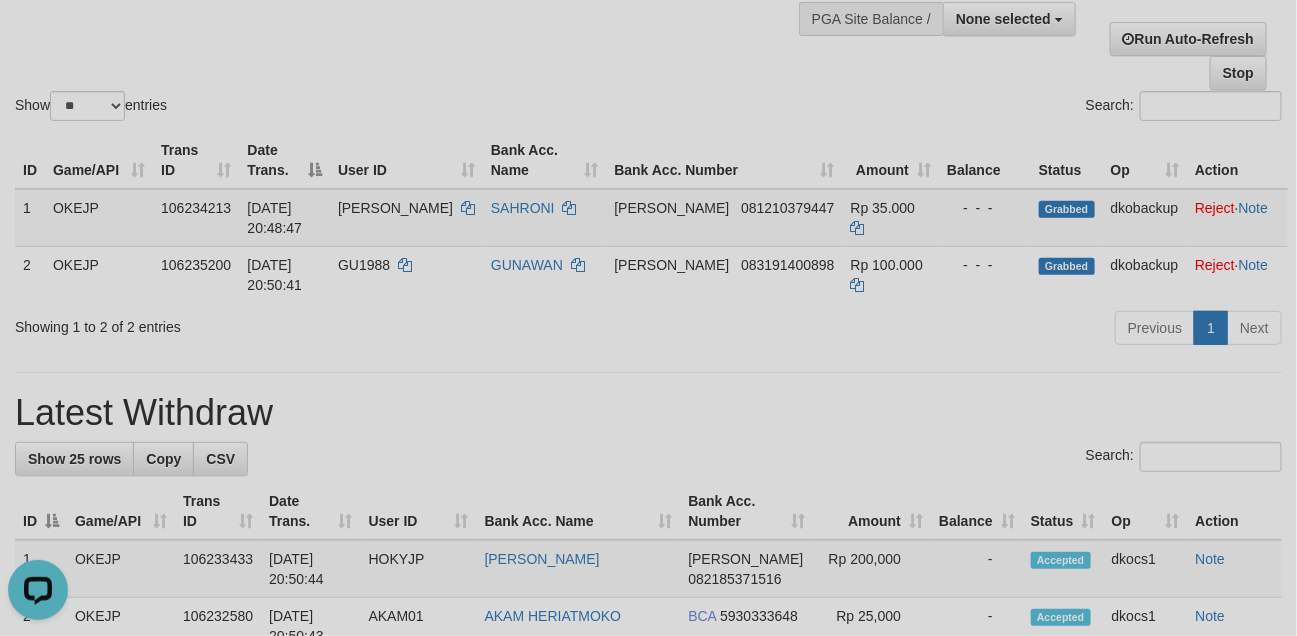 scroll, scrollTop: 0, scrollLeft: 0, axis: both 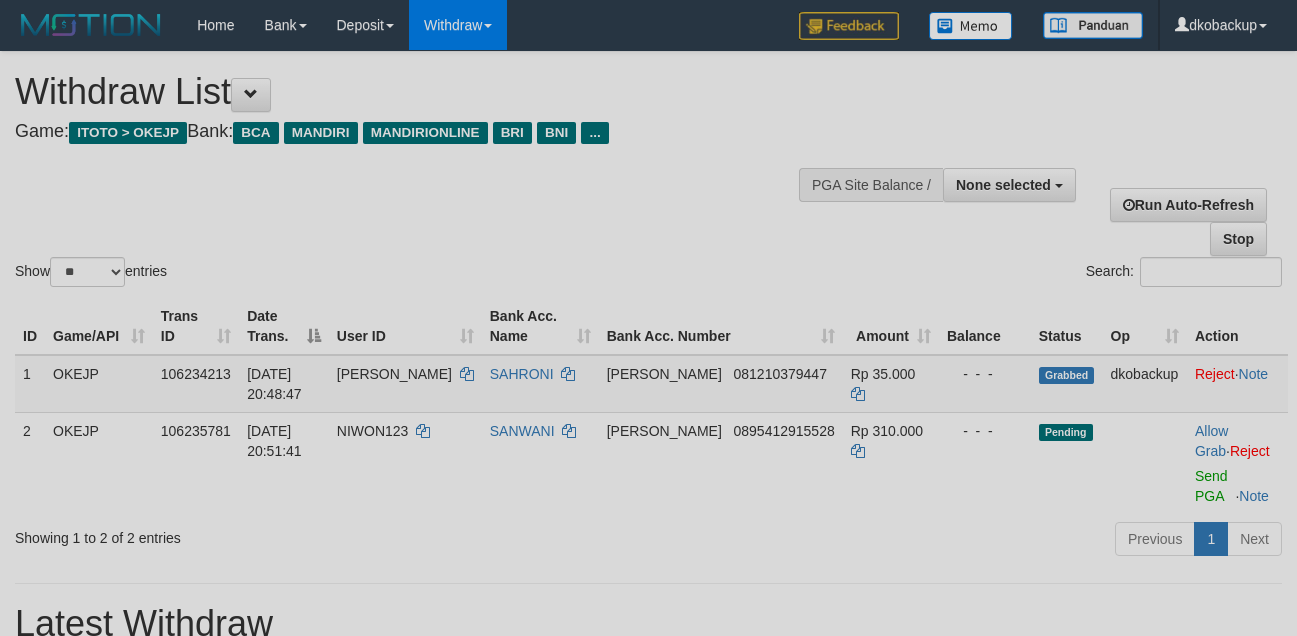 select 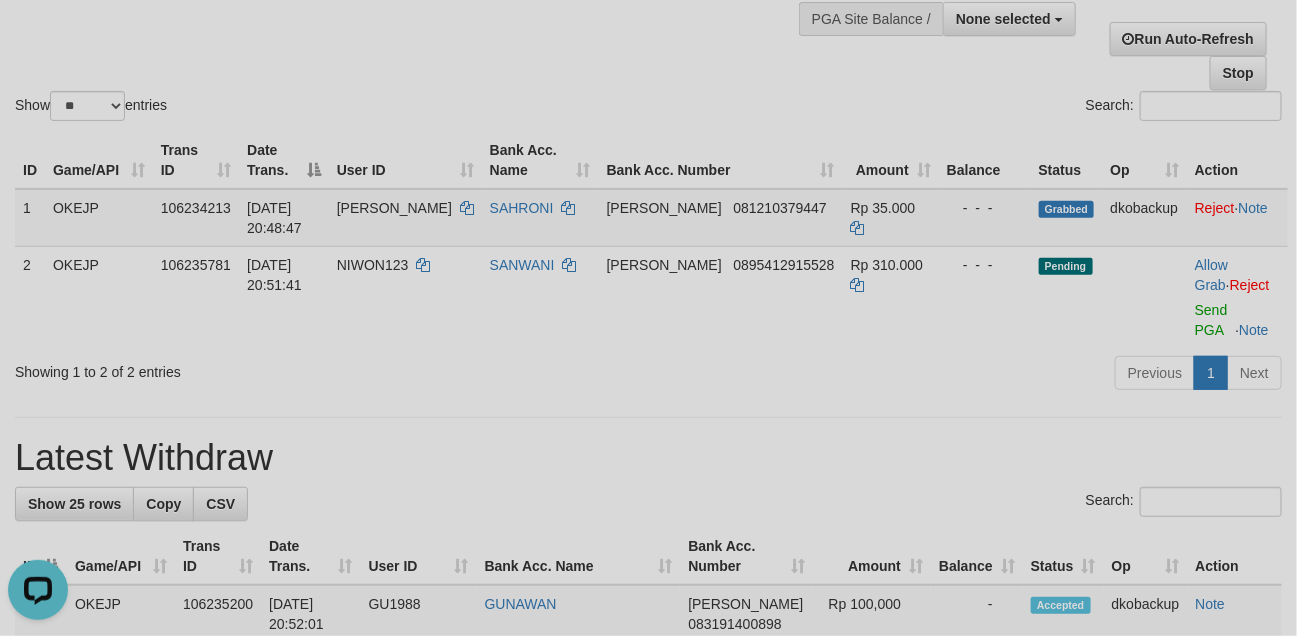 scroll, scrollTop: 0, scrollLeft: 0, axis: both 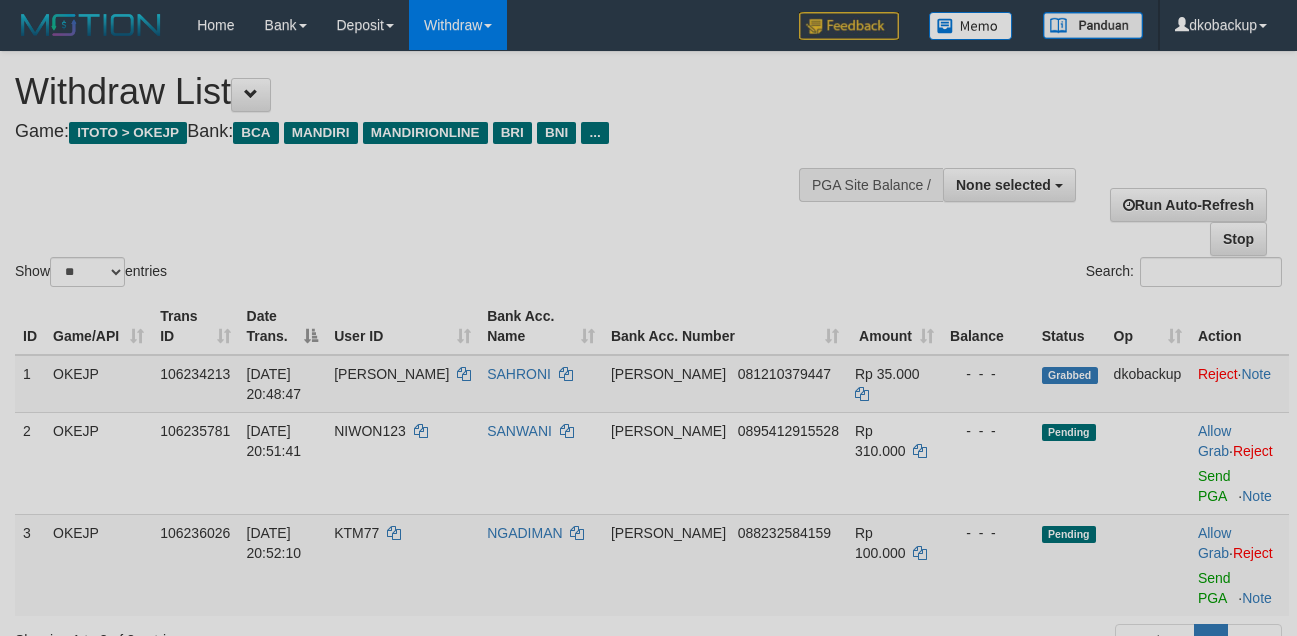 select 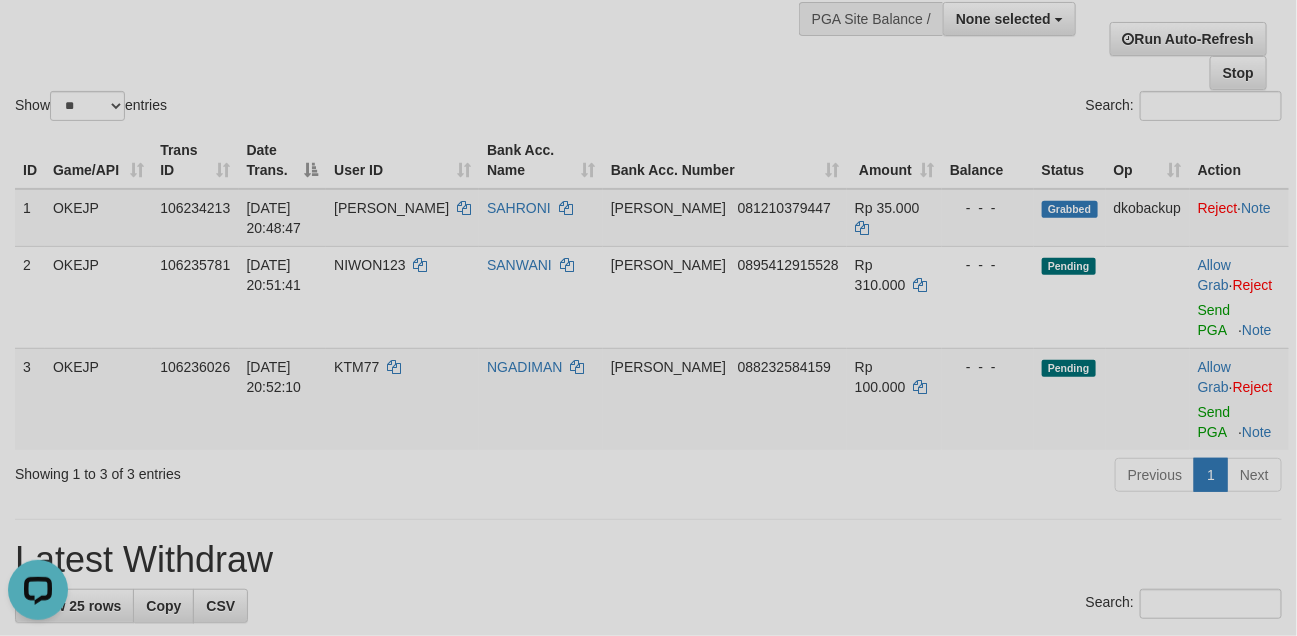 scroll, scrollTop: 0, scrollLeft: 0, axis: both 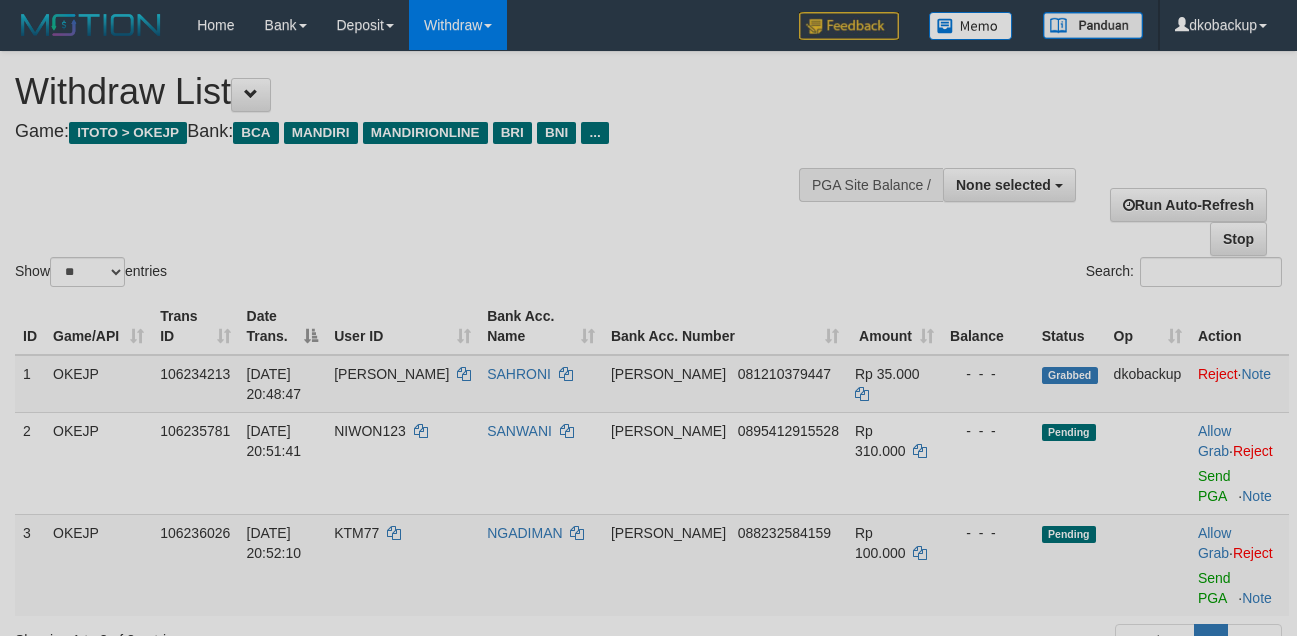 select 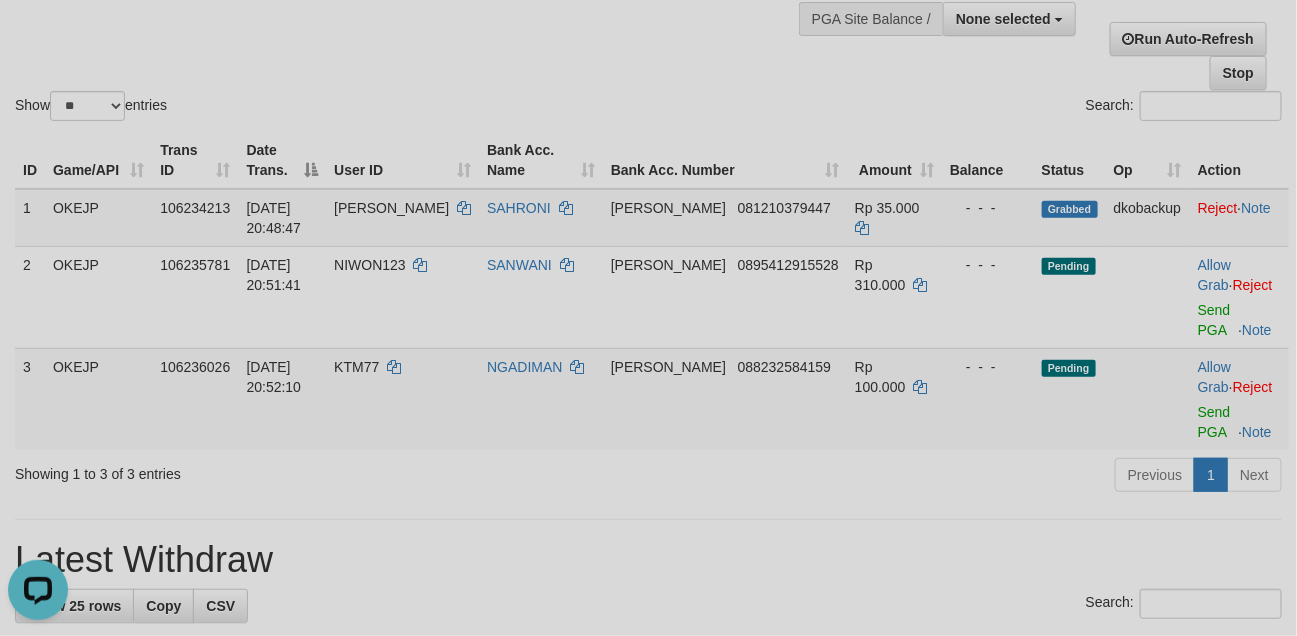 scroll, scrollTop: 0, scrollLeft: 0, axis: both 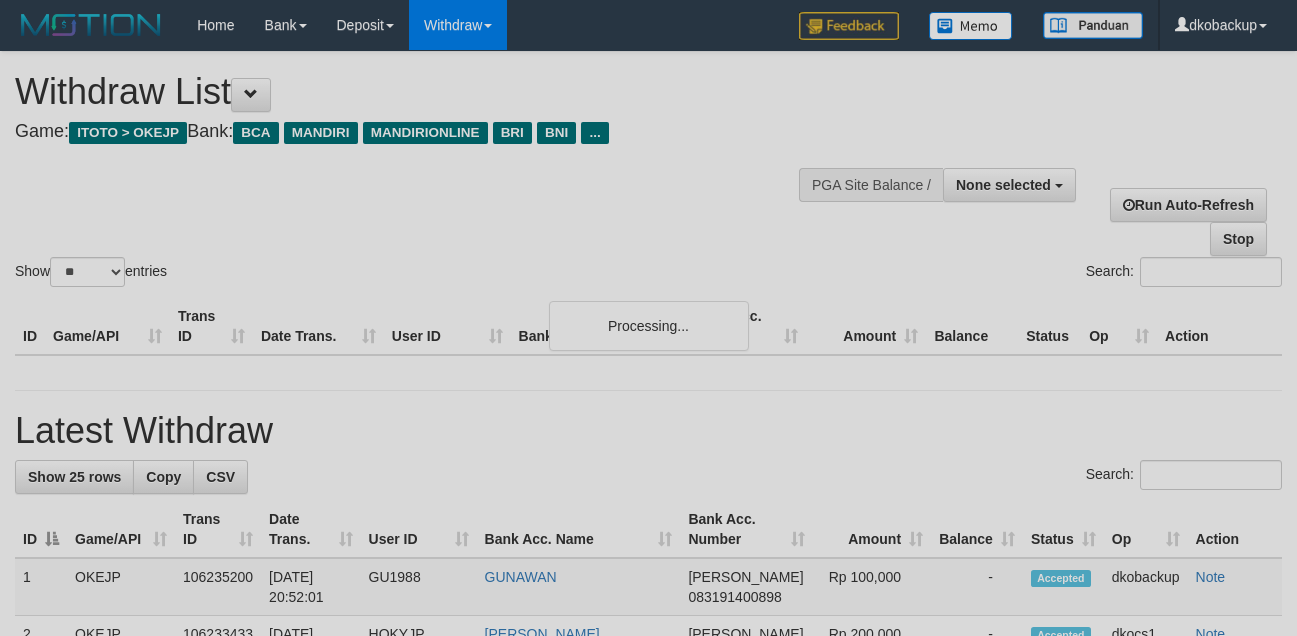 select 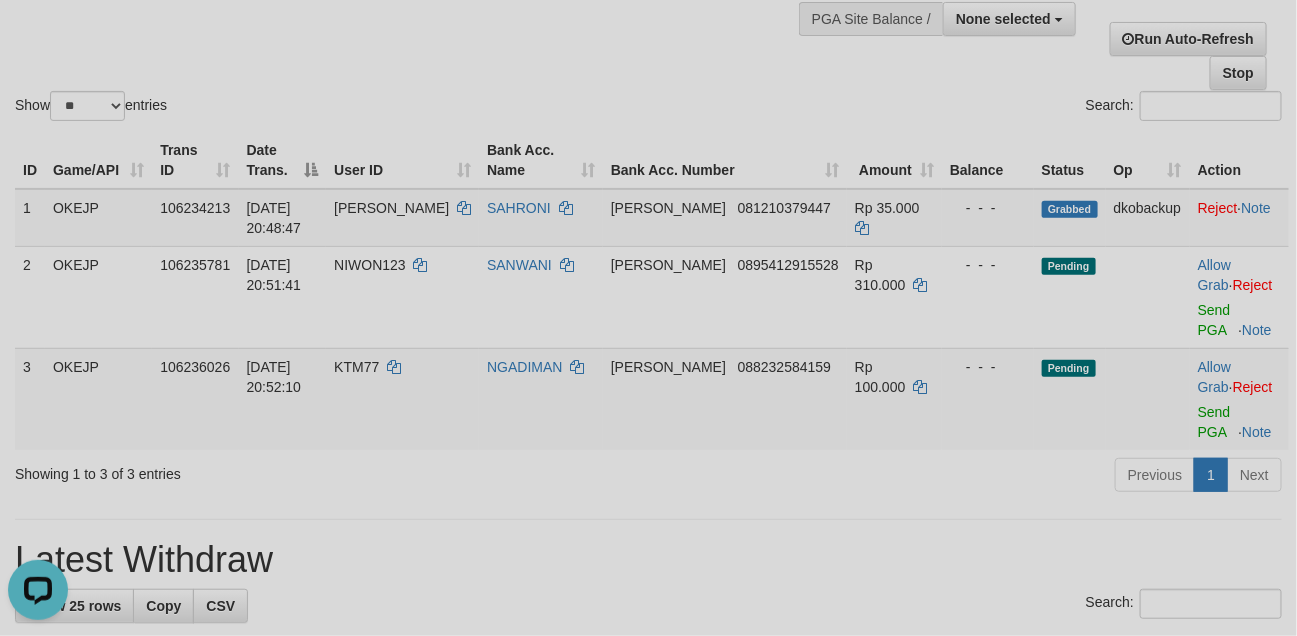 scroll, scrollTop: 0, scrollLeft: 0, axis: both 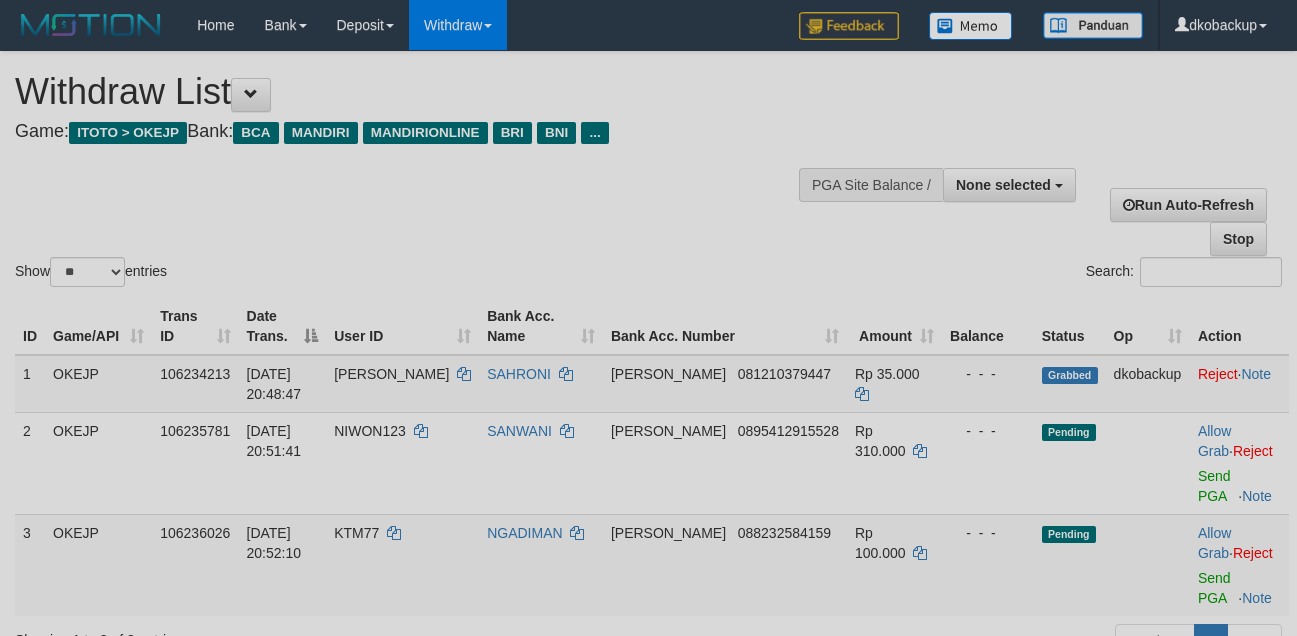 select 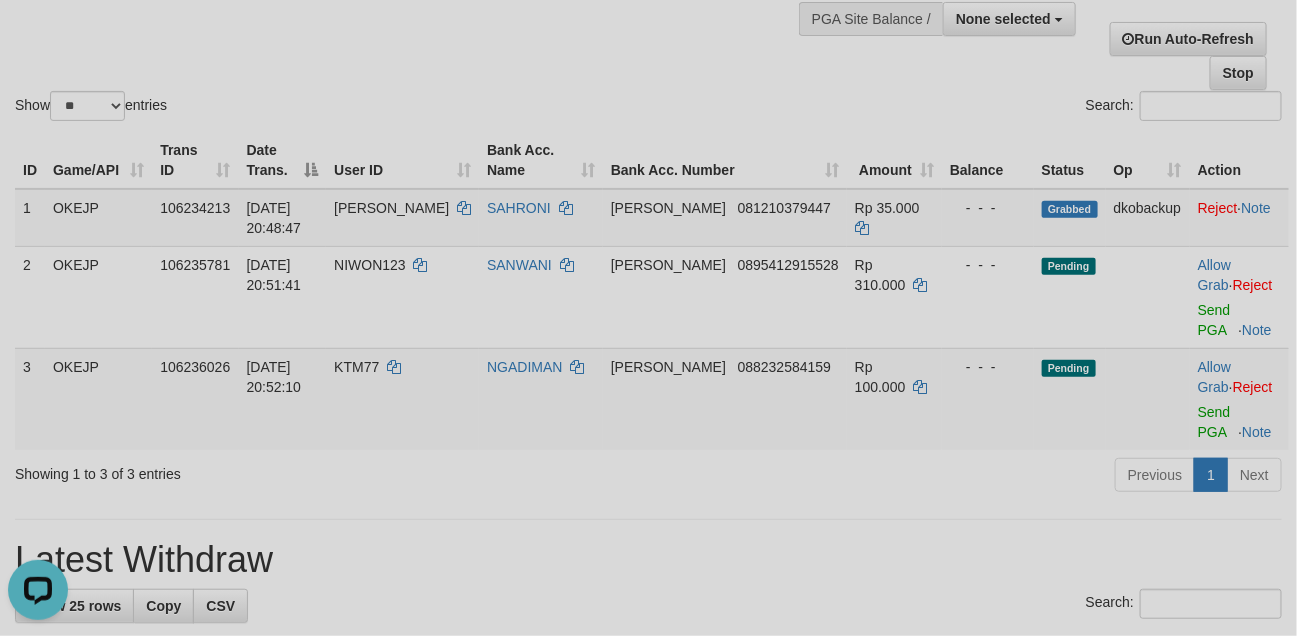 scroll, scrollTop: 0, scrollLeft: 0, axis: both 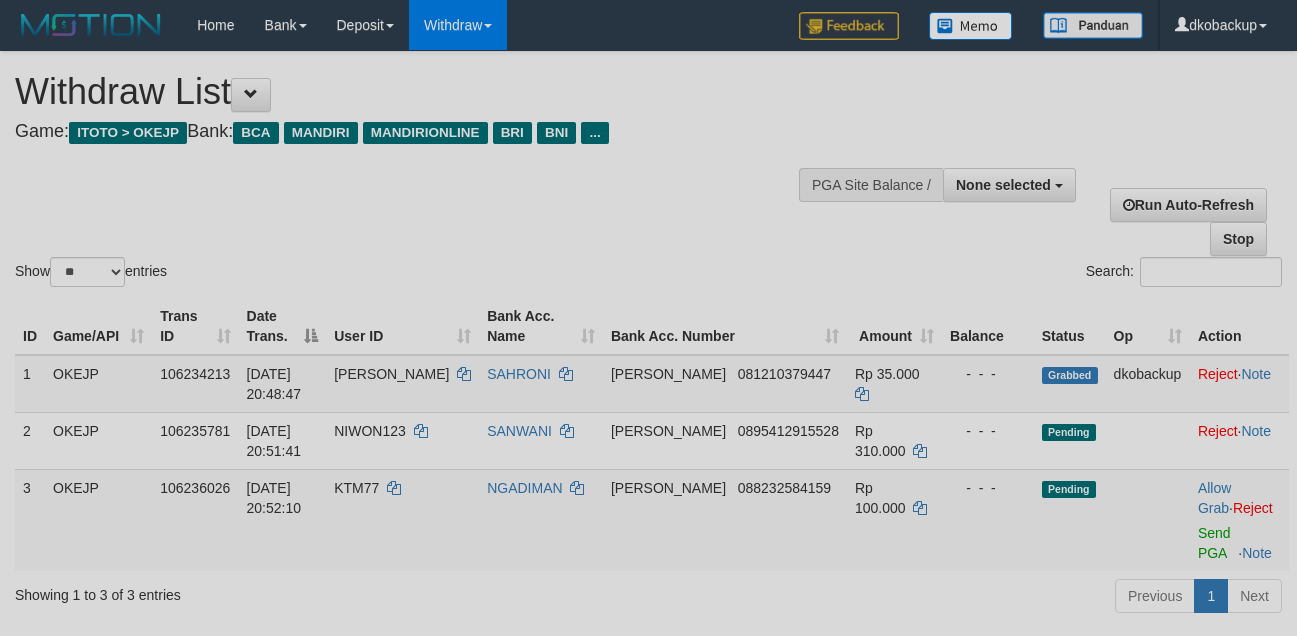 select 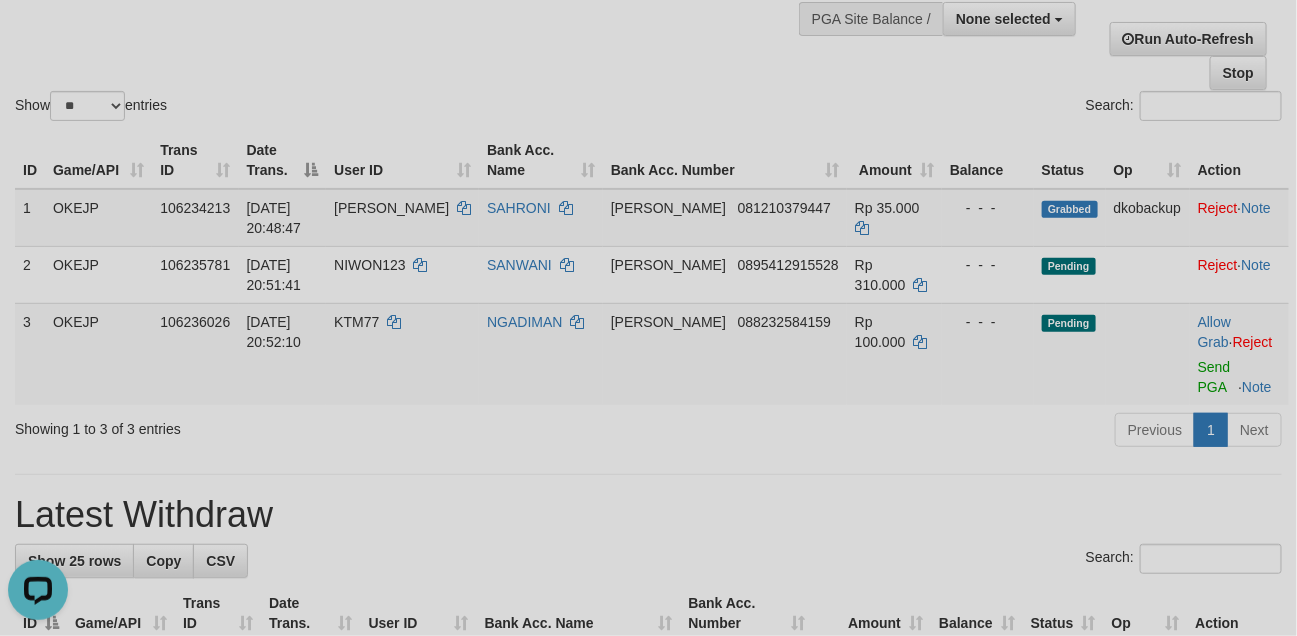scroll, scrollTop: 0, scrollLeft: 0, axis: both 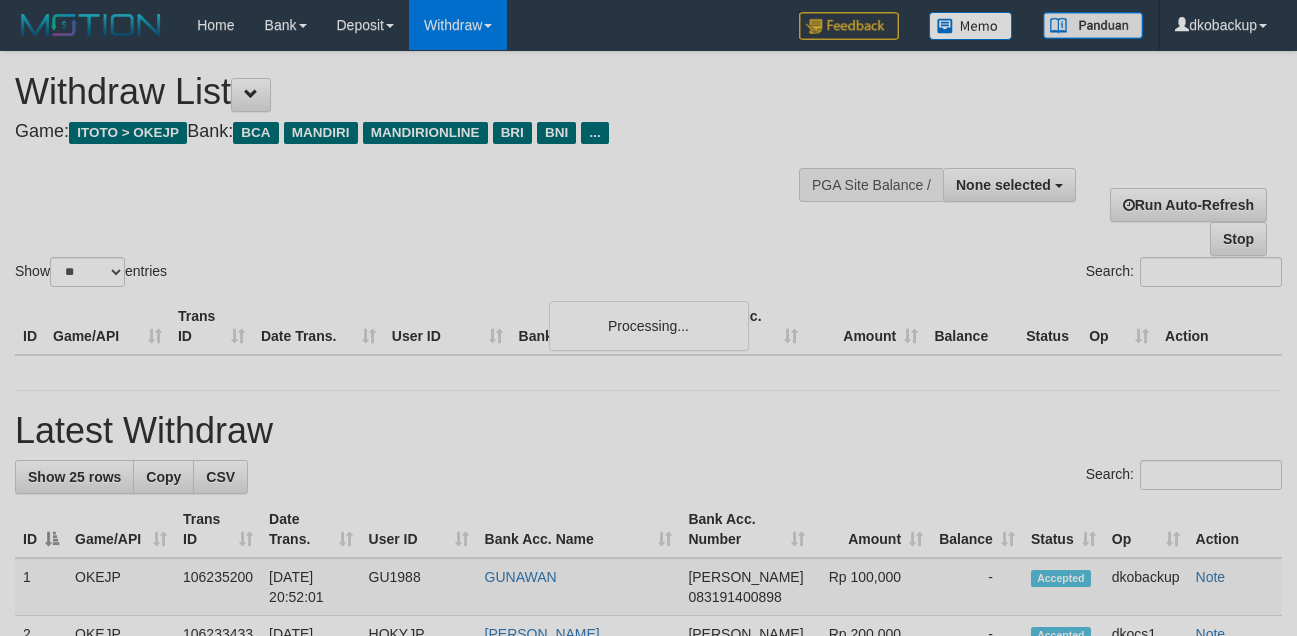 select 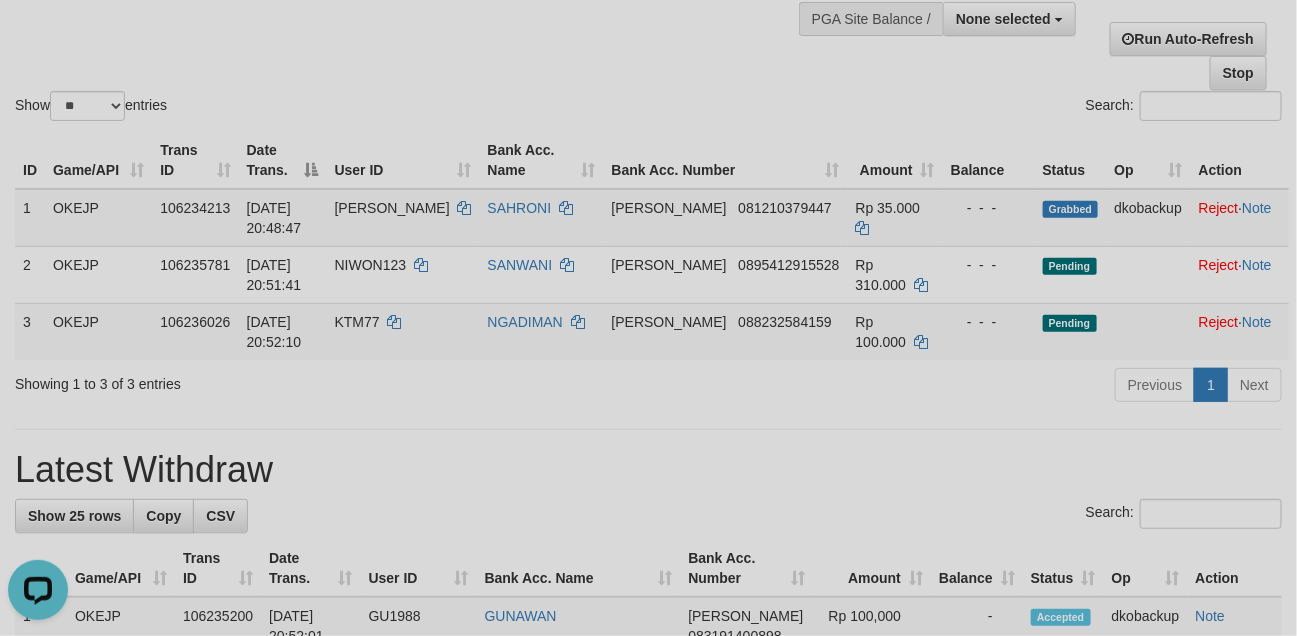 scroll, scrollTop: 0, scrollLeft: 0, axis: both 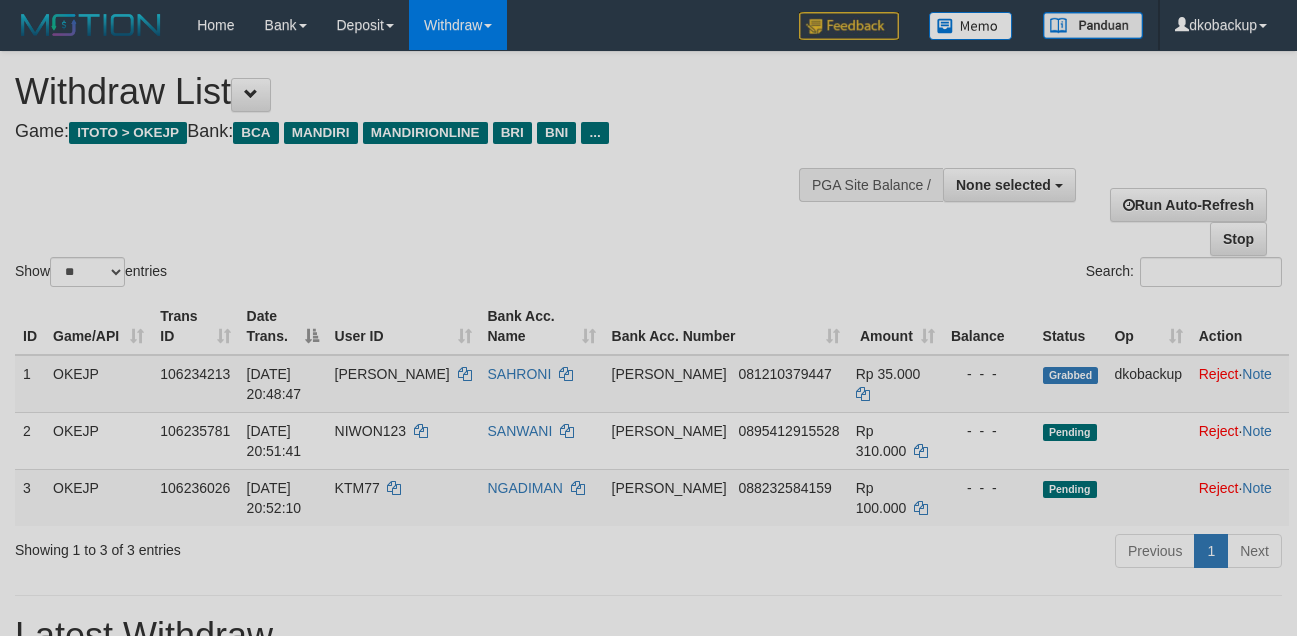 select 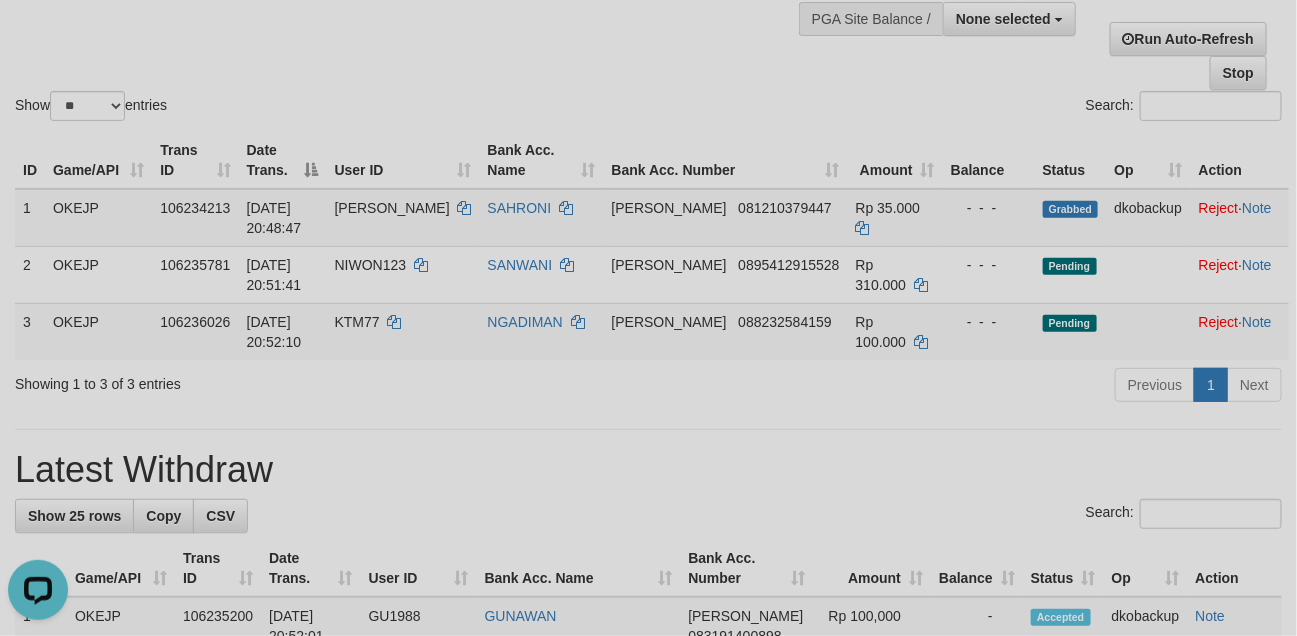 scroll, scrollTop: 0, scrollLeft: 0, axis: both 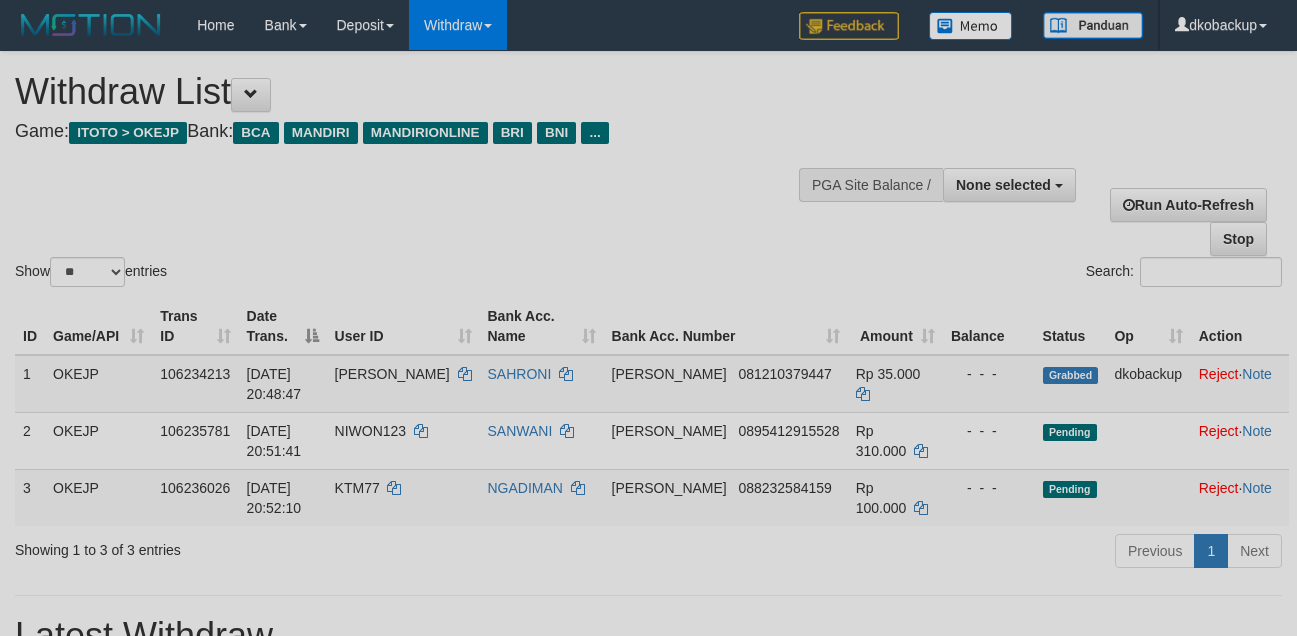 select 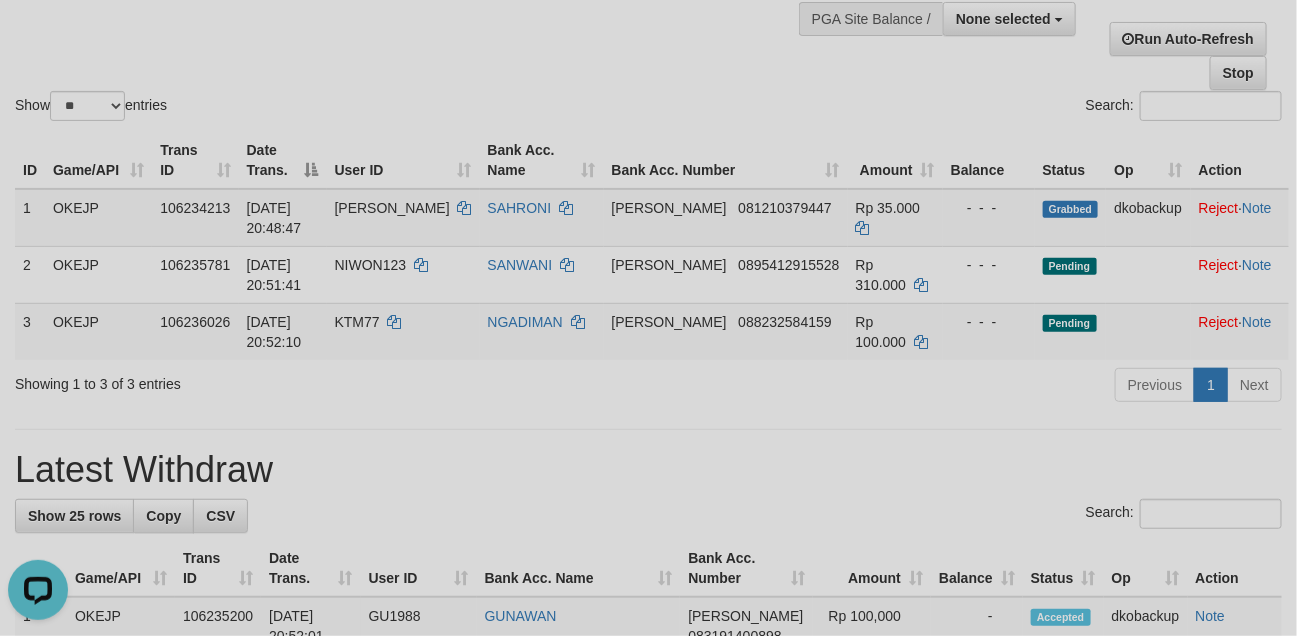 scroll, scrollTop: 0, scrollLeft: 0, axis: both 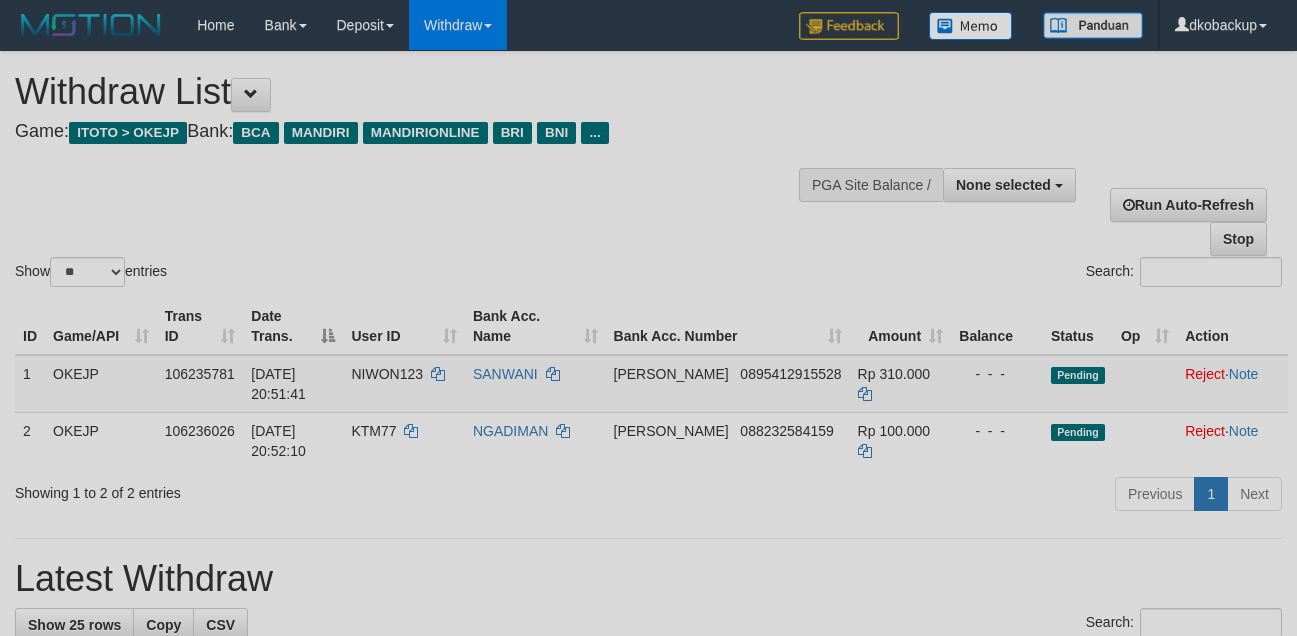 select 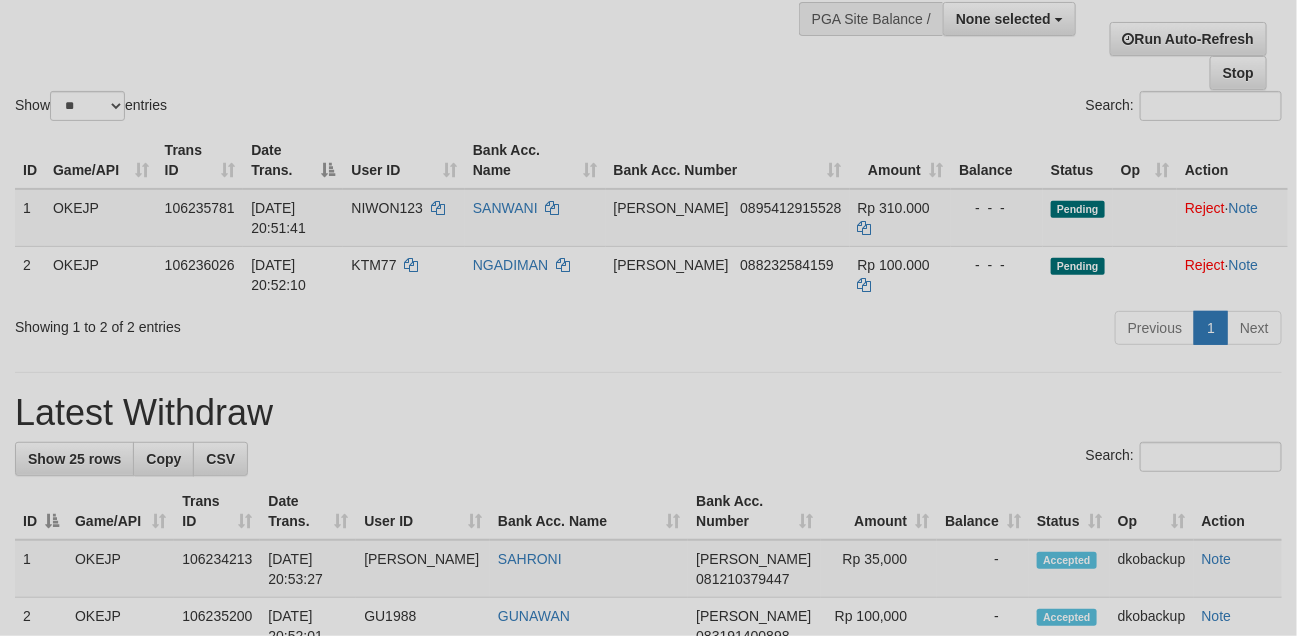 scroll, scrollTop: 0, scrollLeft: 0, axis: both 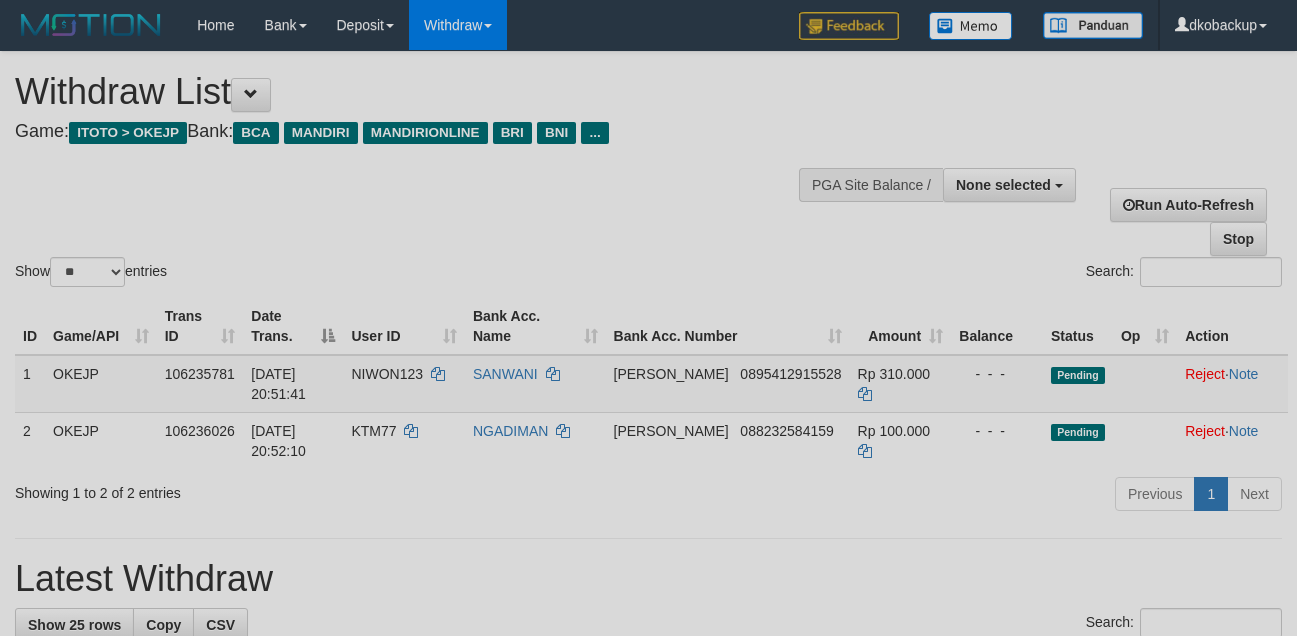 select 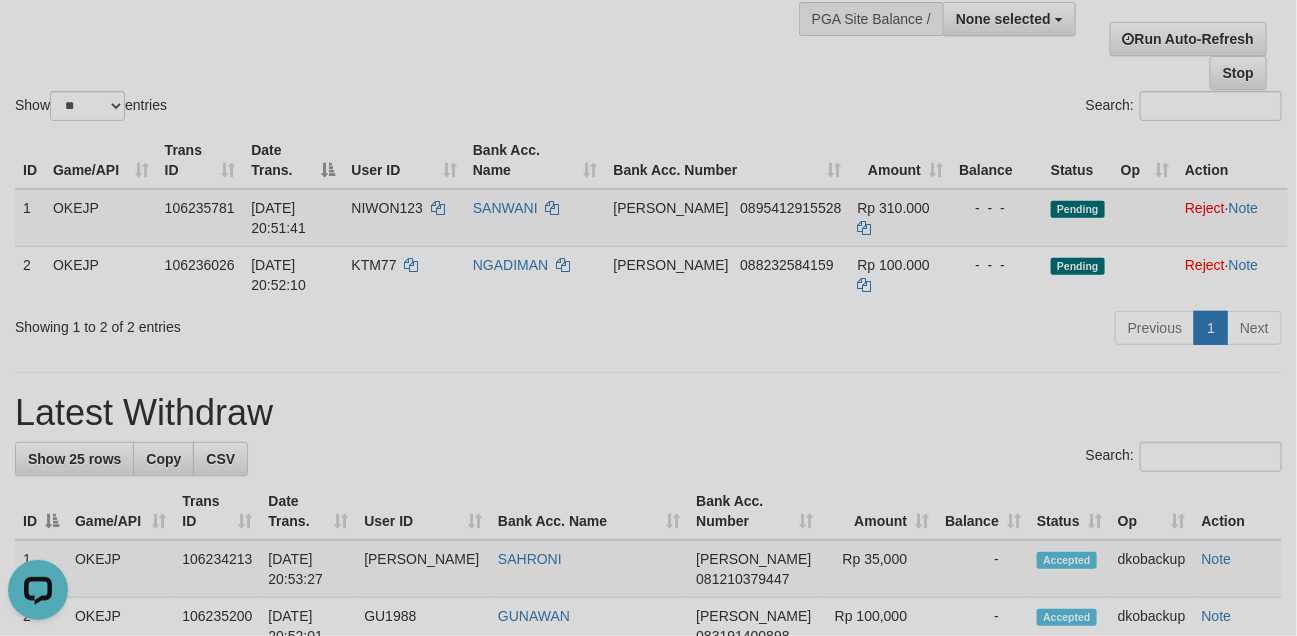 scroll, scrollTop: 0, scrollLeft: 0, axis: both 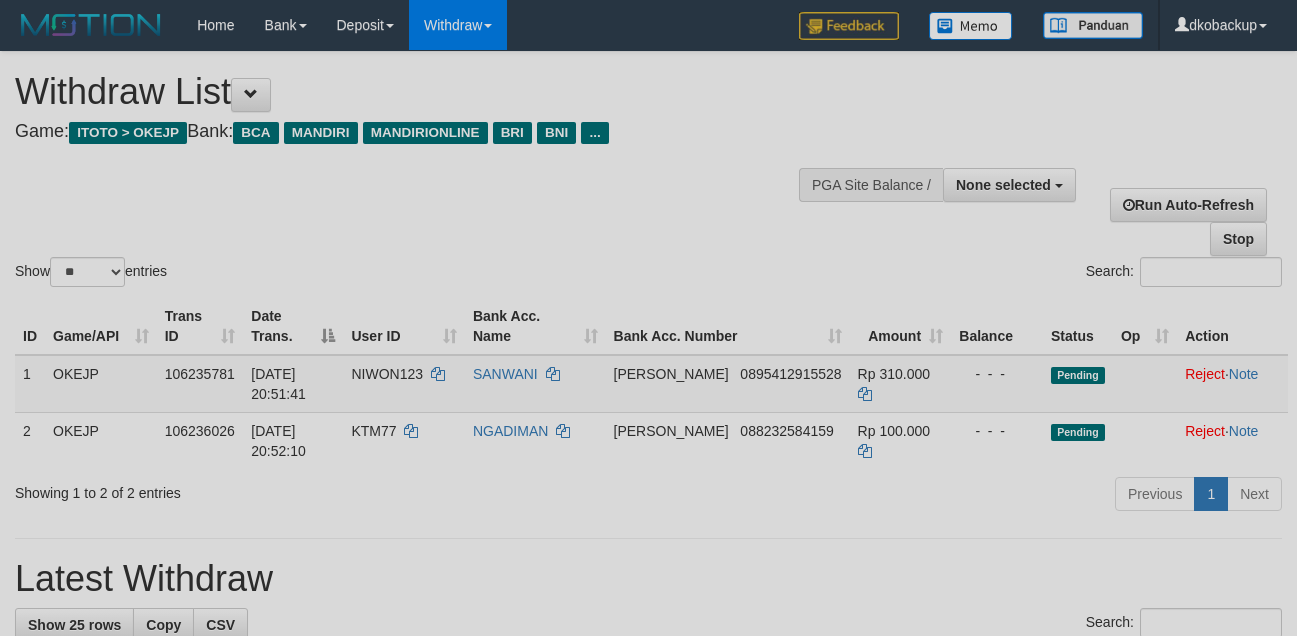 select 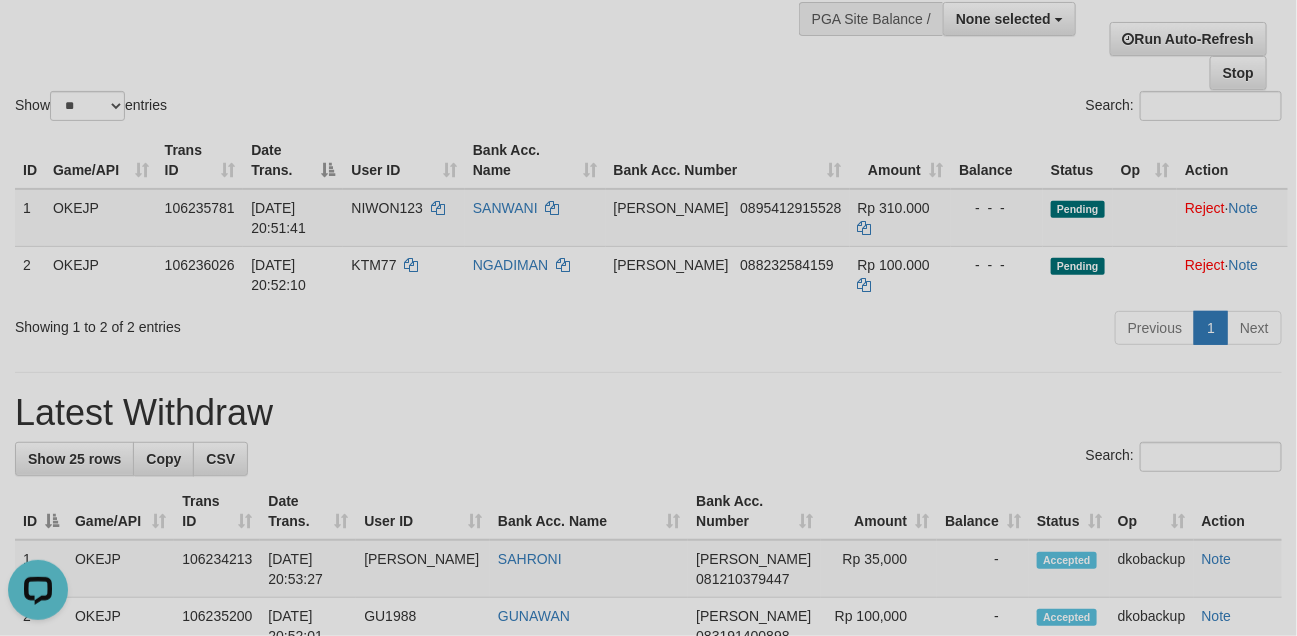 scroll, scrollTop: 0, scrollLeft: 0, axis: both 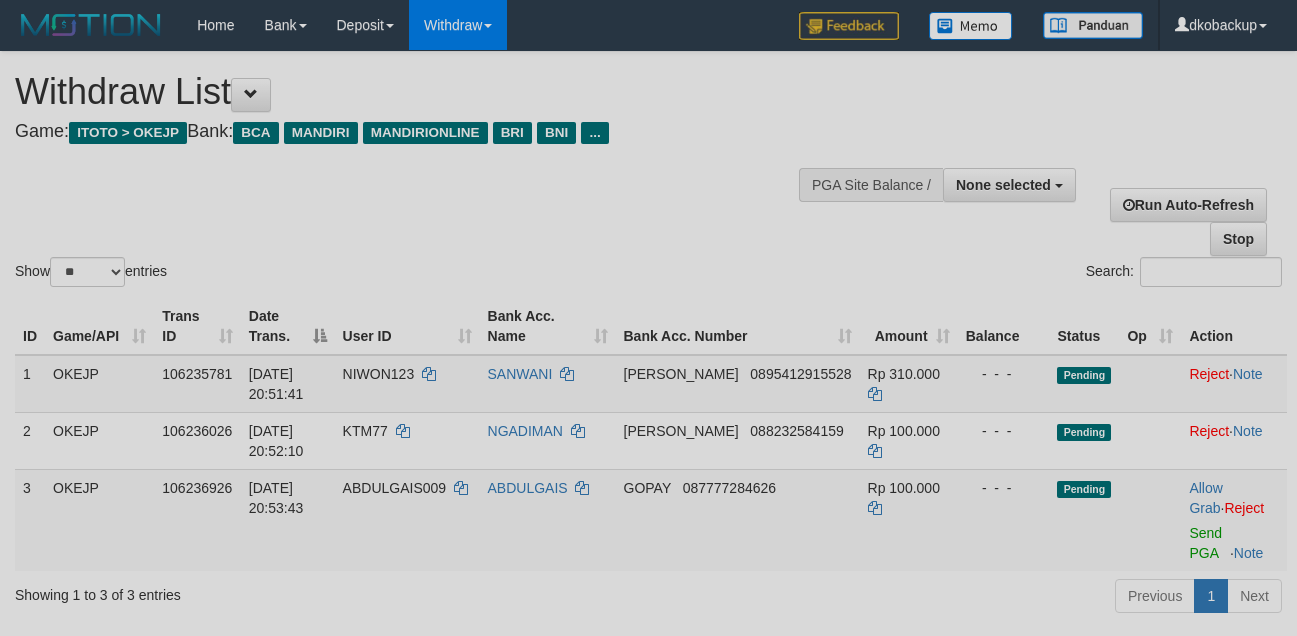 select 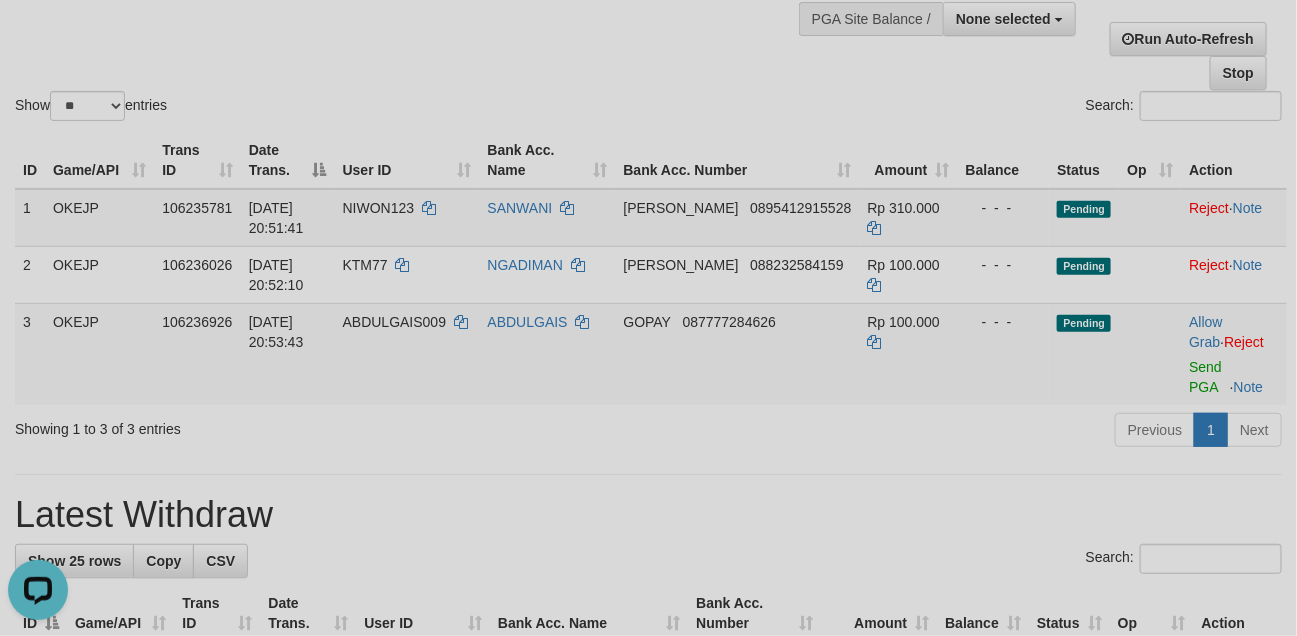 scroll, scrollTop: 0, scrollLeft: 0, axis: both 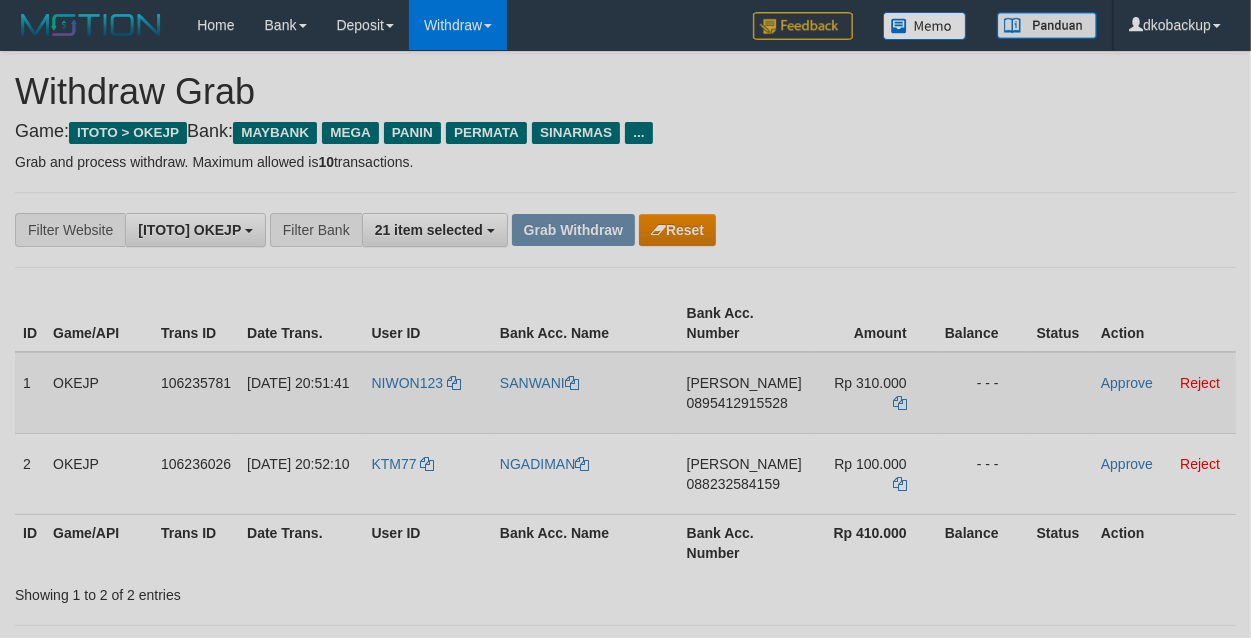 click on "NIWON123" at bounding box center (428, 393) 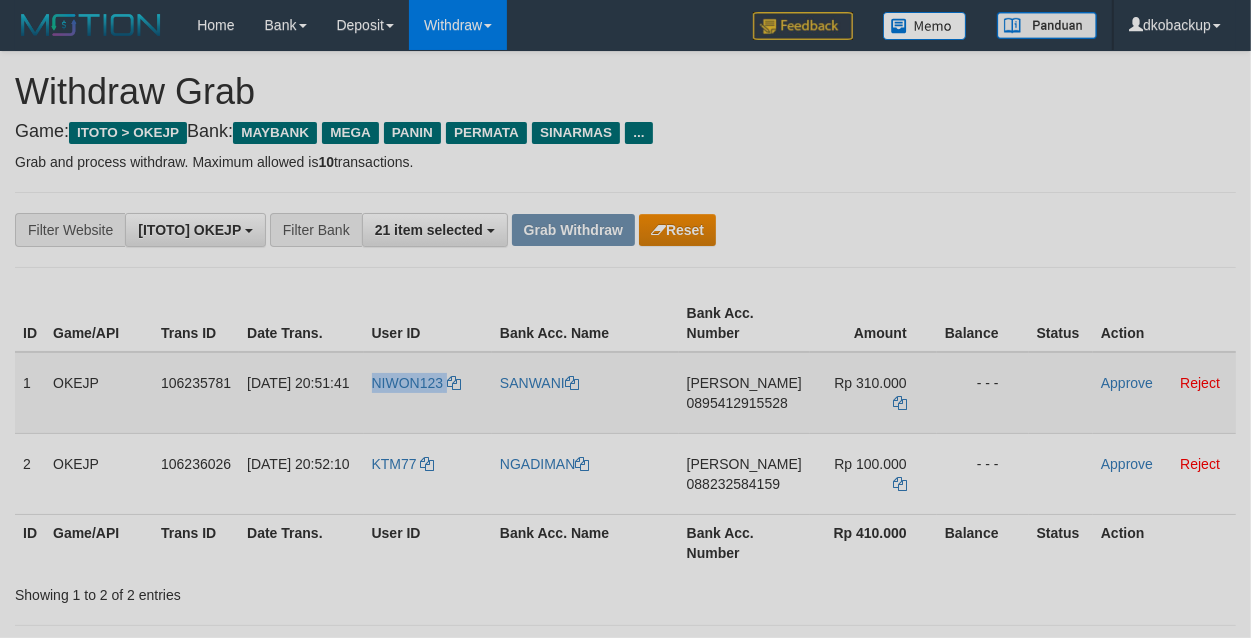 click on "NIWON123" at bounding box center [428, 393] 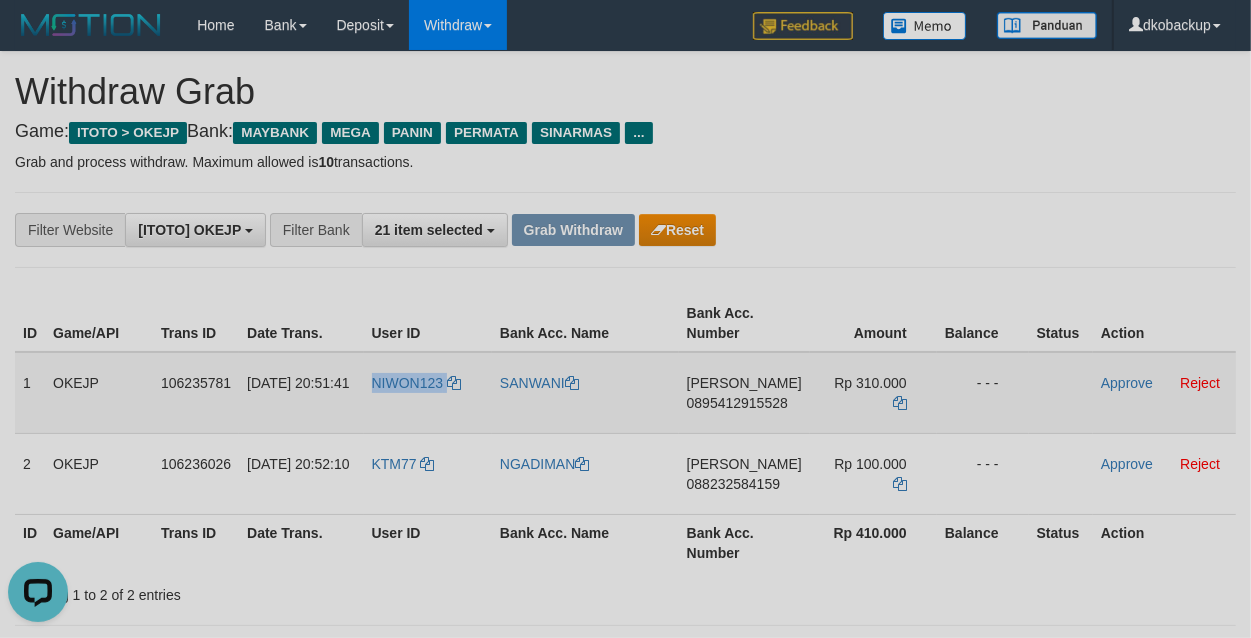 scroll, scrollTop: 0, scrollLeft: 0, axis: both 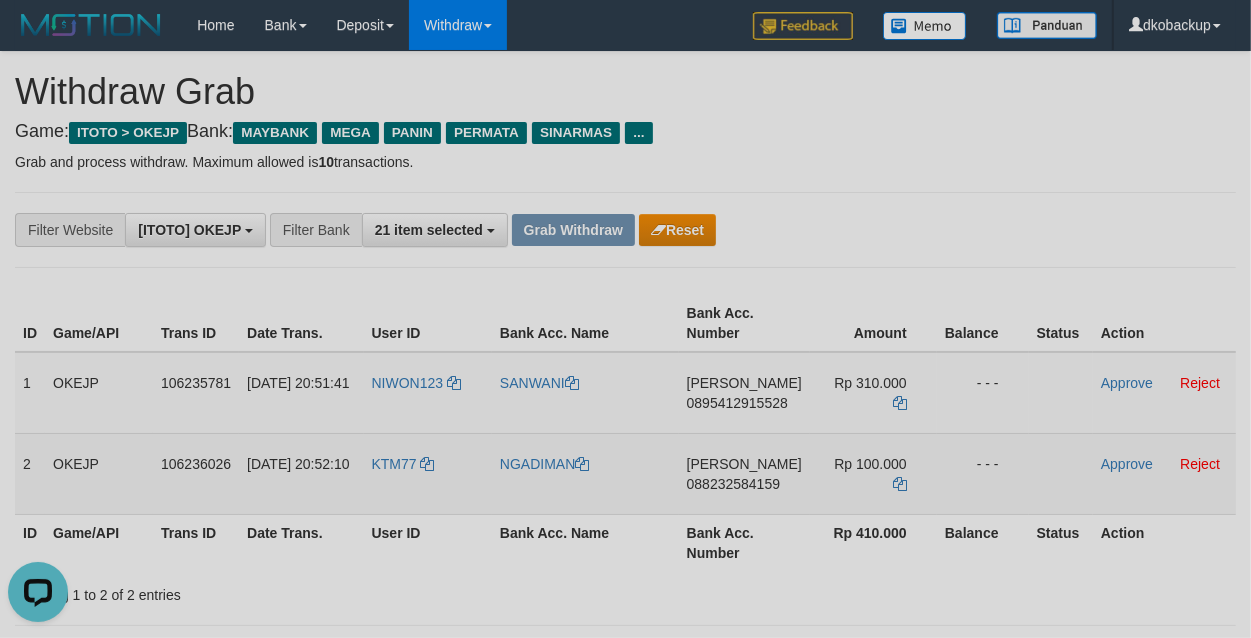 click on "KTM77" at bounding box center [428, 473] 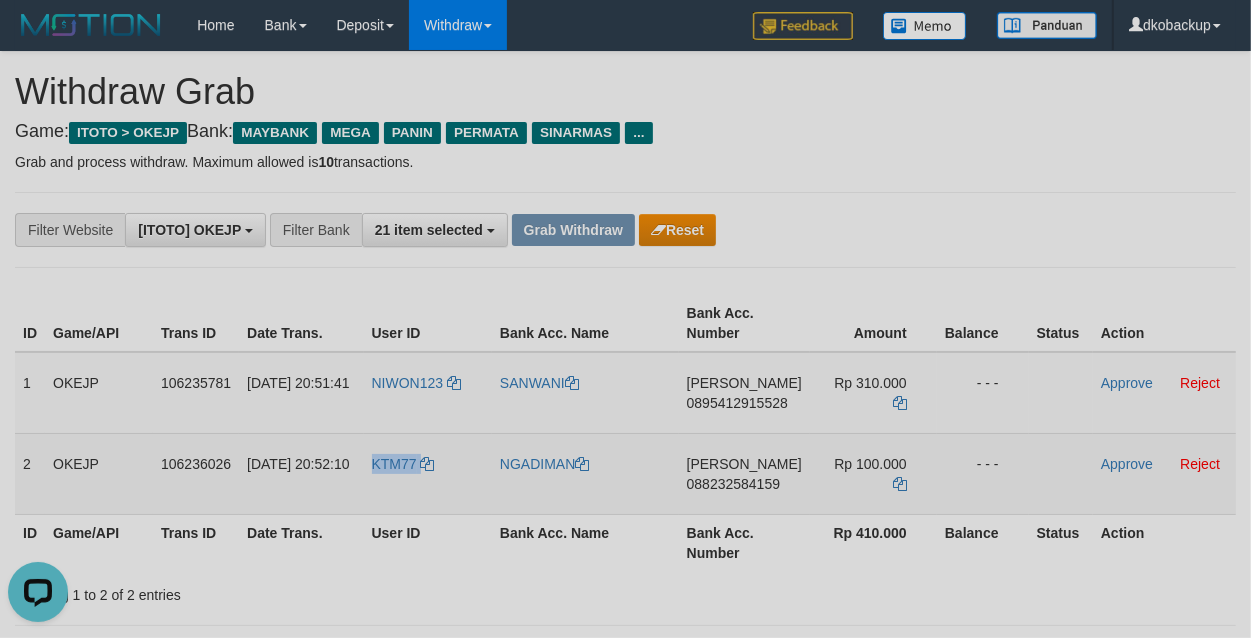 click on "KTM77" at bounding box center (428, 473) 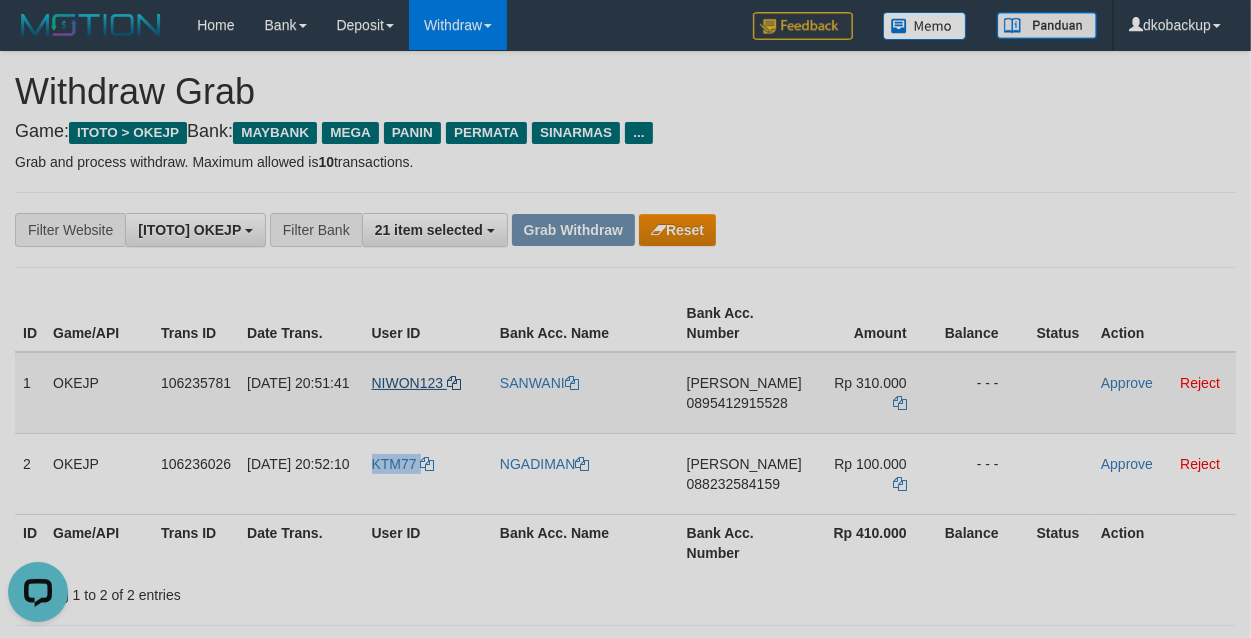 copy on "KTM77" 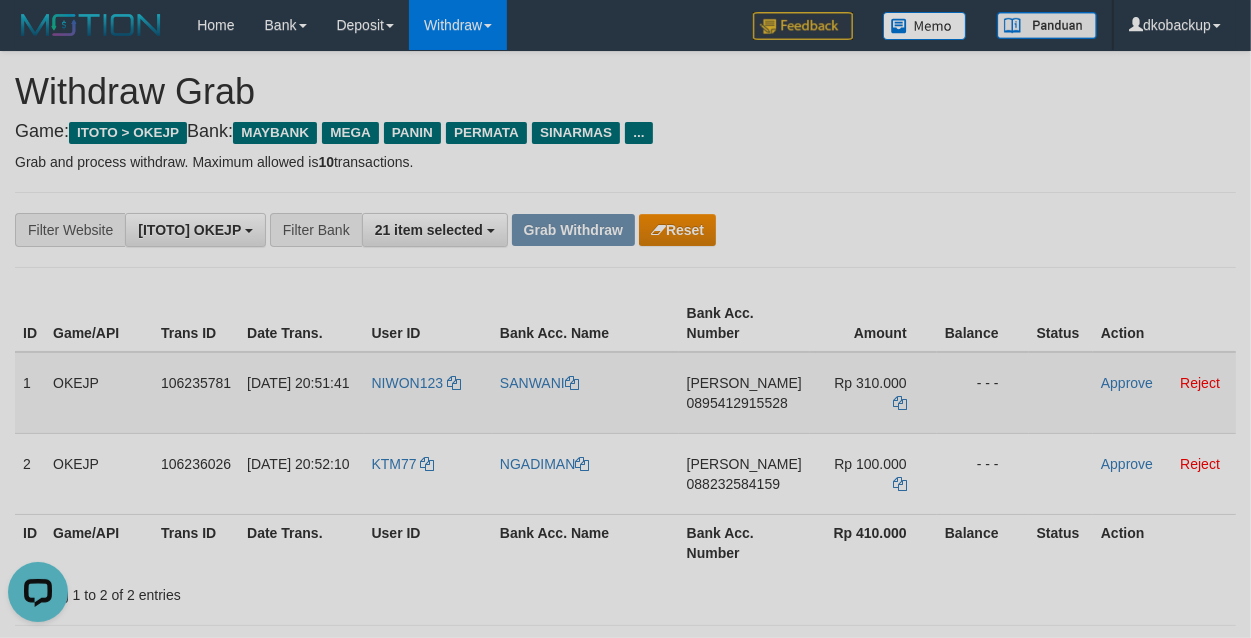 click on "DANA
0895412915528" at bounding box center [744, 393] 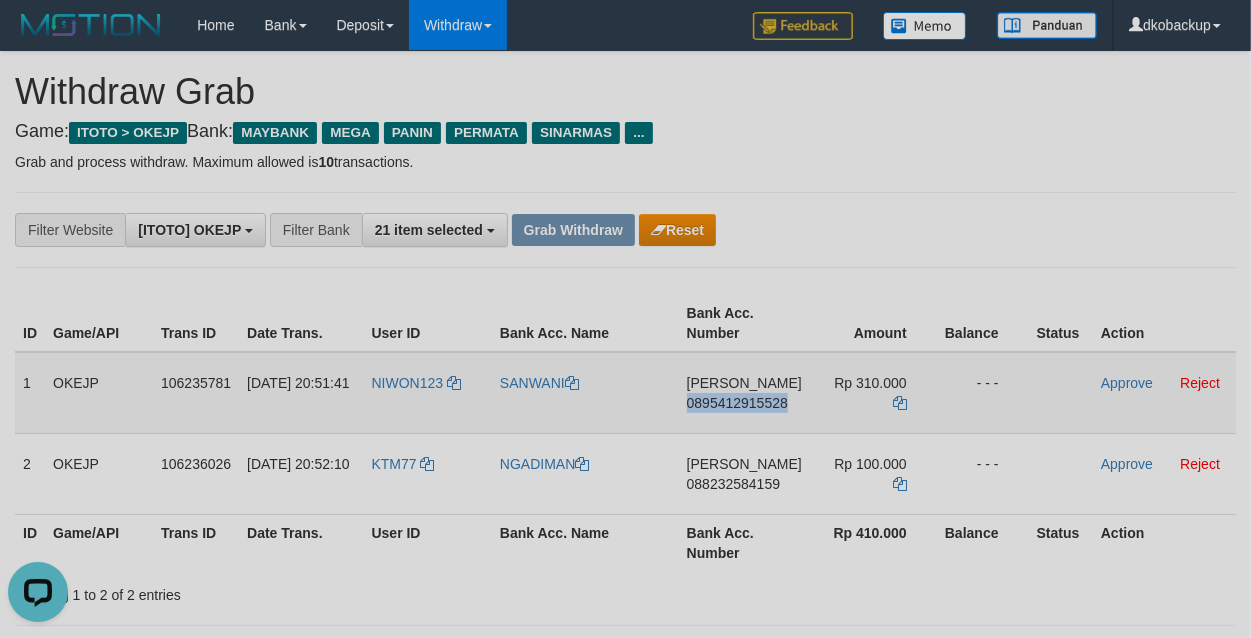 click on "DANA
0895412915528" at bounding box center (744, 393) 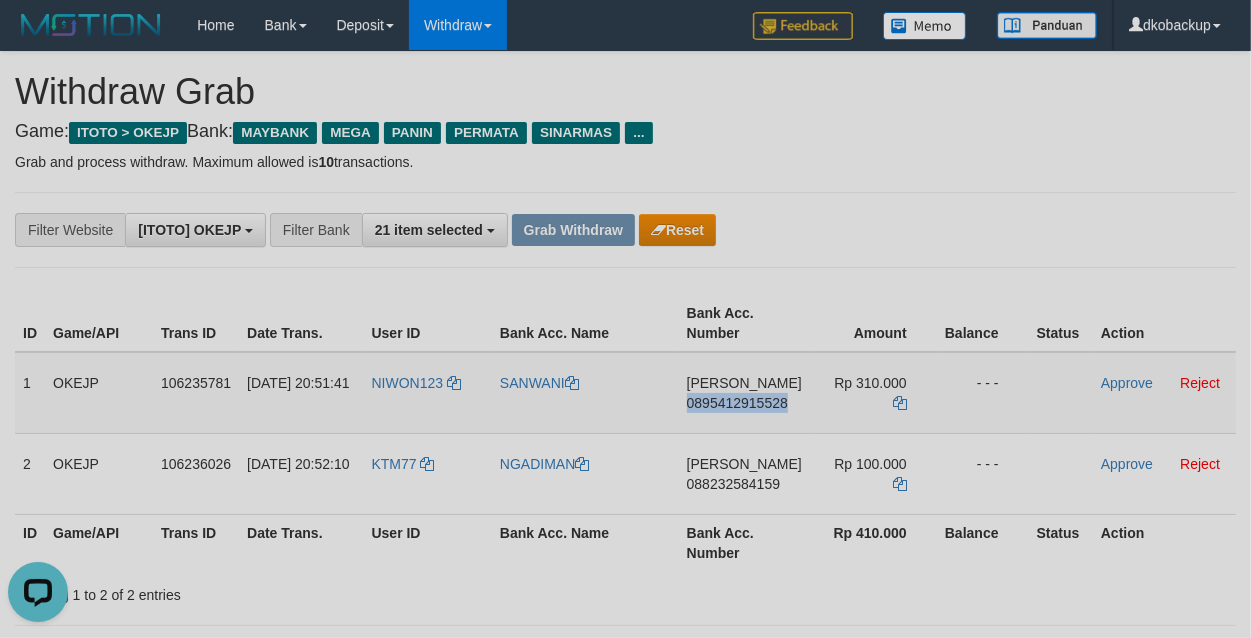 copy on "0895412915528" 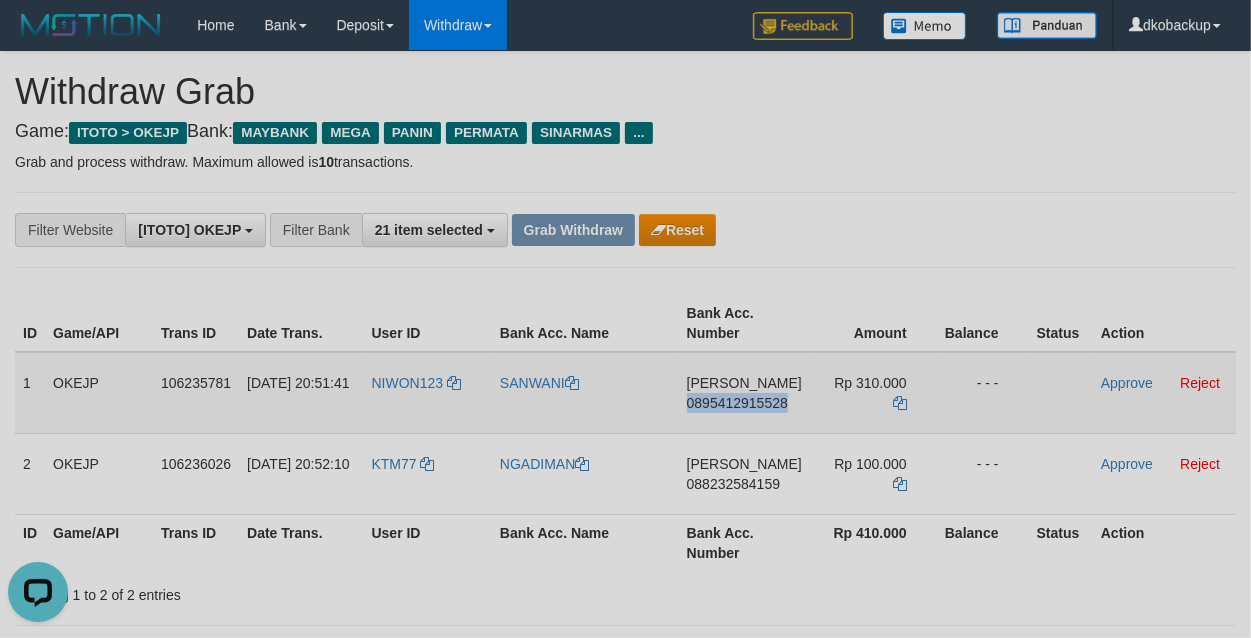 click on "DANA
0895412915528" at bounding box center (744, 393) 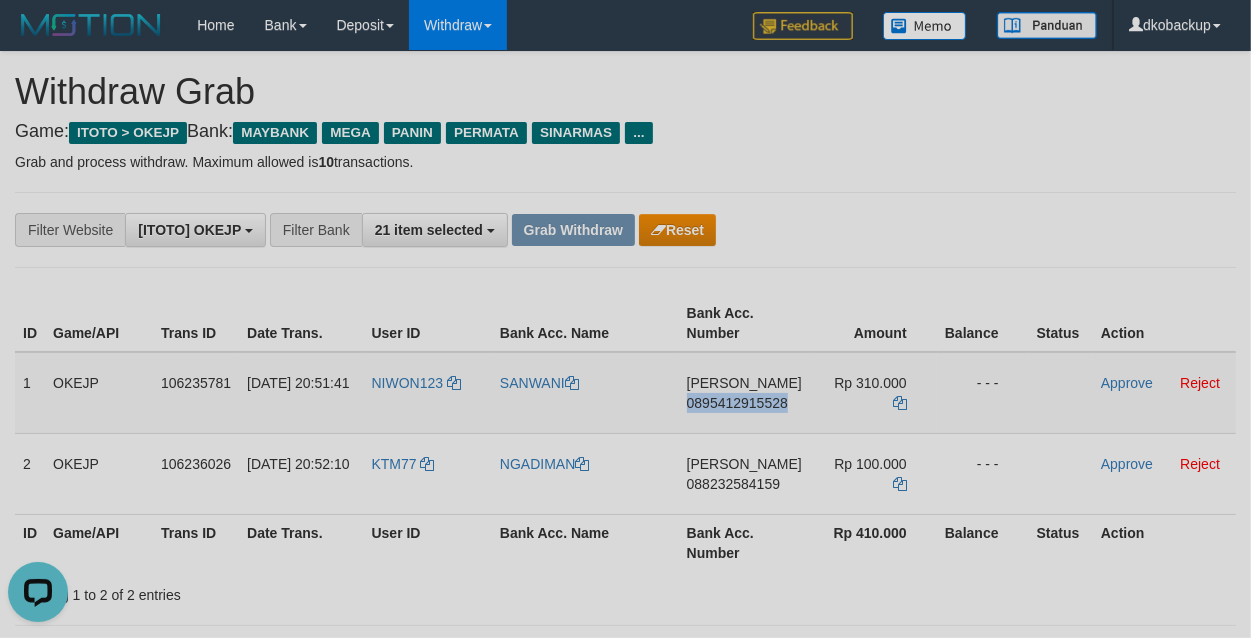 copy on "0895412915528" 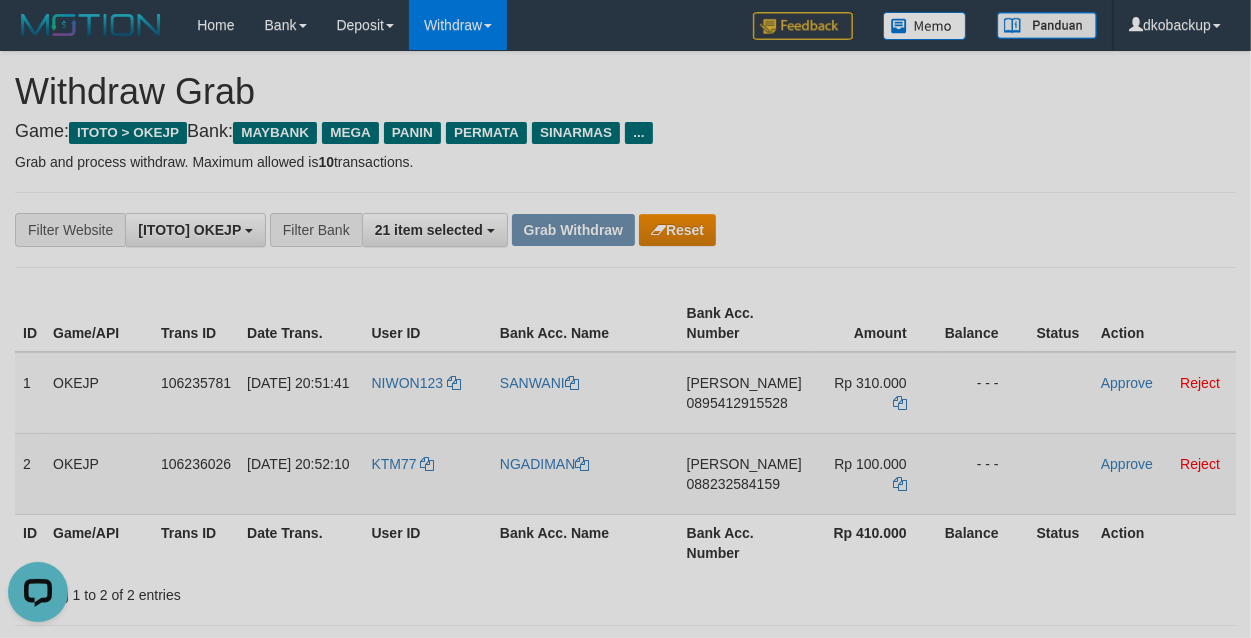 click on "DANA
088232584159" at bounding box center (744, 473) 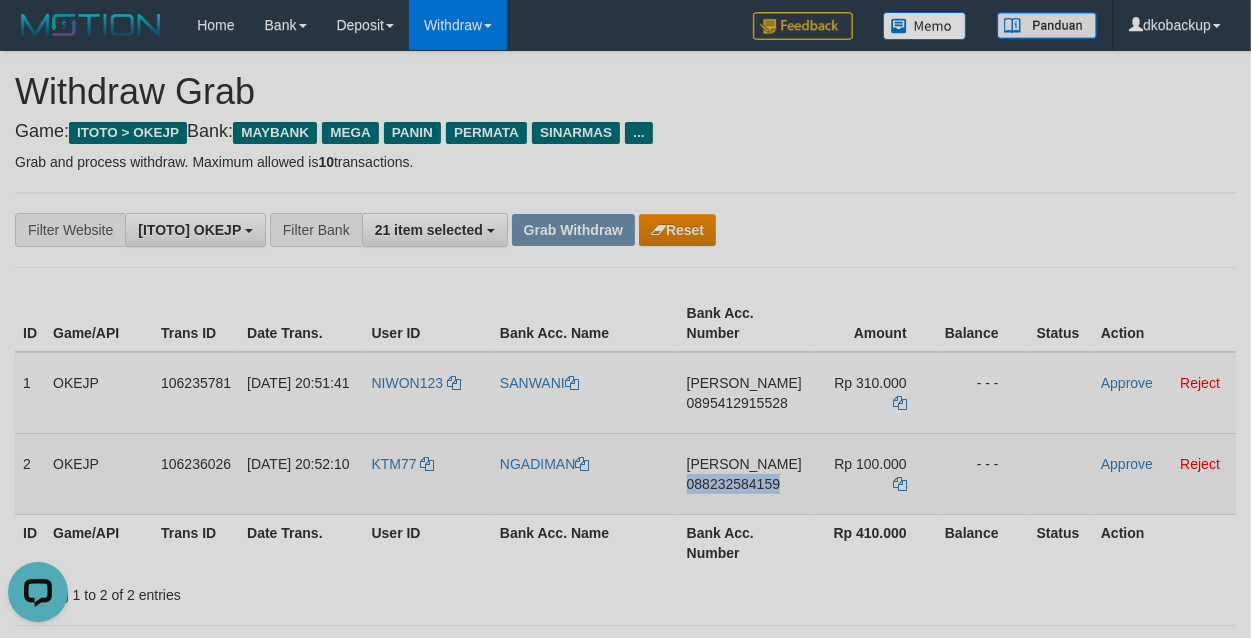 click on "DANA
088232584159" at bounding box center [744, 473] 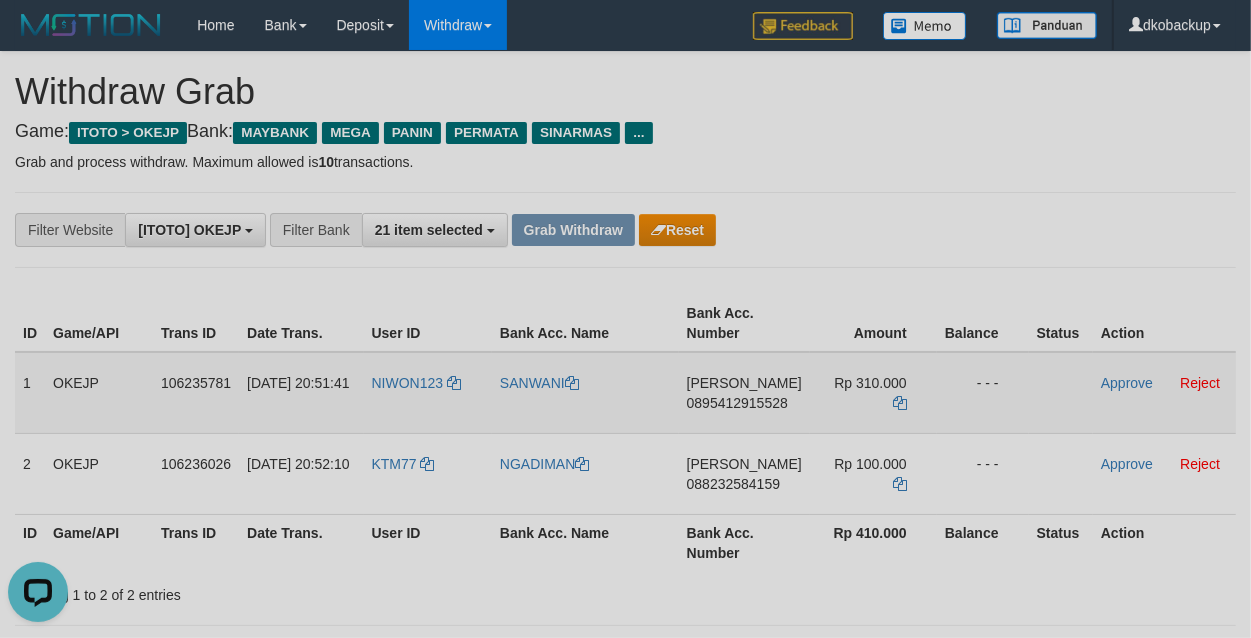click on "NIWON123" at bounding box center (428, 393) 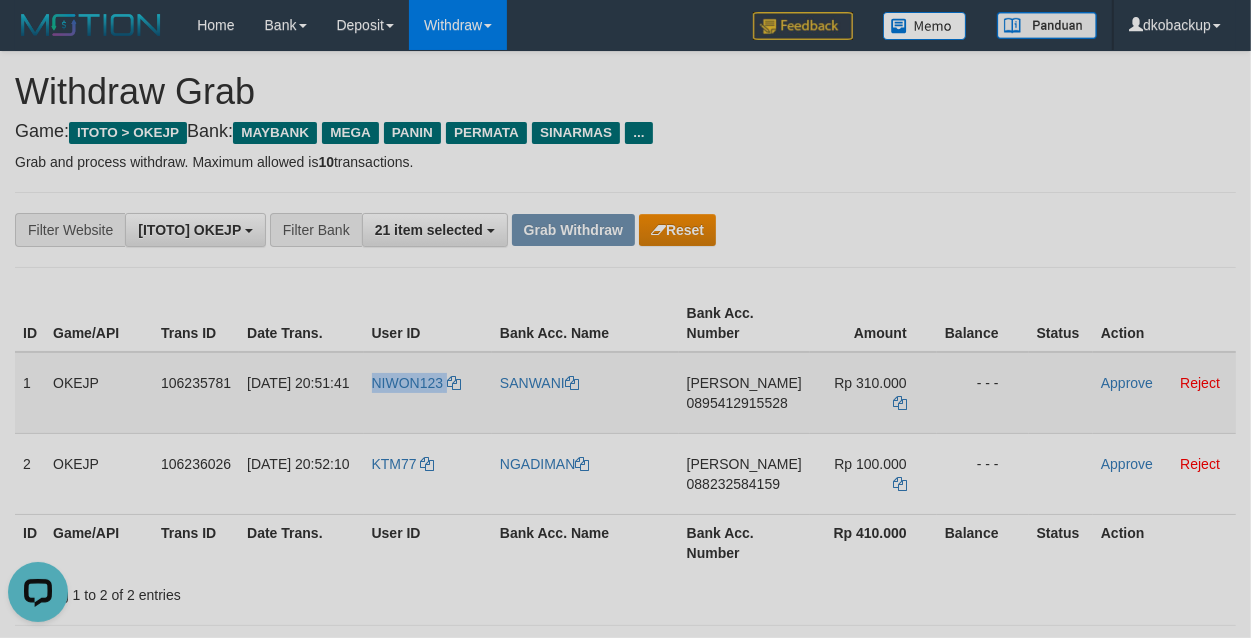 click on "NIWON123" at bounding box center [428, 393] 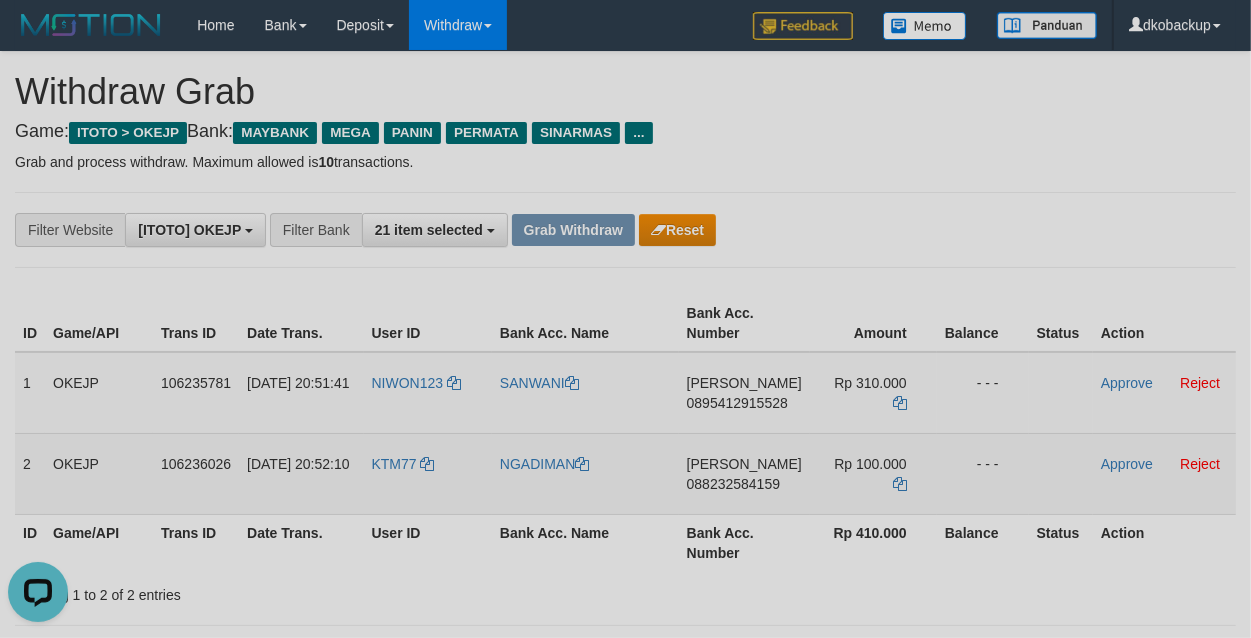 click on "KTM77" at bounding box center (428, 473) 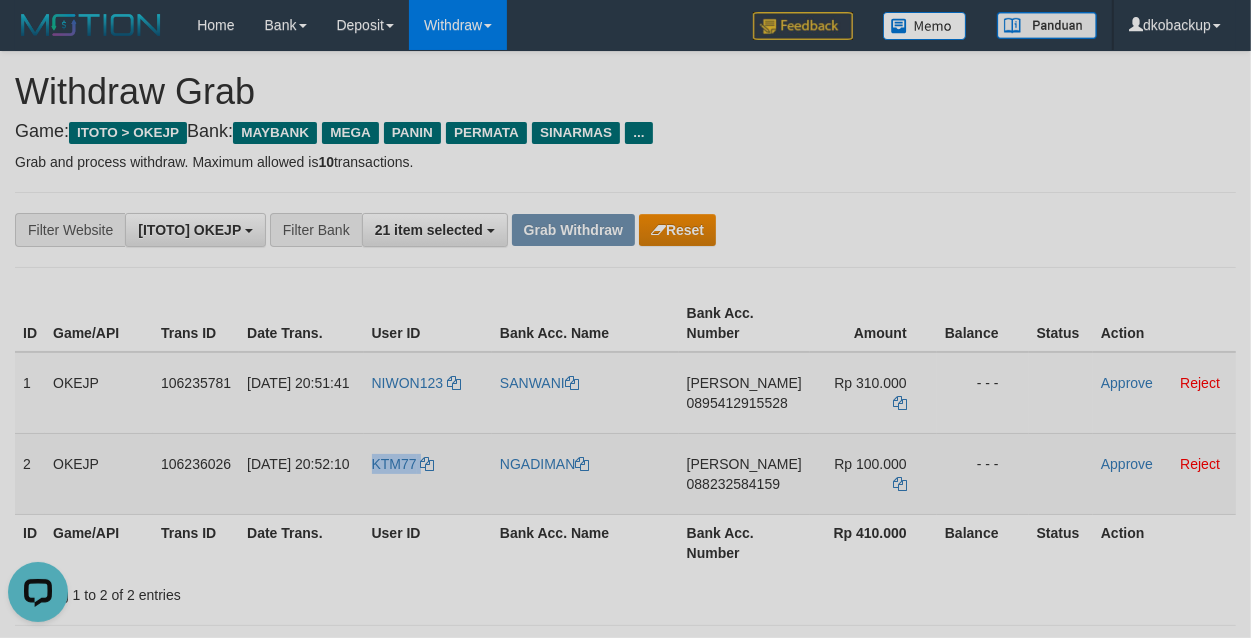 click on "KTM77" at bounding box center [428, 473] 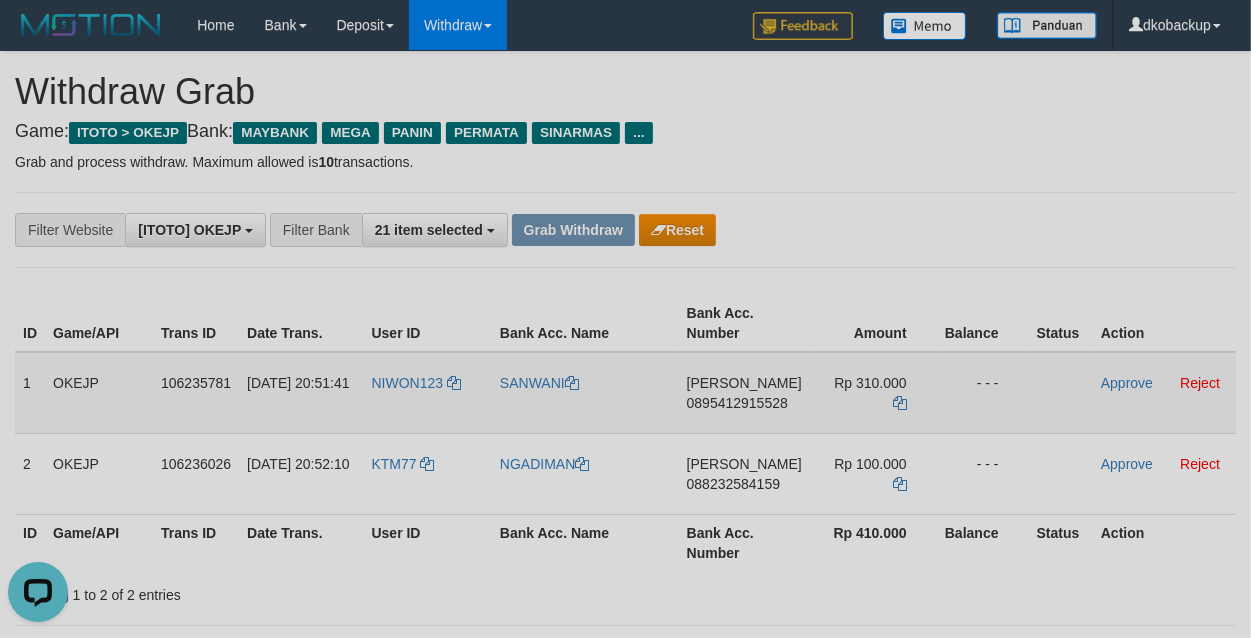 click on "SANWANI" at bounding box center (585, 393) 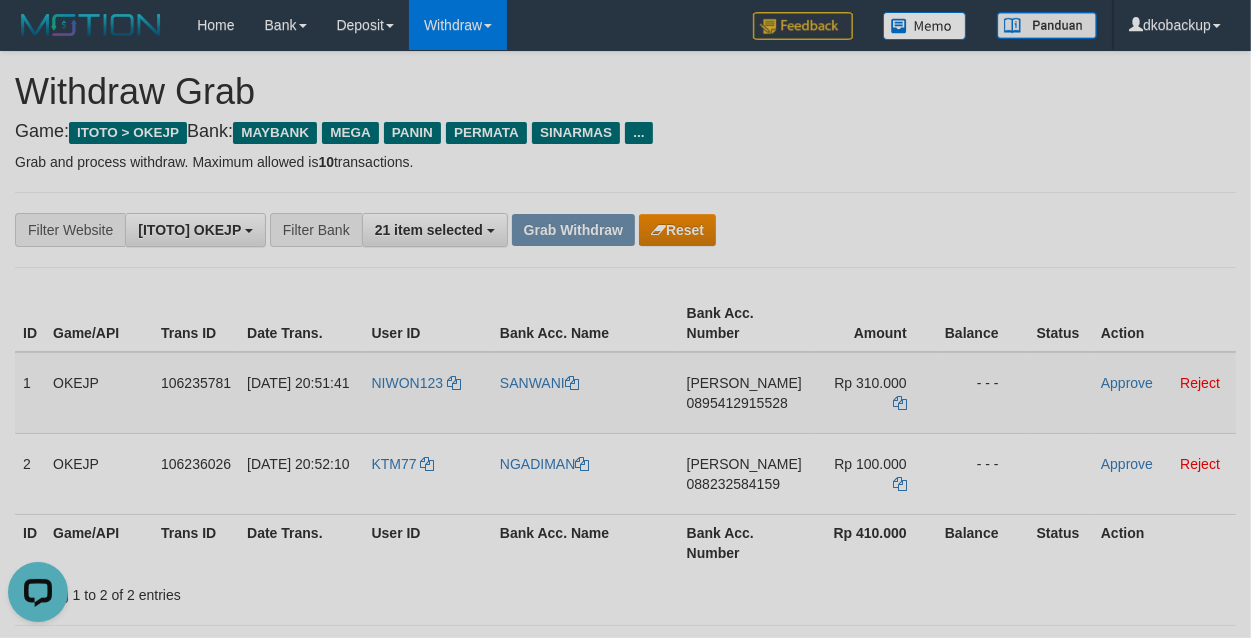 copy on "SANWANI" 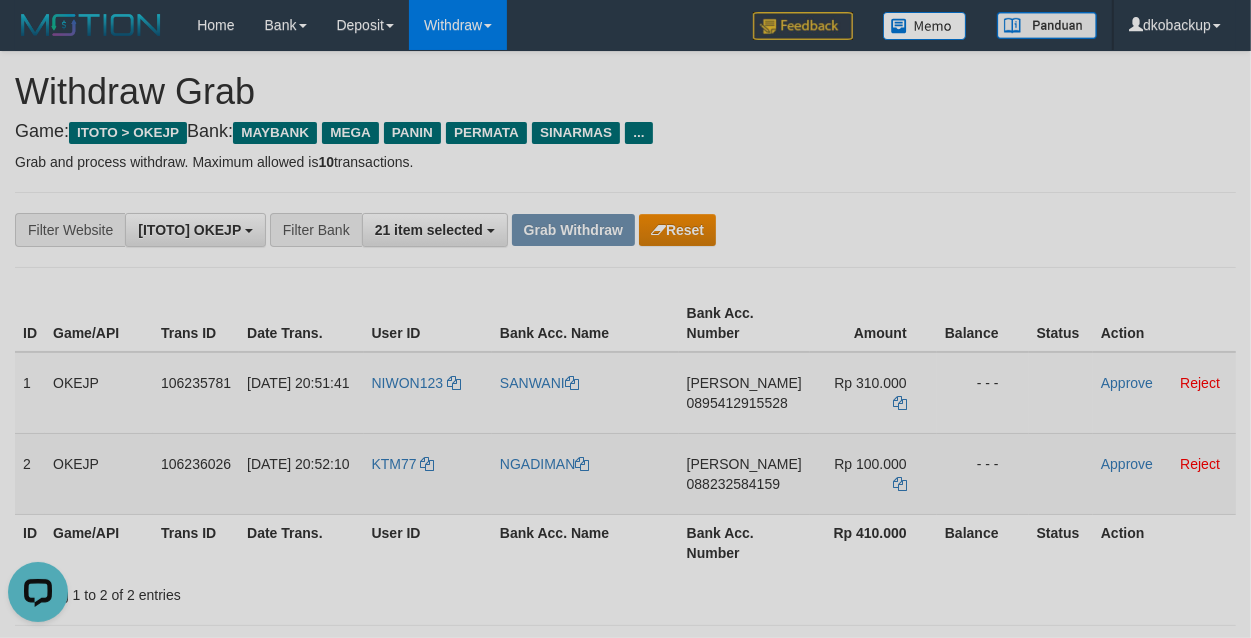 click on "NGADIMAN" at bounding box center [585, 473] 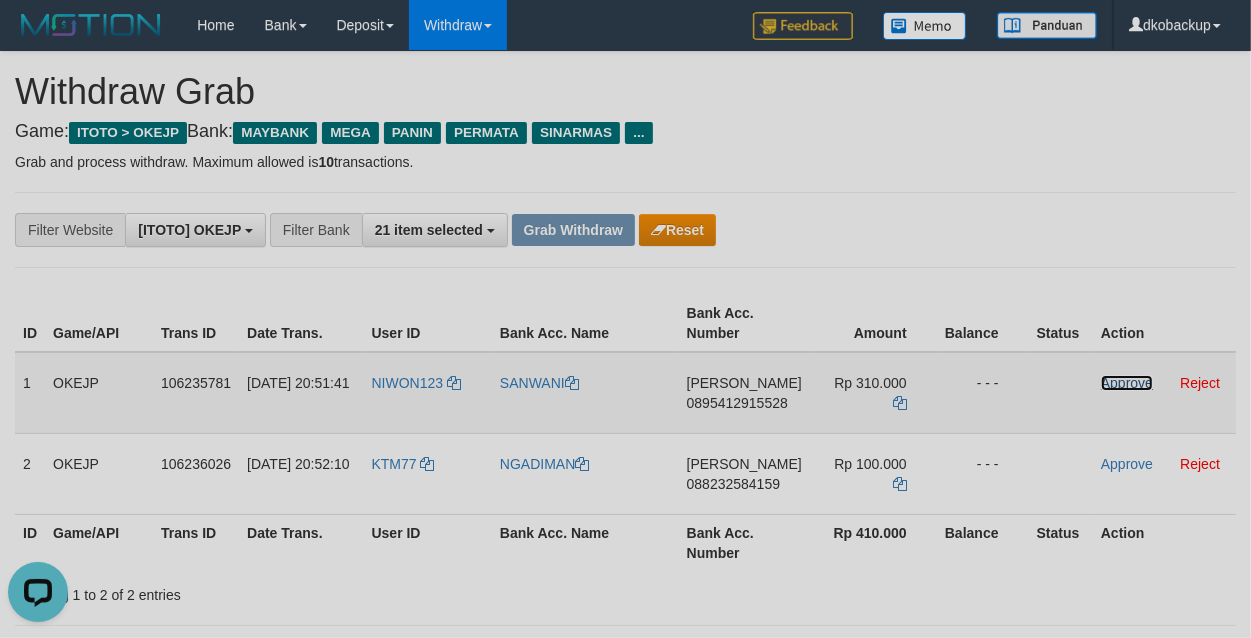 click on "Approve" at bounding box center [1127, 383] 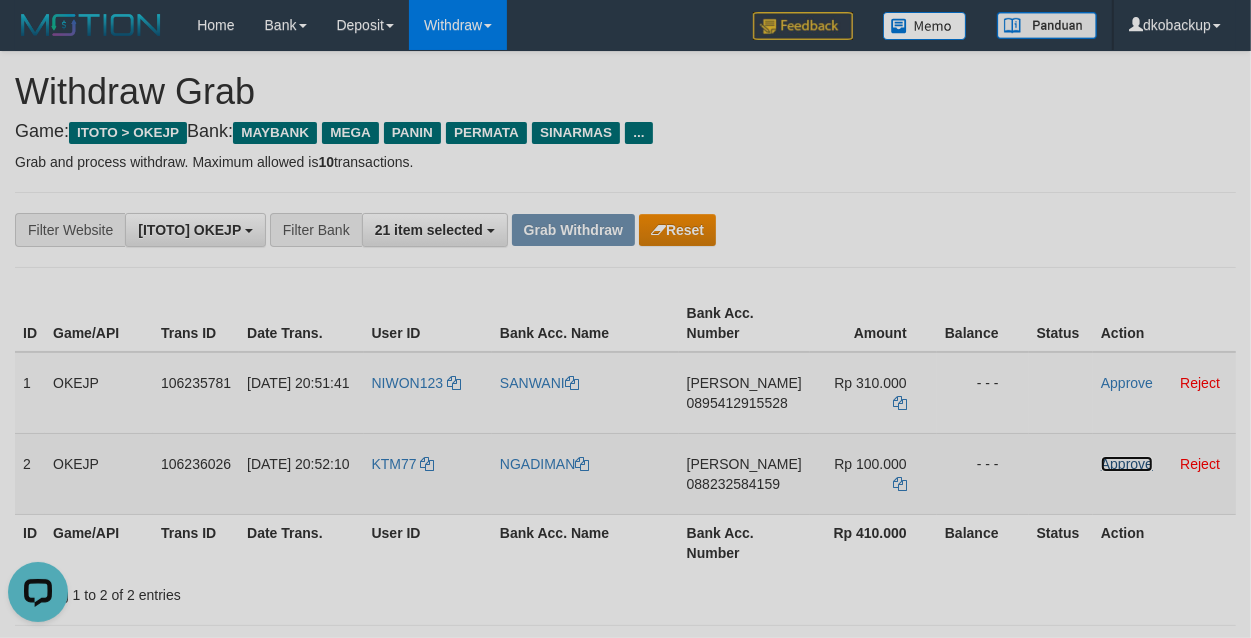 click on "Approve" at bounding box center (1127, 464) 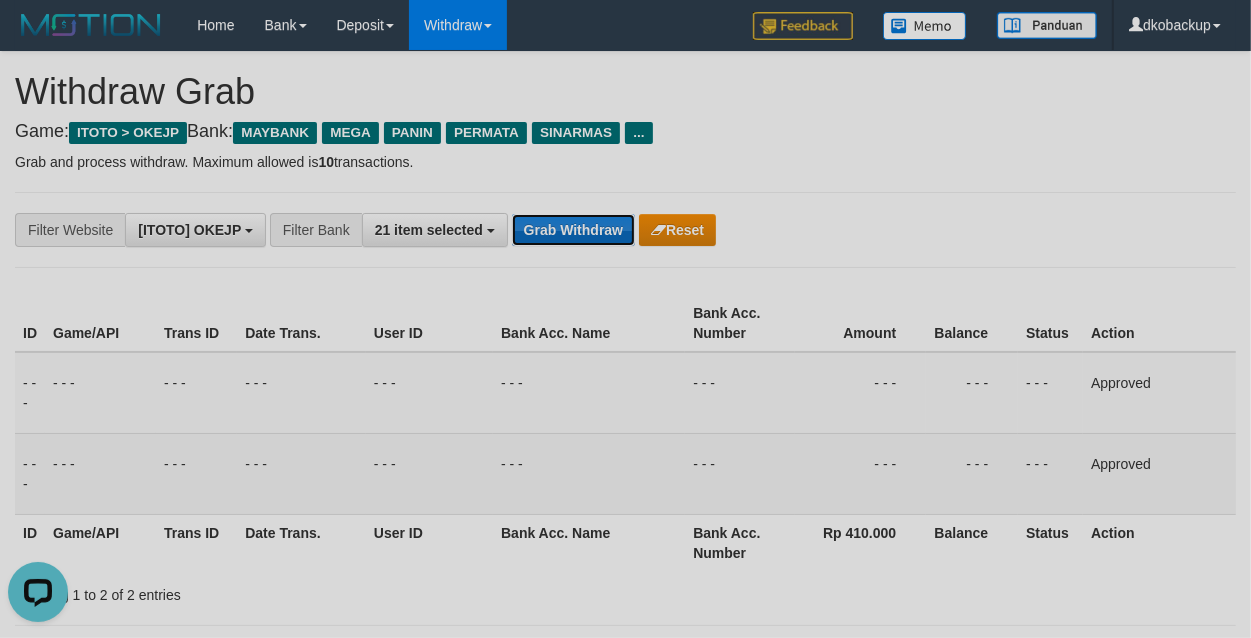 click on "Grab Withdraw" at bounding box center [573, 230] 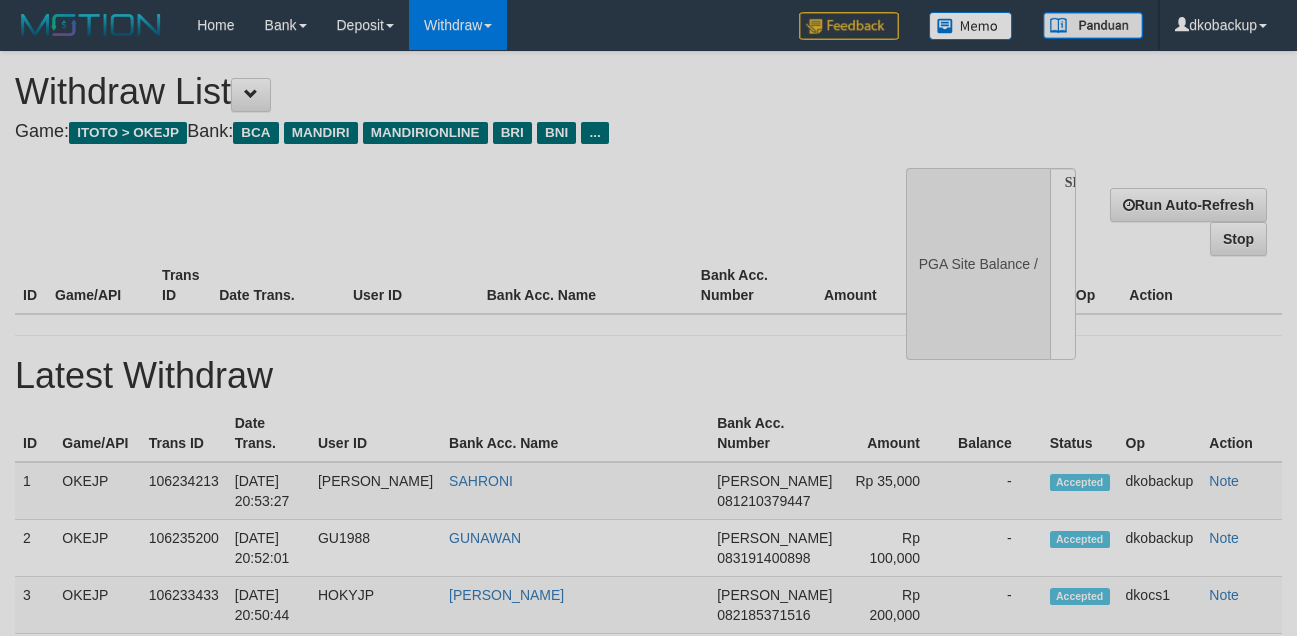select 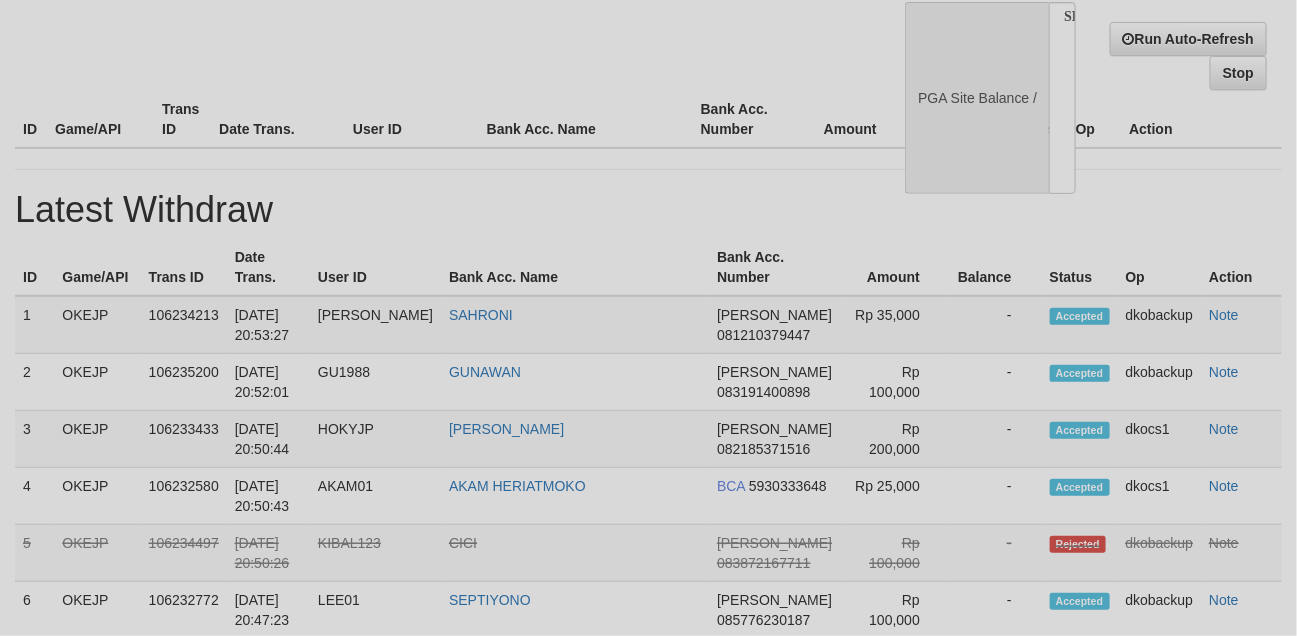 select on "**" 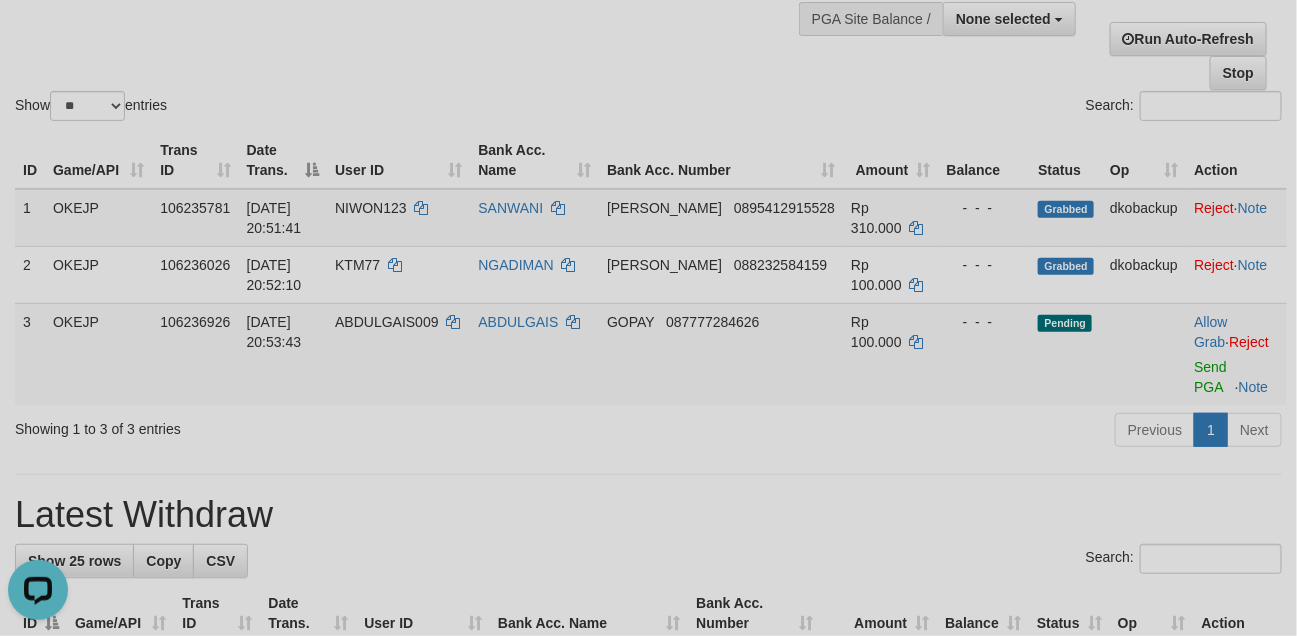 scroll, scrollTop: 0, scrollLeft: 0, axis: both 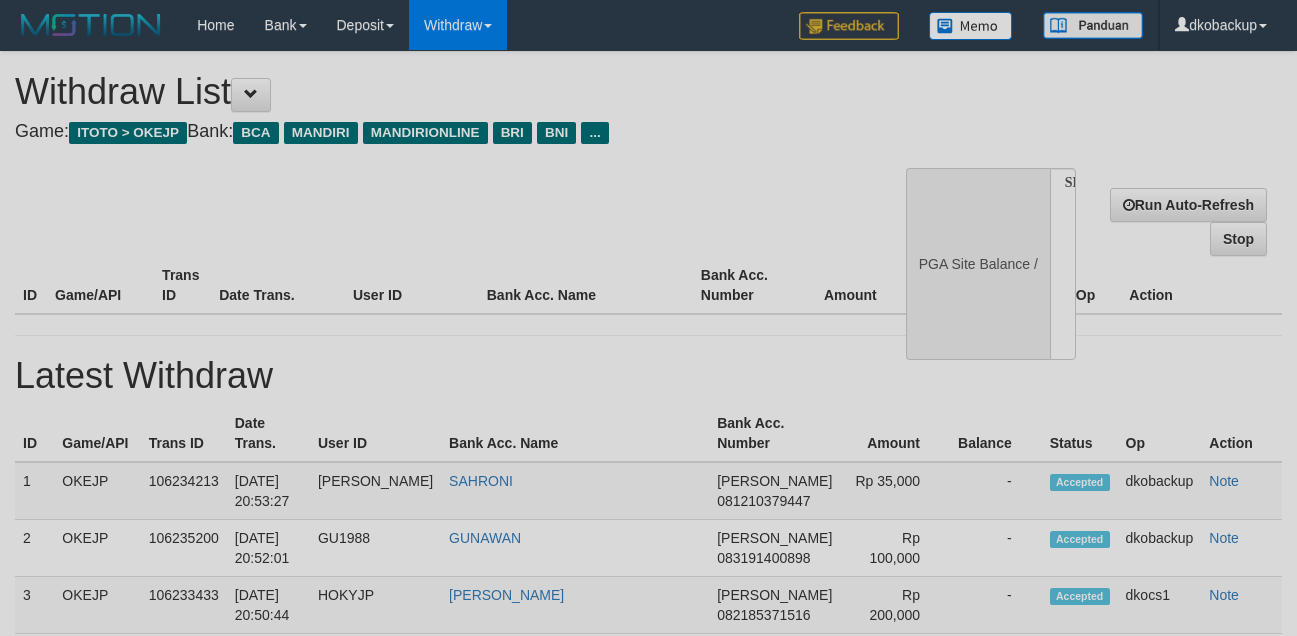 select 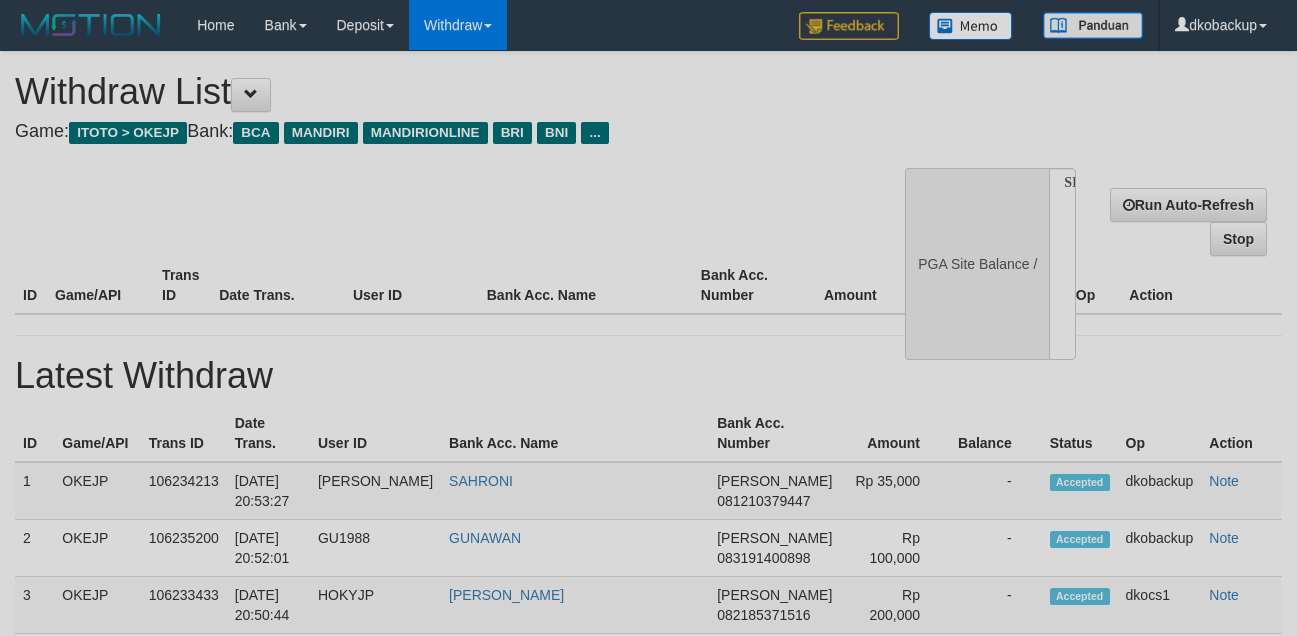 scroll, scrollTop: 166, scrollLeft: 0, axis: vertical 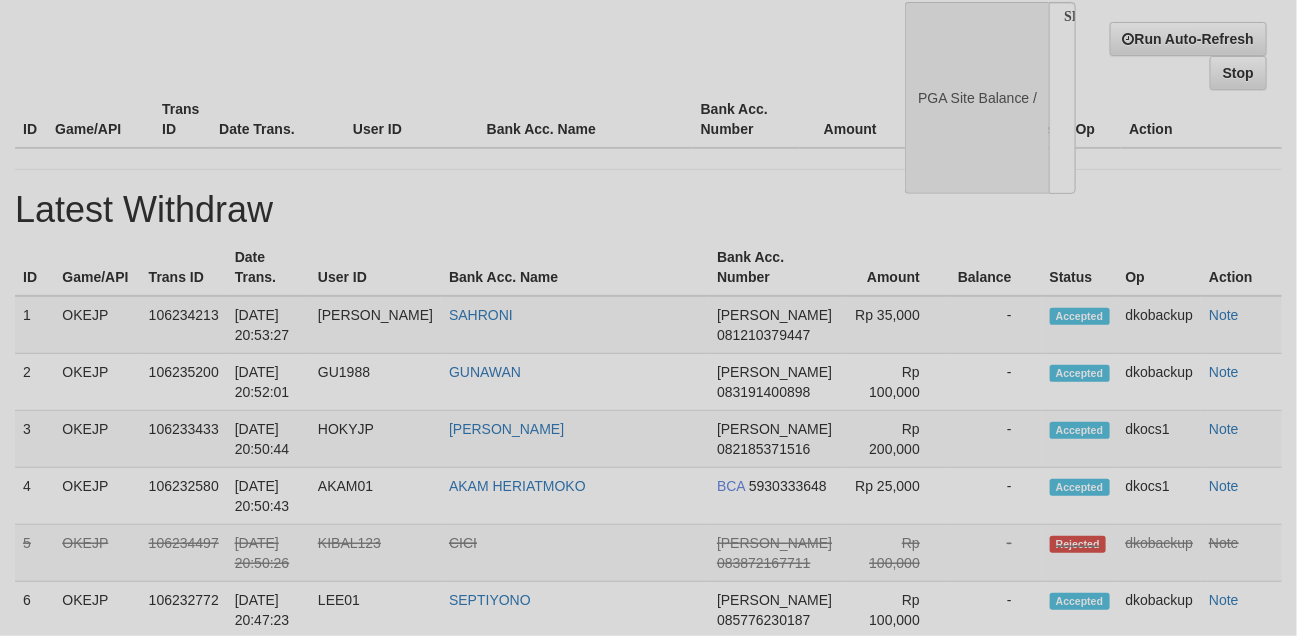 select on "**" 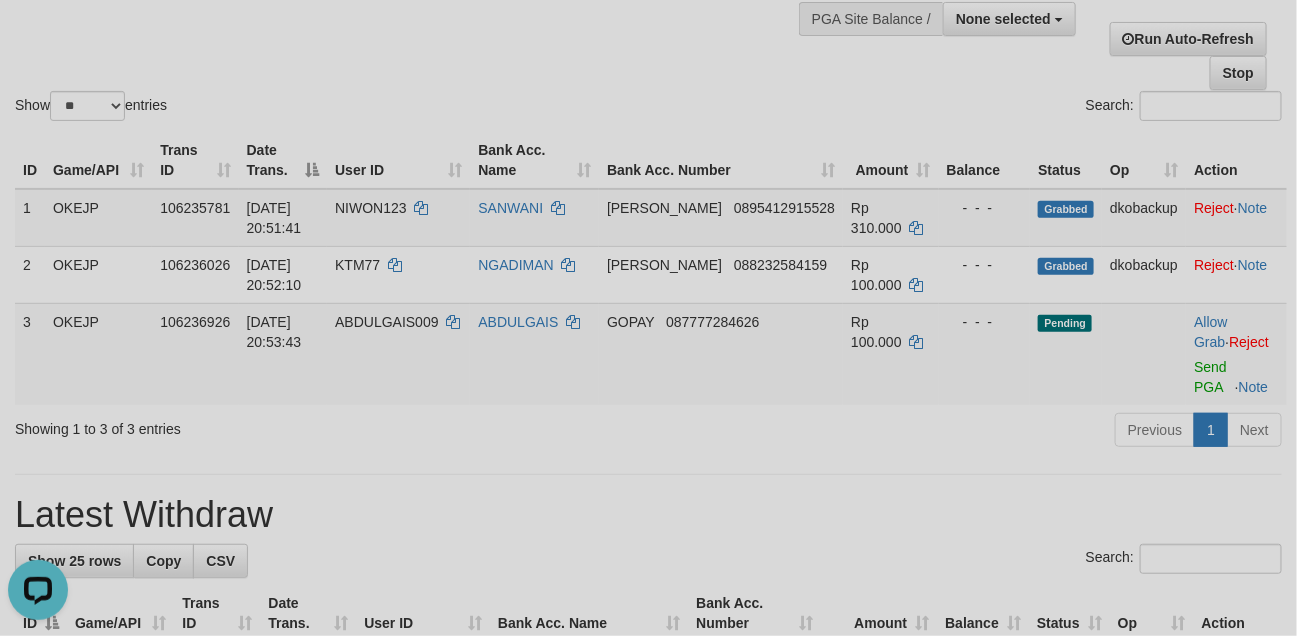 scroll, scrollTop: 0, scrollLeft: 0, axis: both 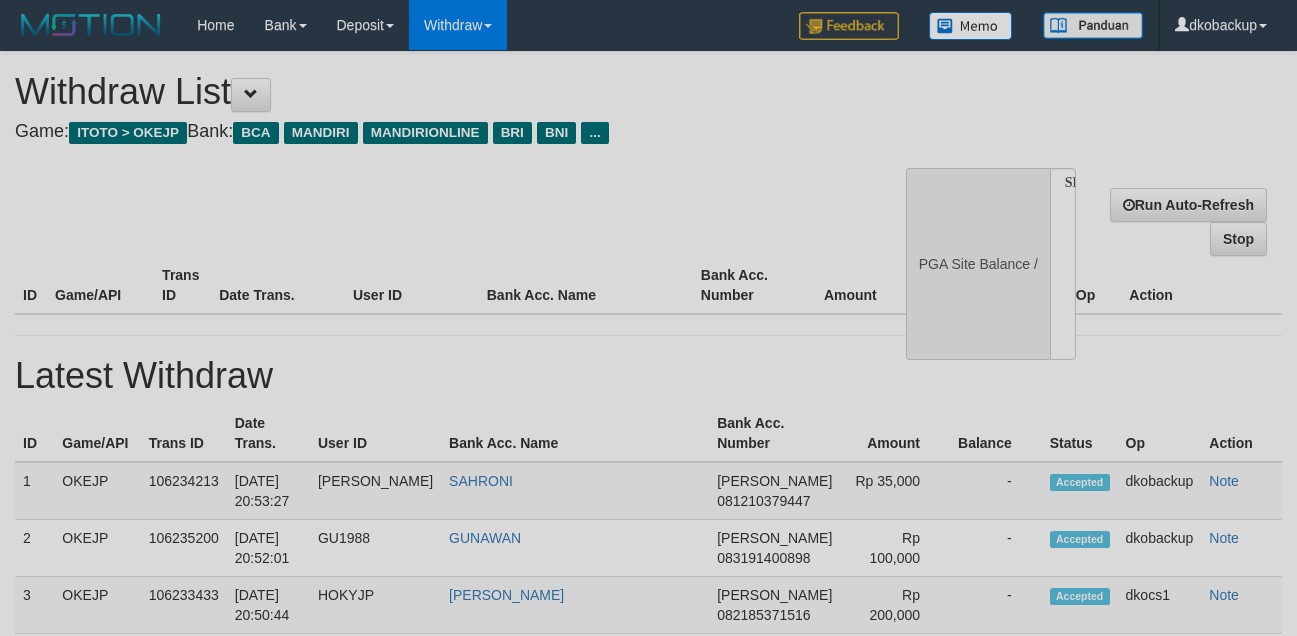 select 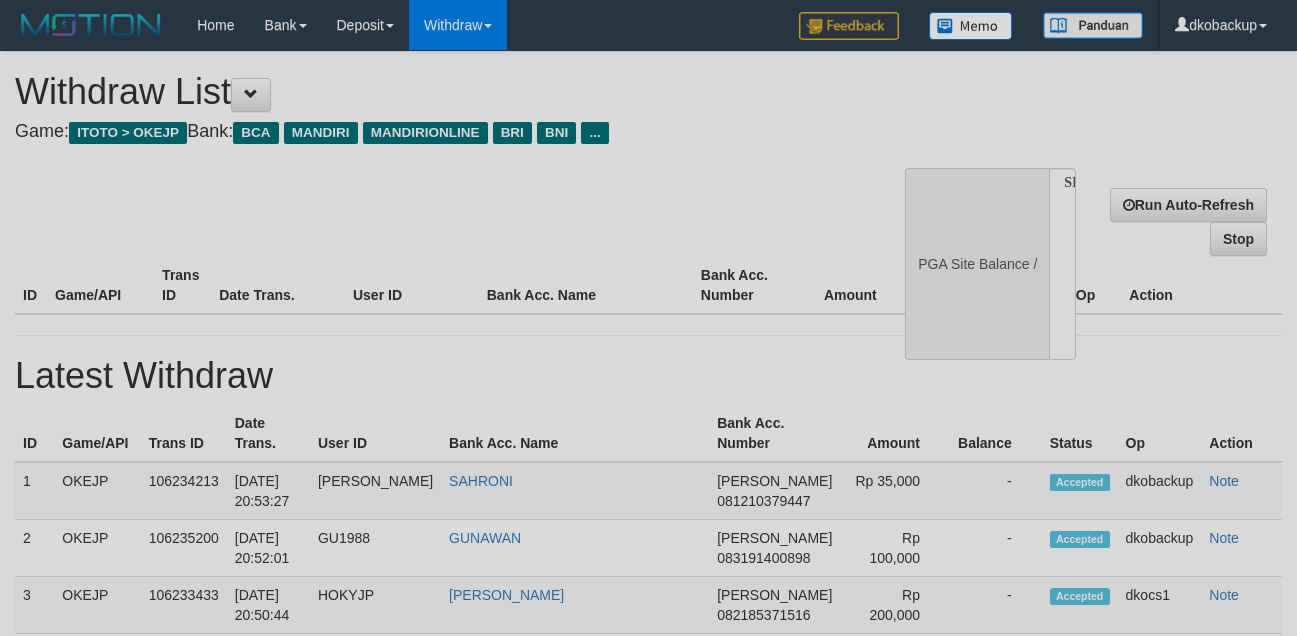 scroll, scrollTop: 166, scrollLeft: 0, axis: vertical 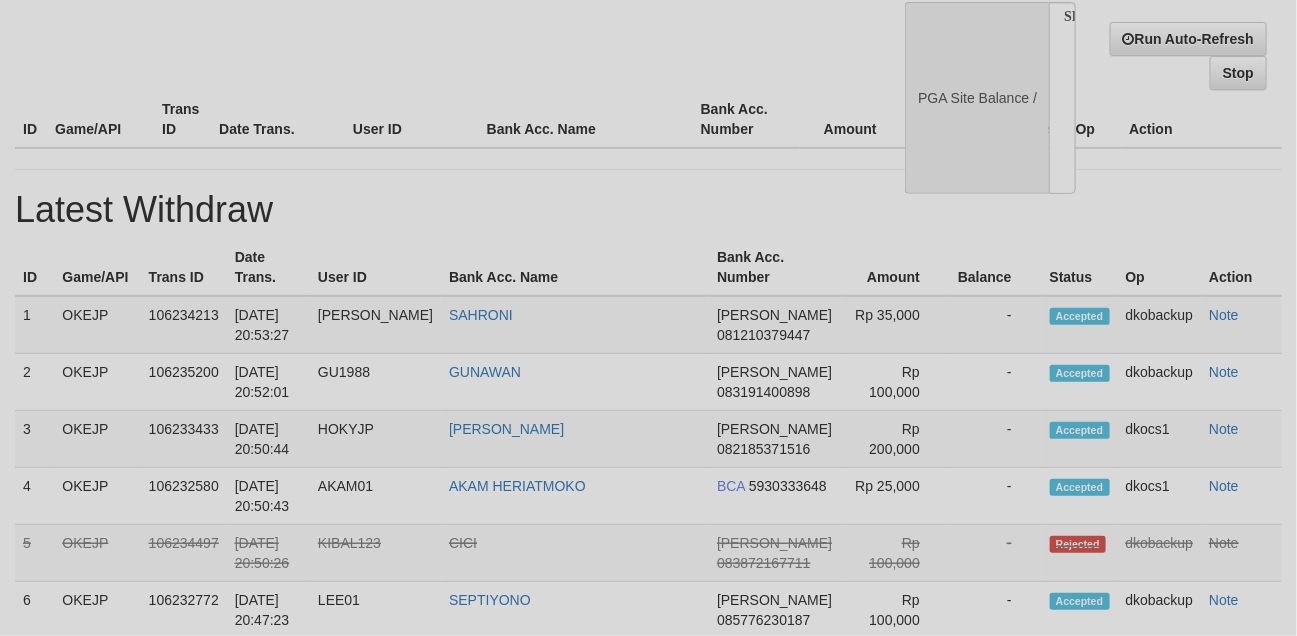select on "**" 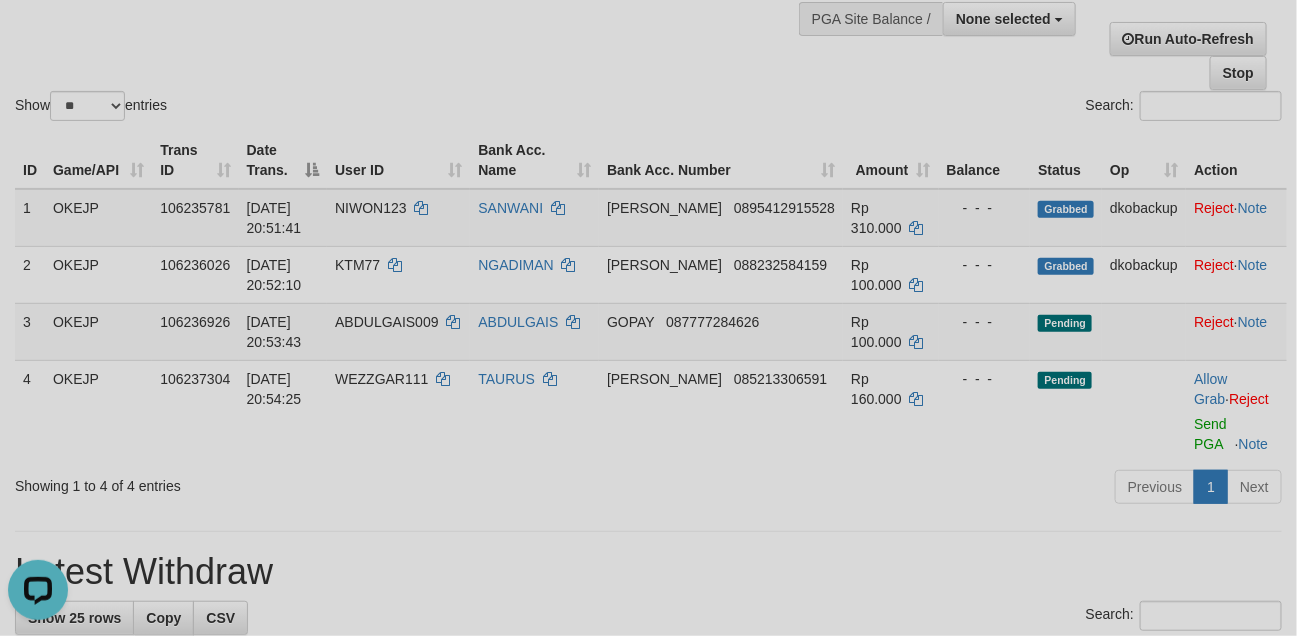 scroll, scrollTop: 0, scrollLeft: 0, axis: both 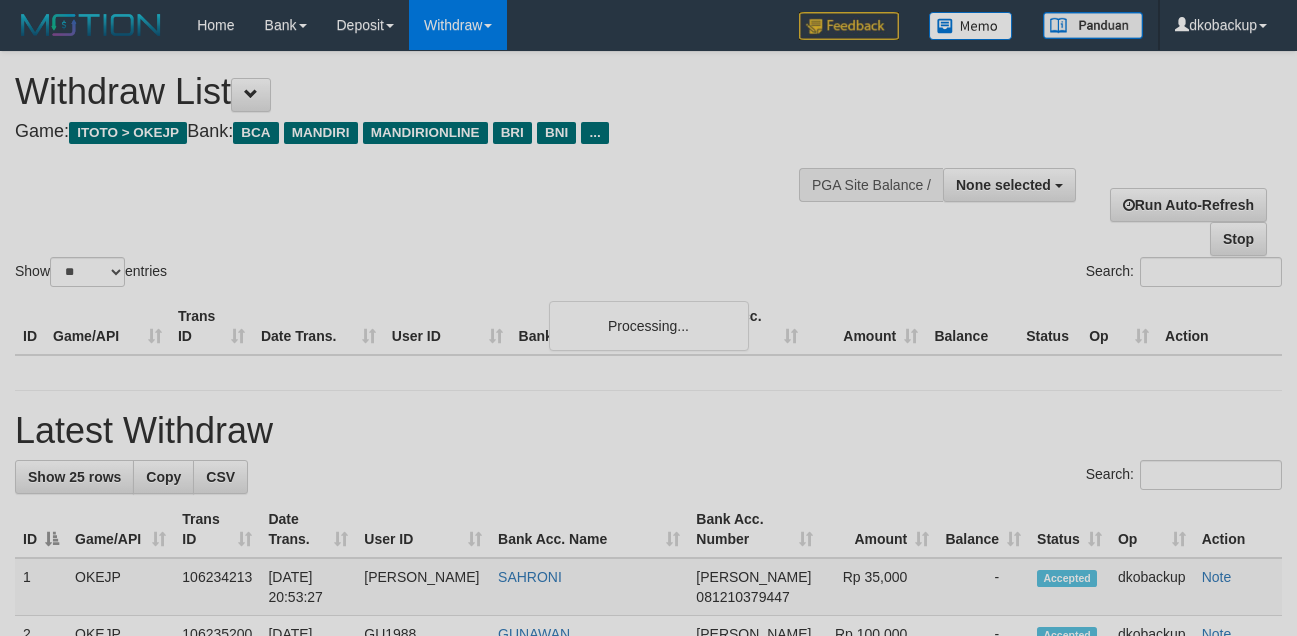 select 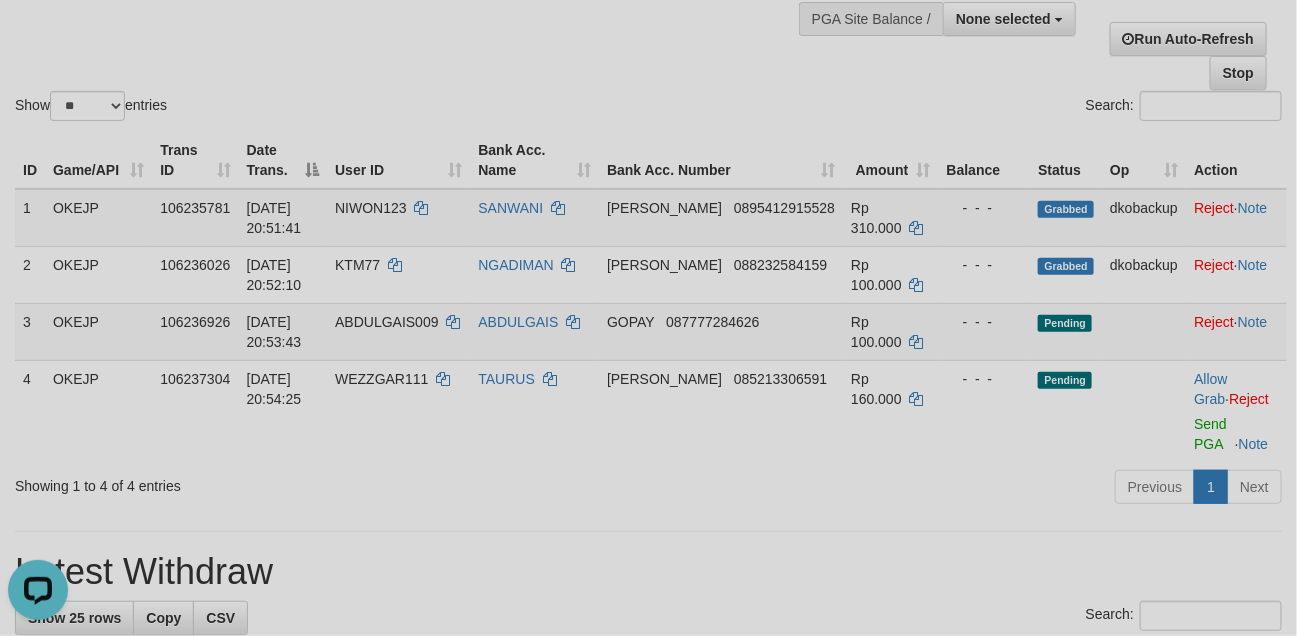 scroll, scrollTop: 0, scrollLeft: 0, axis: both 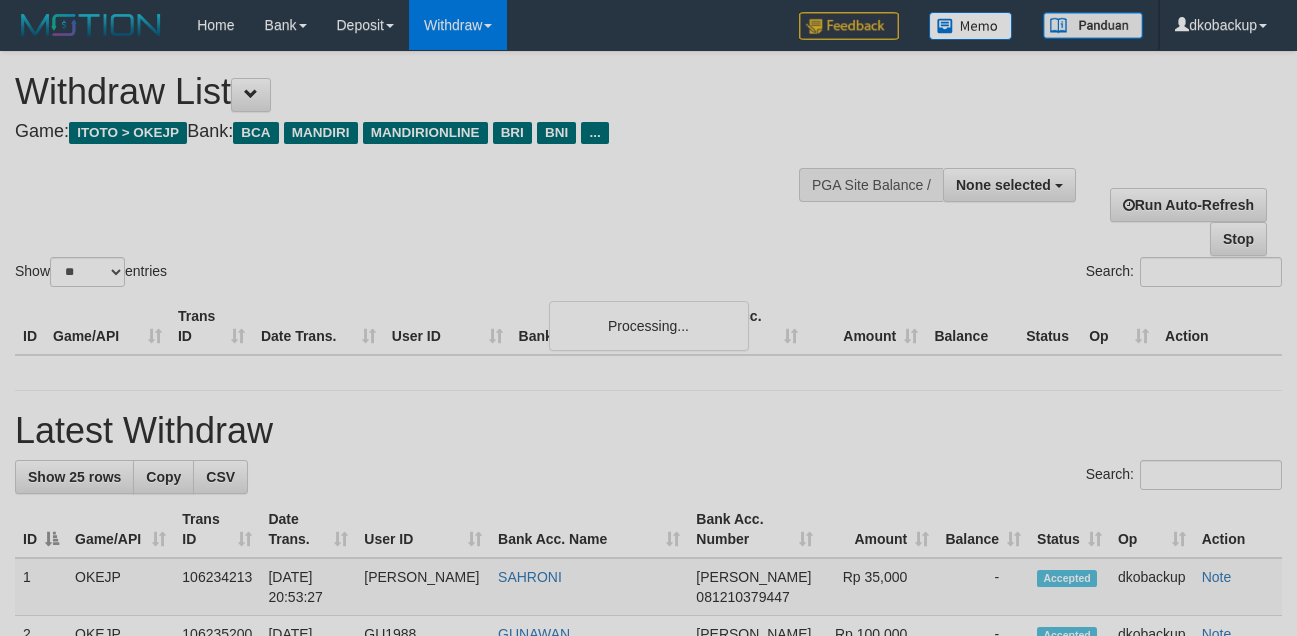 select 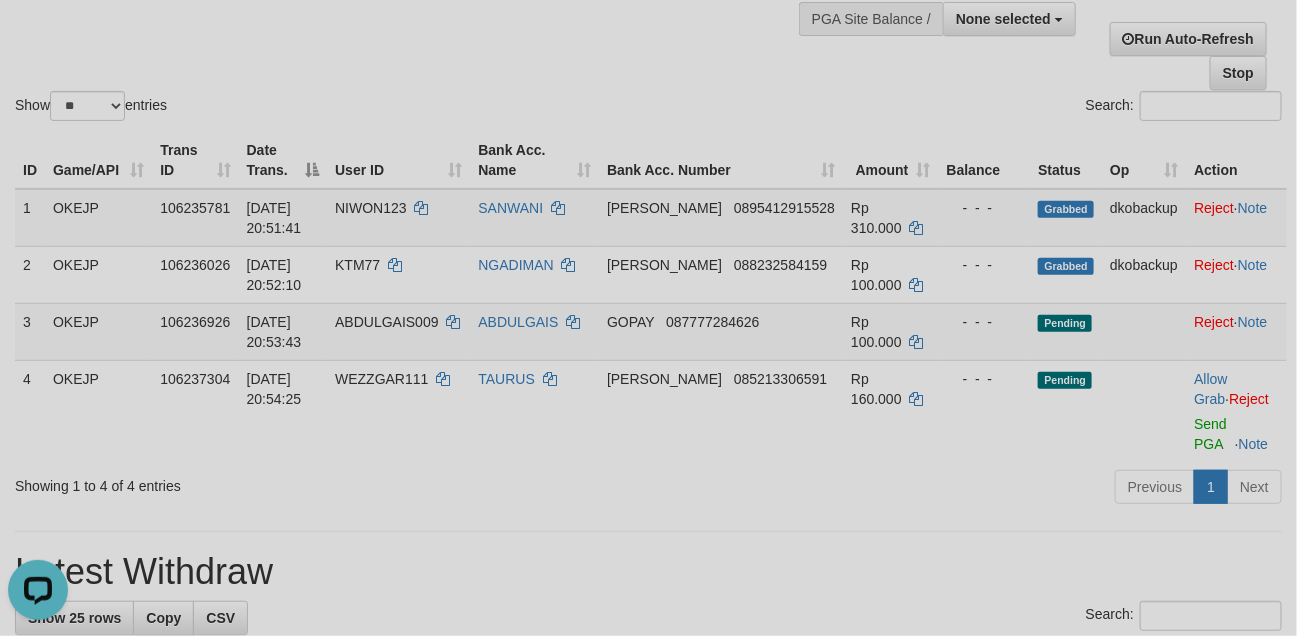 scroll, scrollTop: 0, scrollLeft: 0, axis: both 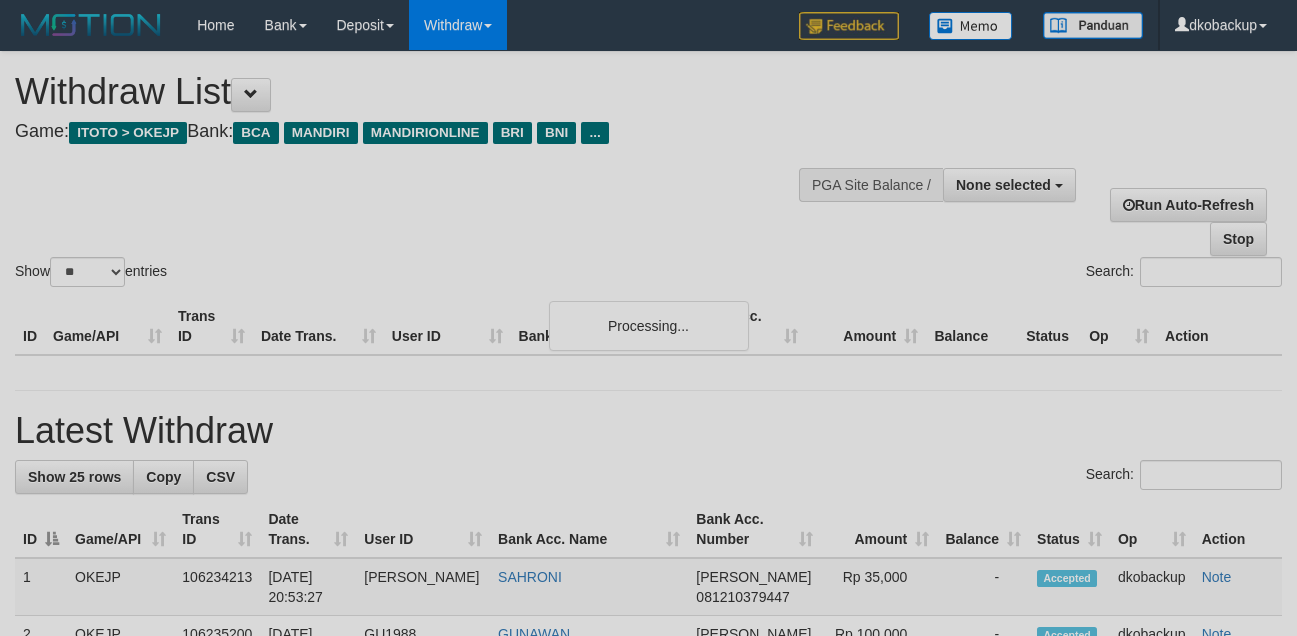 select 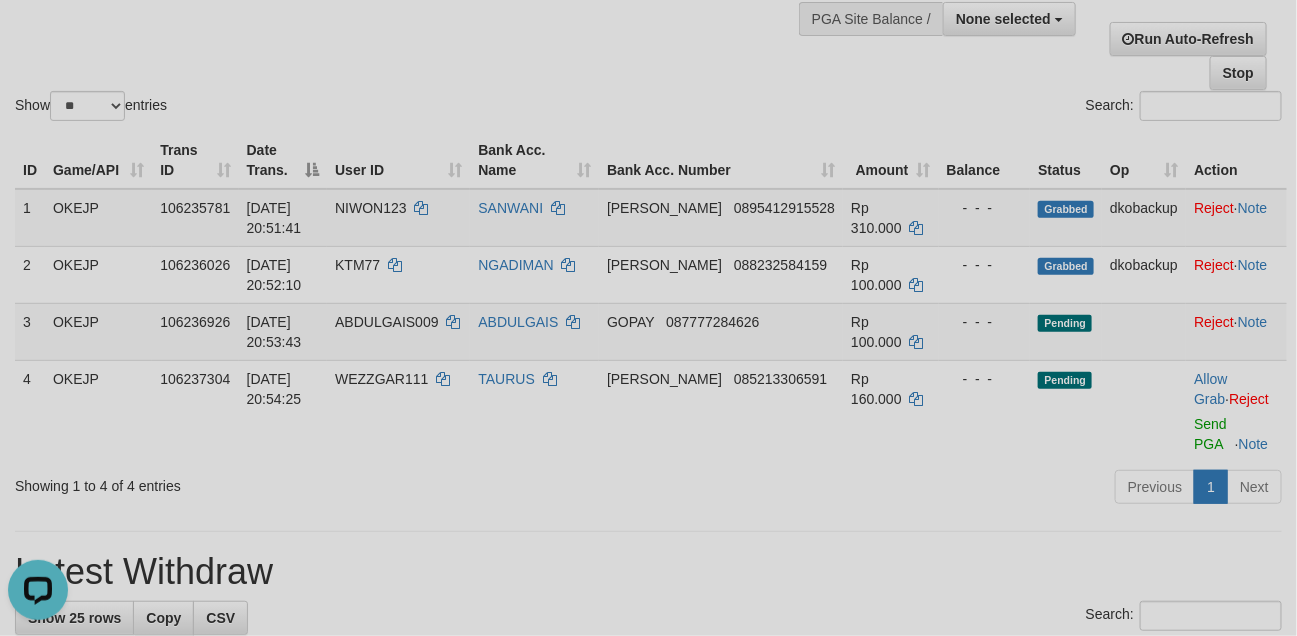 scroll, scrollTop: 0, scrollLeft: 0, axis: both 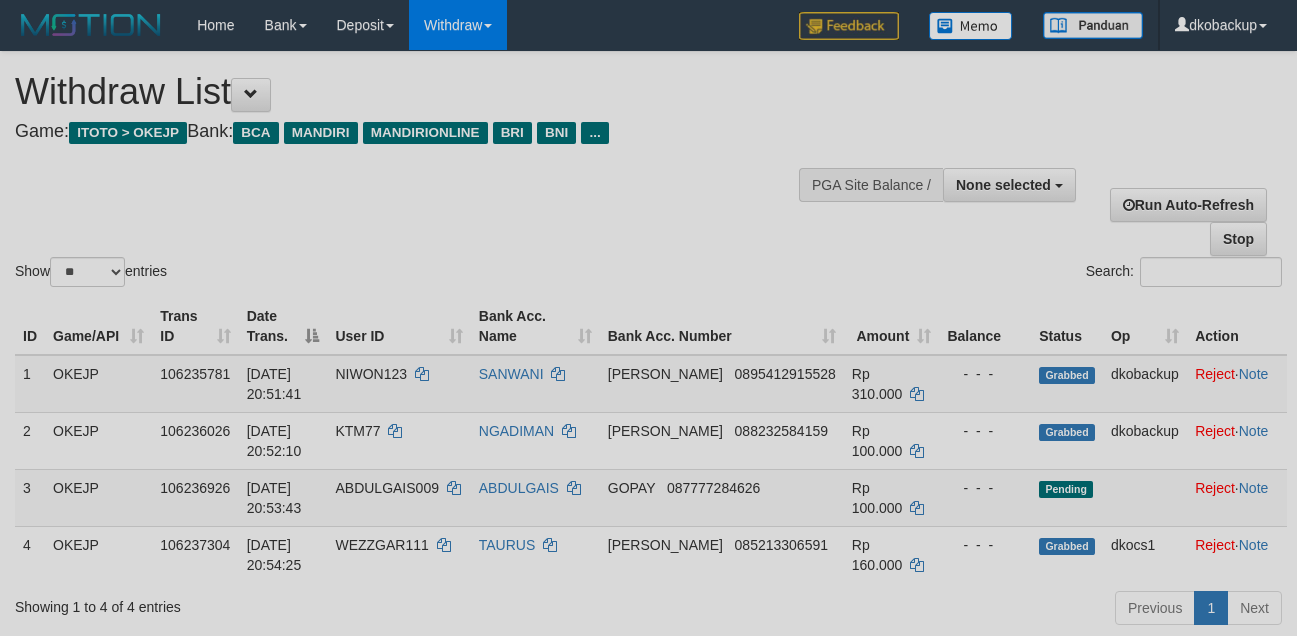 select 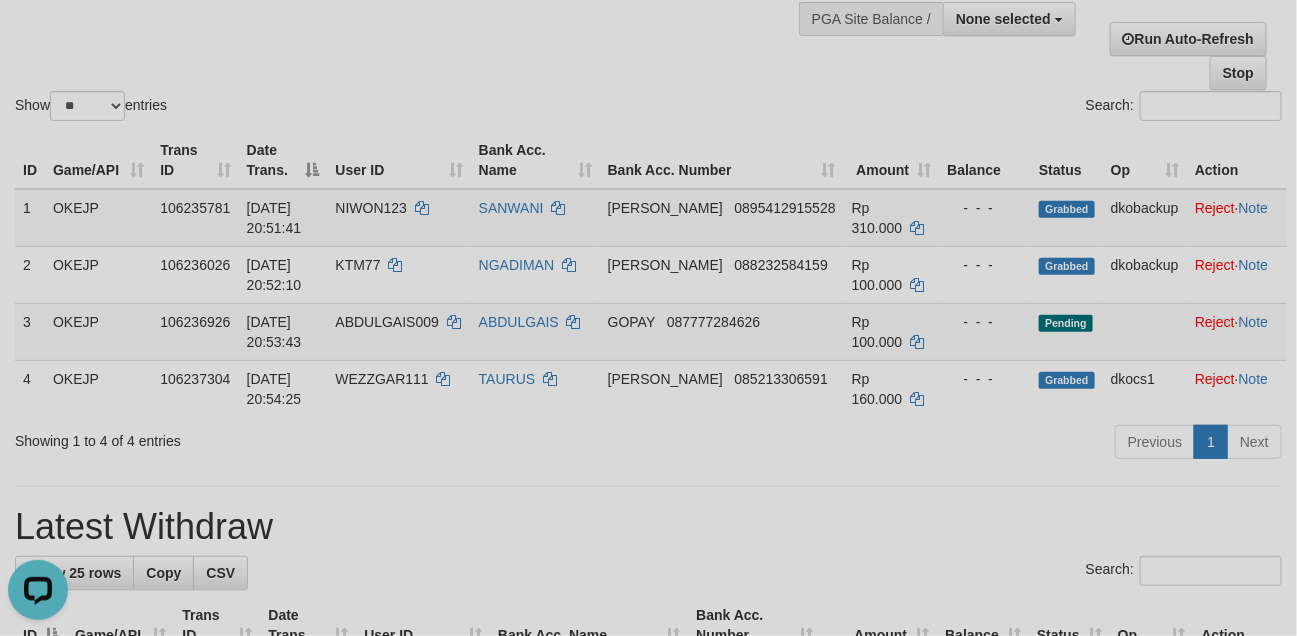 scroll, scrollTop: 0, scrollLeft: 0, axis: both 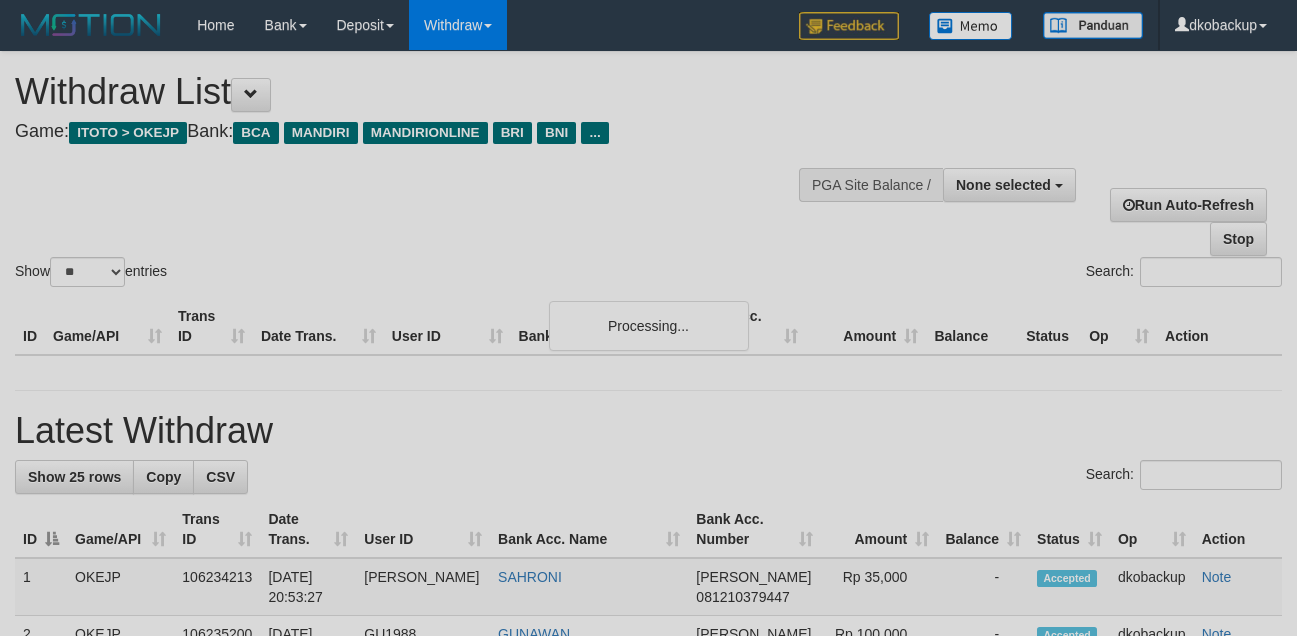 select 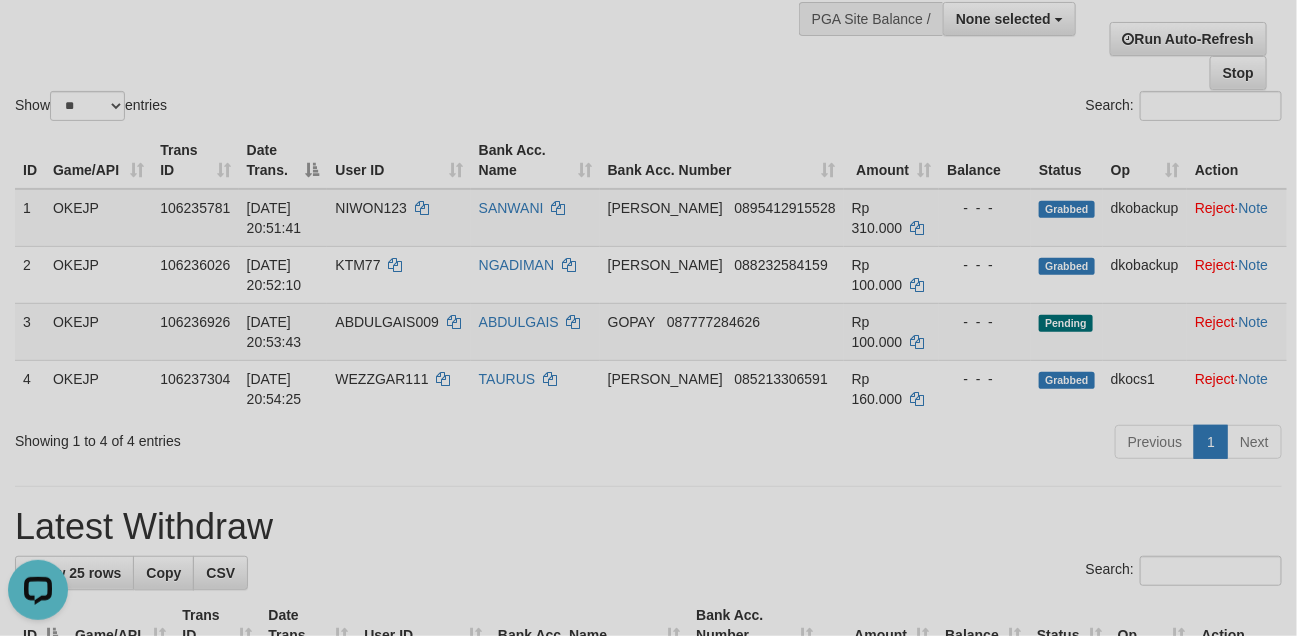 scroll, scrollTop: 0, scrollLeft: 0, axis: both 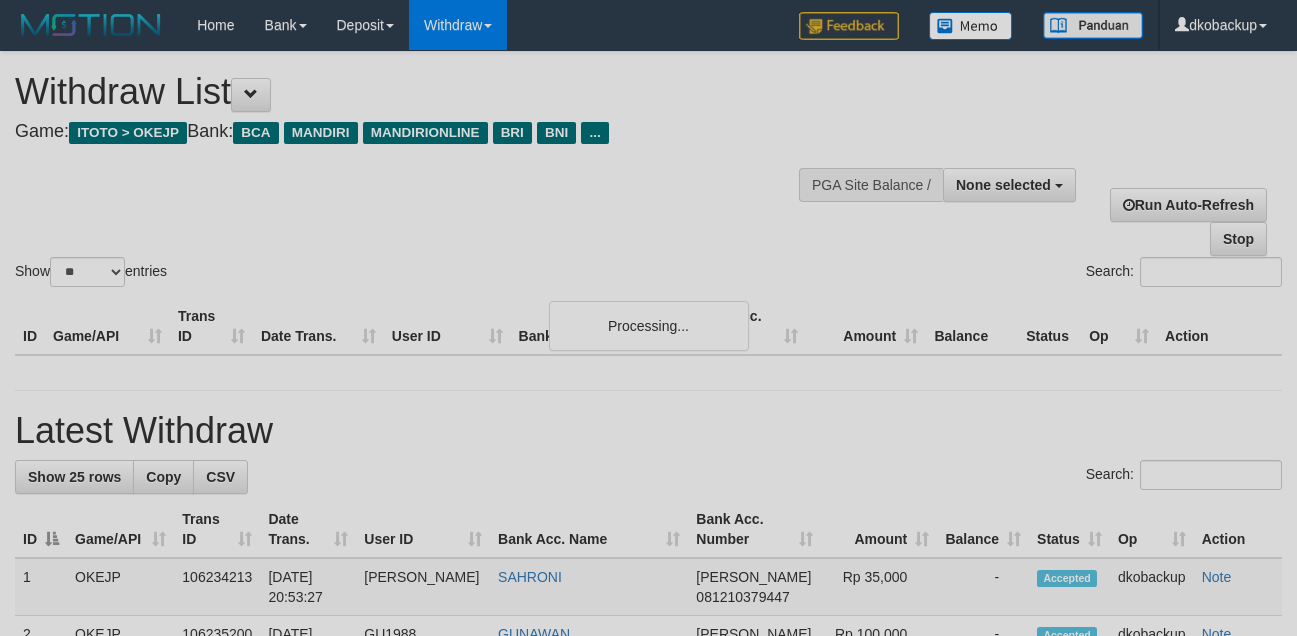 select 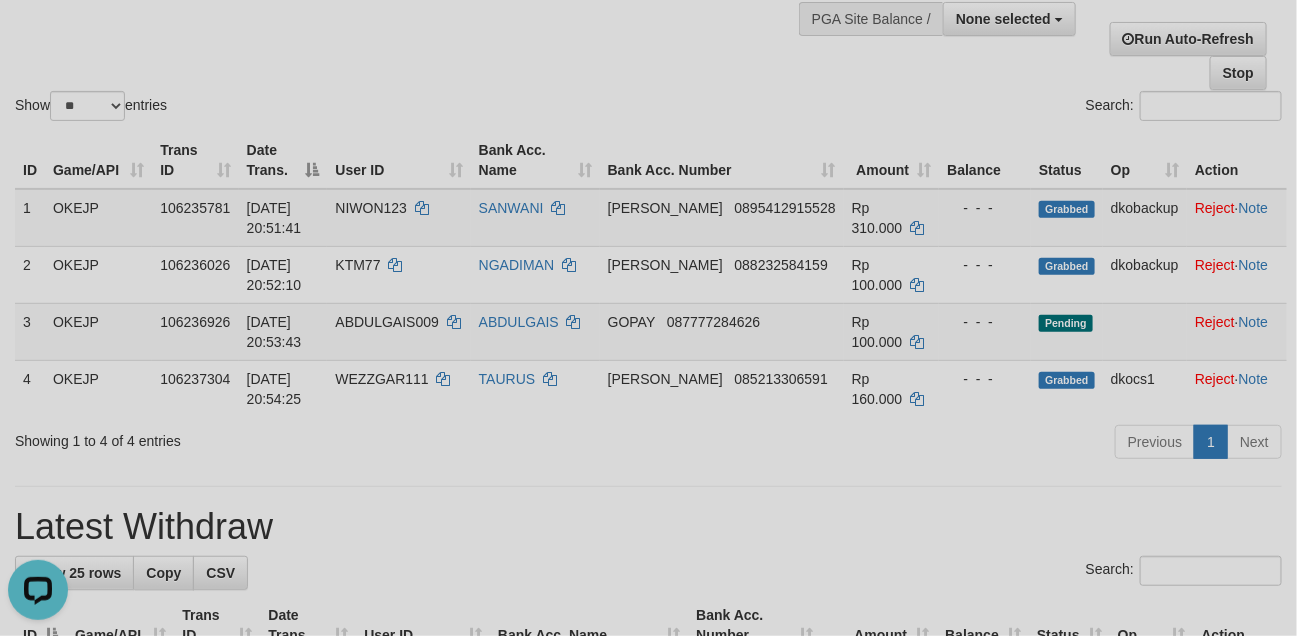 scroll, scrollTop: 0, scrollLeft: 0, axis: both 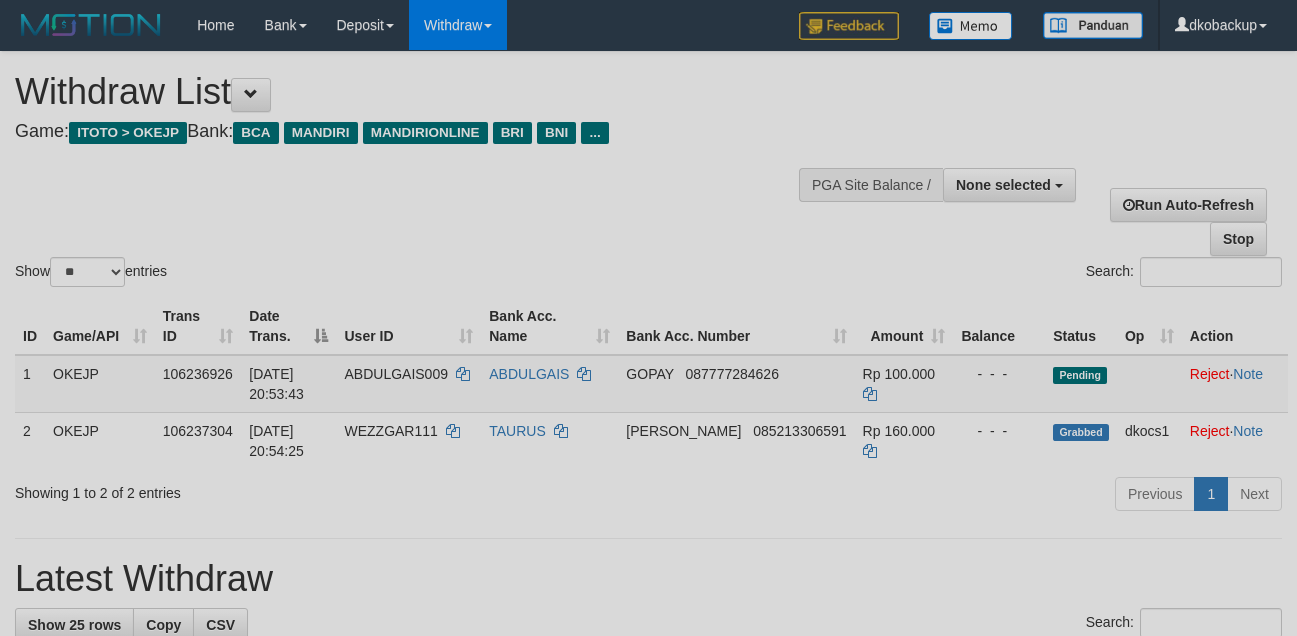select 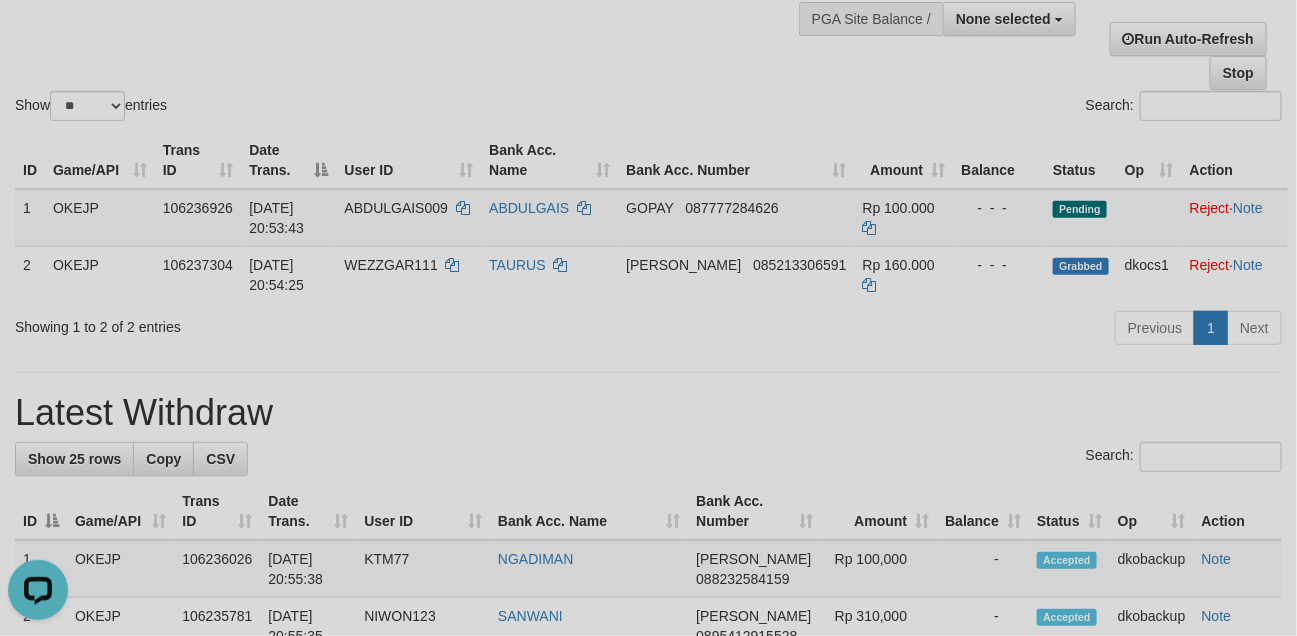 scroll, scrollTop: 0, scrollLeft: 0, axis: both 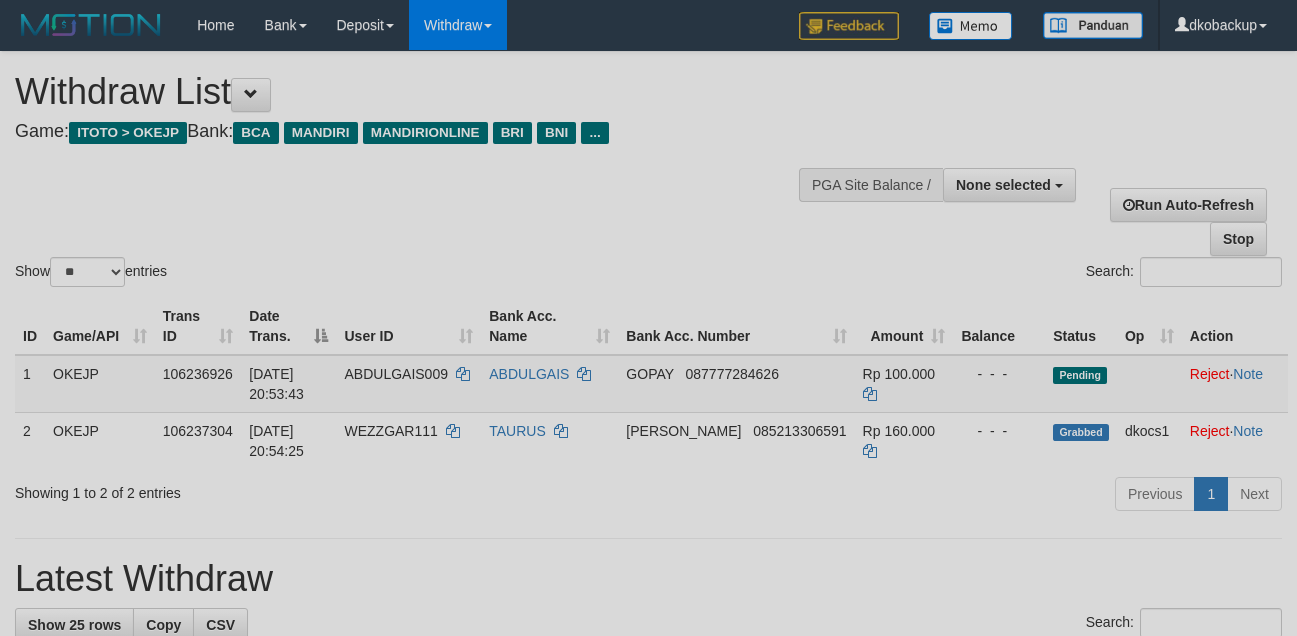 select 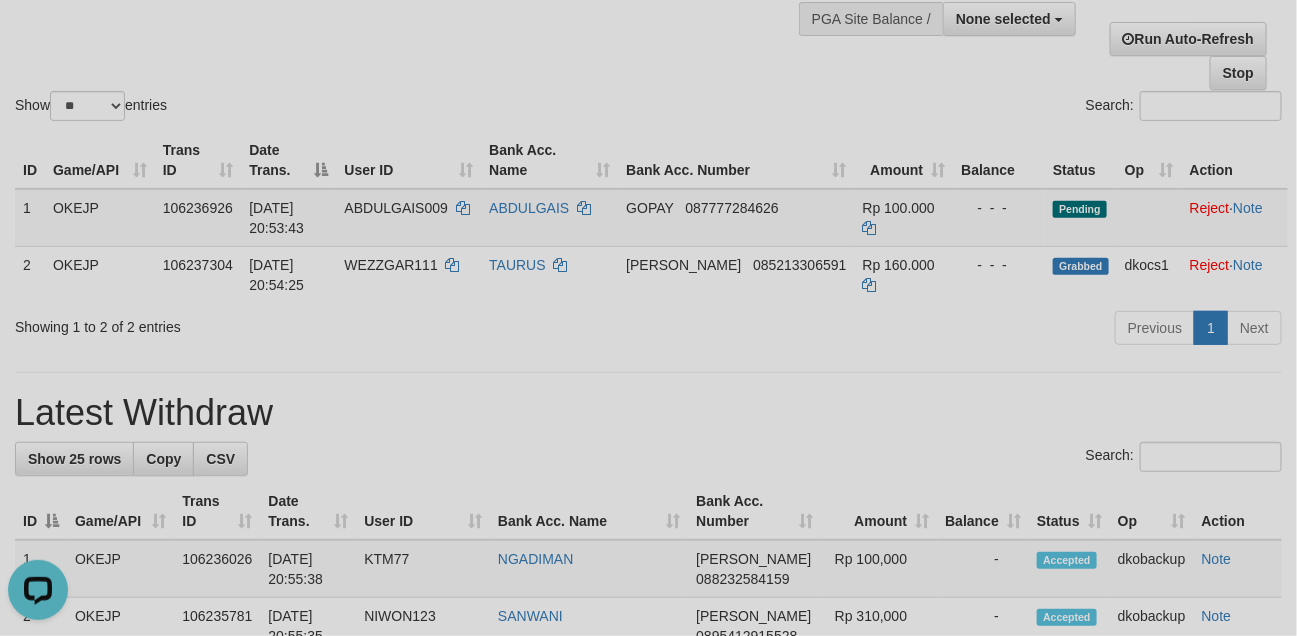 scroll, scrollTop: 0, scrollLeft: 0, axis: both 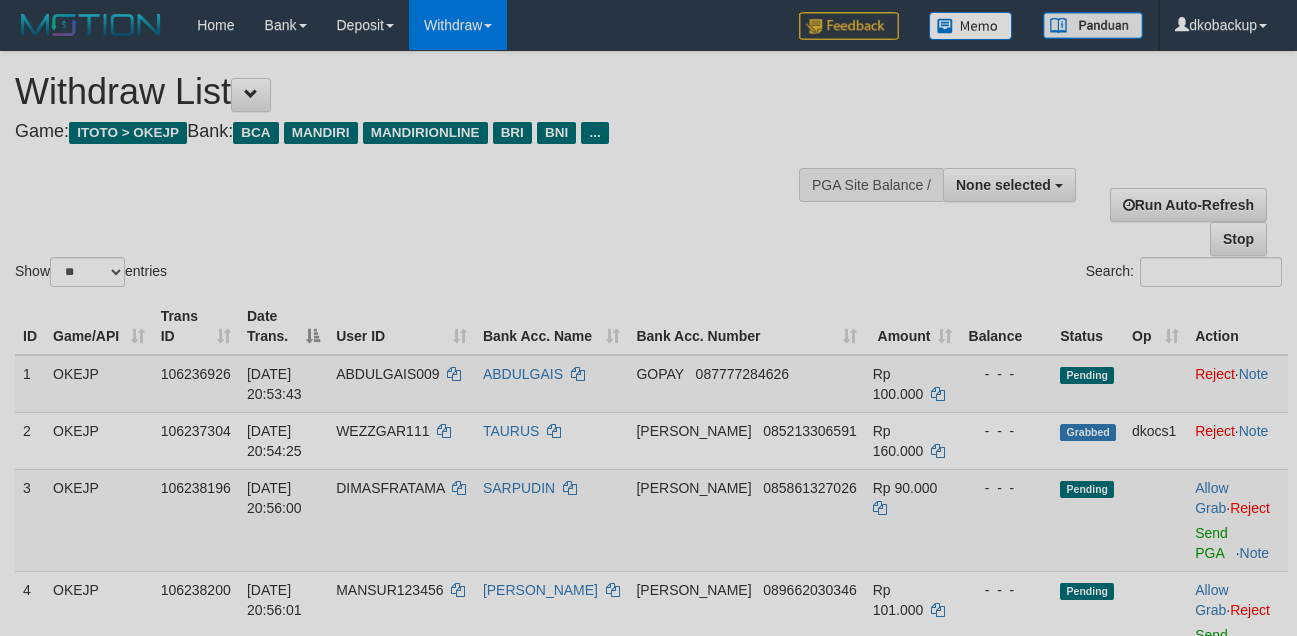 select 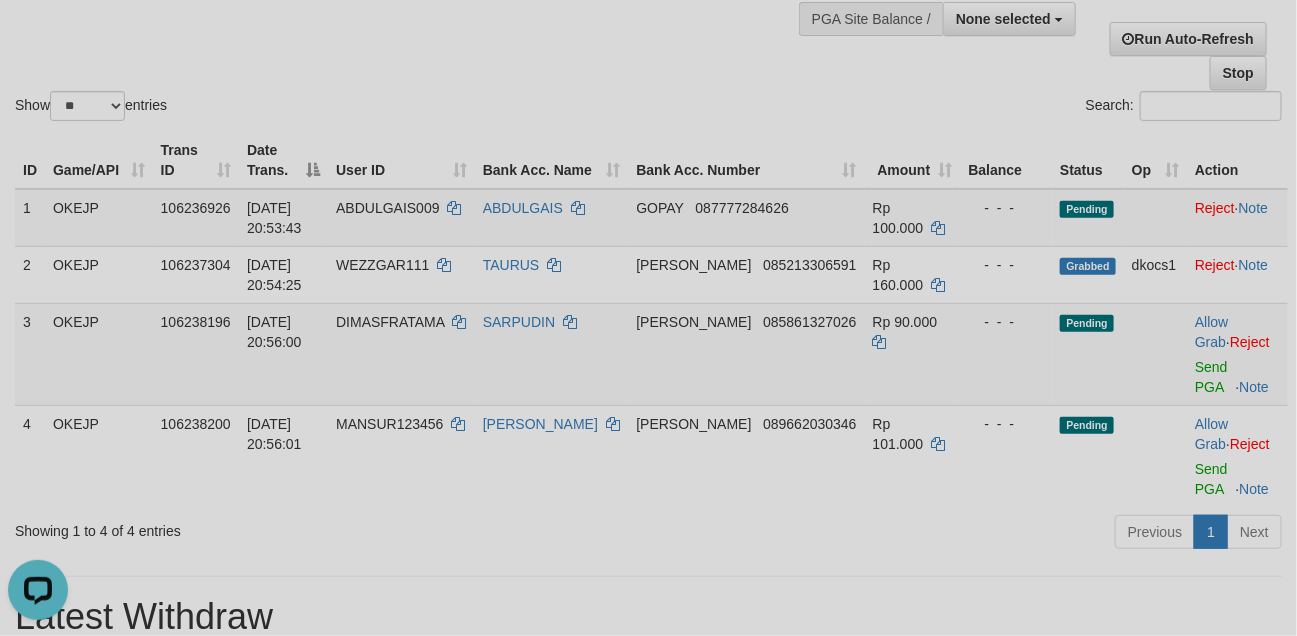 scroll, scrollTop: 0, scrollLeft: 0, axis: both 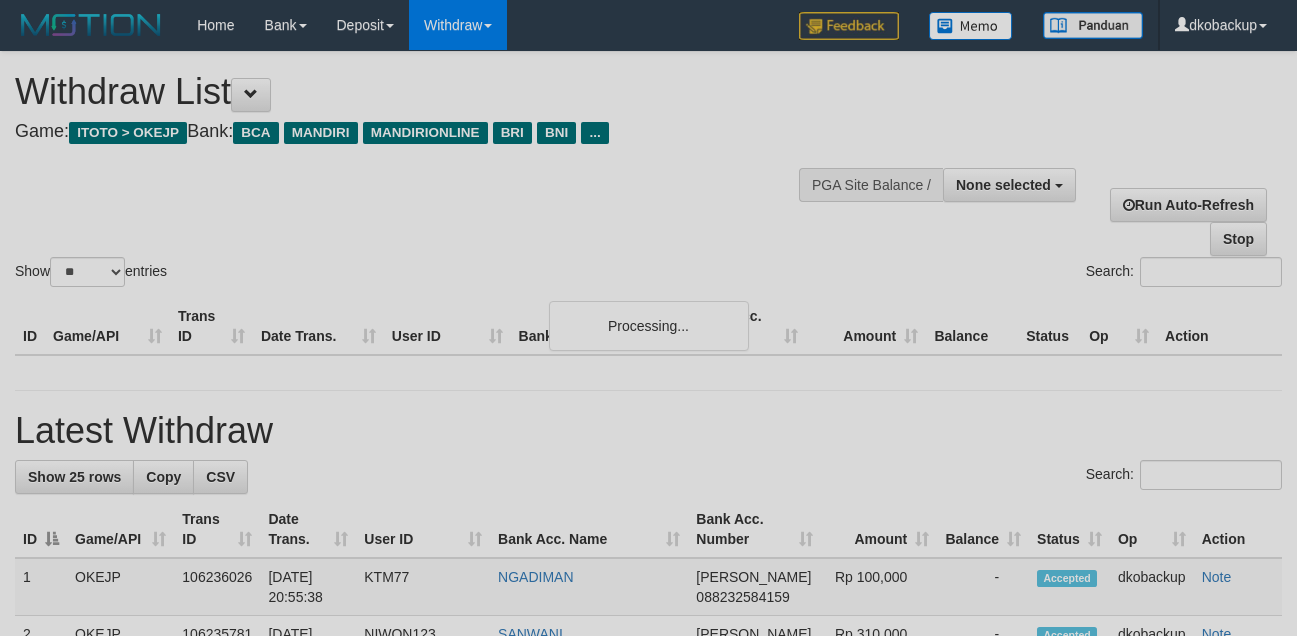 select 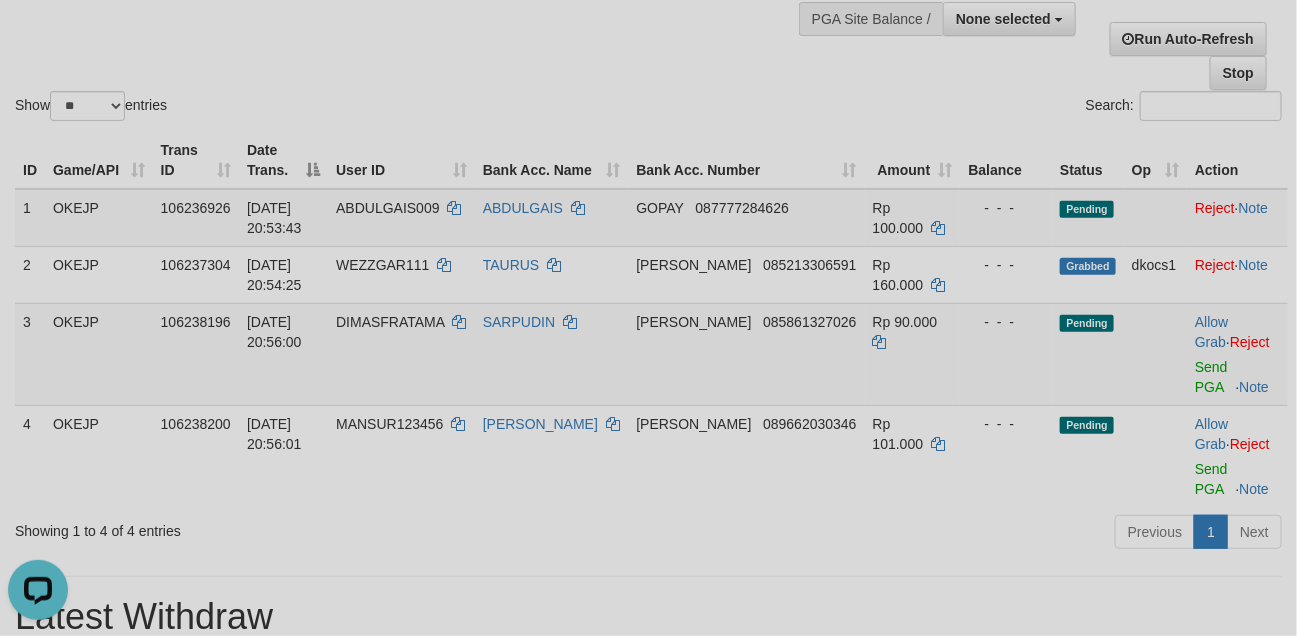 scroll, scrollTop: 0, scrollLeft: 0, axis: both 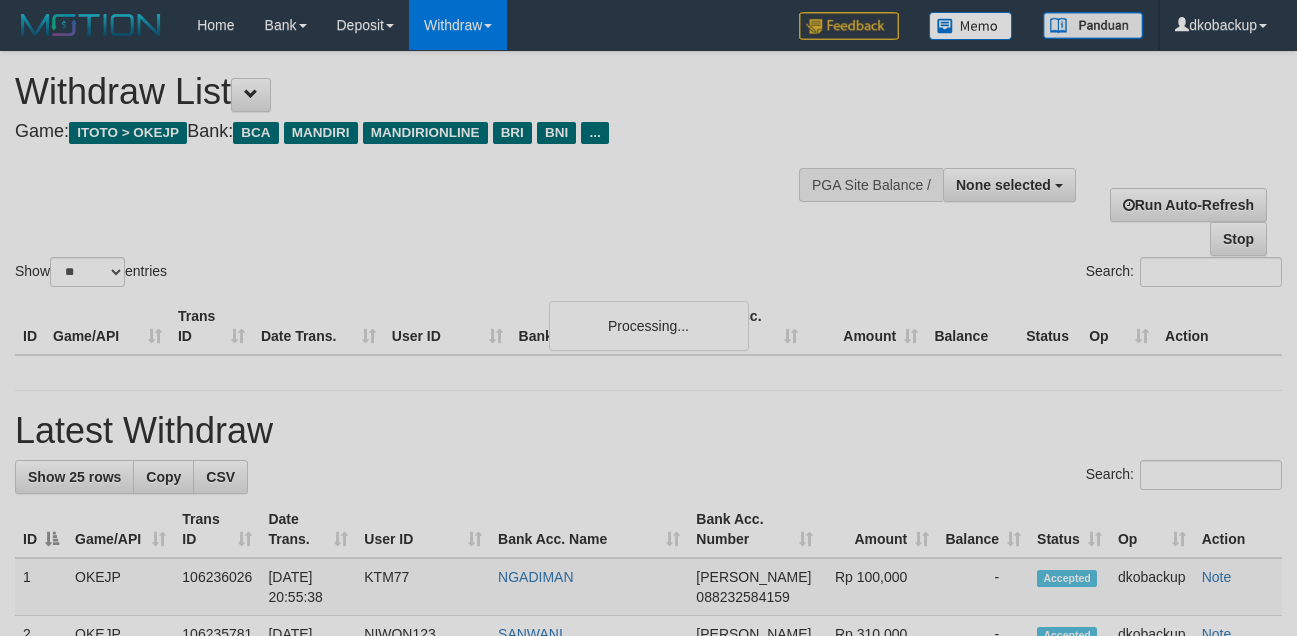 select 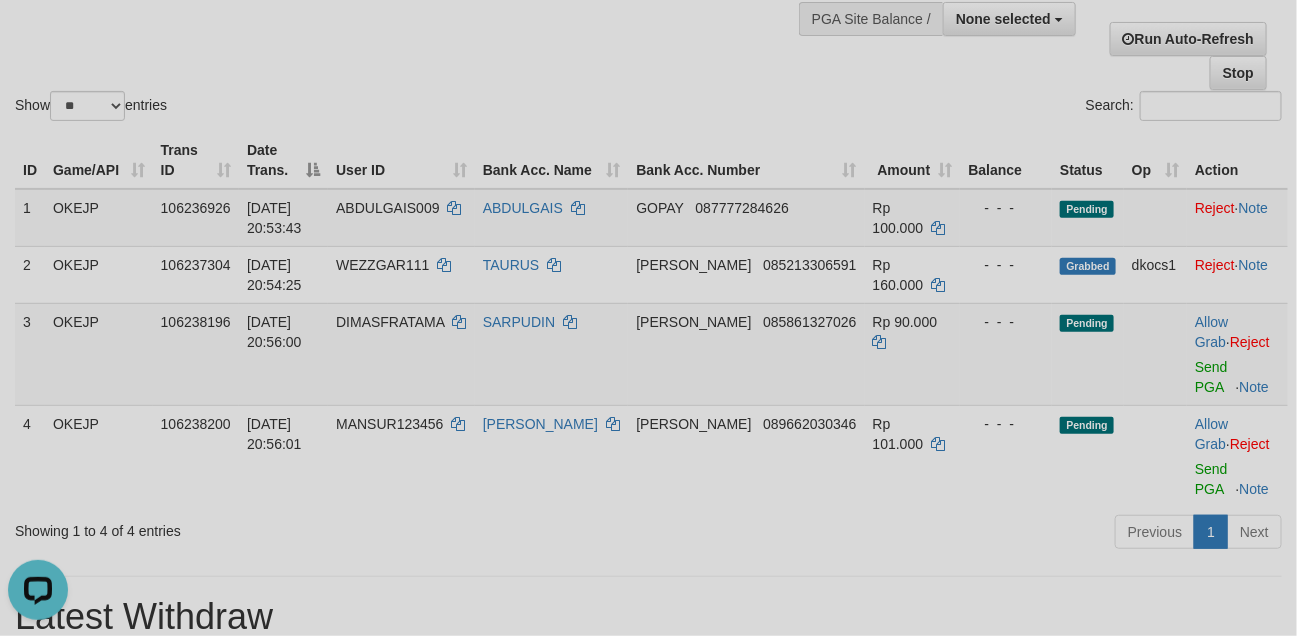 scroll, scrollTop: 0, scrollLeft: 0, axis: both 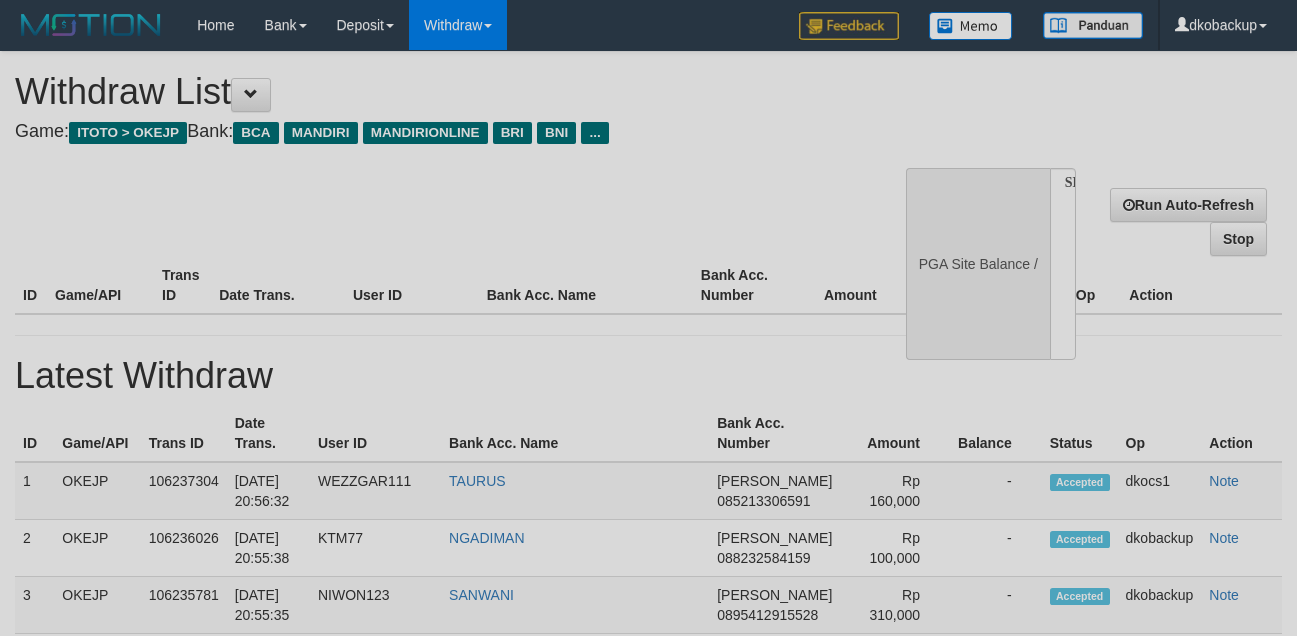 select 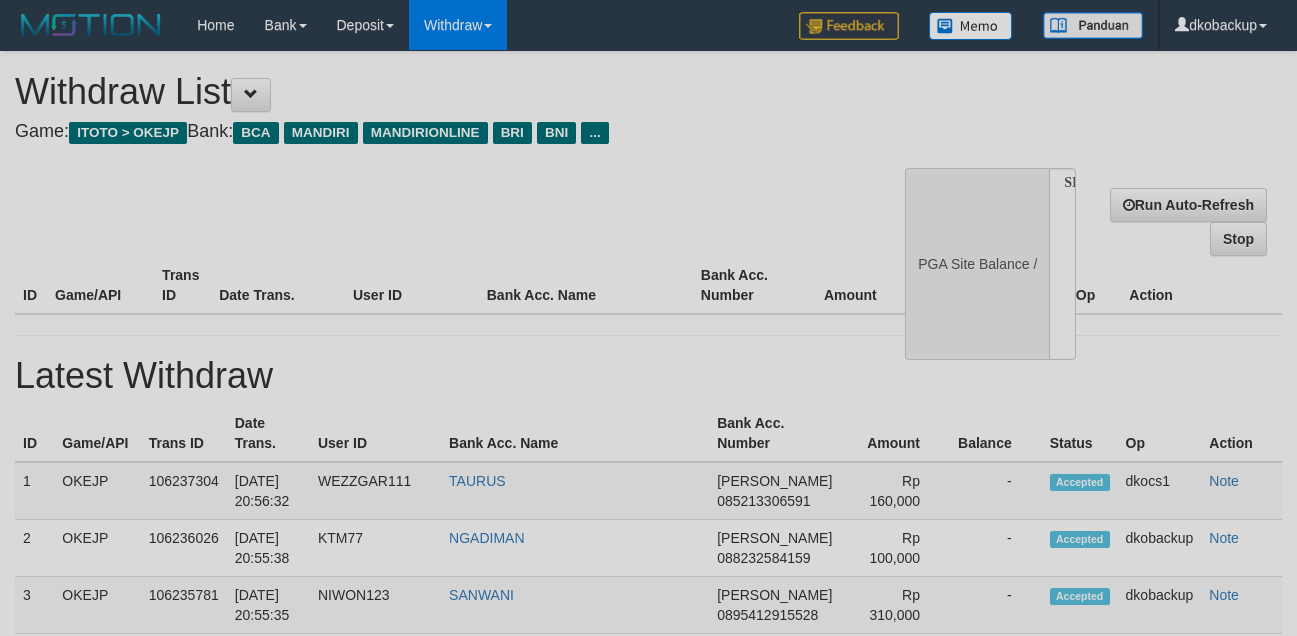 scroll, scrollTop: 166, scrollLeft: 0, axis: vertical 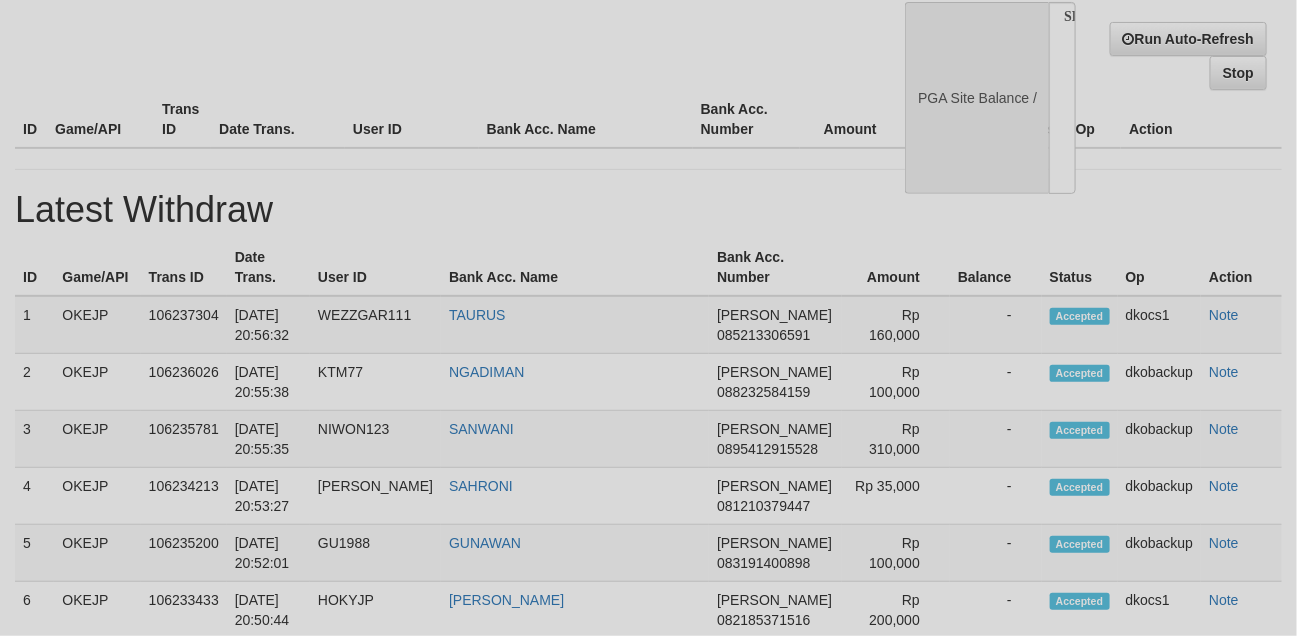 select on "**" 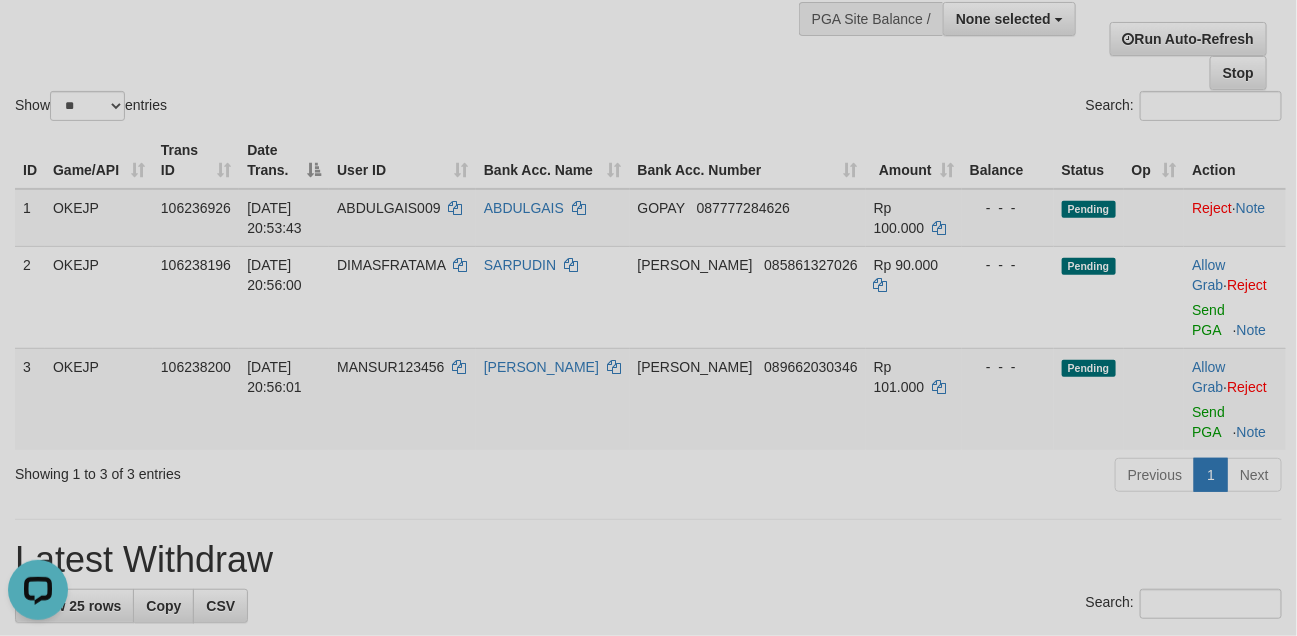 scroll, scrollTop: 0, scrollLeft: 0, axis: both 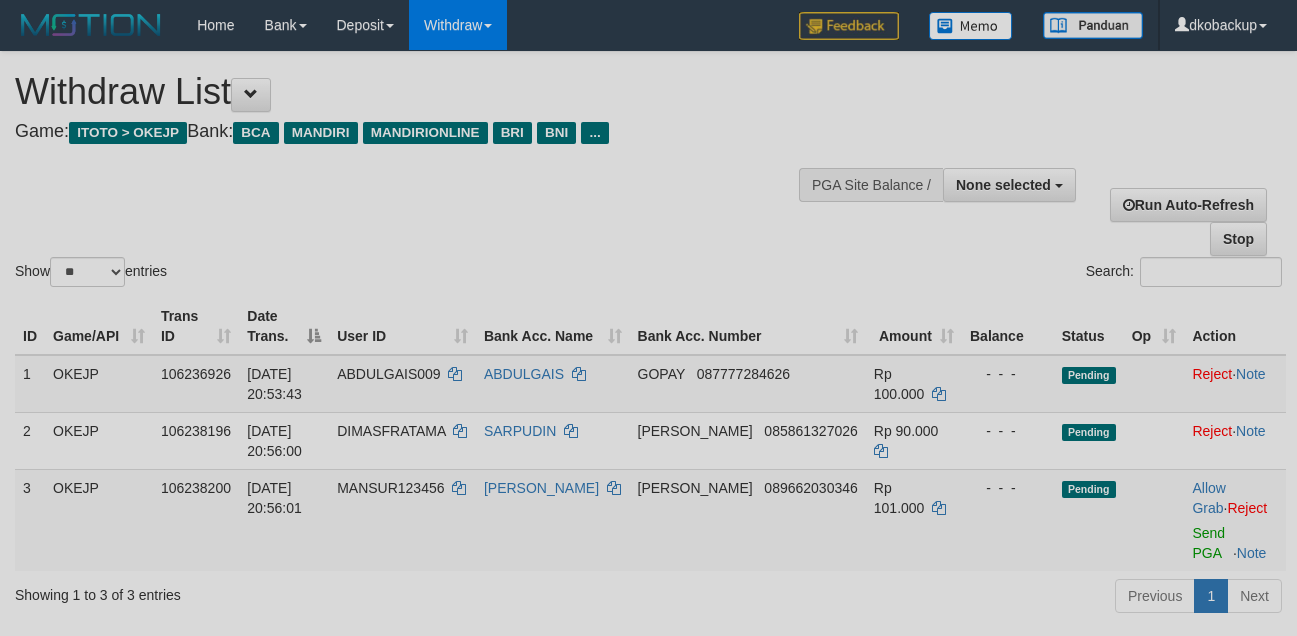 select 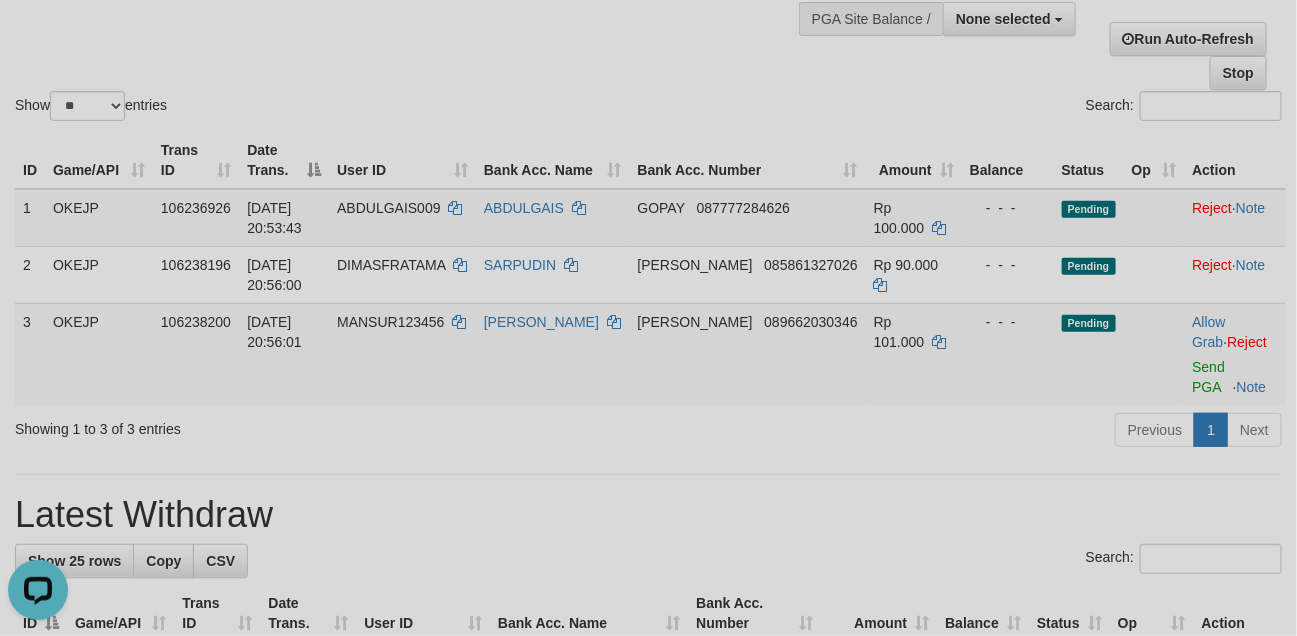scroll, scrollTop: 0, scrollLeft: 0, axis: both 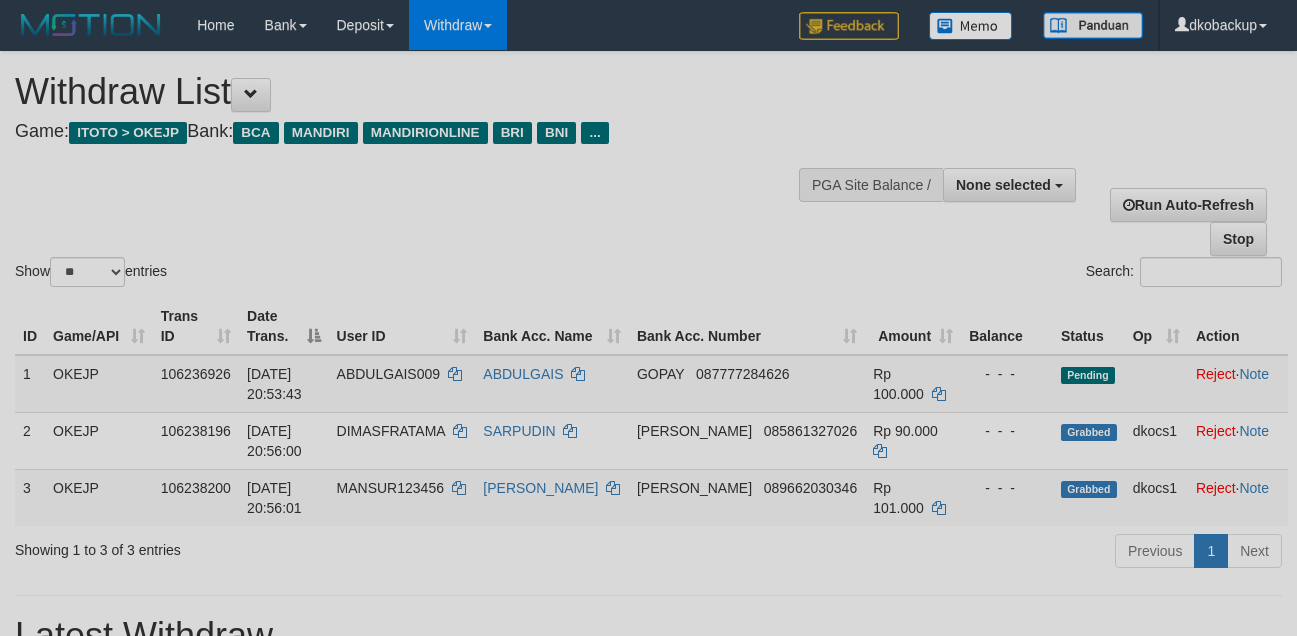 select 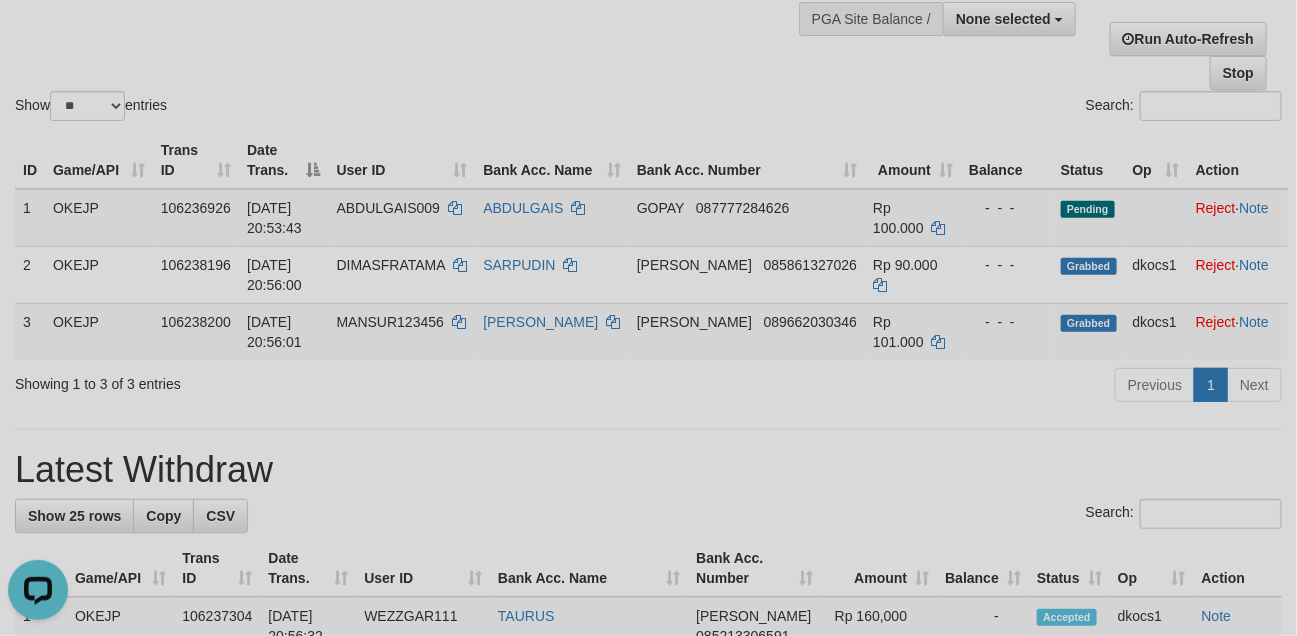 scroll, scrollTop: 0, scrollLeft: 0, axis: both 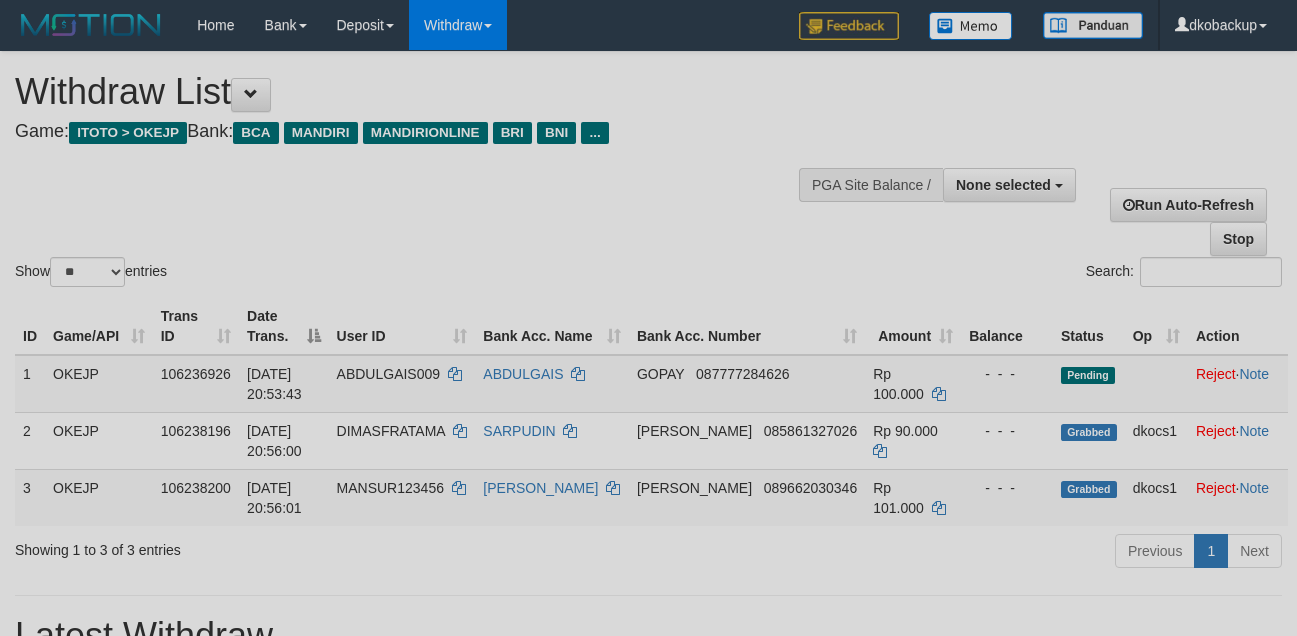 select 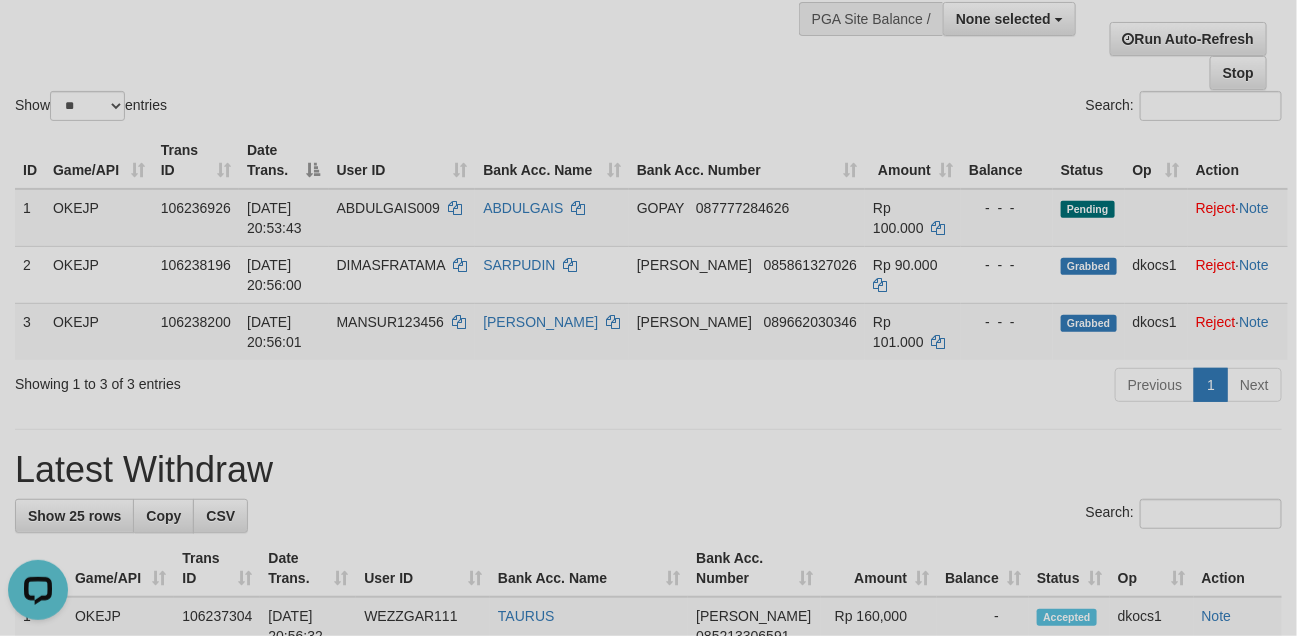 scroll, scrollTop: 0, scrollLeft: 0, axis: both 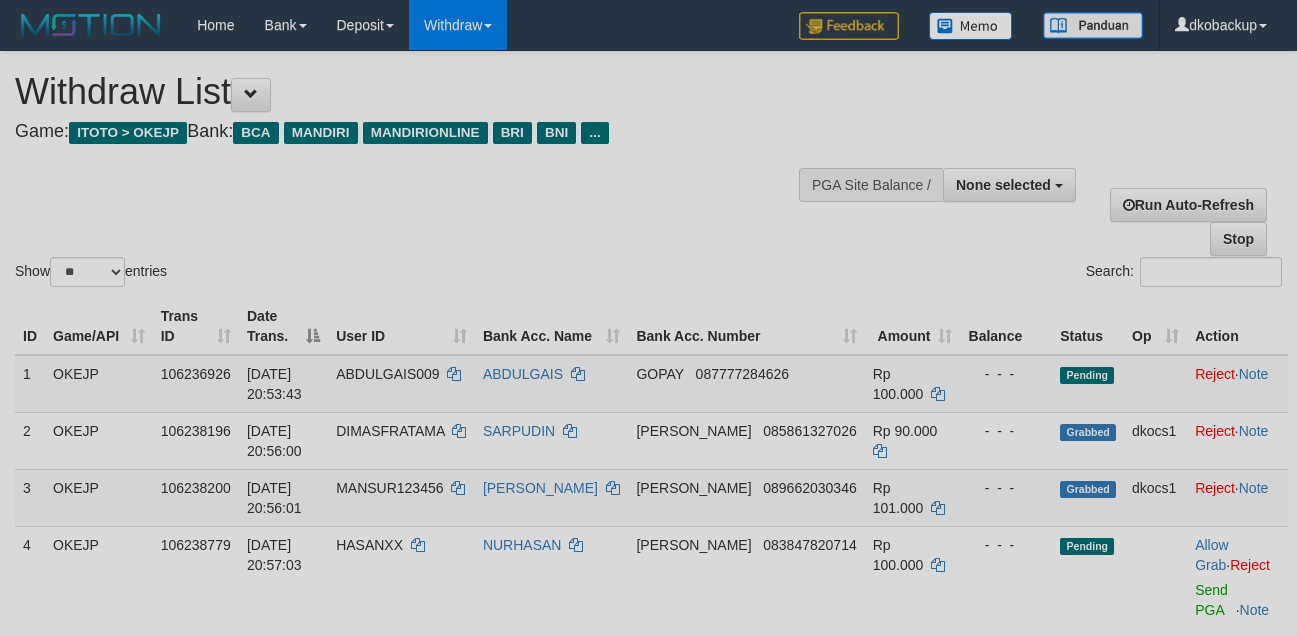 select 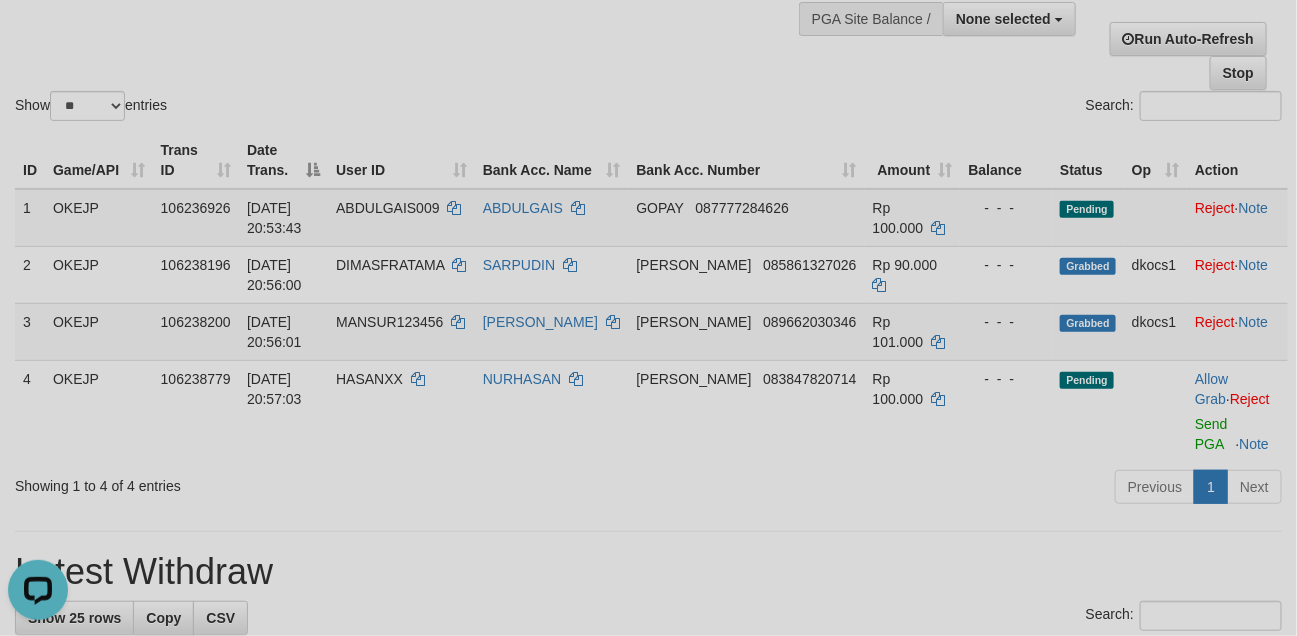 scroll, scrollTop: 0, scrollLeft: 0, axis: both 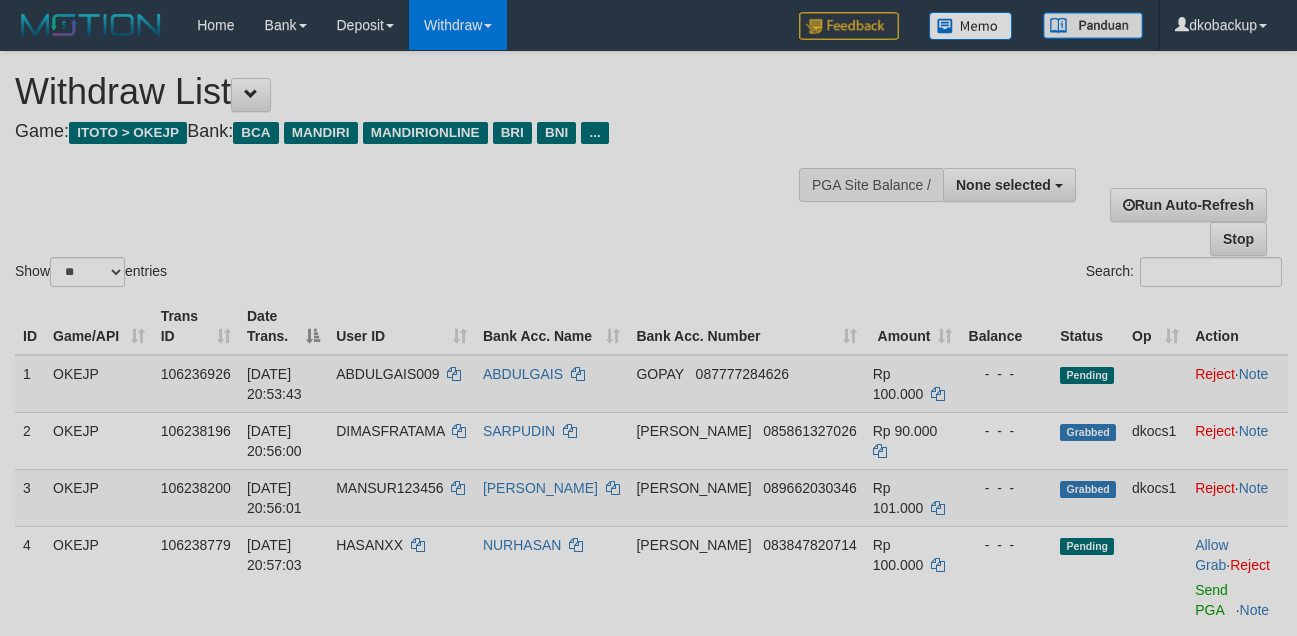select 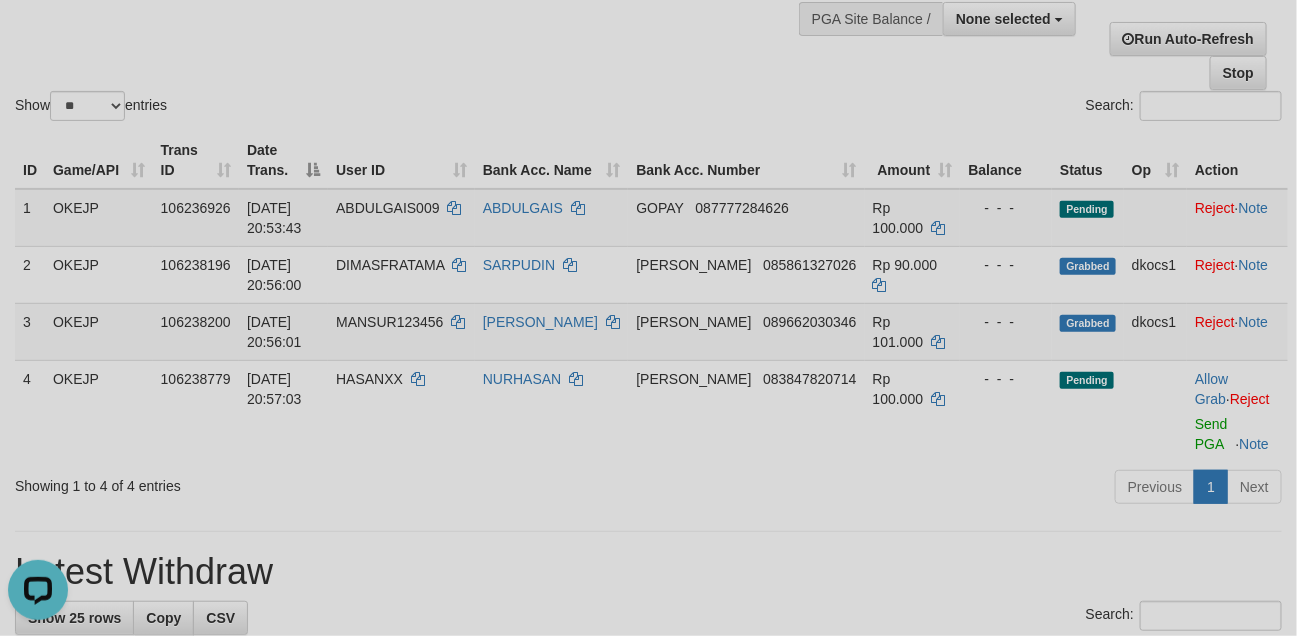 scroll, scrollTop: 0, scrollLeft: 0, axis: both 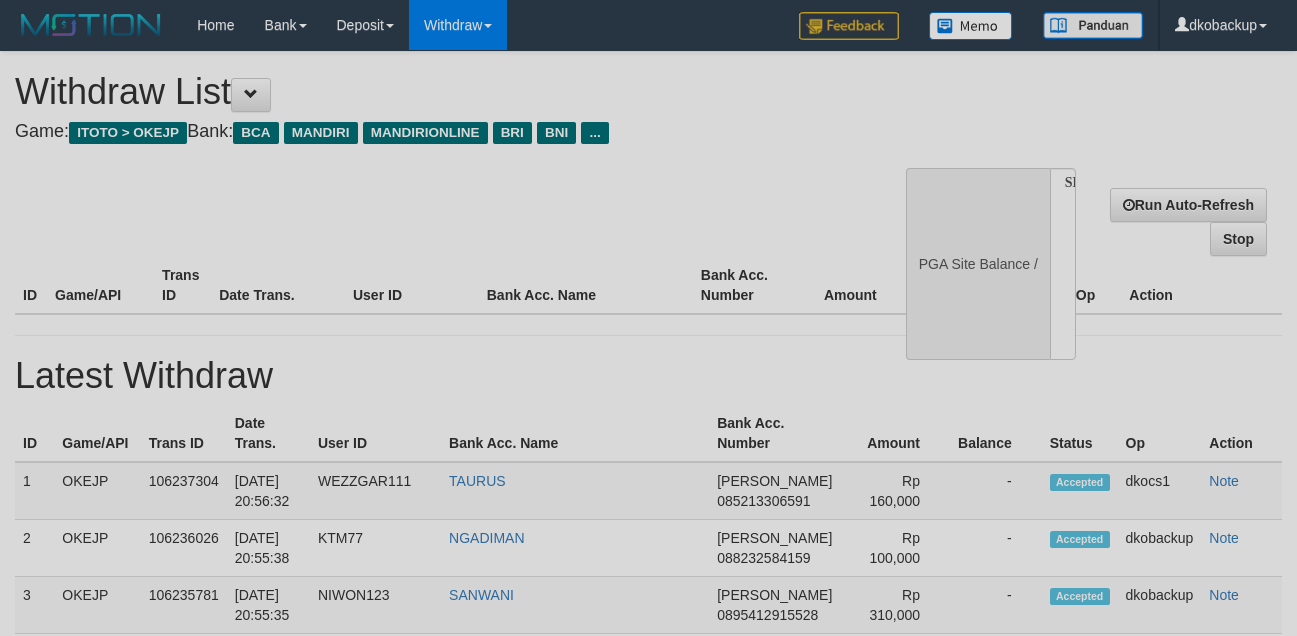 select 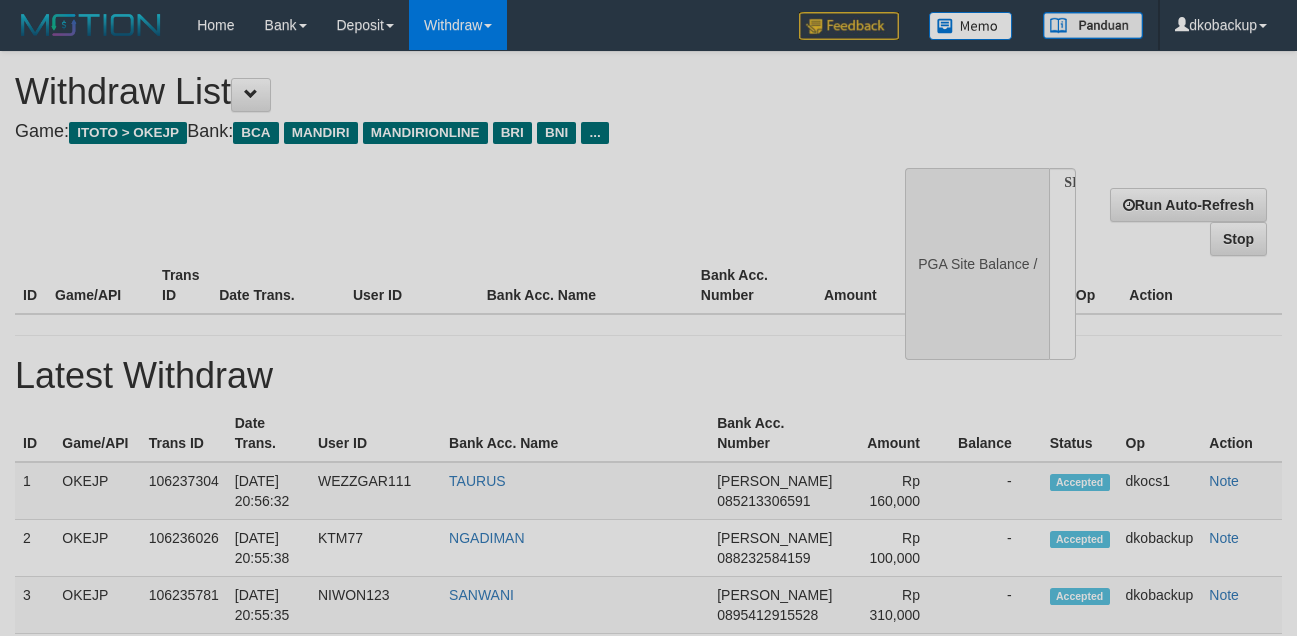 scroll, scrollTop: 166, scrollLeft: 0, axis: vertical 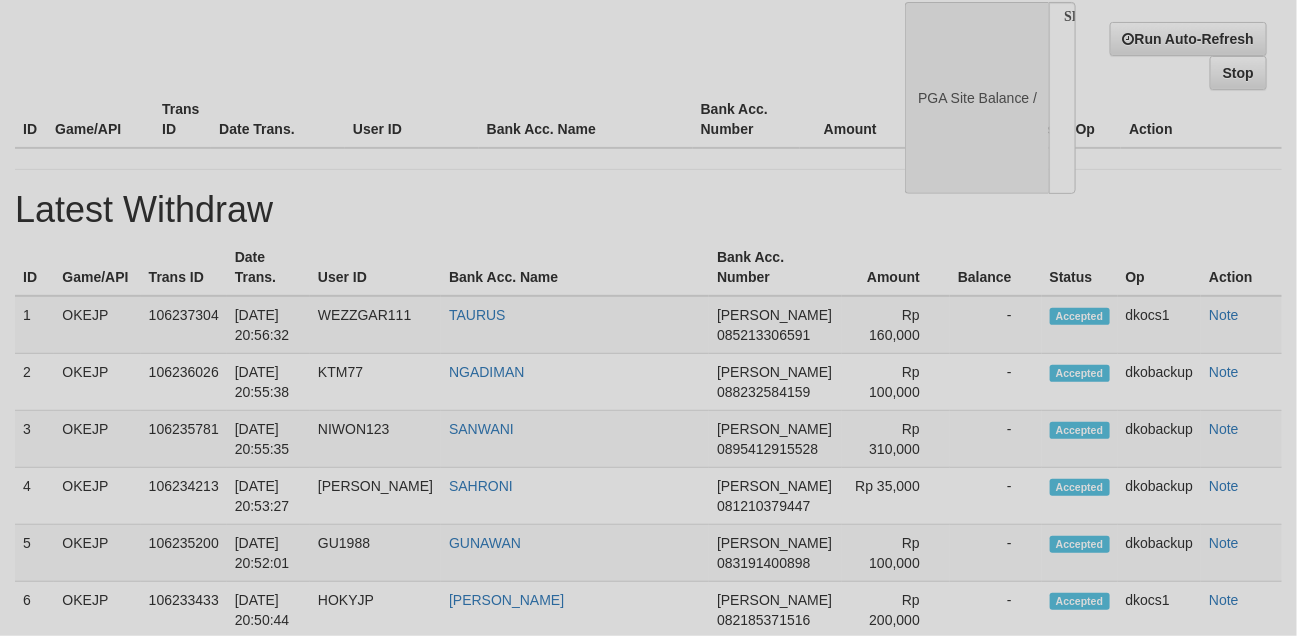 select on "**" 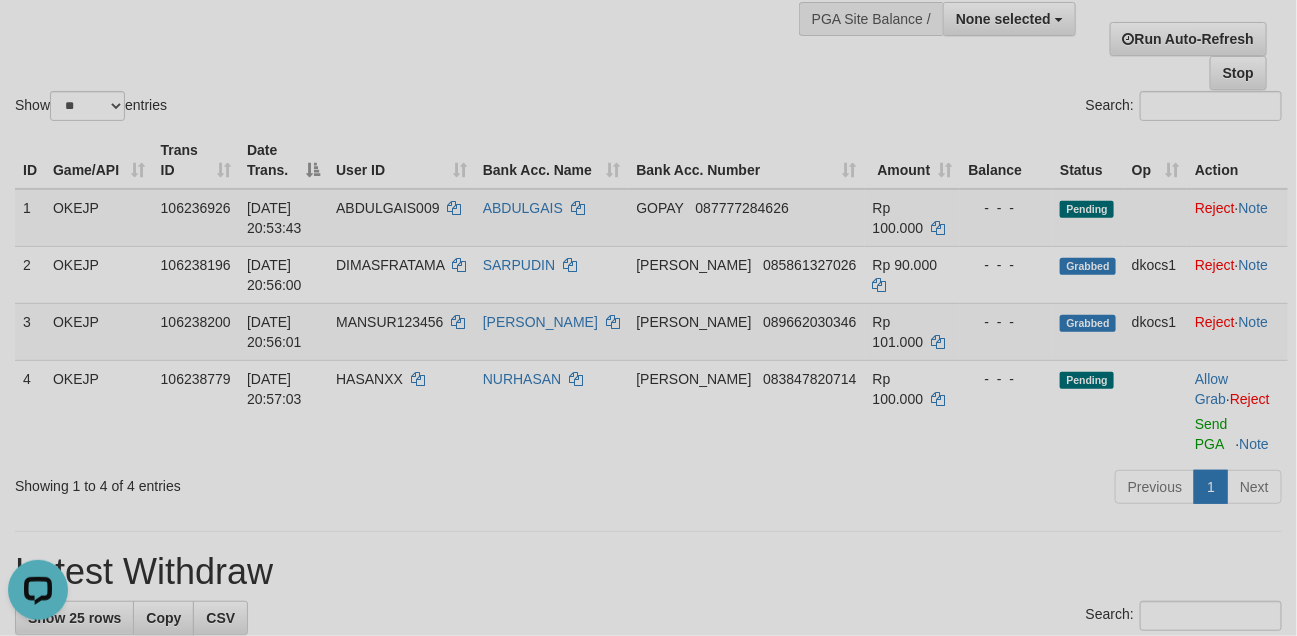 scroll, scrollTop: 0, scrollLeft: 0, axis: both 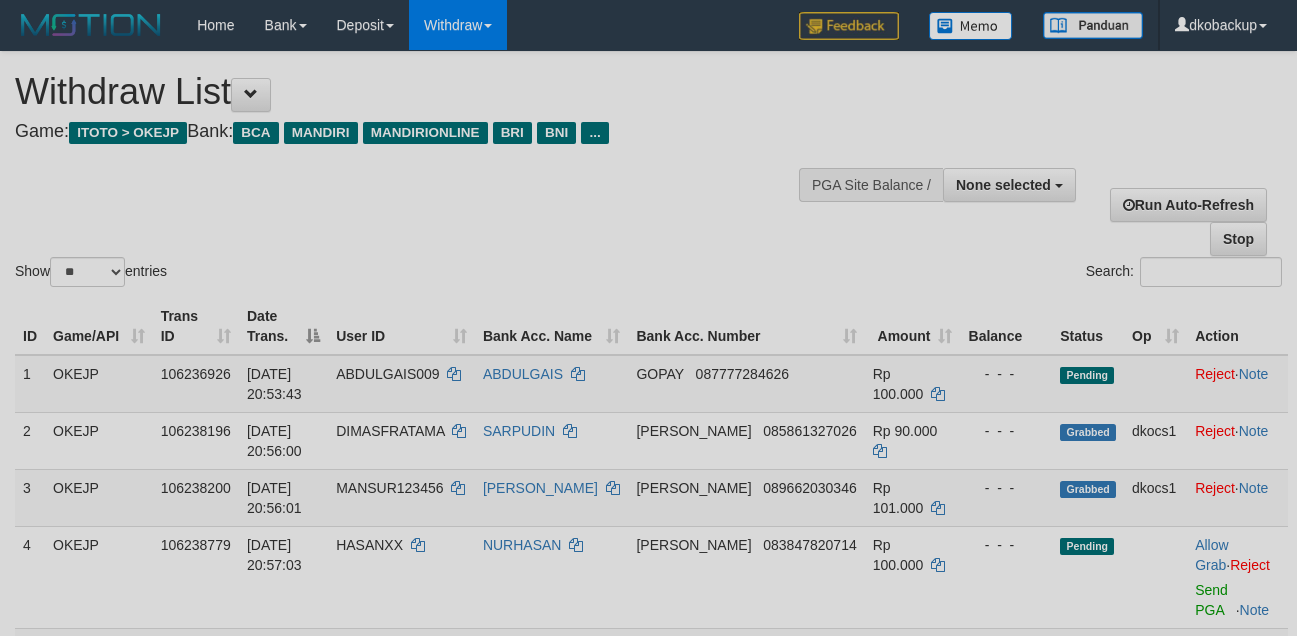 select 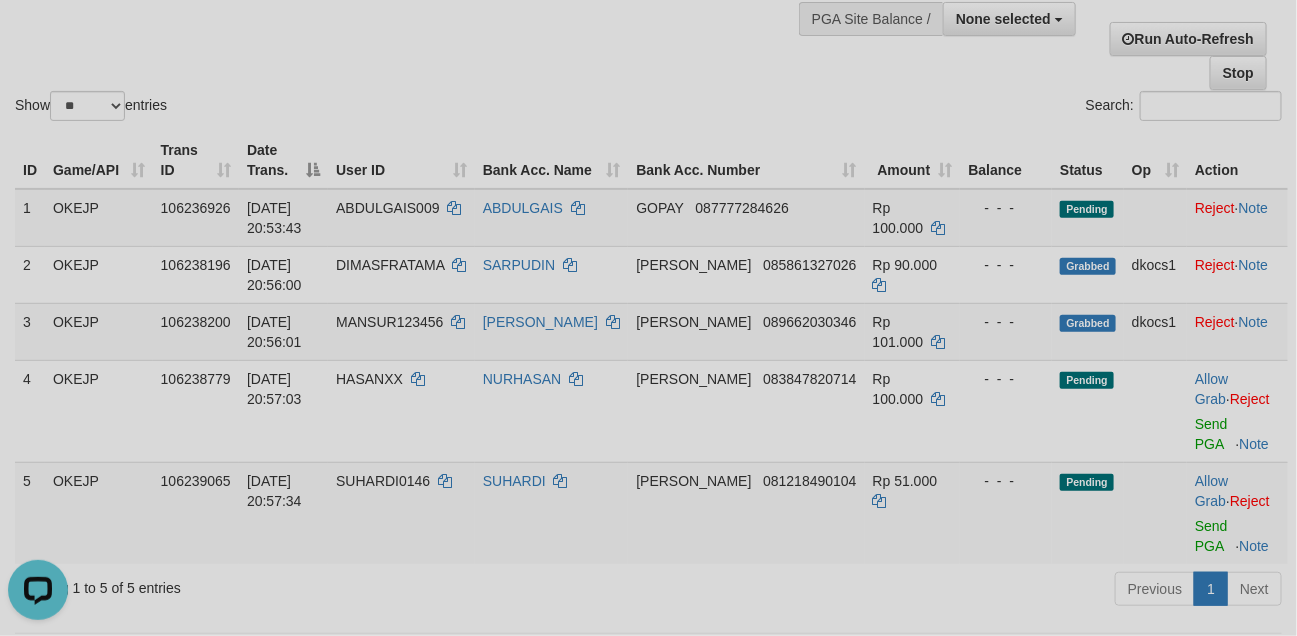 scroll, scrollTop: 0, scrollLeft: 0, axis: both 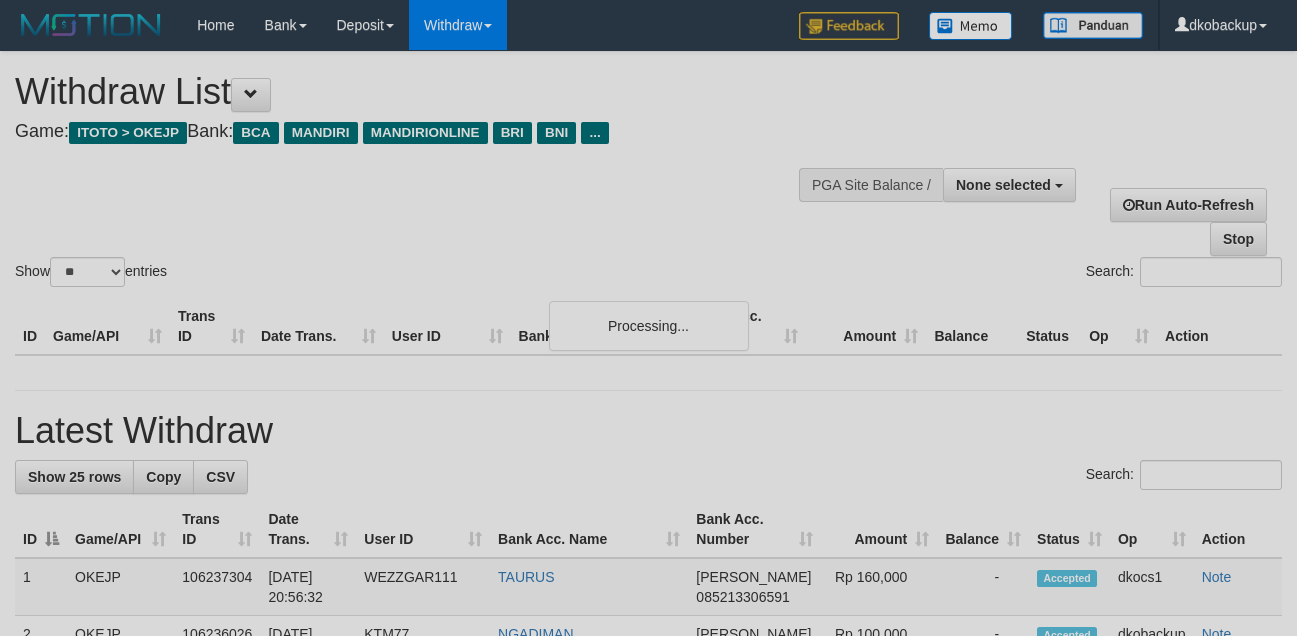 select 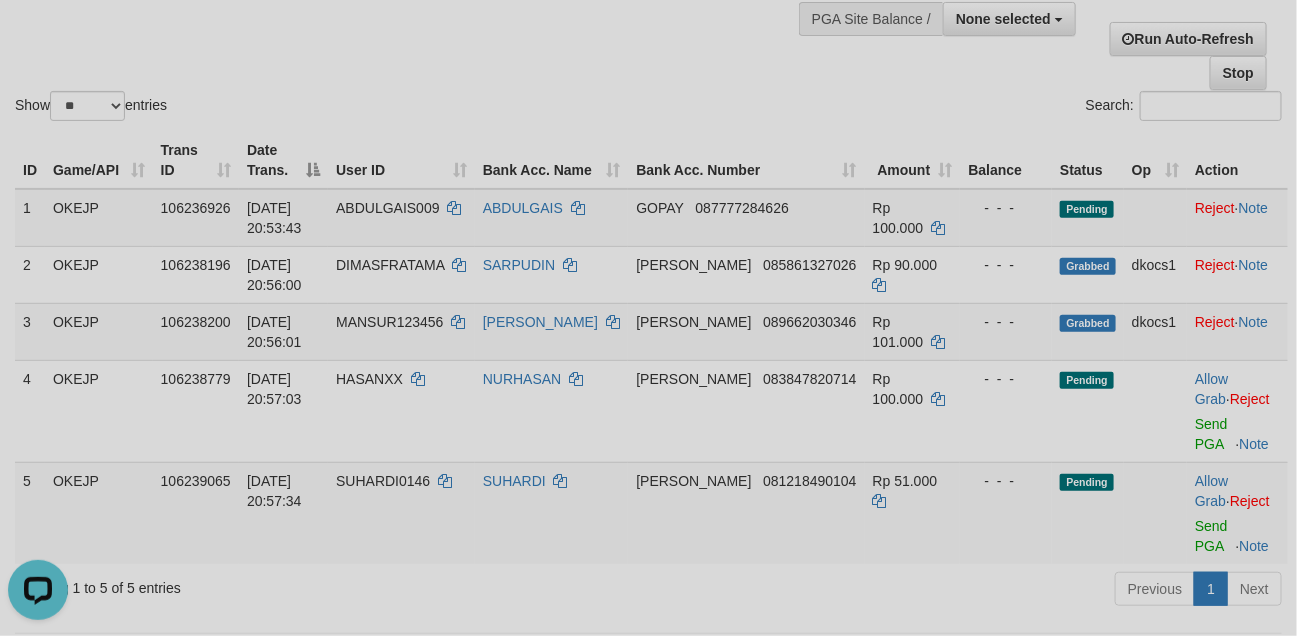 scroll, scrollTop: 0, scrollLeft: 0, axis: both 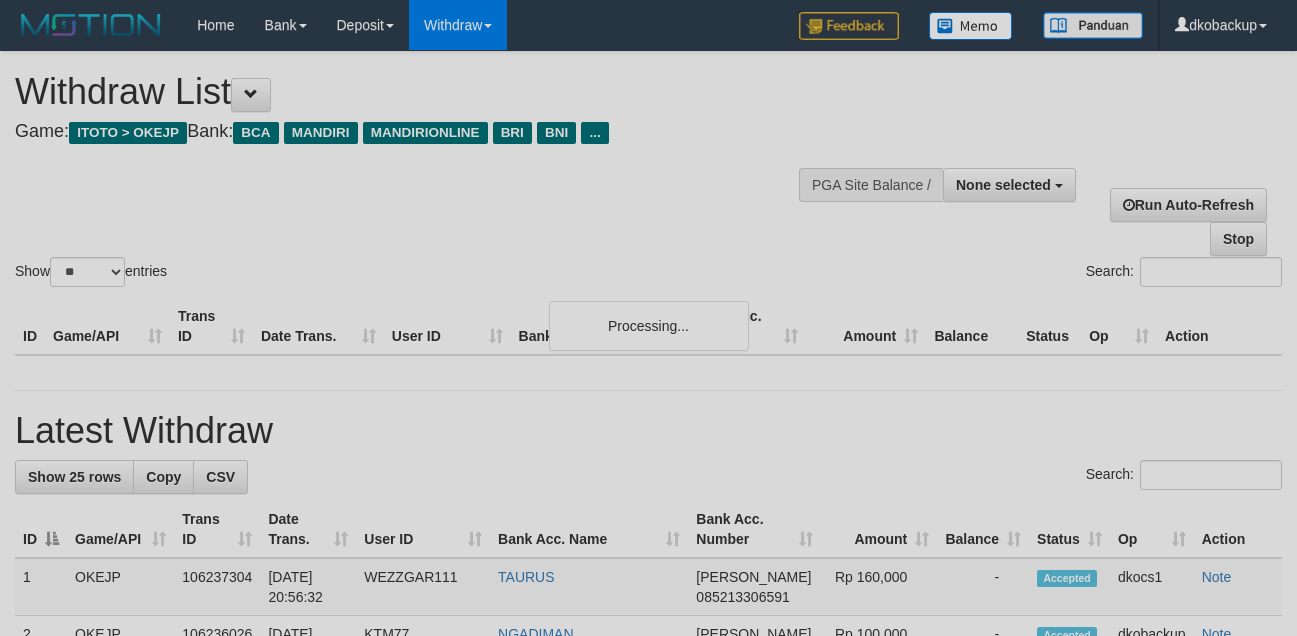select 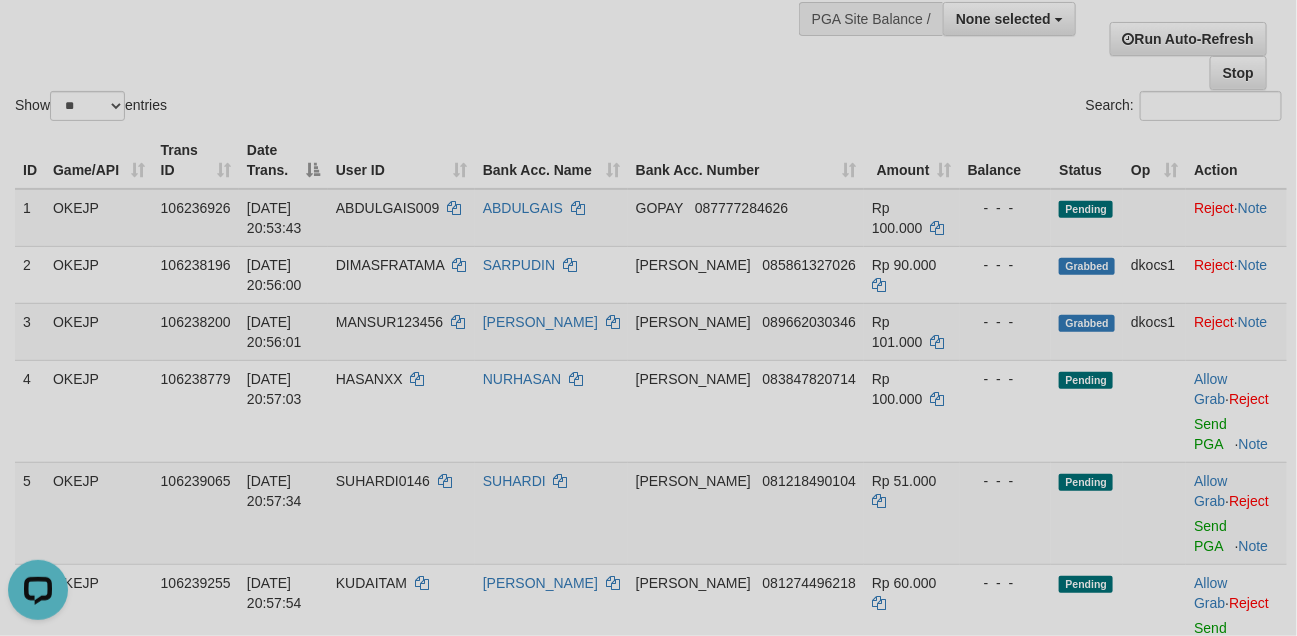 scroll, scrollTop: 0, scrollLeft: 0, axis: both 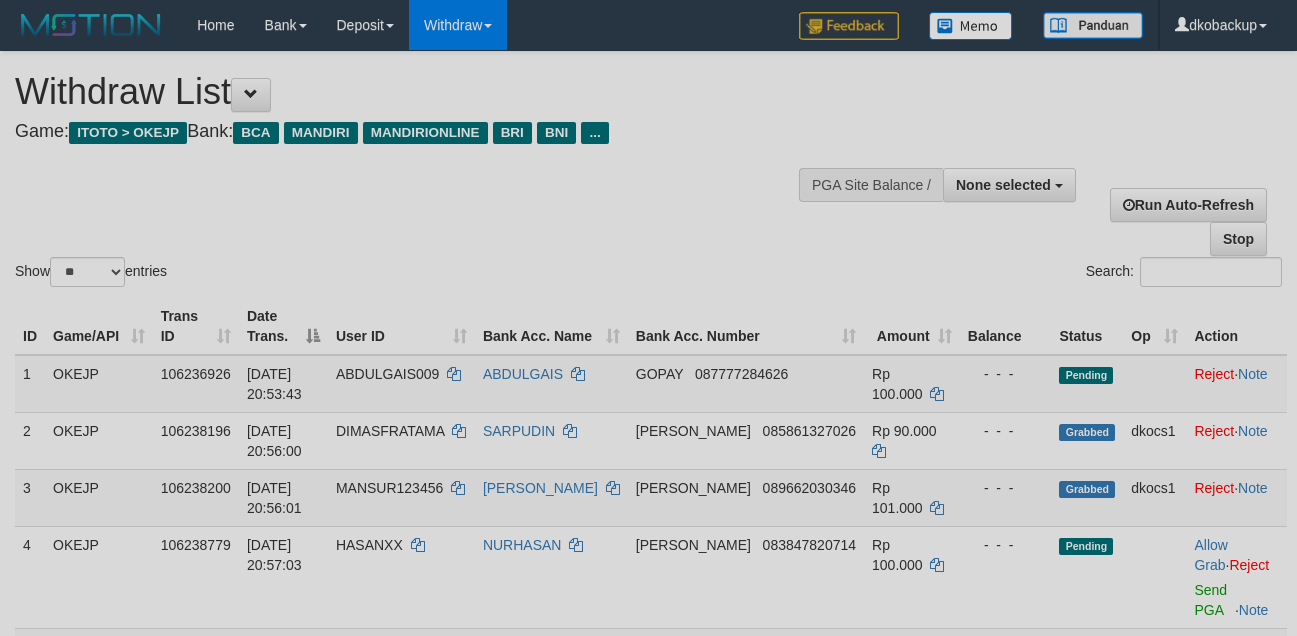 select 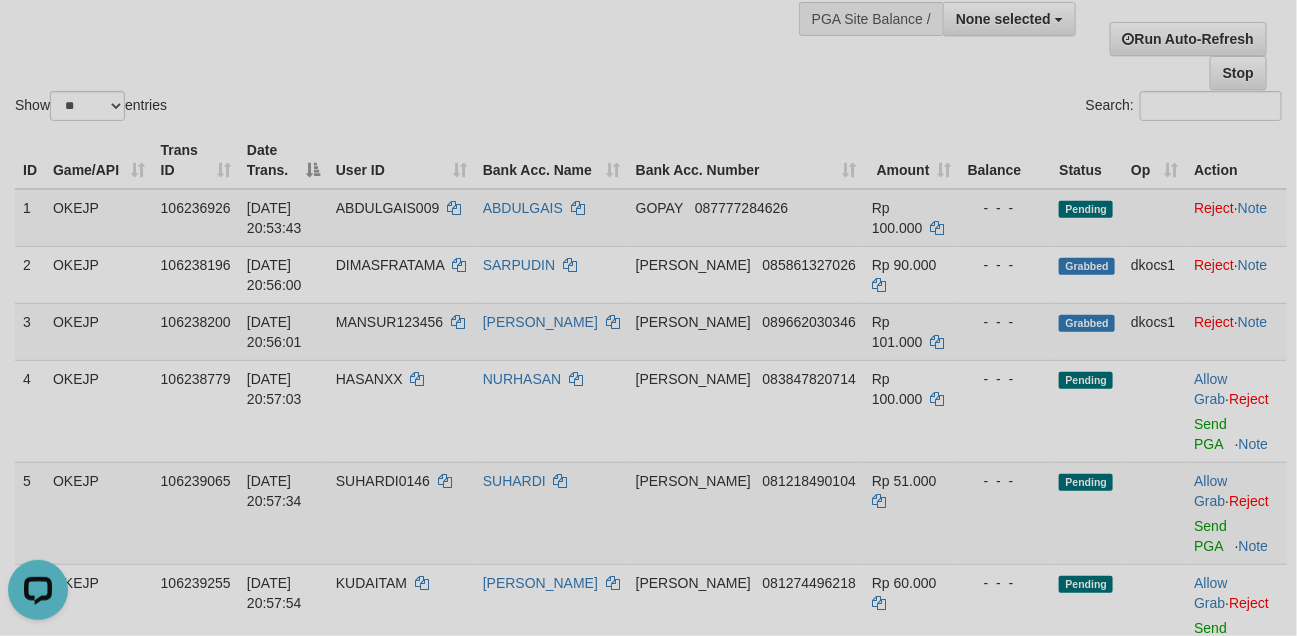 scroll, scrollTop: 0, scrollLeft: 0, axis: both 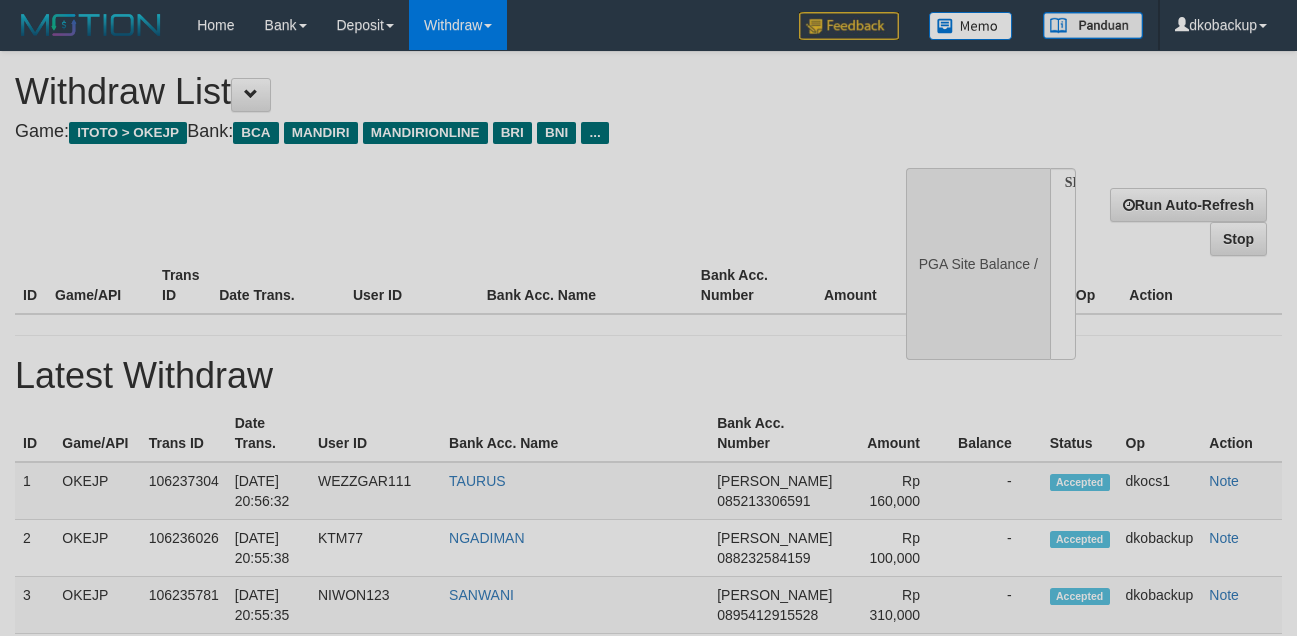 select 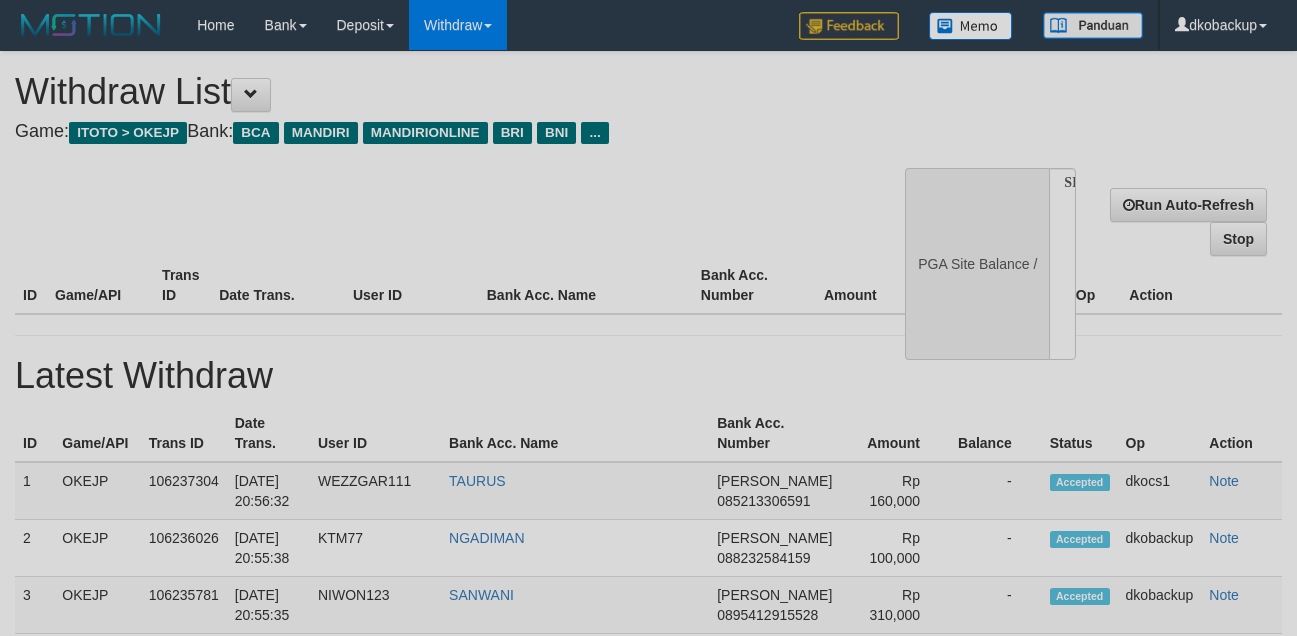 scroll, scrollTop: 166, scrollLeft: 0, axis: vertical 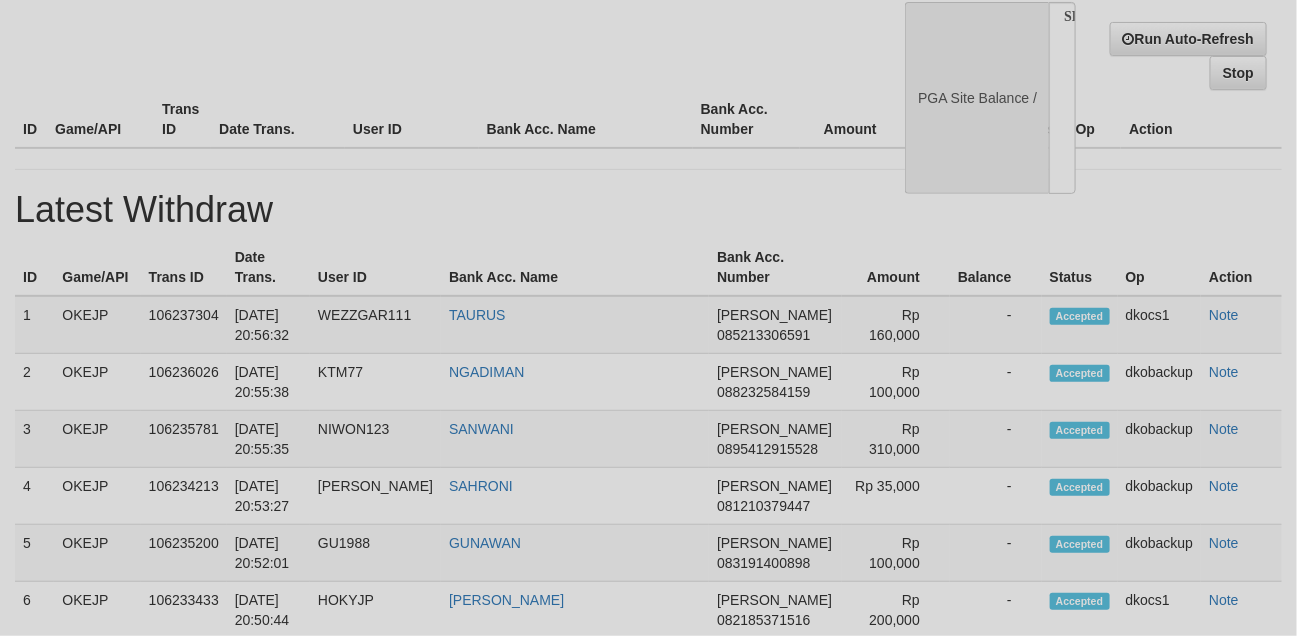 select on "**" 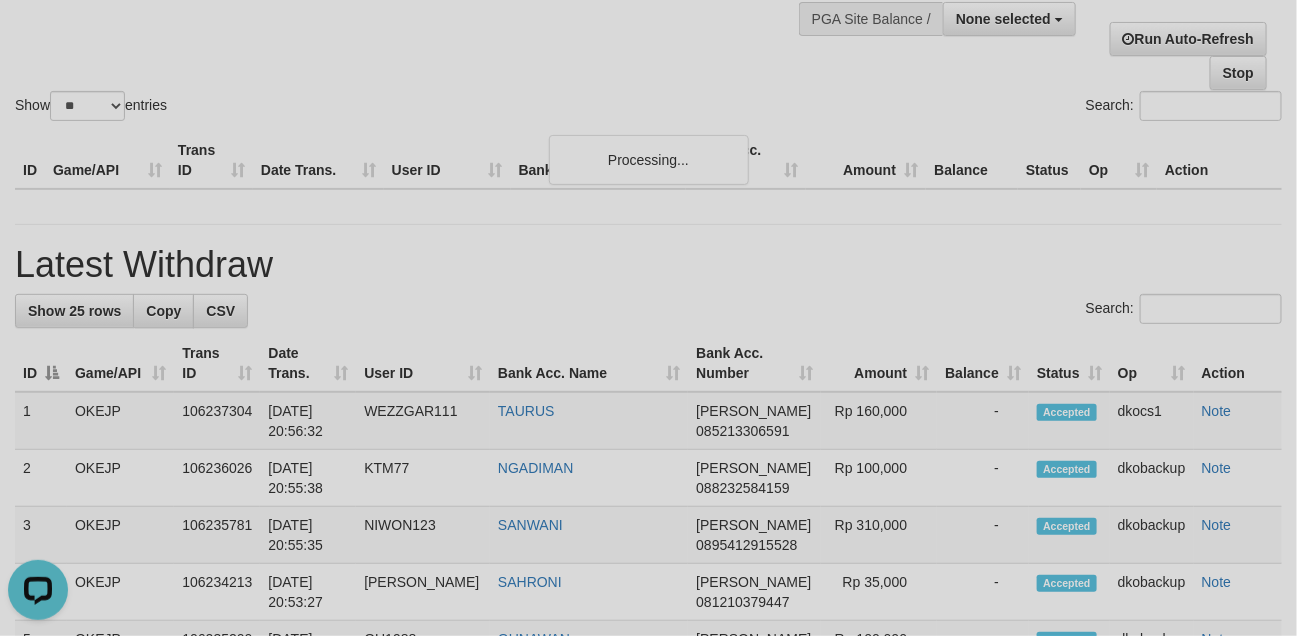 scroll, scrollTop: 0, scrollLeft: 0, axis: both 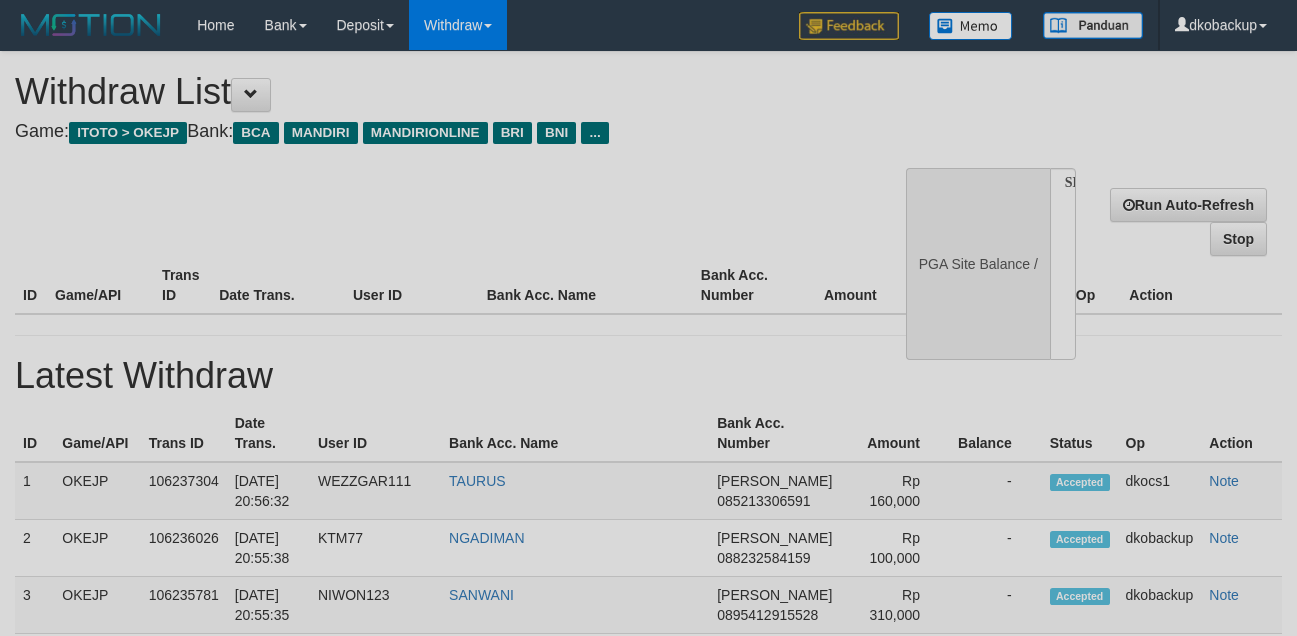 select 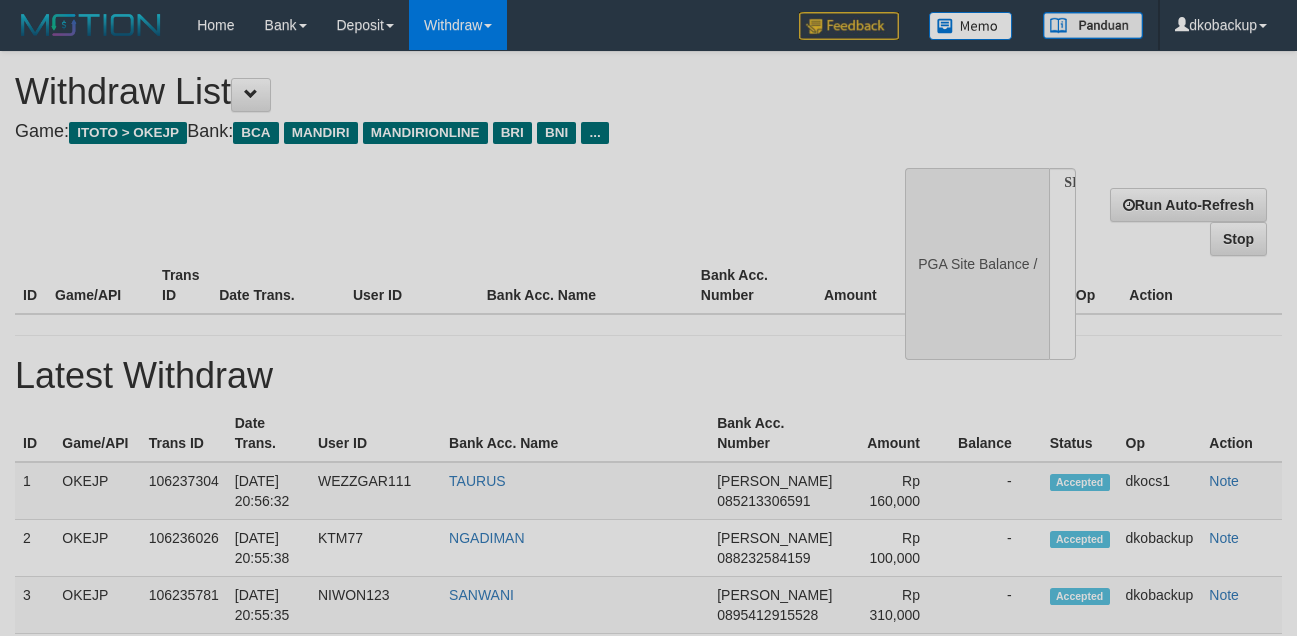 scroll, scrollTop: 166, scrollLeft: 0, axis: vertical 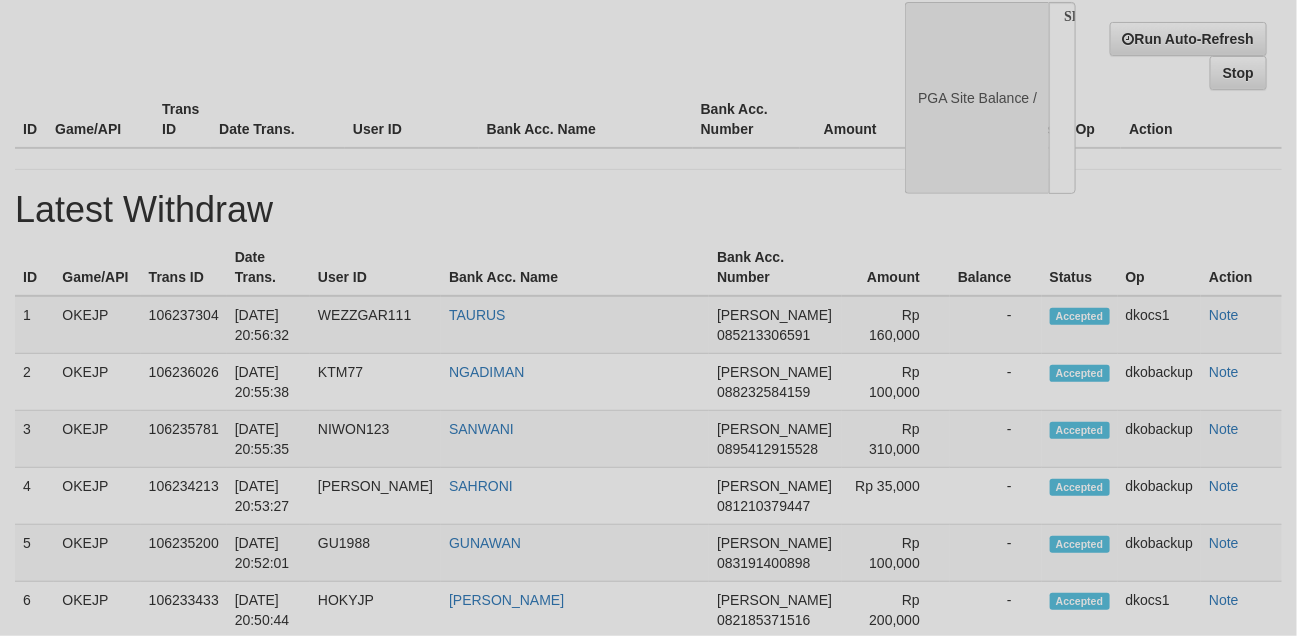 select on "**" 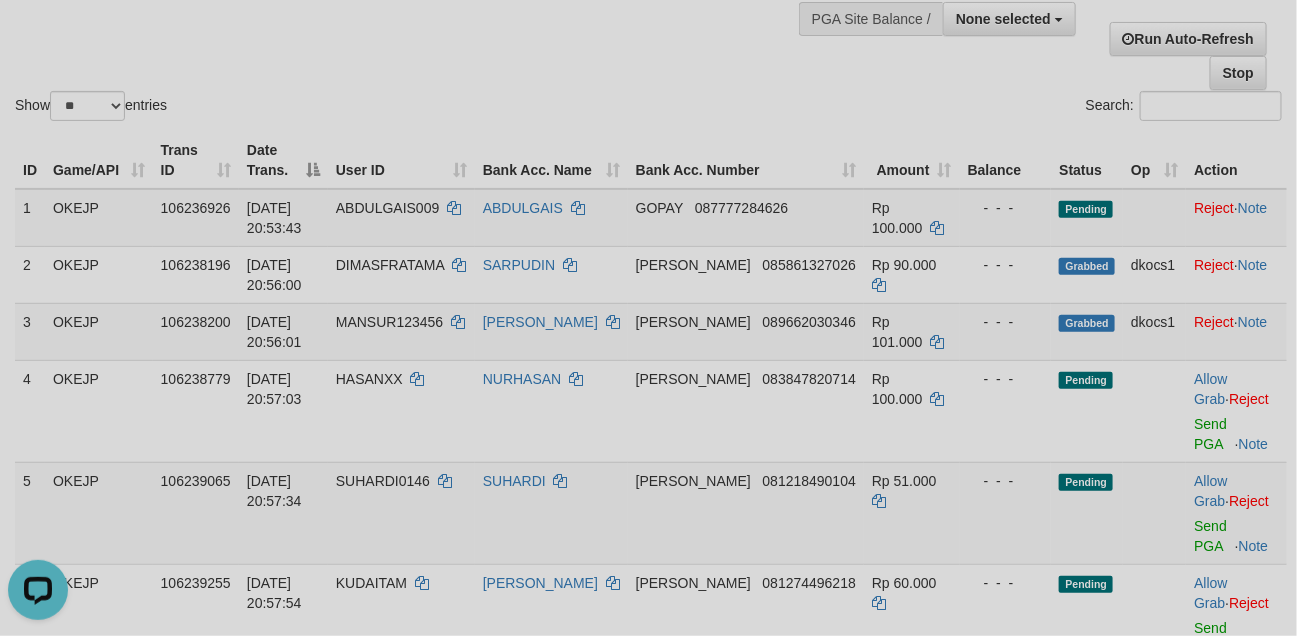 scroll, scrollTop: 0, scrollLeft: 0, axis: both 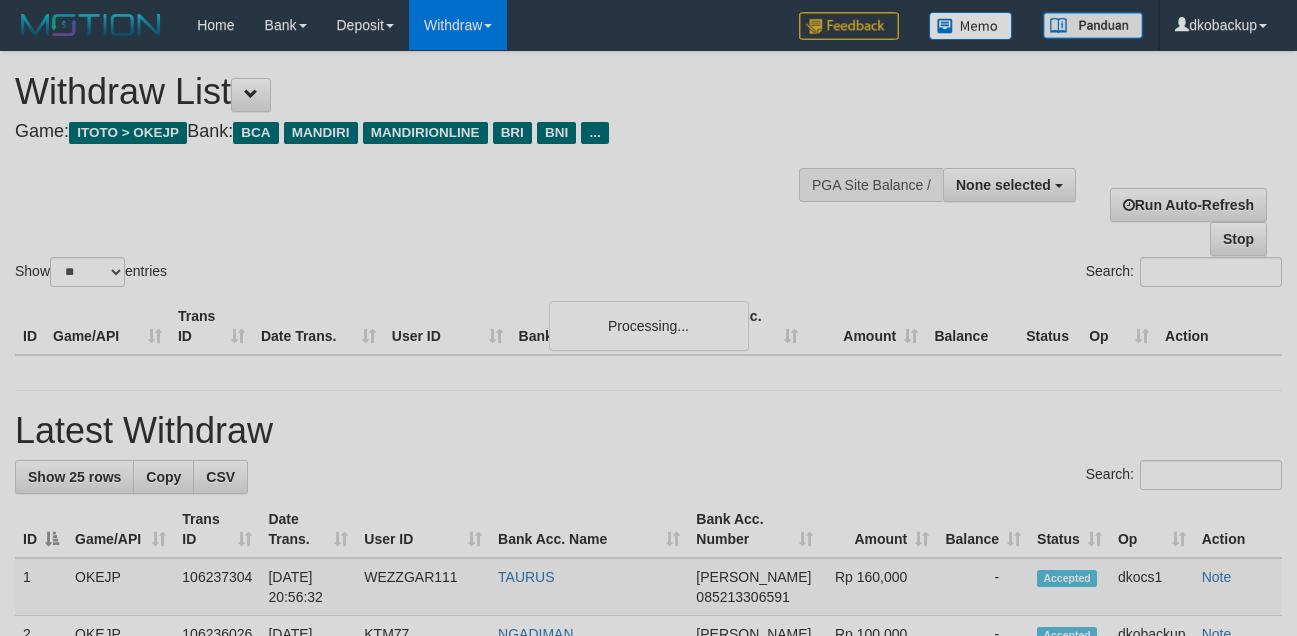 select 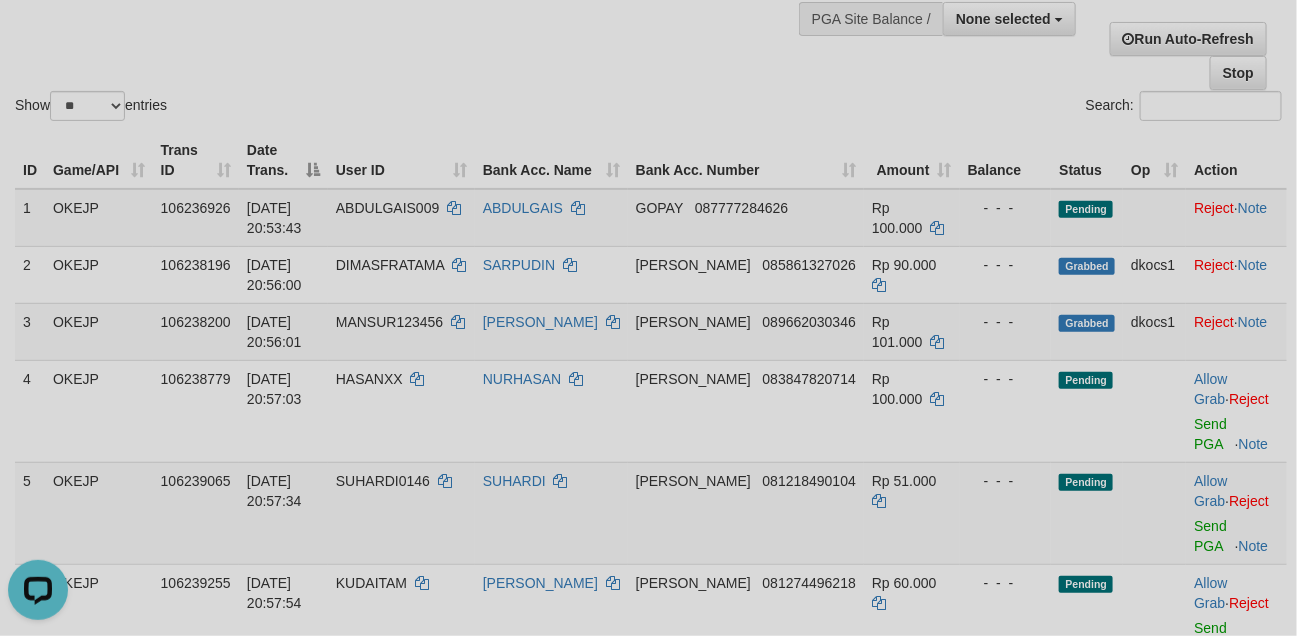 scroll, scrollTop: 0, scrollLeft: 0, axis: both 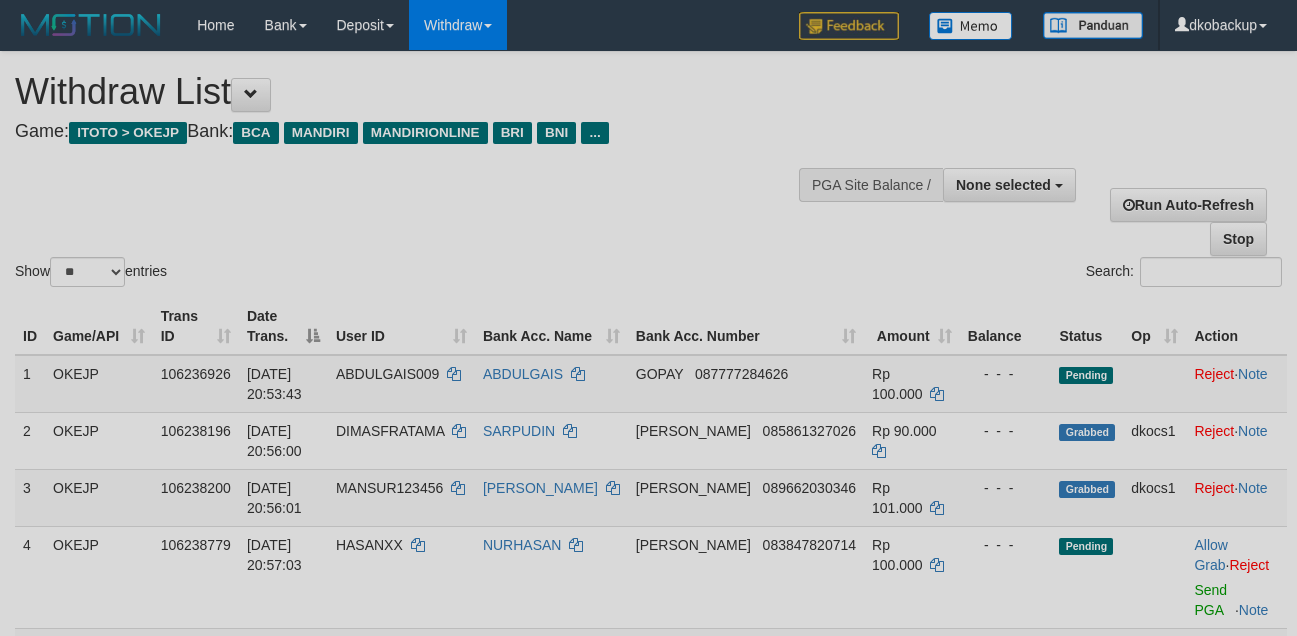 select 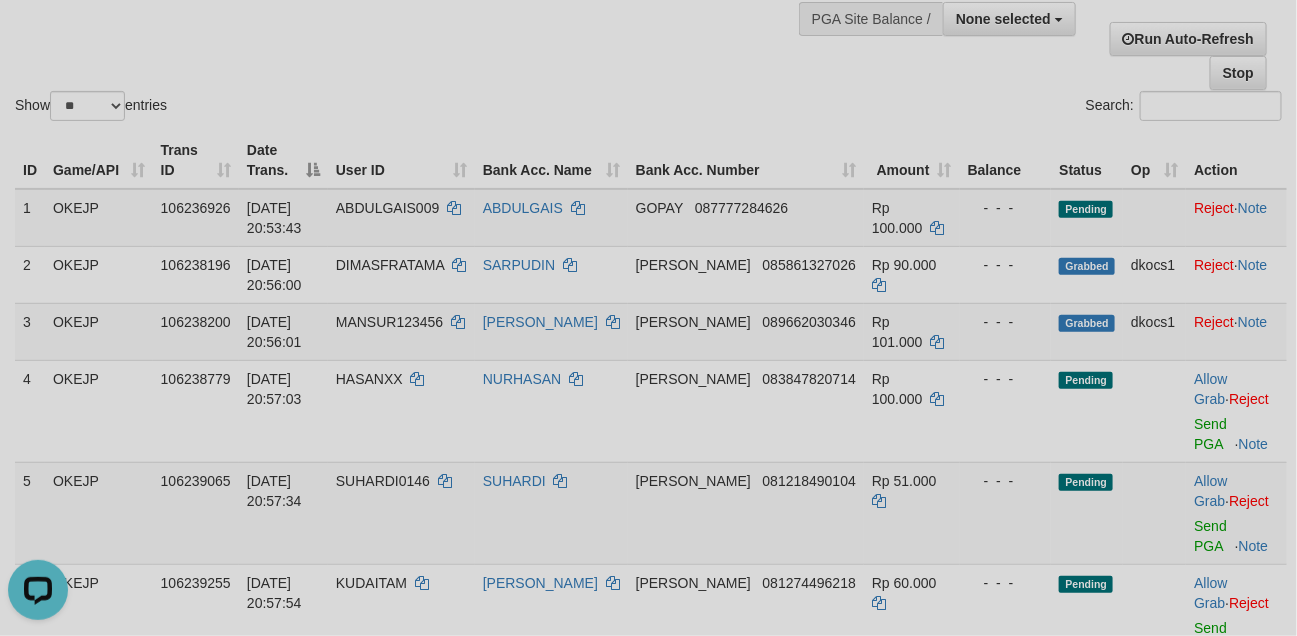 scroll, scrollTop: 0, scrollLeft: 0, axis: both 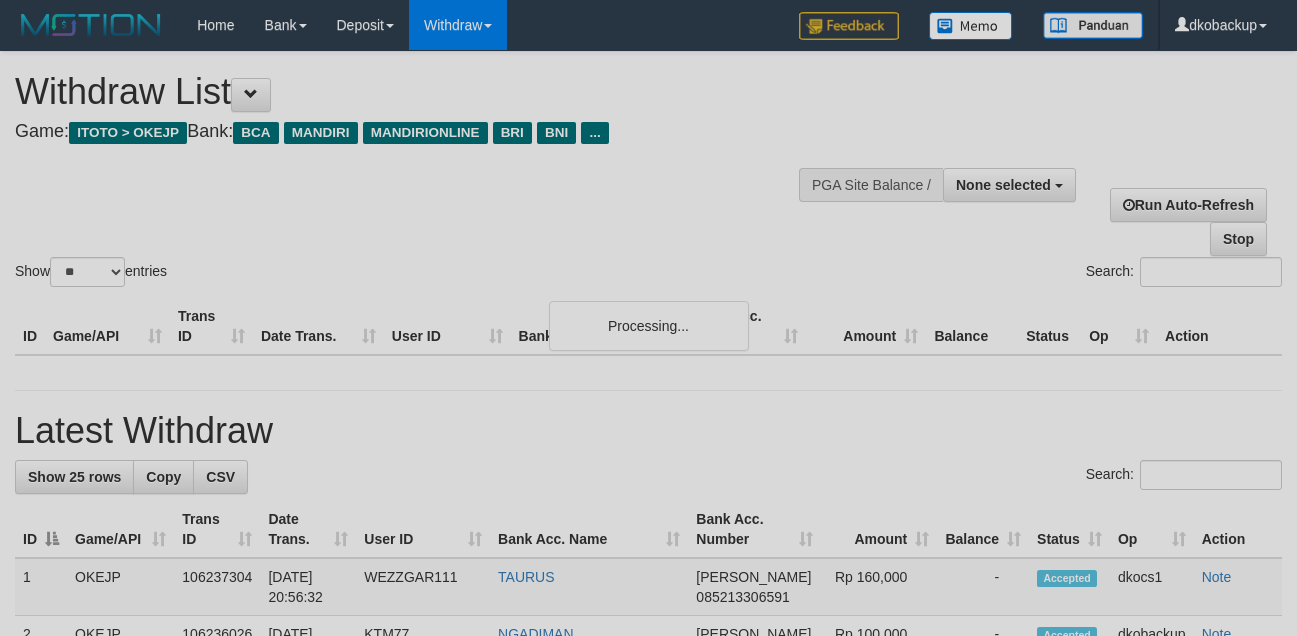 select 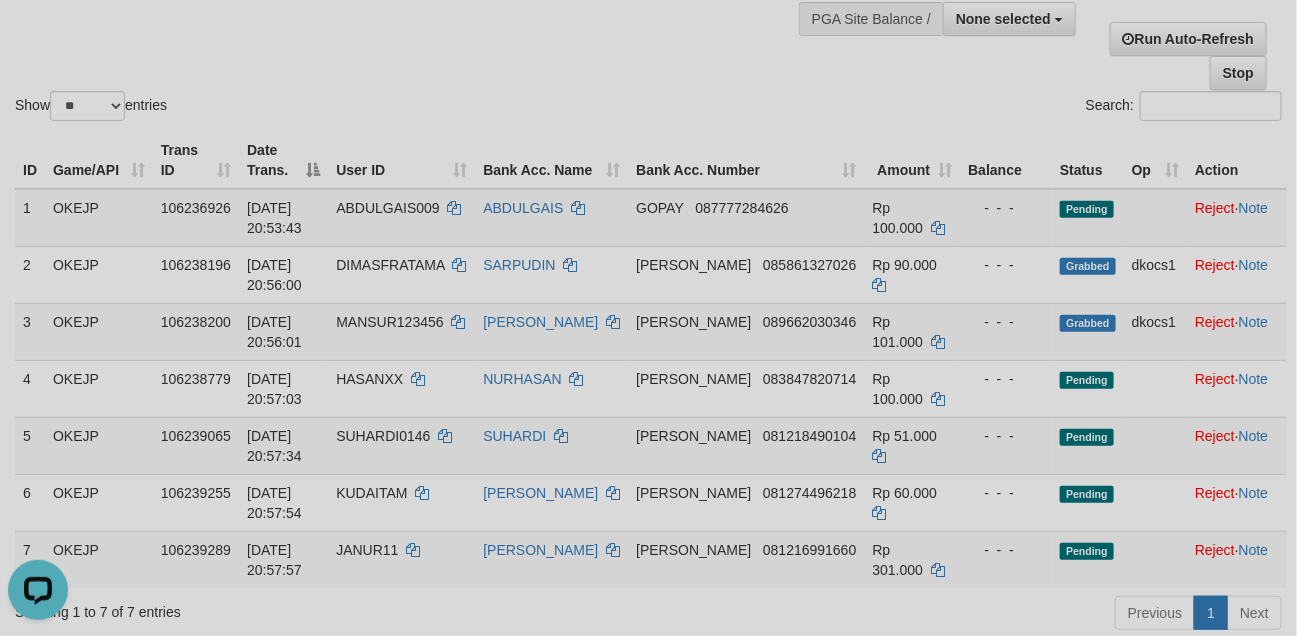 scroll, scrollTop: 0, scrollLeft: 0, axis: both 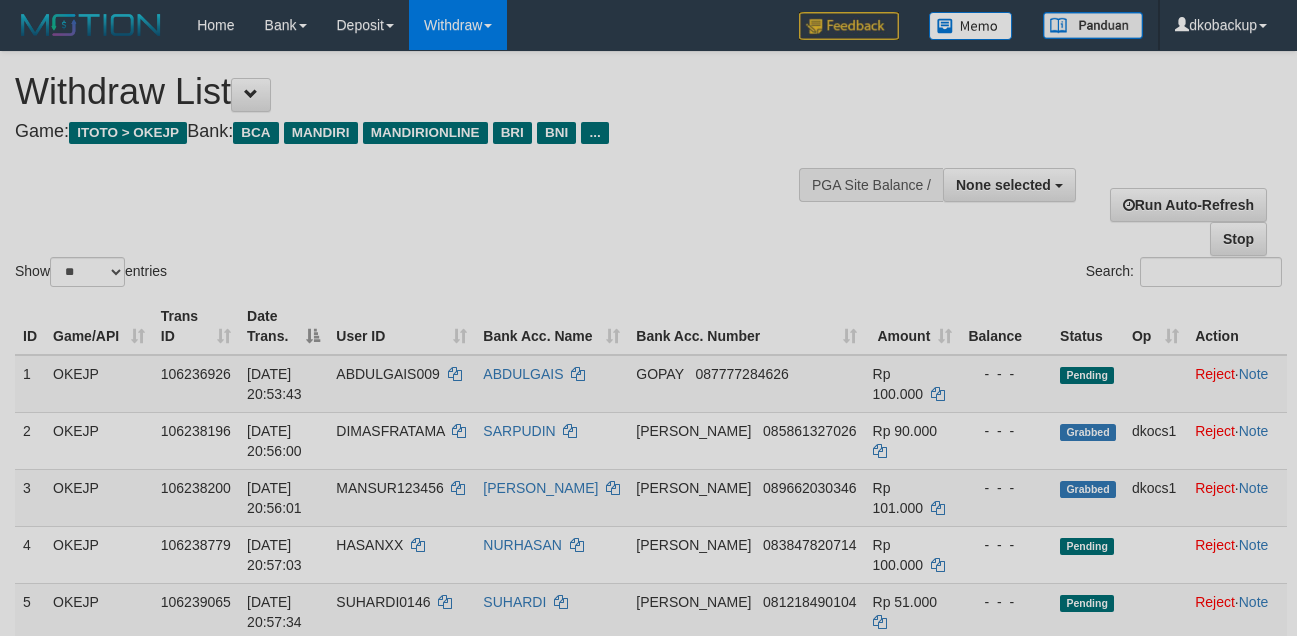 select 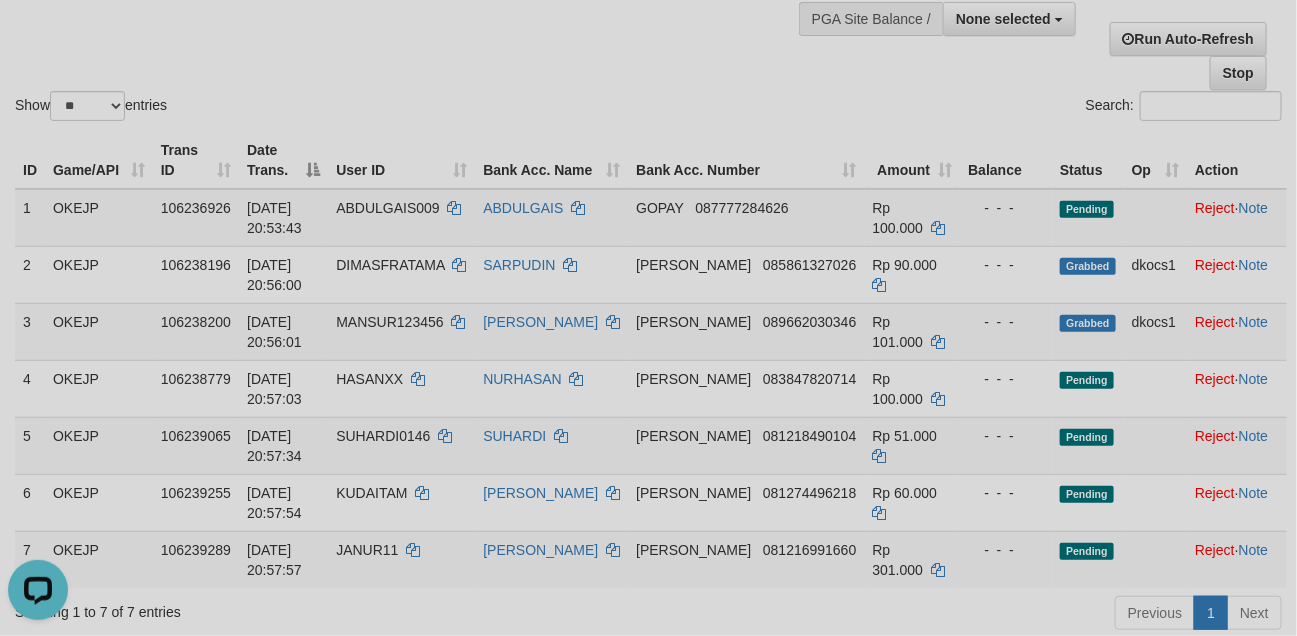scroll, scrollTop: 0, scrollLeft: 0, axis: both 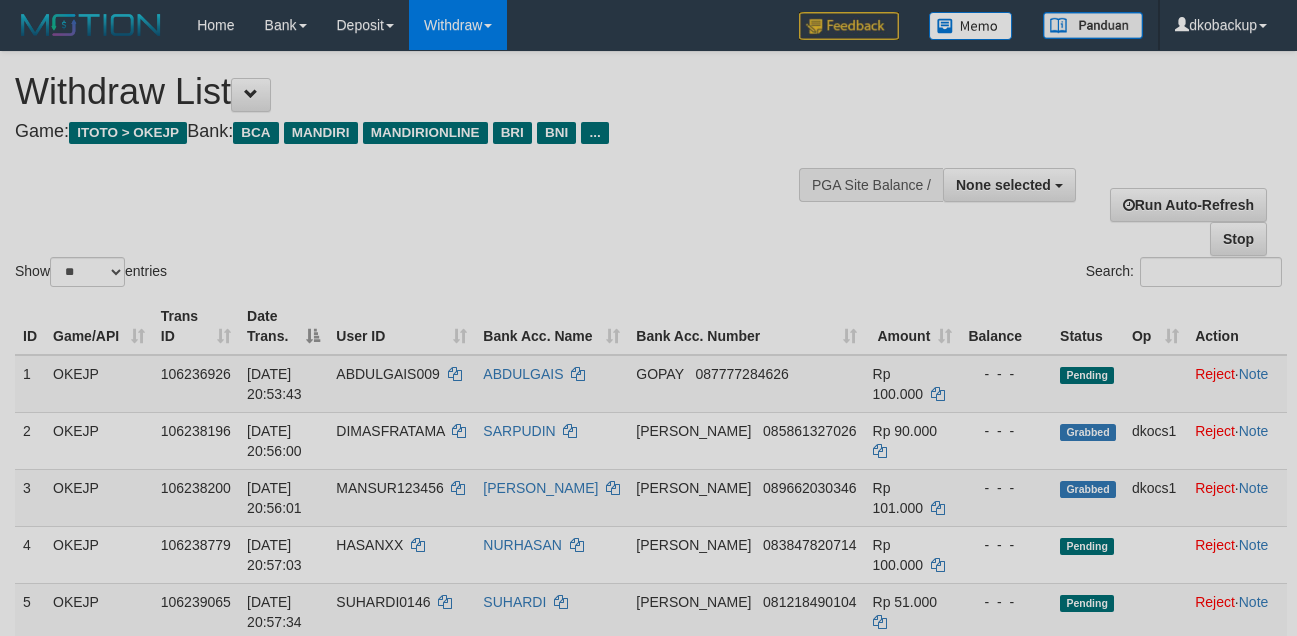 select 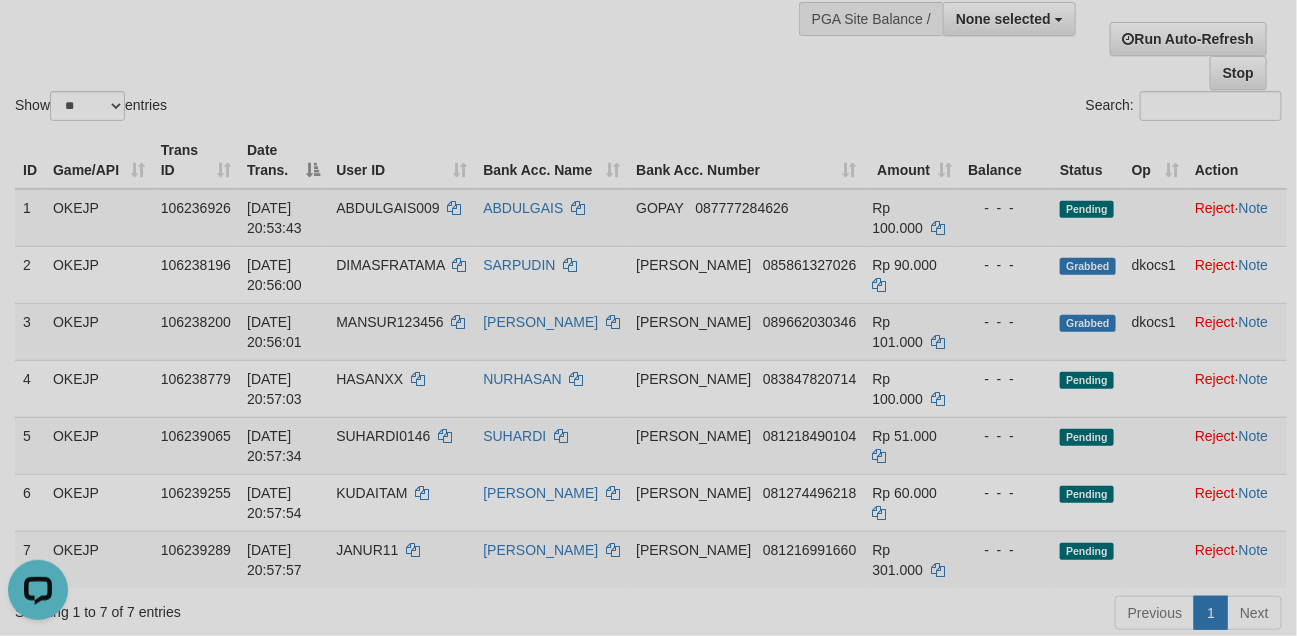 scroll, scrollTop: 0, scrollLeft: 0, axis: both 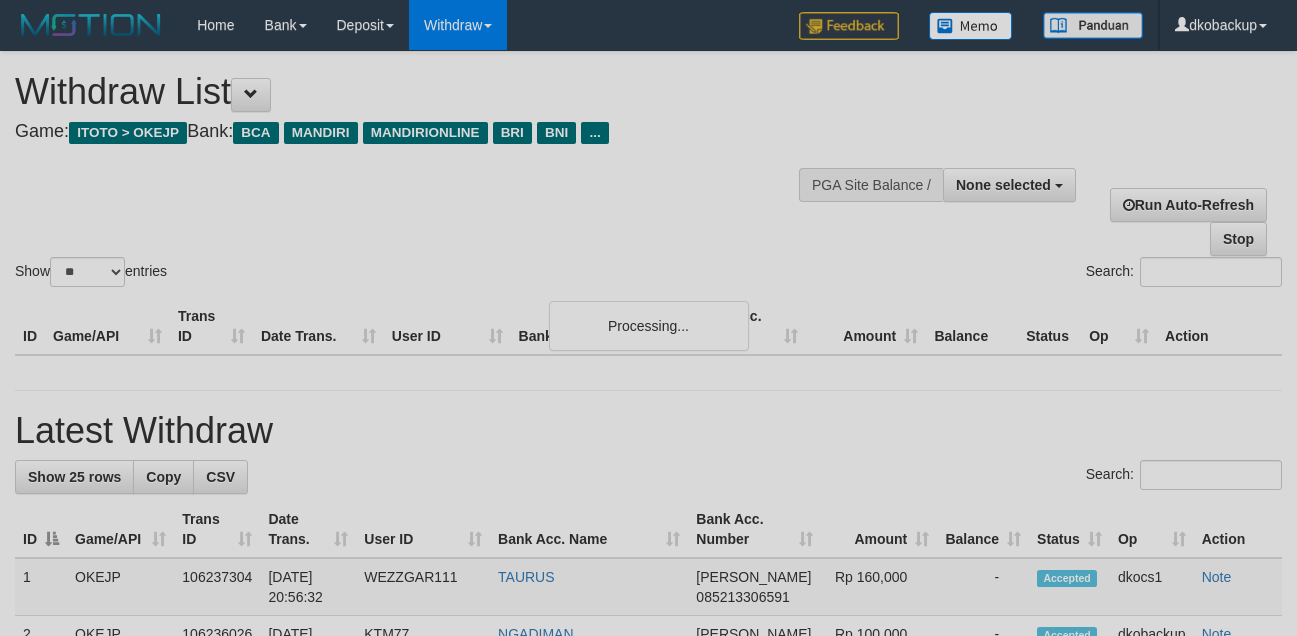 select 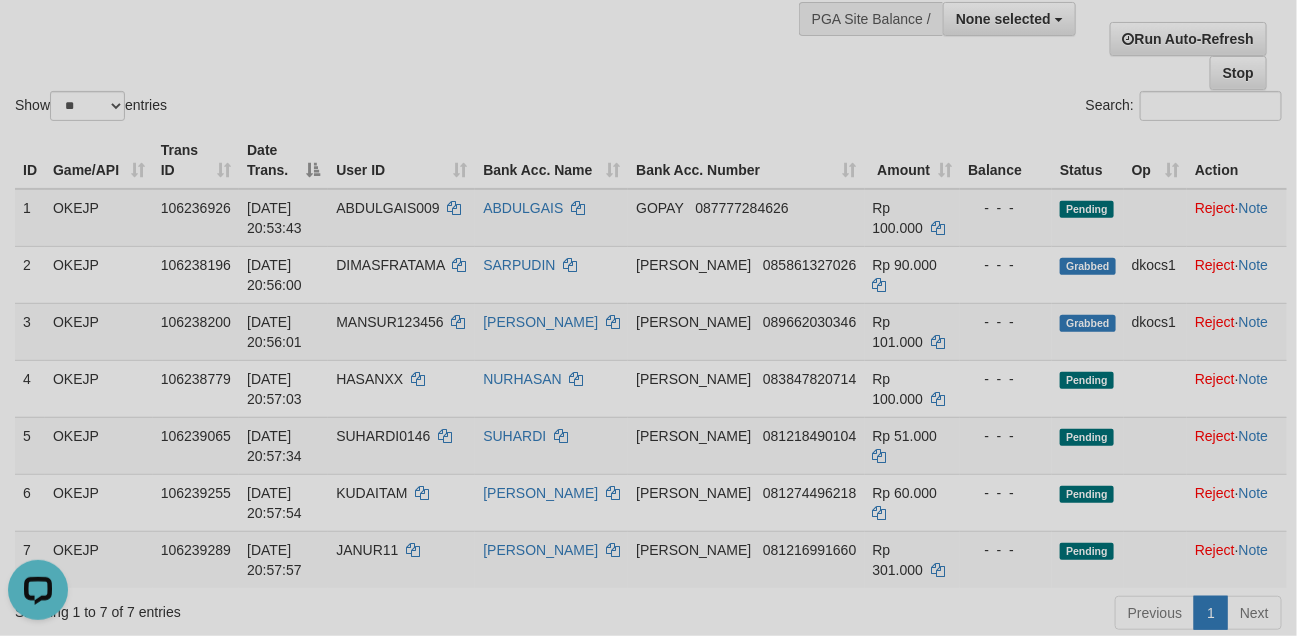 scroll, scrollTop: 0, scrollLeft: 0, axis: both 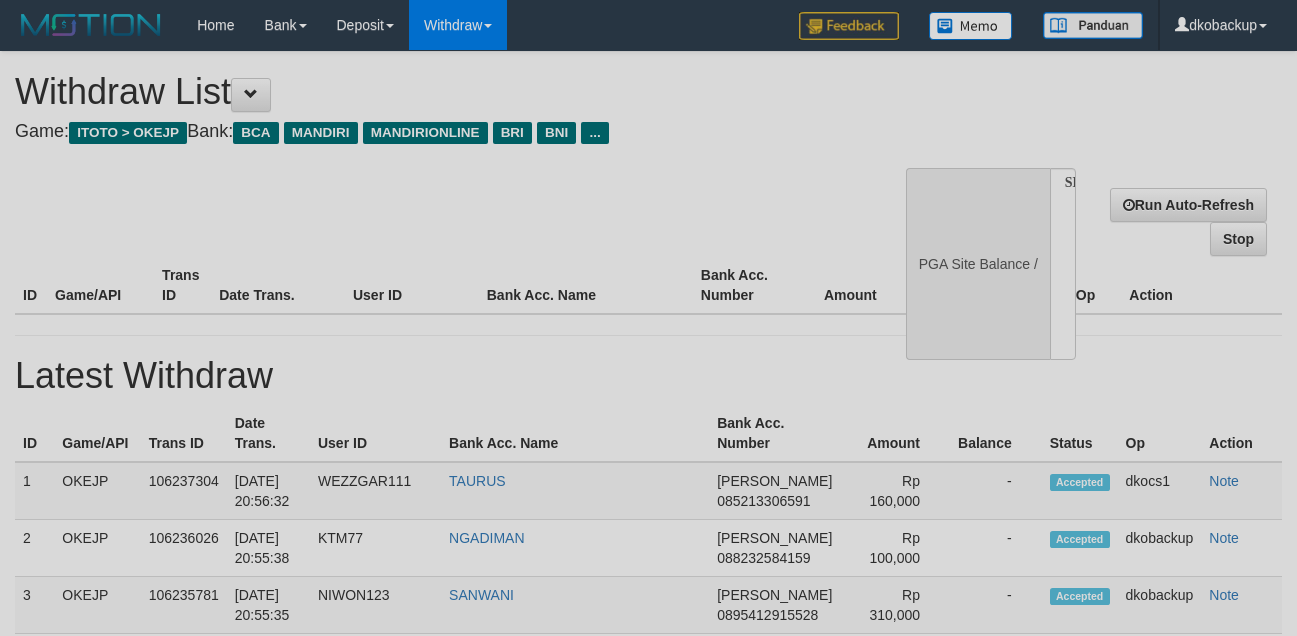 select 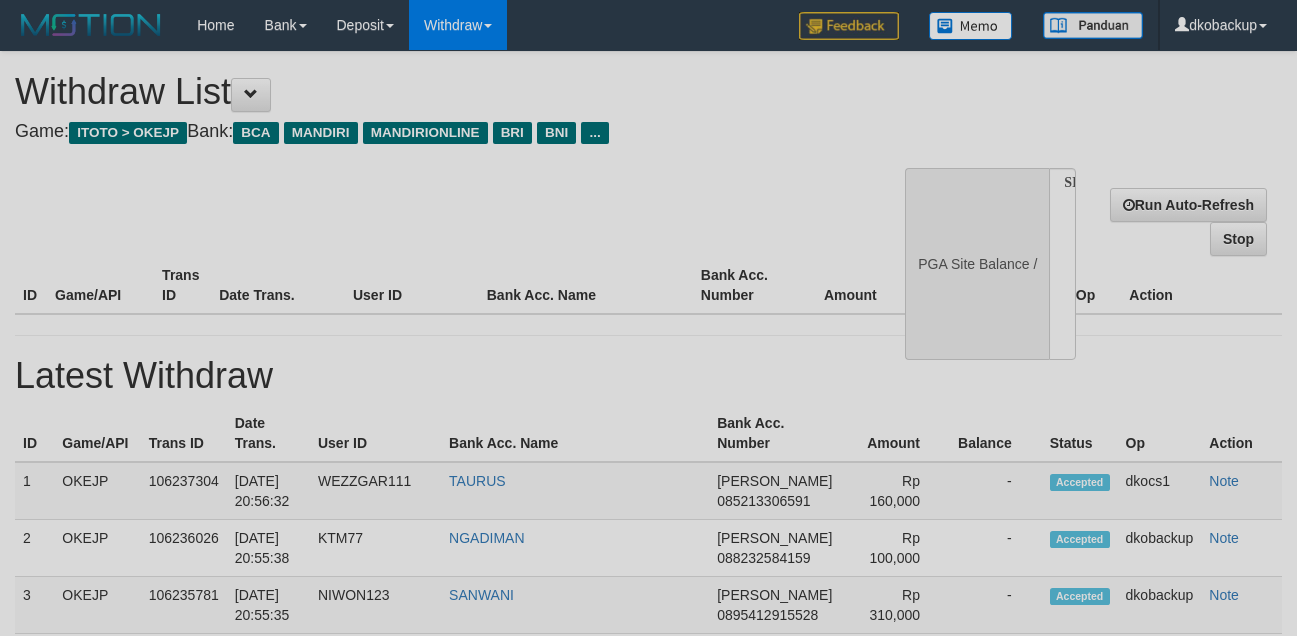 scroll, scrollTop: 166, scrollLeft: 0, axis: vertical 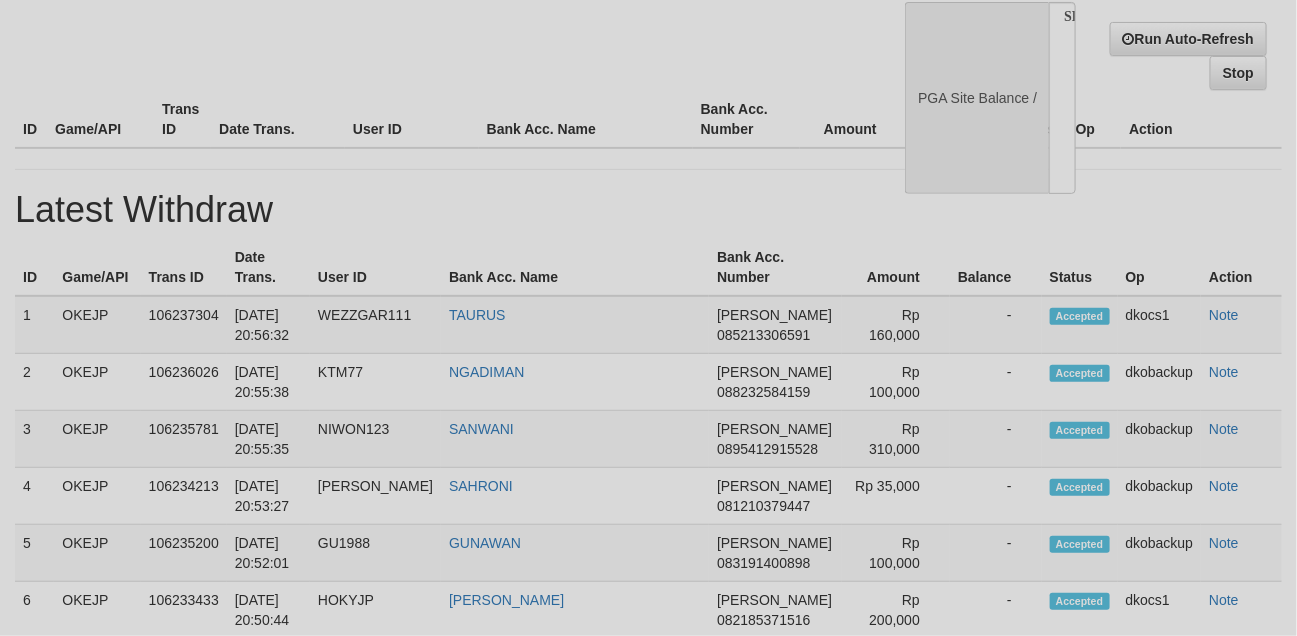 select on "**" 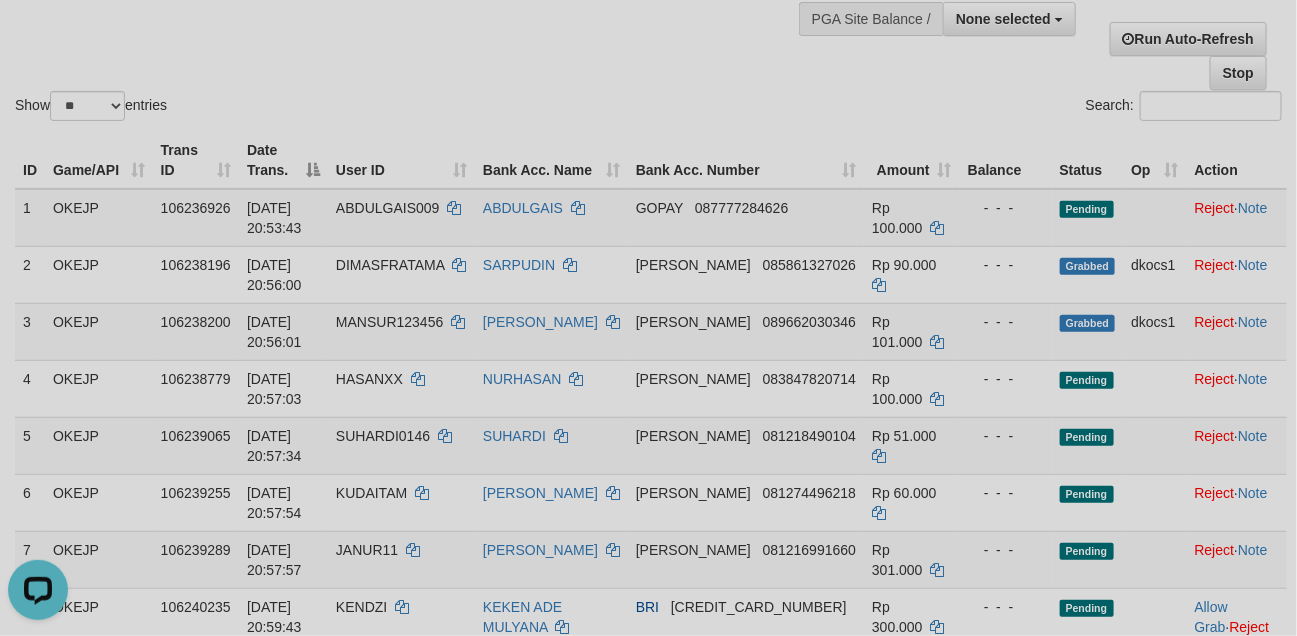 scroll, scrollTop: 0, scrollLeft: 0, axis: both 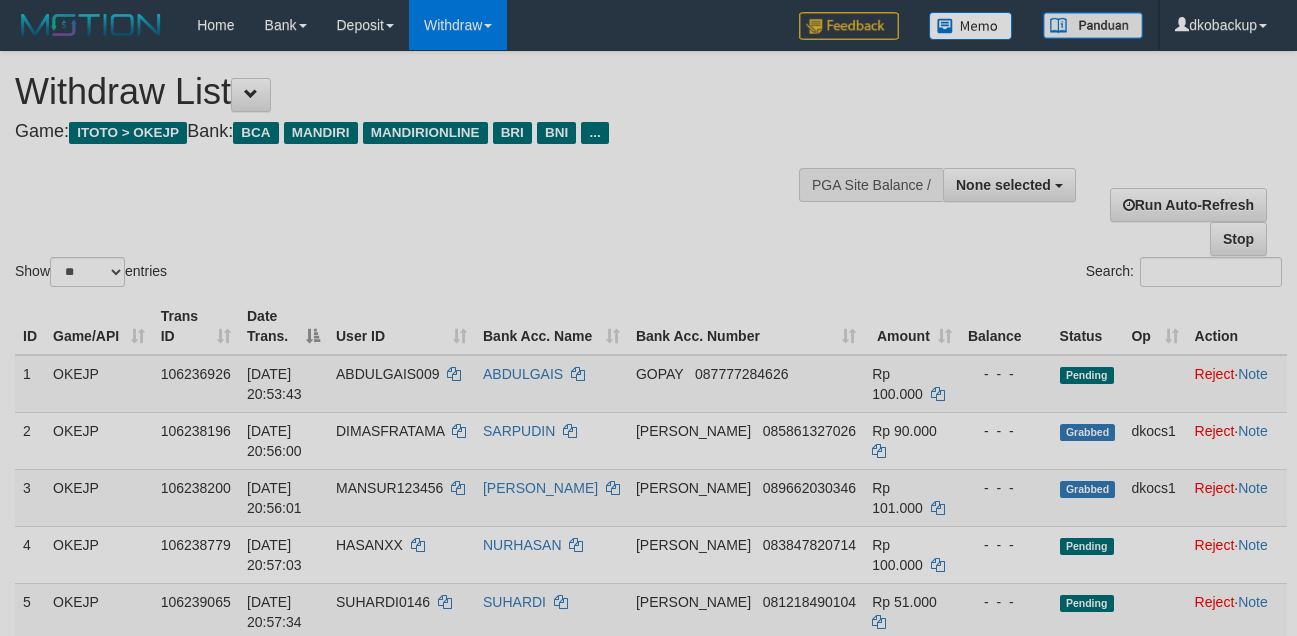 select 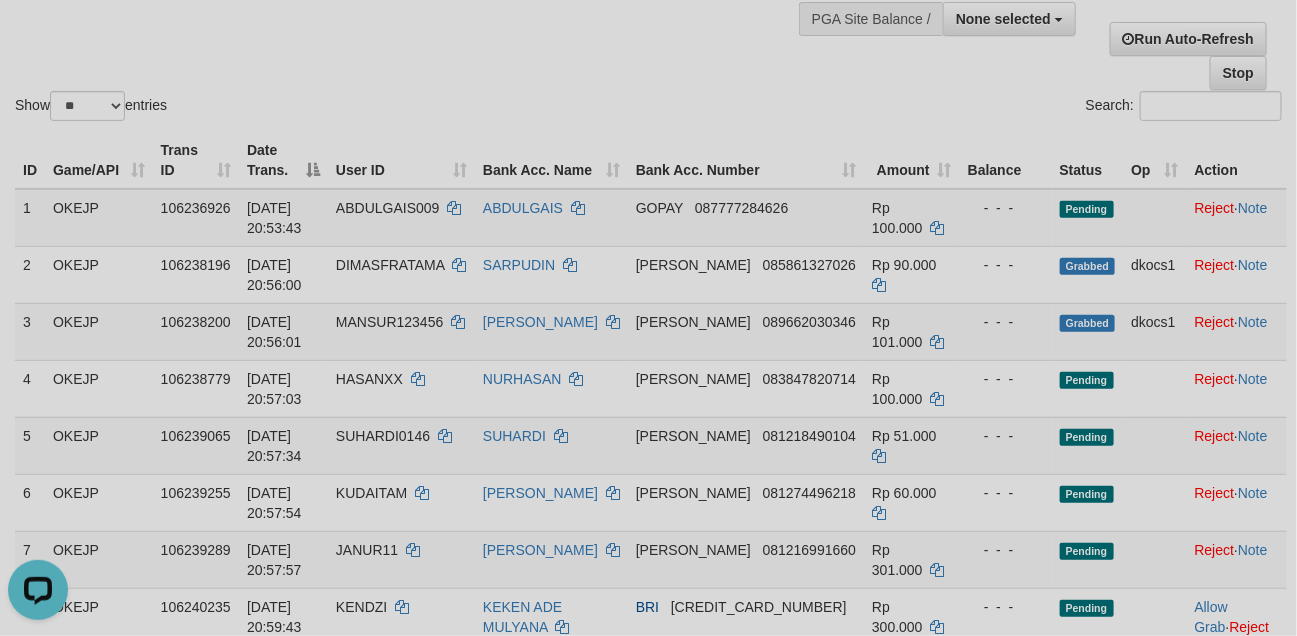 scroll, scrollTop: 0, scrollLeft: 0, axis: both 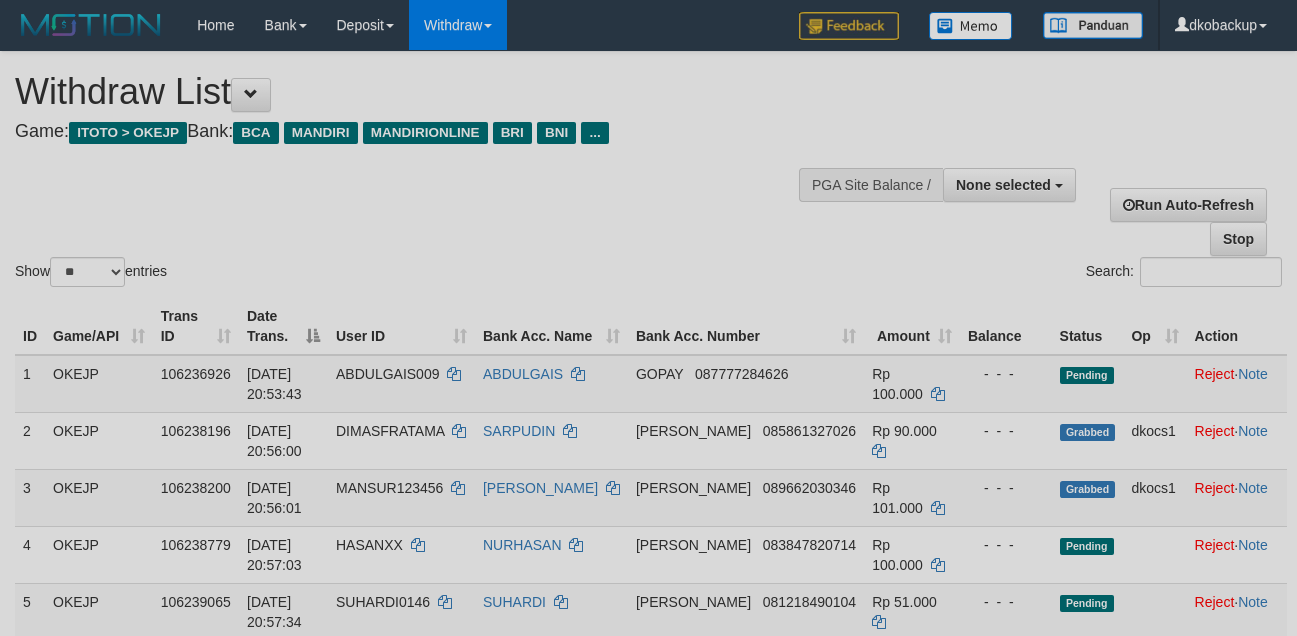 select 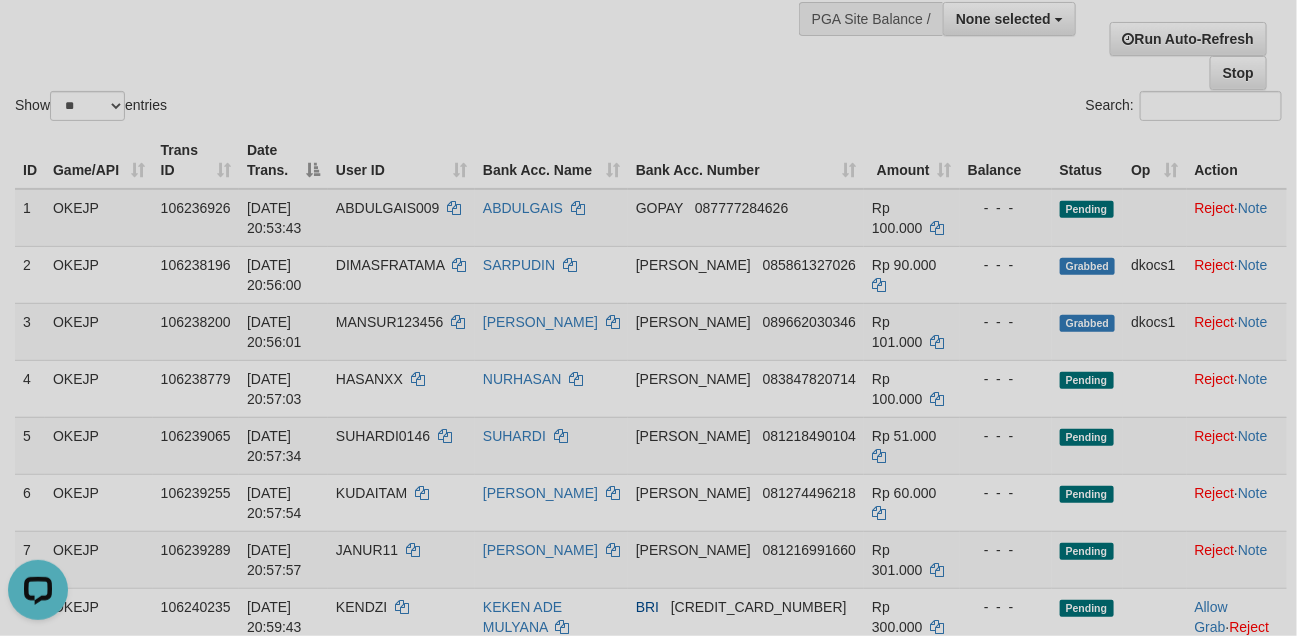 scroll, scrollTop: 0, scrollLeft: 0, axis: both 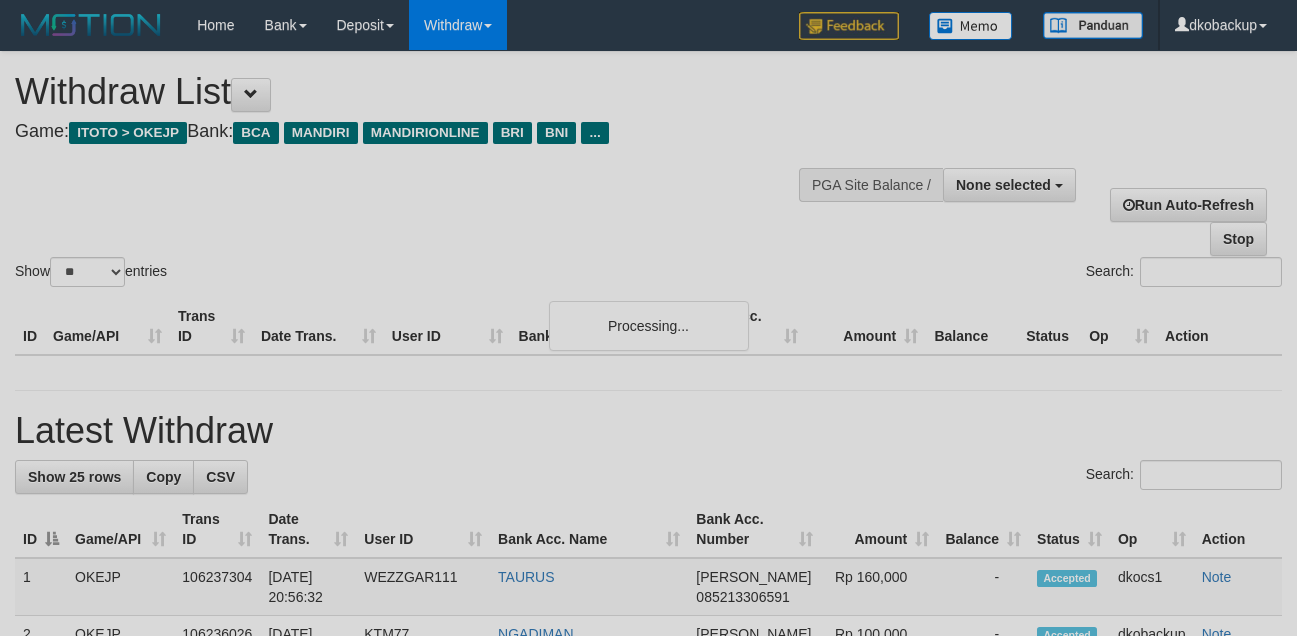 select 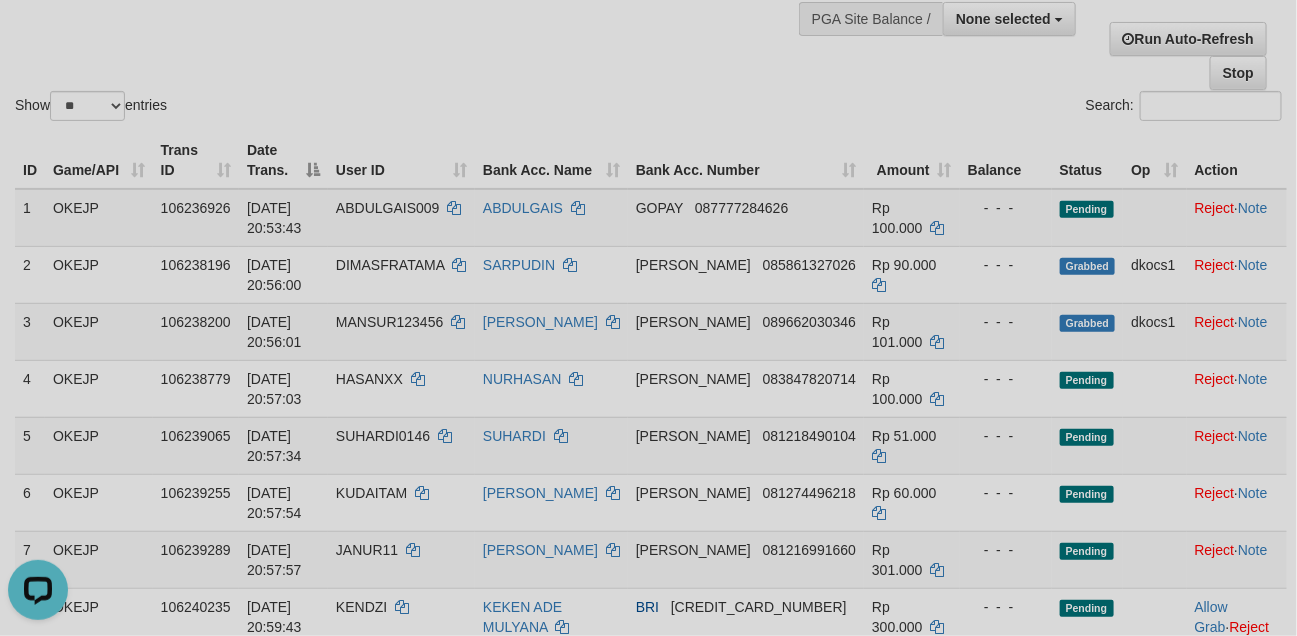 scroll, scrollTop: 0, scrollLeft: 0, axis: both 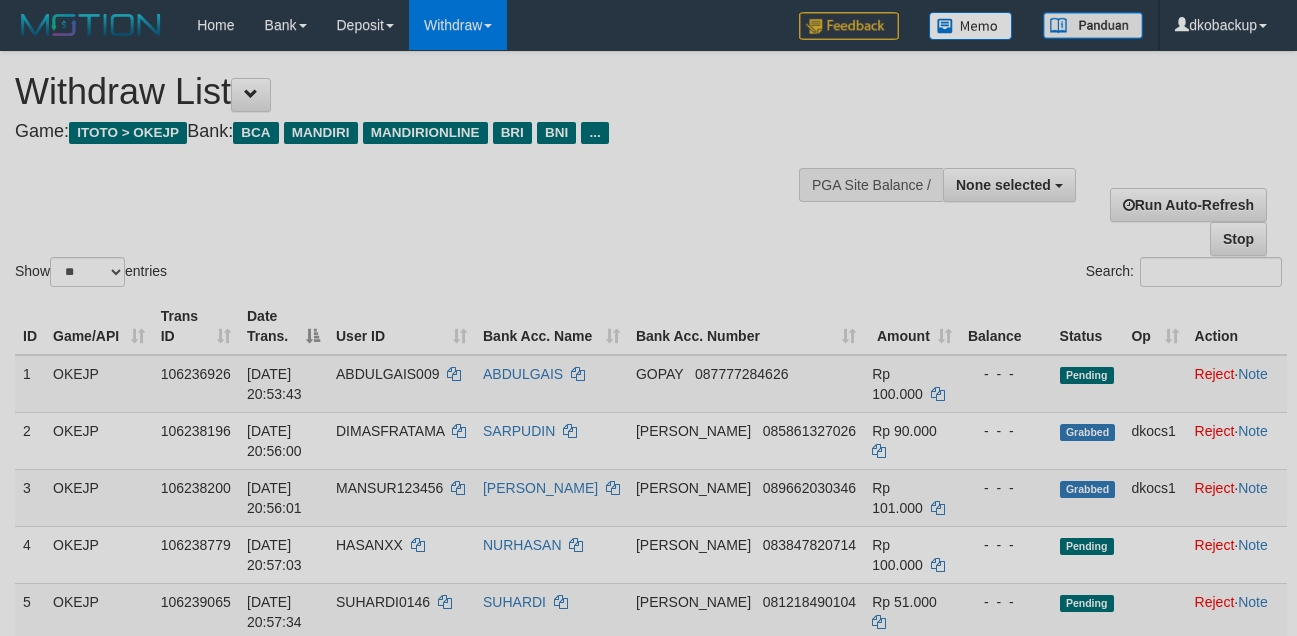 select 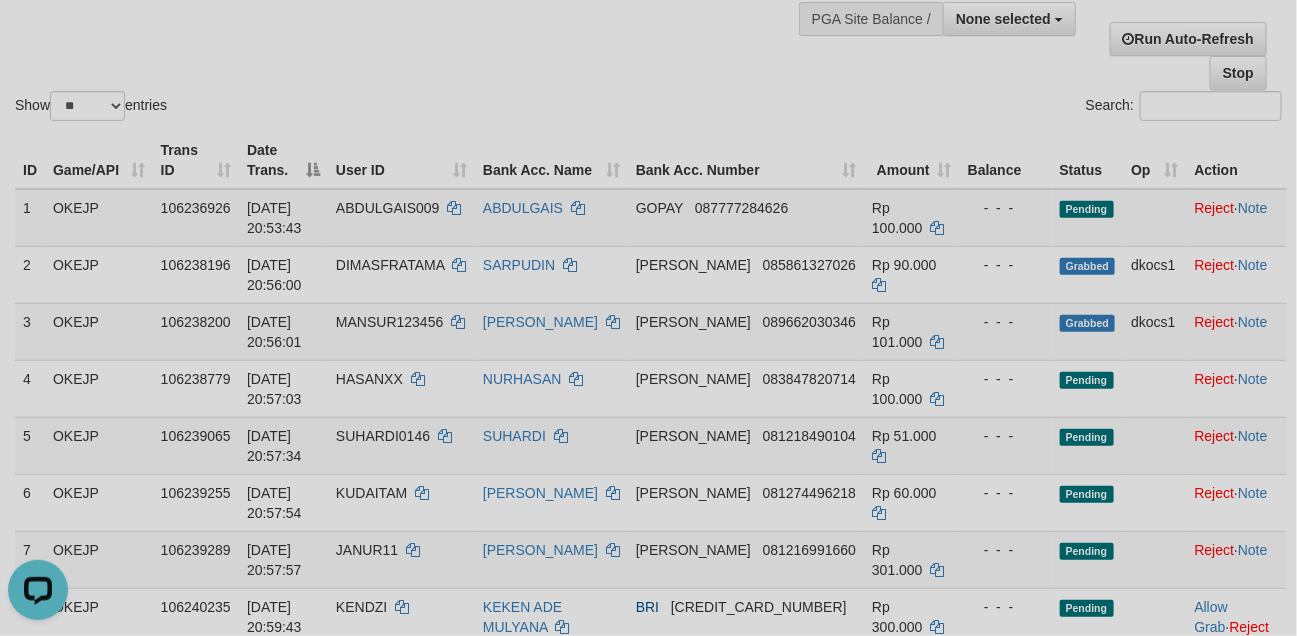 scroll, scrollTop: 0, scrollLeft: 0, axis: both 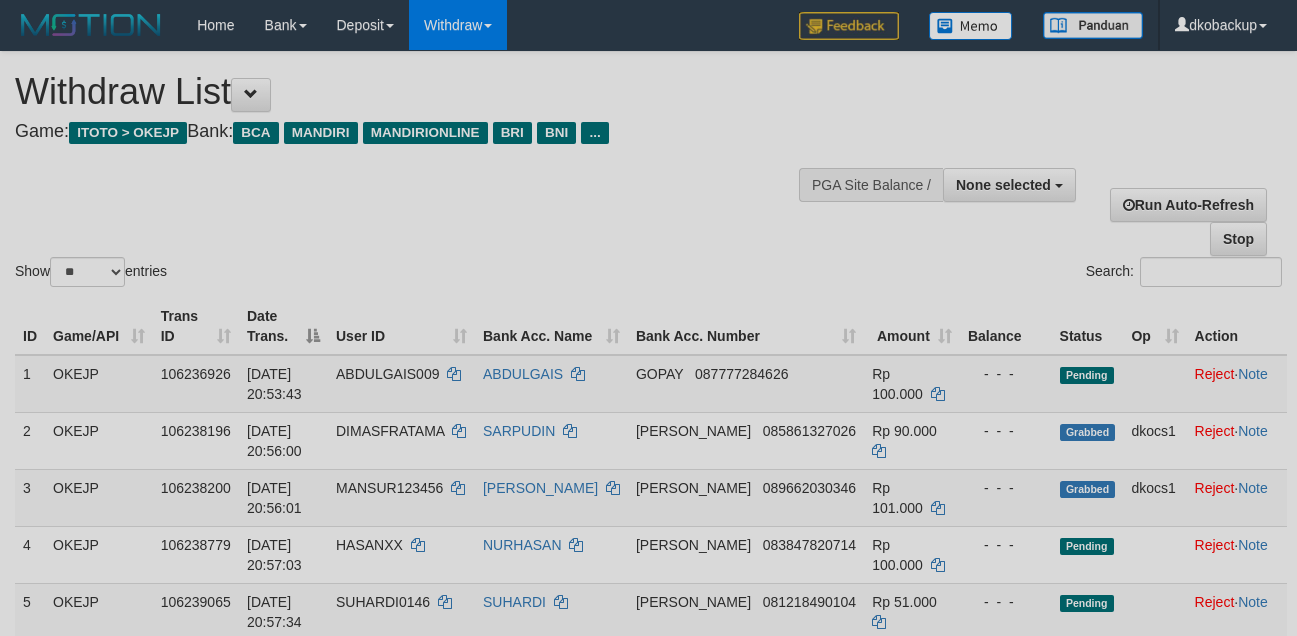 select 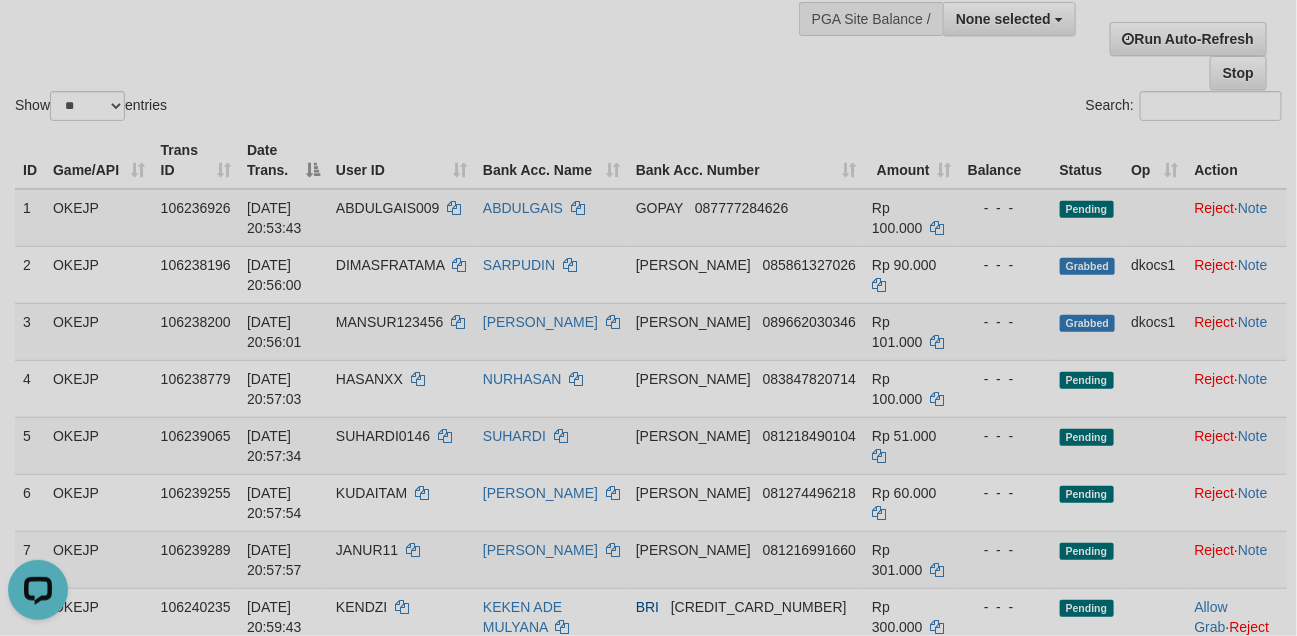scroll, scrollTop: 0, scrollLeft: 0, axis: both 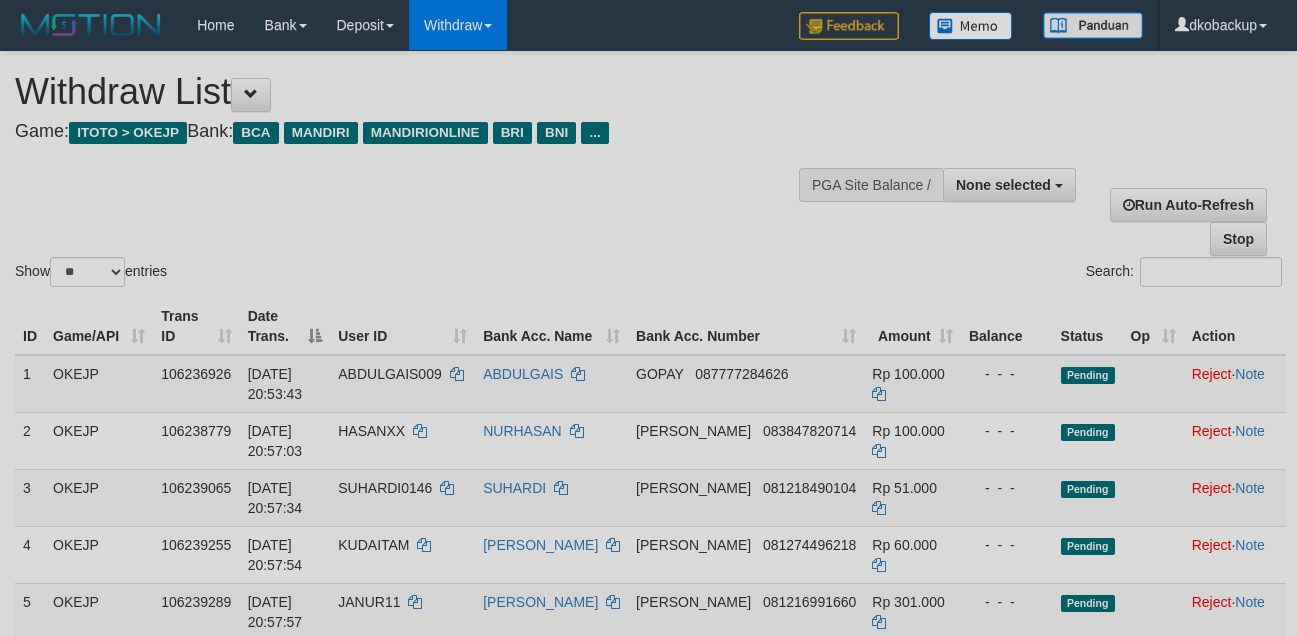 select 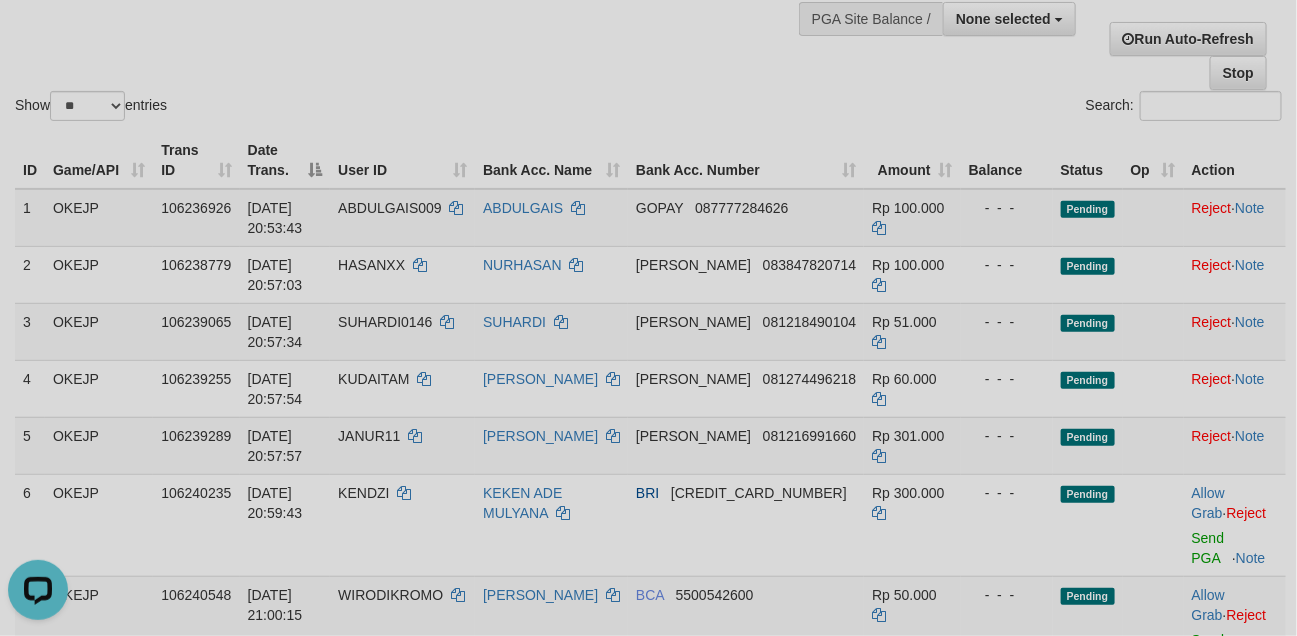 scroll, scrollTop: 0, scrollLeft: 0, axis: both 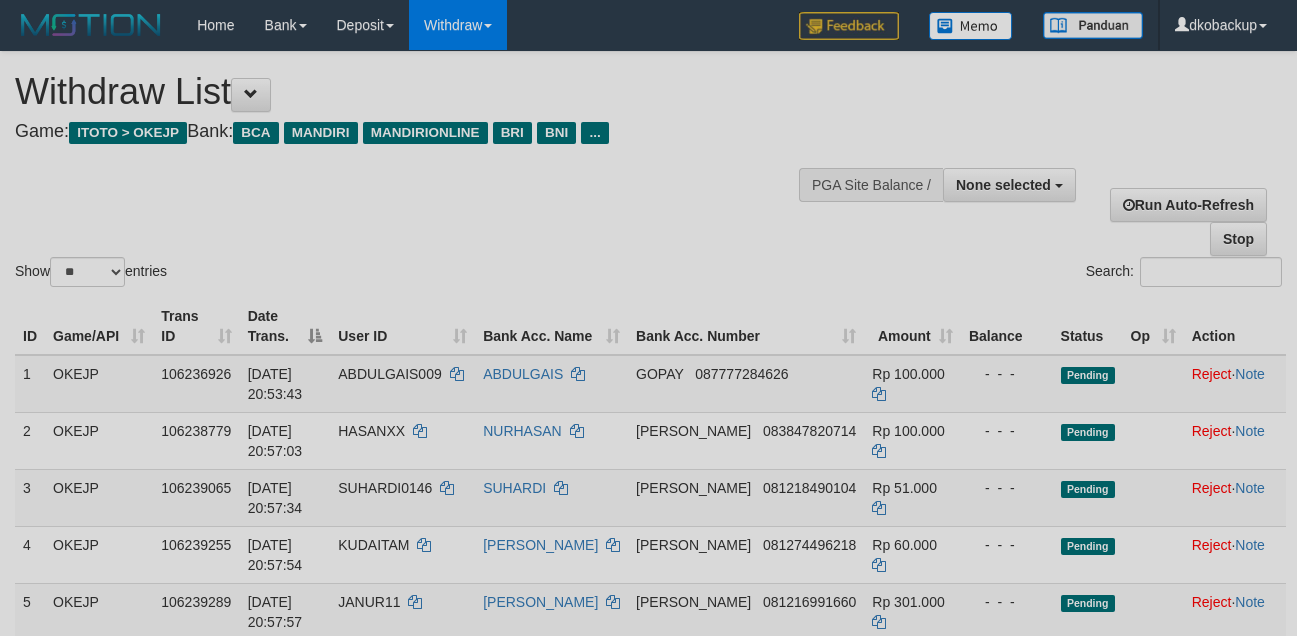 select 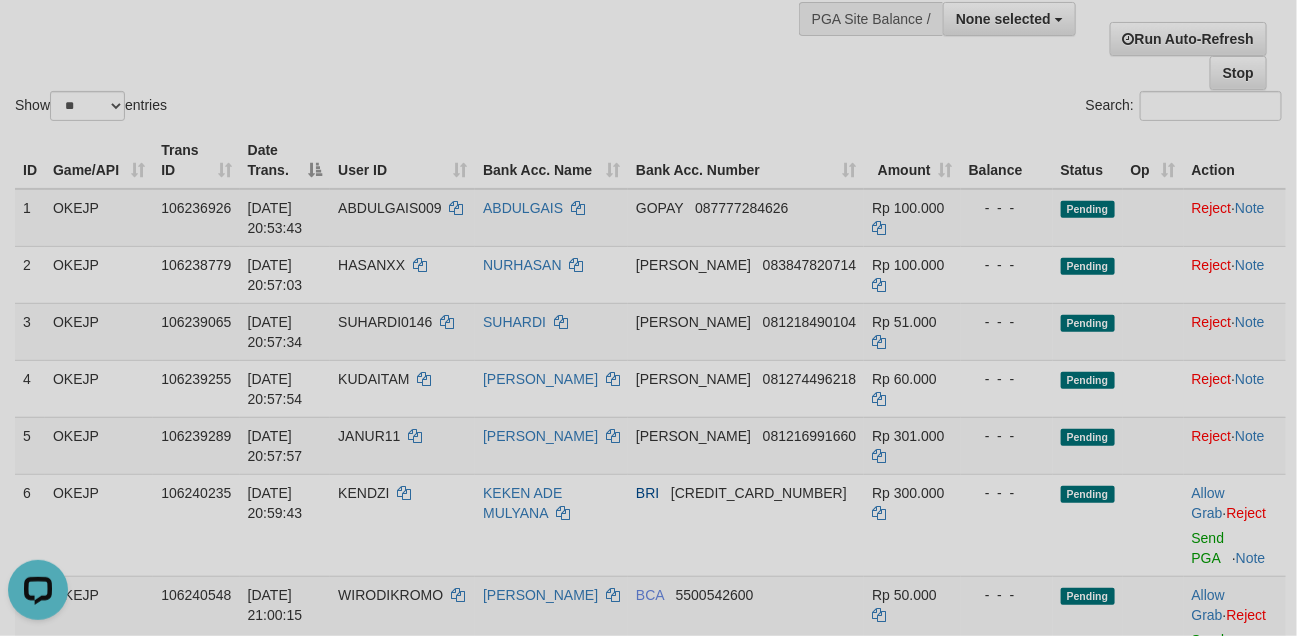 scroll, scrollTop: 0, scrollLeft: 0, axis: both 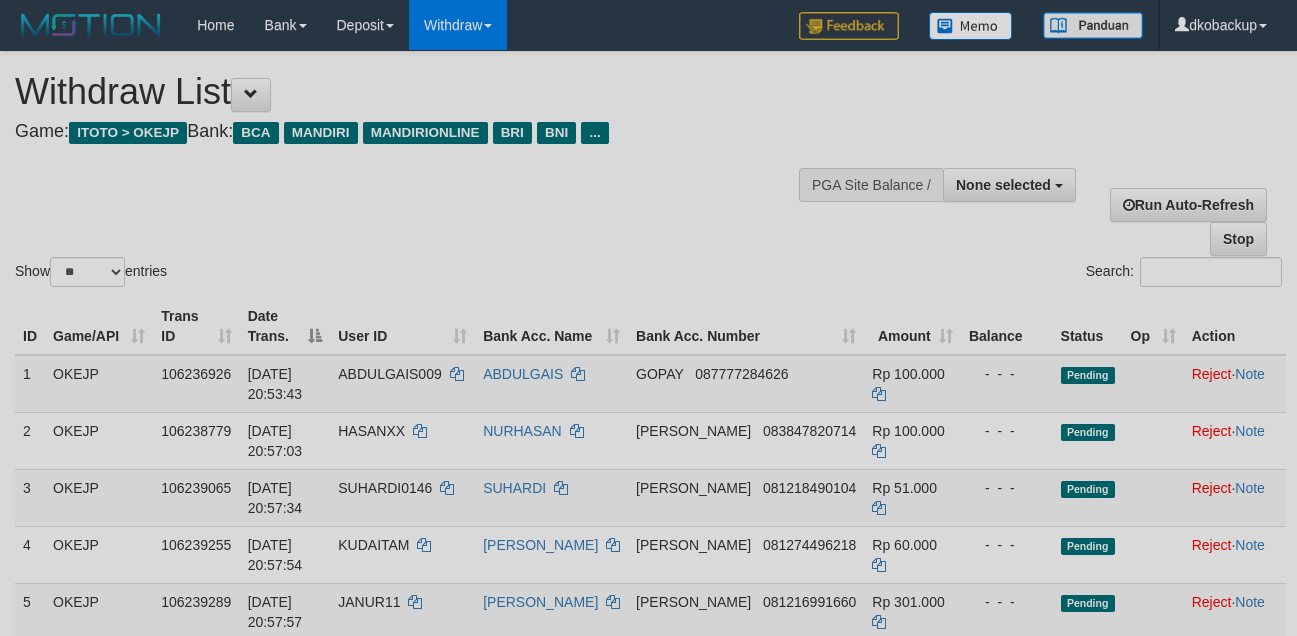 select 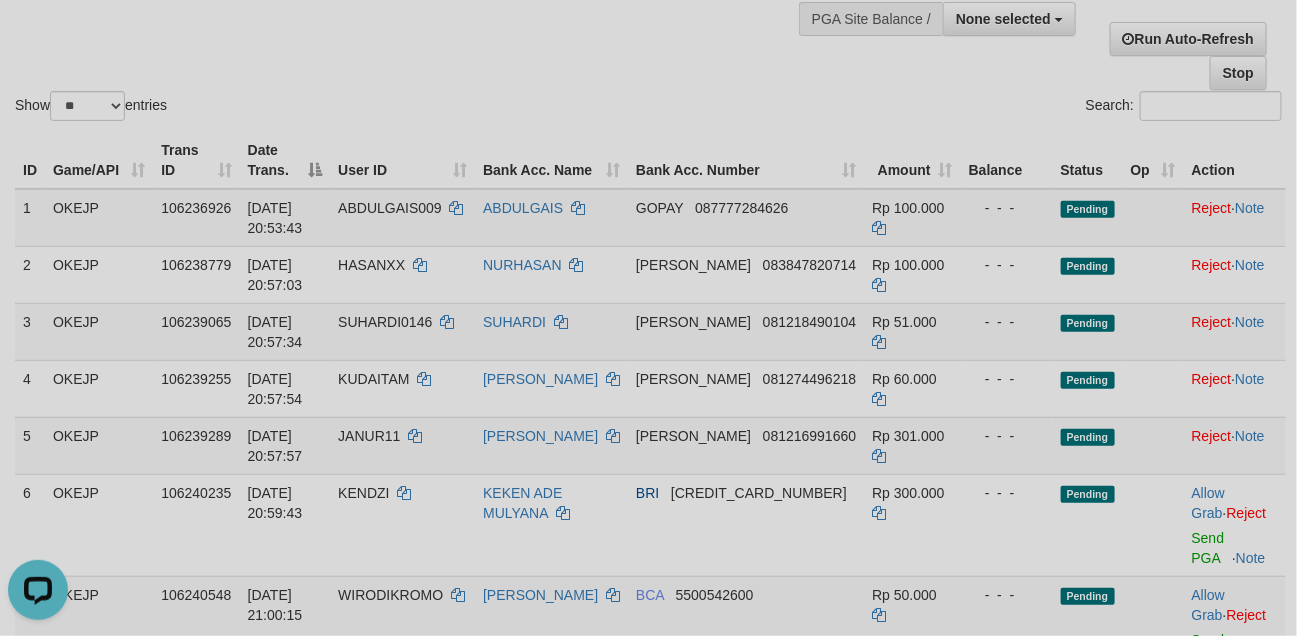 scroll, scrollTop: 0, scrollLeft: 0, axis: both 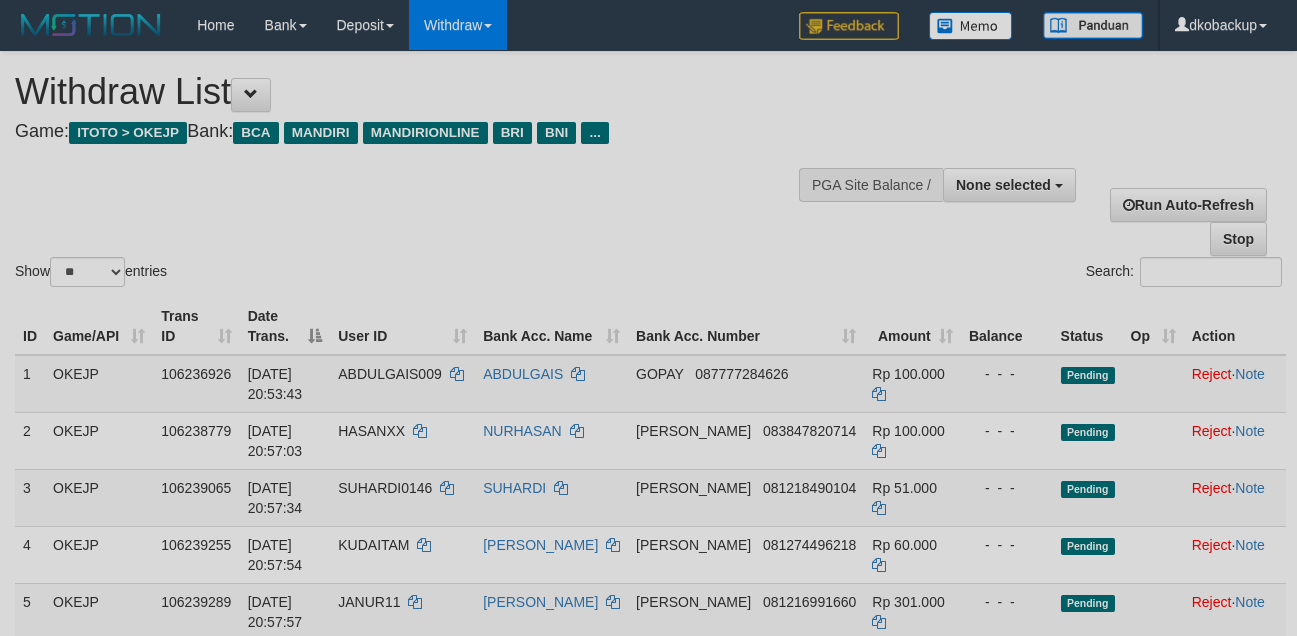 select 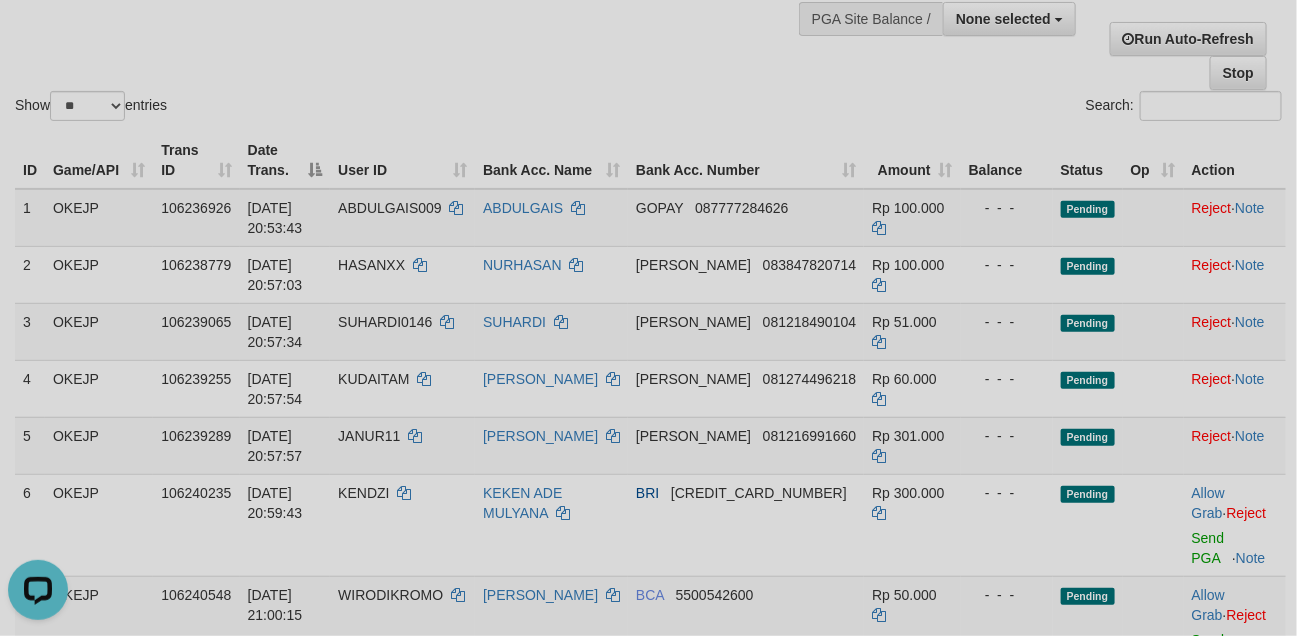 scroll, scrollTop: 0, scrollLeft: 0, axis: both 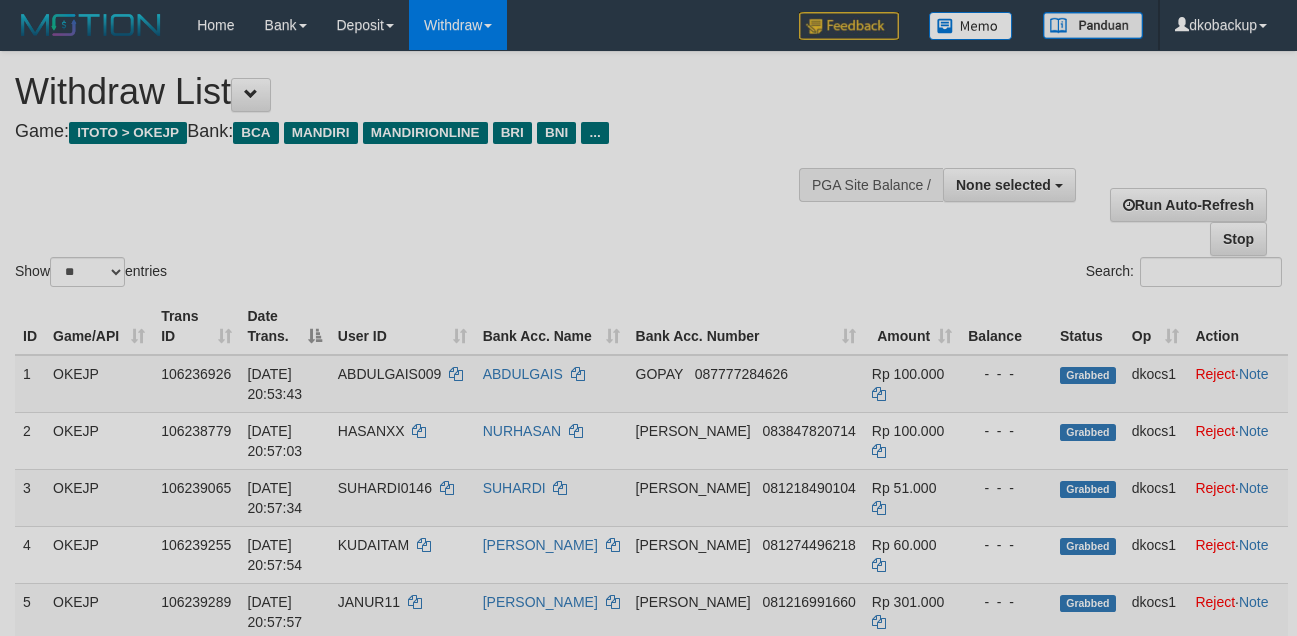 select 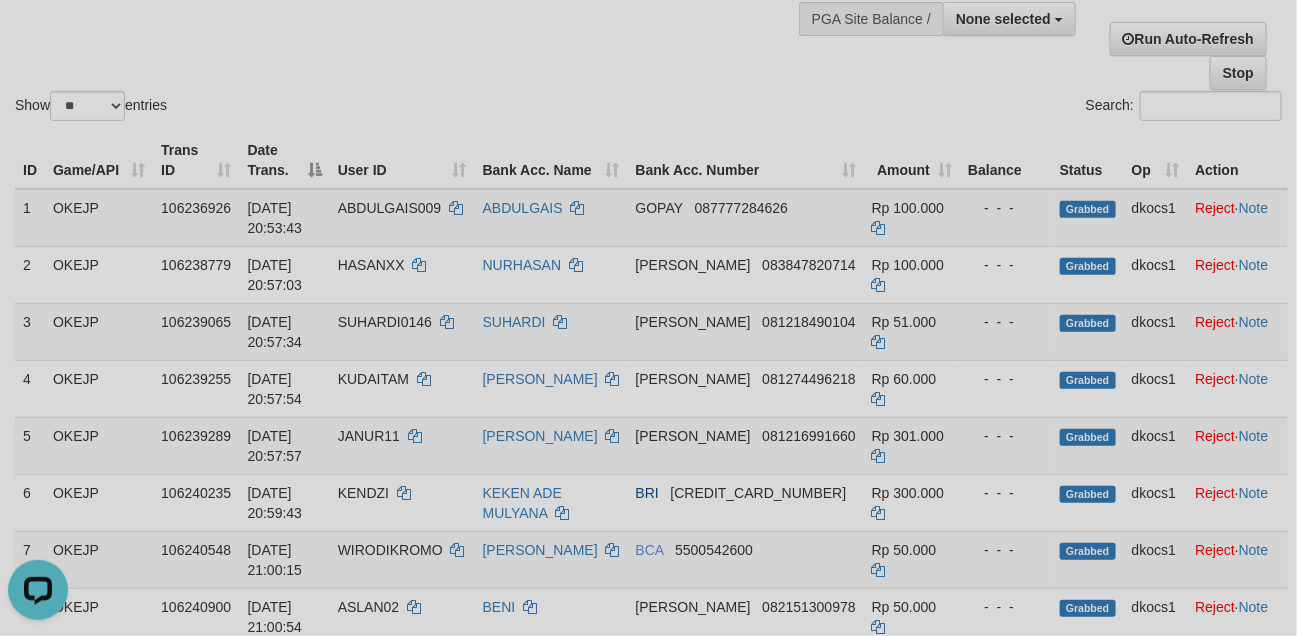 scroll, scrollTop: 0, scrollLeft: 0, axis: both 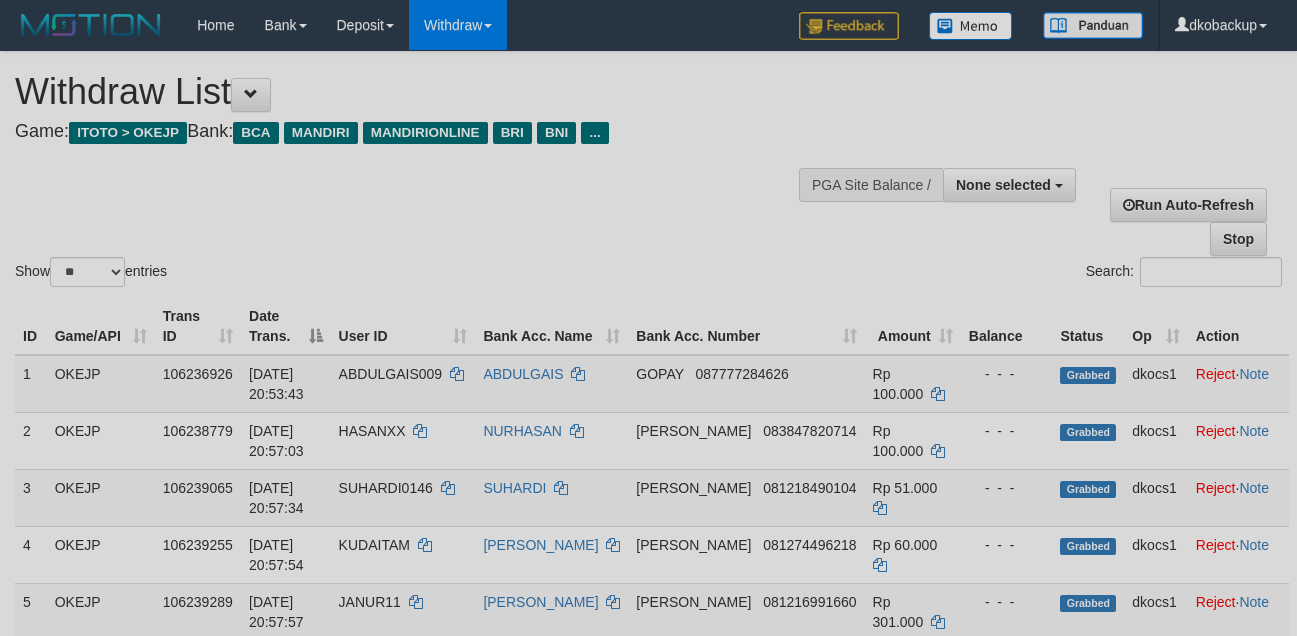 select 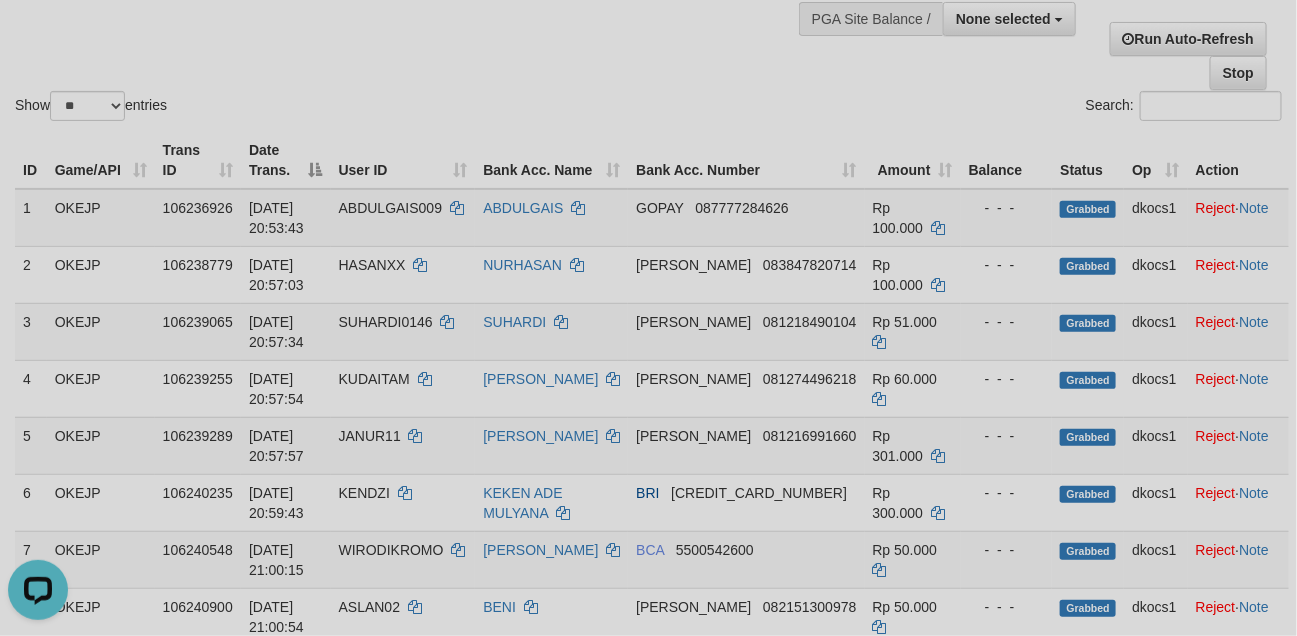 scroll, scrollTop: 0, scrollLeft: 0, axis: both 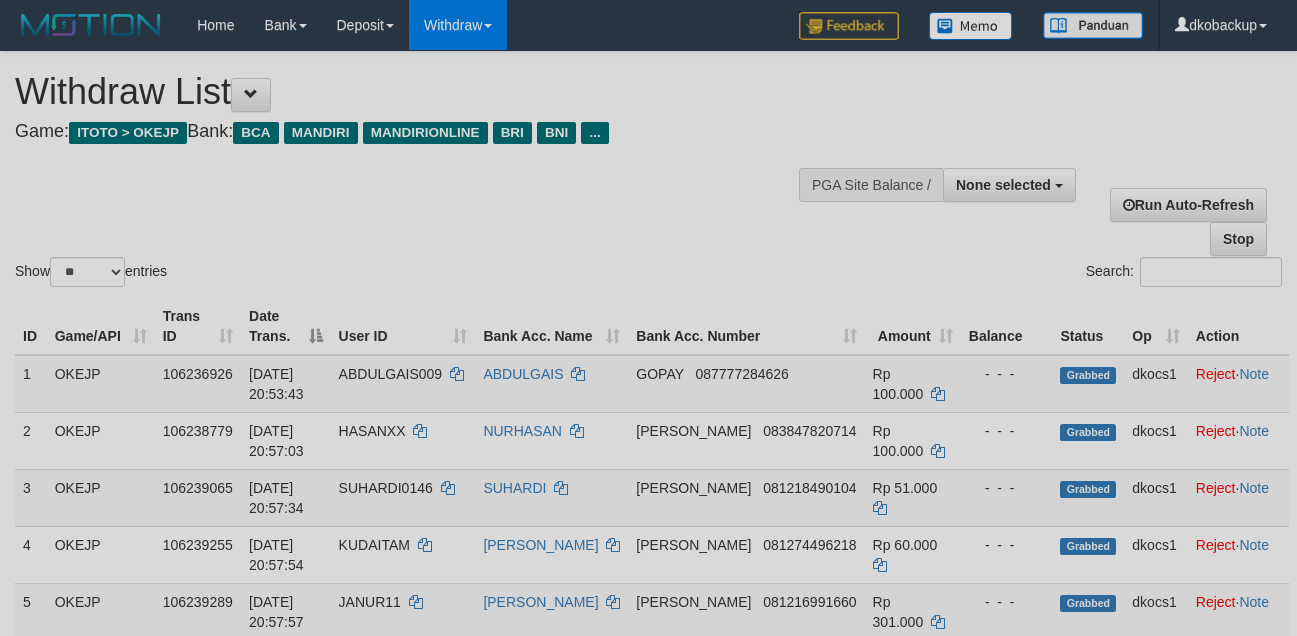select 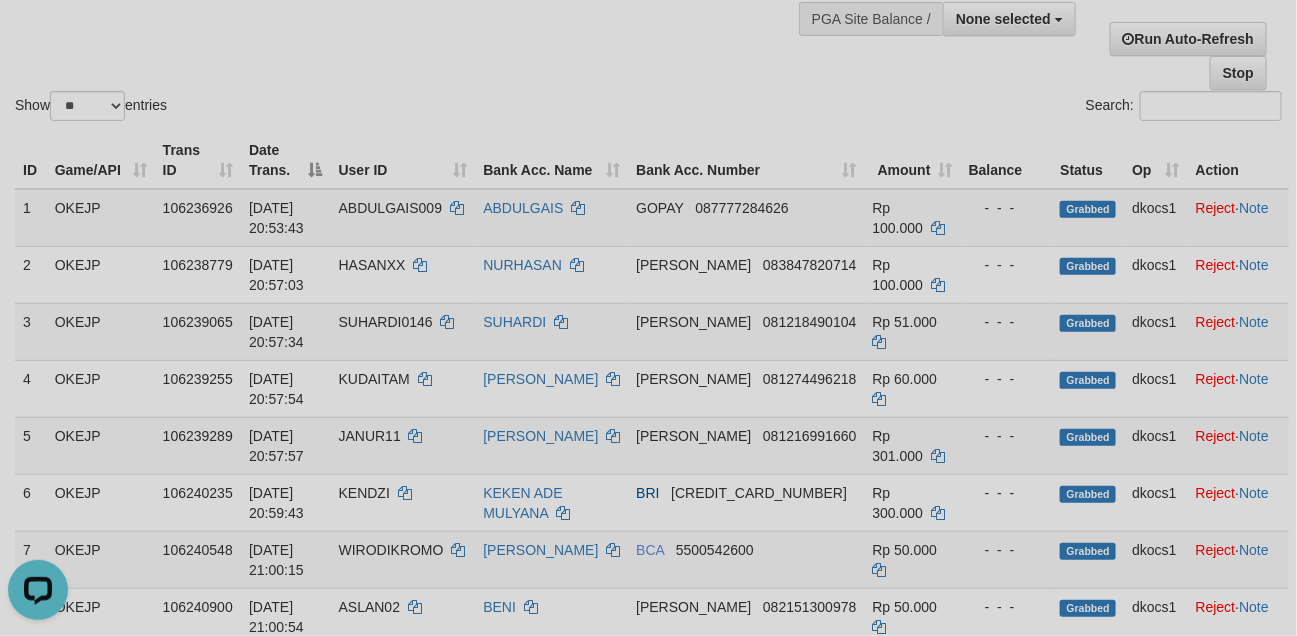 scroll, scrollTop: 0, scrollLeft: 0, axis: both 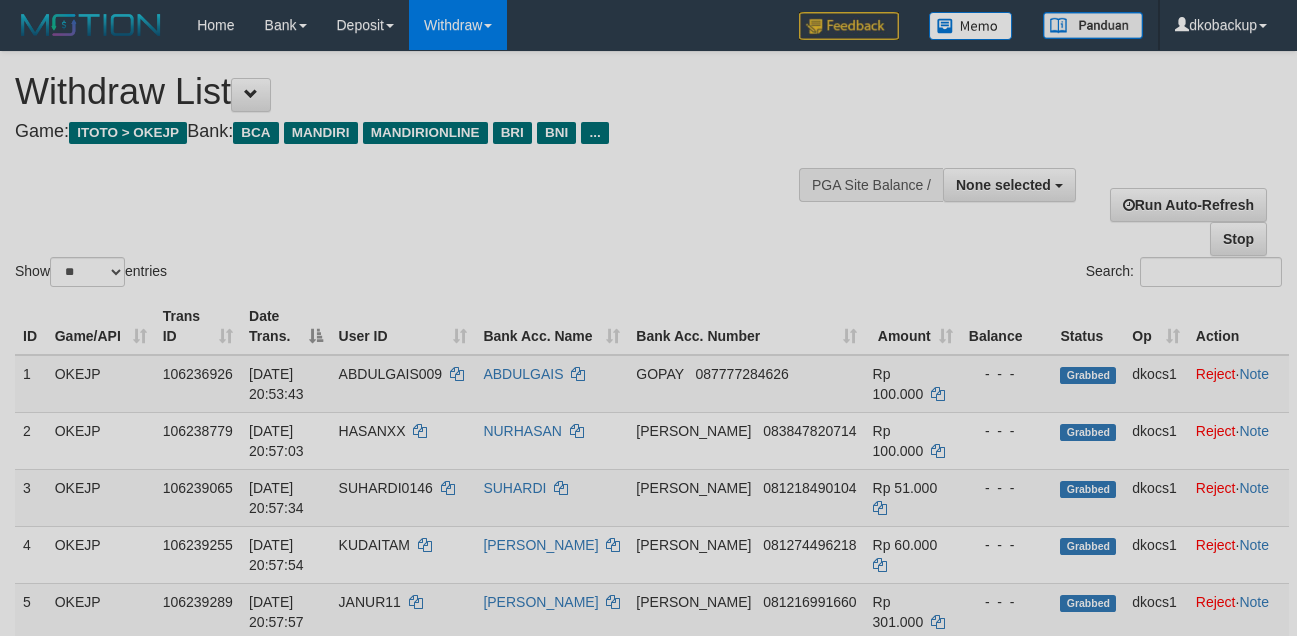 select 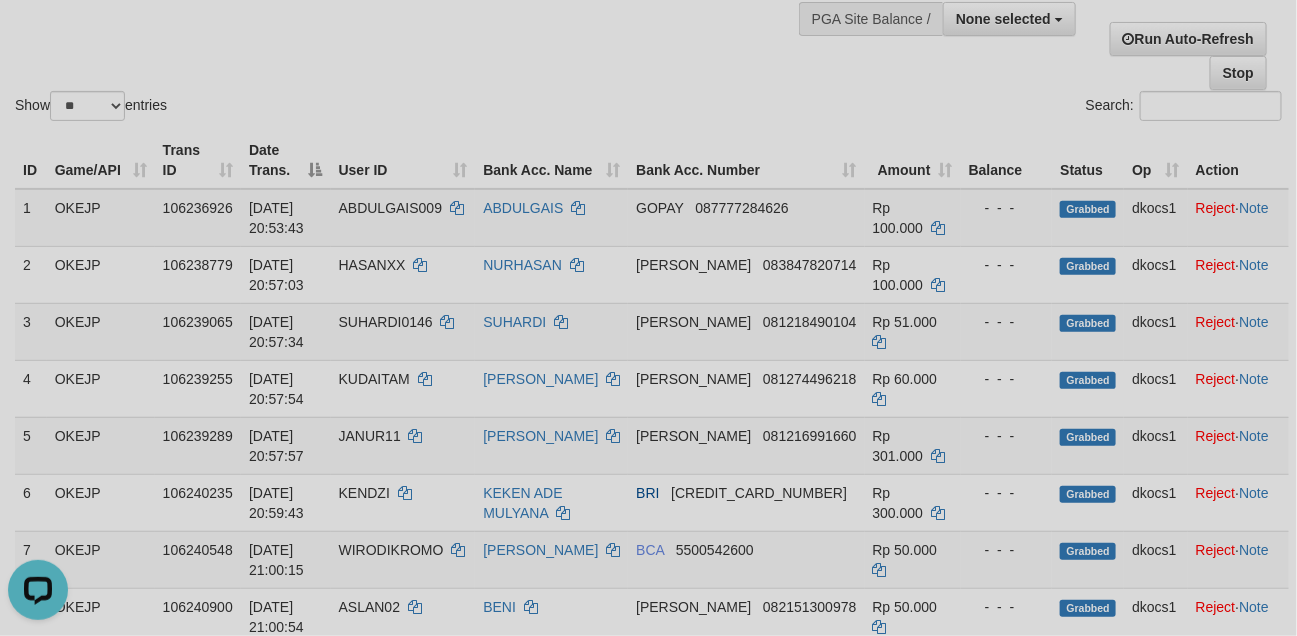 scroll, scrollTop: 0, scrollLeft: 0, axis: both 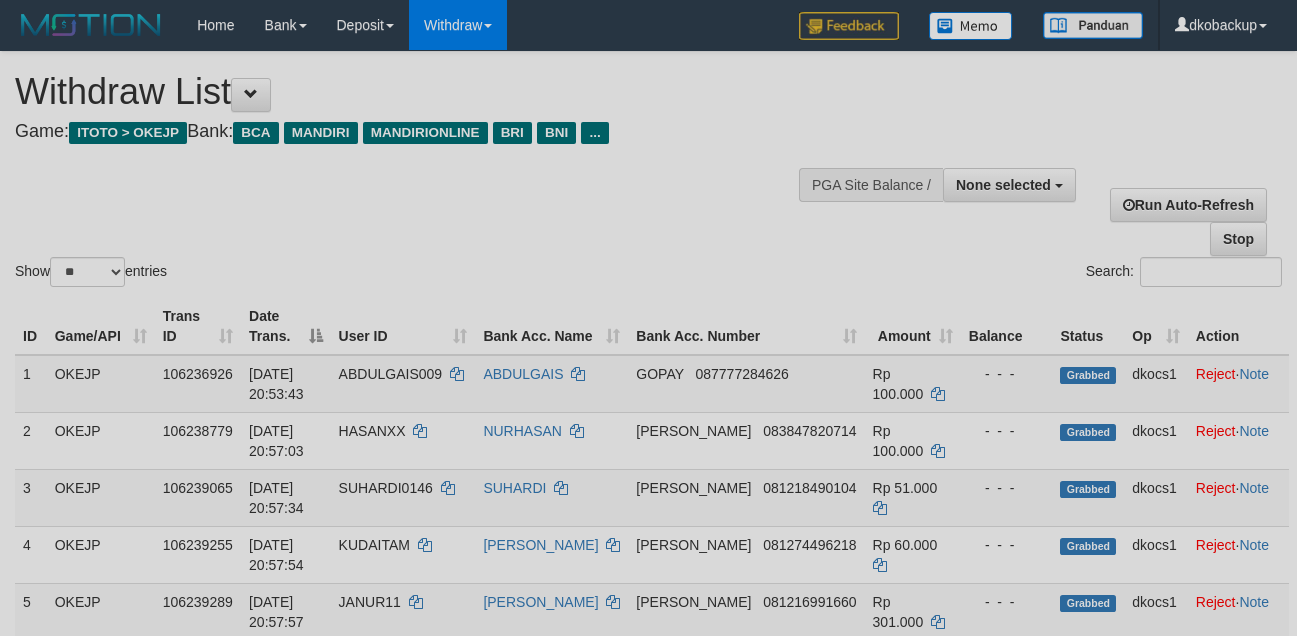 select 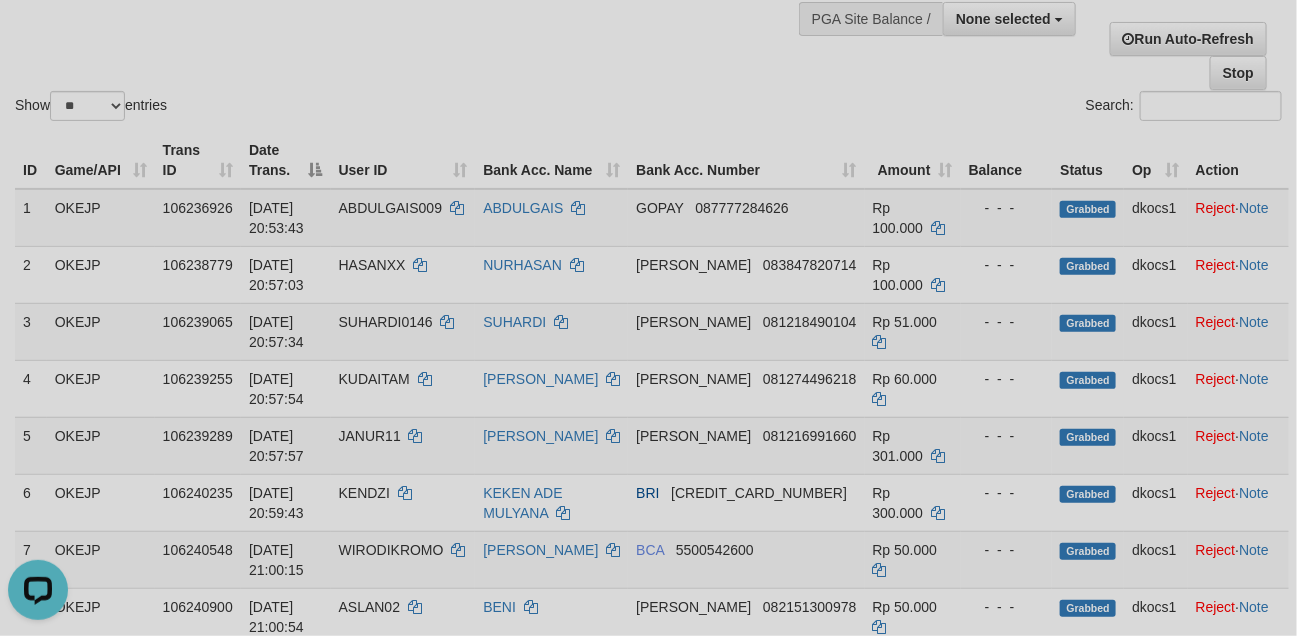 scroll, scrollTop: 0, scrollLeft: 0, axis: both 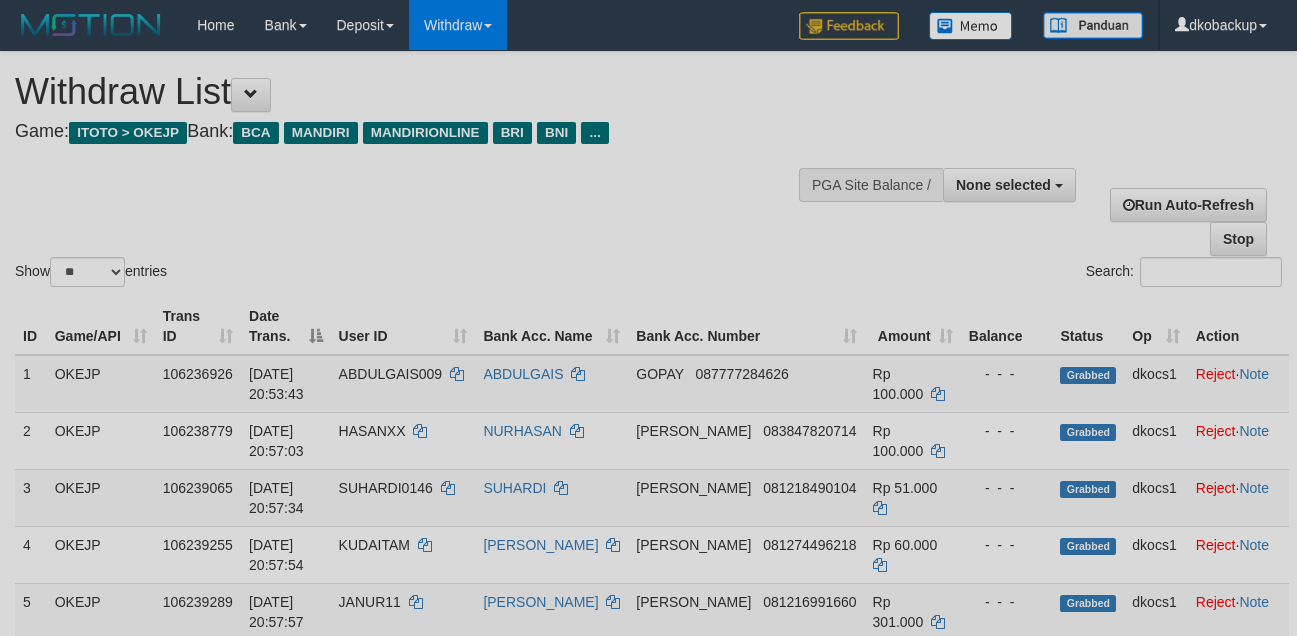 select 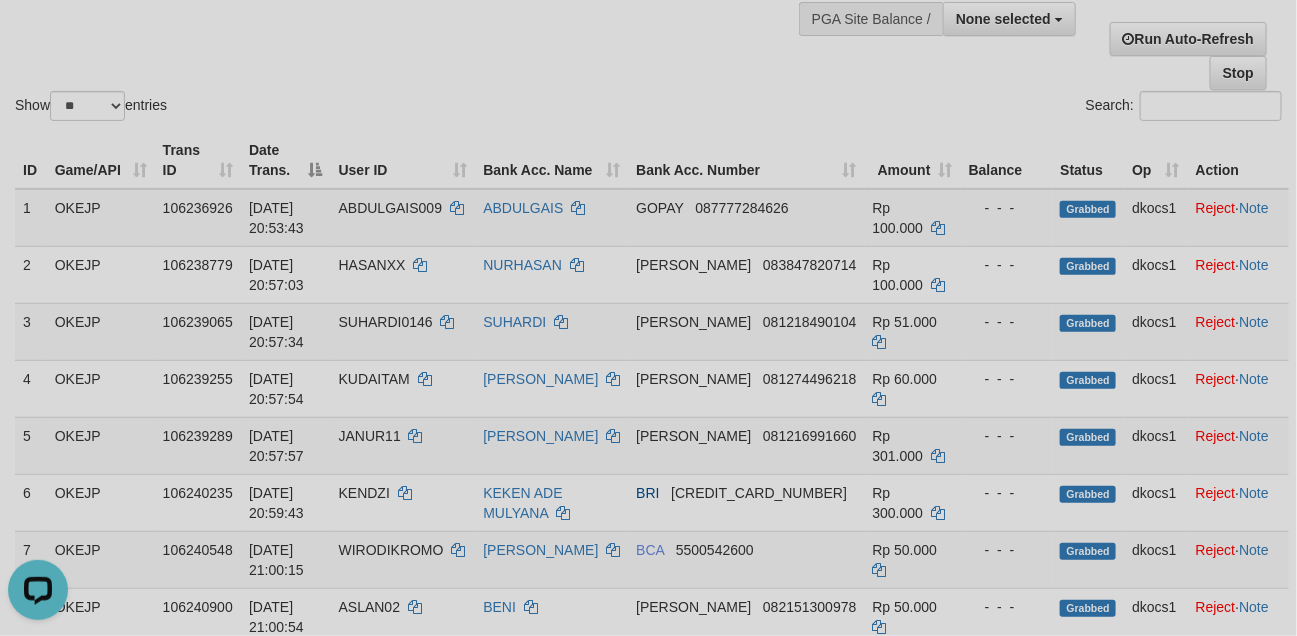 scroll, scrollTop: 0, scrollLeft: 0, axis: both 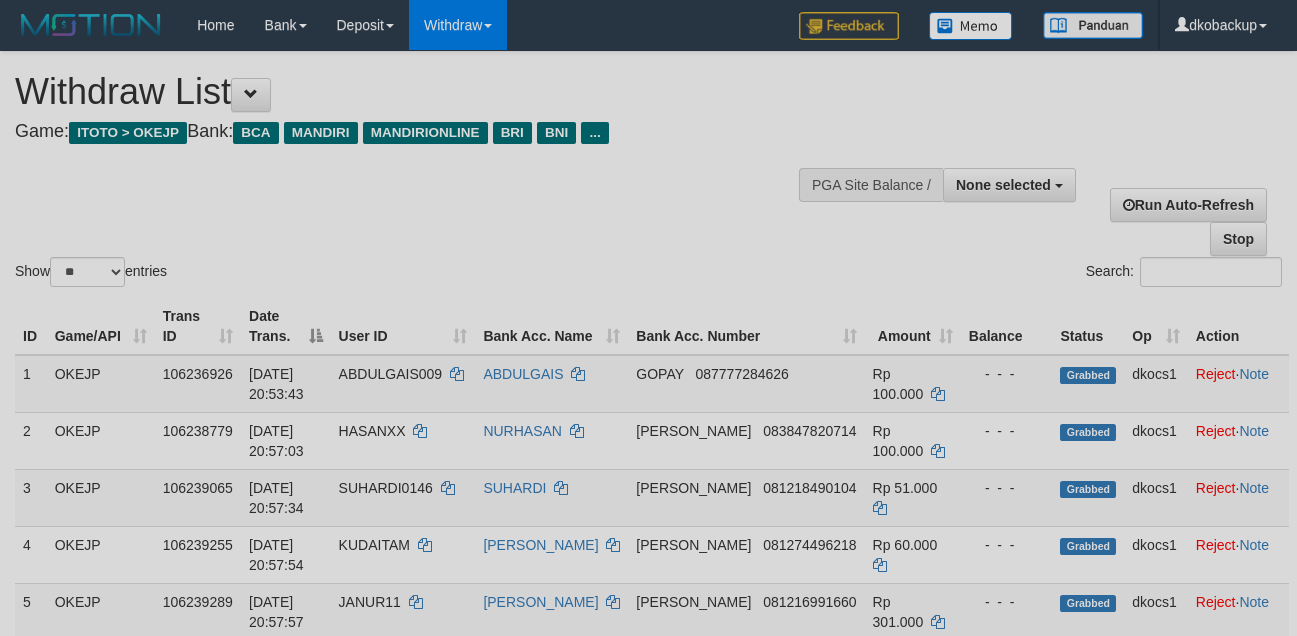 select 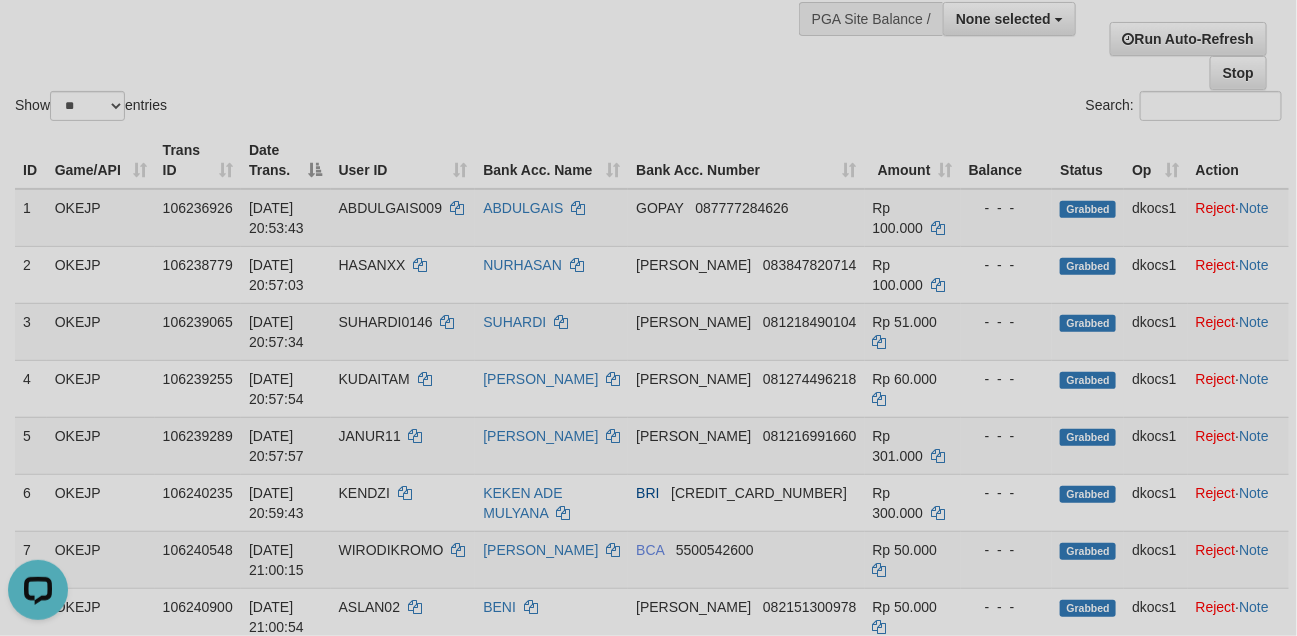 scroll, scrollTop: 0, scrollLeft: 0, axis: both 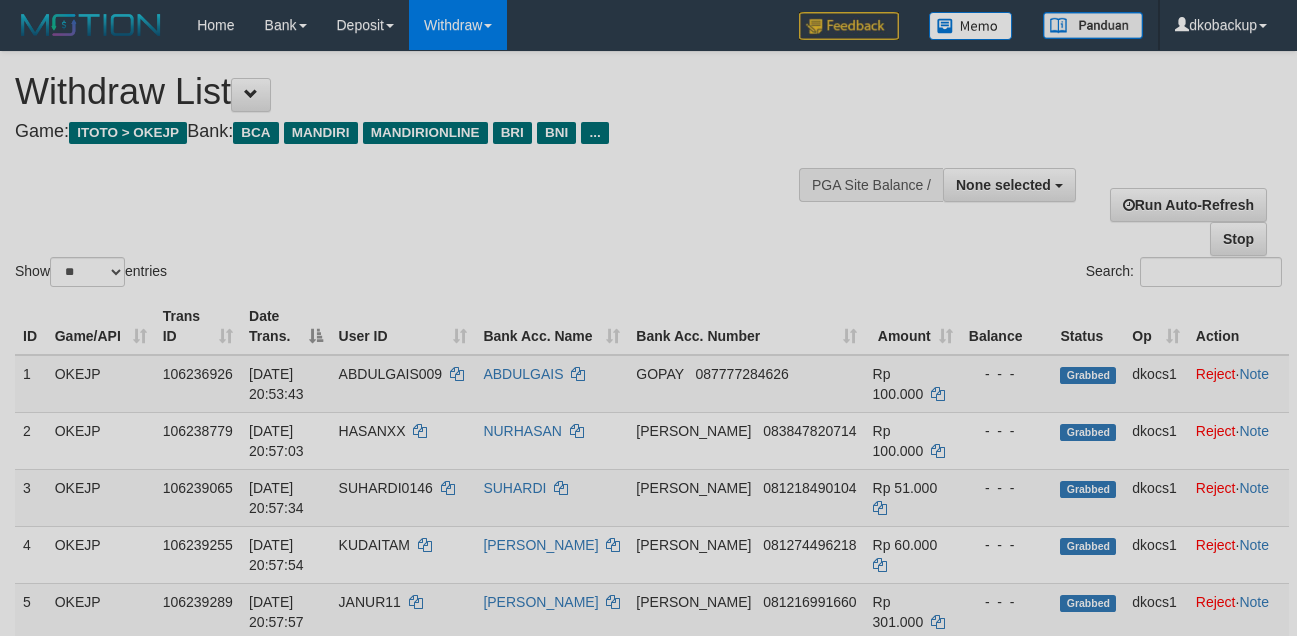 select 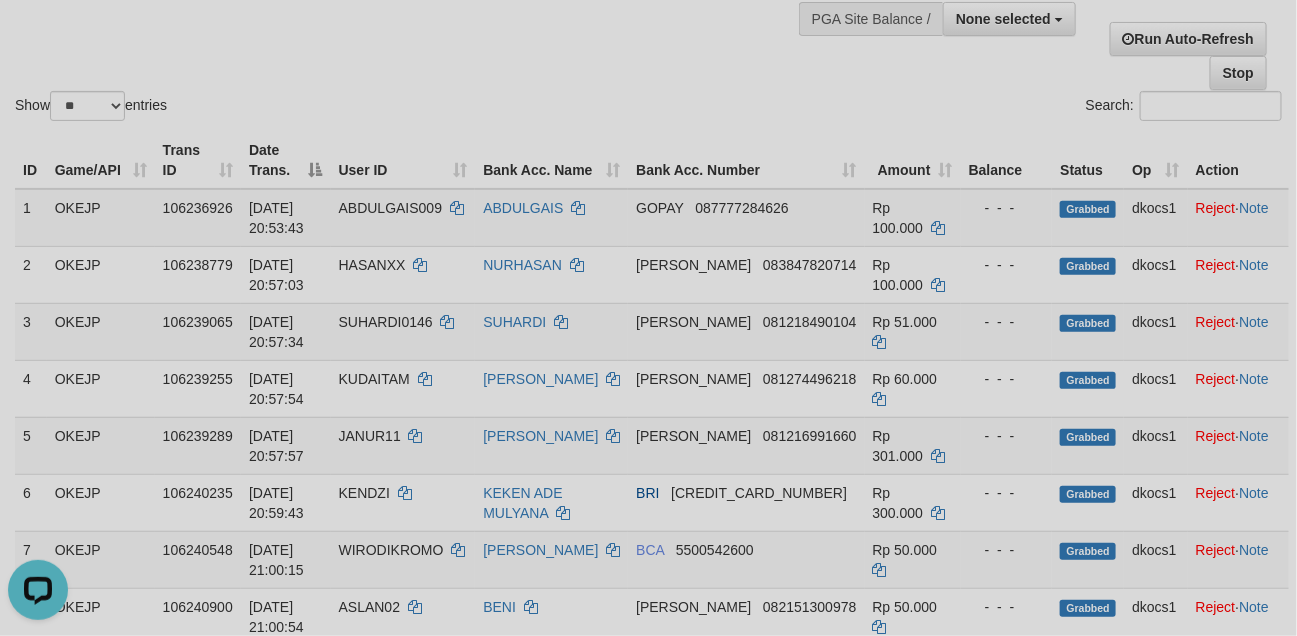 scroll, scrollTop: 0, scrollLeft: 0, axis: both 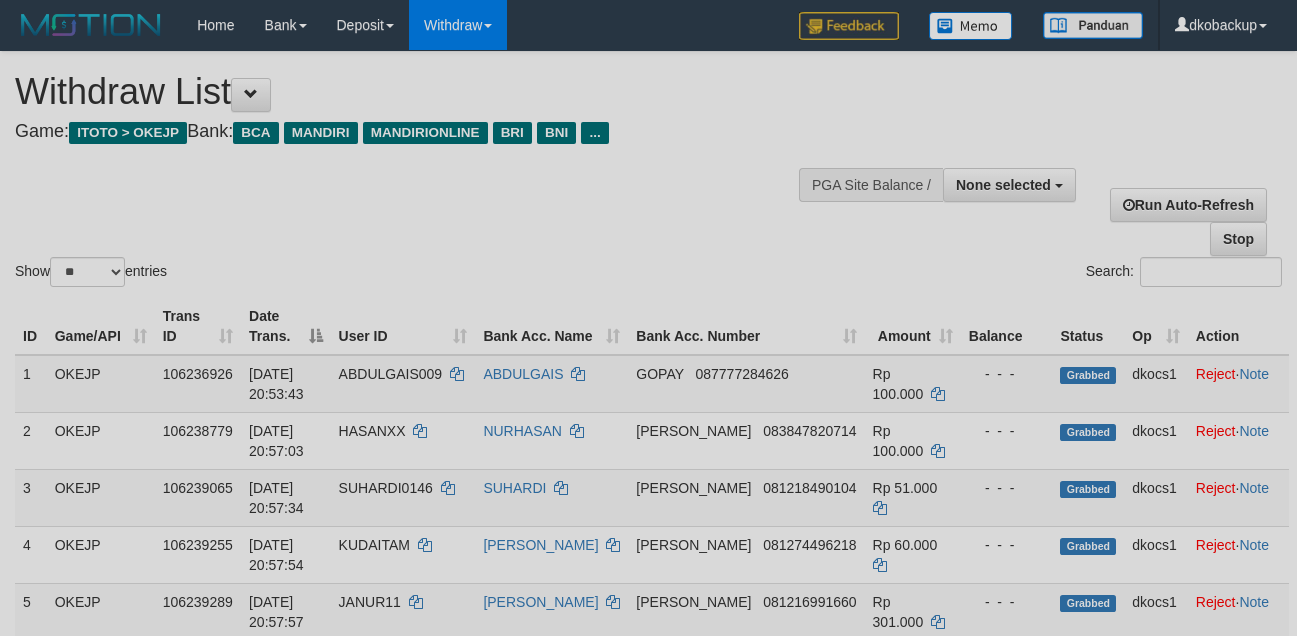 select 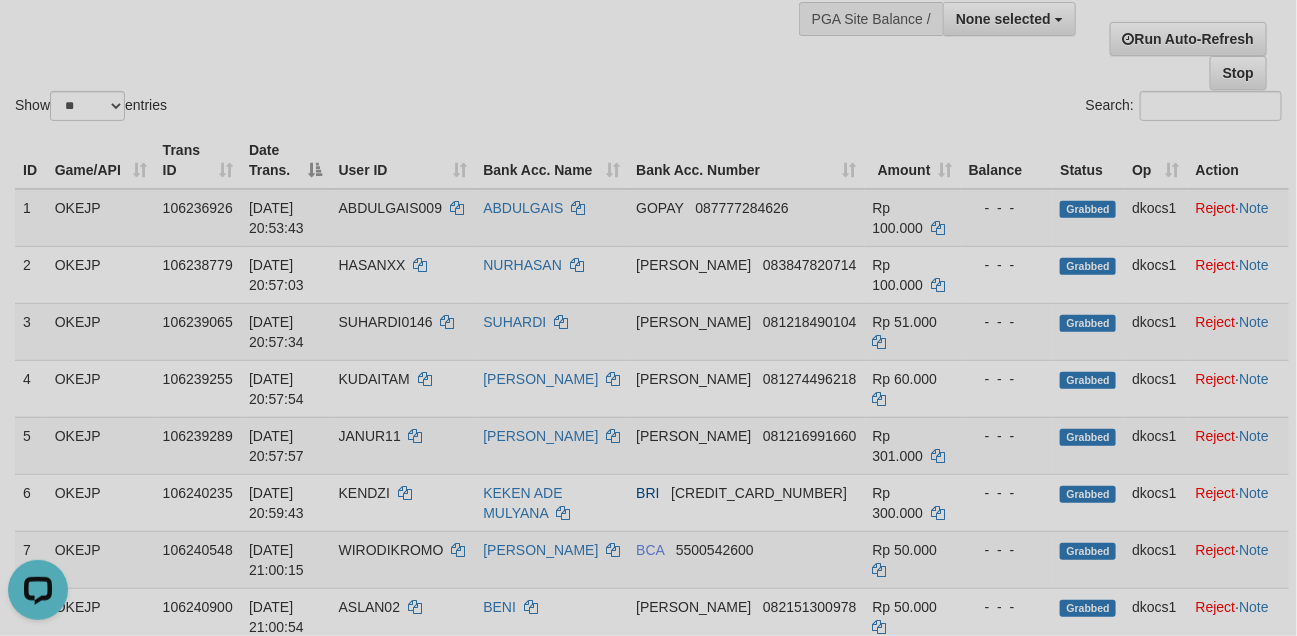 scroll, scrollTop: 0, scrollLeft: 0, axis: both 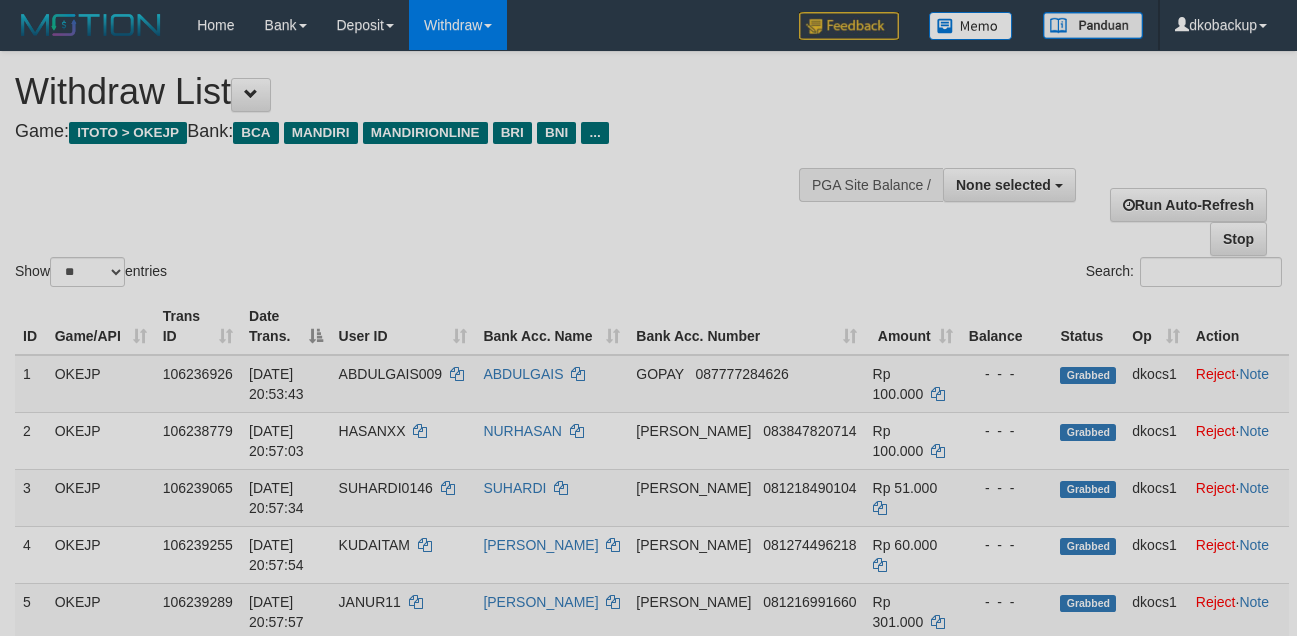 select 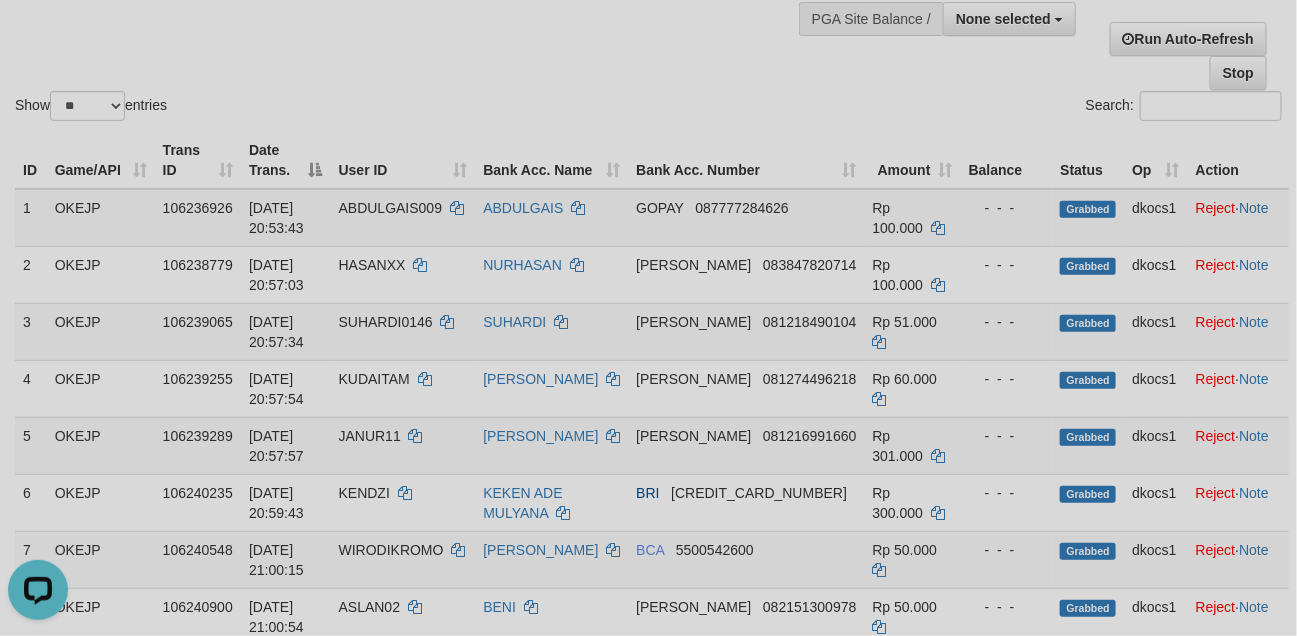scroll, scrollTop: 0, scrollLeft: 0, axis: both 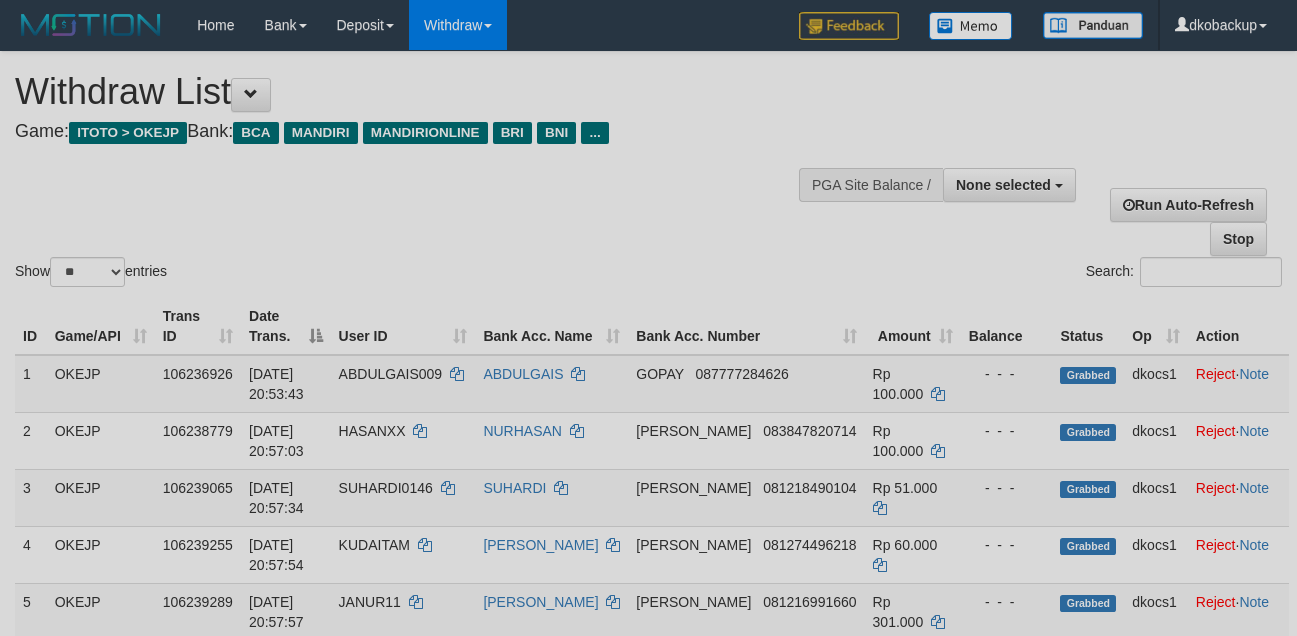 select 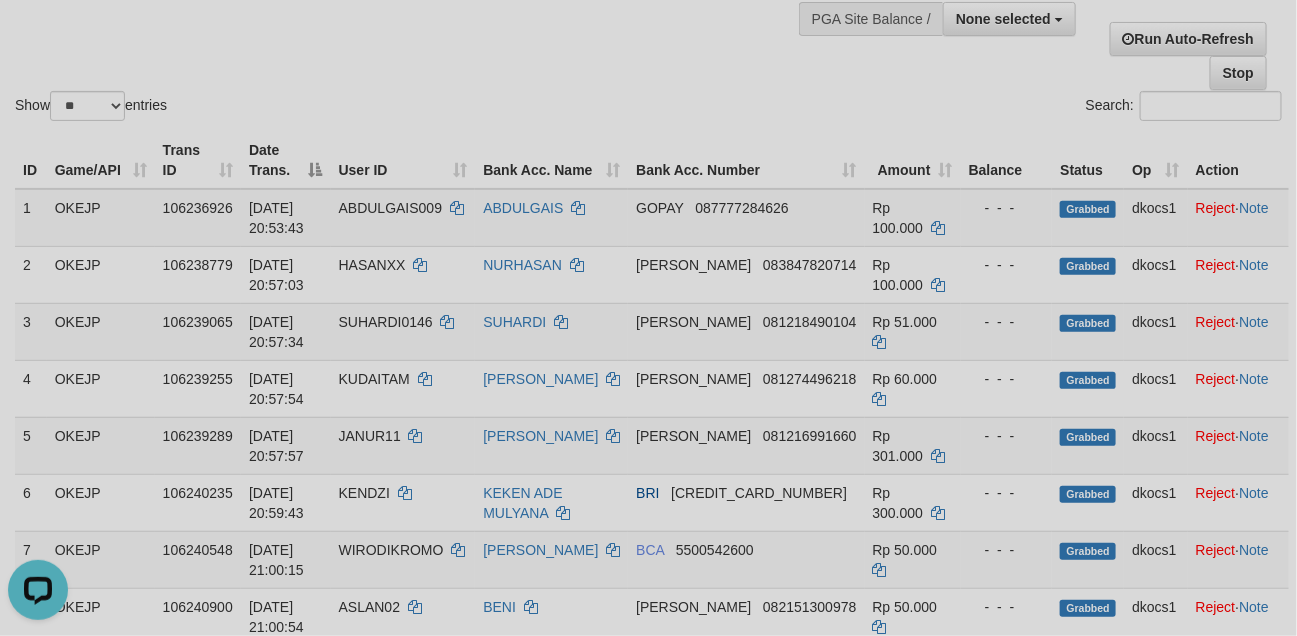 scroll, scrollTop: 0, scrollLeft: 0, axis: both 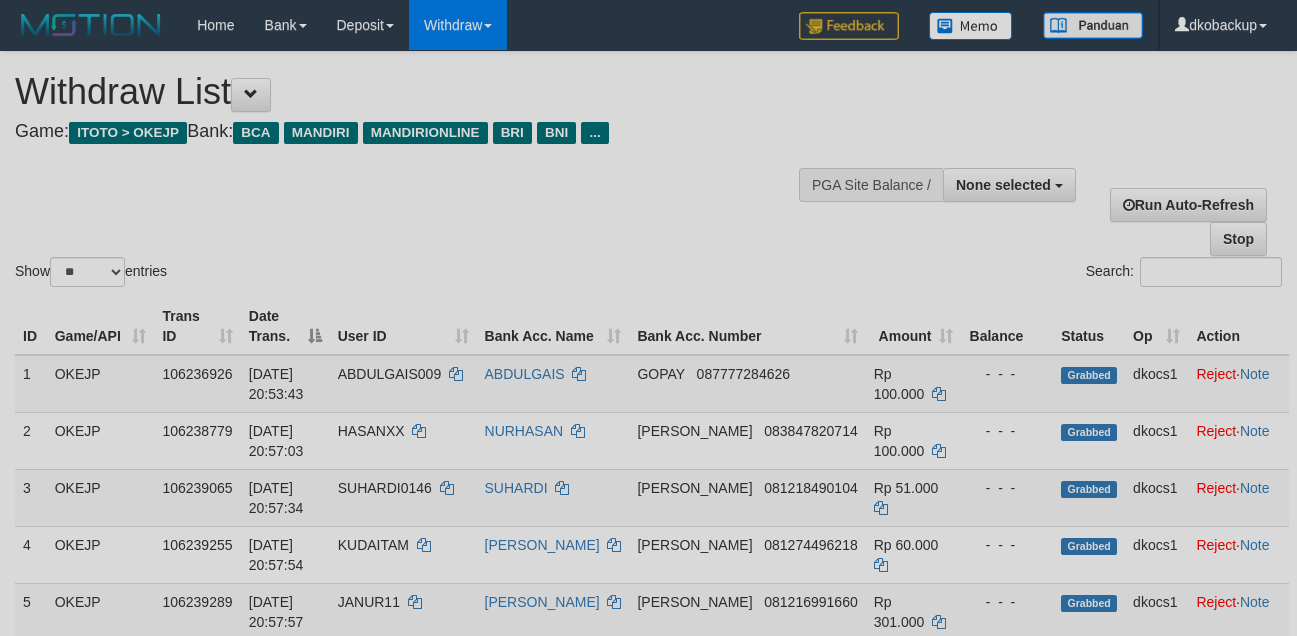 select 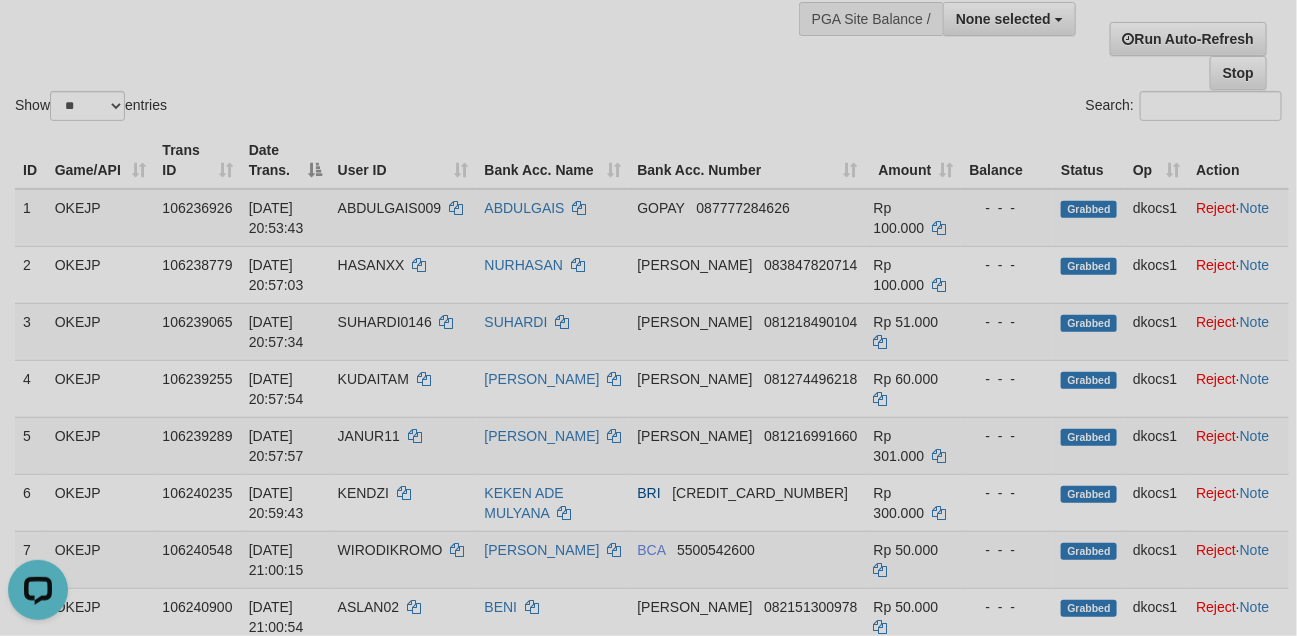 scroll, scrollTop: 0, scrollLeft: 0, axis: both 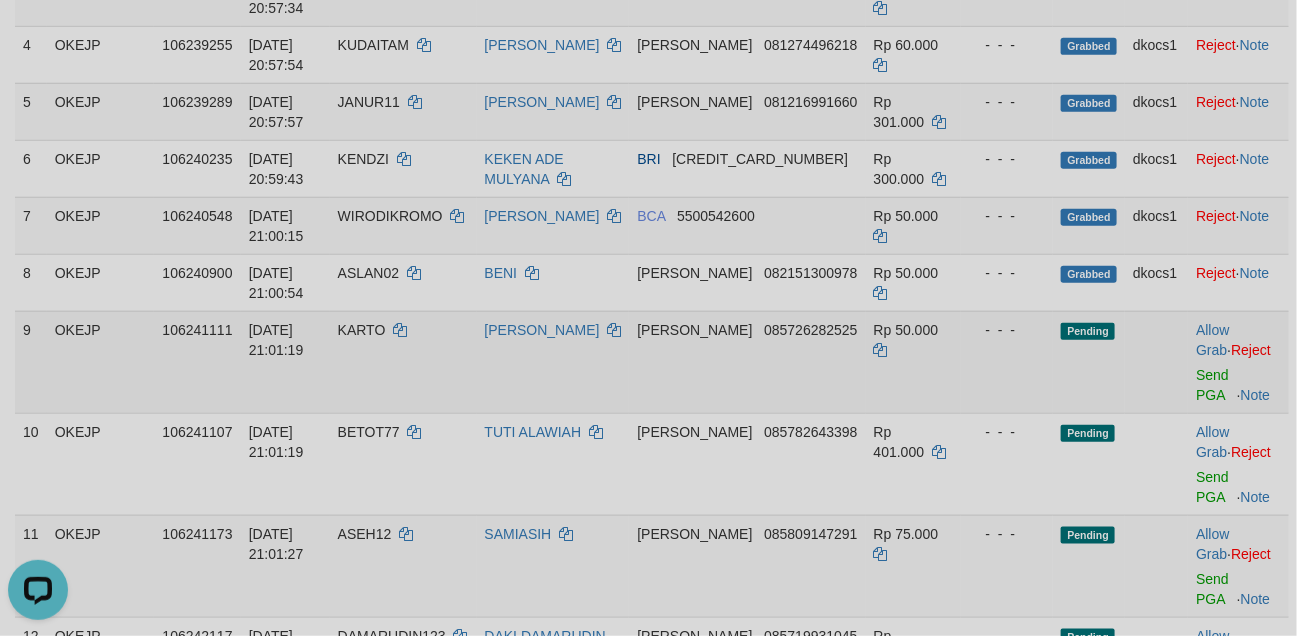 click on "Allow Grab   ·    Reject Send PGA     ·    Note" at bounding box center (1238, 362) 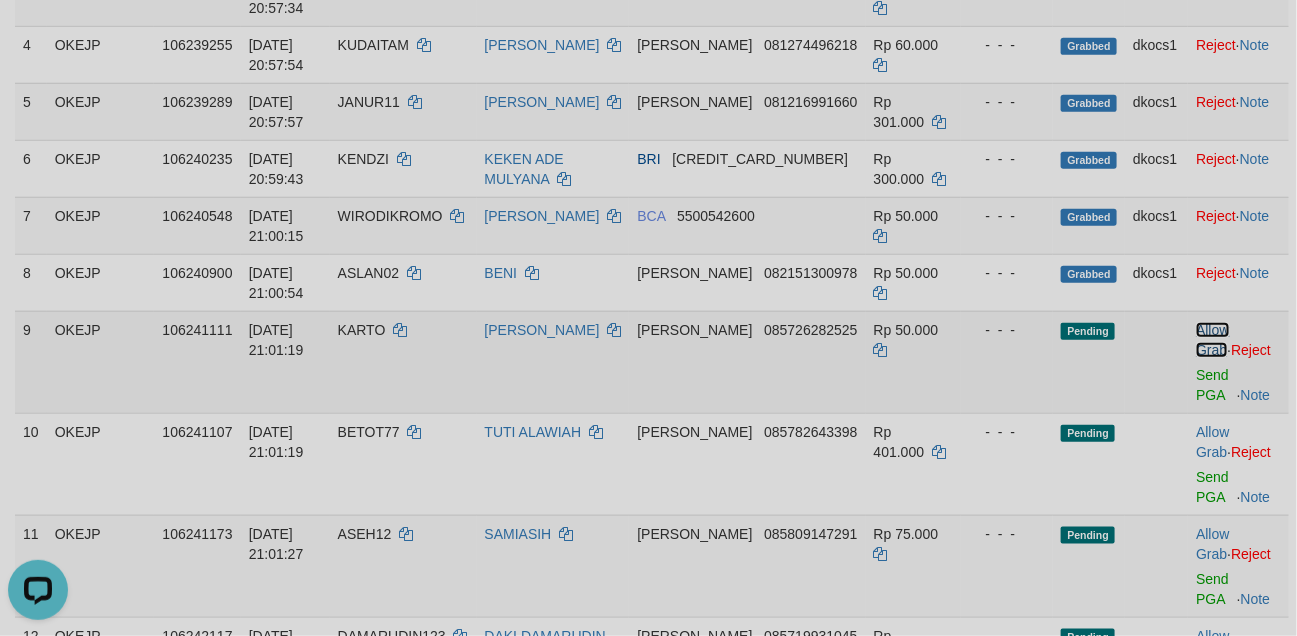 click on "Allow Grab" at bounding box center [1212, 340] 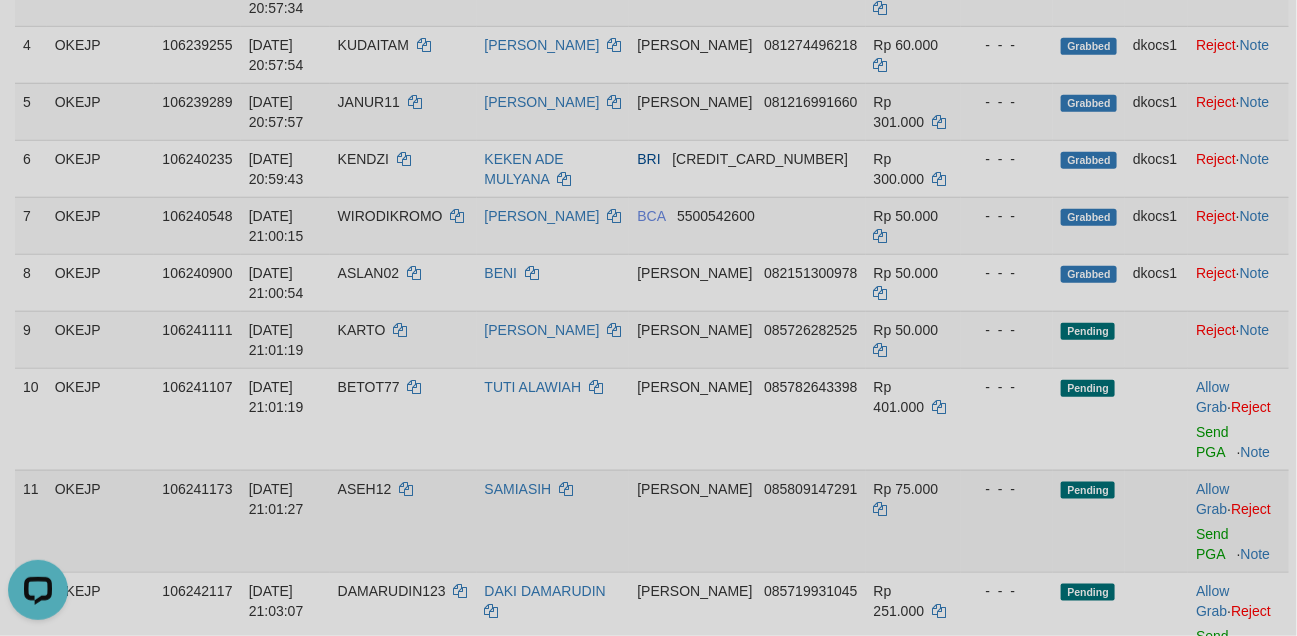 scroll, scrollTop: 666, scrollLeft: 0, axis: vertical 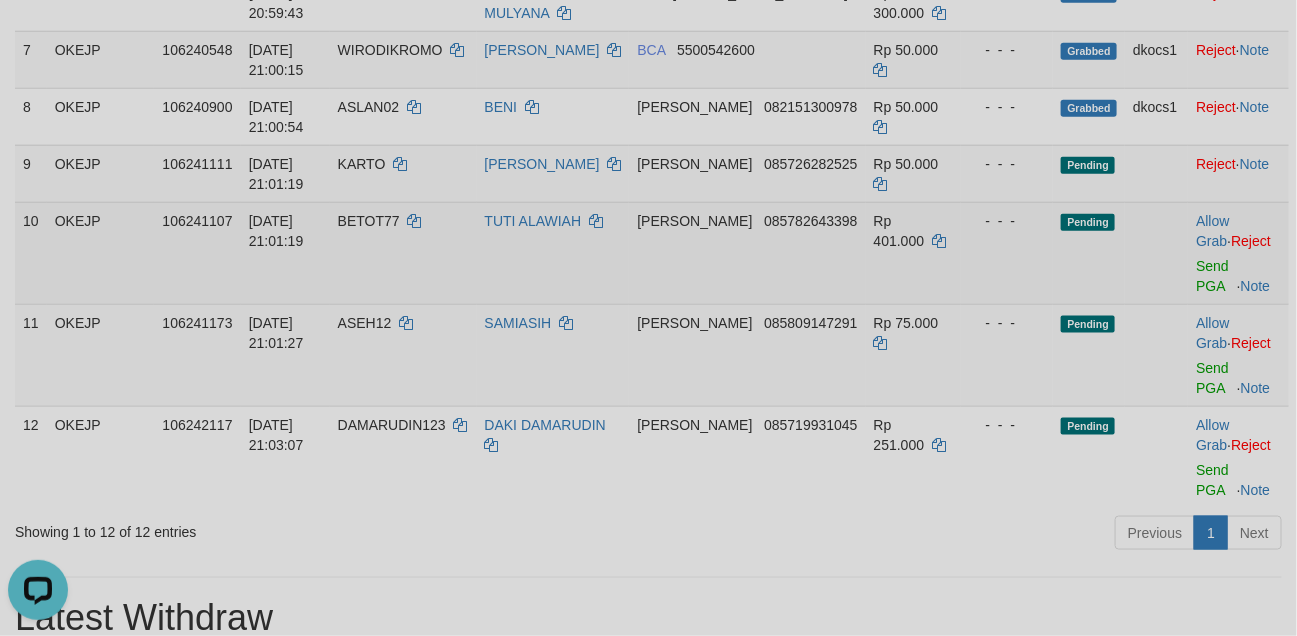 click on "Allow Grab   ·    Reject Send PGA     ·    Note" at bounding box center [1238, 253] 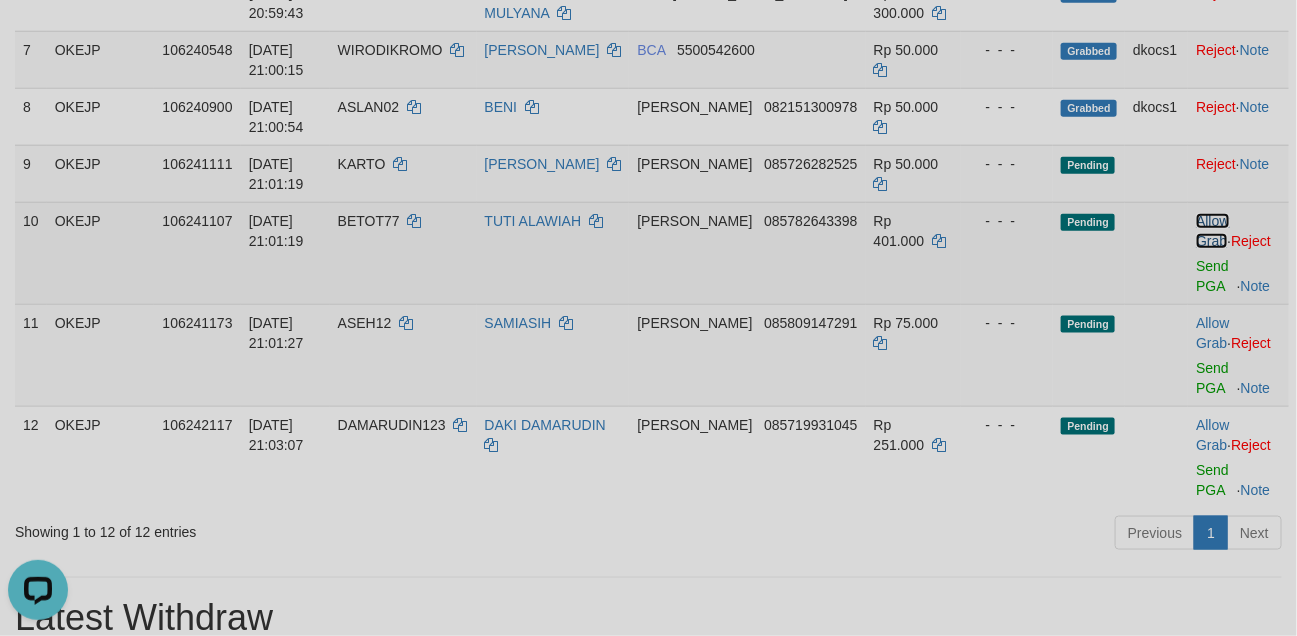 click on "Allow Grab" at bounding box center [1212, 231] 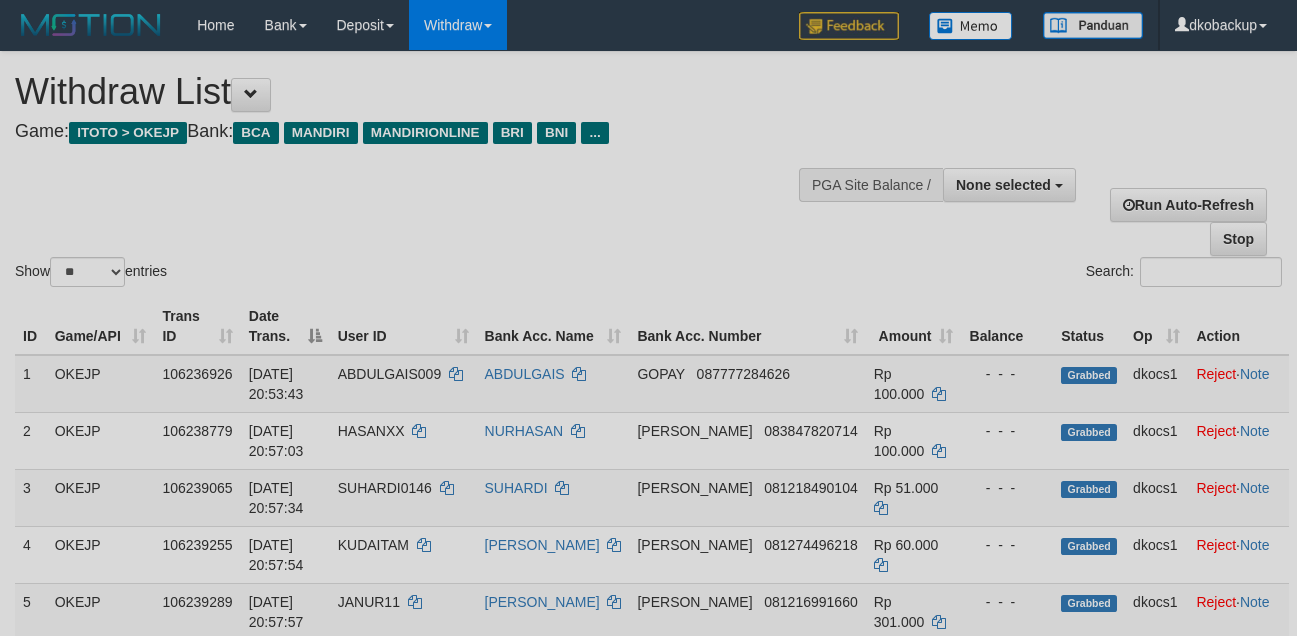 select 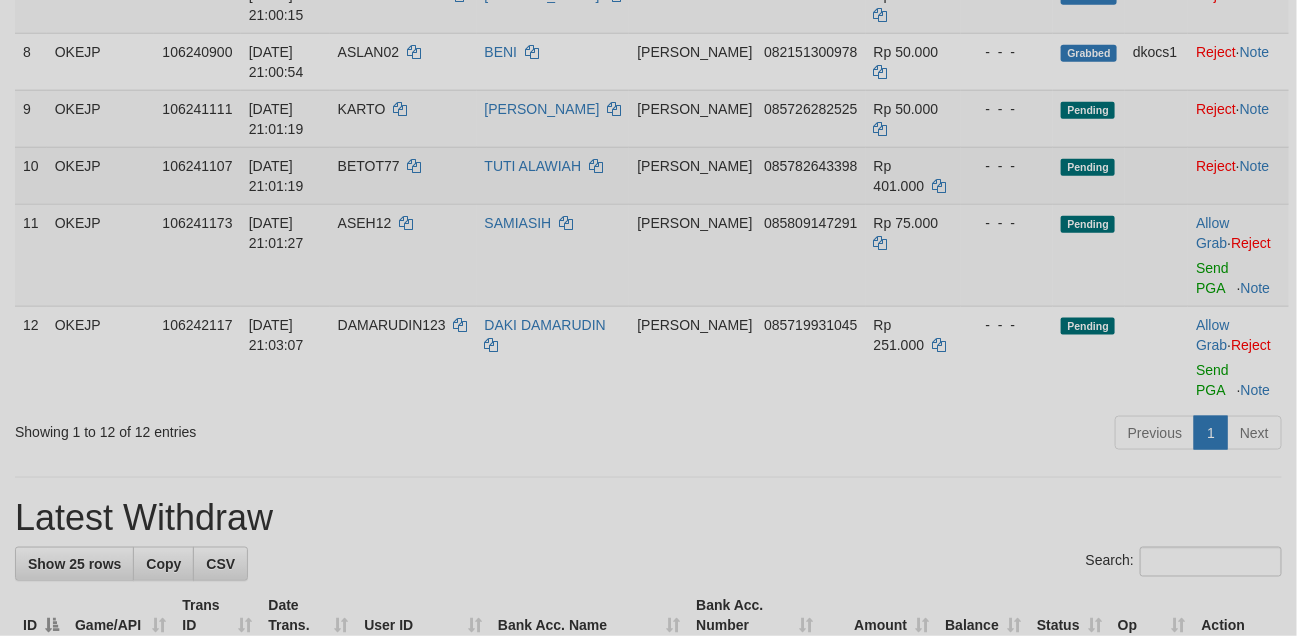 scroll, scrollTop: 666, scrollLeft: 0, axis: vertical 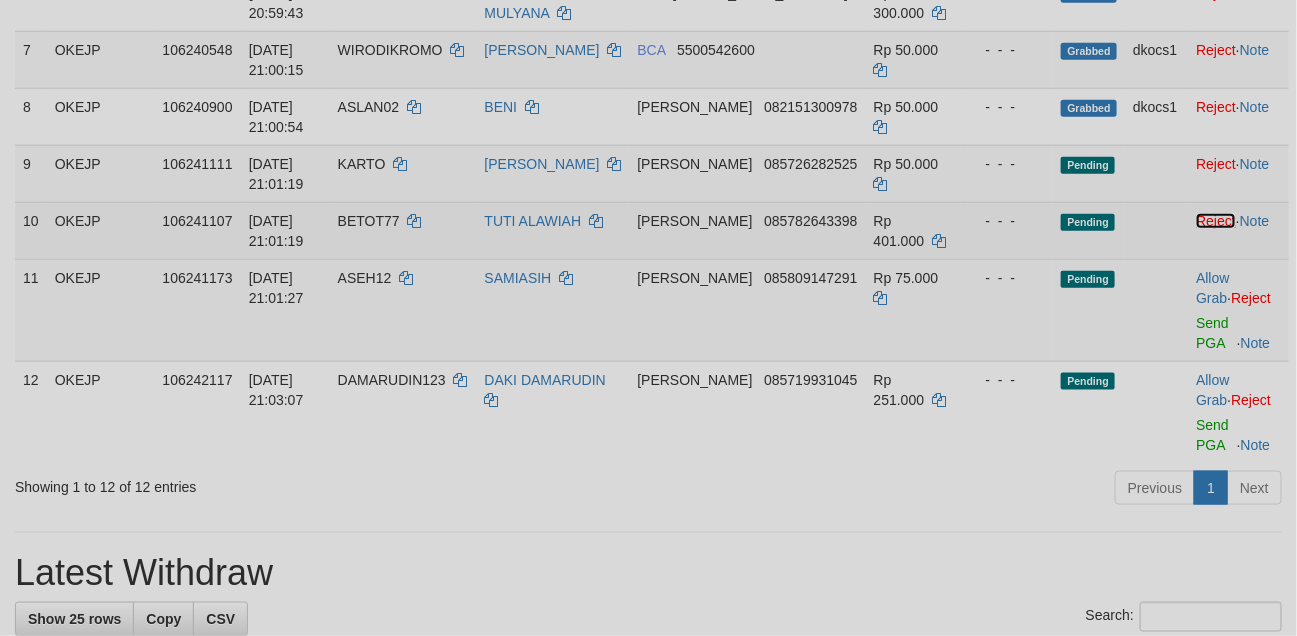 click on "Reject" at bounding box center (1216, 221) 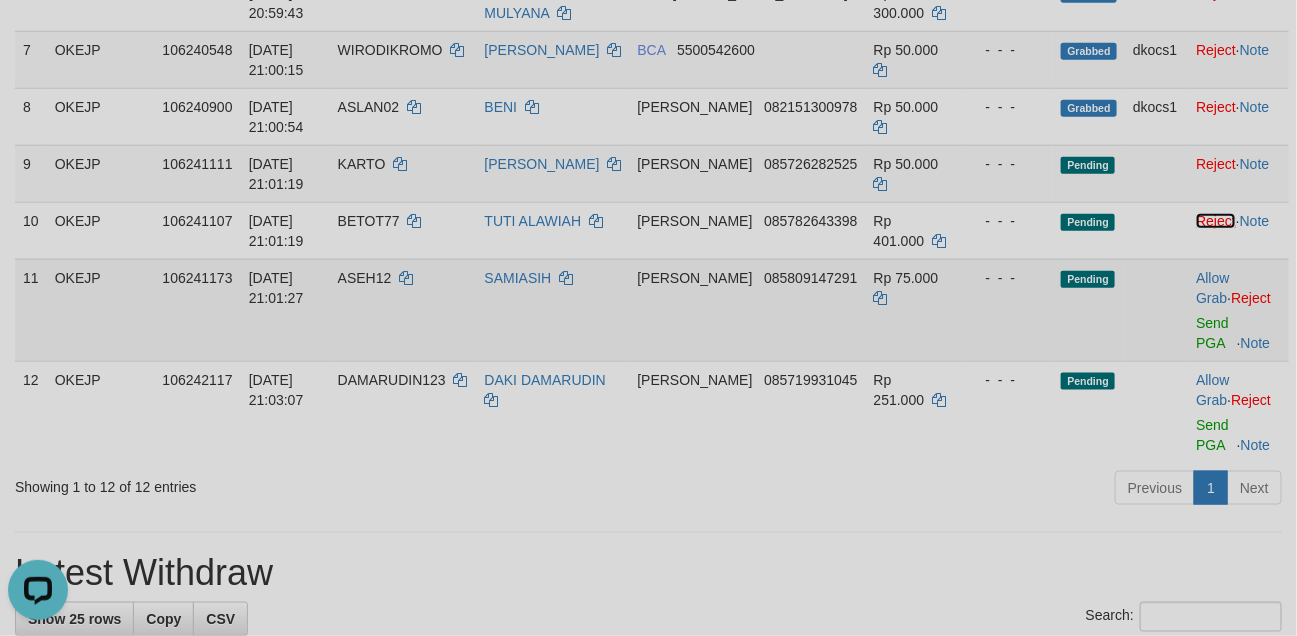 scroll, scrollTop: 0, scrollLeft: 0, axis: both 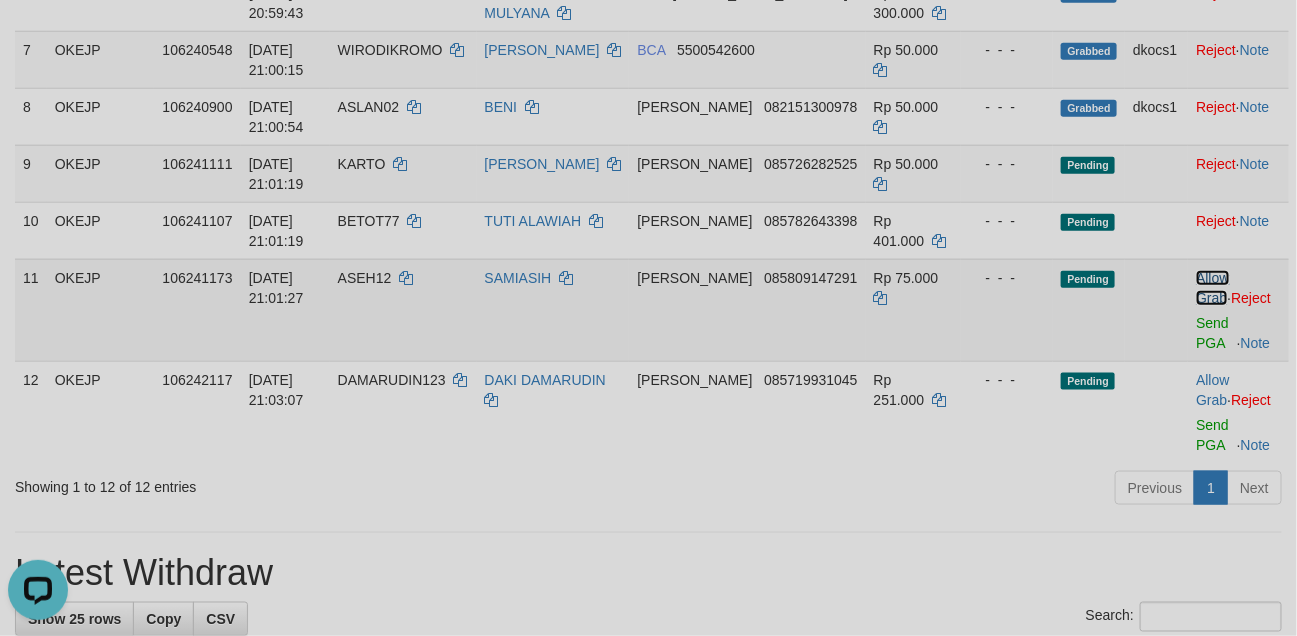 click on "Allow Grab" at bounding box center (1212, 288) 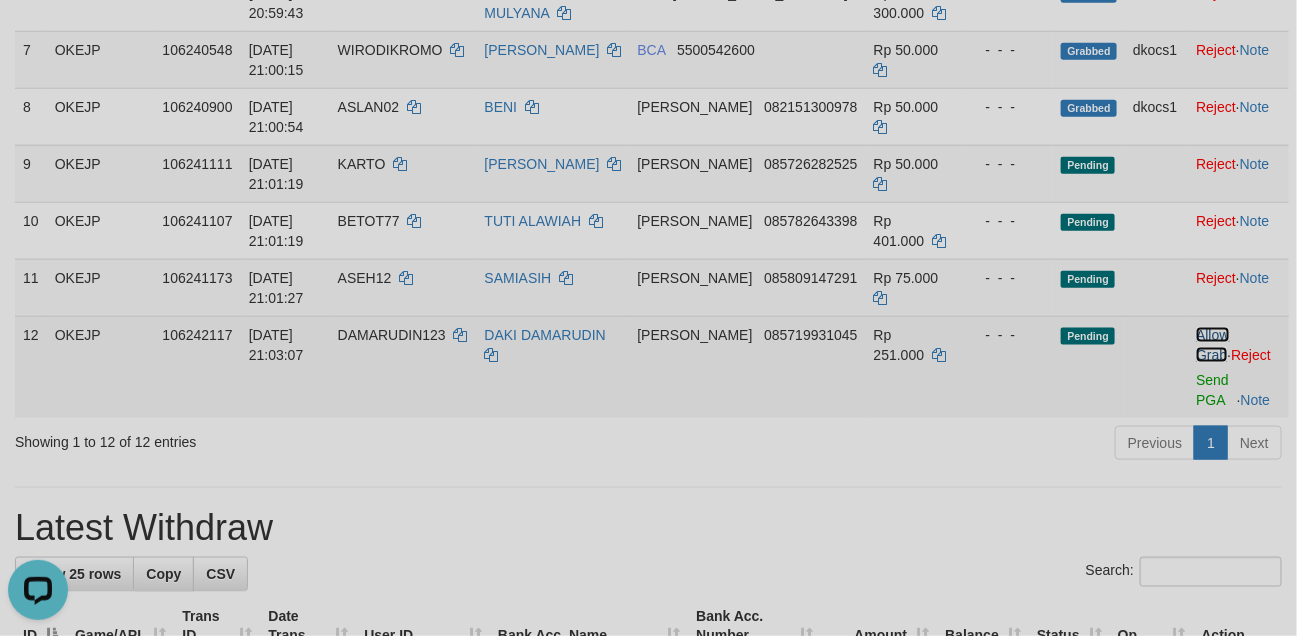 click on "Allow Grab" at bounding box center [1212, 345] 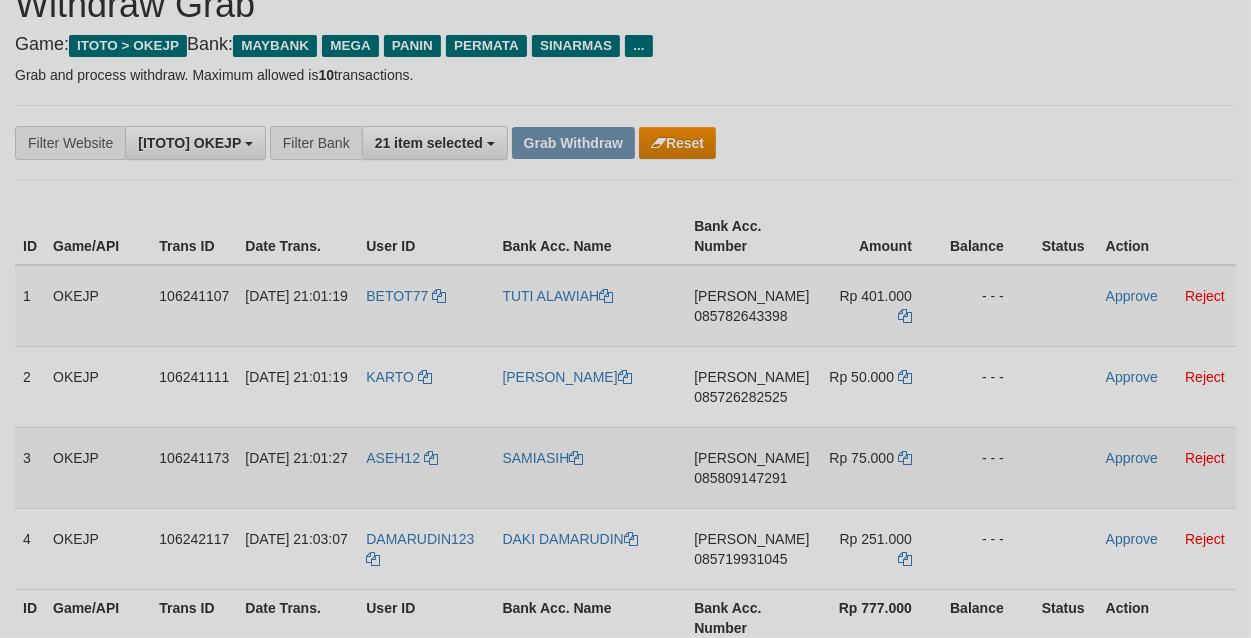 scroll, scrollTop: 166, scrollLeft: 0, axis: vertical 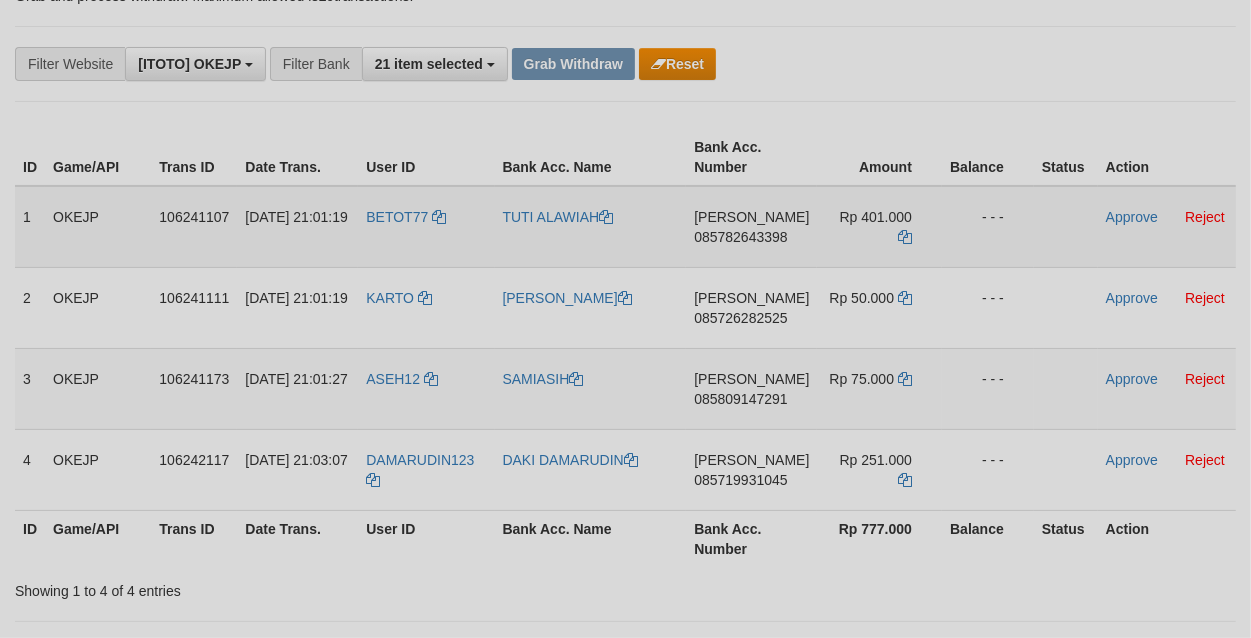 click on "BETOT77" at bounding box center [426, 227] 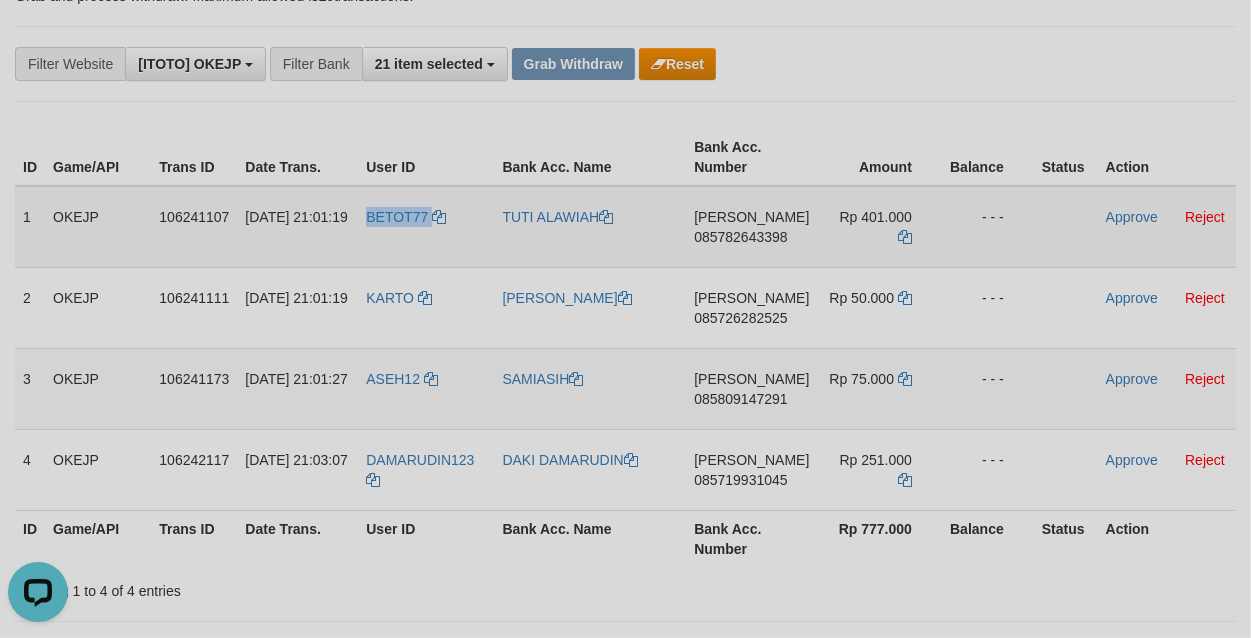 click on "BETOT77" at bounding box center [426, 227] 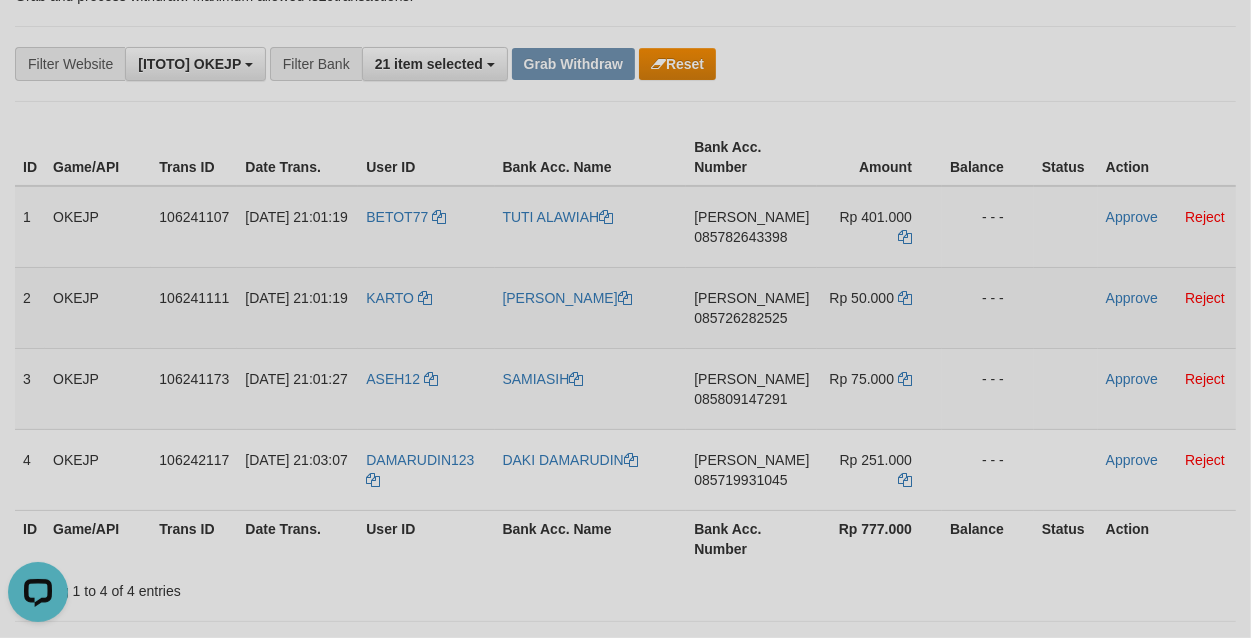 click on "KARTO" at bounding box center [426, 307] 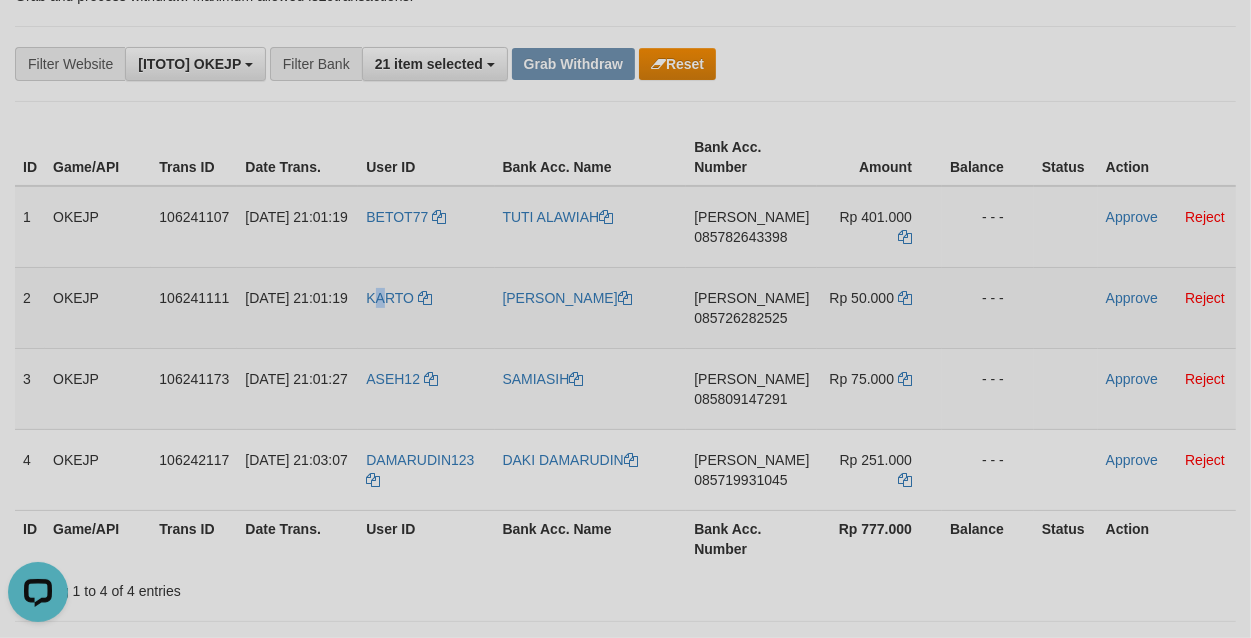 click on "KARTO" at bounding box center (426, 307) 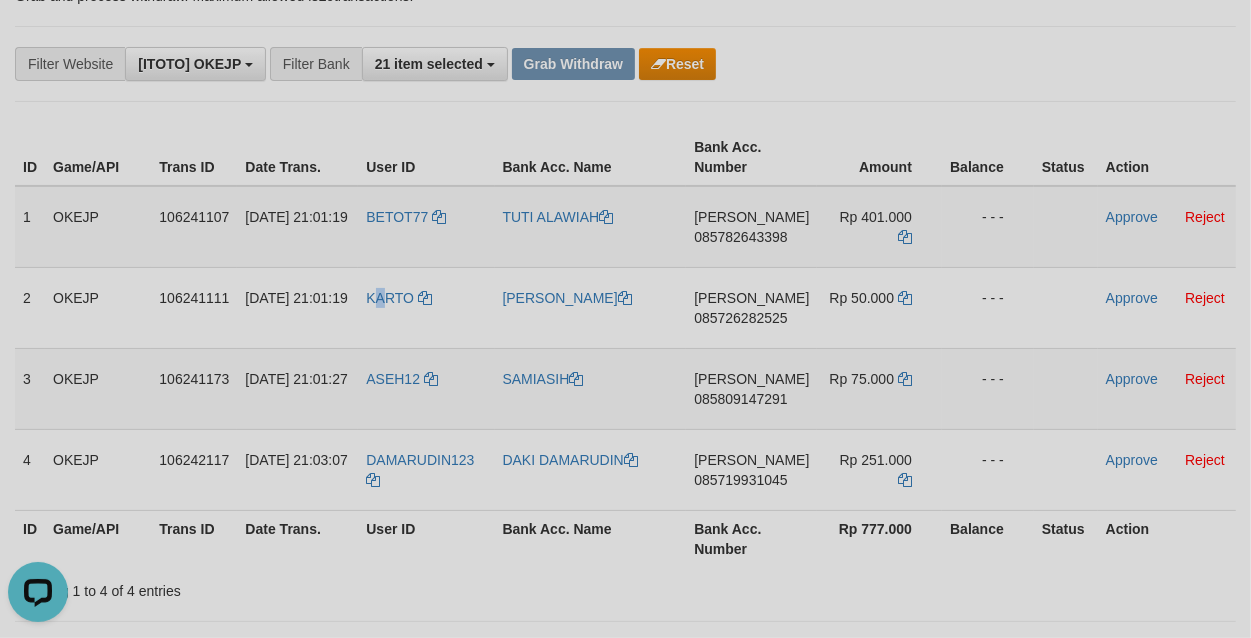copy on "A" 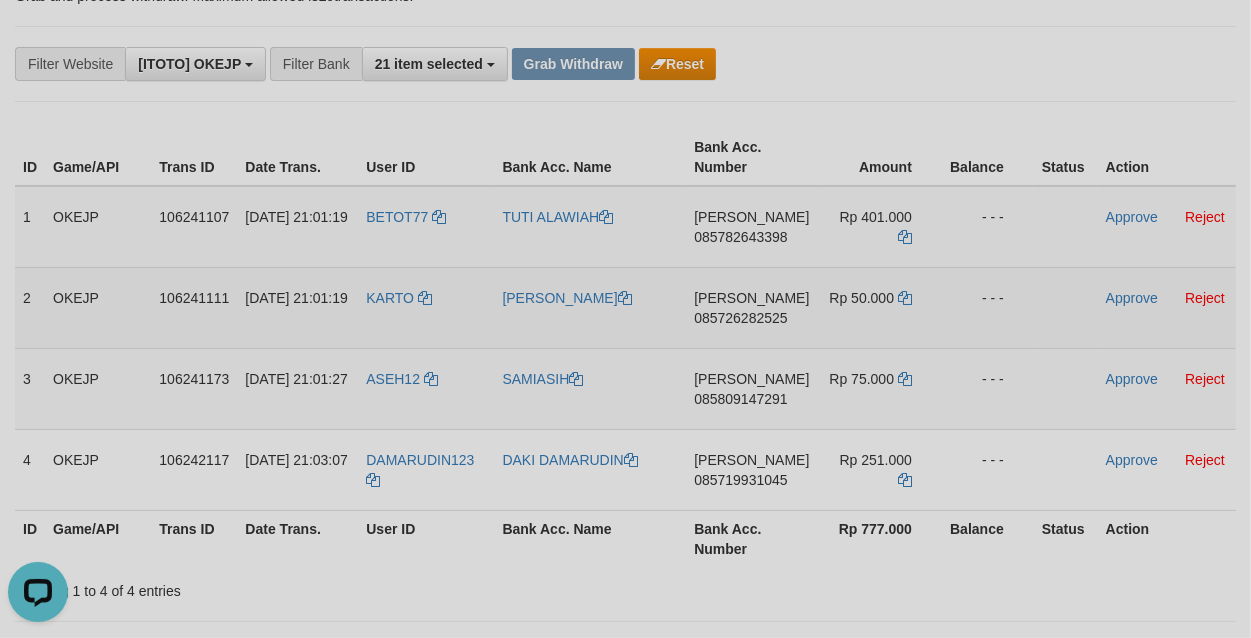 click on "KARTO" at bounding box center [426, 307] 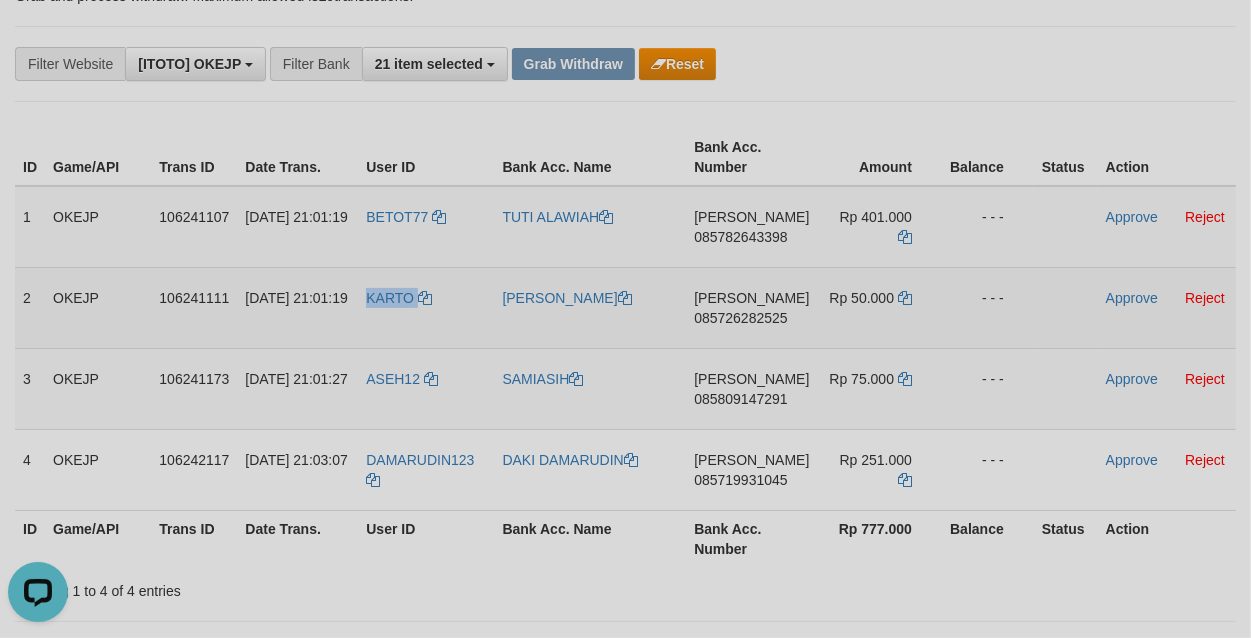 click on "KARTO" at bounding box center [426, 307] 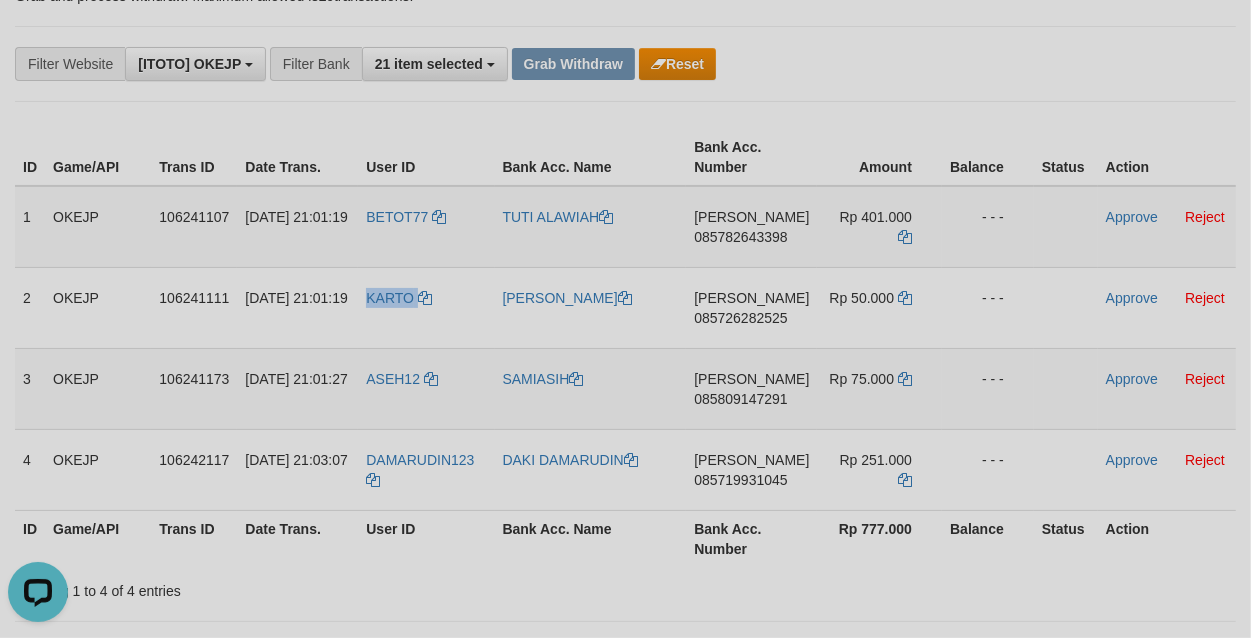 copy on "KARTO" 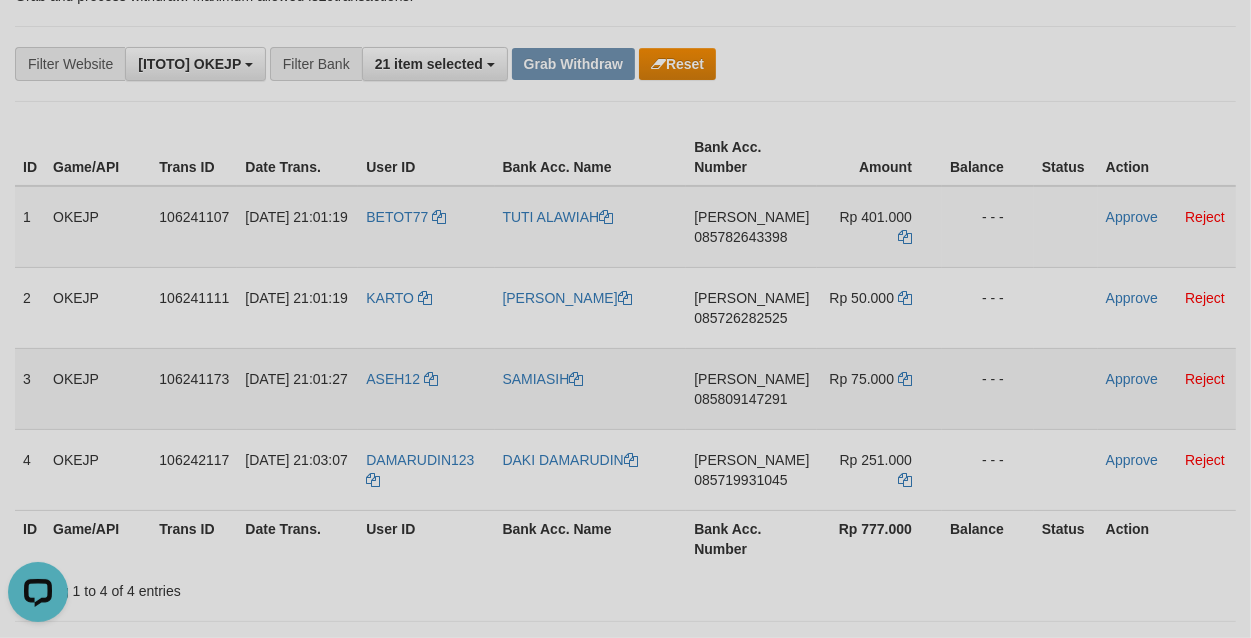 click on "ASEH12" at bounding box center [426, 388] 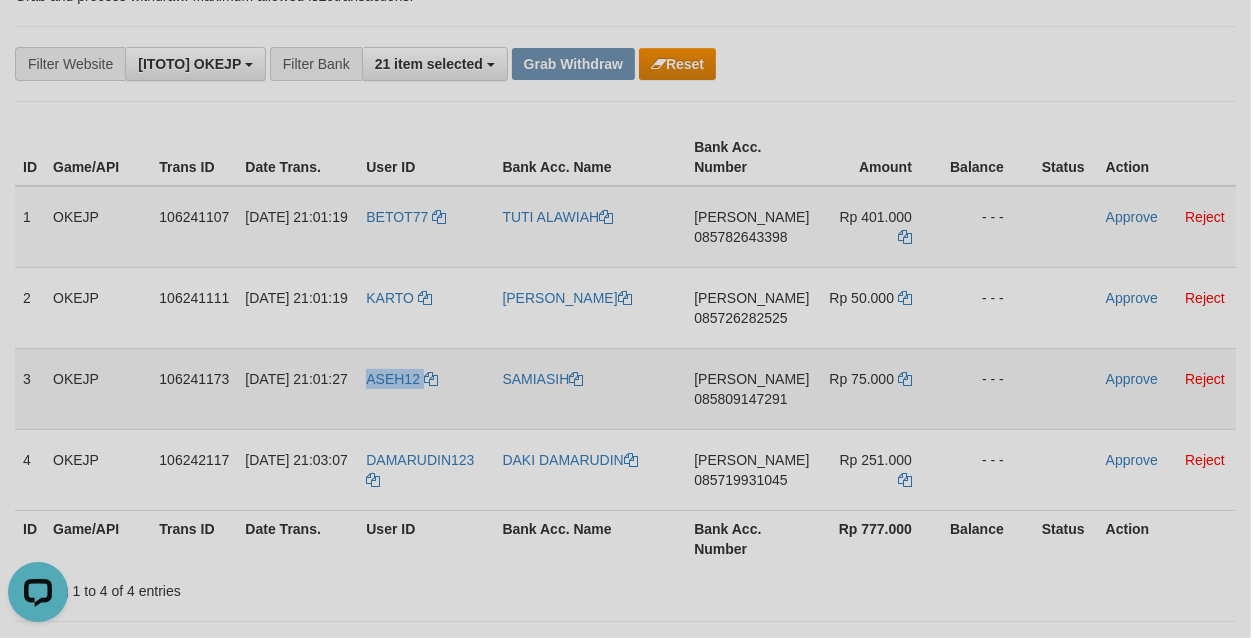click on "ASEH12" at bounding box center (426, 388) 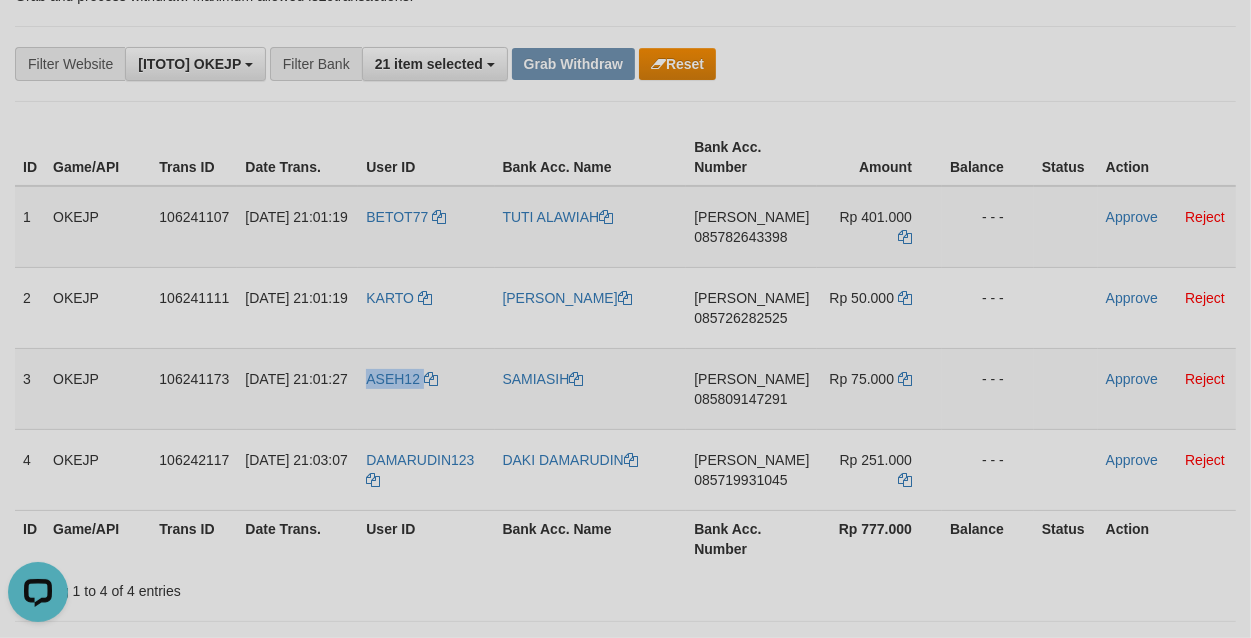 copy on "ASEH12" 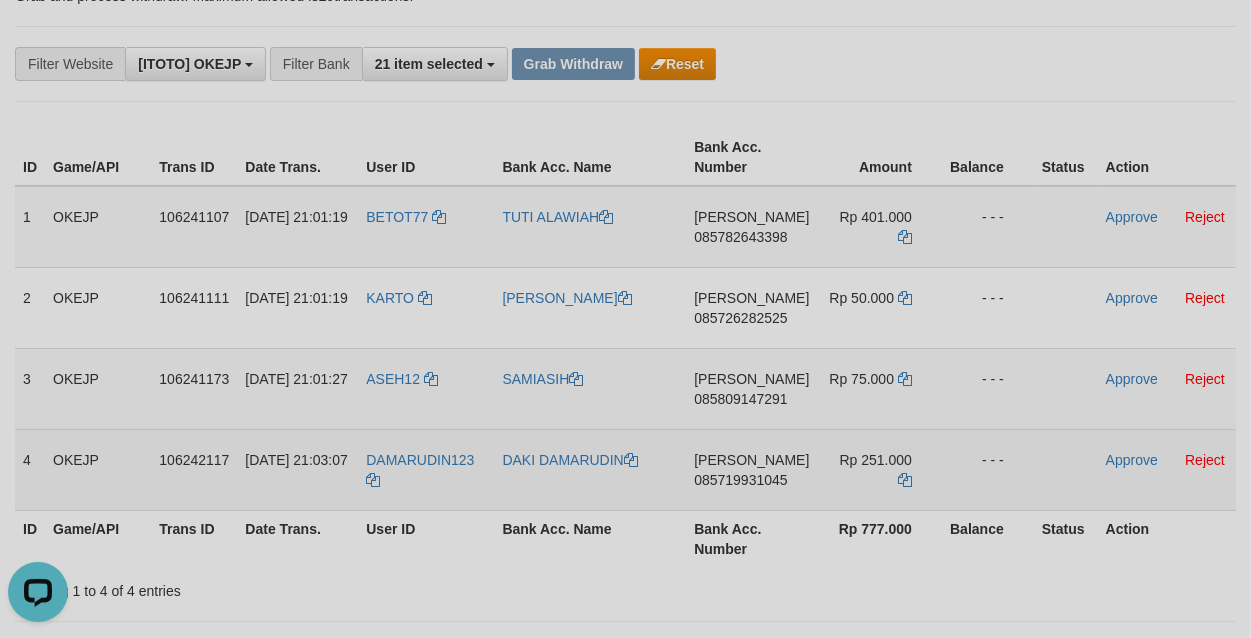 click on "DAMARUDIN123" at bounding box center (426, 469) 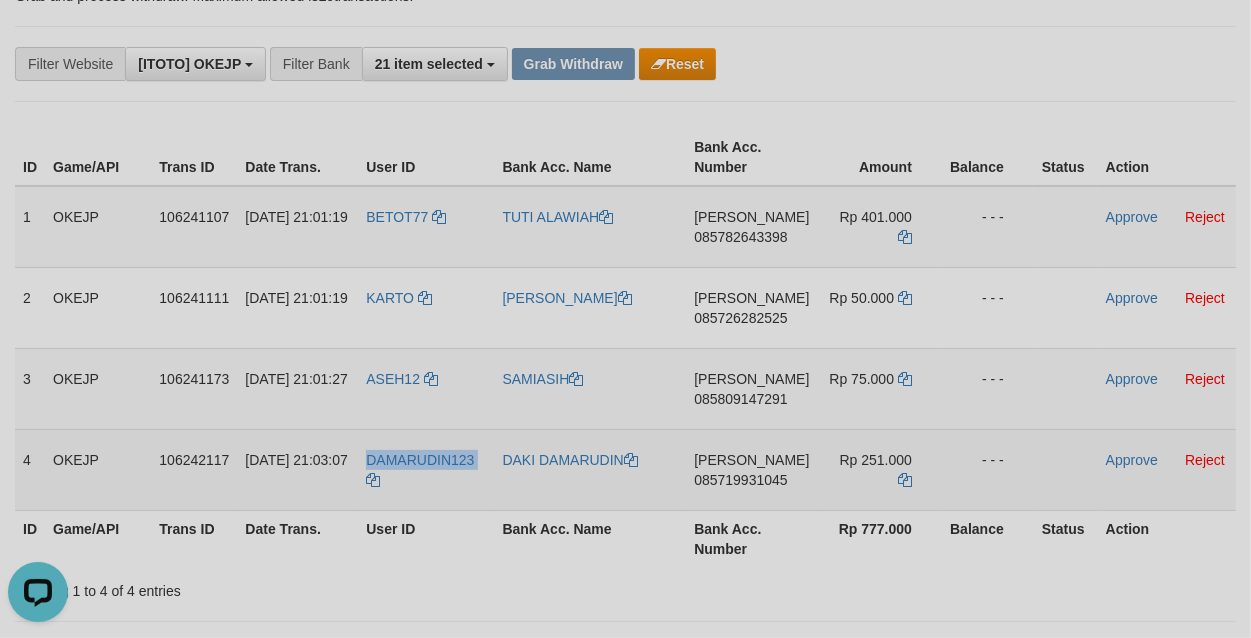 click on "DAMARUDIN123" at bounding box center (426, 469) 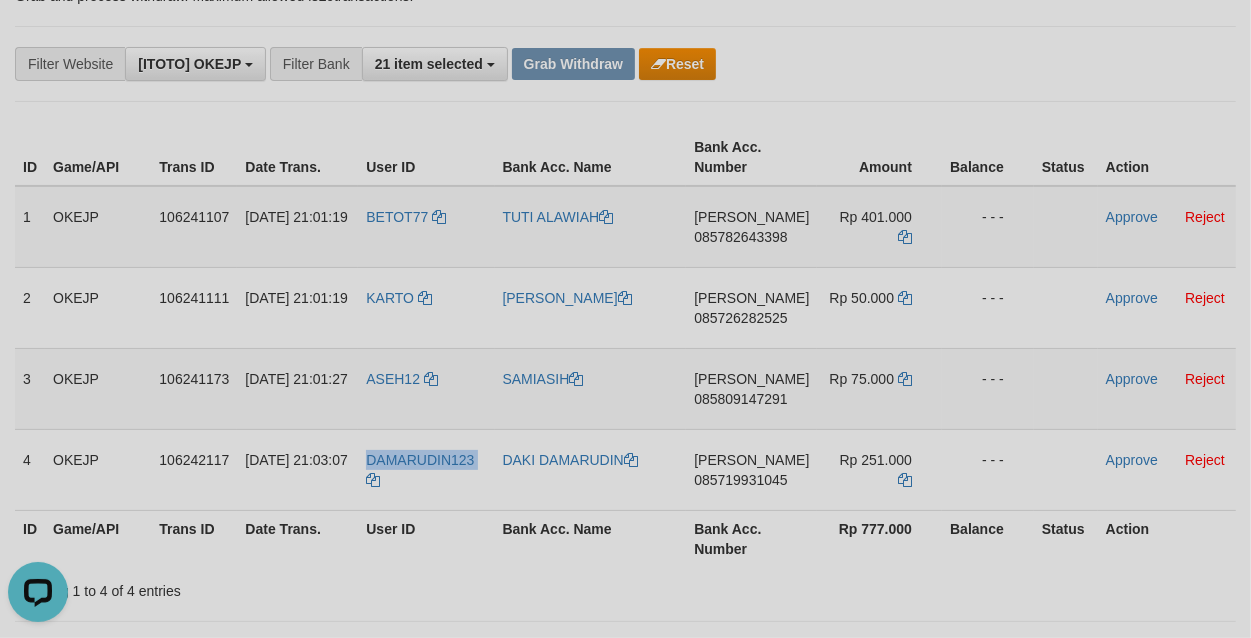 copy on "DAMARUDIN123" 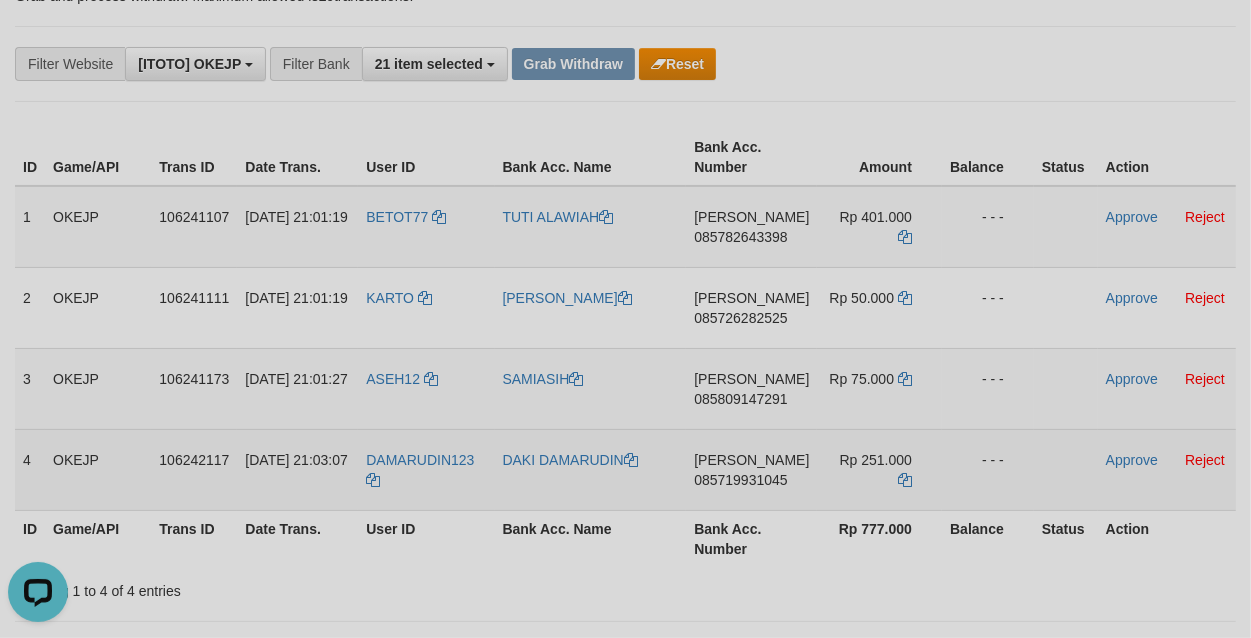 click on "DAMARUDIN123" at bounding box center (426, 469) 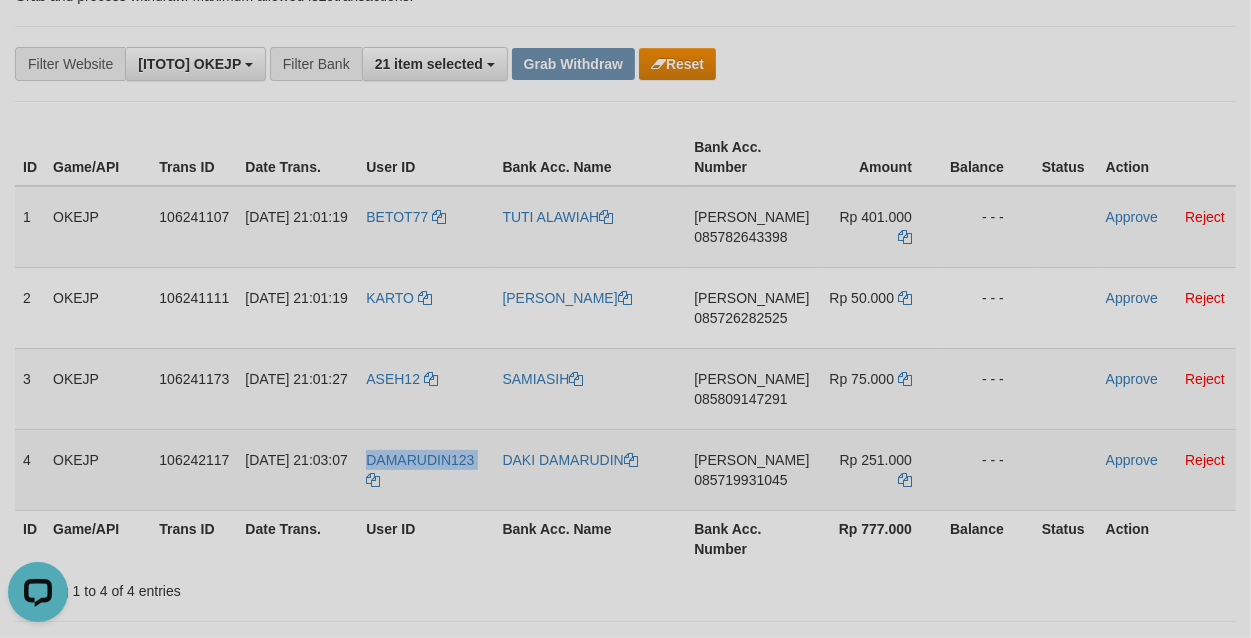 click on "DAMARUDIN123" at bounding box center (426, 469) 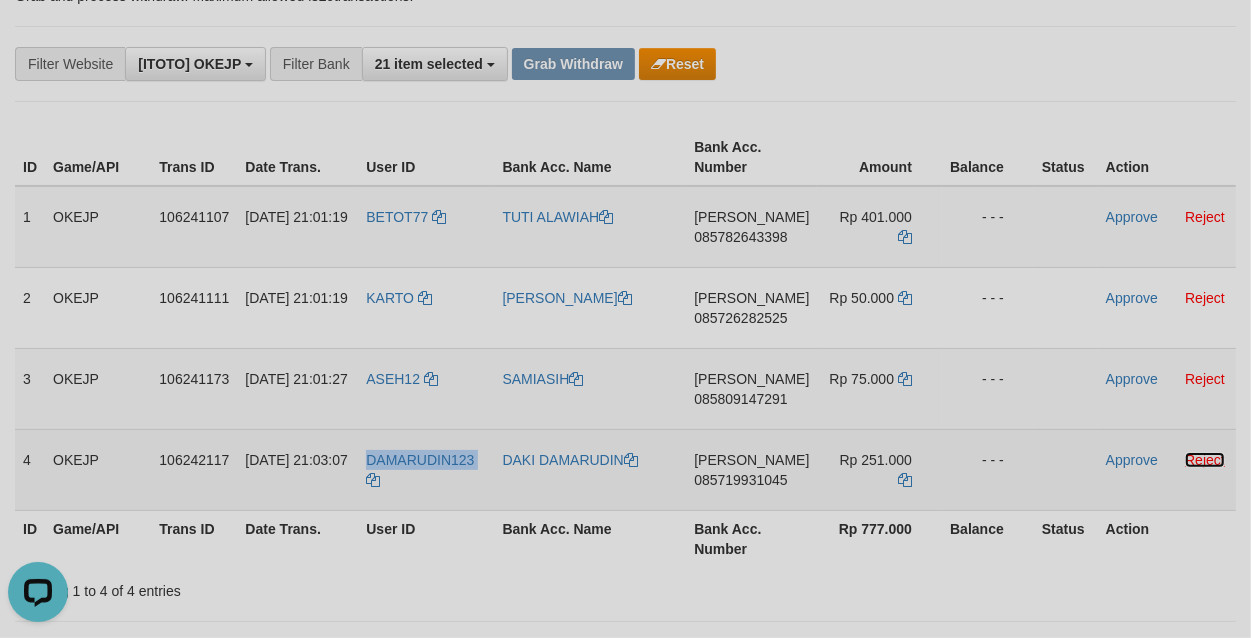 click on "Reject" at bounding box center [1205, 460] 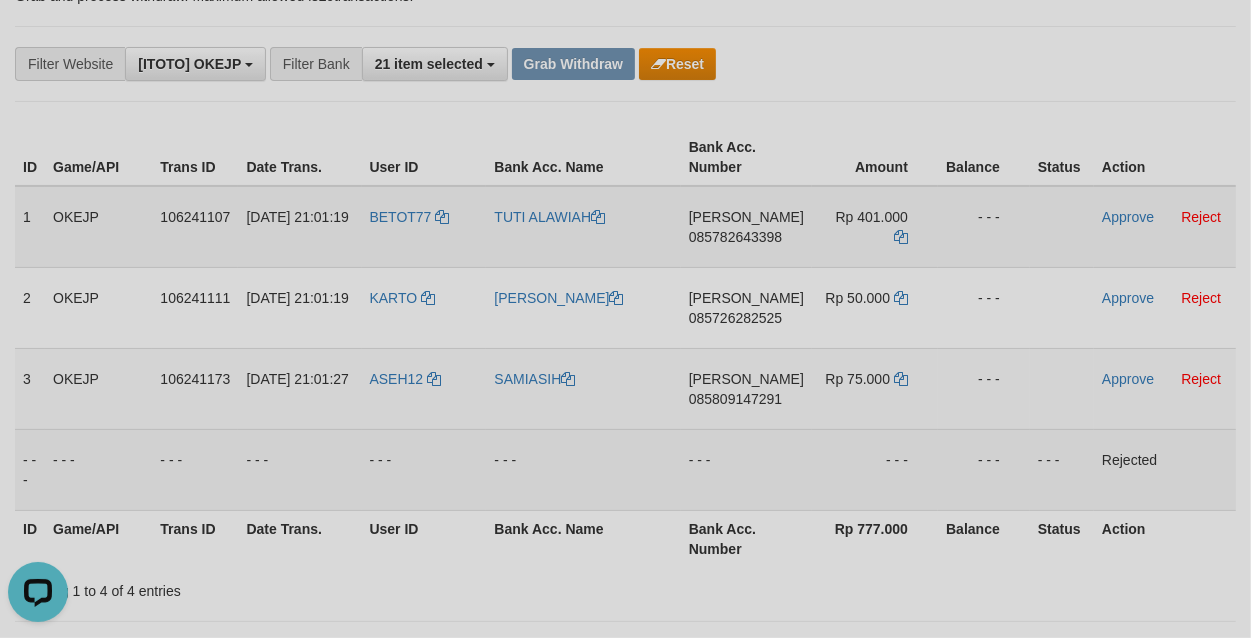 click on "DANA
085782643398" at bounding box center [746, 227] 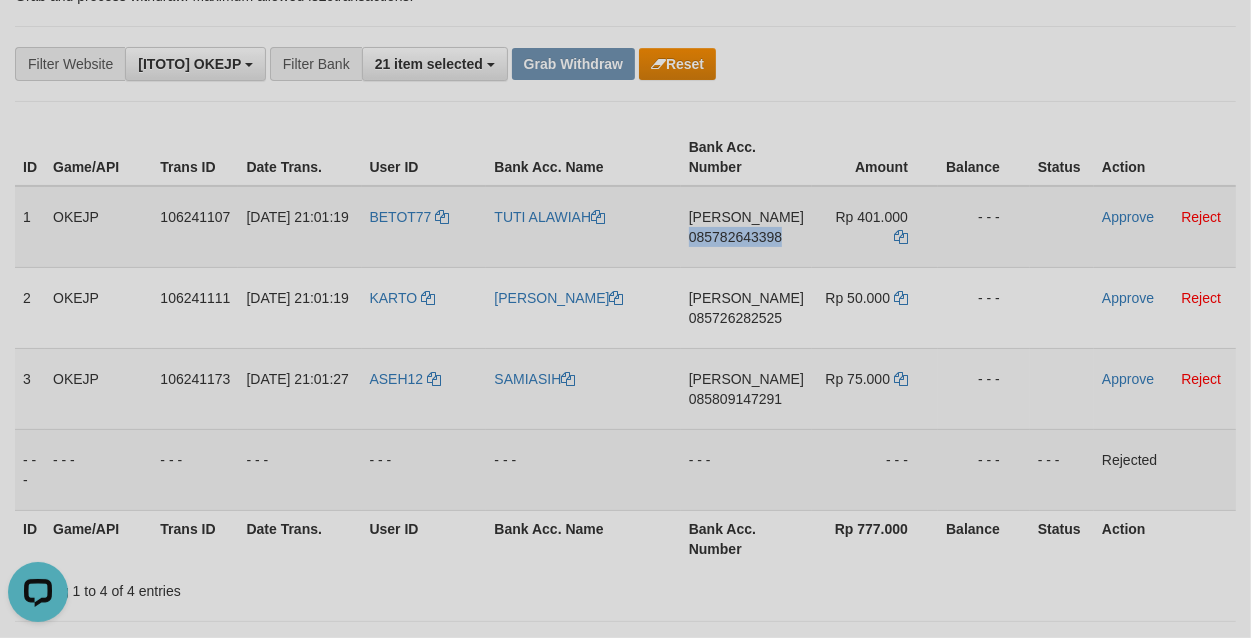 click on "DANA
085782643398" at bounding box center [746, 227] 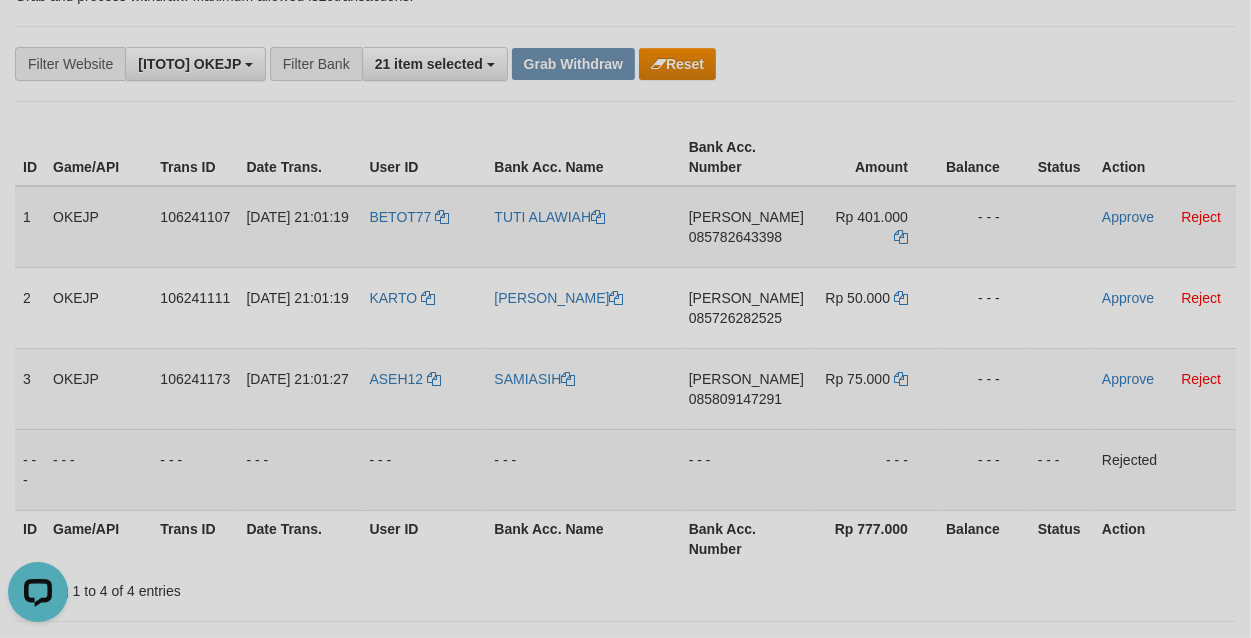 click on "BETOT77" at bounding box center (424, 227) 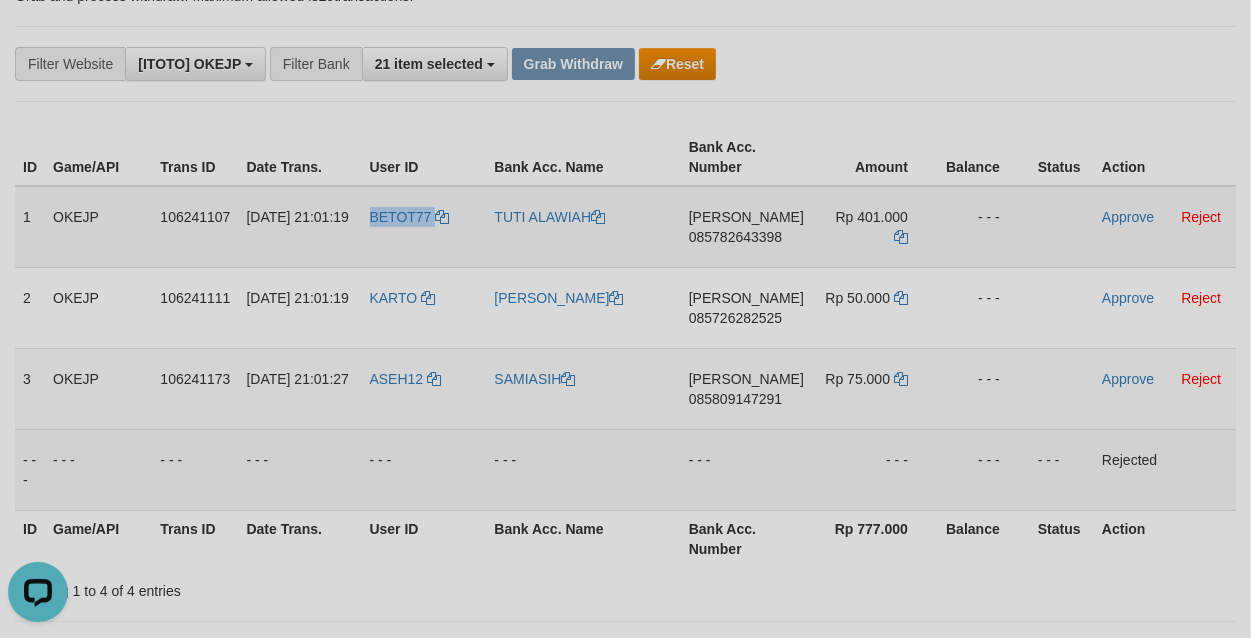 click on "BETOT77" at bounding box center (424, 227) 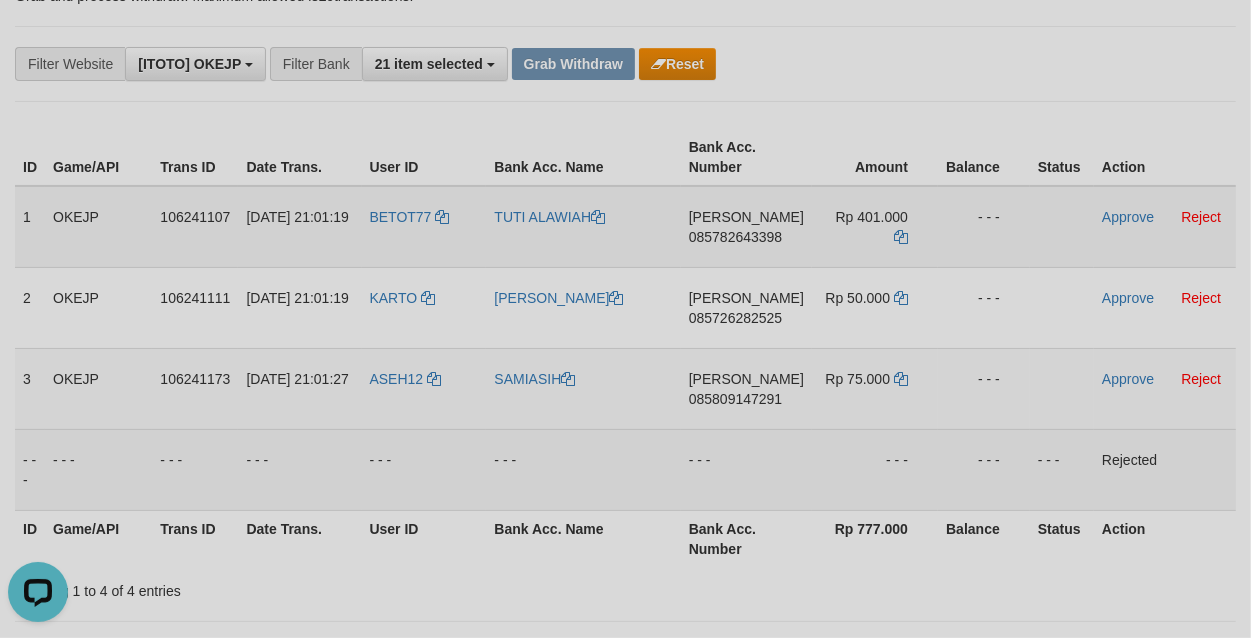 click on "DANA
085782643398" at bounding box center (746, 227) 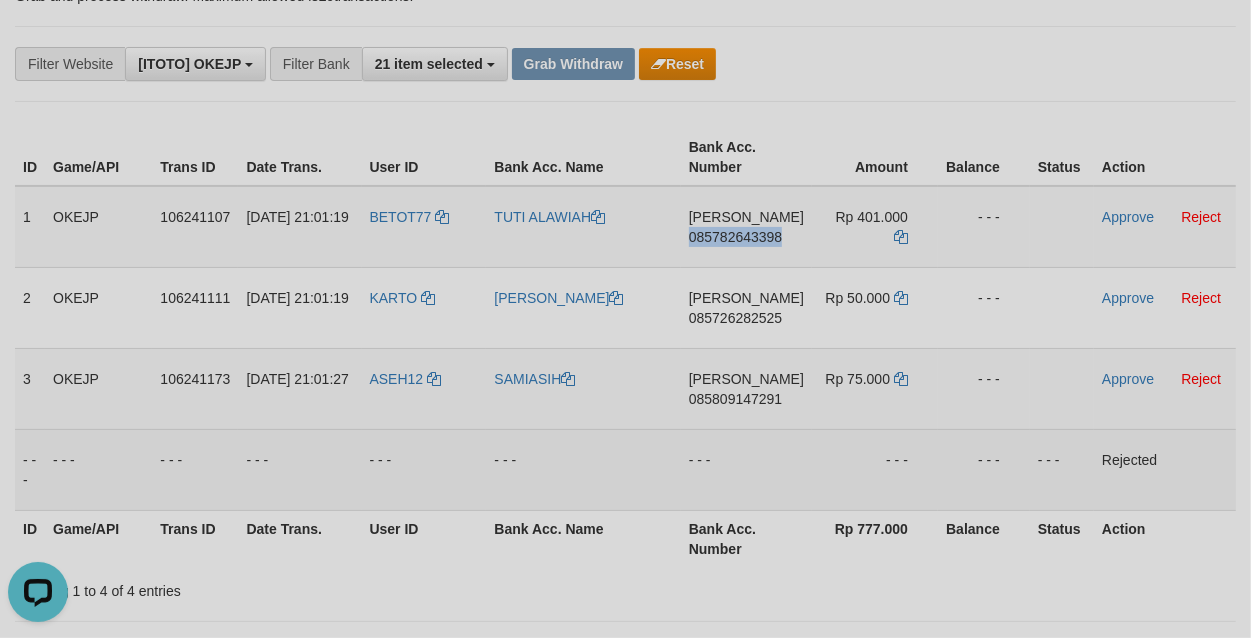 drag, startPoint x: 768, startPoint y: 253, endPoint x: 1260, endPoint y: 213, distance: 493.62335 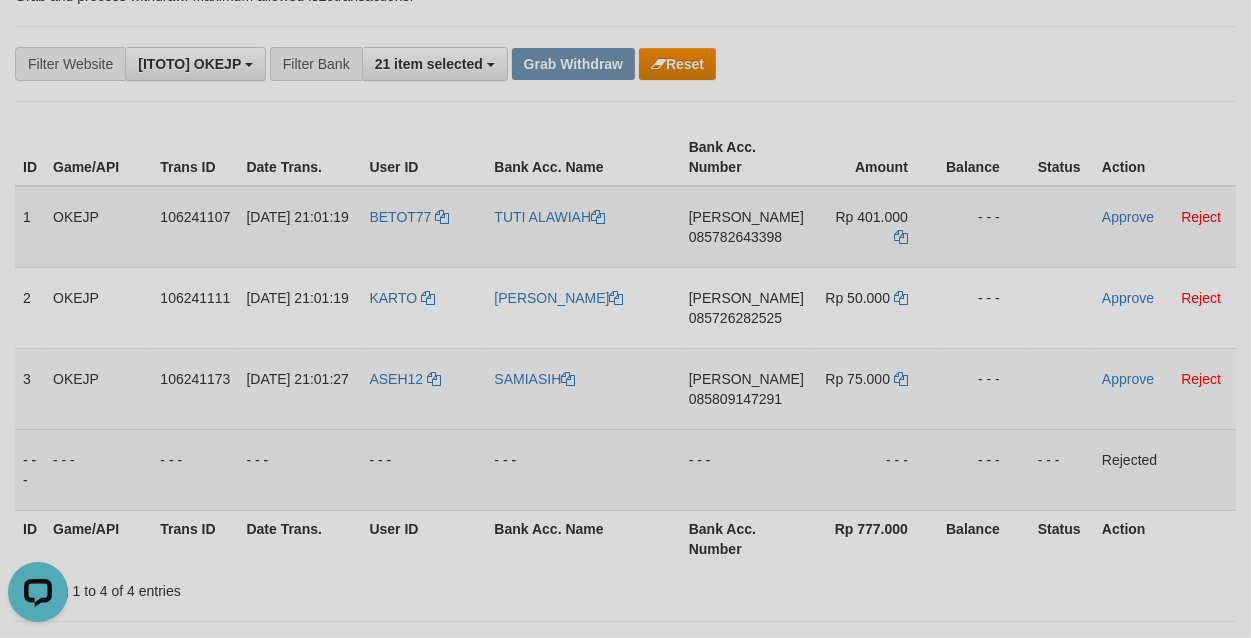 click on "BETOT77" at bounding box center [424, 227] 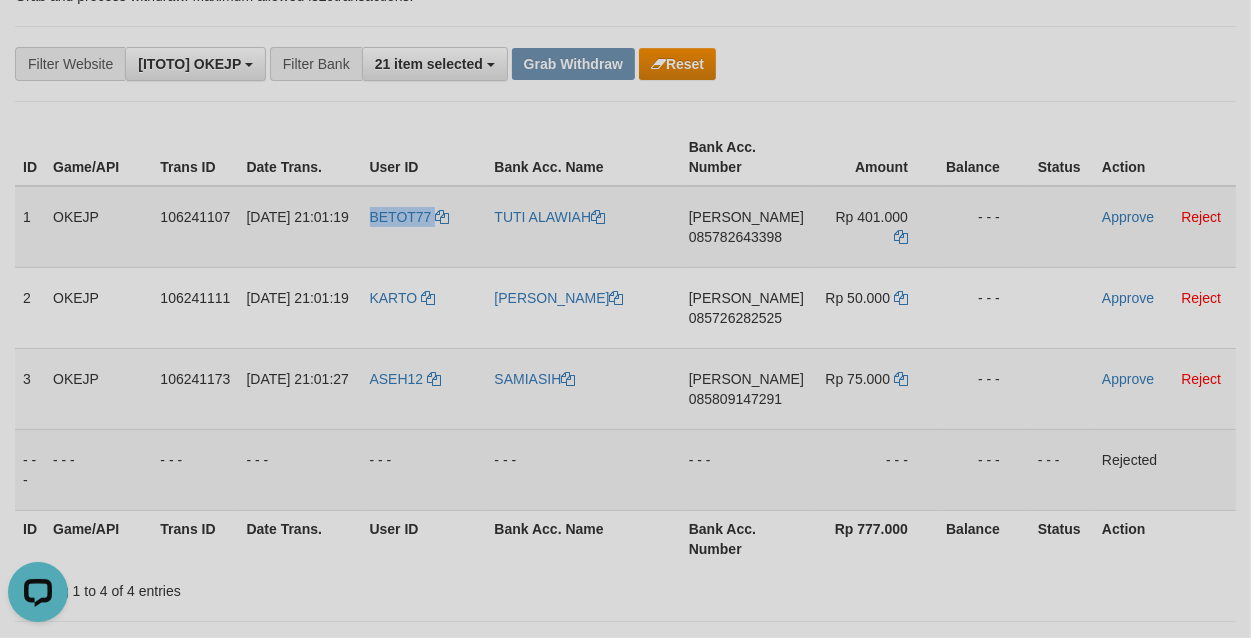 click on "BETOT77" at bounding box center (424, 227) 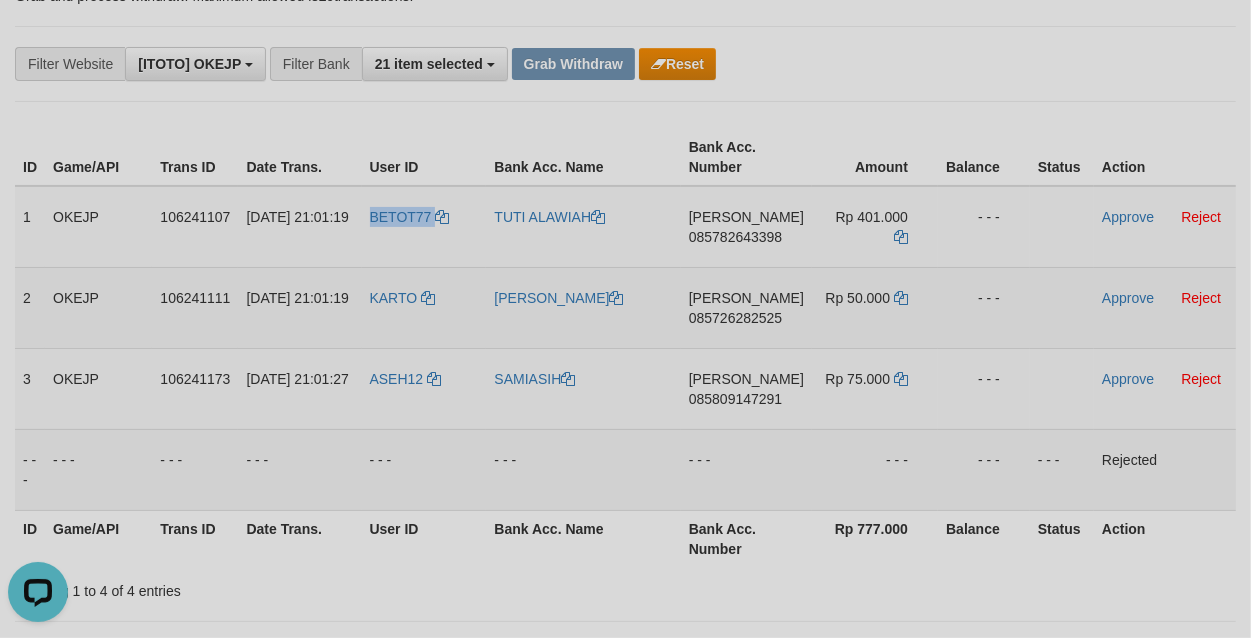 copy on "BETOT77" 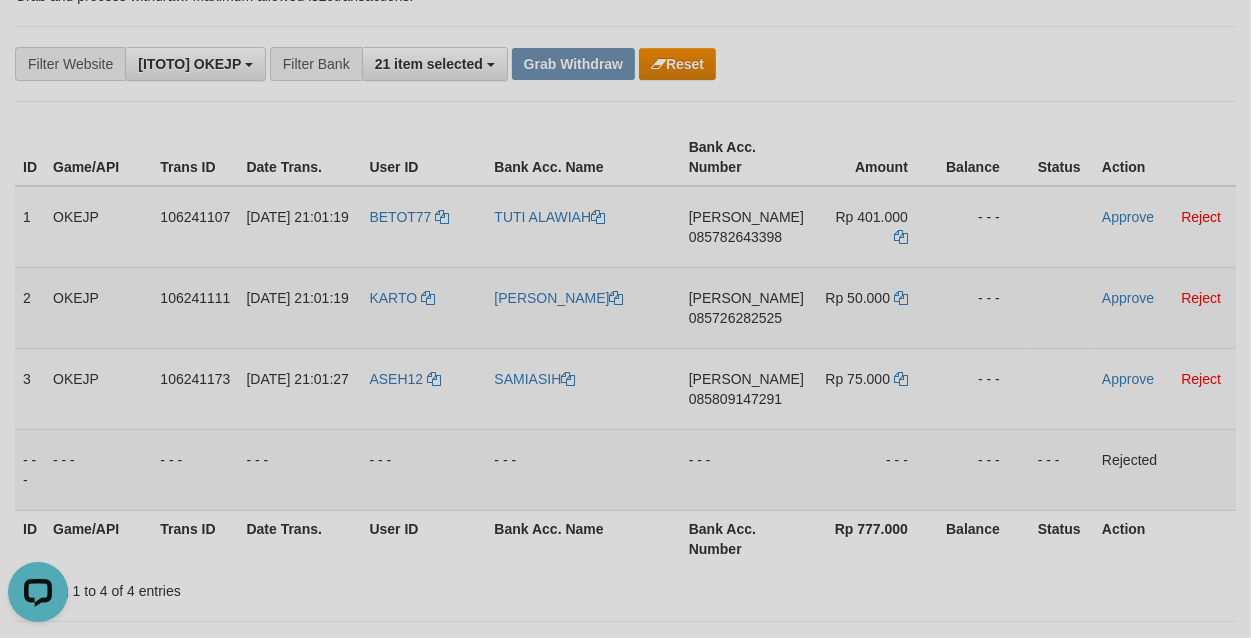 click on "KARTO" at bounding box center (424, 307) 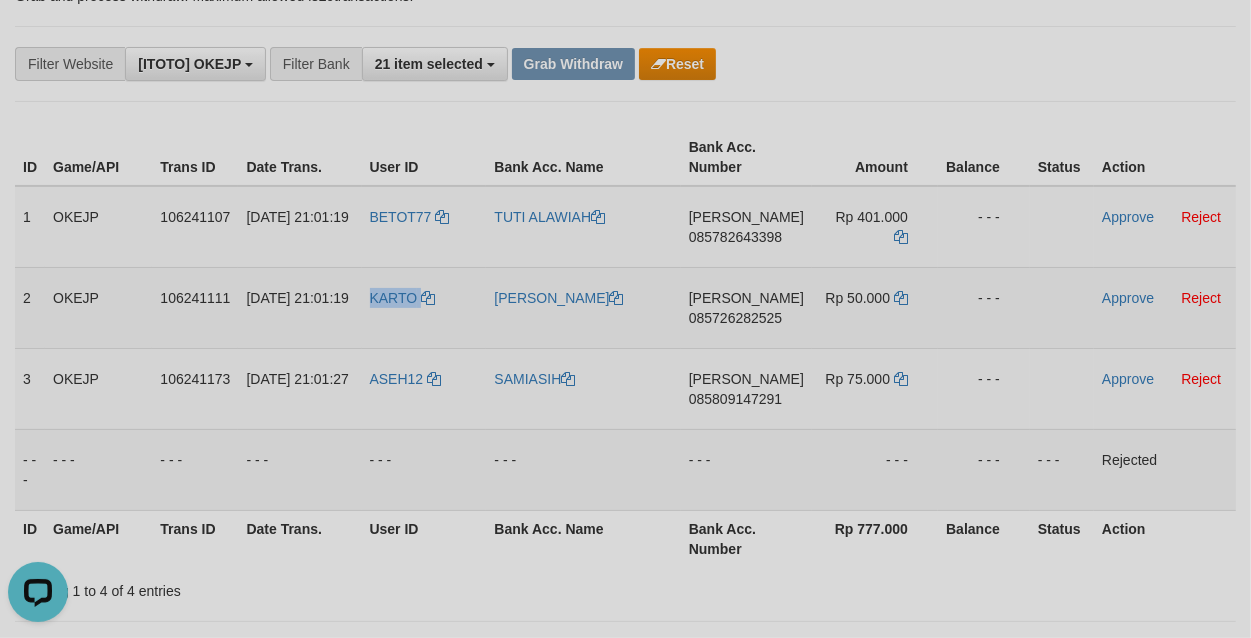 click on "KARTO" at bounding box center (424, 307) 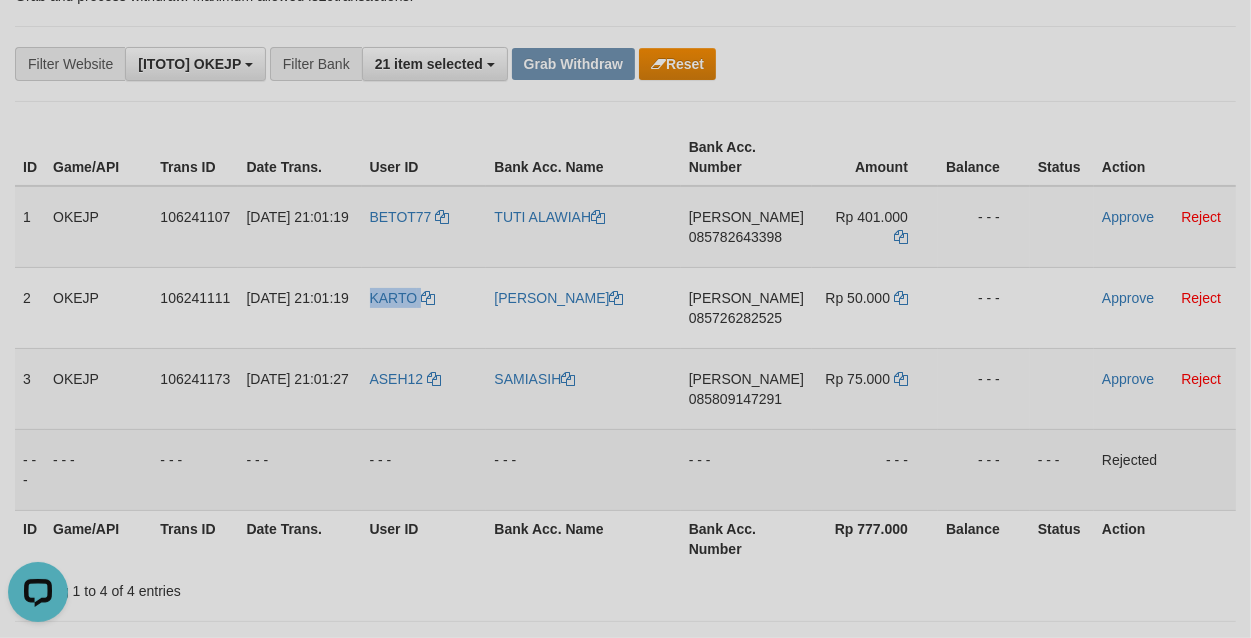 copy on "KARTO" 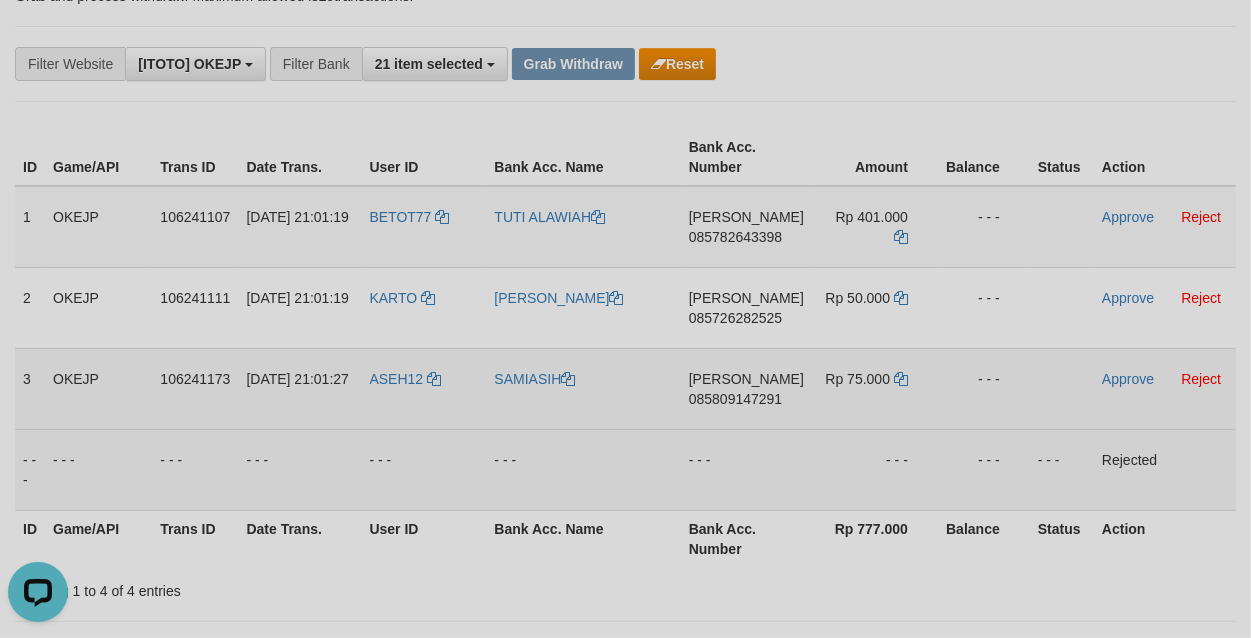 click on "ASEH12" at bounding box center (424, 388) 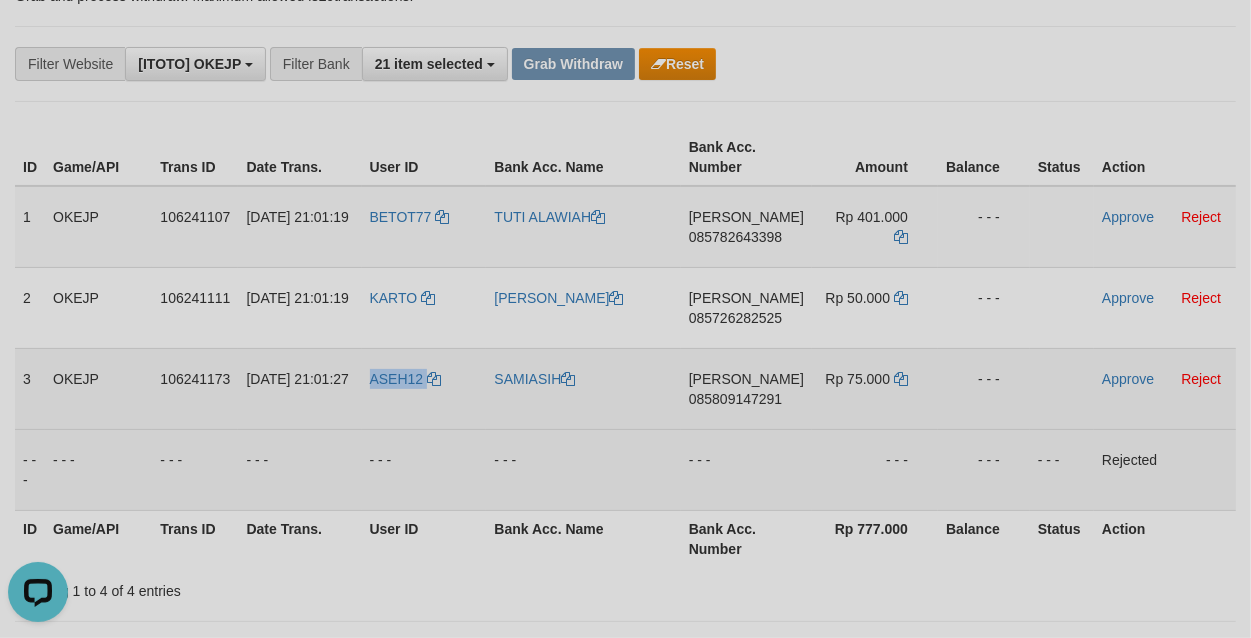 click on "ASEH12" at bounding box center (424, 388) 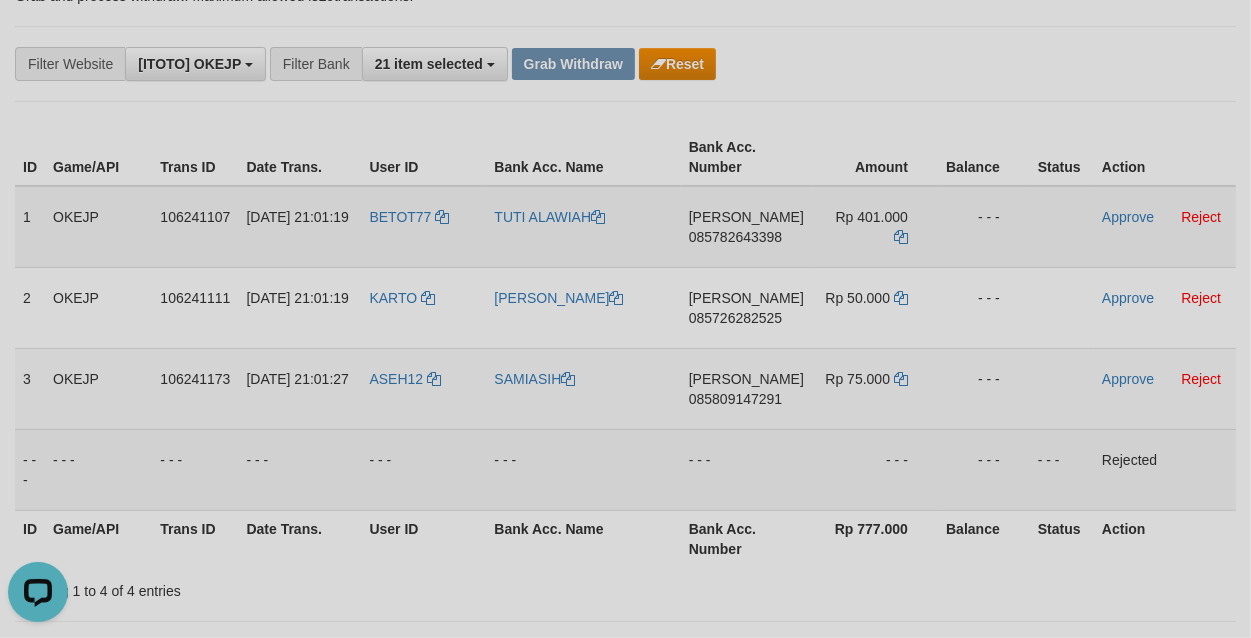 click on "TUTI ALAWIAH" at bounding box center (583, 227) 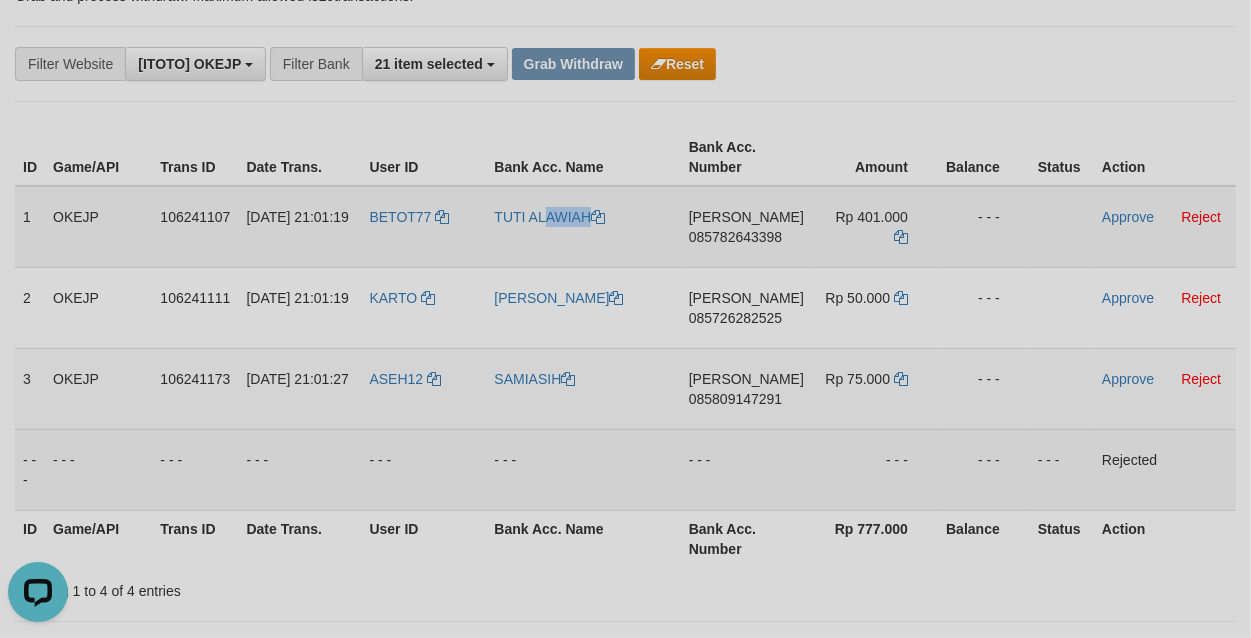 click on "TUTI ALAWIAH" at bounding box center (583, 227) 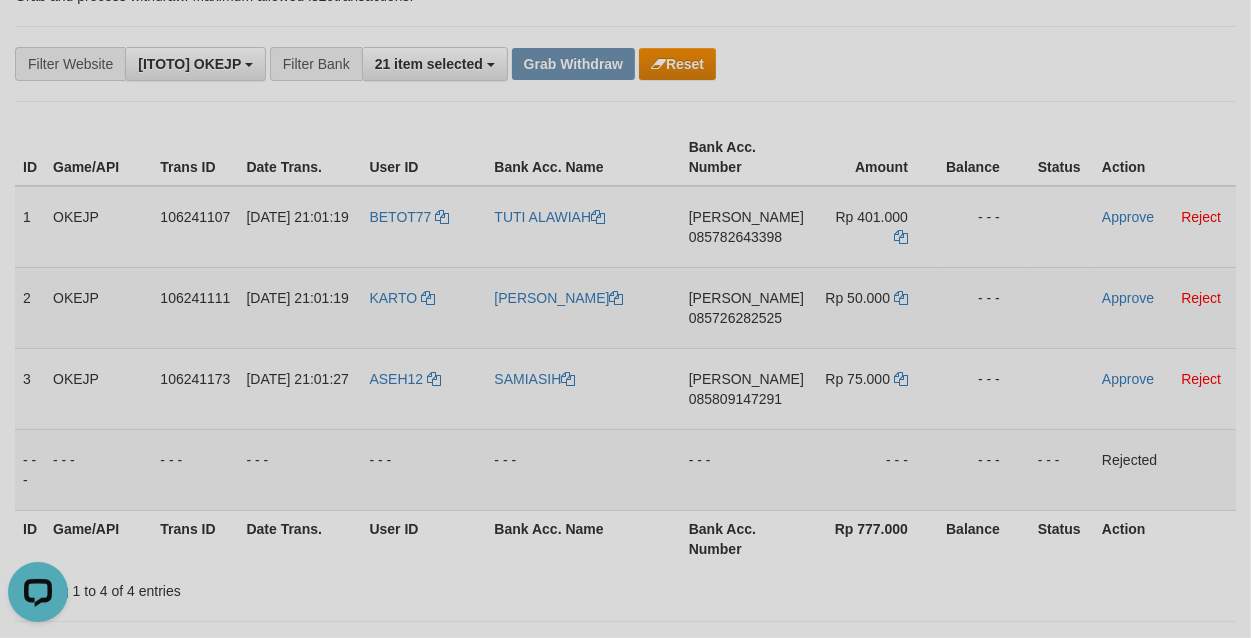 click on "[PERSON_NAME]" at bounding box center (583, 307) 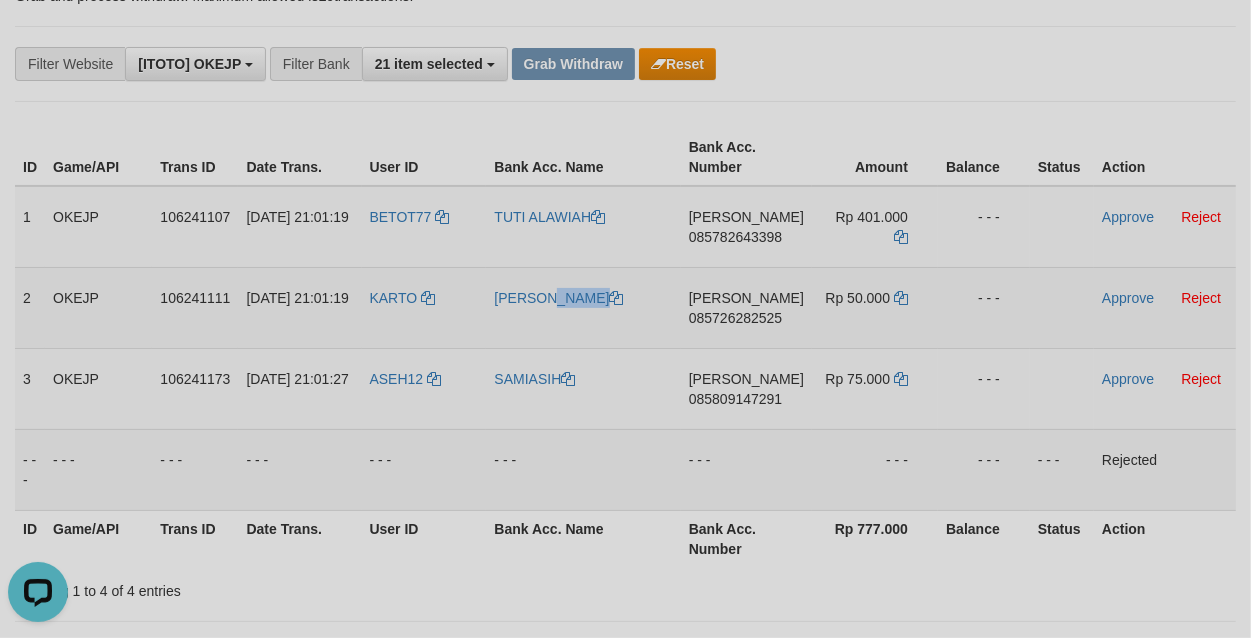 click on "[PERSON_NAME]" at bounding box center [583, 307] 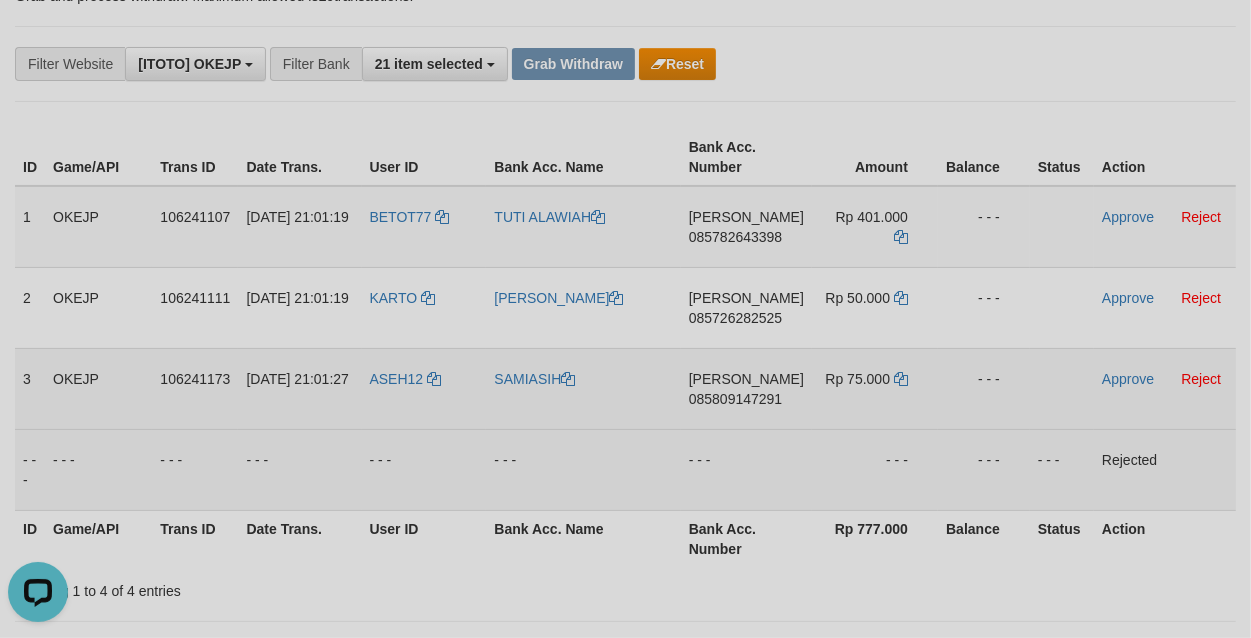 click on "SAMIASIH" at bounding box center [583, 388] 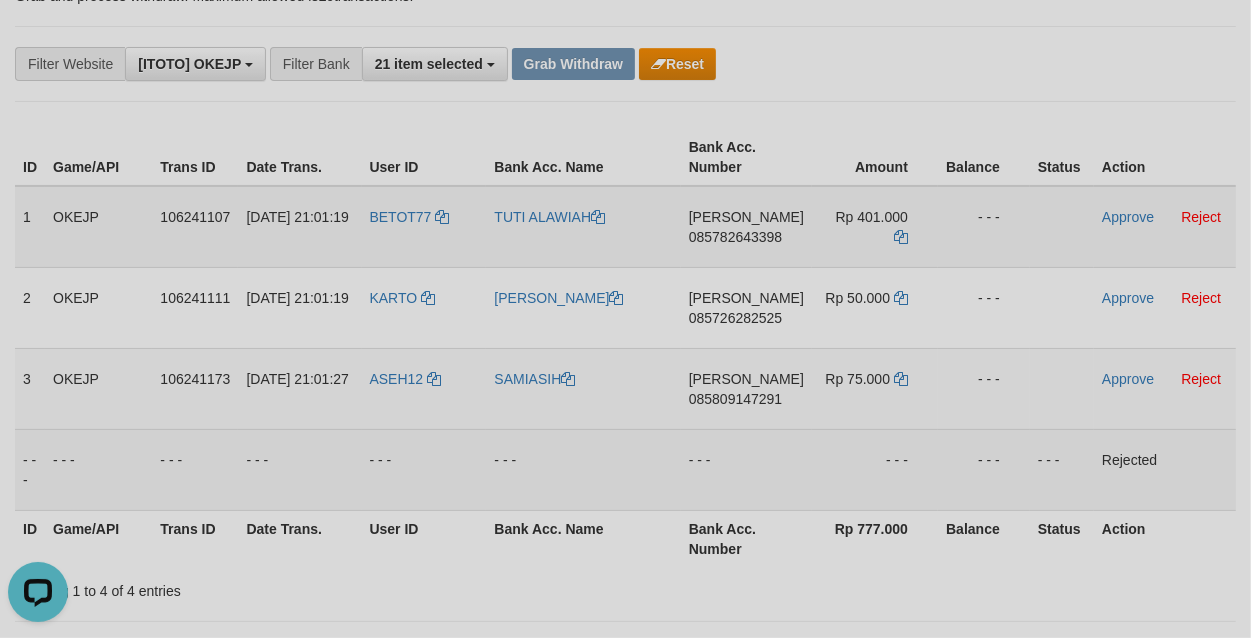 click on "DANA
085782643398" at bounding box center [746, 227] 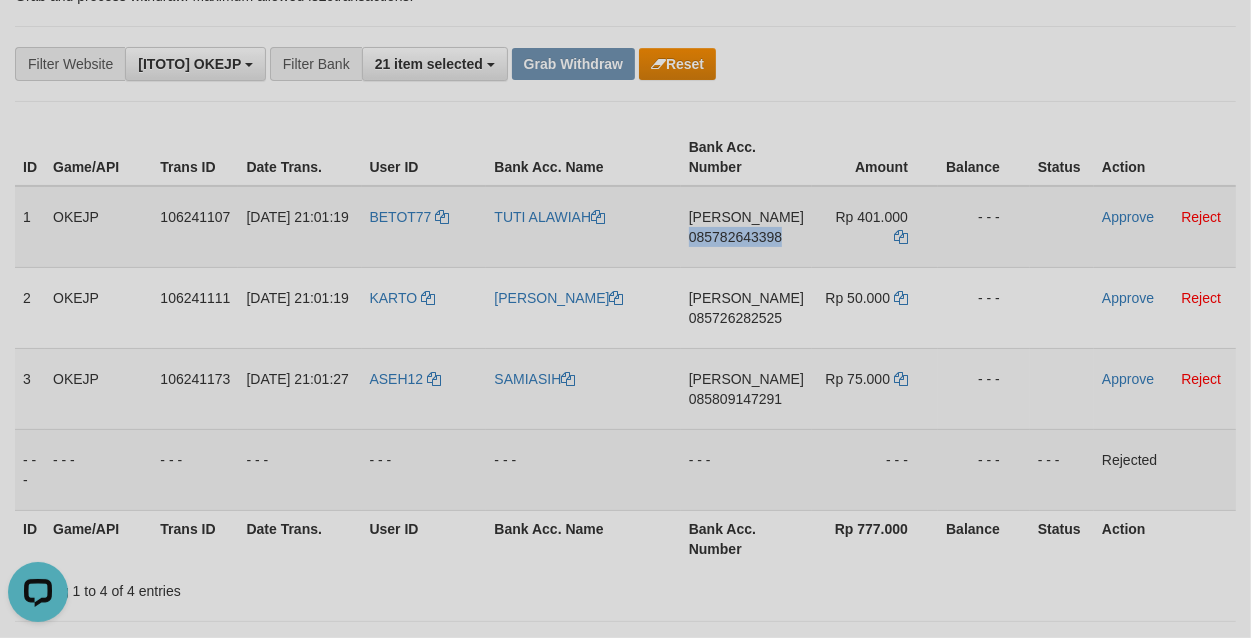 click on "DANA
085782643398" at bounding box center [746, 227] 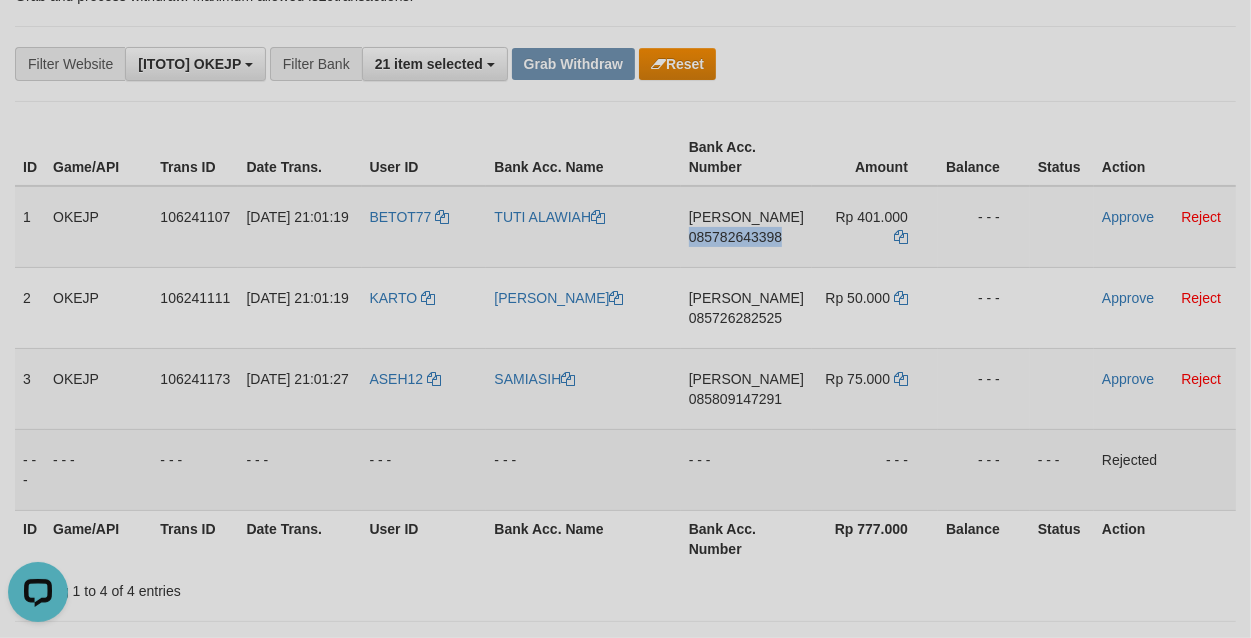 drag, startPoint x: 738, startPoint y: 266, endPoint x: 1260, endPoint y: 230, distance: 523.2399 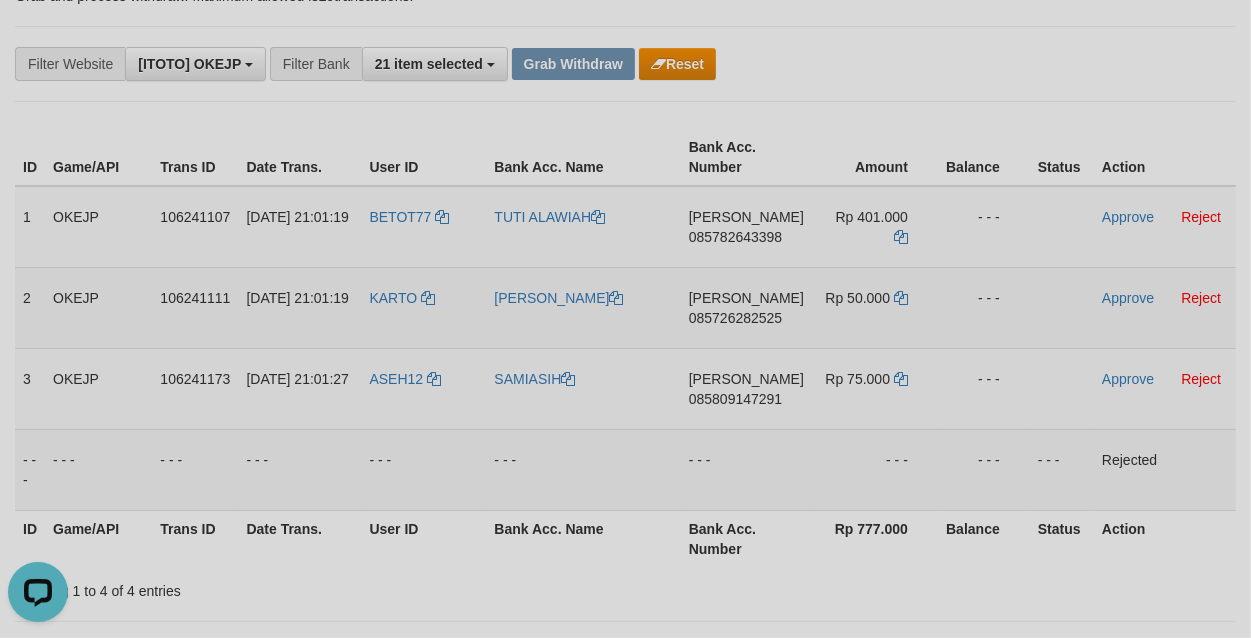 click on "DANA
085726282525" at bounding box center (746, 307) 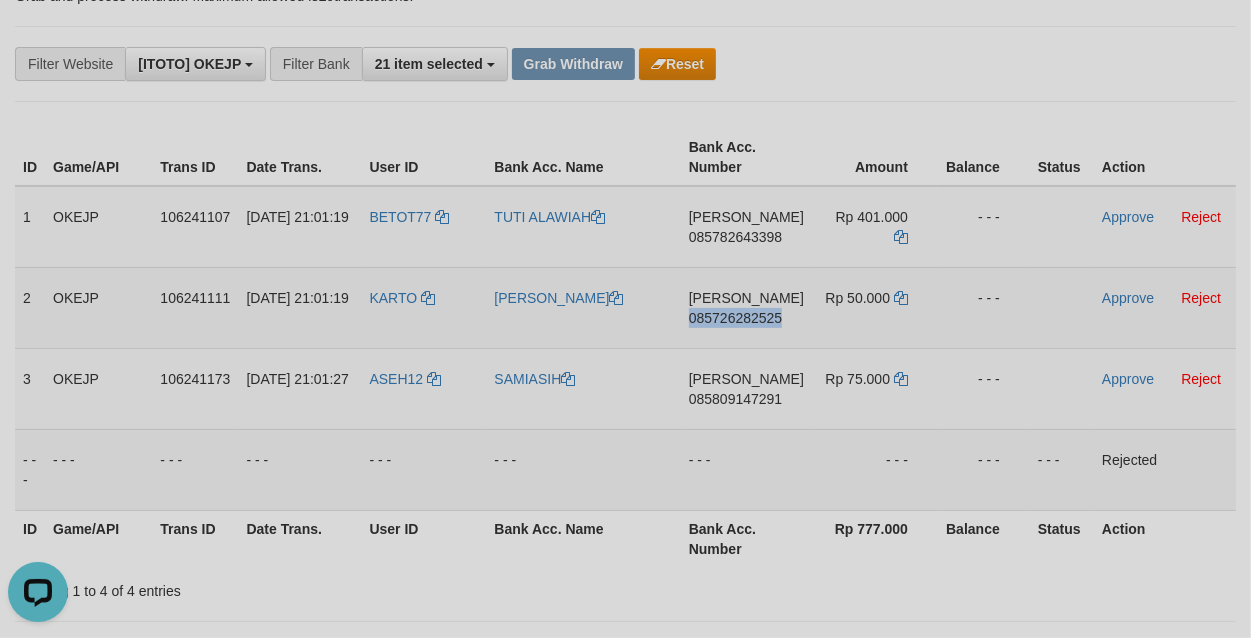 drag, startPoint x: 716, startPoint y: 333, endPoint x: 765, endPoint y: 330, distance: 49.09175 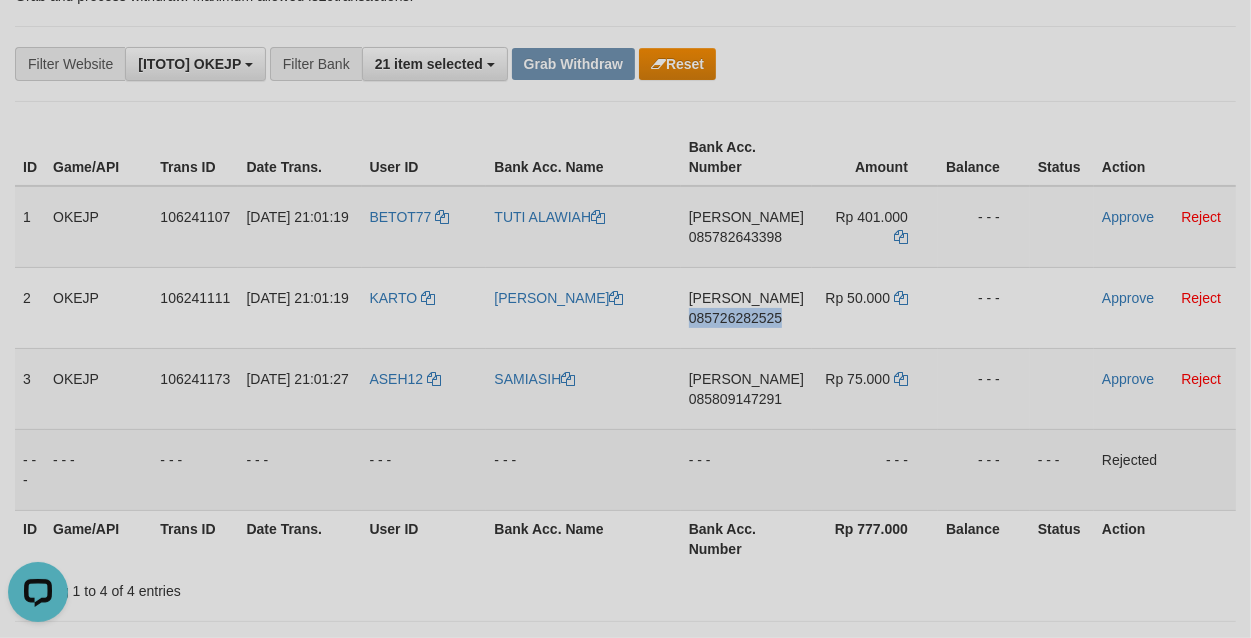 drag, startPoint x: 738, startPoint y: 345, endPoint x: 1250, endPoint y: 348, distance: 512.0088 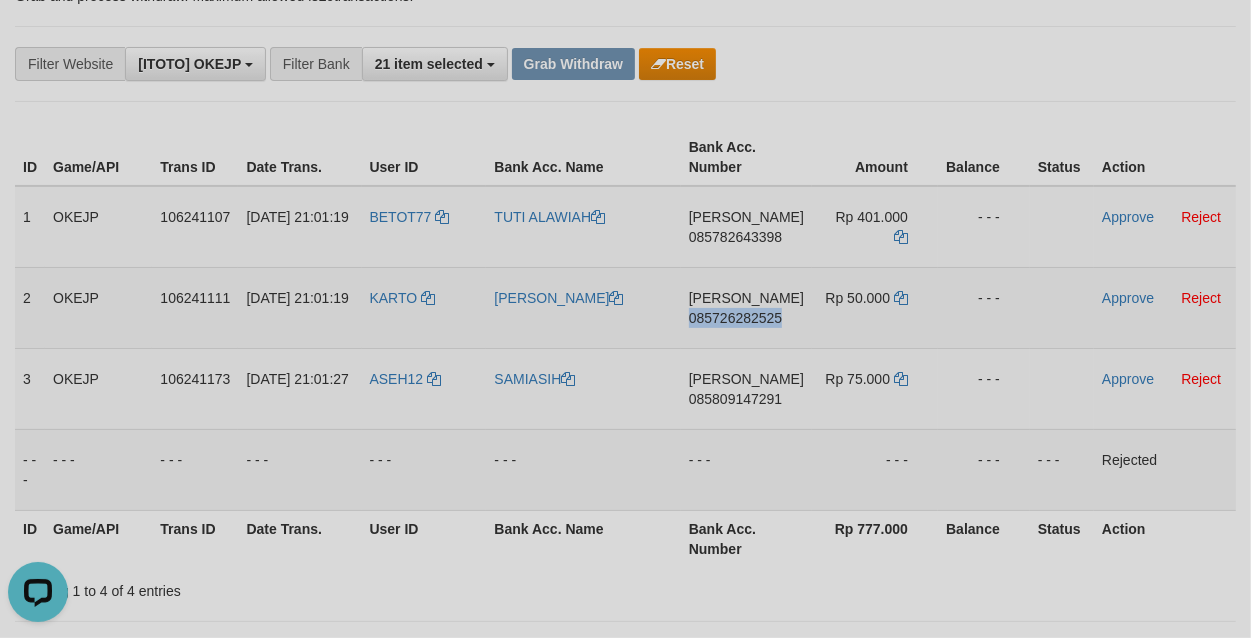 click on "DANA
085726282525" at bounding box center (746, 307) 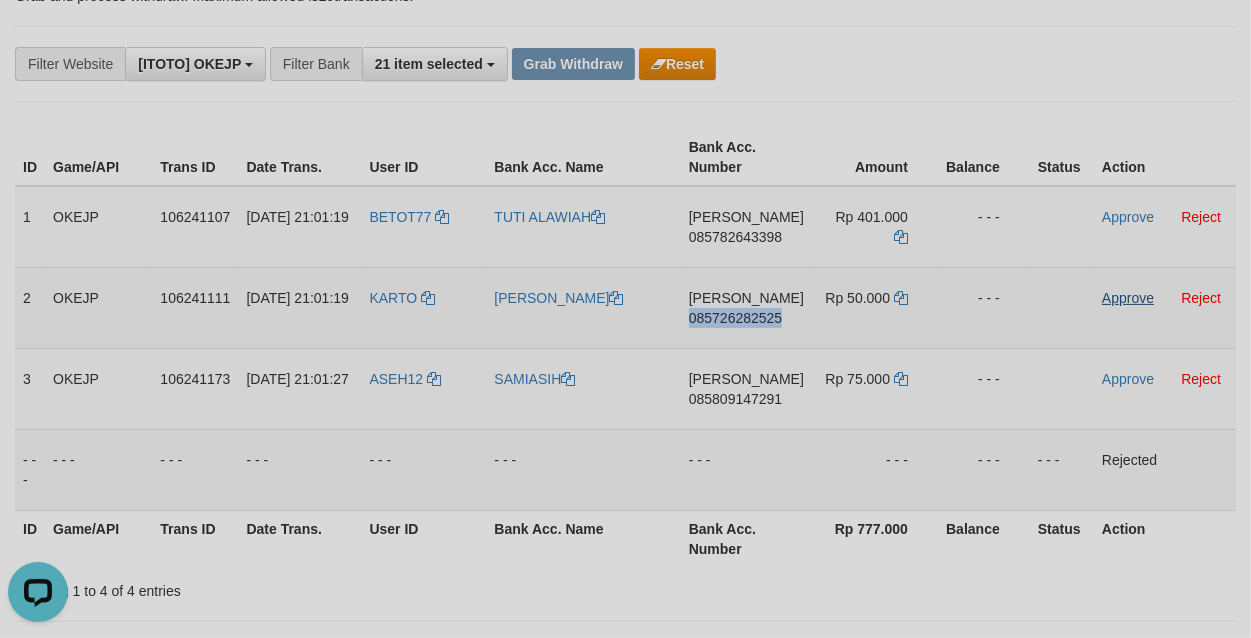 drag, startPoint x: 757, startPoint y: 333, endPoint x: 1113, endPoint y: 291, distance: 358.46896 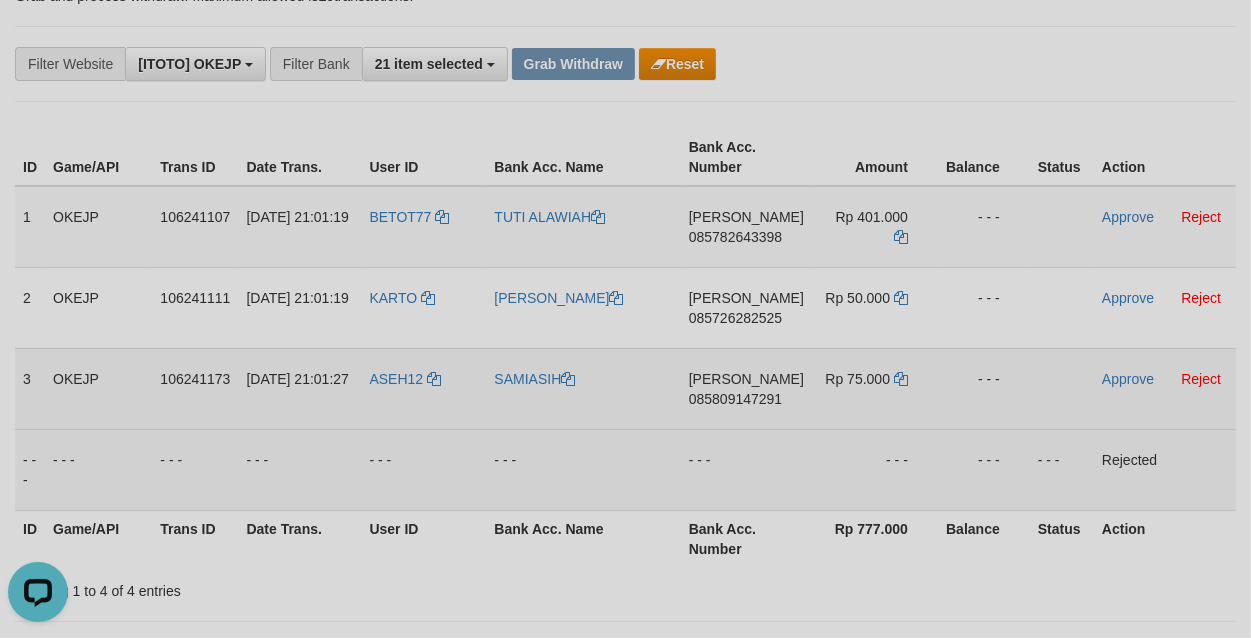 click on "DANA
085809147291" at bounding box center [746, 388] 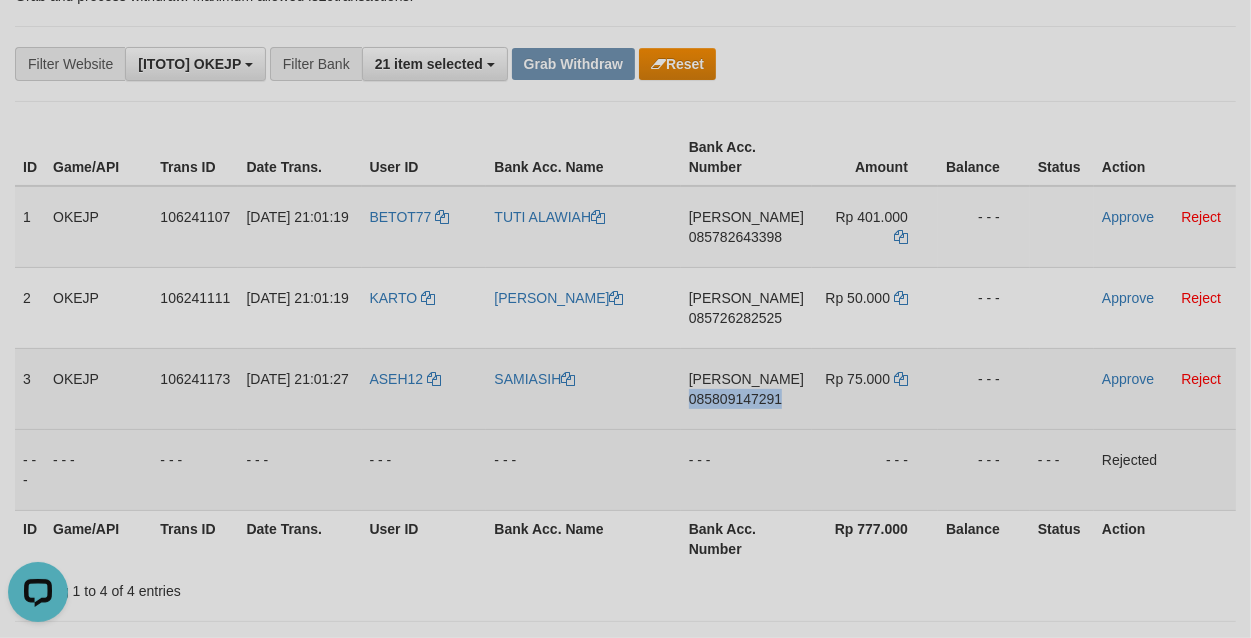 click on "DANA
085809147291" at bounding box center (746, 388) 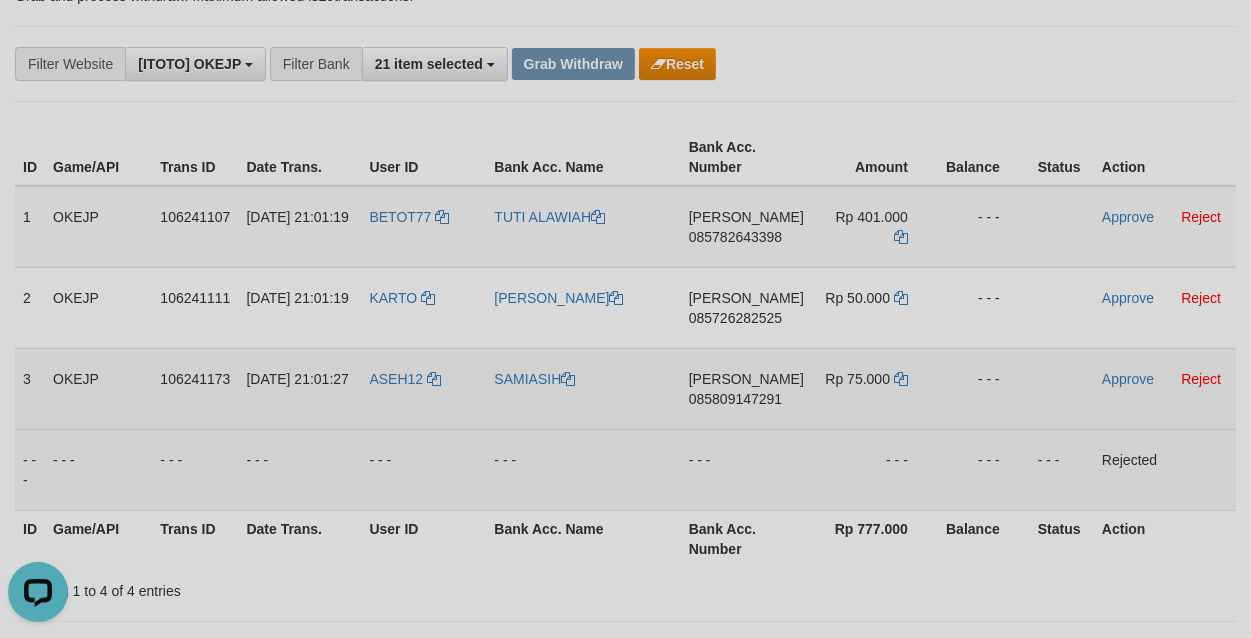 click on "DANA
085809147291" at bounding box center (746, 388) 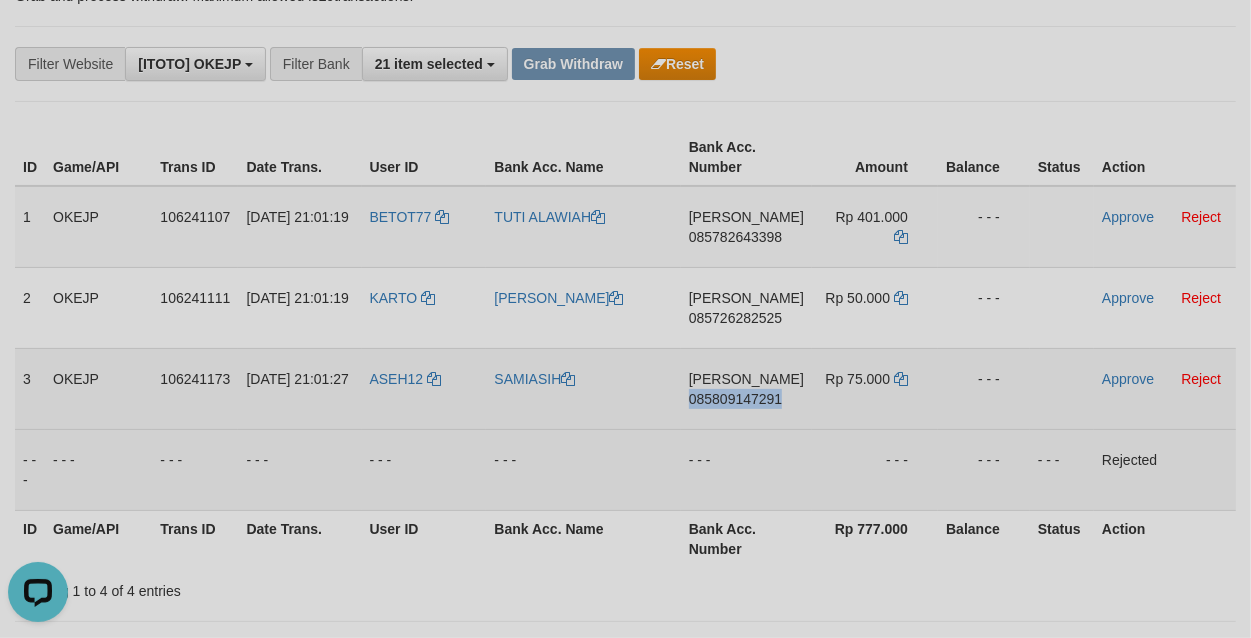 click on "DANA
085809147291" at bounding box center (746, 388) 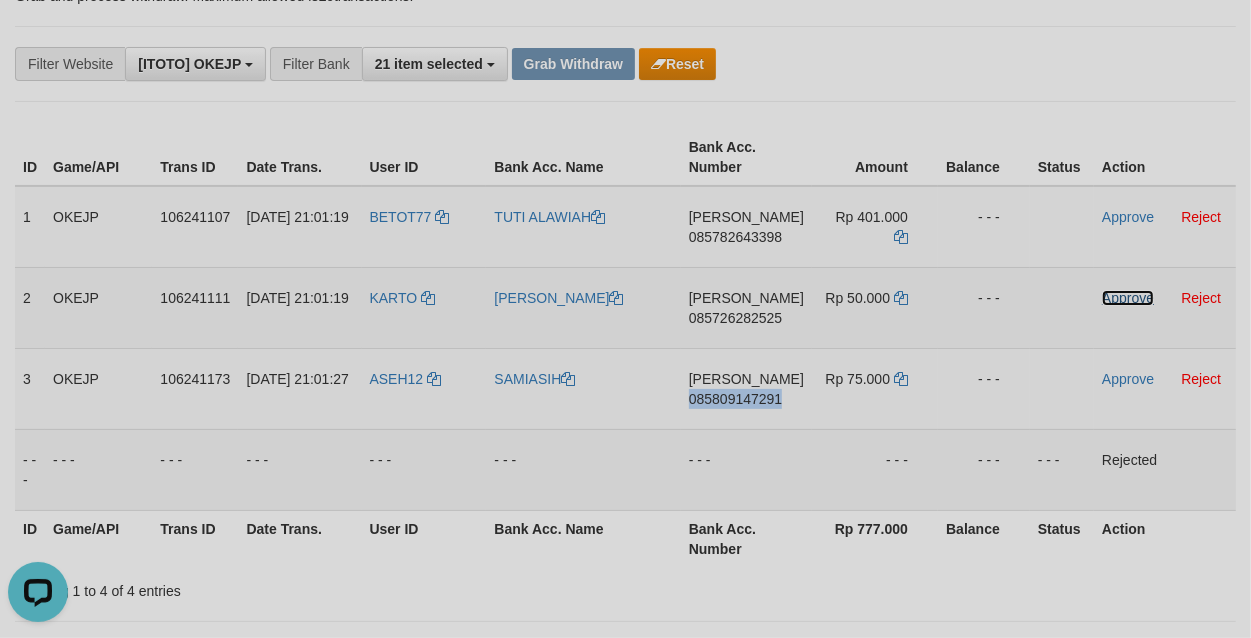 click on "Approve" at bounding box center [1128, 298] 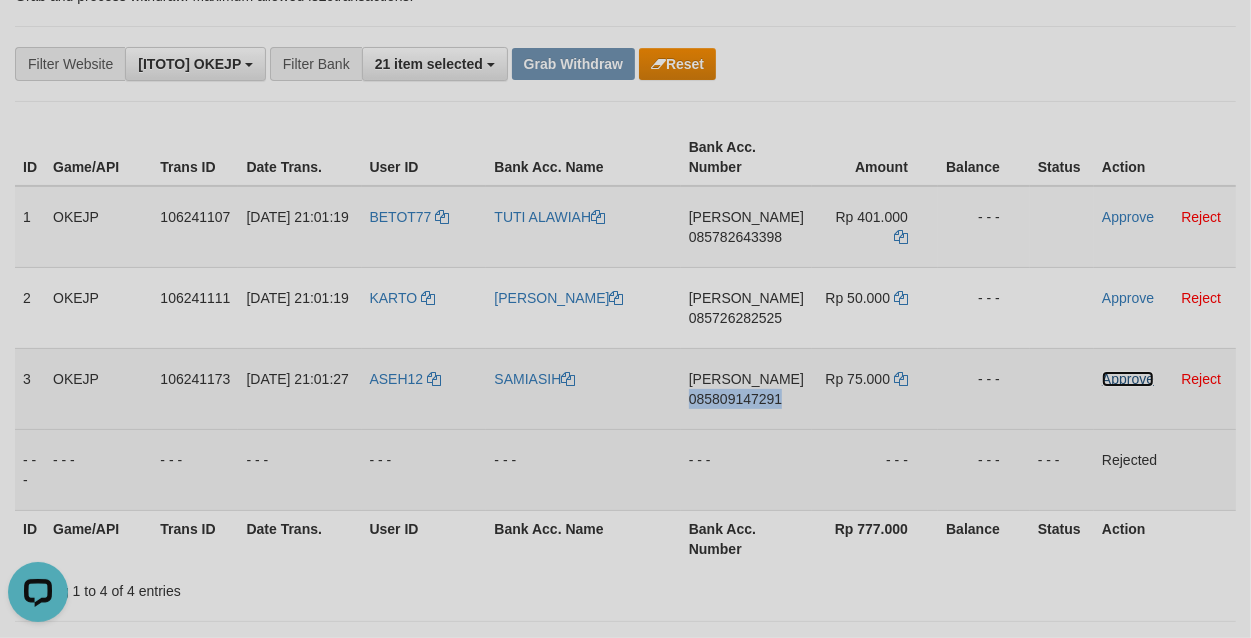 click on "Approve" at bounding box center (1128, 379) 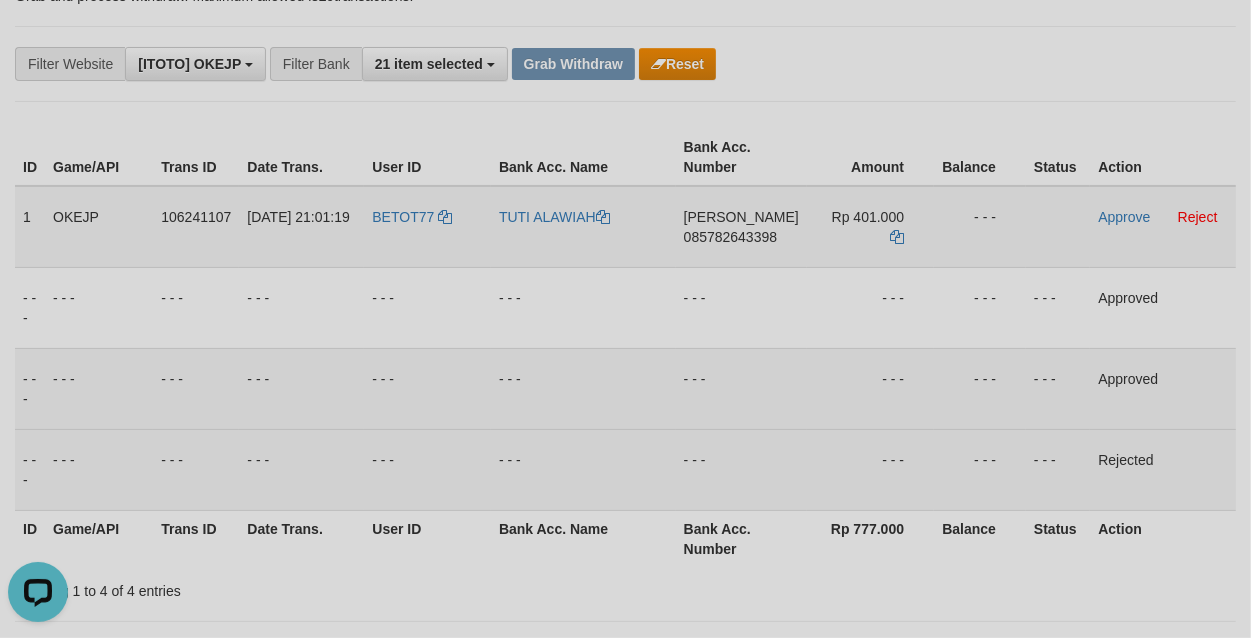 click on "BETOT77" at bounding box center (427, 227) 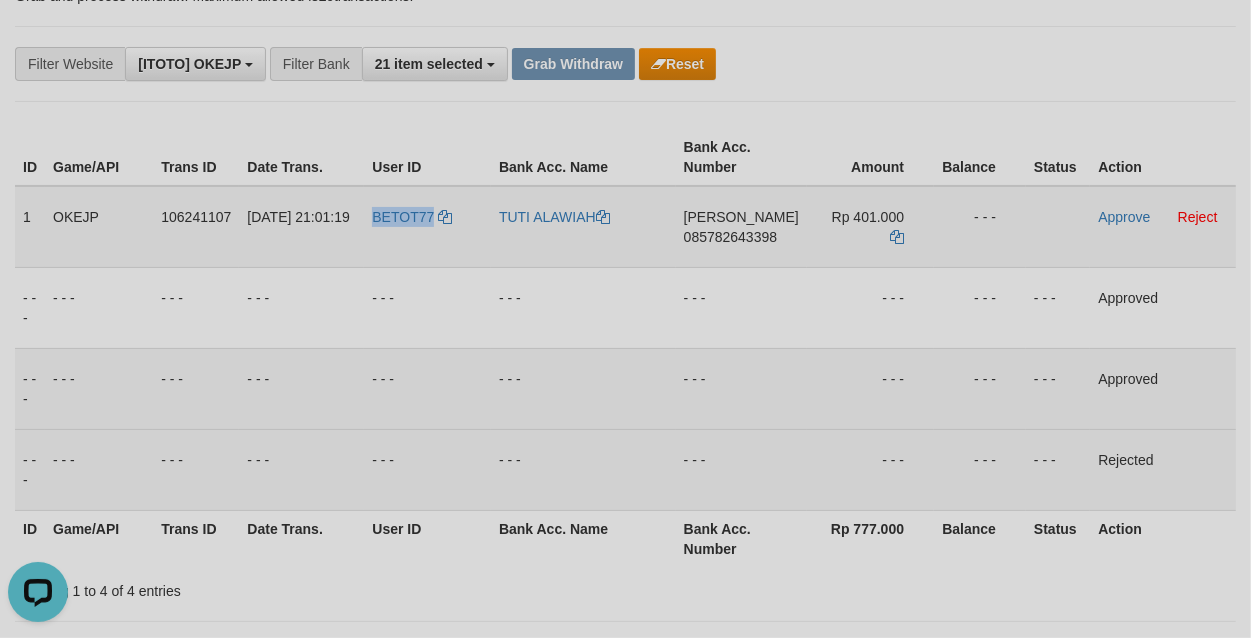 click on "BETOT77" at bounding box center [427, 227] 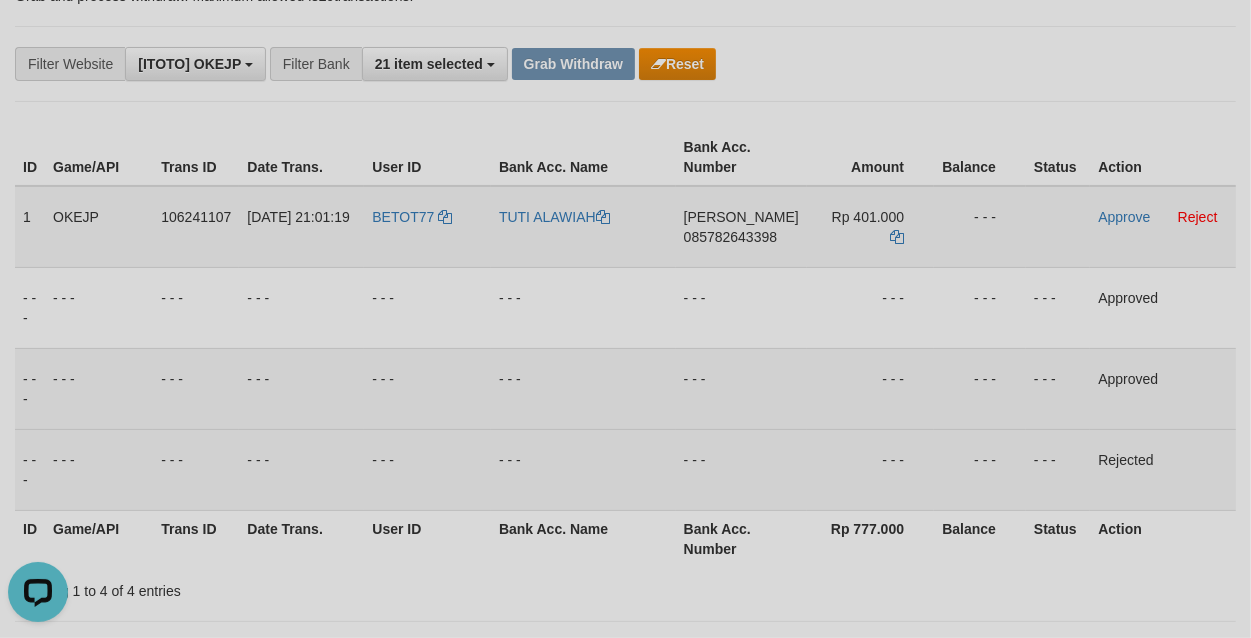 click on "TUTI ALAWIAH" at bounding box center (583, 227) 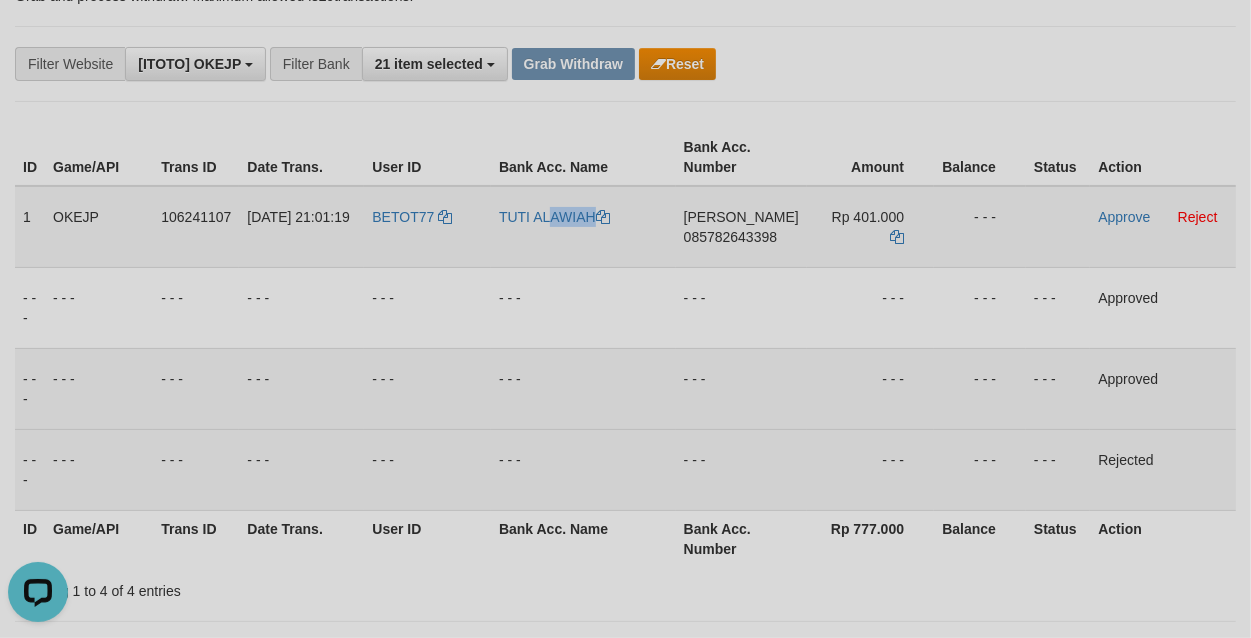 click on "TUTI ALAWIAH" at bounding box center [583, 227] 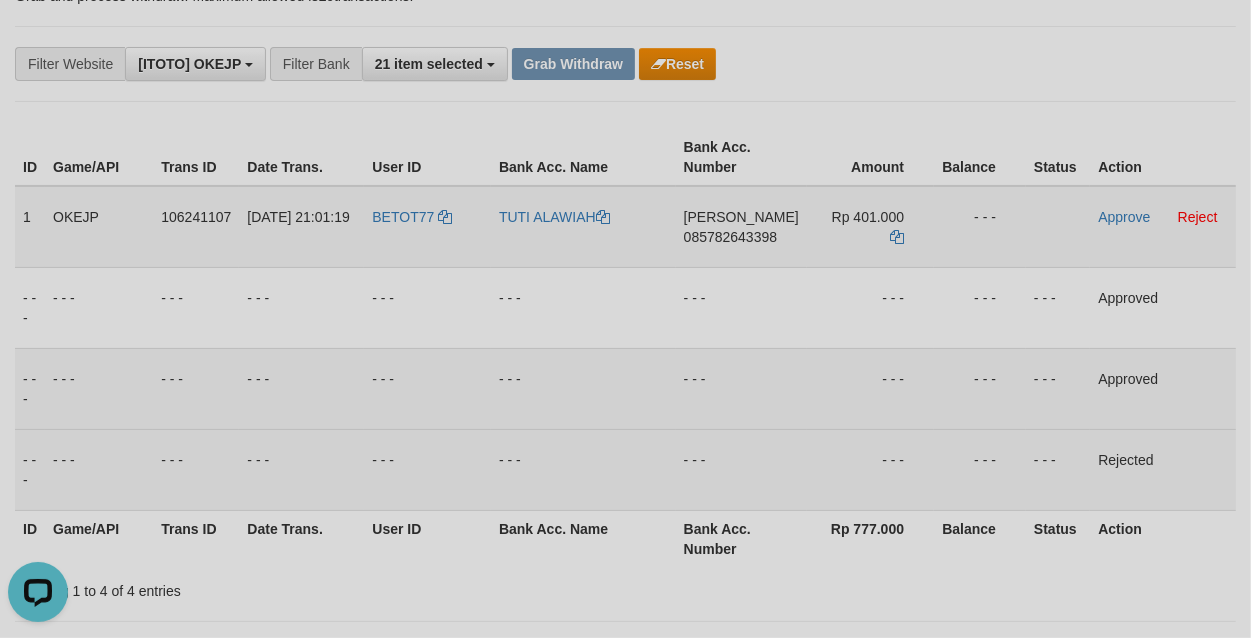 click on "DANA
085782643398" at bounding box center (741, 227) 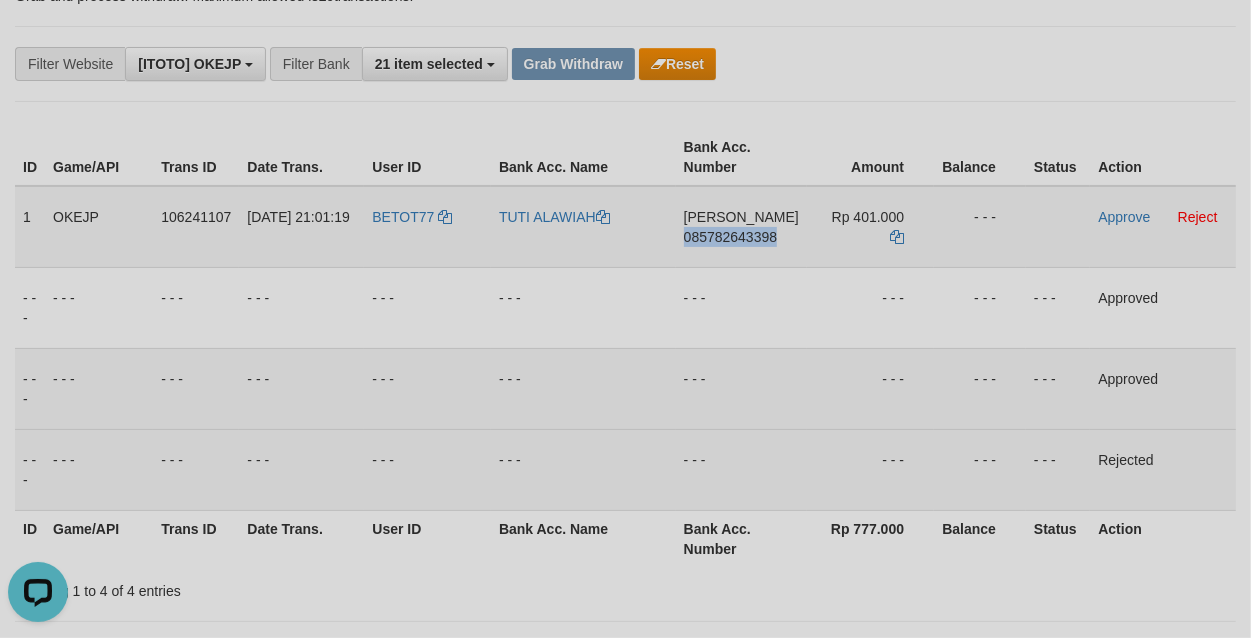 click on "DANA
085782643398" at bounding box center (741, 227) 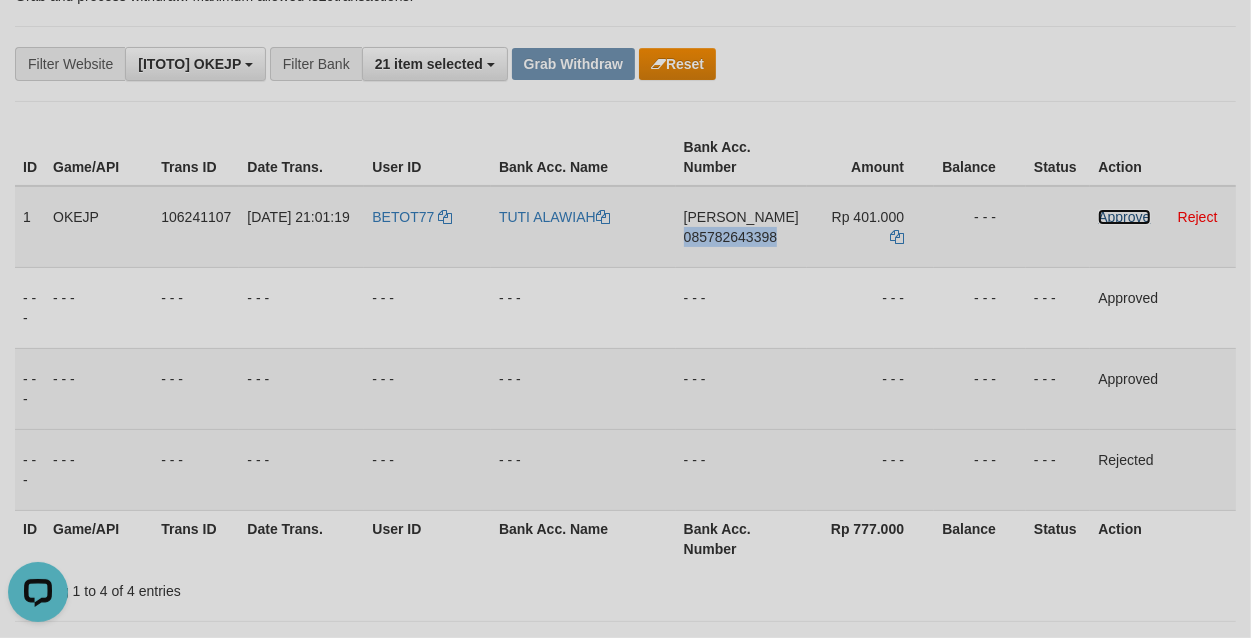 click on "Approve" at bounding box center [1124, 217] 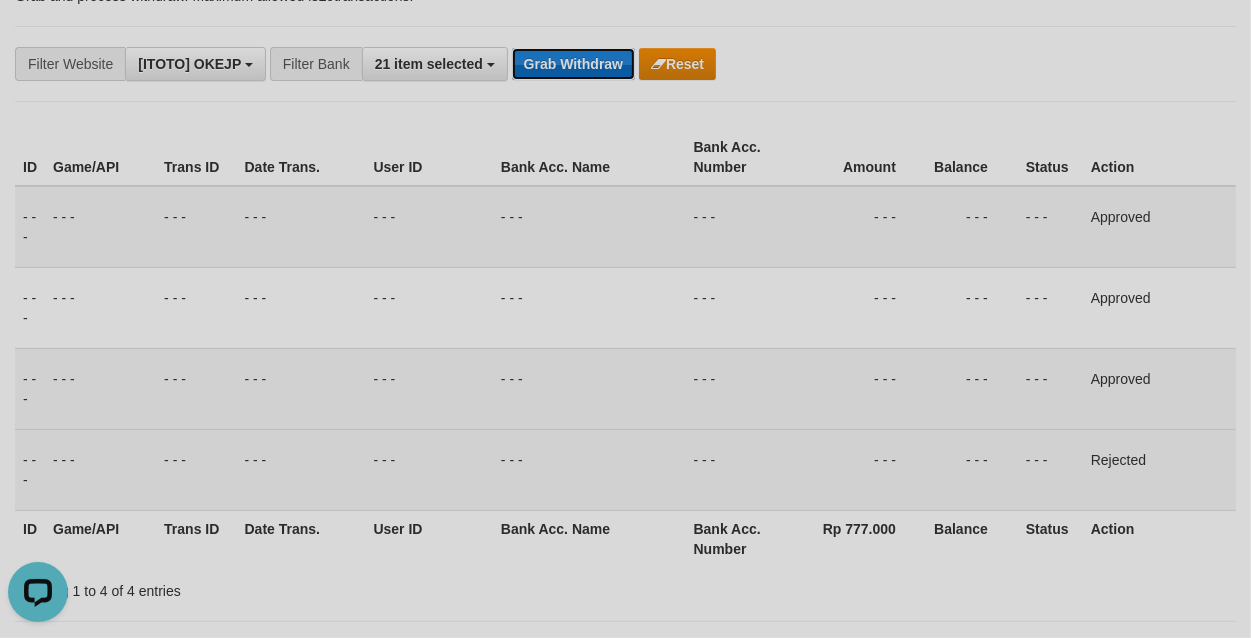 click on "Grab Withdraw" at bounding box center [573, 64] 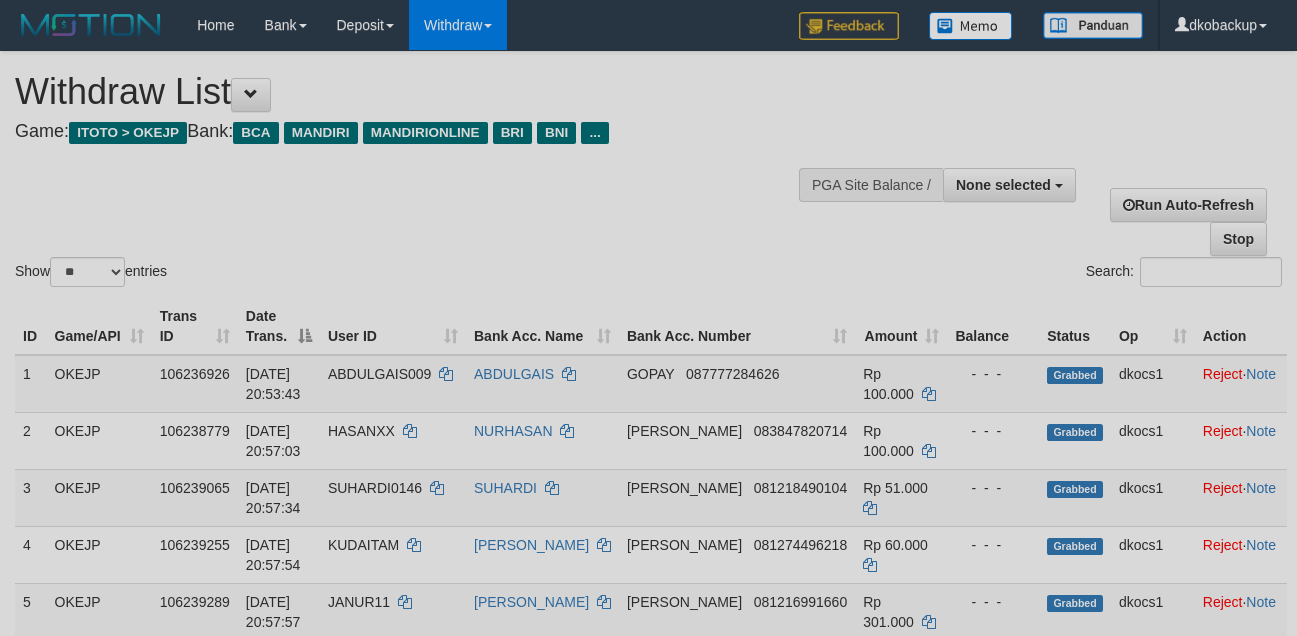 select 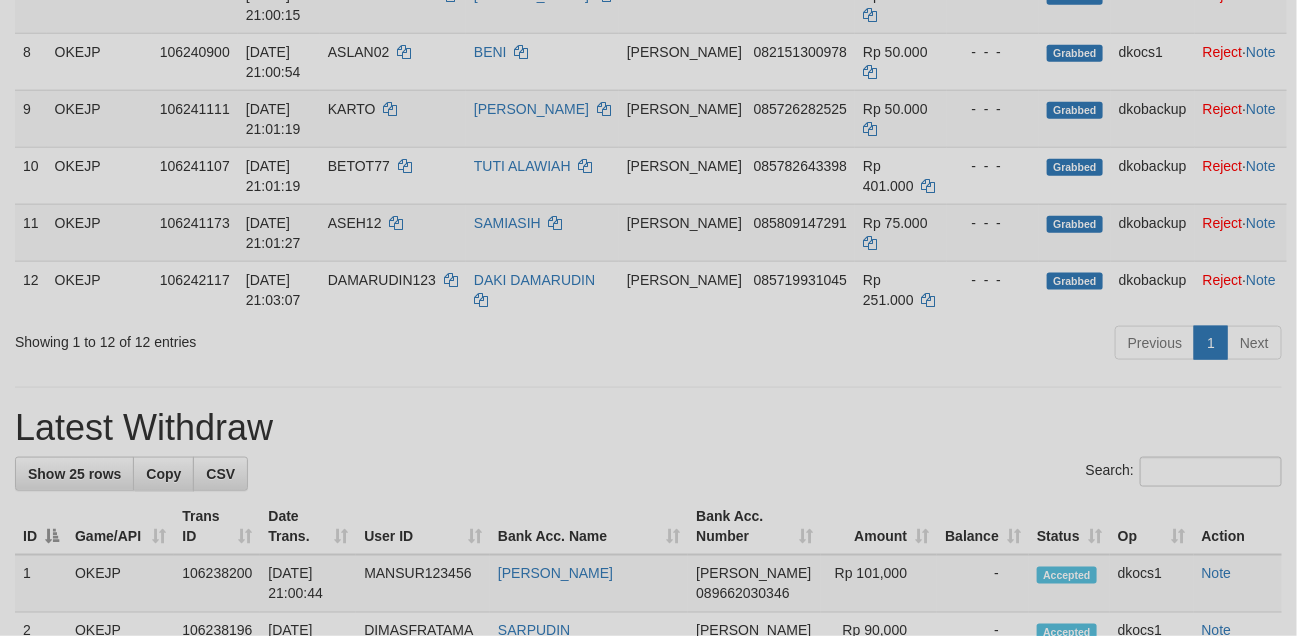 scroll, scrollTop: 666, scrollLeft: 0, axis: vertical 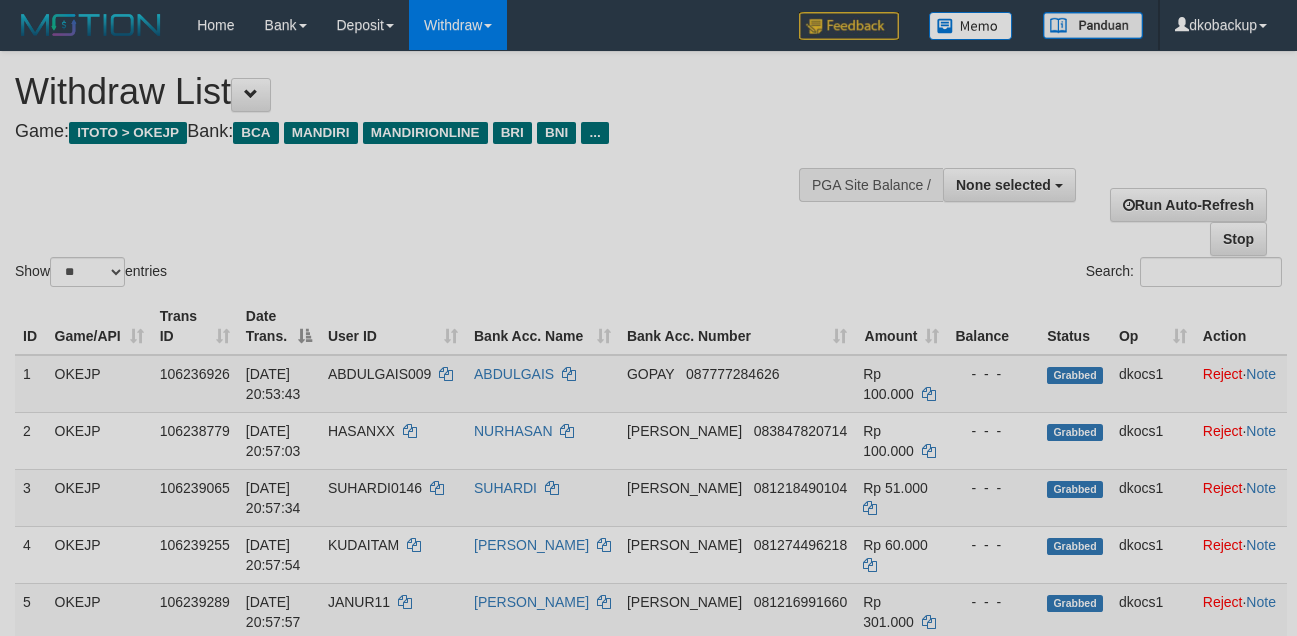 select 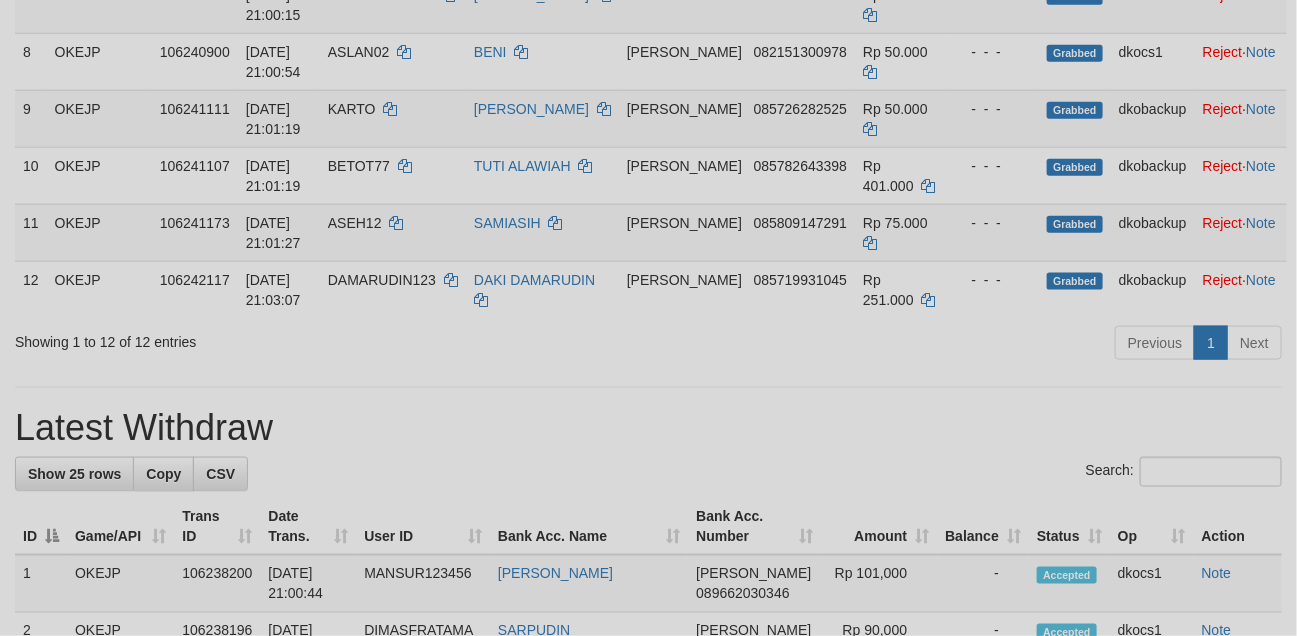 scroll, scrollTop: 666, scrollLeft: 0, axis: vertical 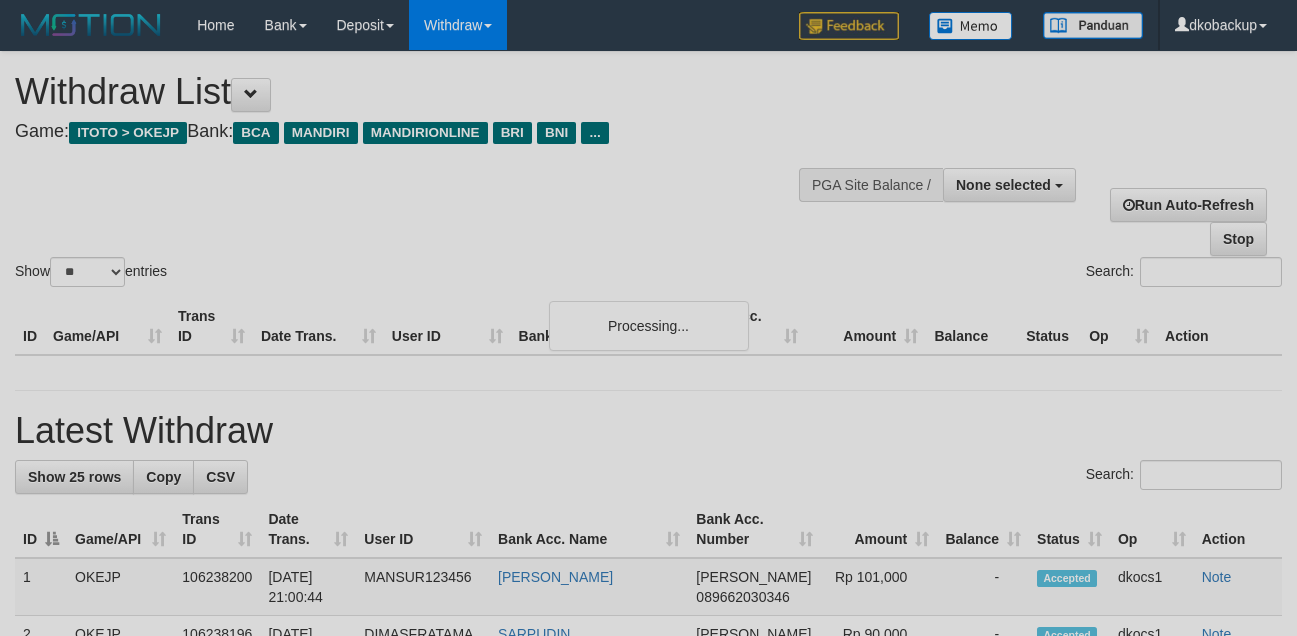 select 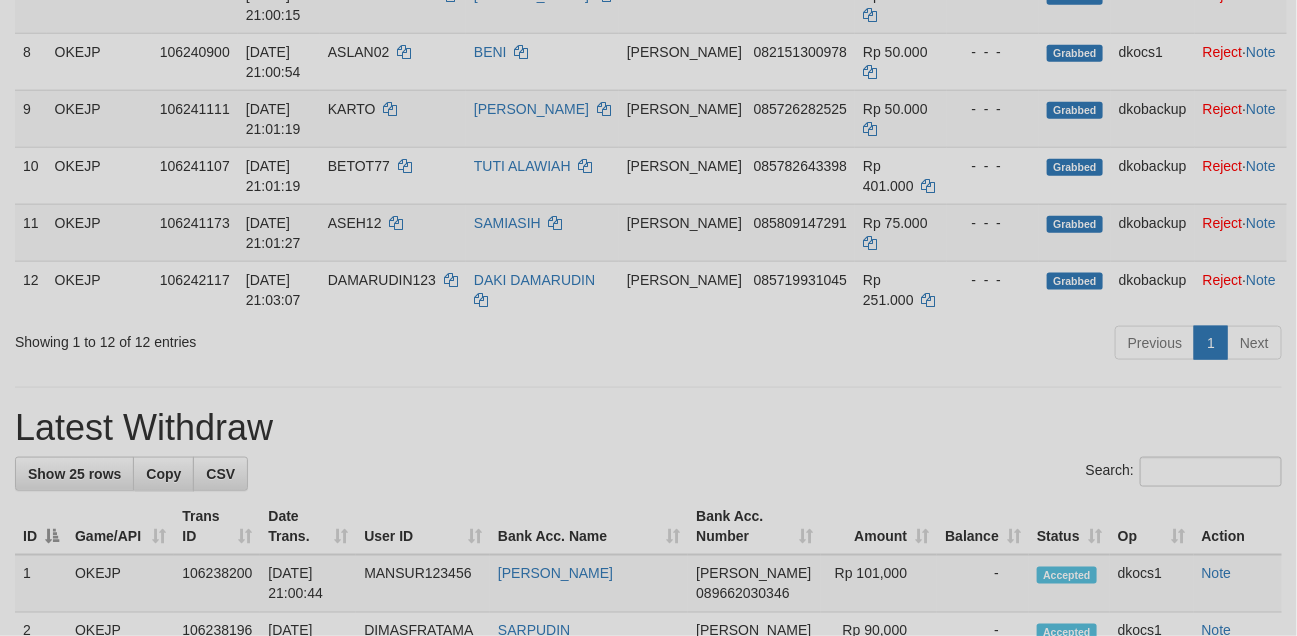 scroll, scrollTop: 666, scrollLeft: 0, axis: vertical 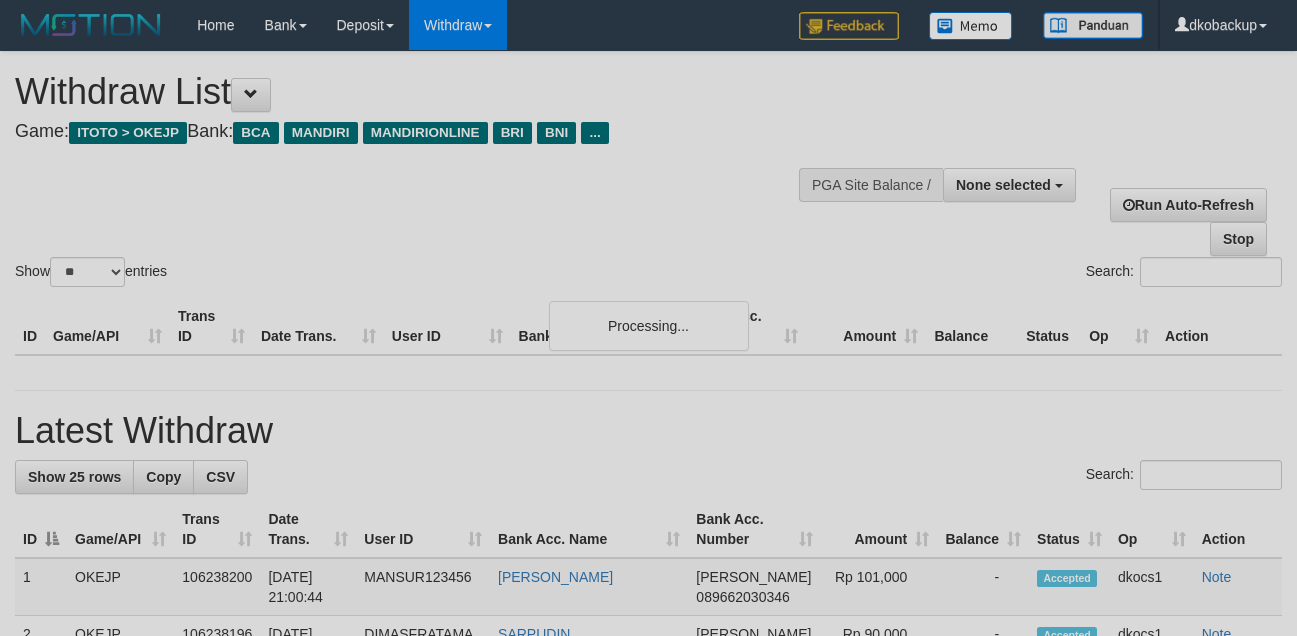 select 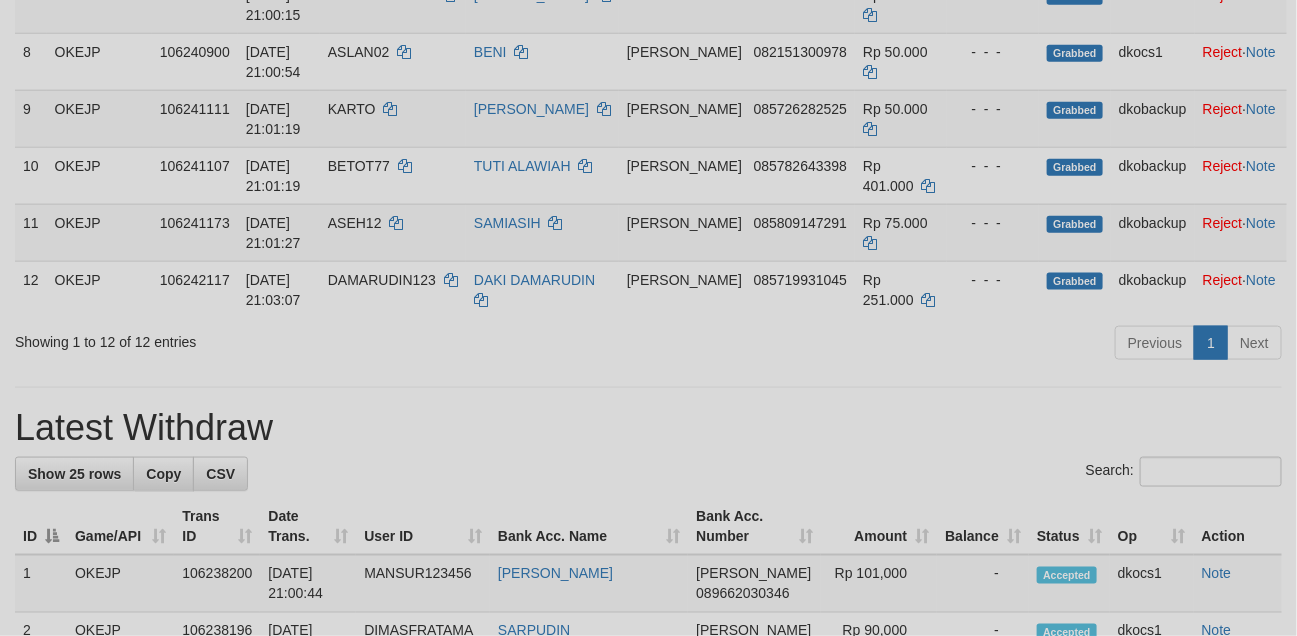 scroll, scrollTop: 666, scrollLeft: 0, axis: vertical 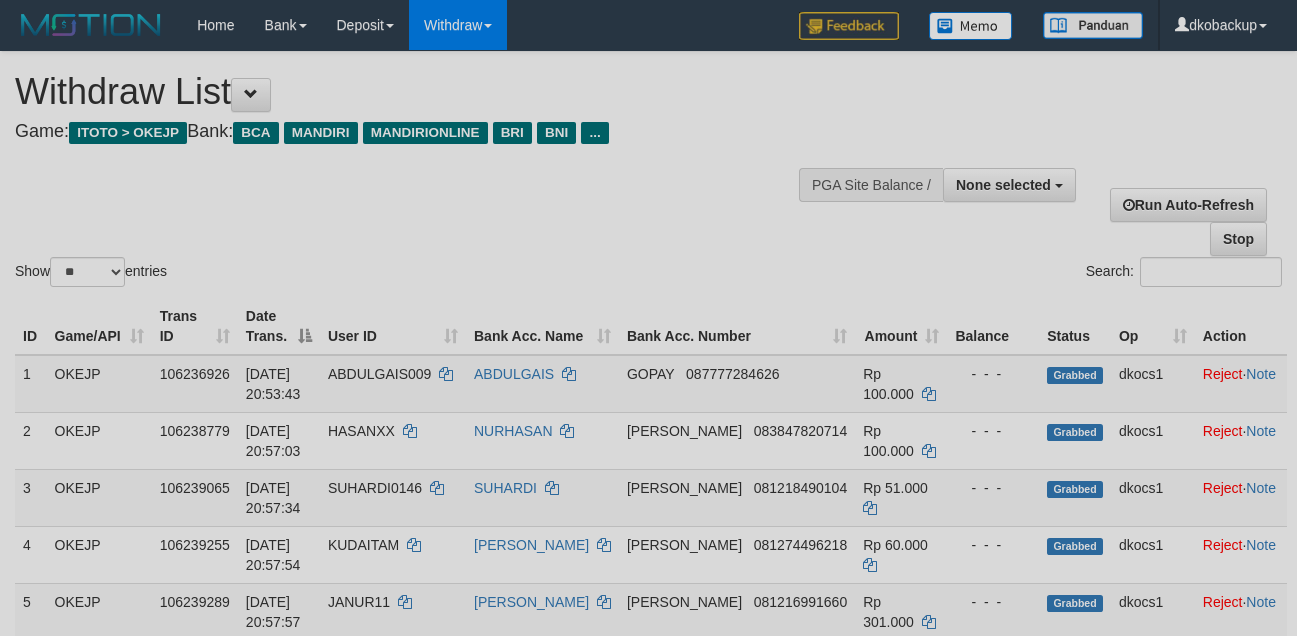 select 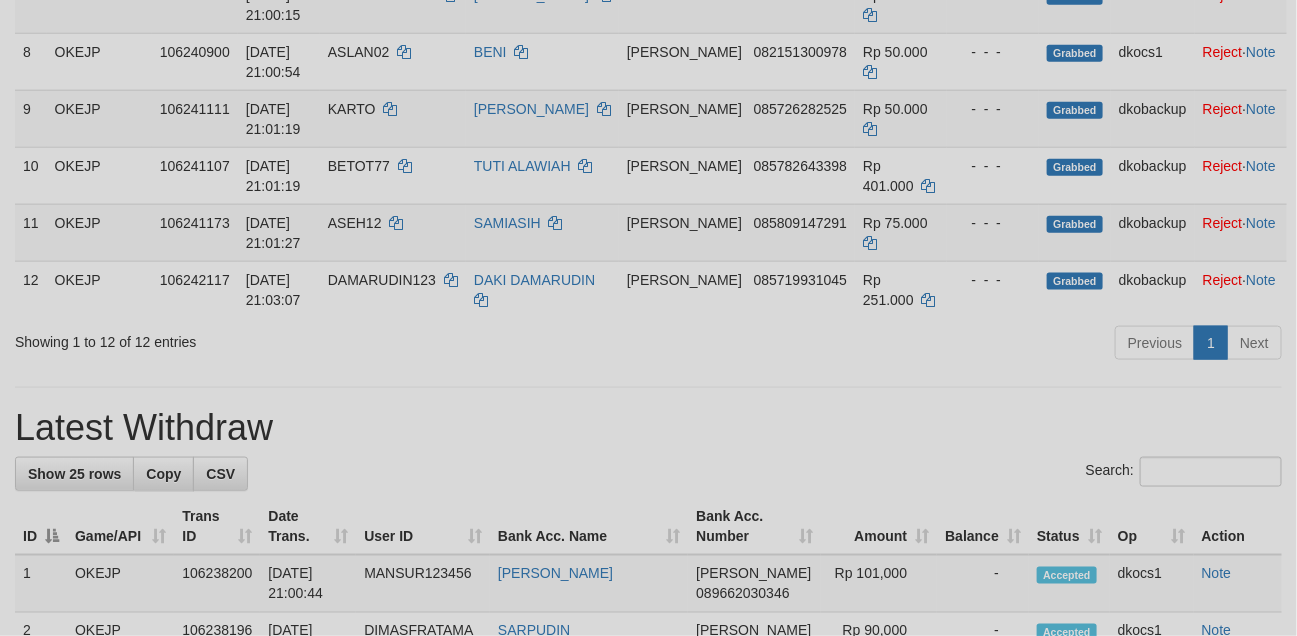 scroll, scrollTop: 666, scrollLeft: 0, axis: vertical 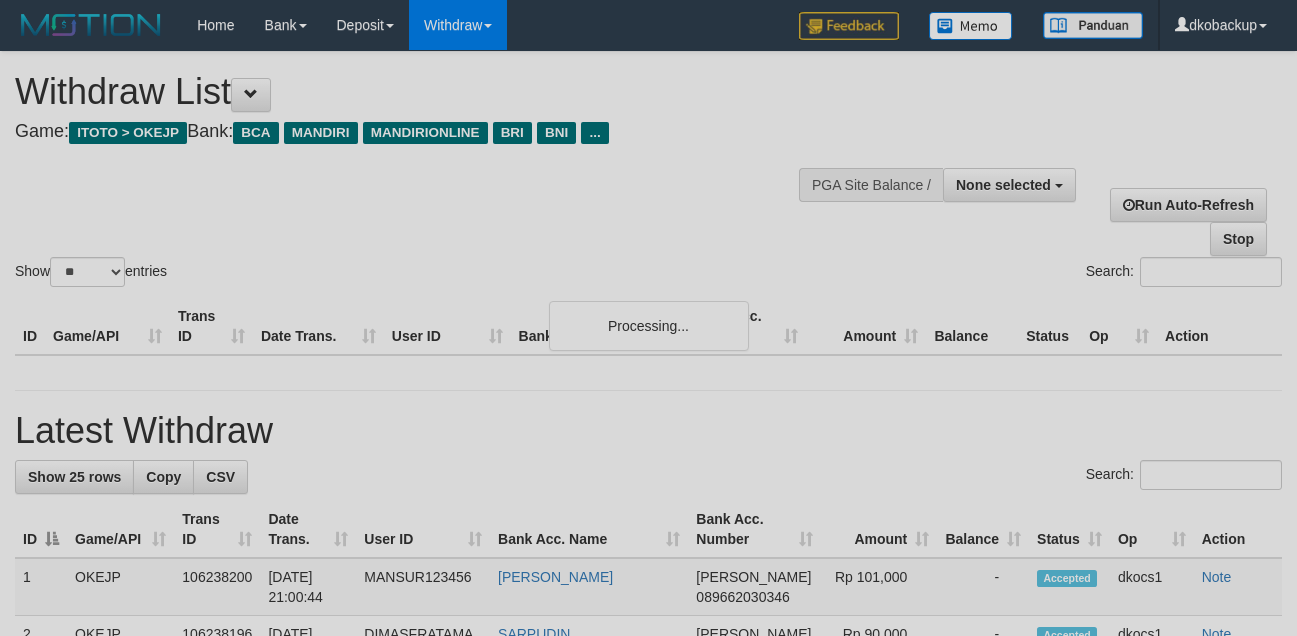 select 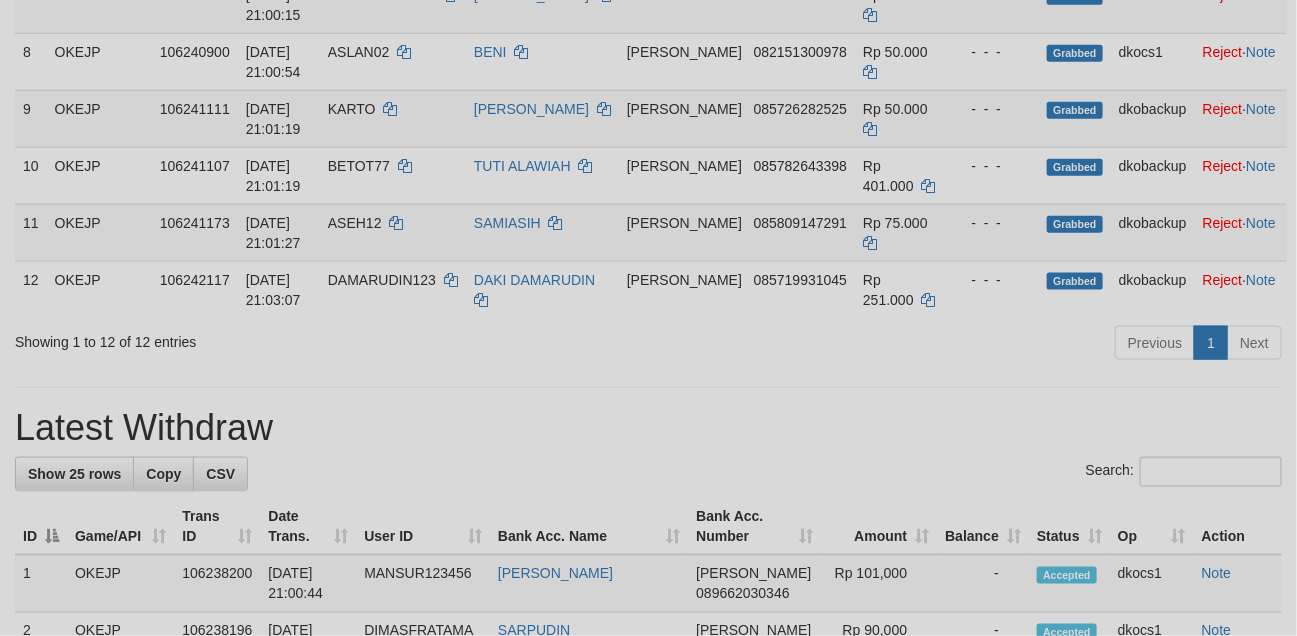 scroll, scrollTop: 666, scrollLeft: 0, axis: vertical 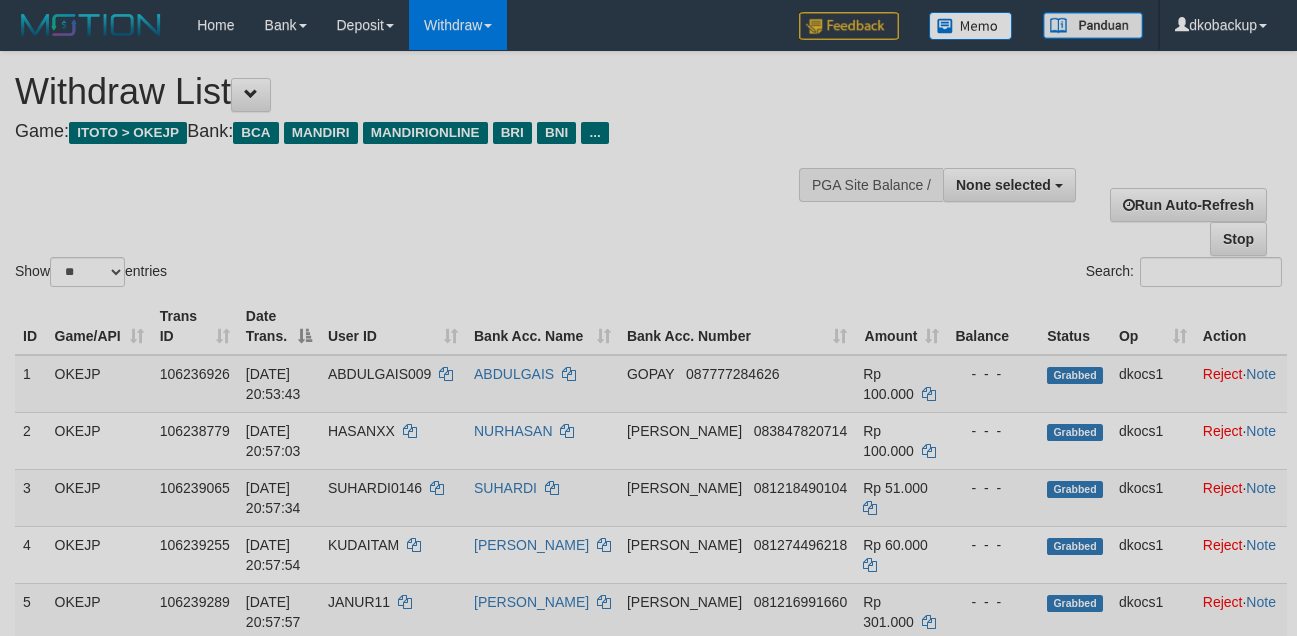 select 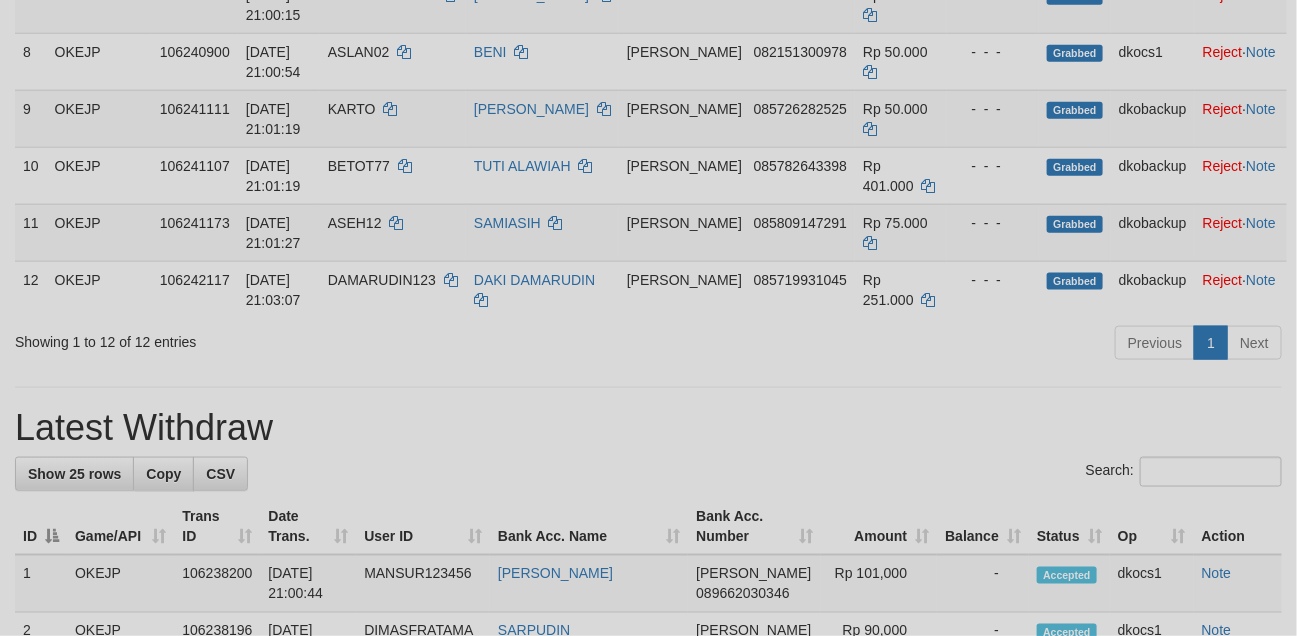 scroll, scrollTop: 666, scrollLeft: 0, axis: vertical 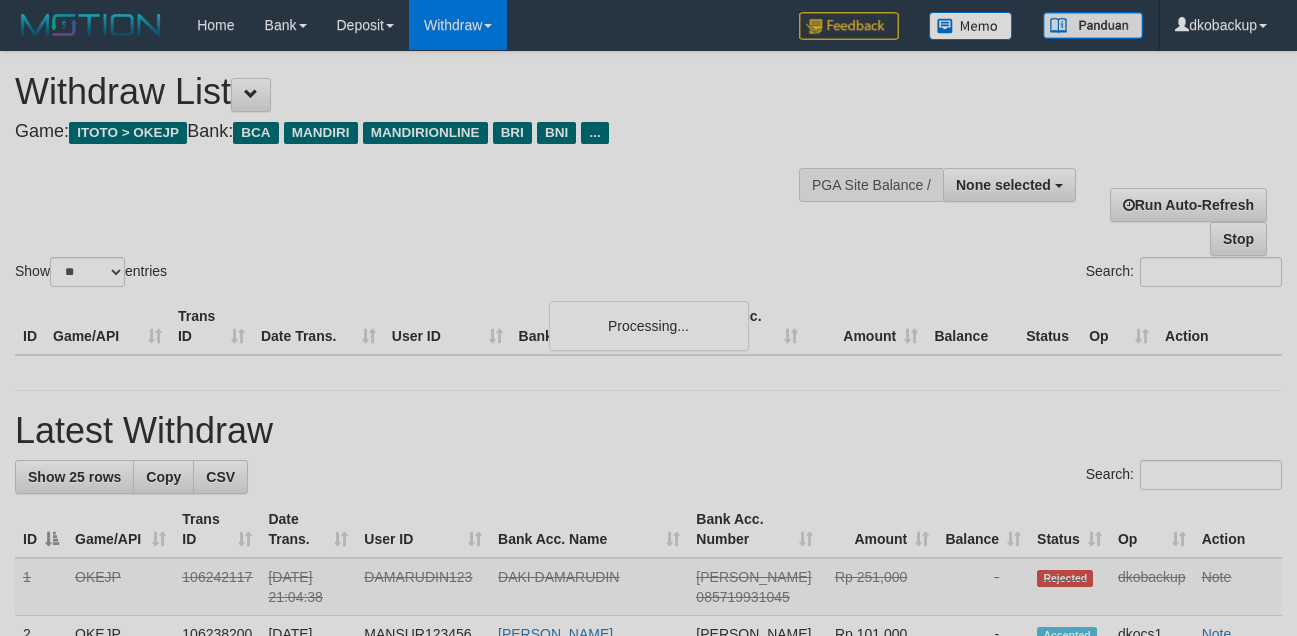 select 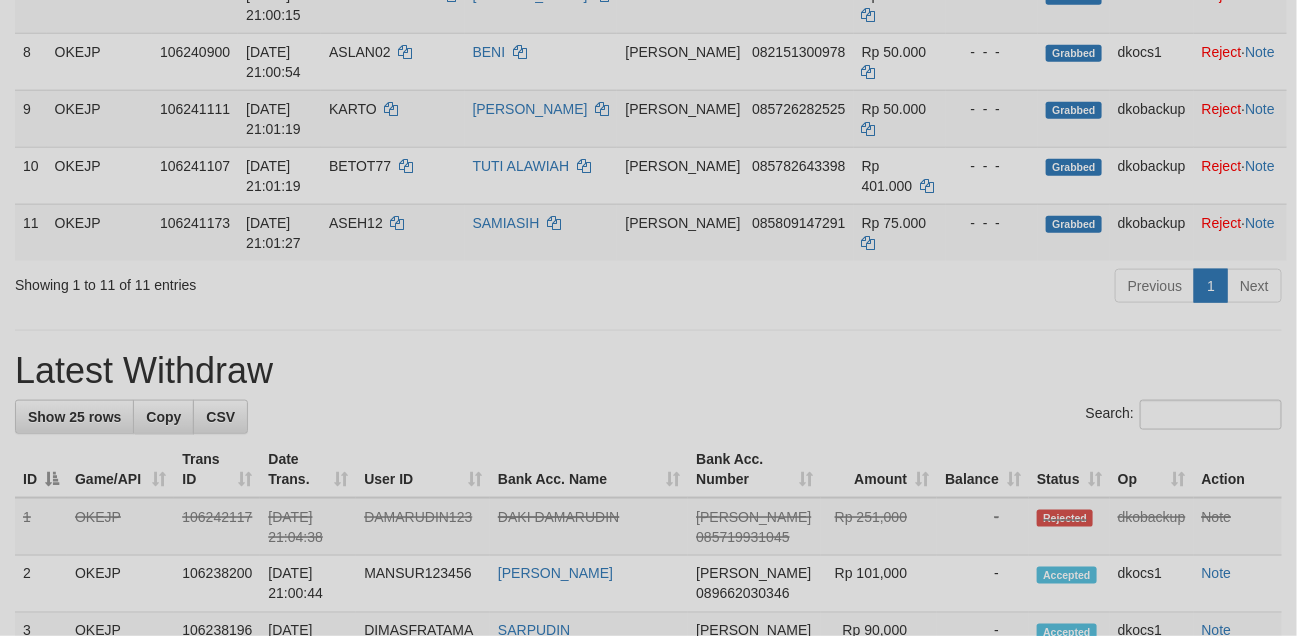 scroll, scrollTop: 666, scrollLeft: 0, axis: vertical 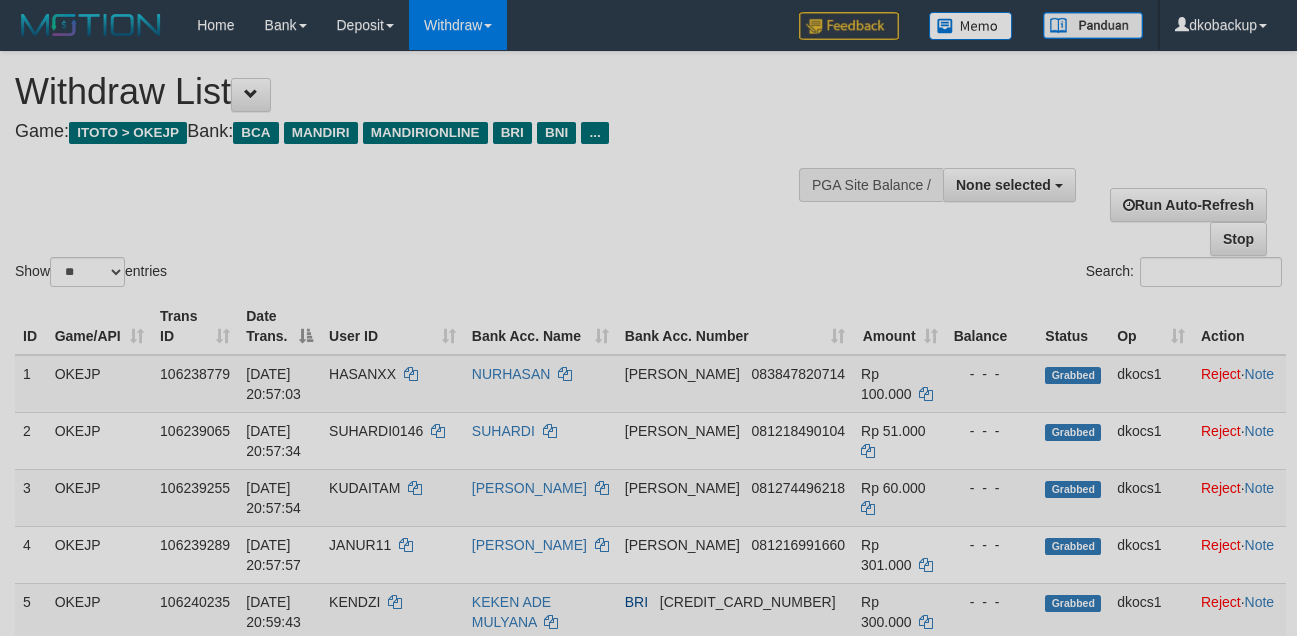 select 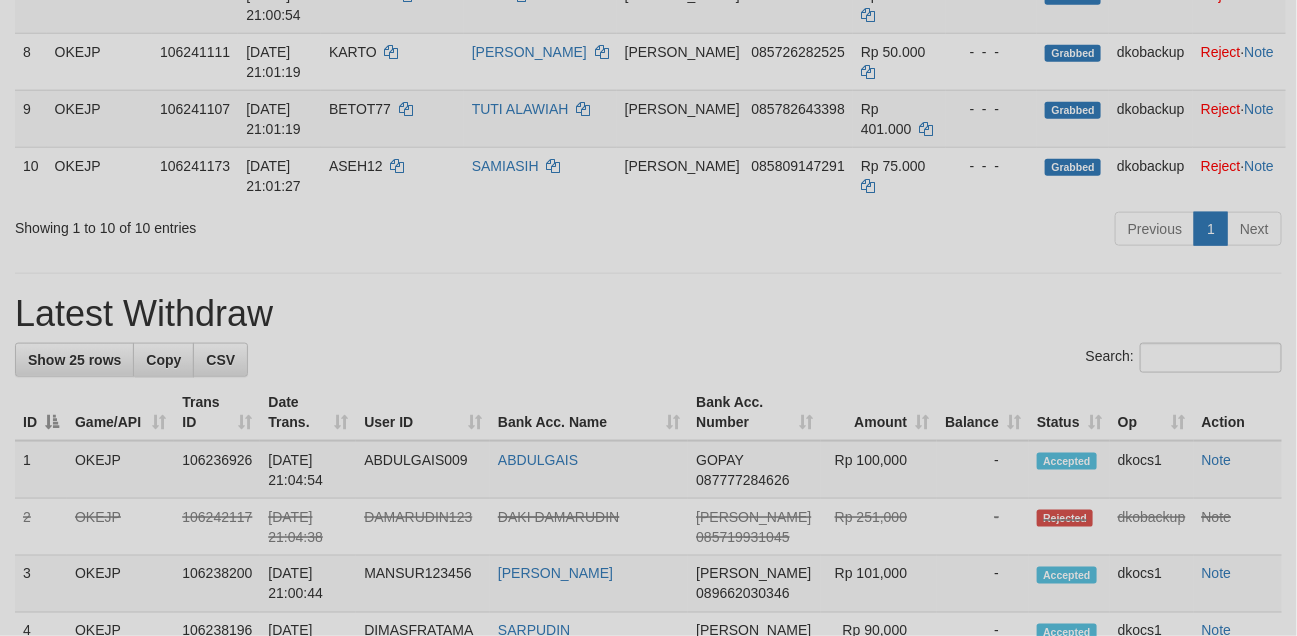 scroll, scrollTop: 666, scrollLeft: 0, axis: vertical 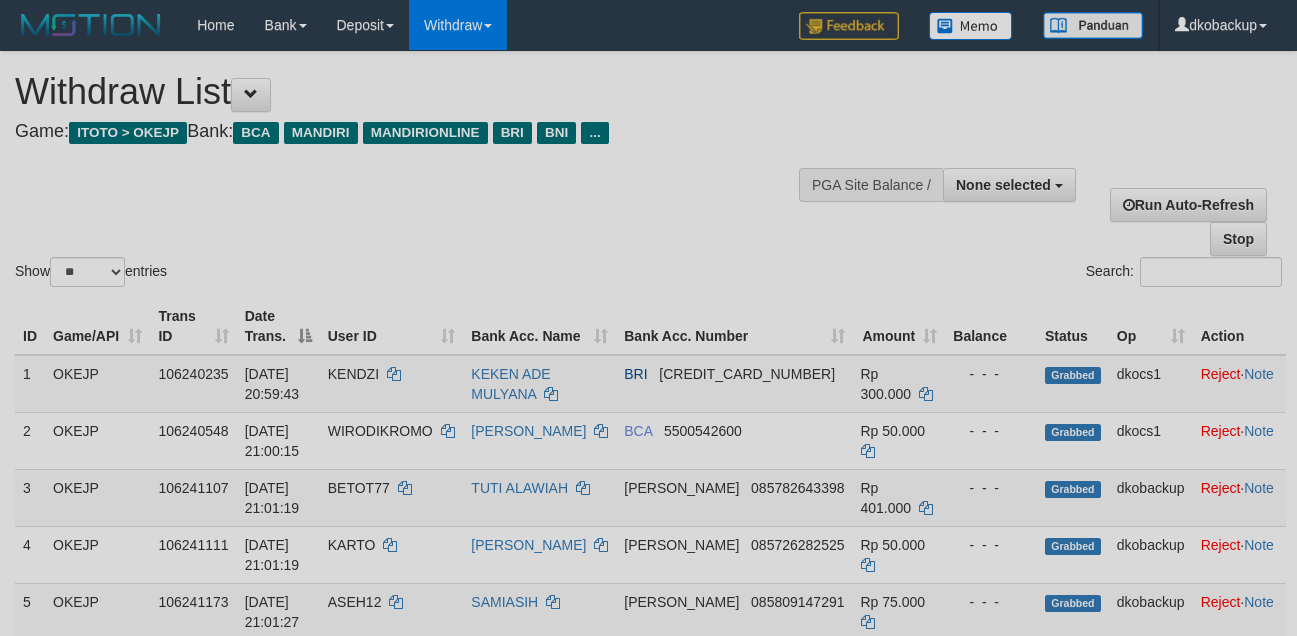 select 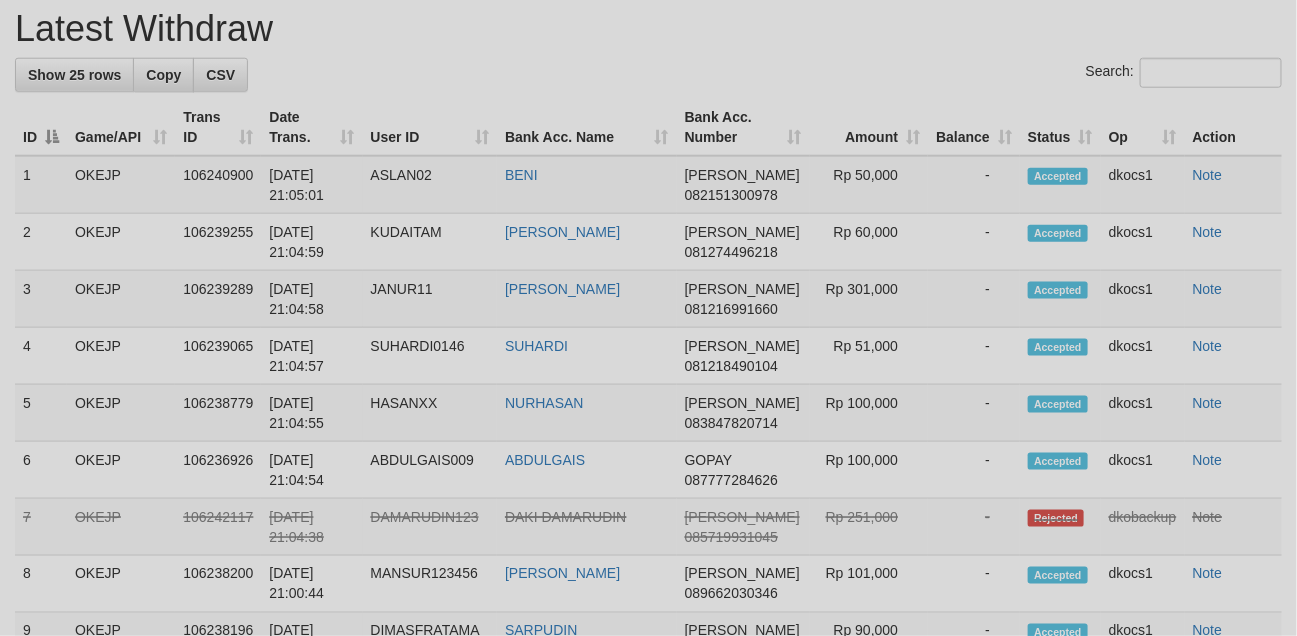 scroll, scrollTop: 666, scrollLeft: 0, axis: vertical 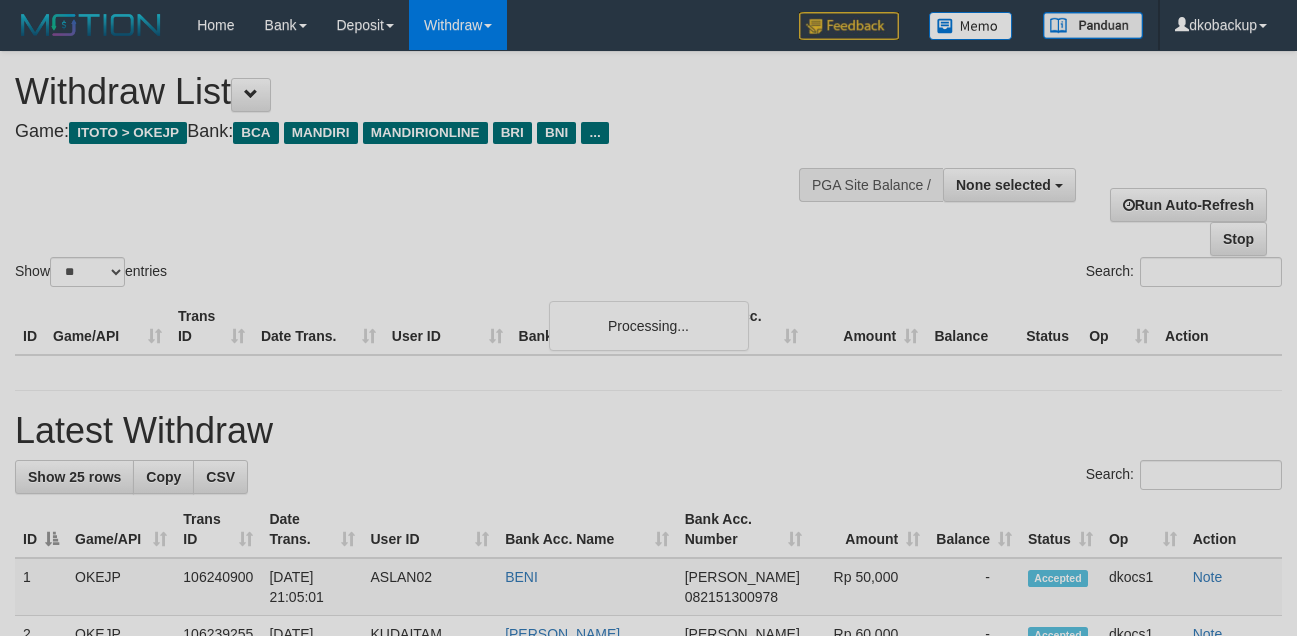 select 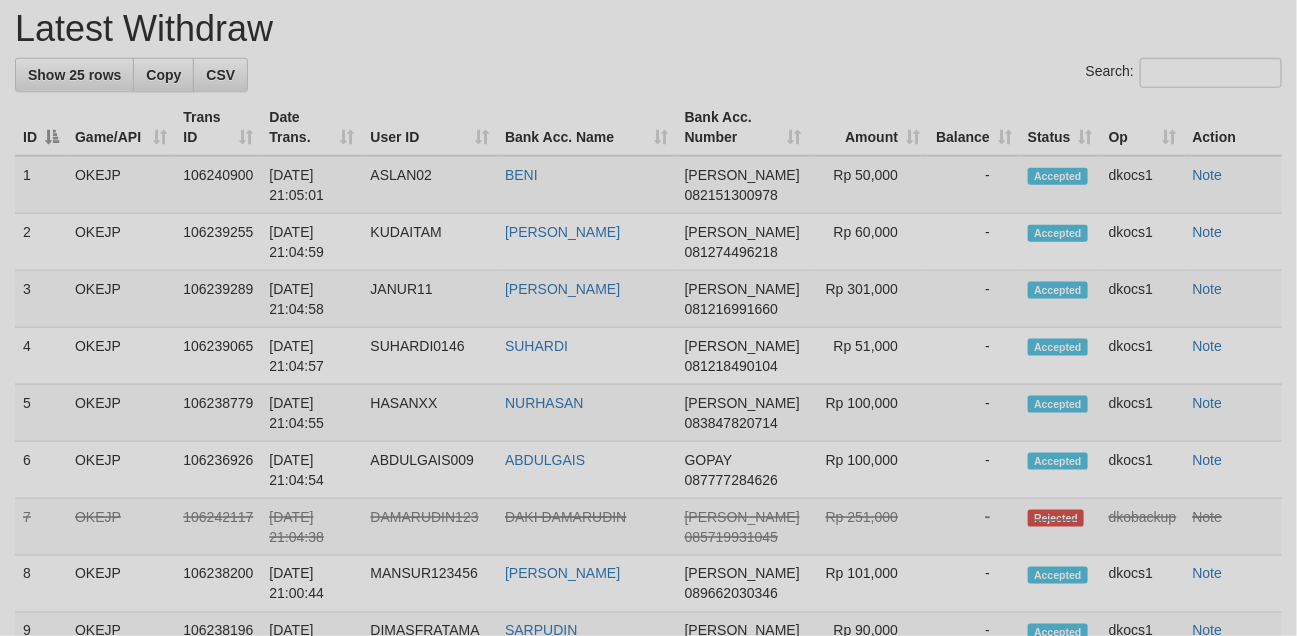 scroll, scrollTop: 666, scrollLeft: 0, axis: vertical 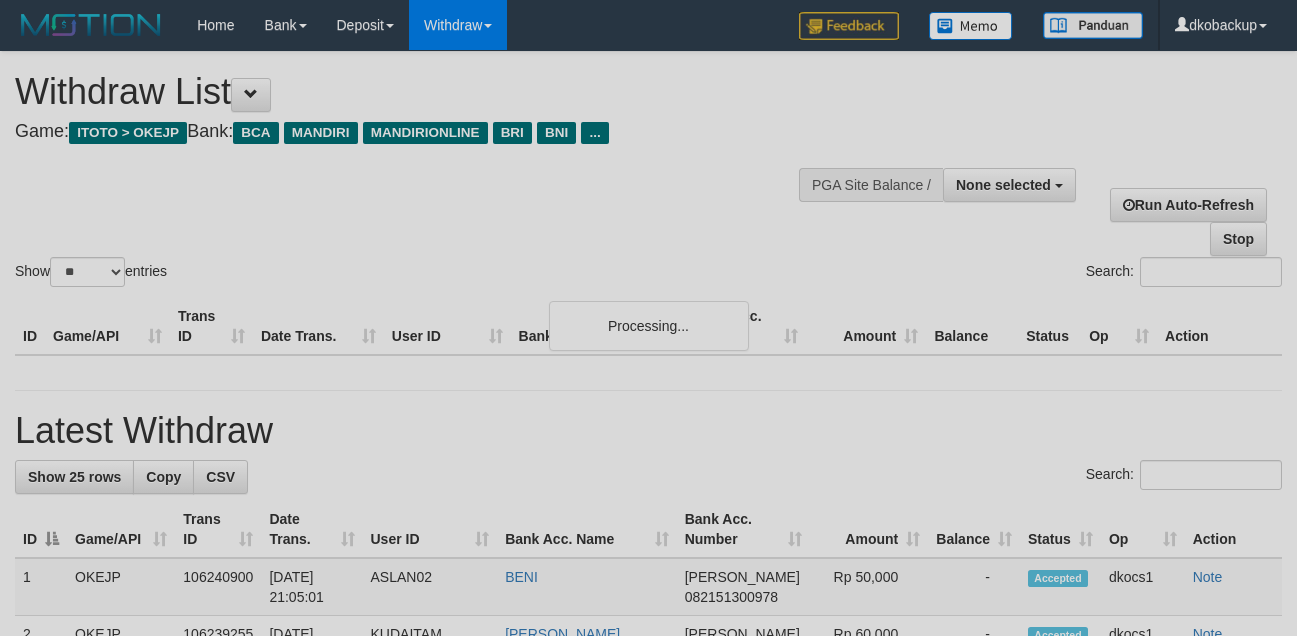 select 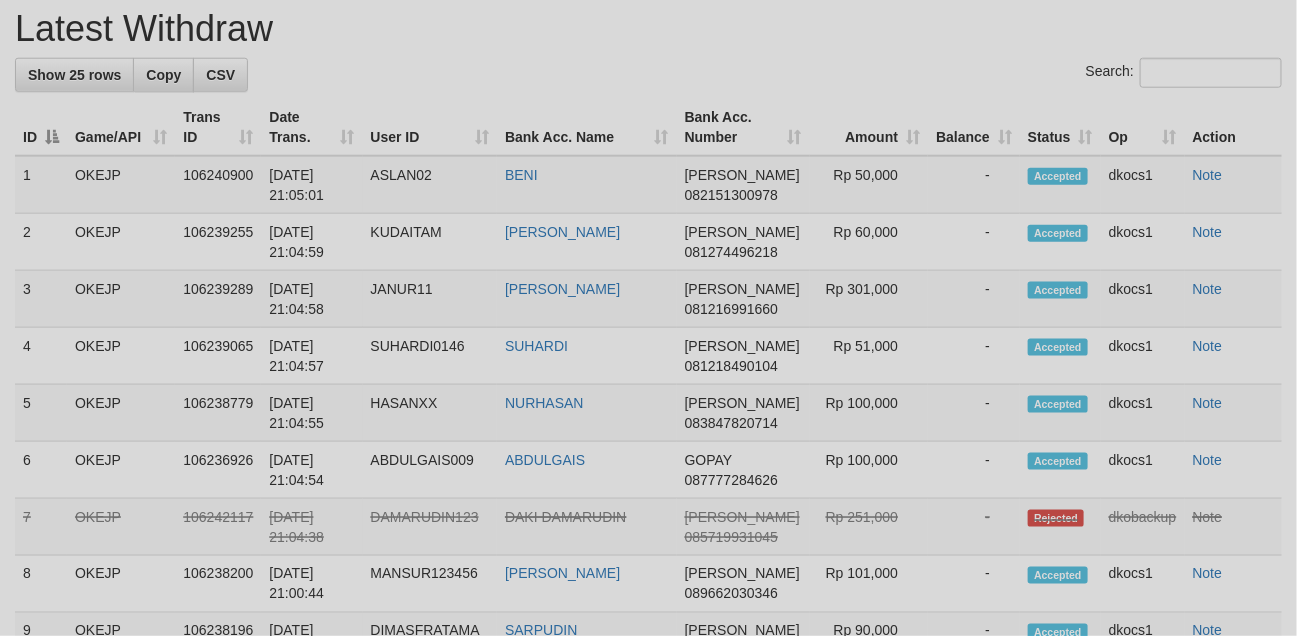 scroll, scrollTop: 666, scrollLeft: 0, axis: vertical 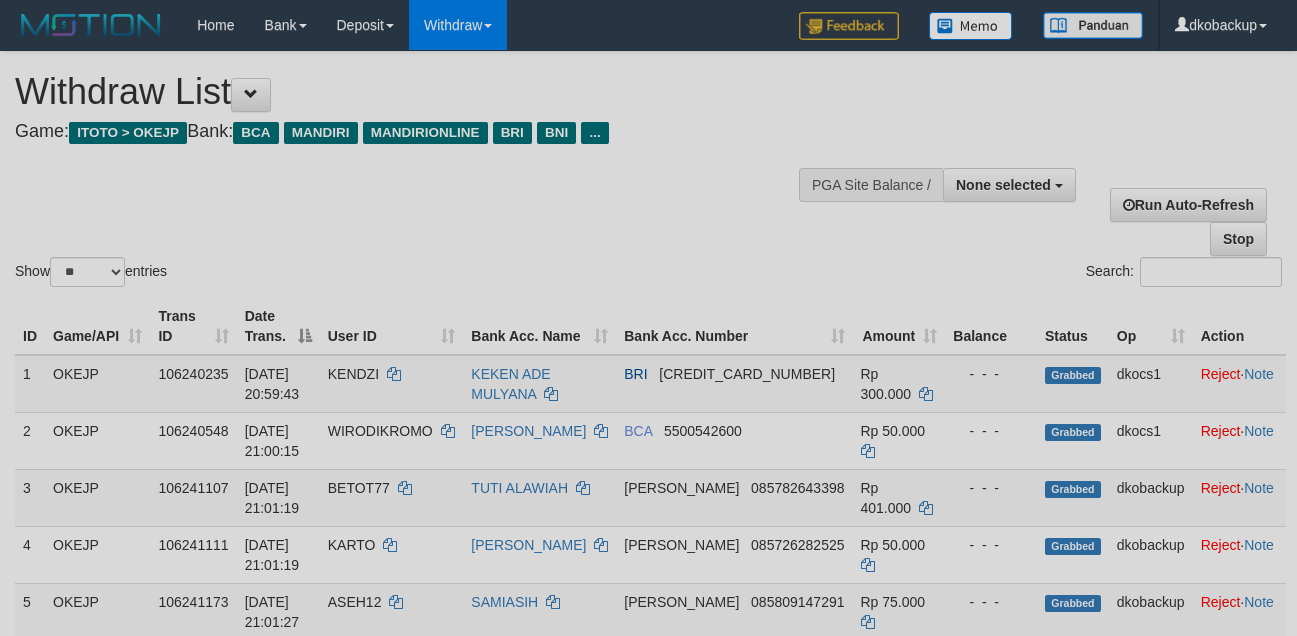 select 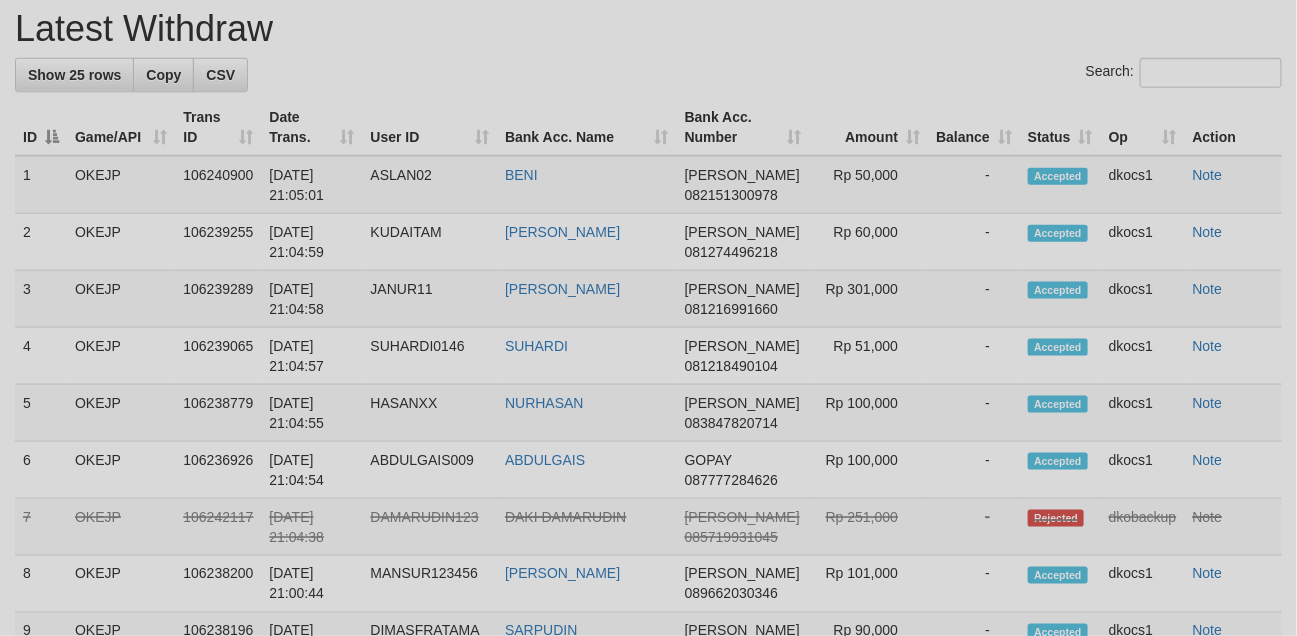 scroll, scrollTop: 666, scrollLeft: 0, axis: vertical 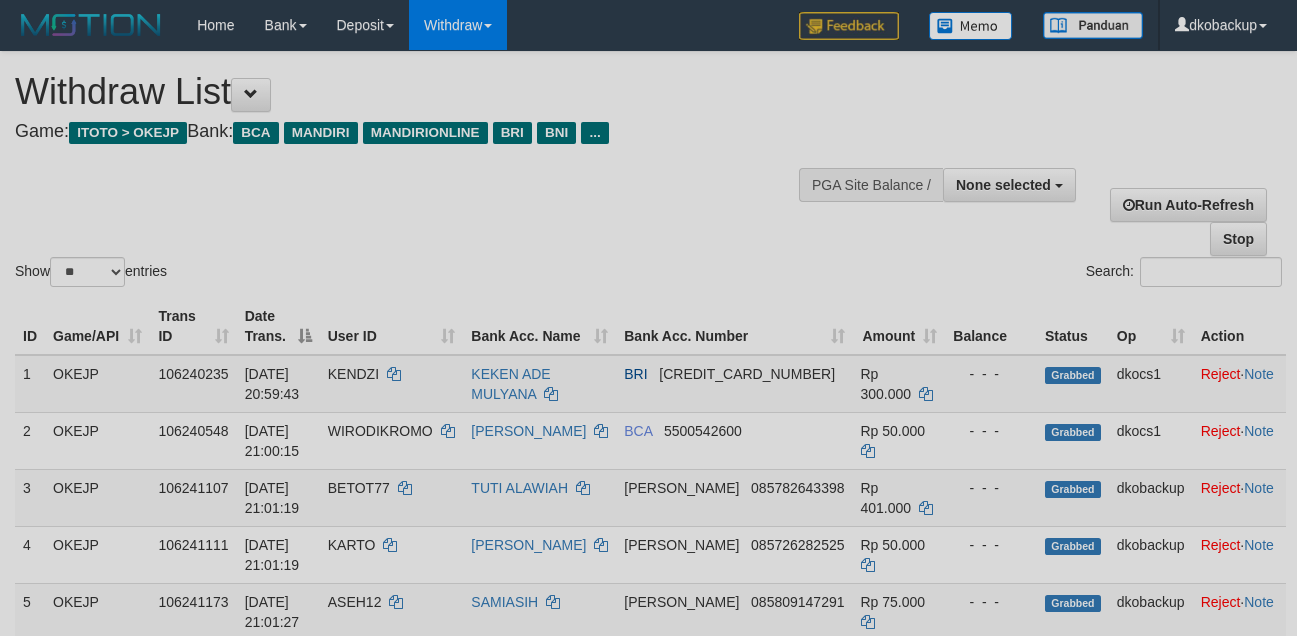 select 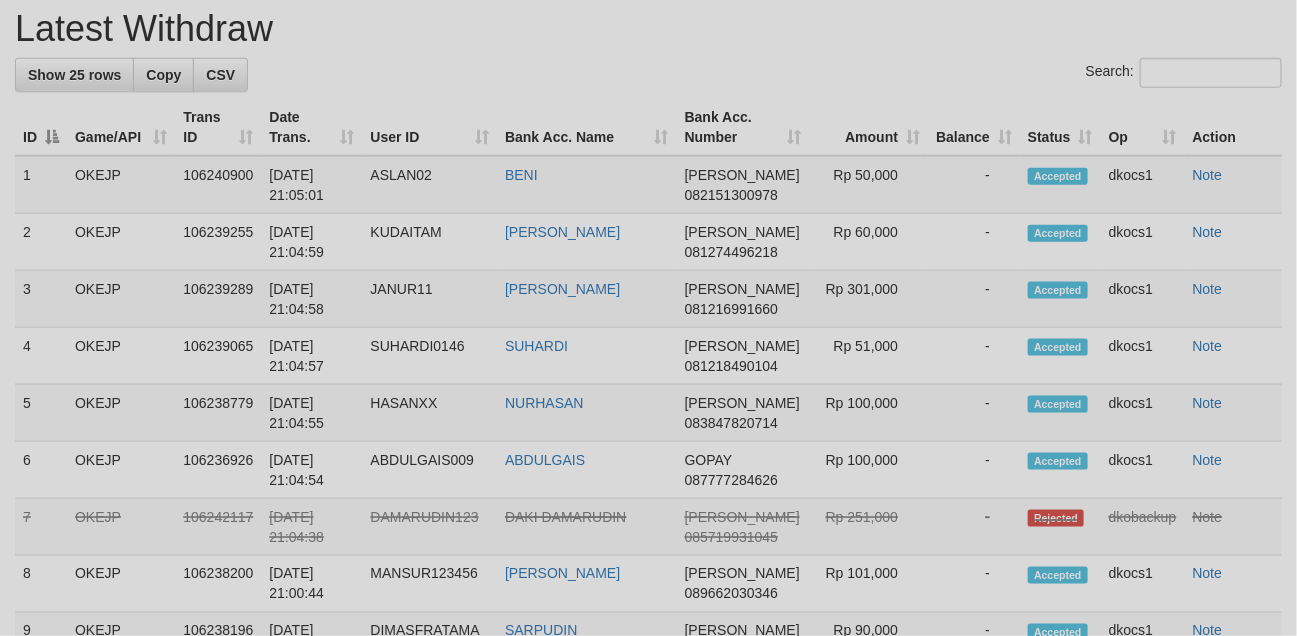 scroll, scrollTop: 666, scrollLeft: 0, axis: vertical 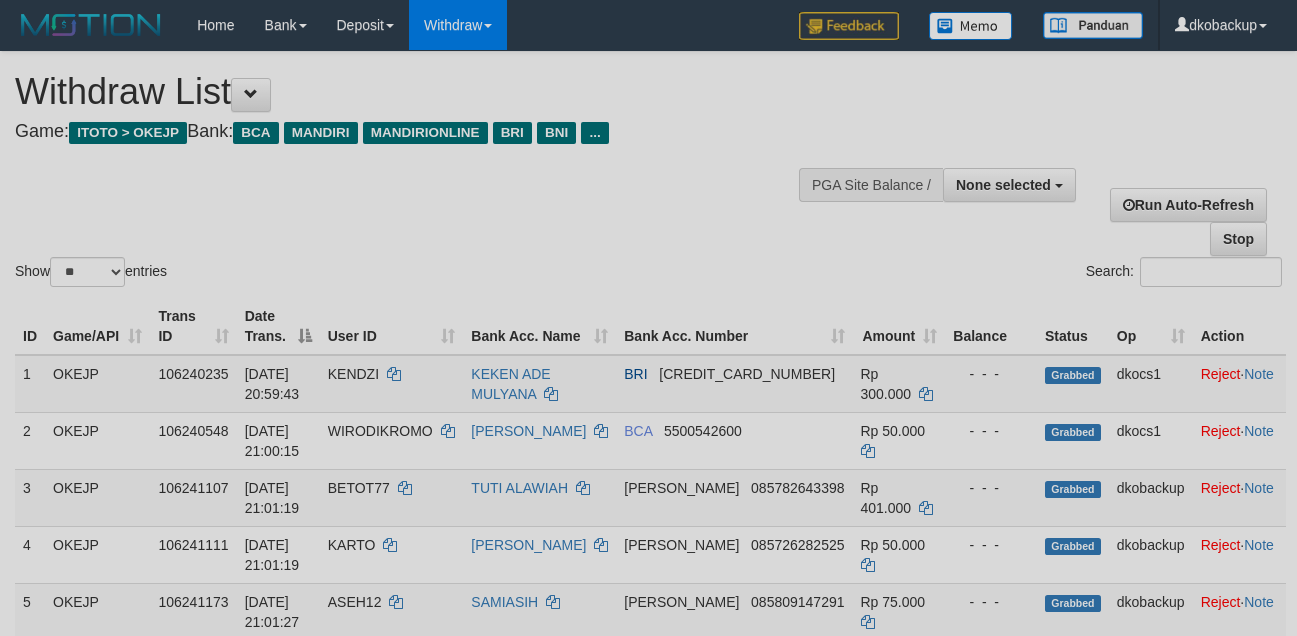 select 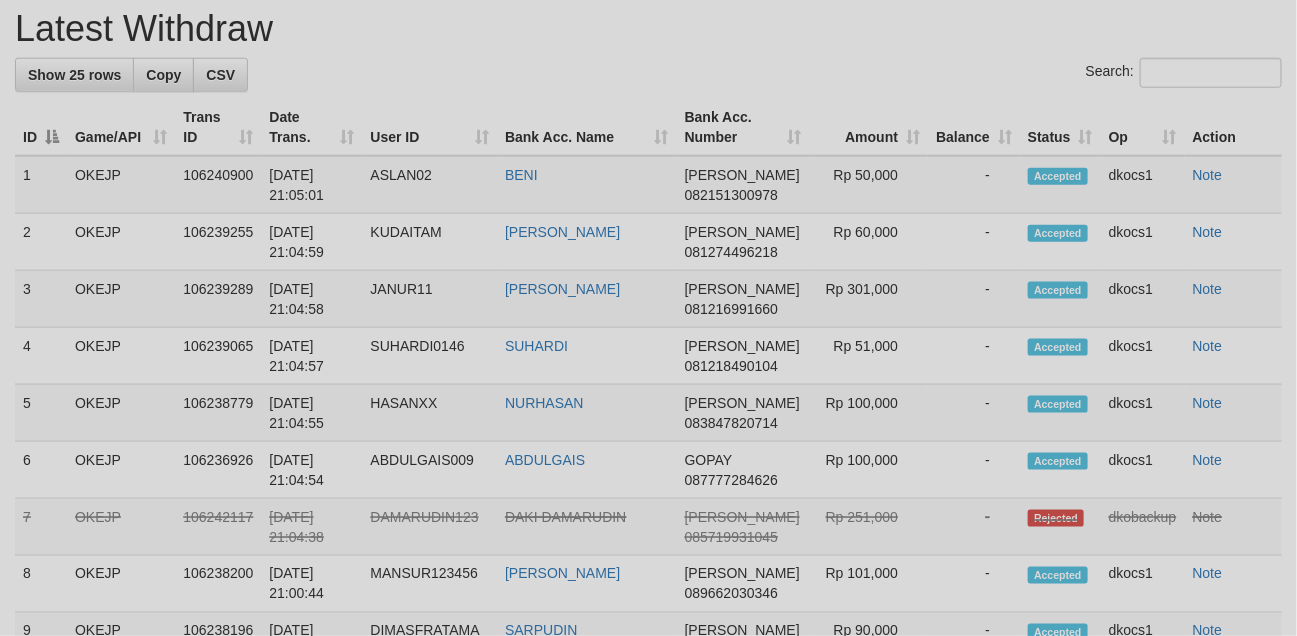 scroll, scrollTop: 666, scrollLeft: 0, axis: vertical 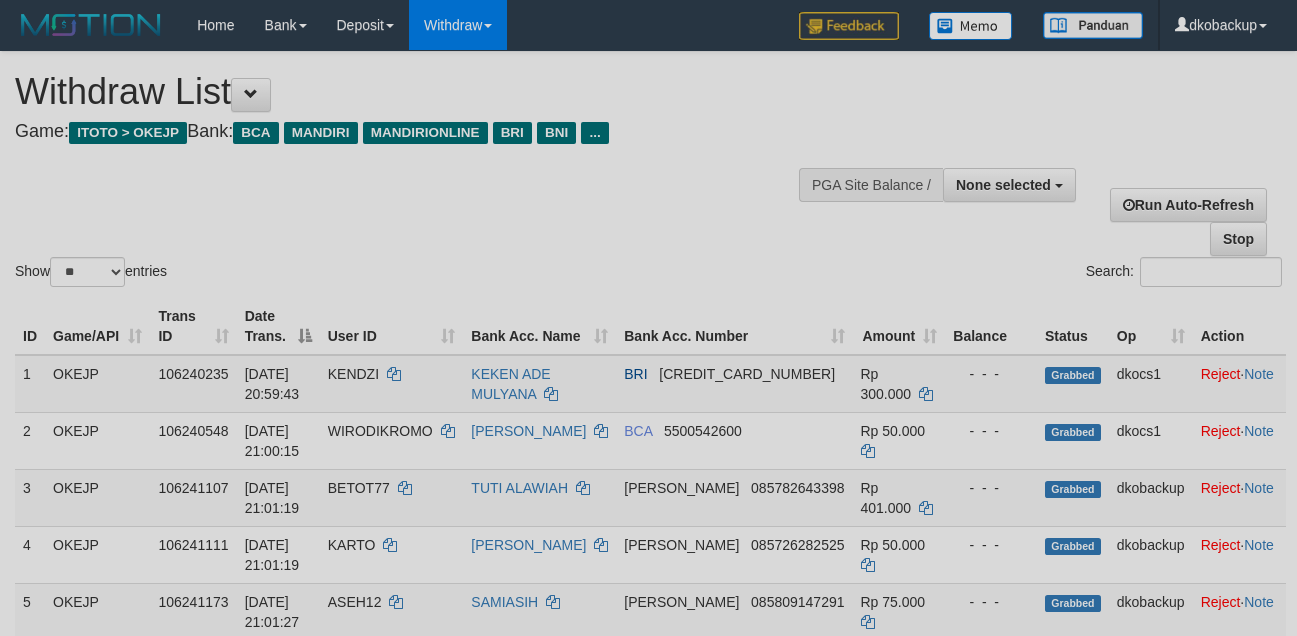 select 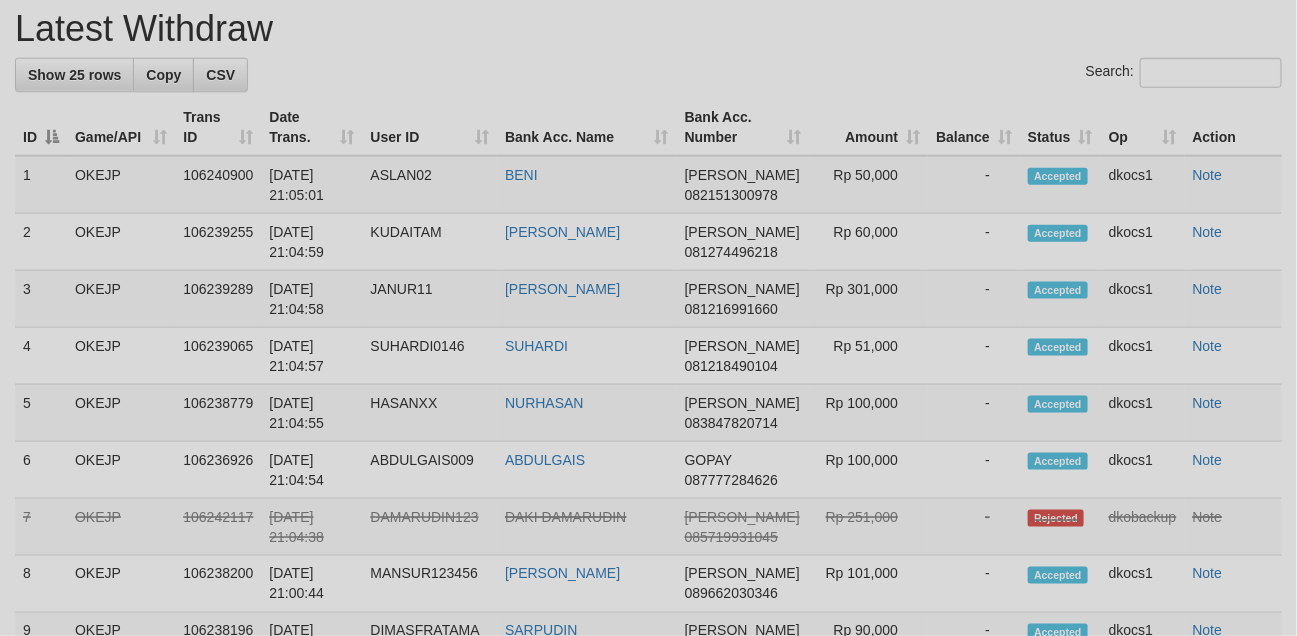 scroll, scrollTop: 666, scrollLeft: 0, axis: vertical 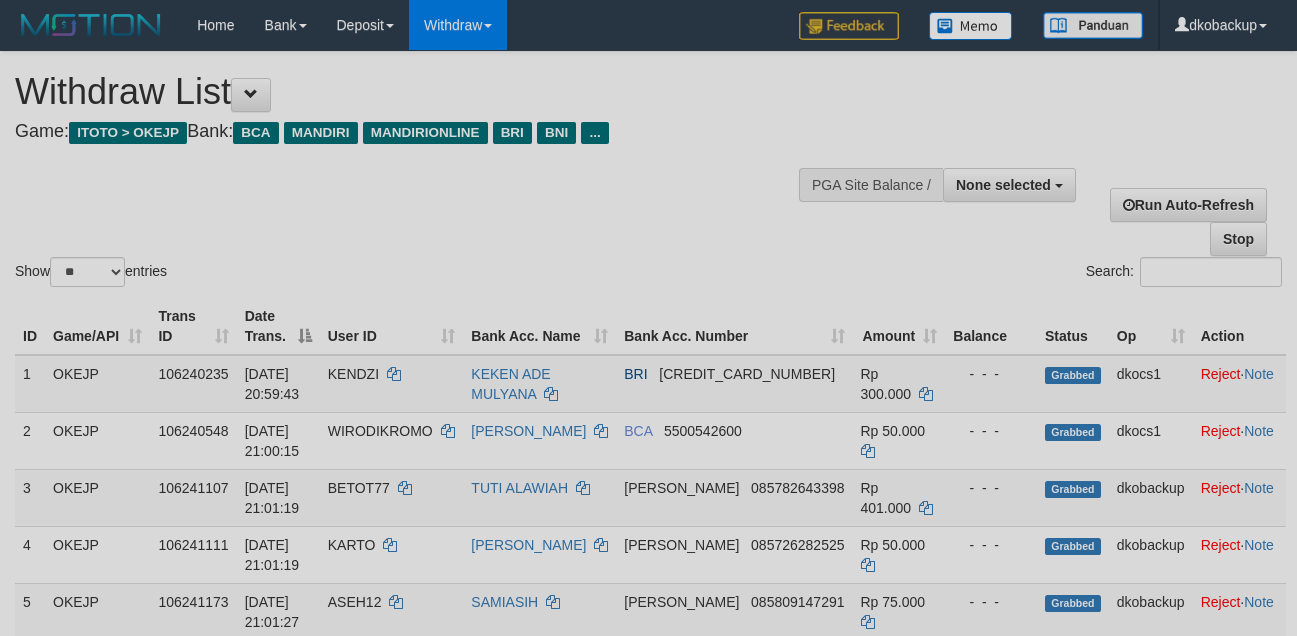 select 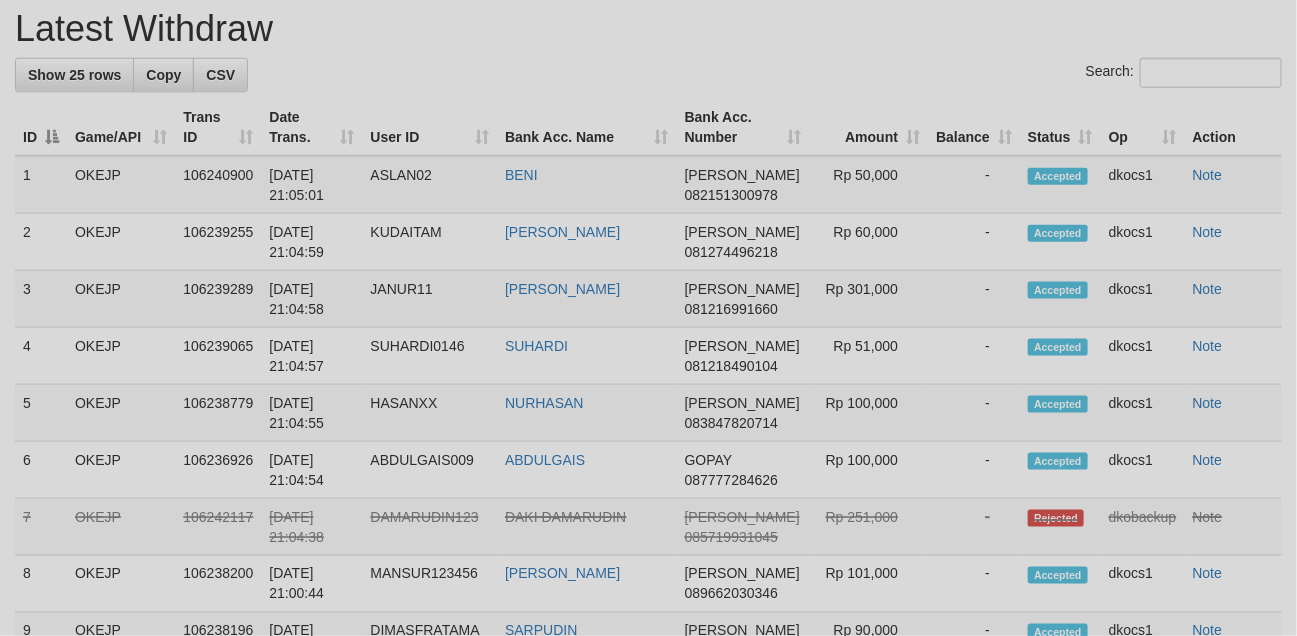 scroll, scrollTop: 666, scrollLeft: 0, axis: vertical 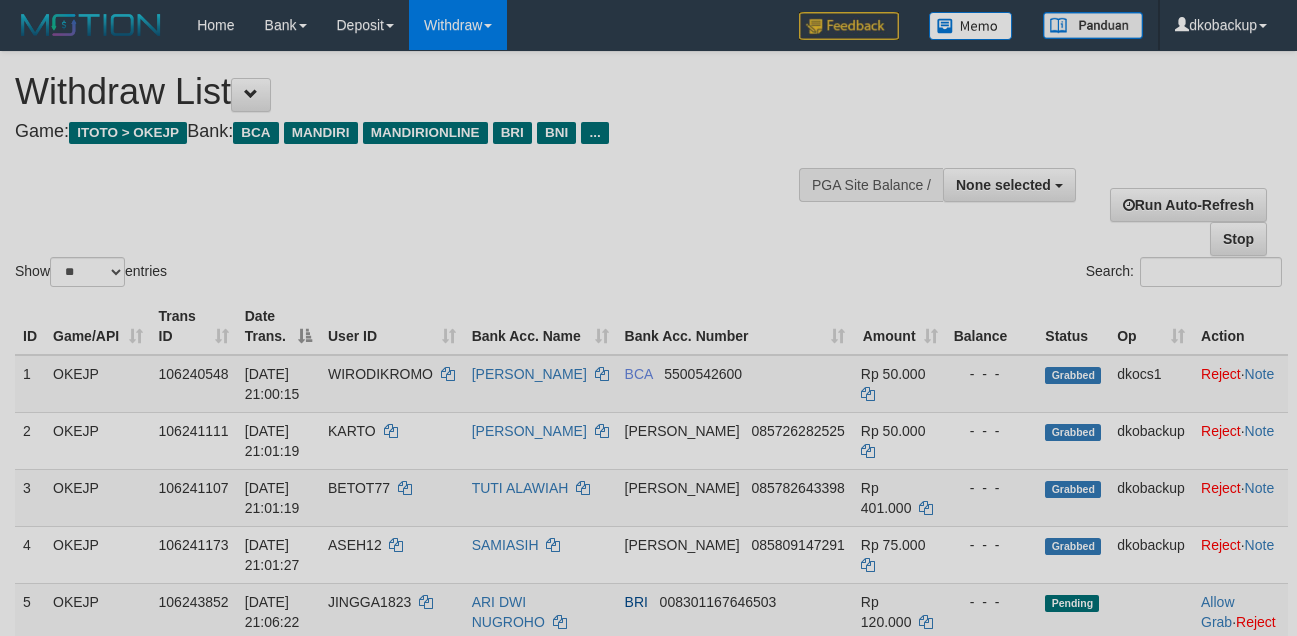 select 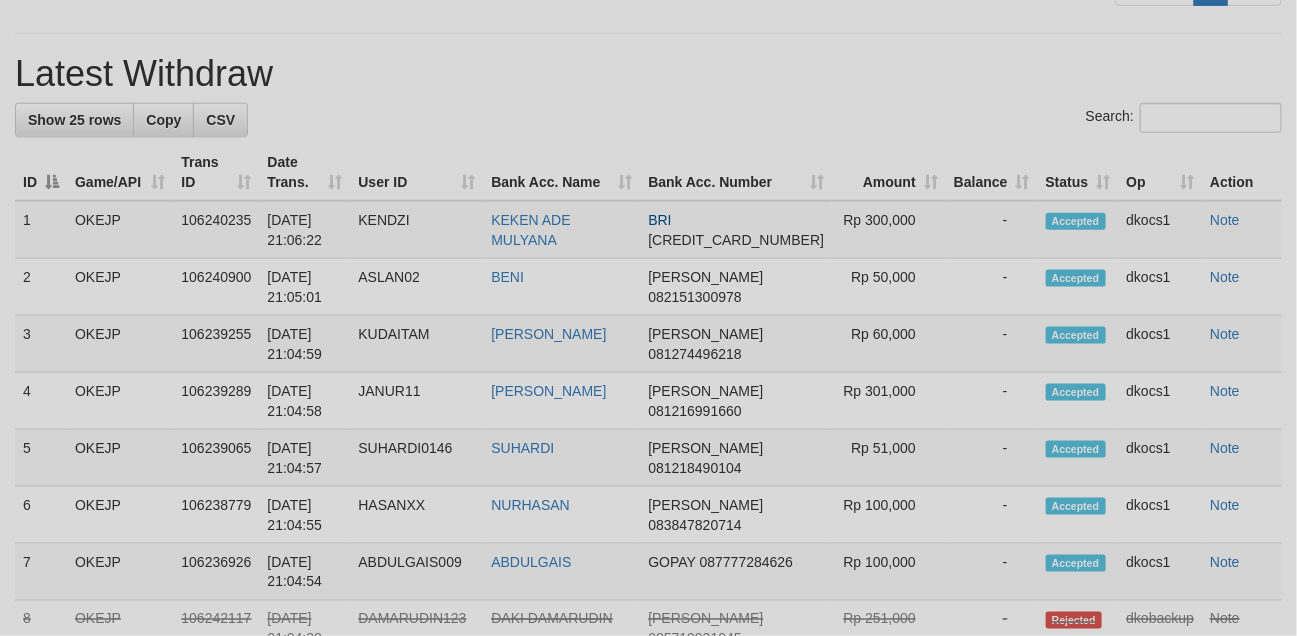 scroll, scrollTop: 666, scrollLeft: 0, axis: vertical 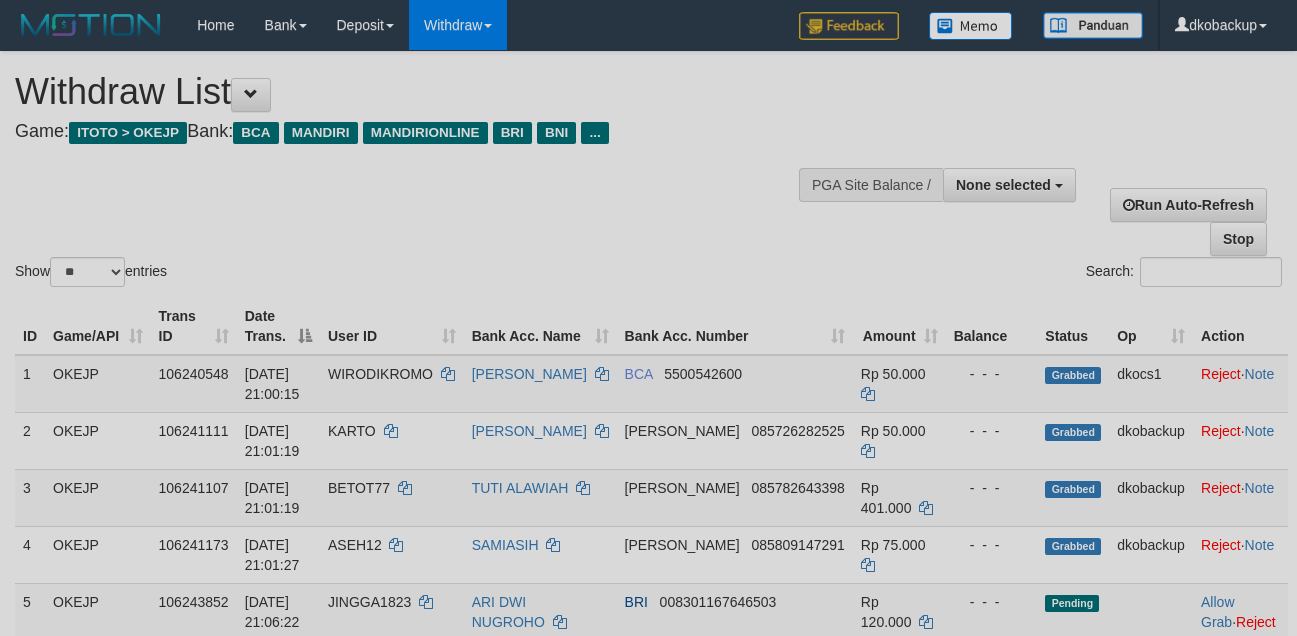 select 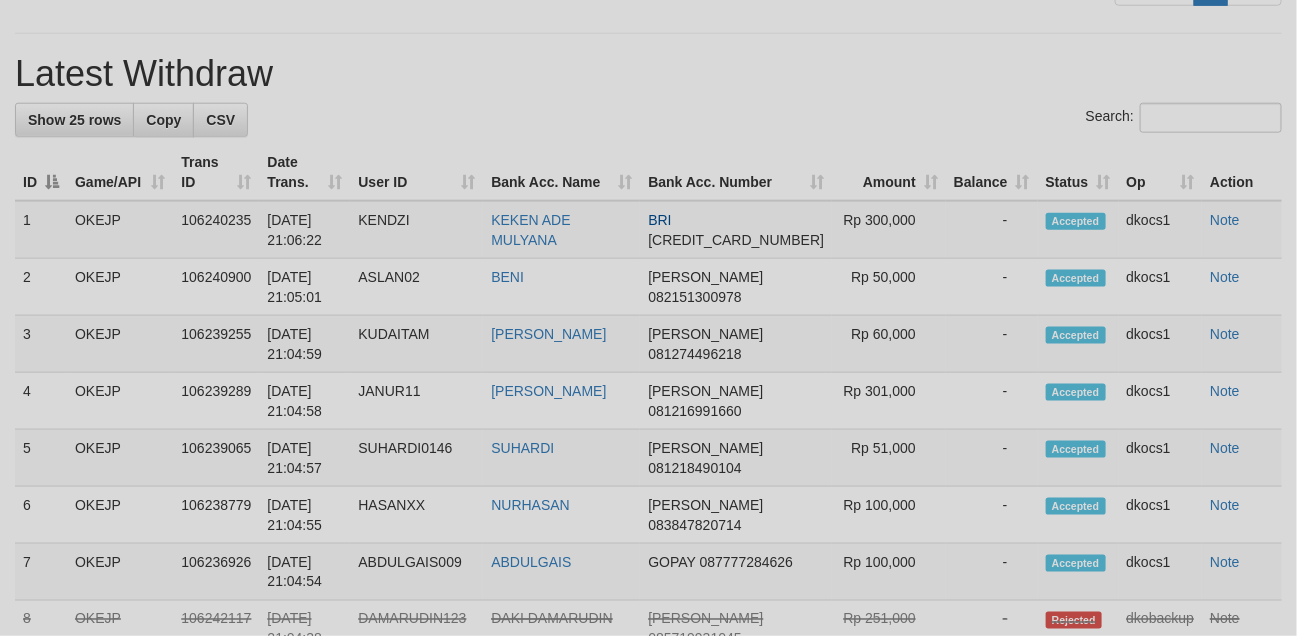 scroll, scrollTop: 666, scrollLeft: 0, axis: vertical 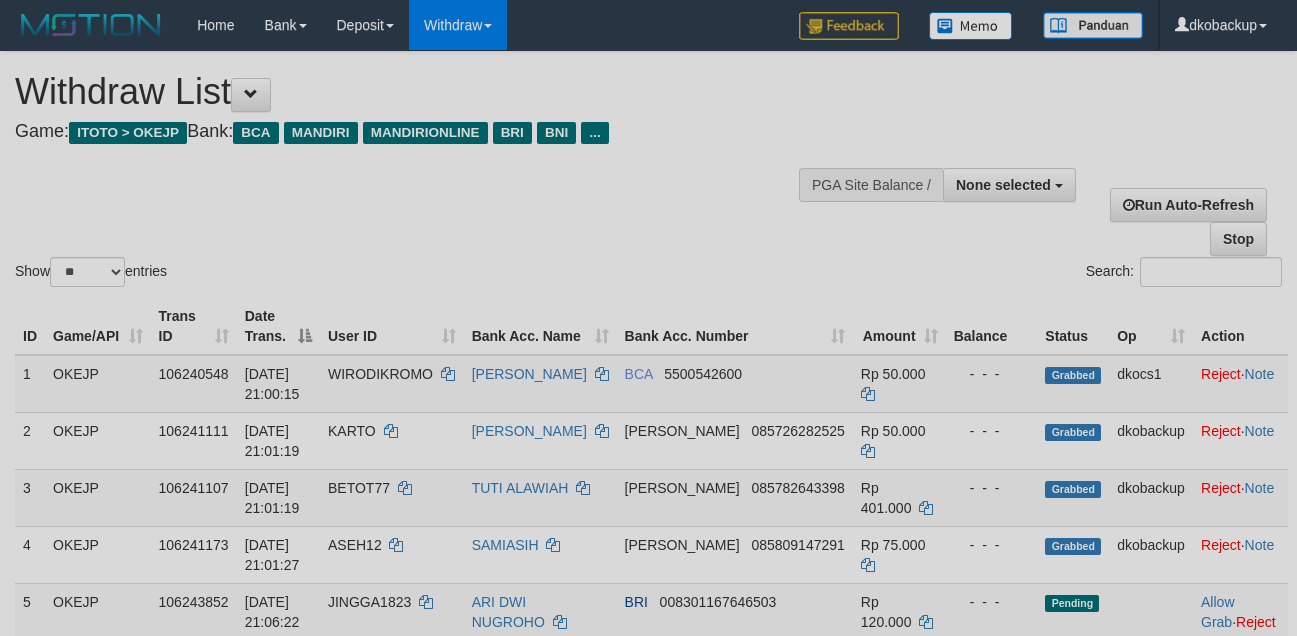 select 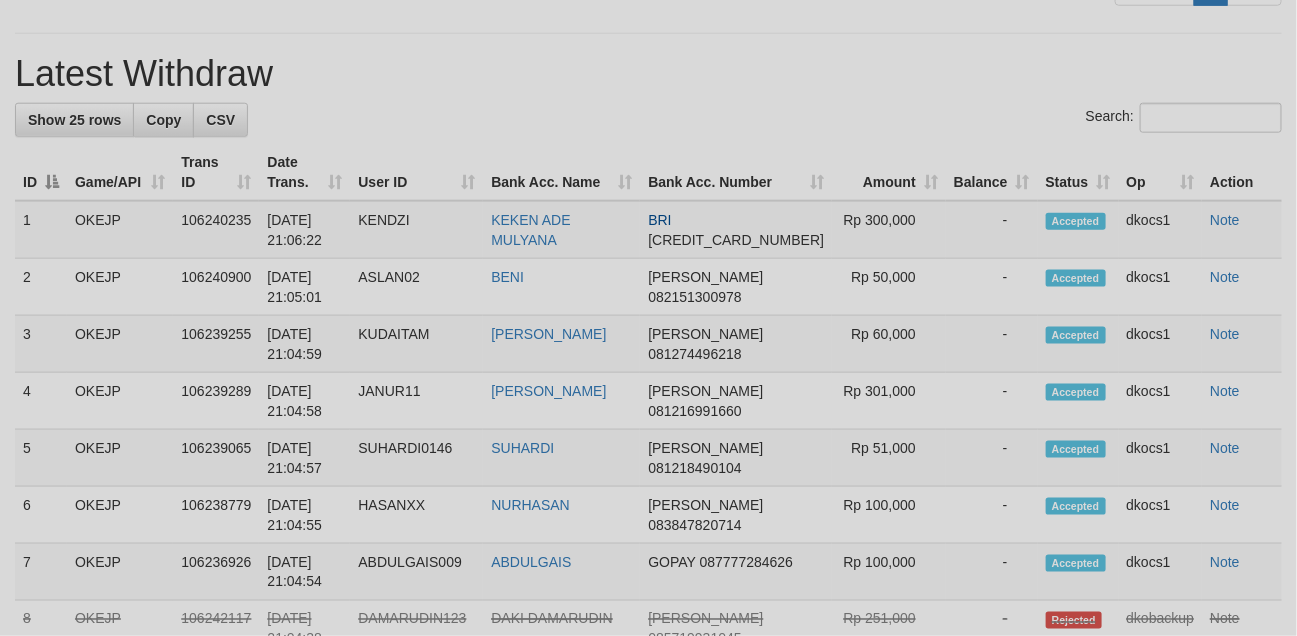scroll, scrollTop: 666, scrollLeft: 0, axis: vertical 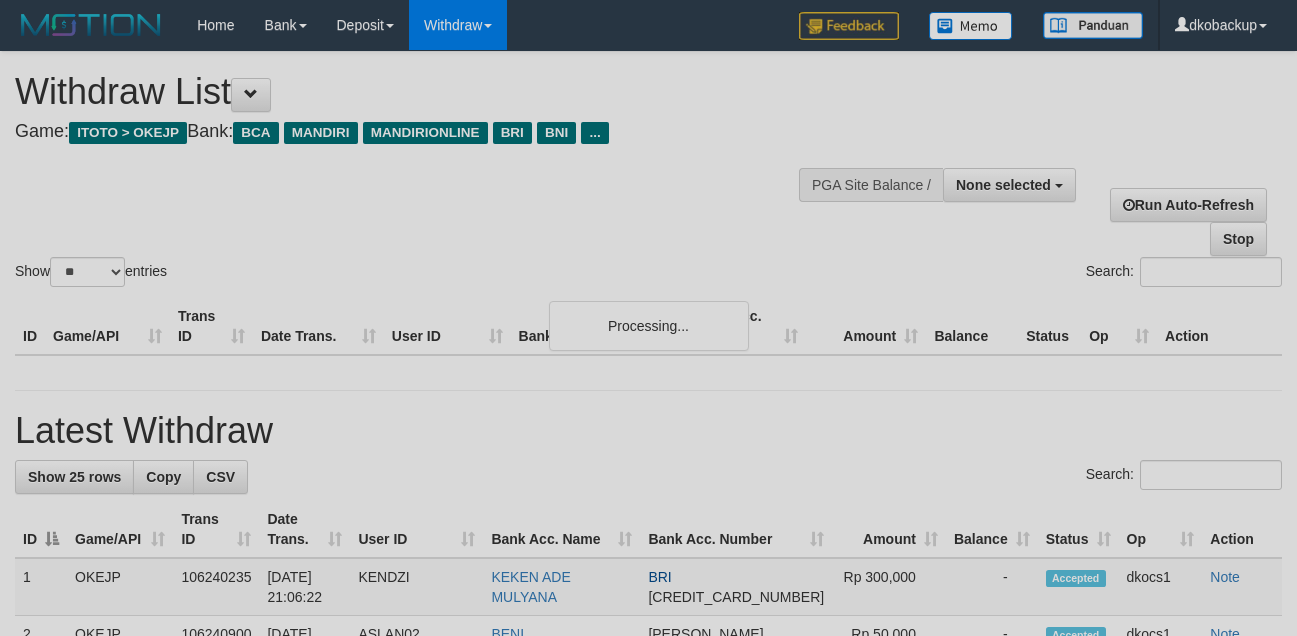 select 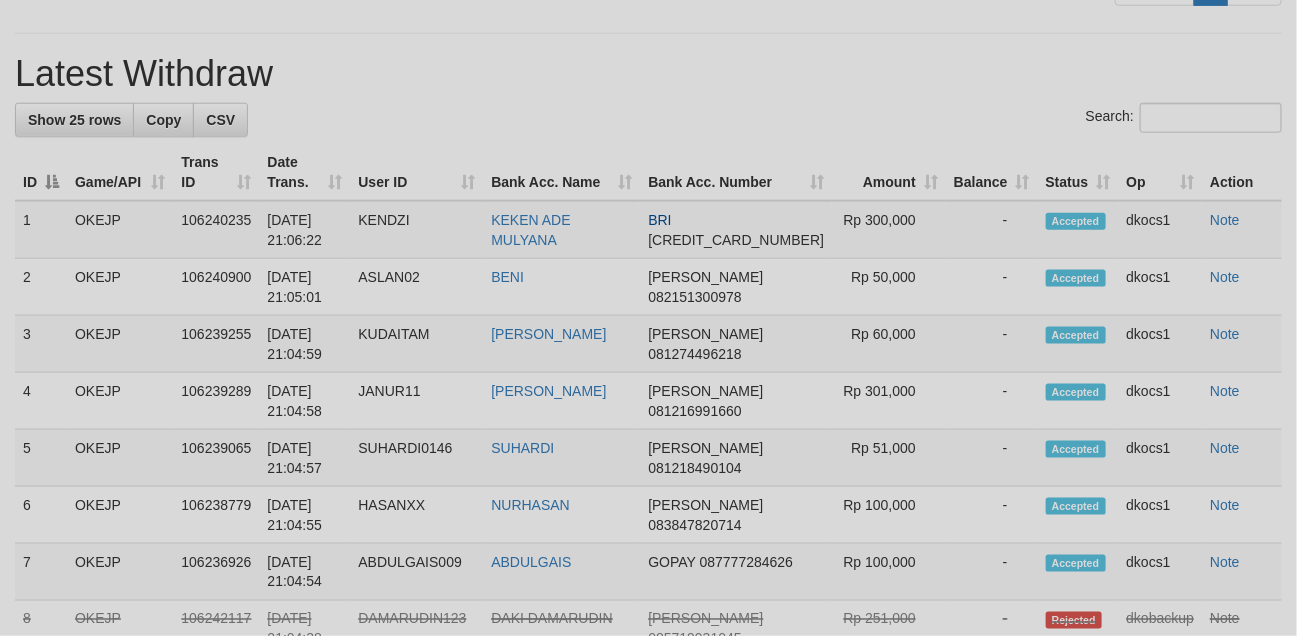 scroll, scrollTop: 666, scrollLeft: 0, axis: vertical 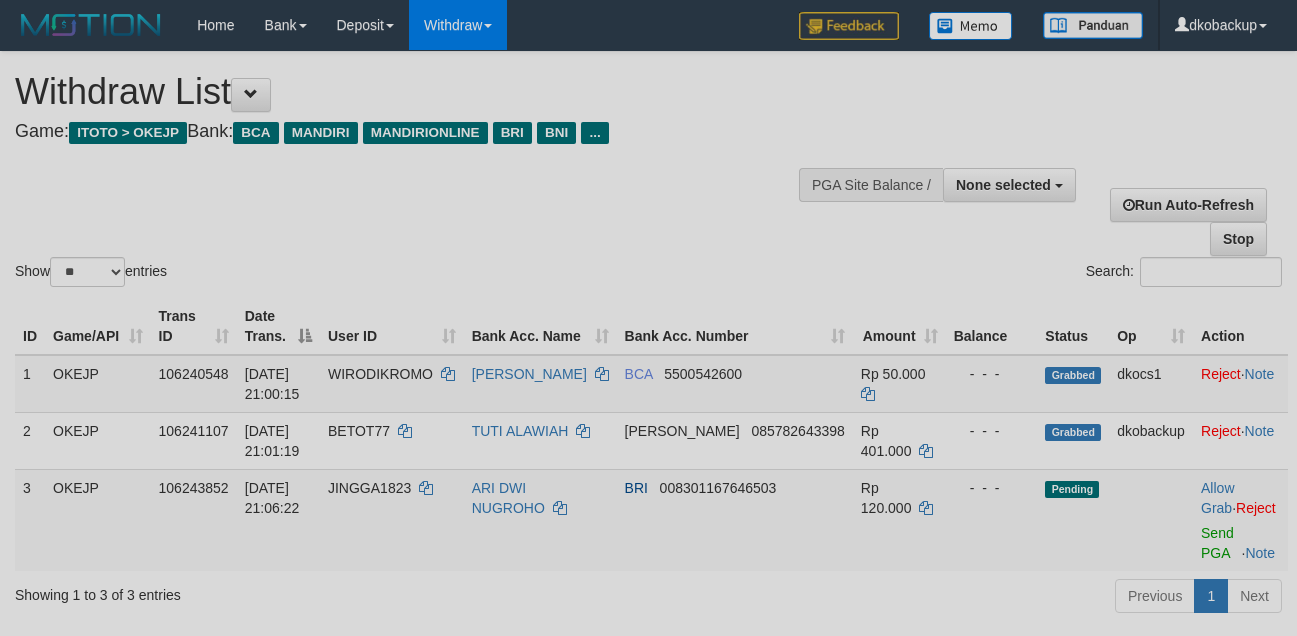 select 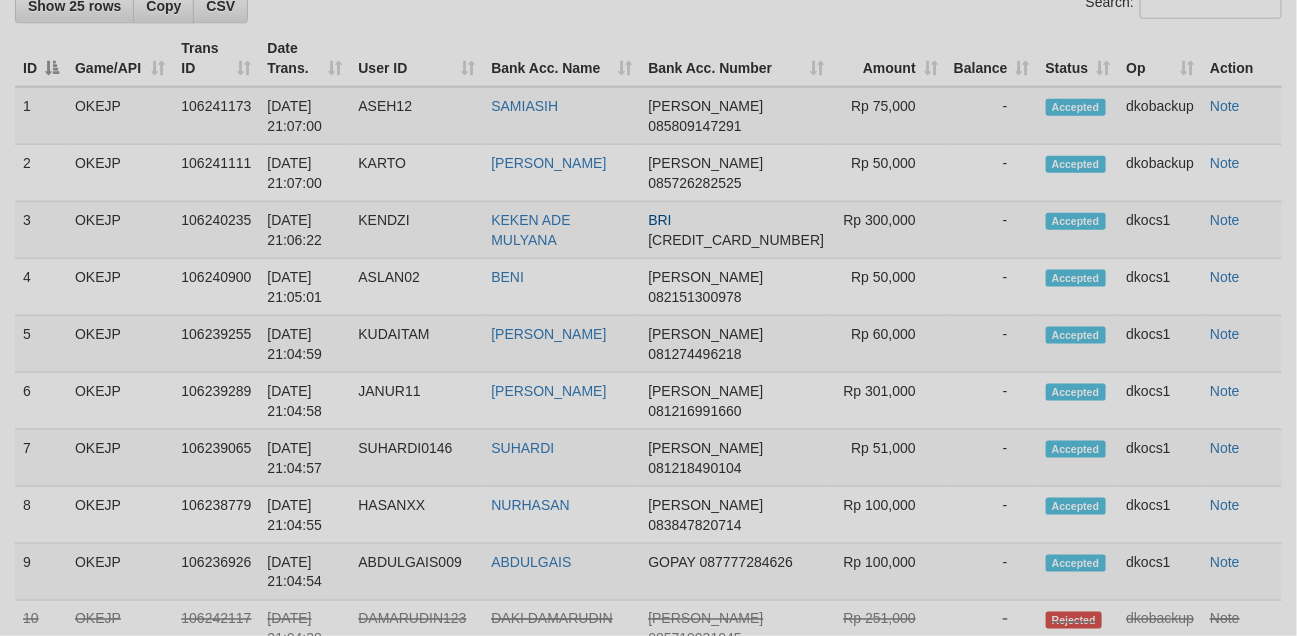 scroll, scrollTop: 666, scrollLeft: 0, axis: vertical 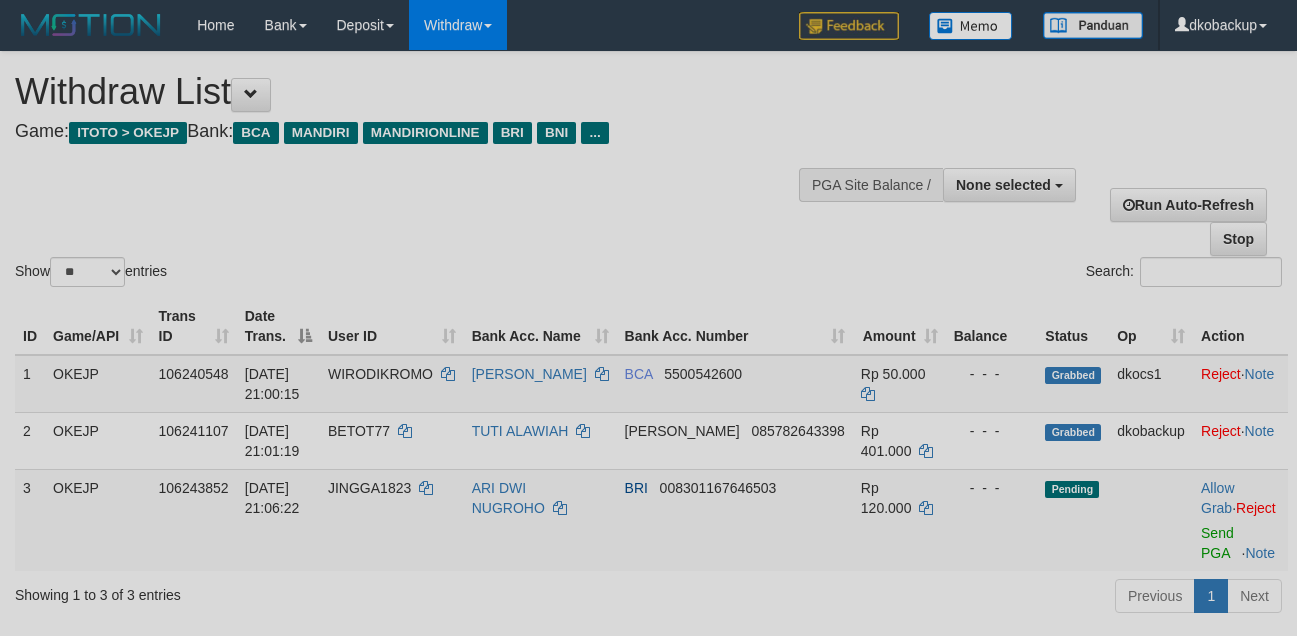 select 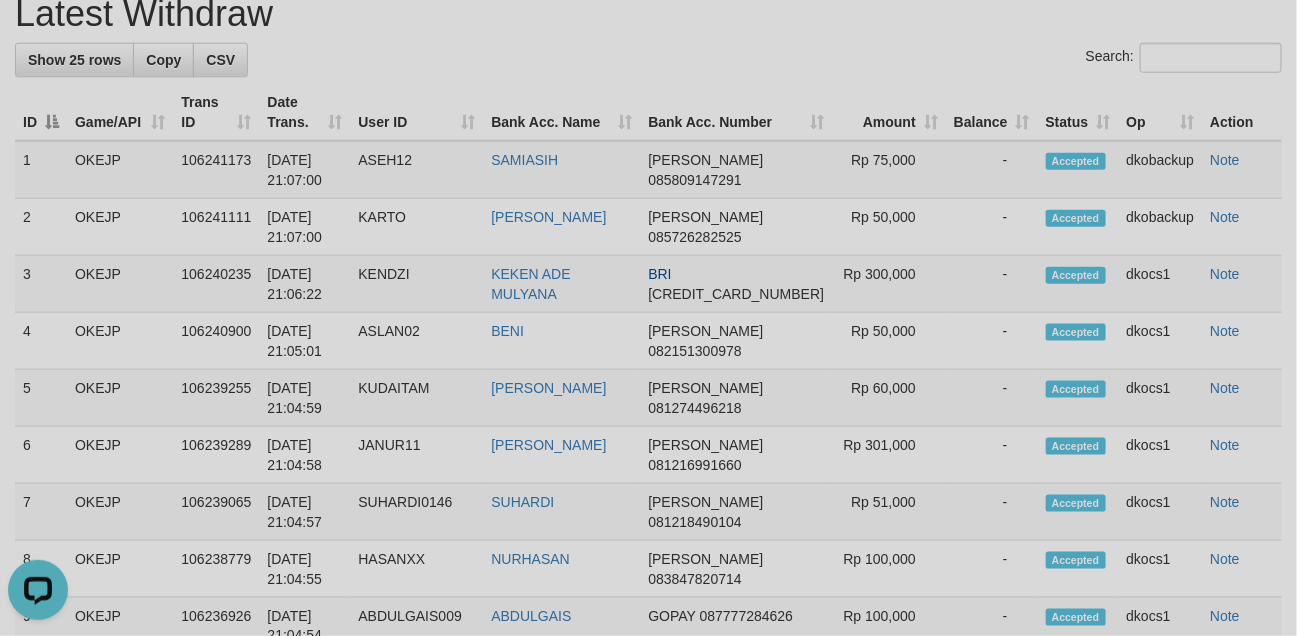 scroll, scrollTop: 0, scrollLeft: 0, axis: both 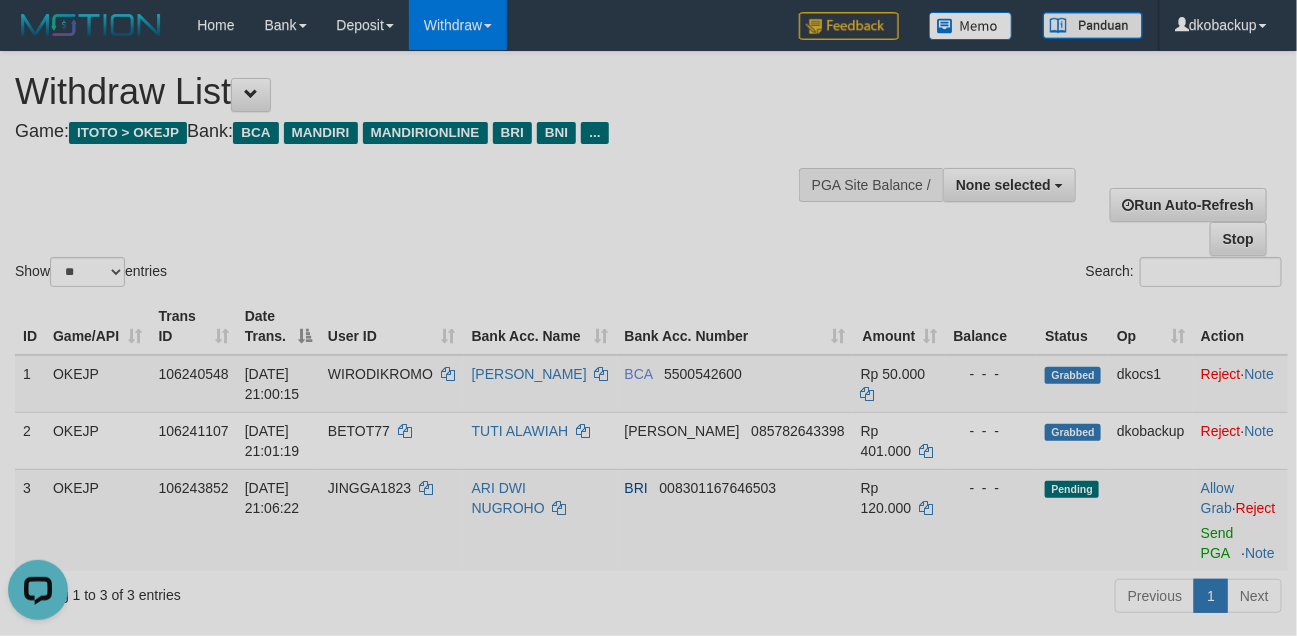 click on "Search:" at bounding box center (973, 274) 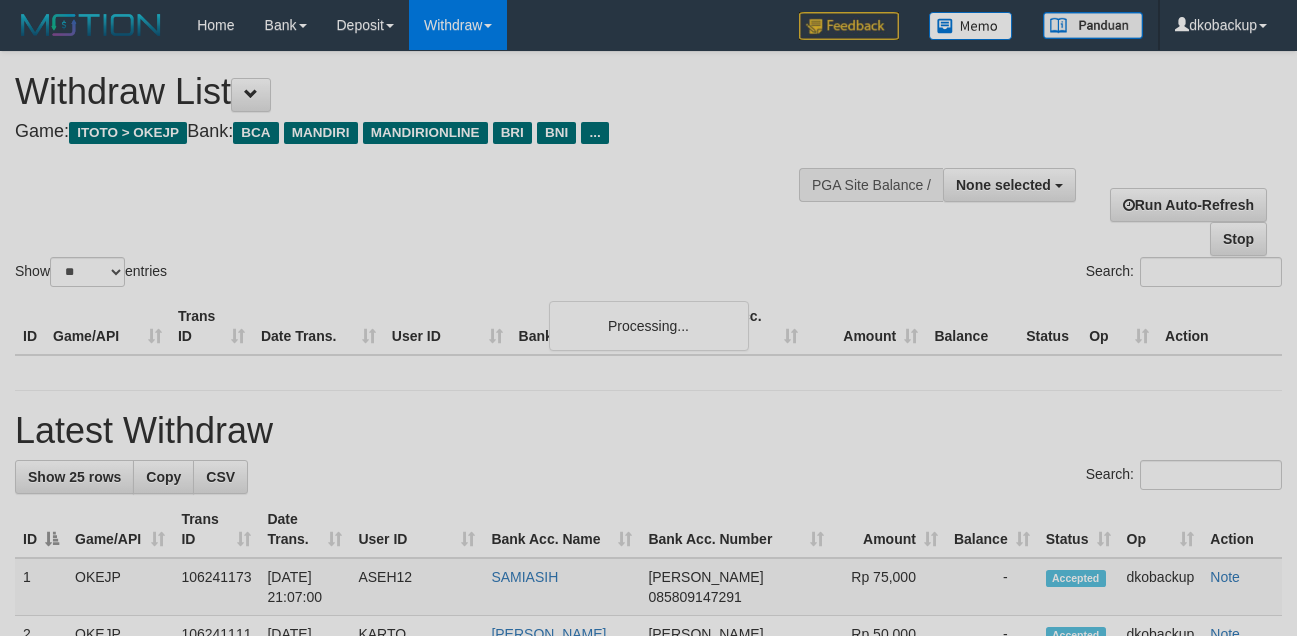 select 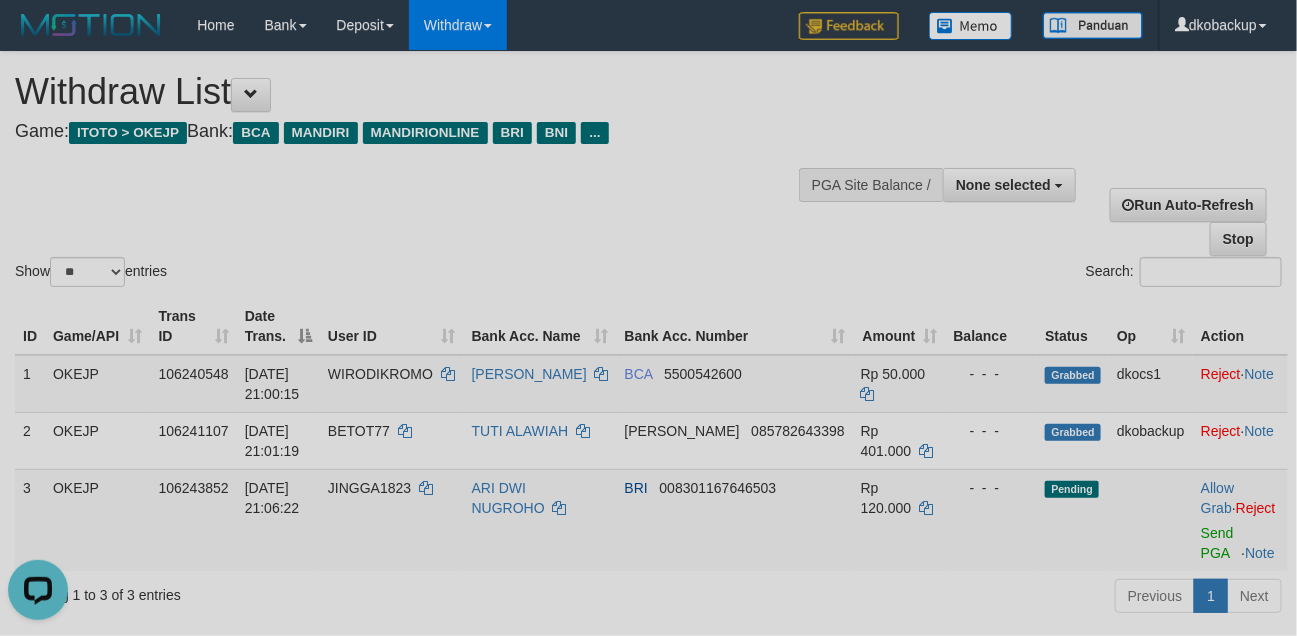 scroll, scrollTop: 0, scrollLeft: 0, axis: both 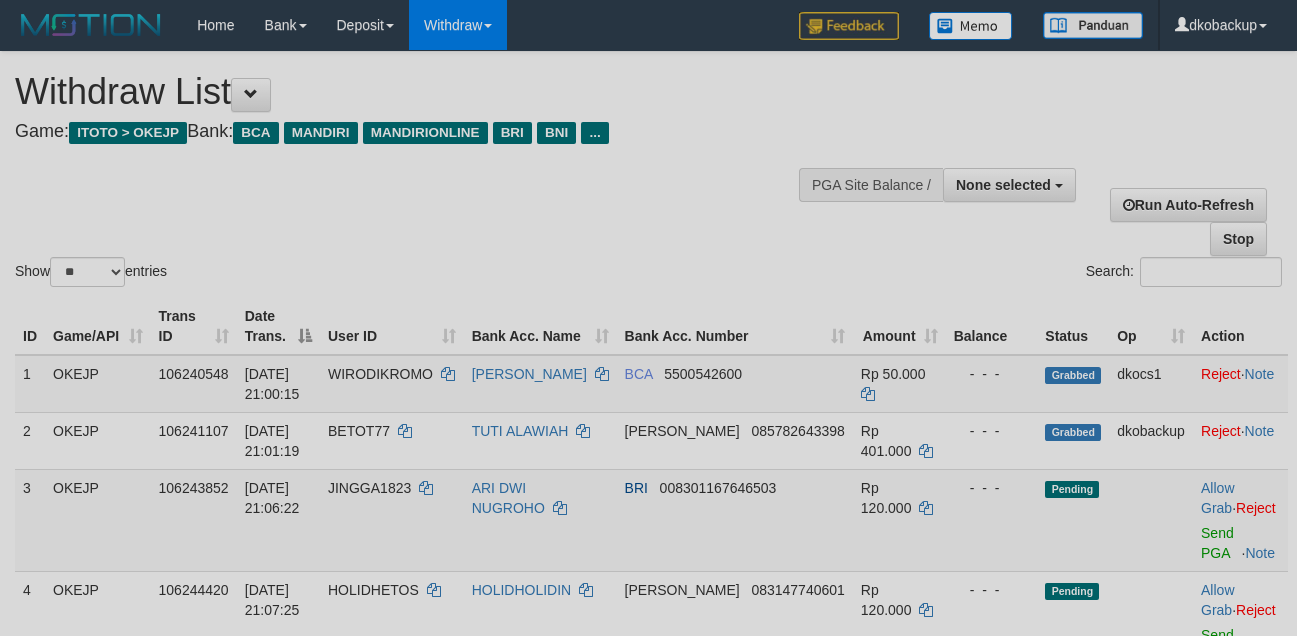 select 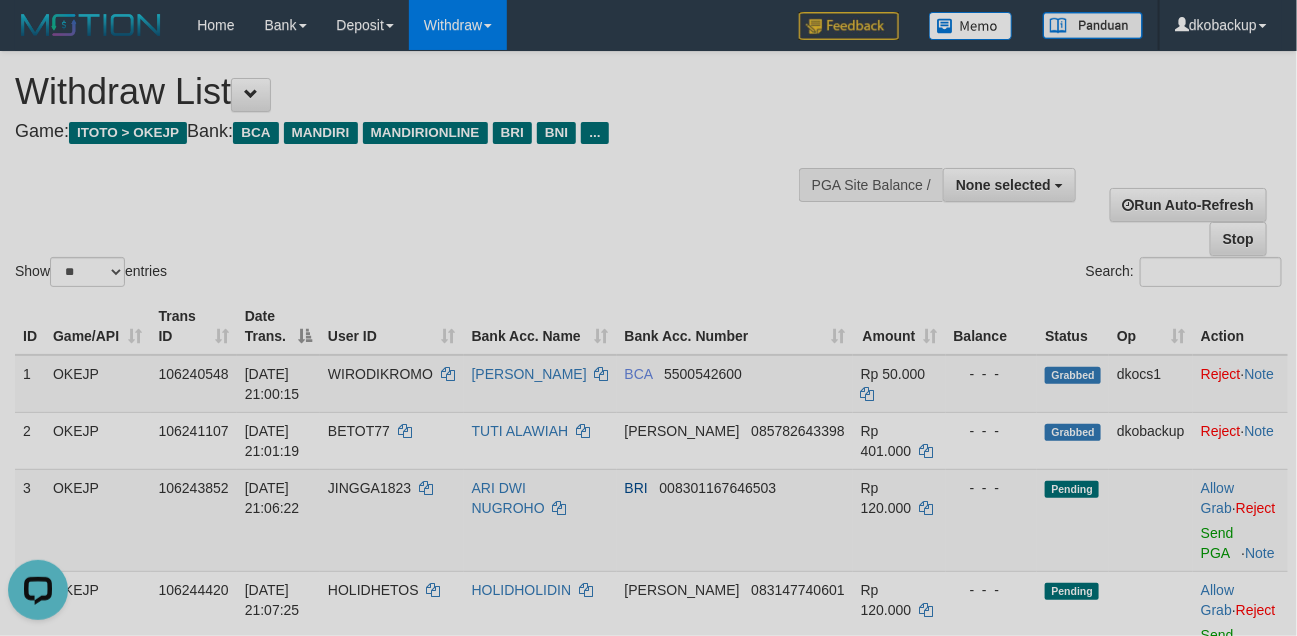 scroll, scrollTop: 0, scrollLeft: 0, axis: both 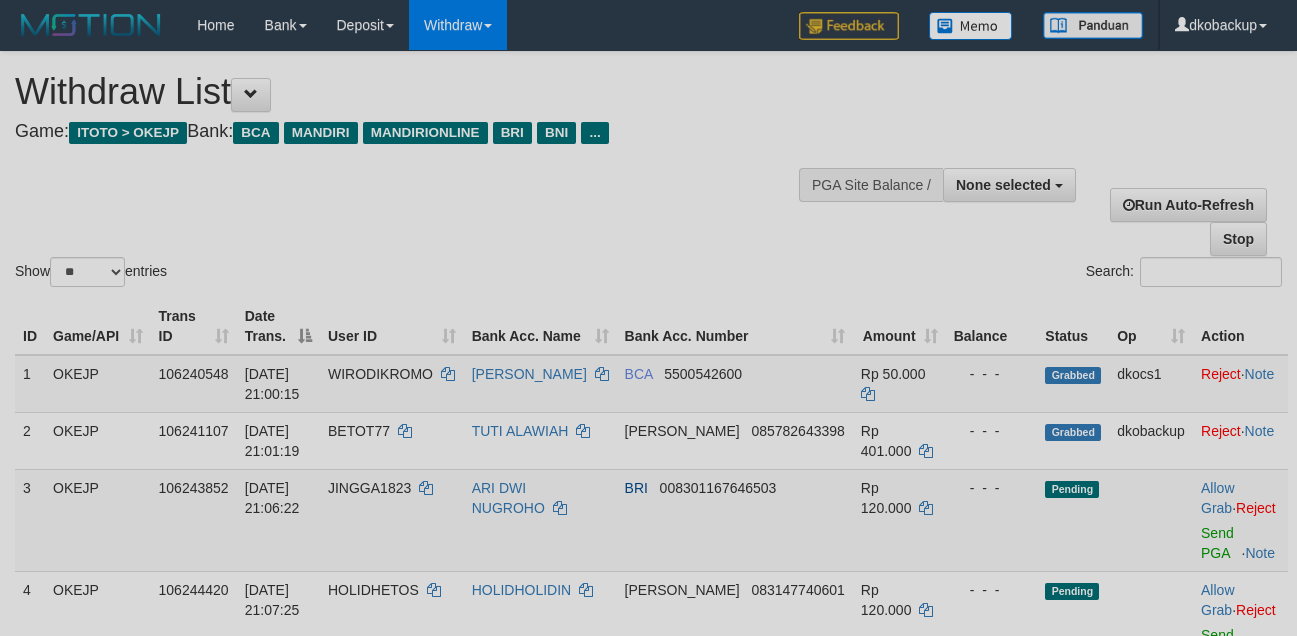 select 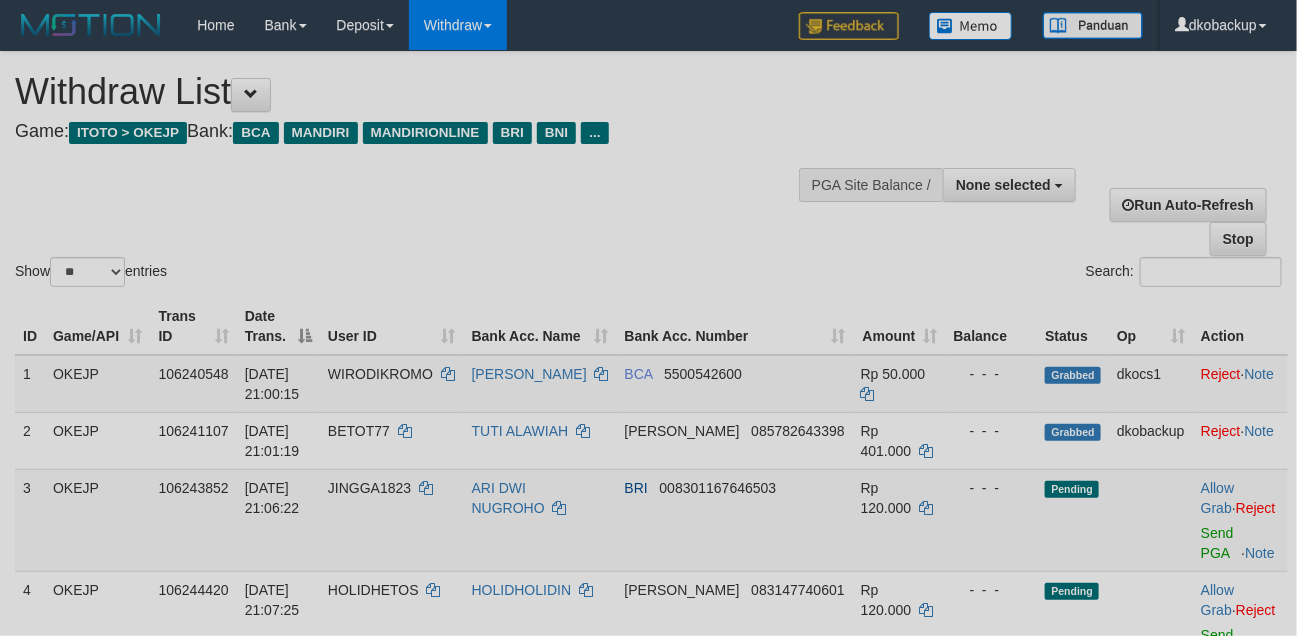 scroll, scrollTop: 0, scrollLeft: 0, axis: both 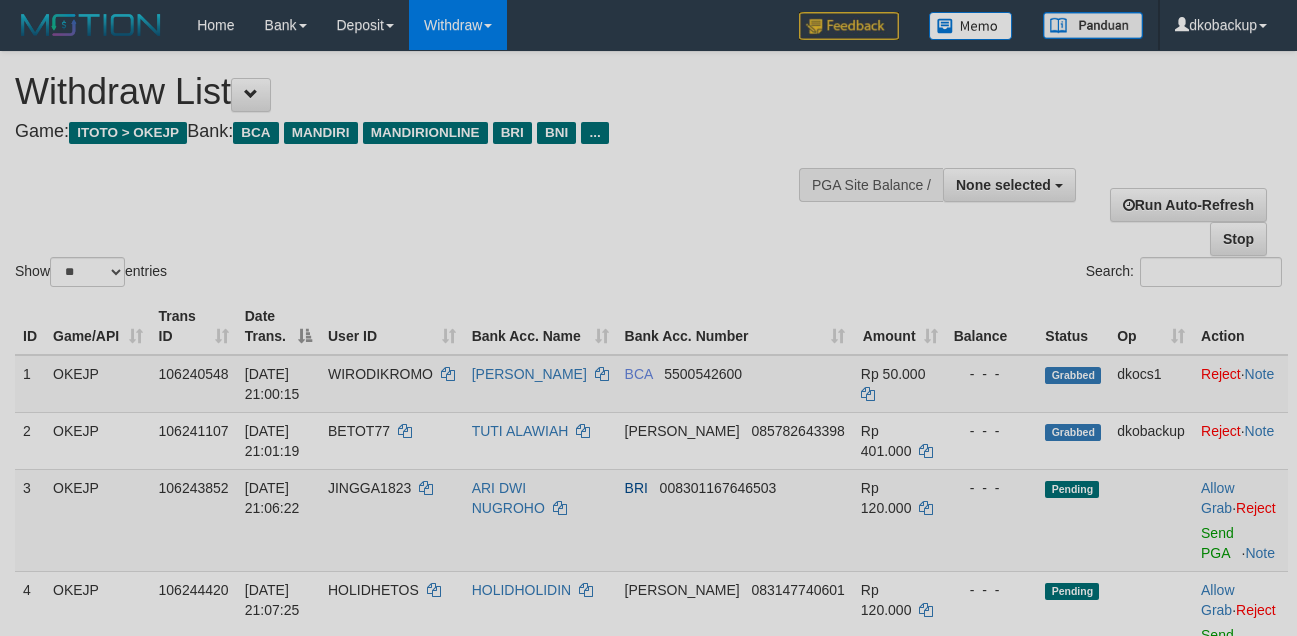 select 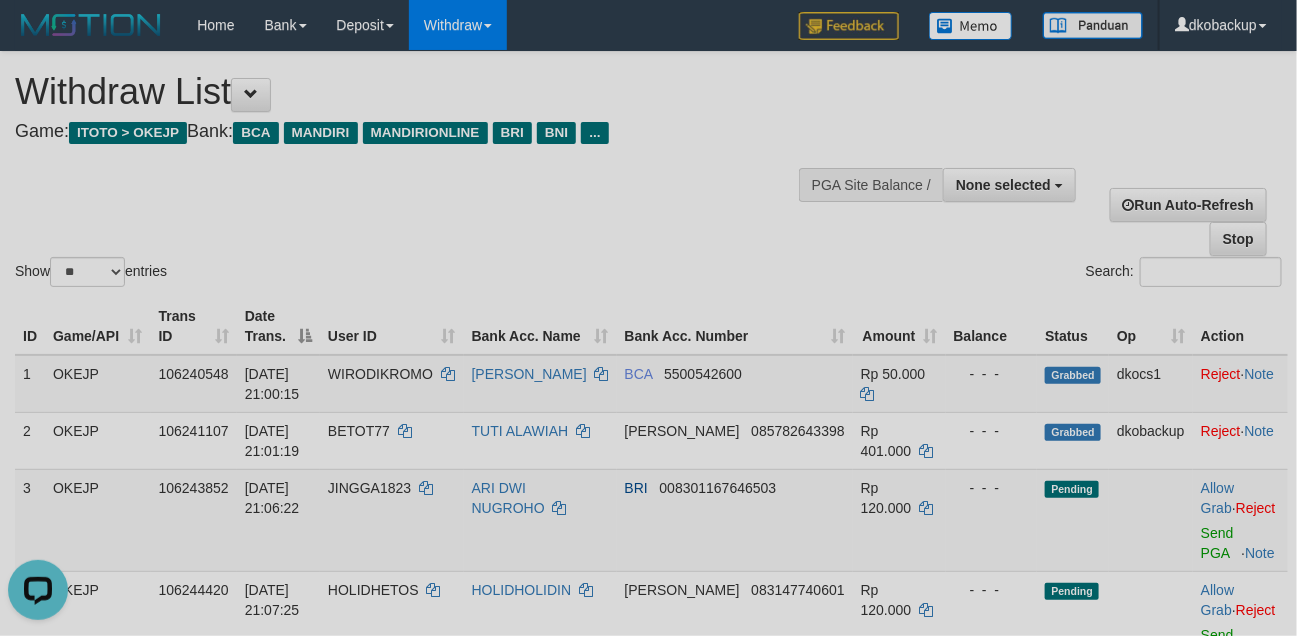 scroll, scrollTop: 0, scrollLeft: 0, axis: both 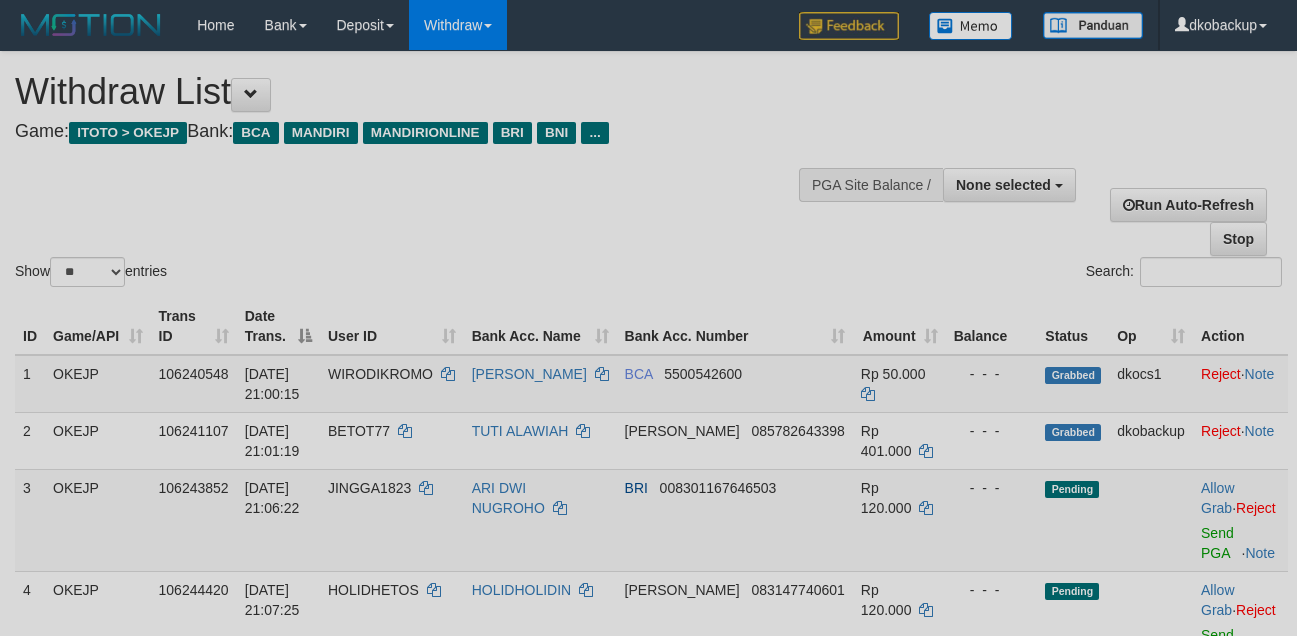 select 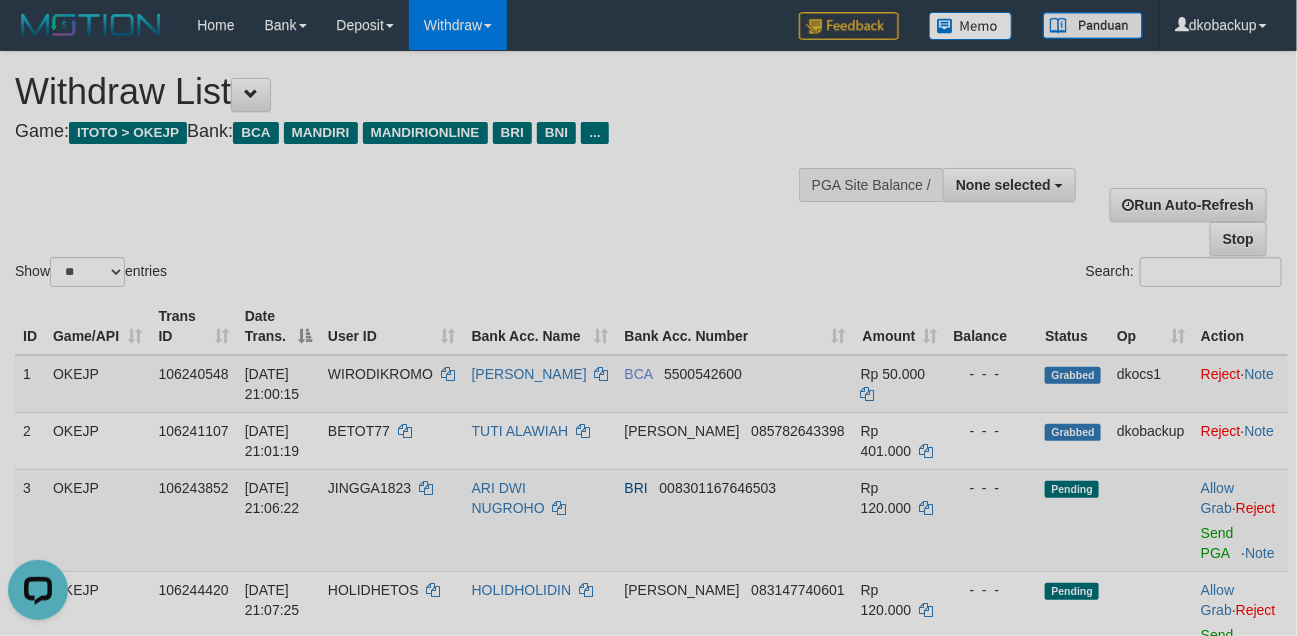 scroll, scrollTop: 0, scrollLeft: 0, axis: both 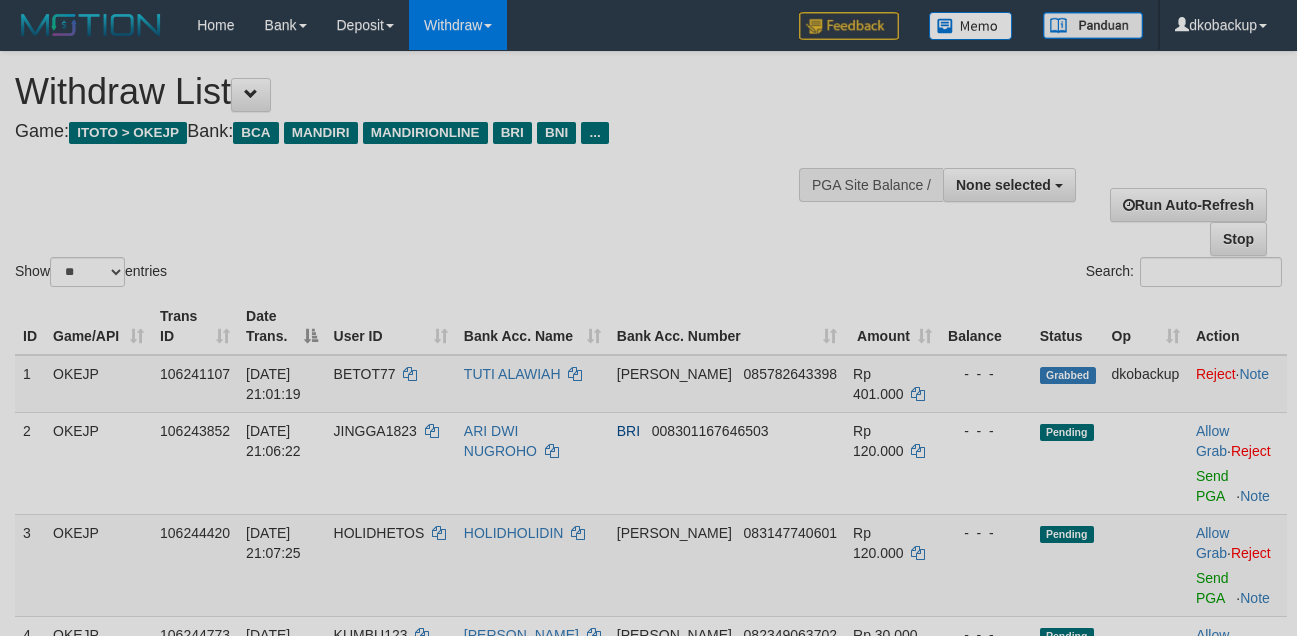 select 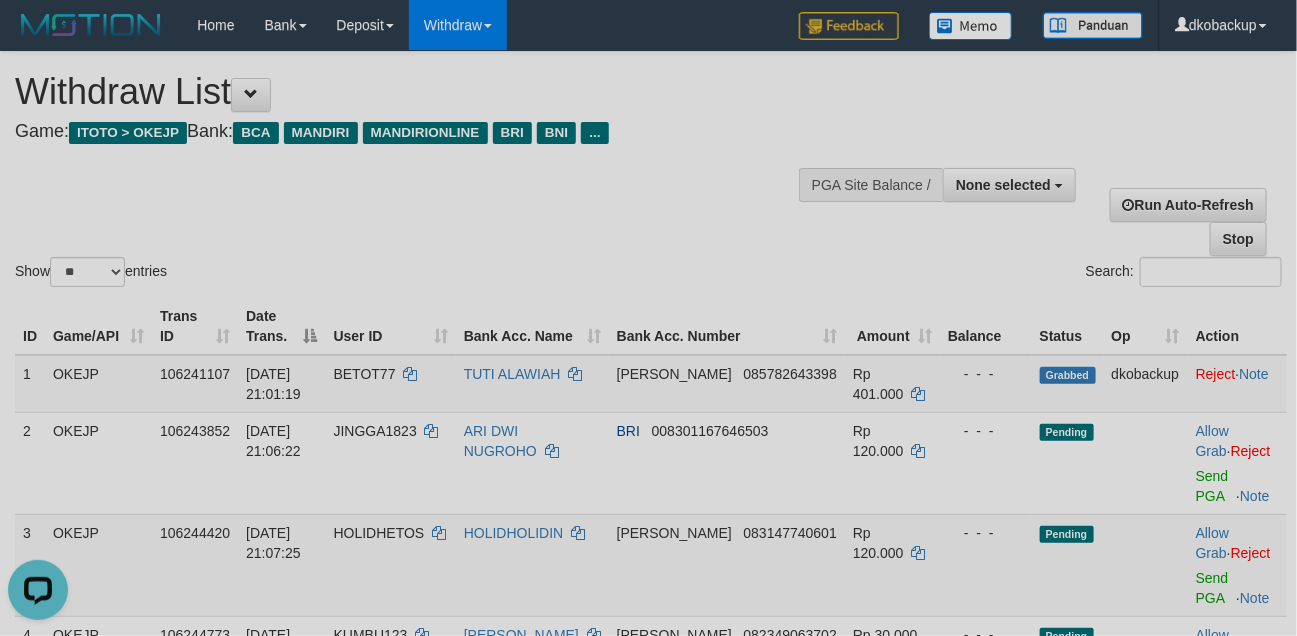 scroll, scrollTop: 0, scrollLeft: 0, axis: both 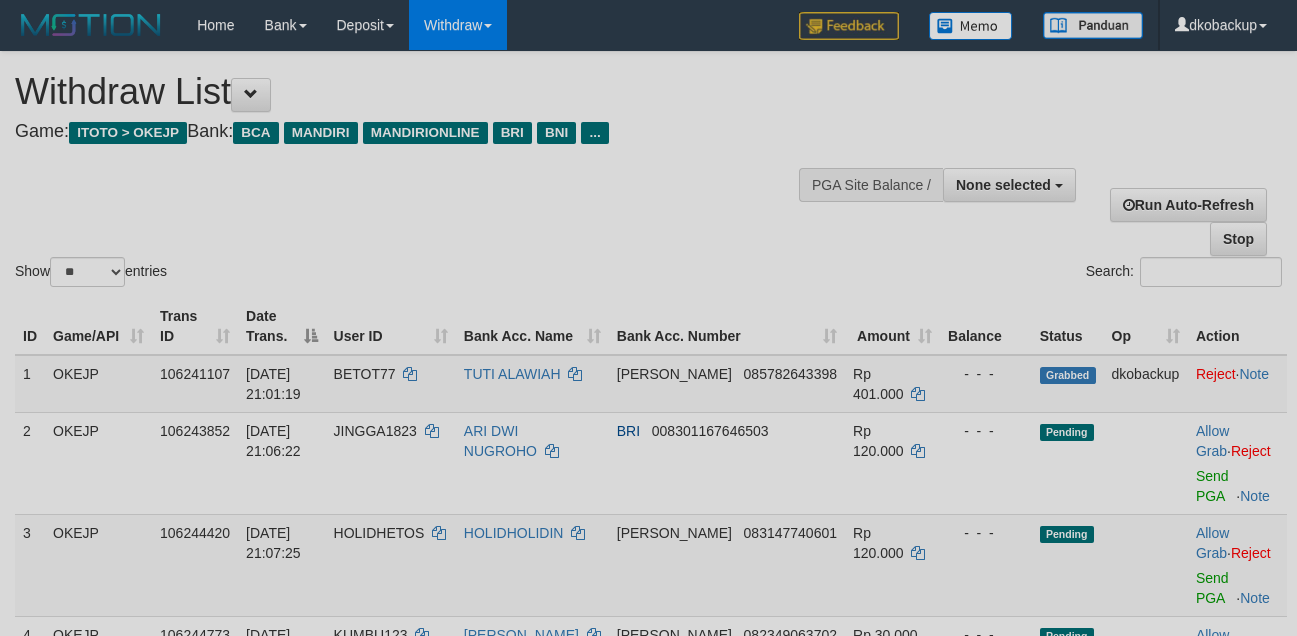 select 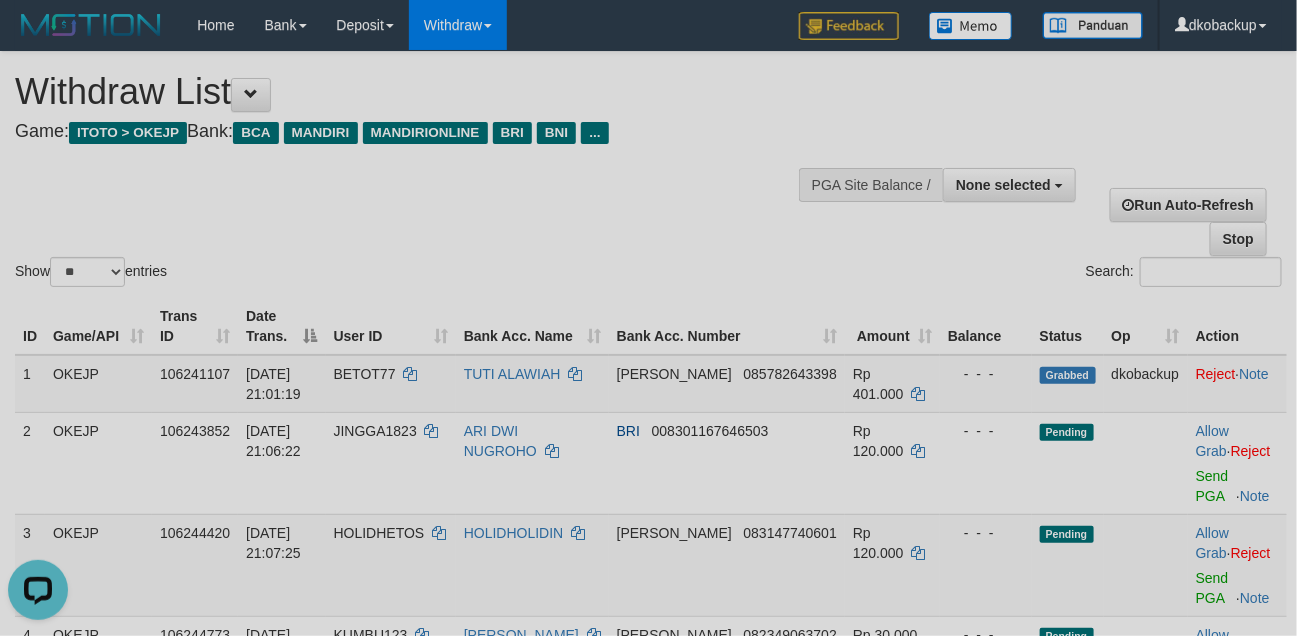 scroll, scrollTop: 0, scrollLeft: 0, axis: both 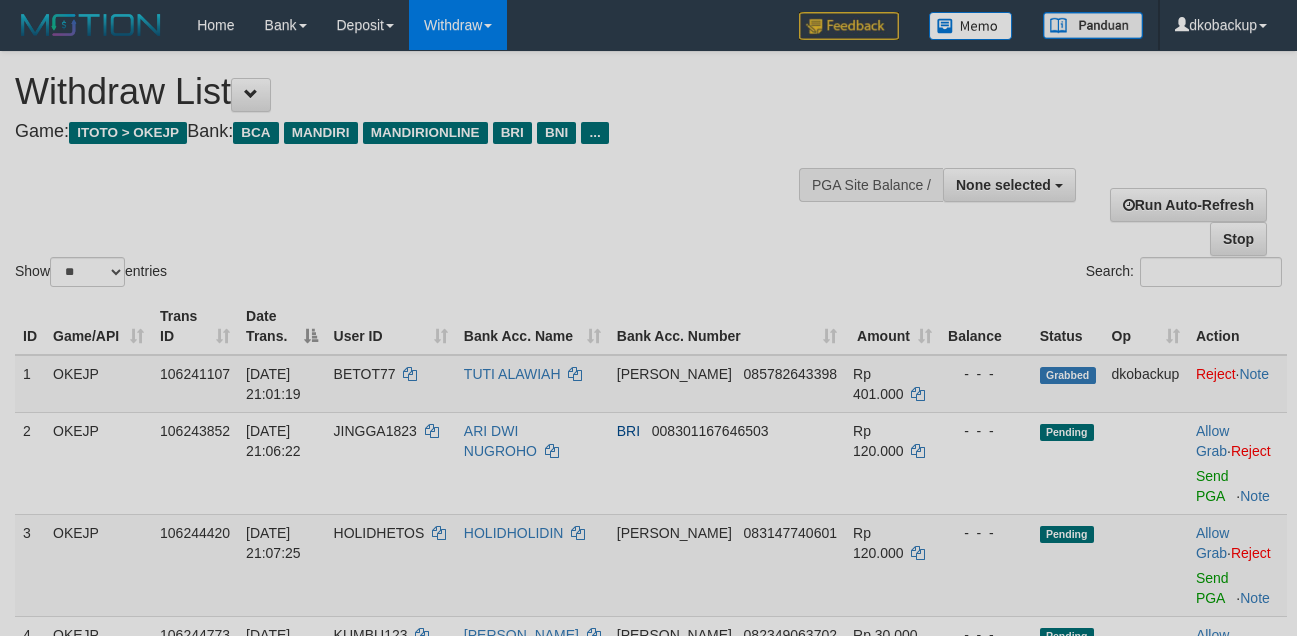 select 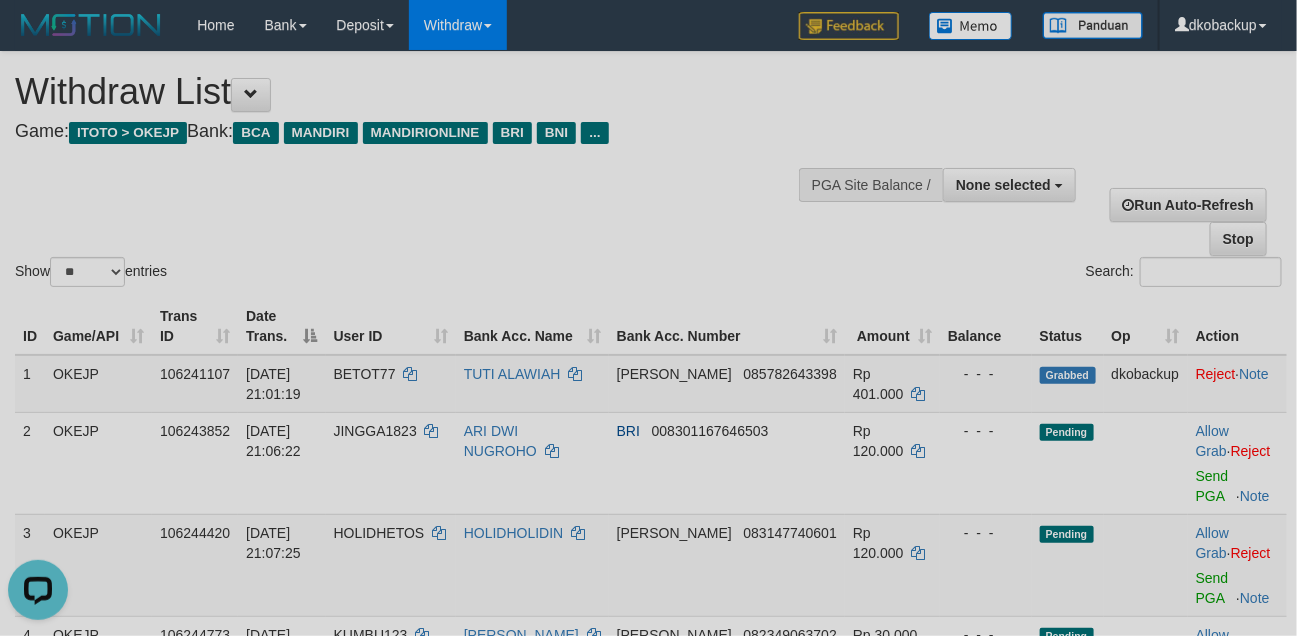 scroll, scrollTop: 0, scrollLeft: 0, axis: both 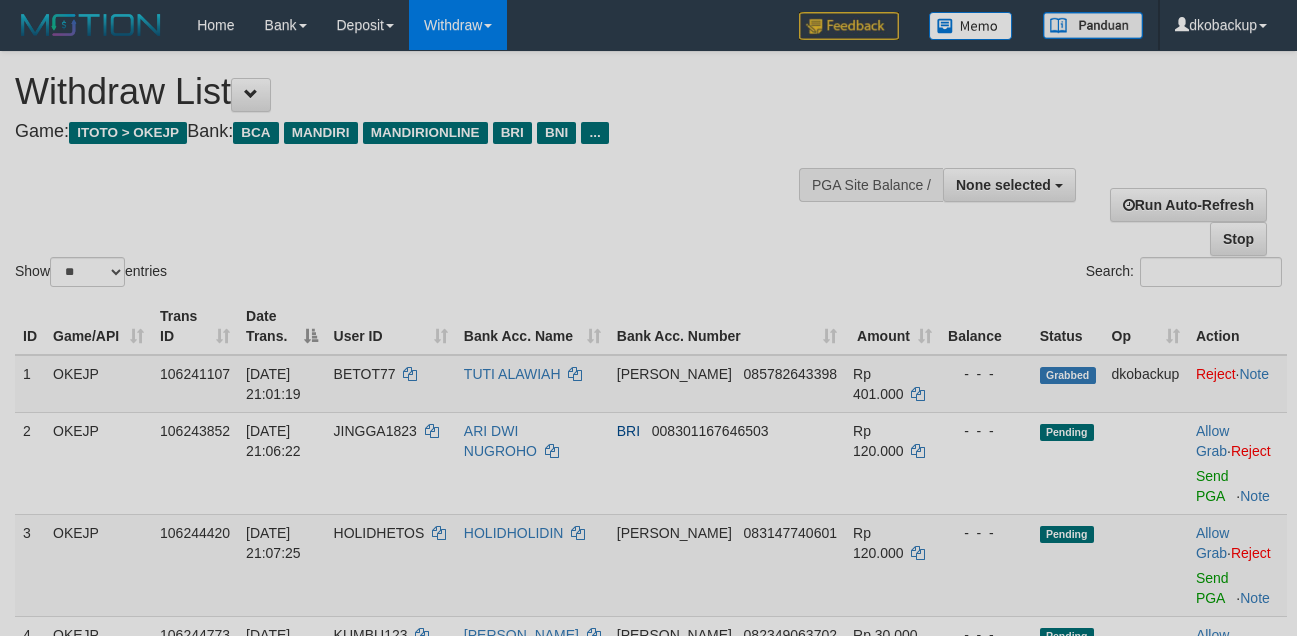 select 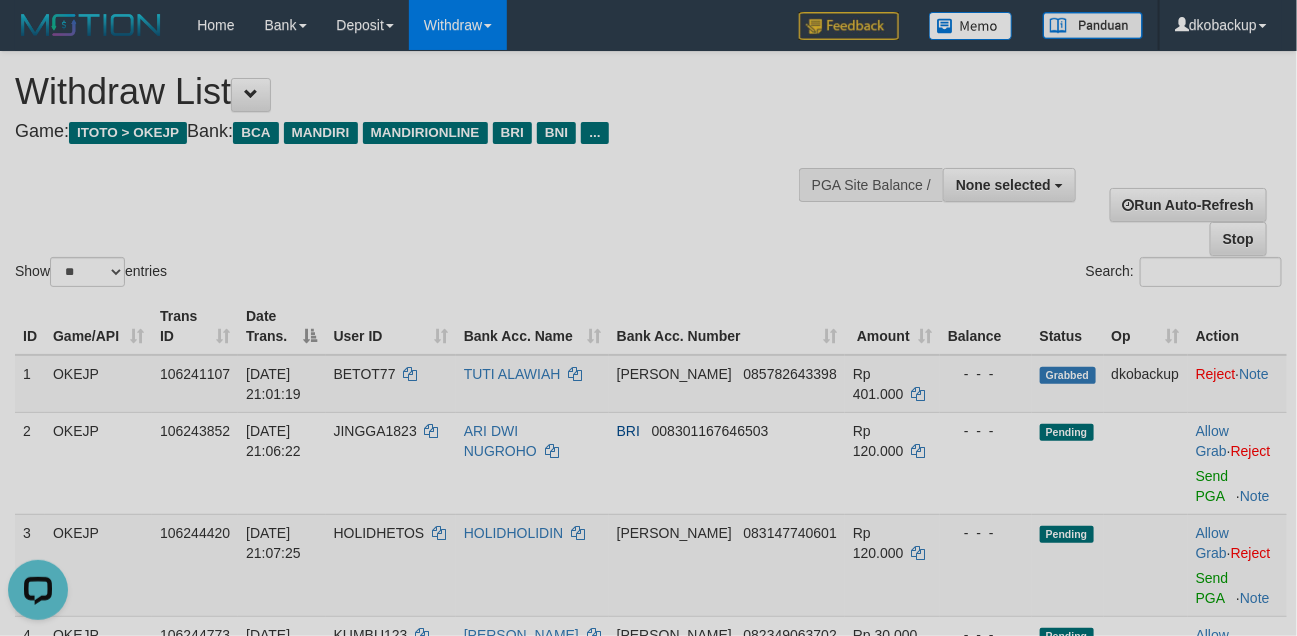 scroll, scrollTop: 0, scrollLeft: 0, axis: both 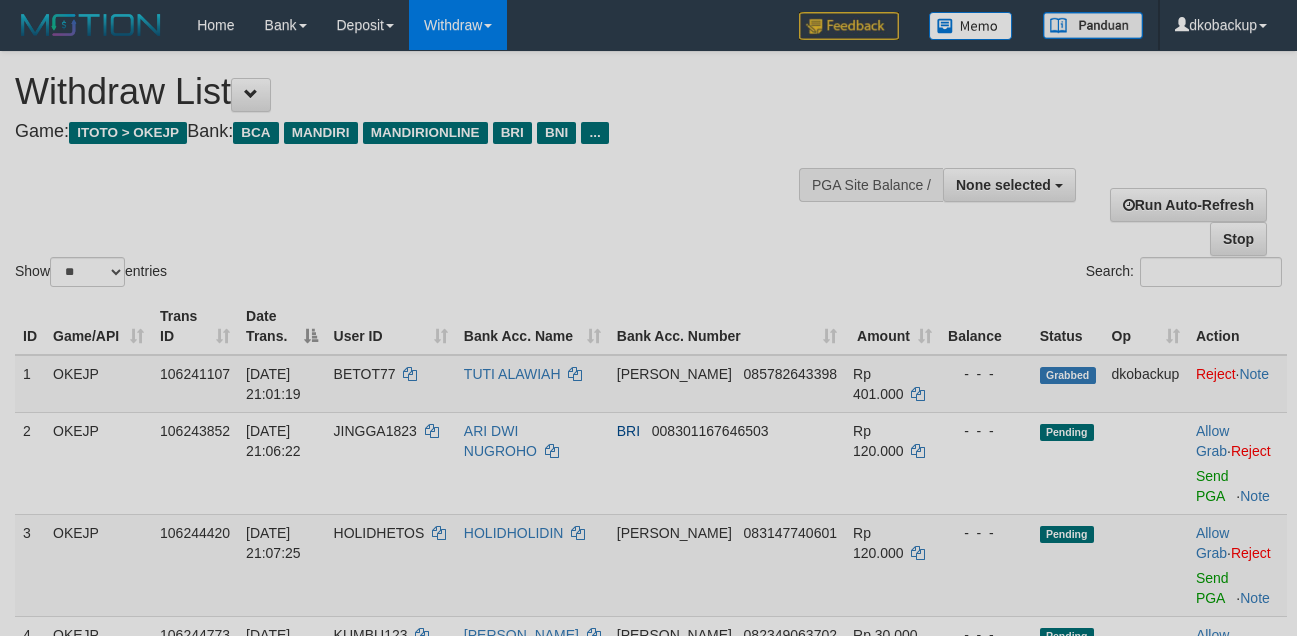 select 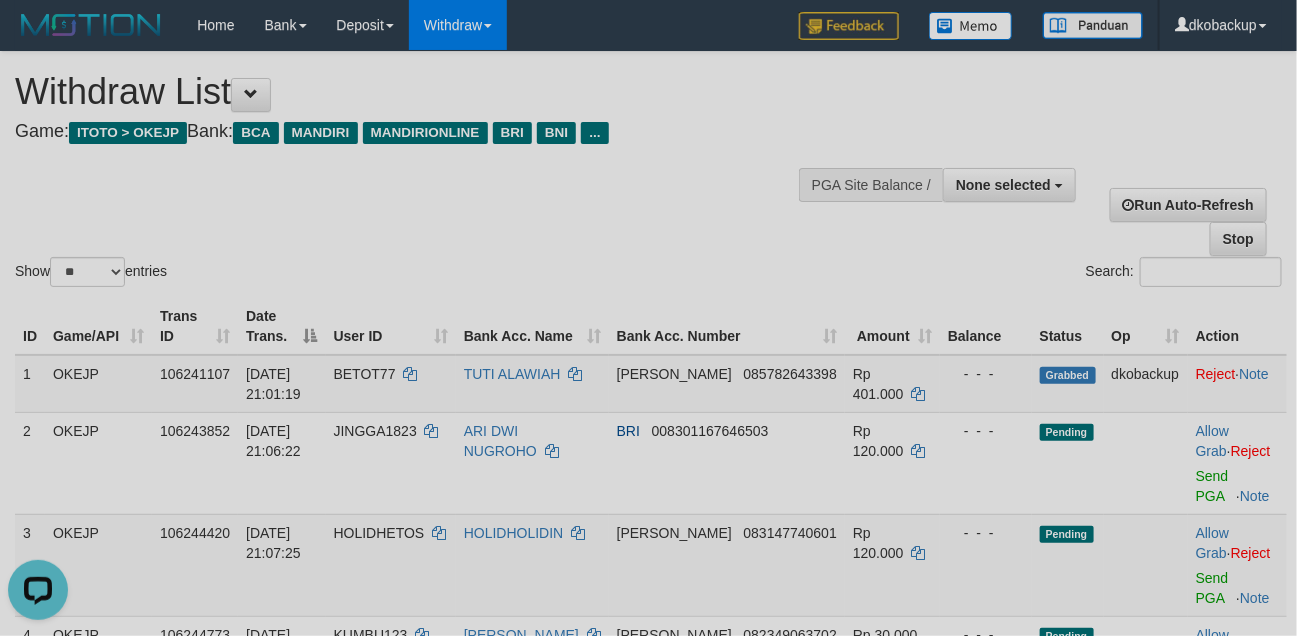 scroll, scrollTop: 0, scrollLeft: 0, axis: both 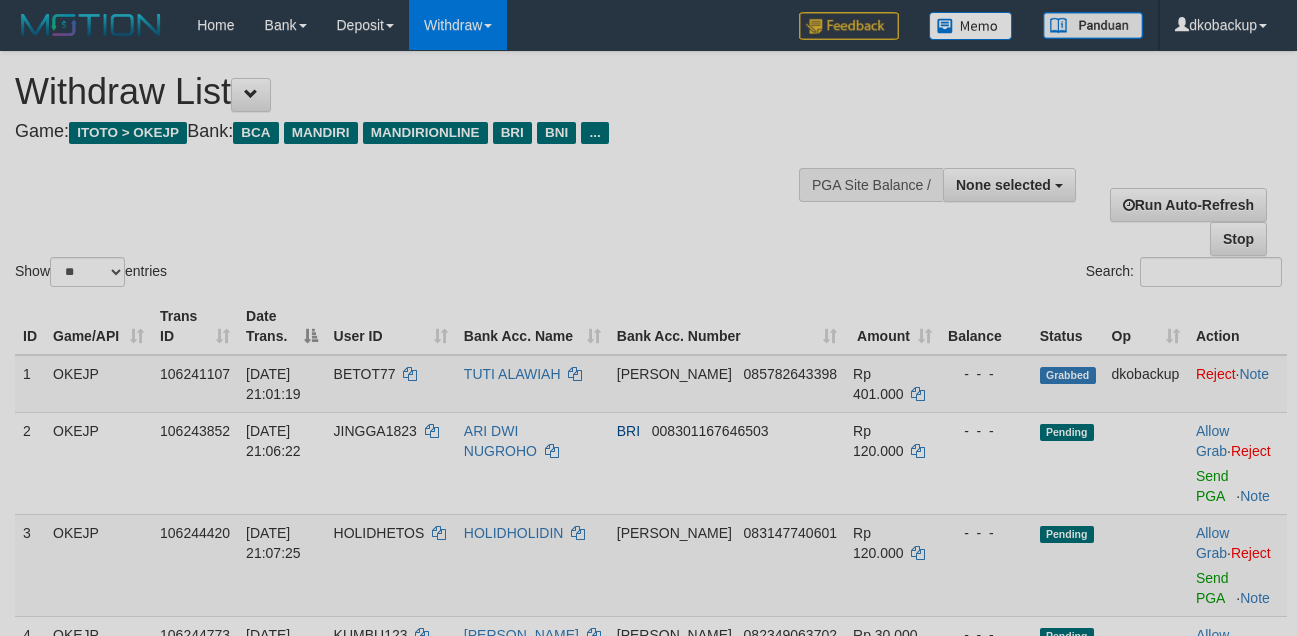 select 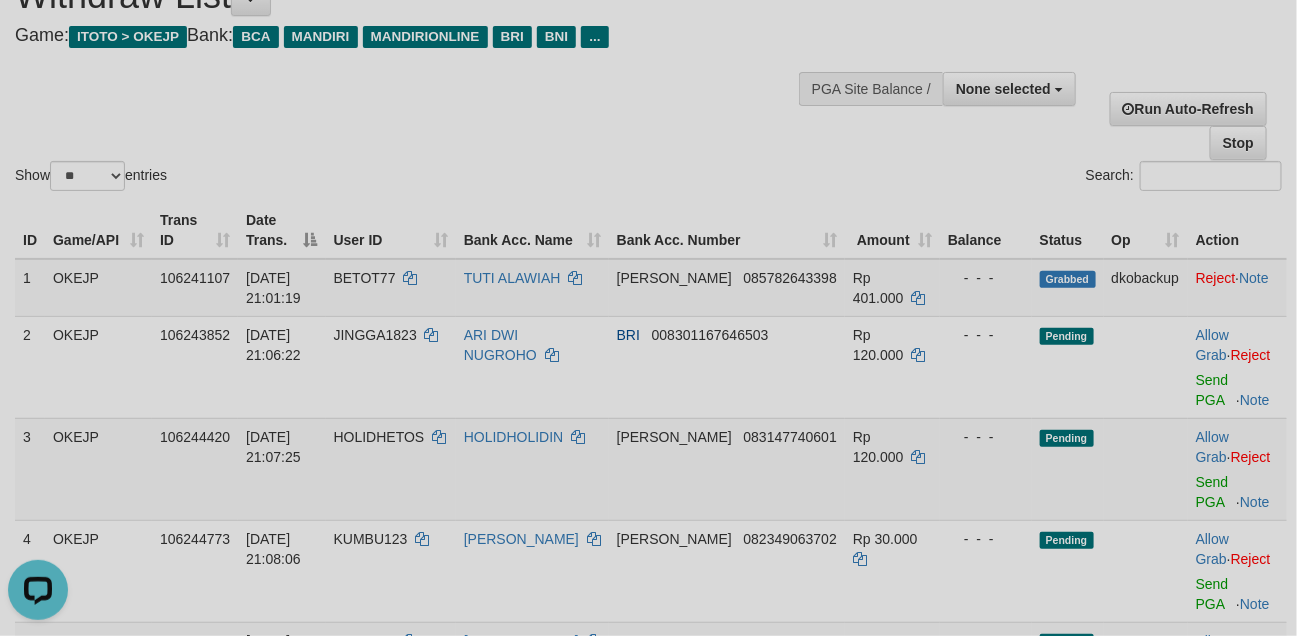 scroll, scrollTop: 0, scrollLeft: 0, axis: both 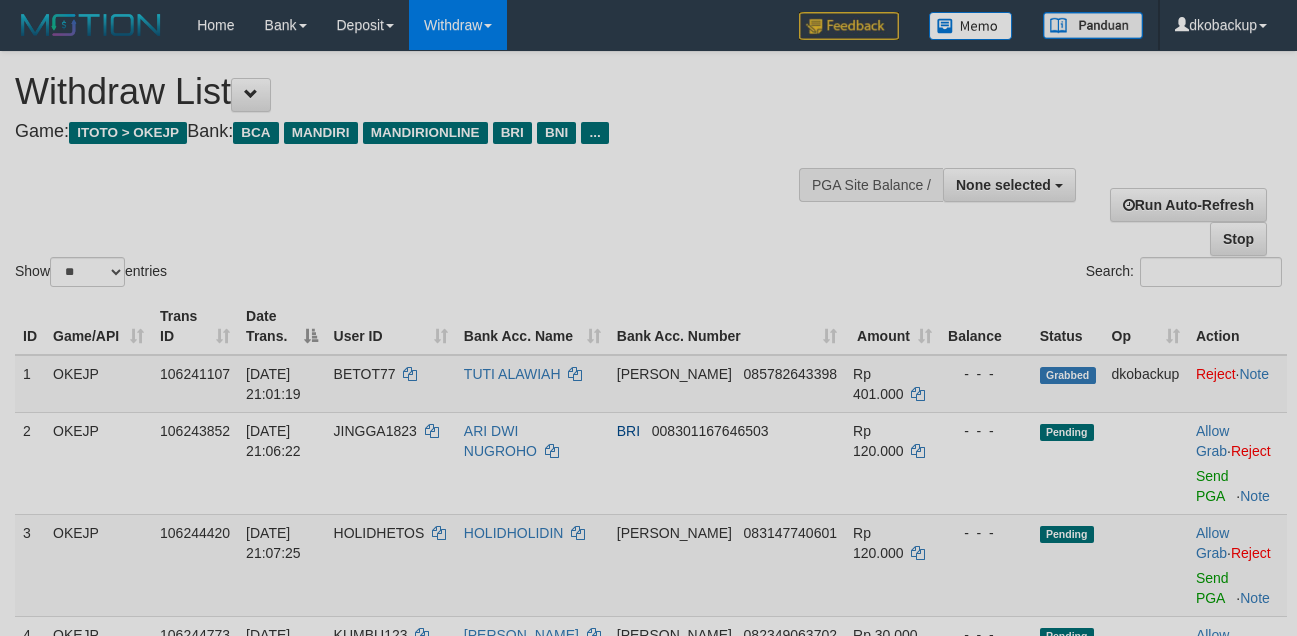 select 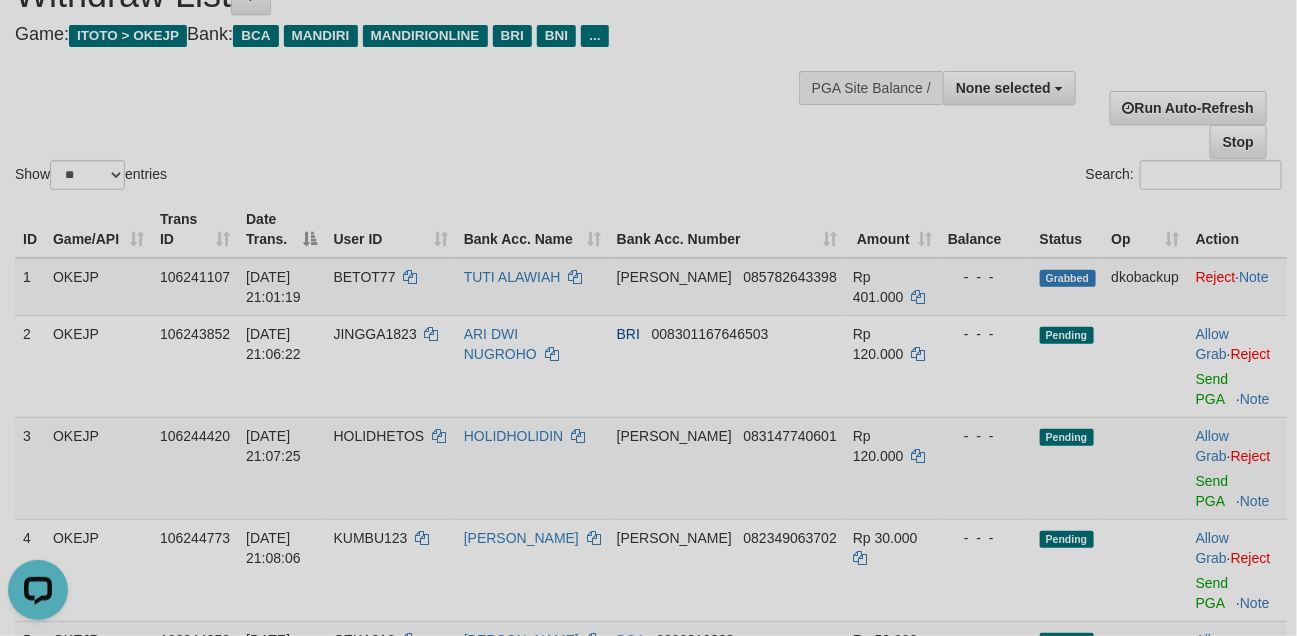 scroll, scrollTop: 0, scrollLeft: 0, axis: both 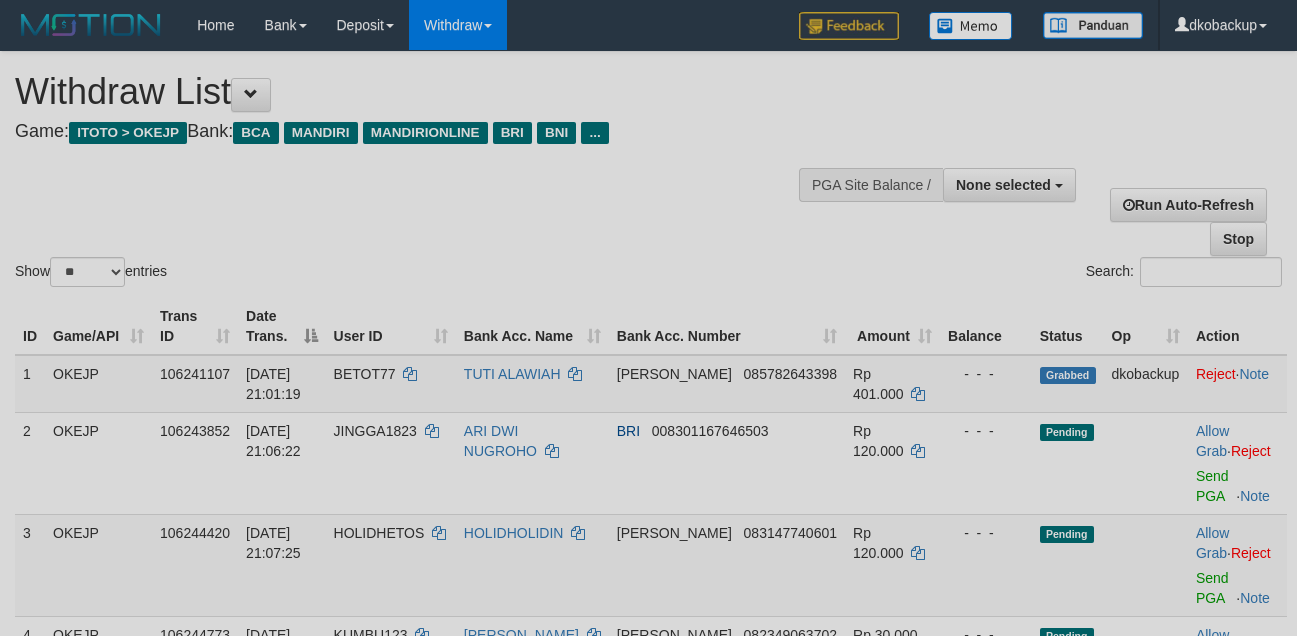 select 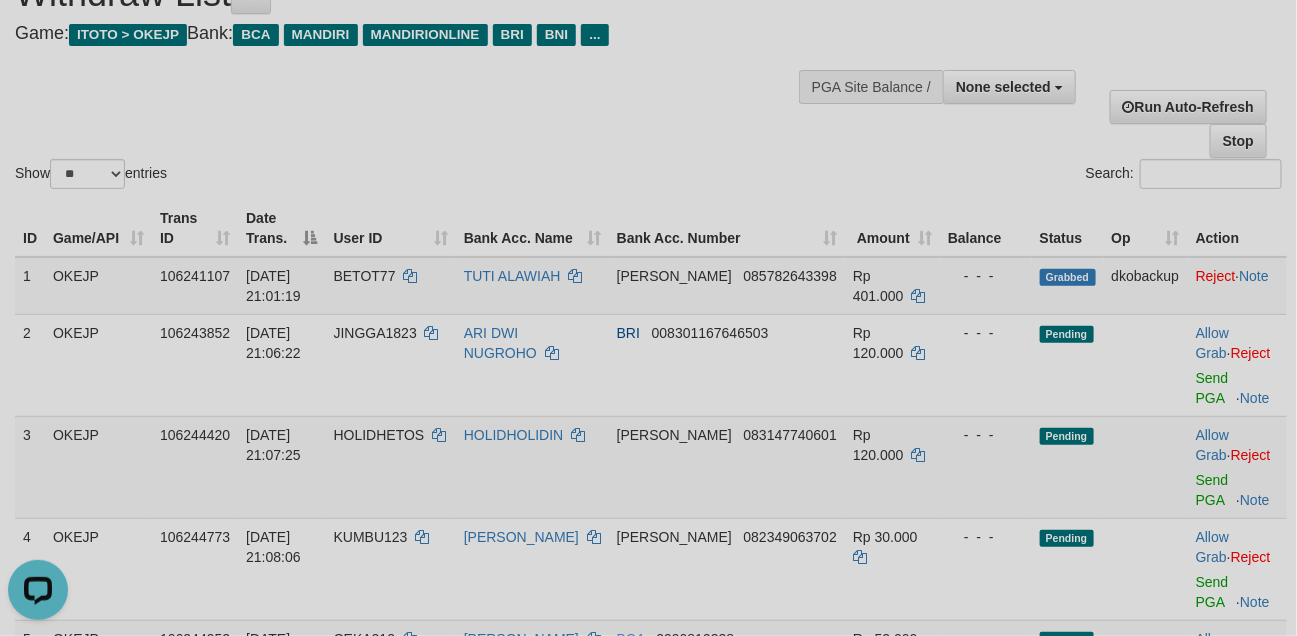 scroll, scrollTop: 0, scrollLeft: 0, axis: both 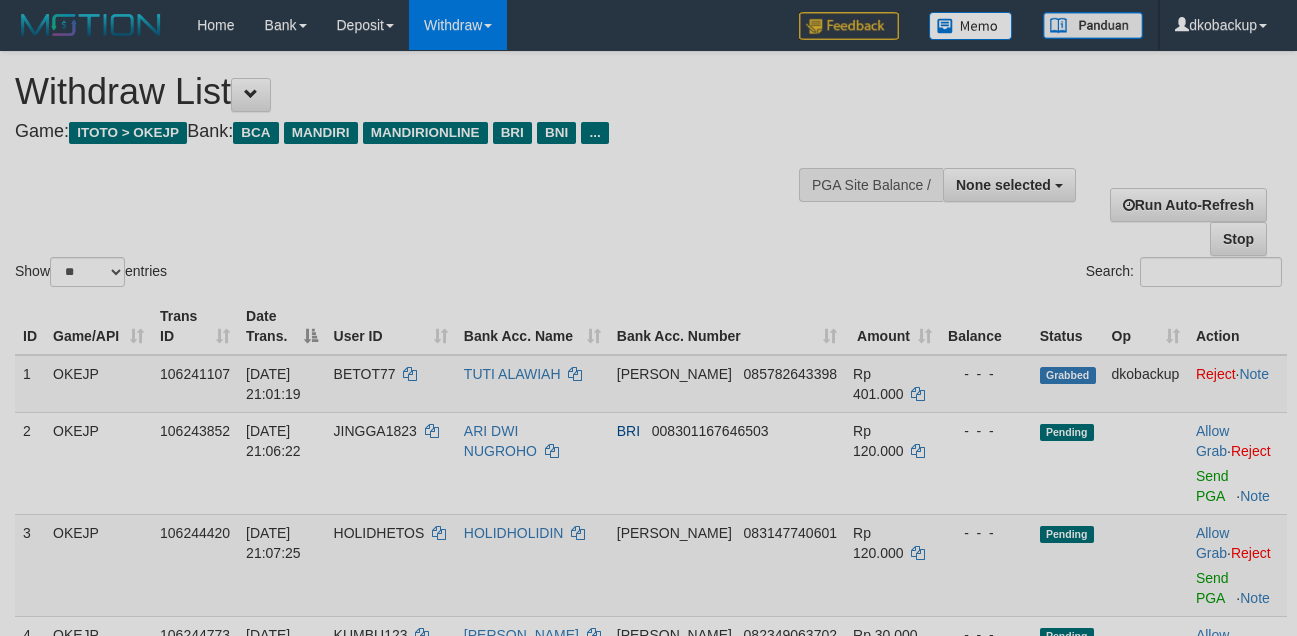 select 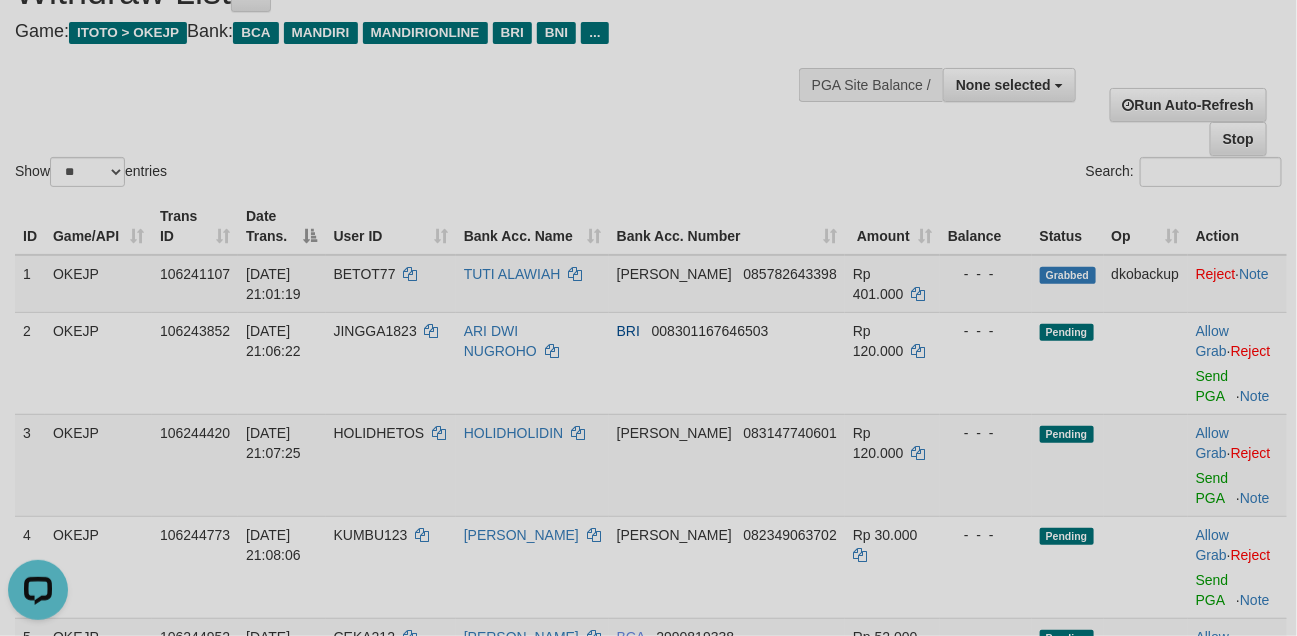 scroll, scrollTop: 0, scrollLeft: 0, axis: both 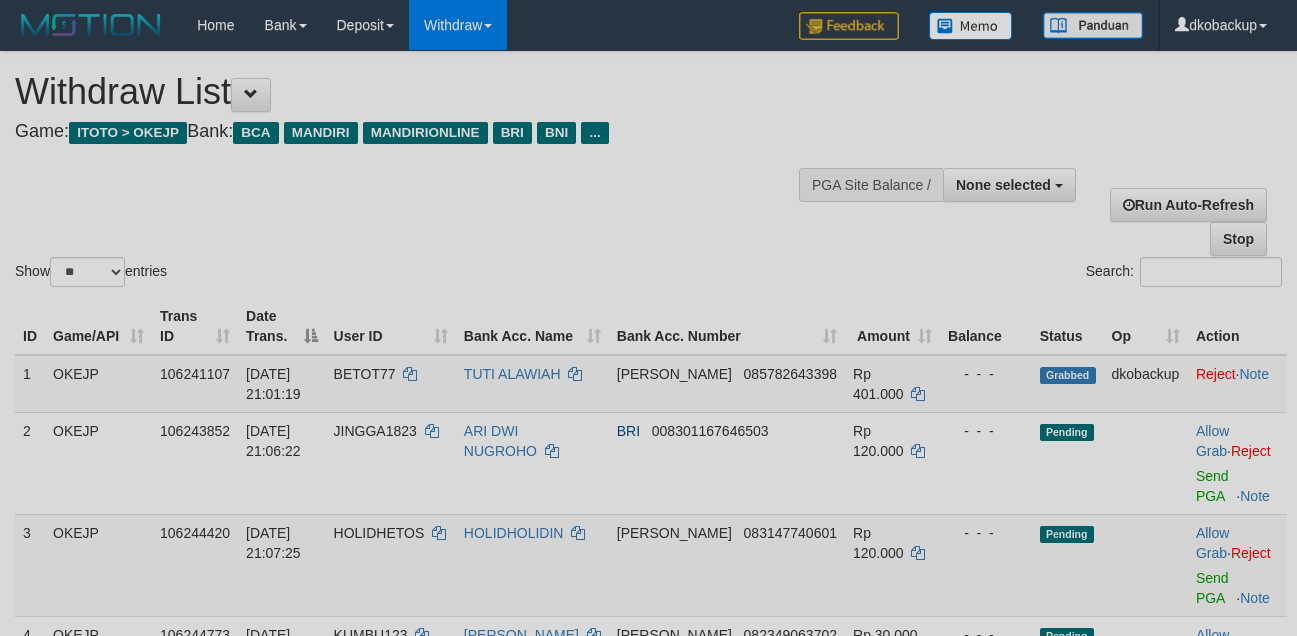 select 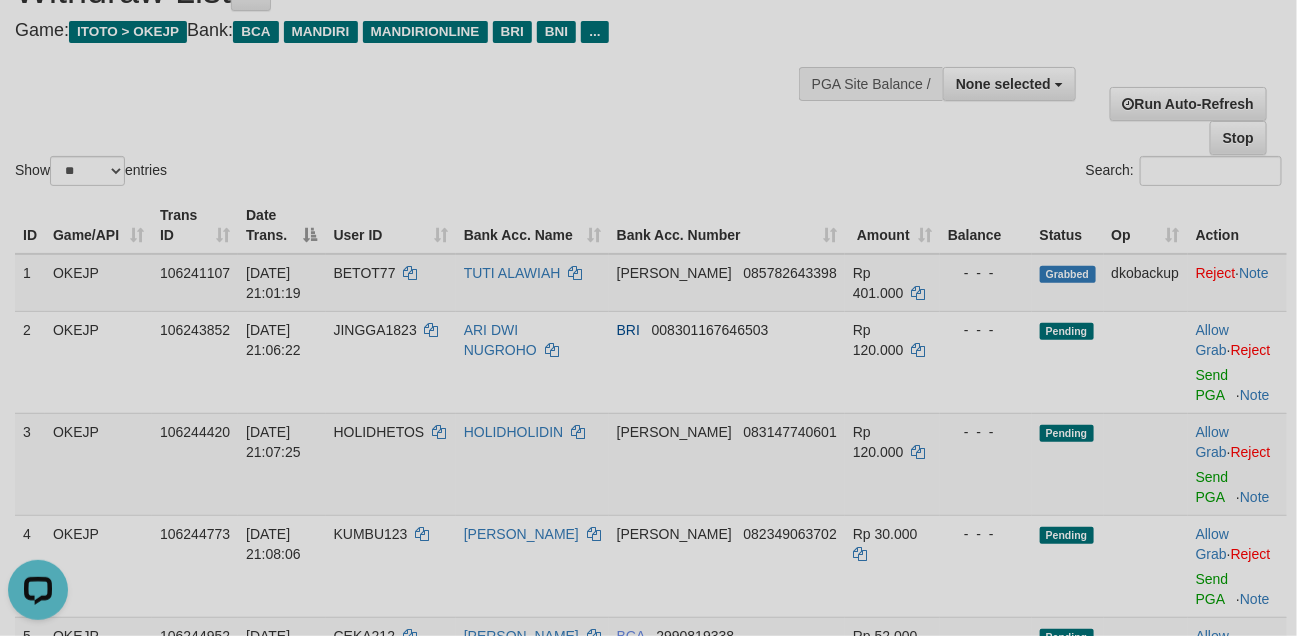 scroll, scrollTop: 0, scrollLeft: 0, axis: both 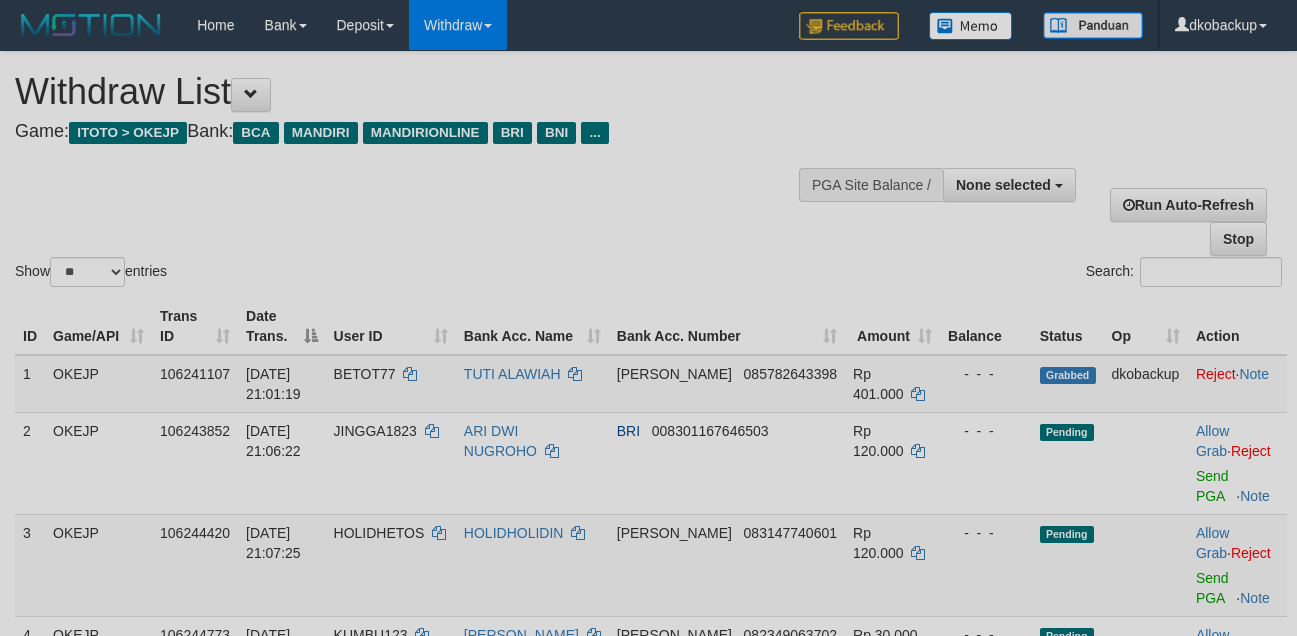 select 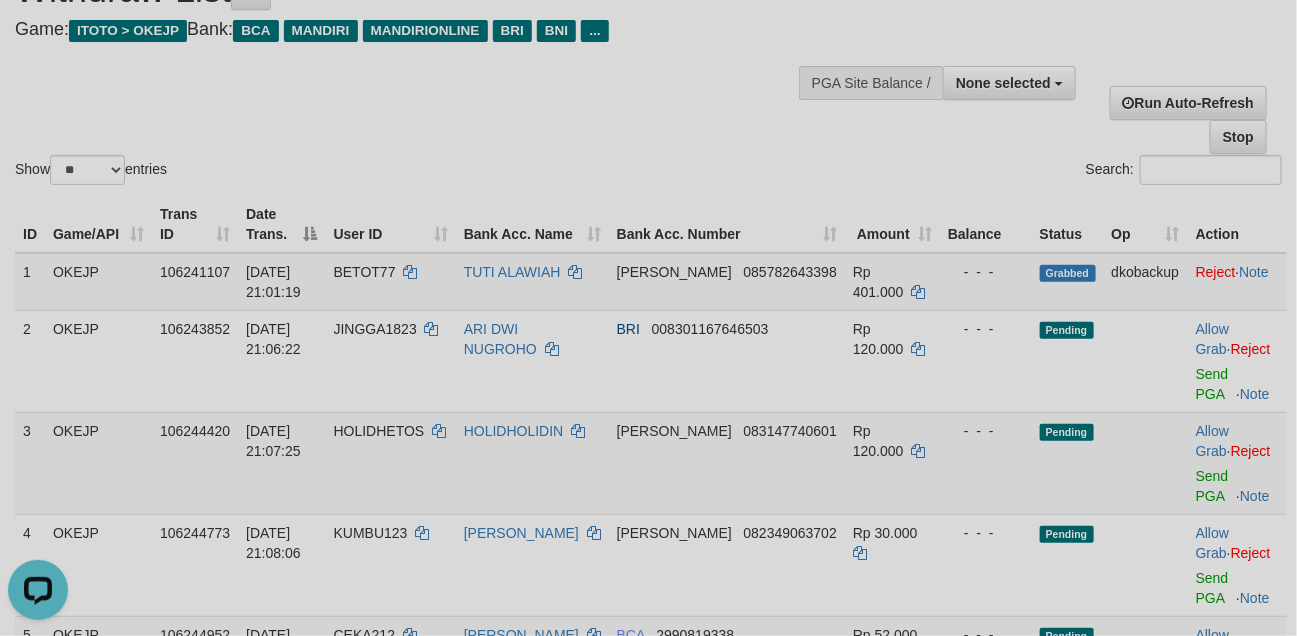 scroll, scrollTop: 0, scrollLeft: 0, axis: both 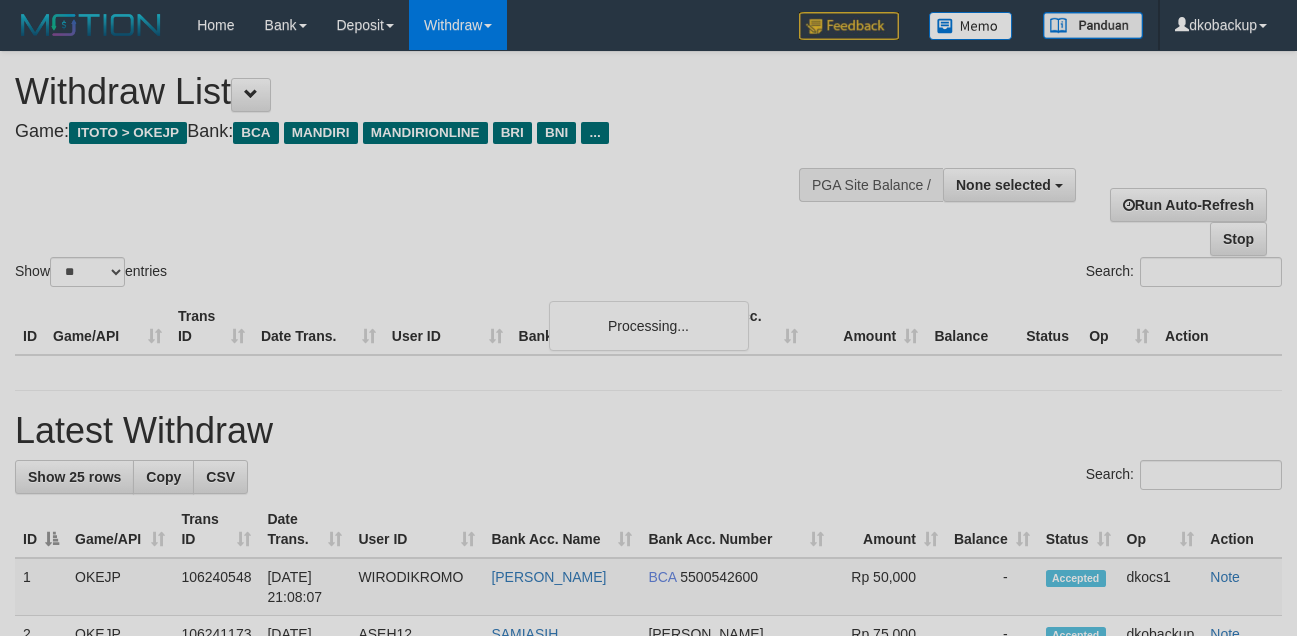 select 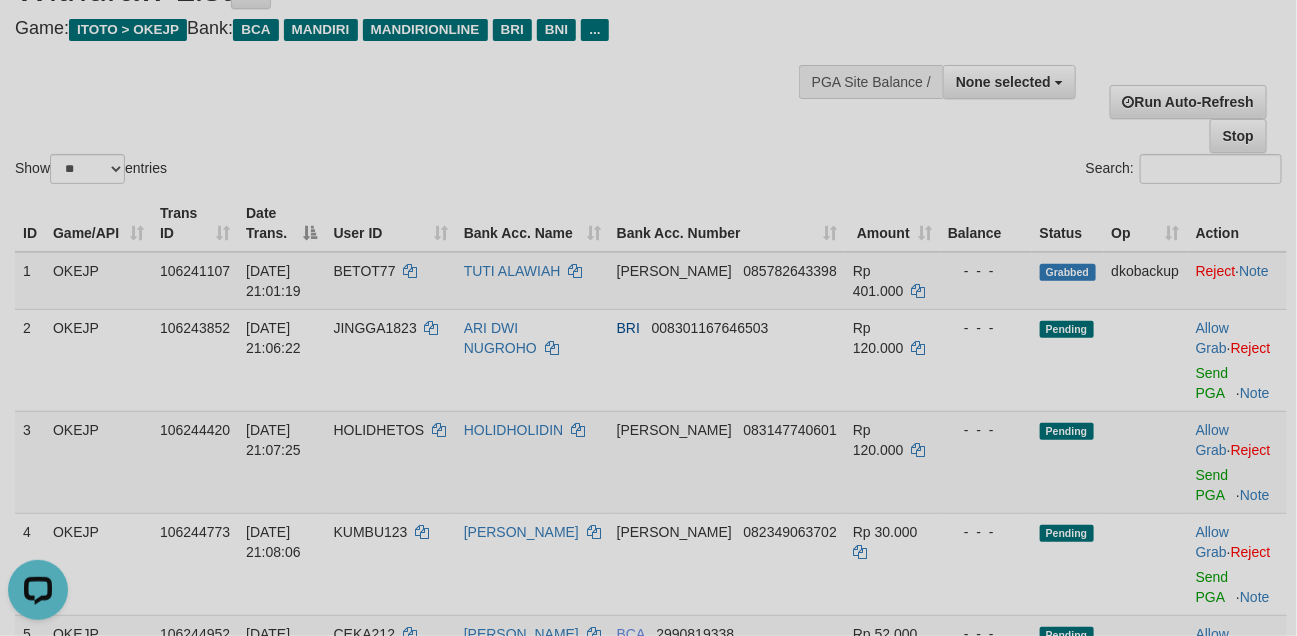 scroll, scrollTop: 0, scrollLeft: 0, axis: both 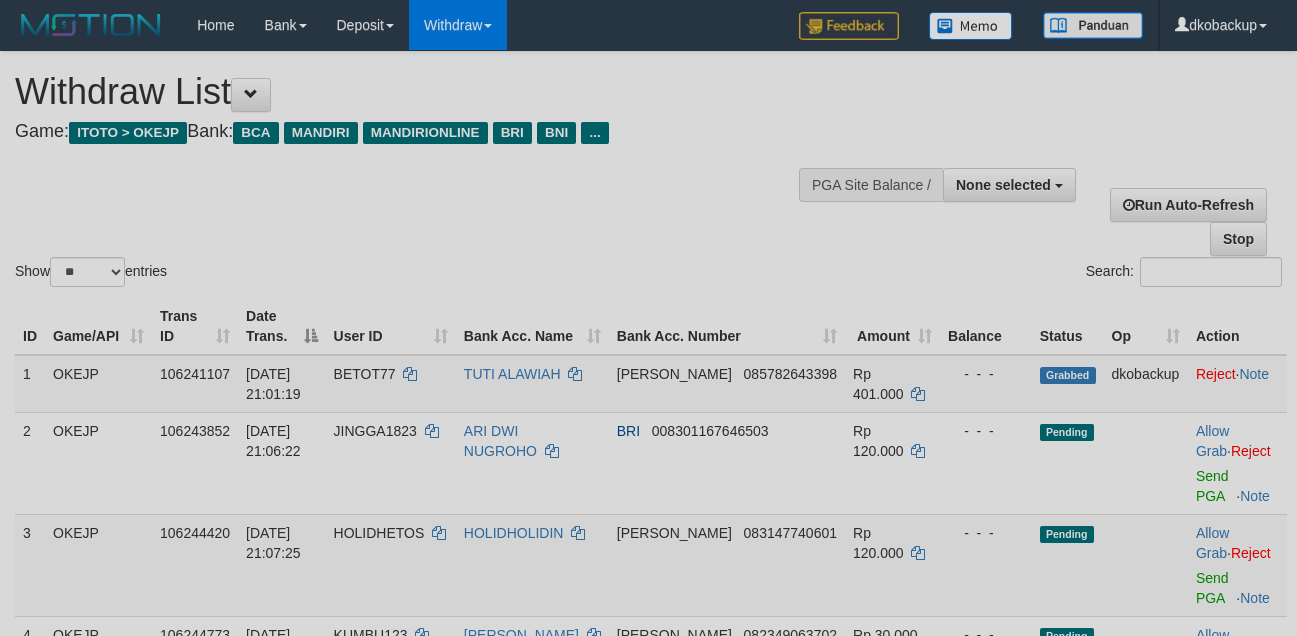 select 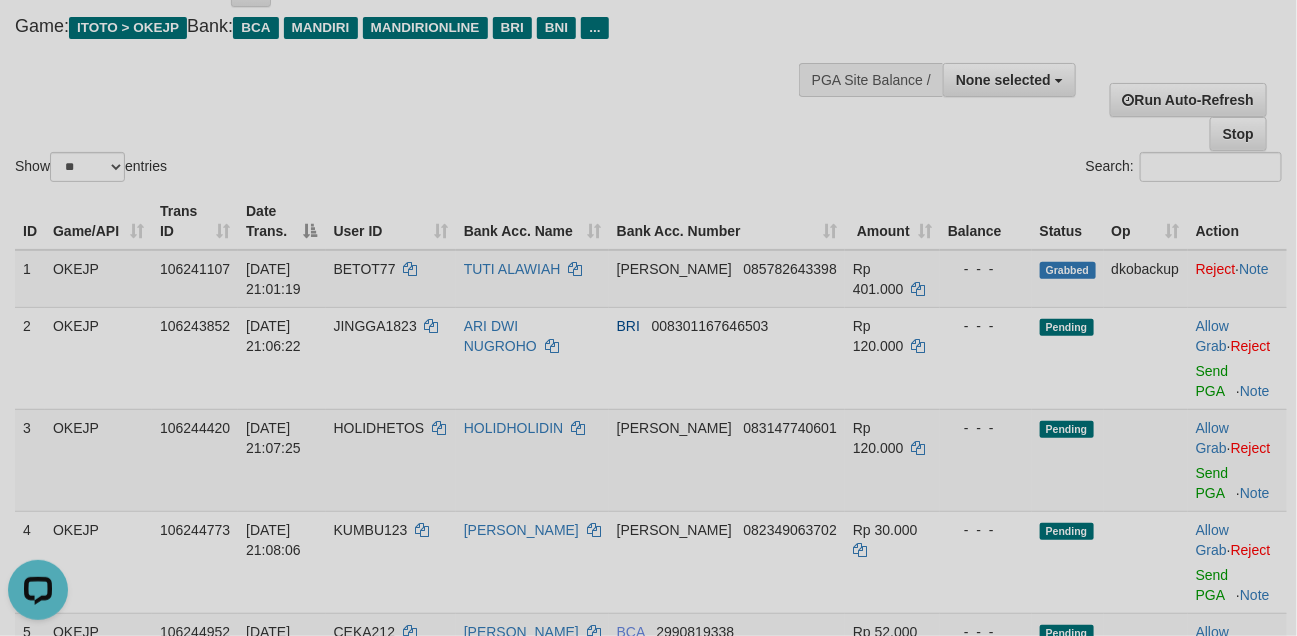 scroll, scrollTop: 0, scrollLeft: 0, axis: both 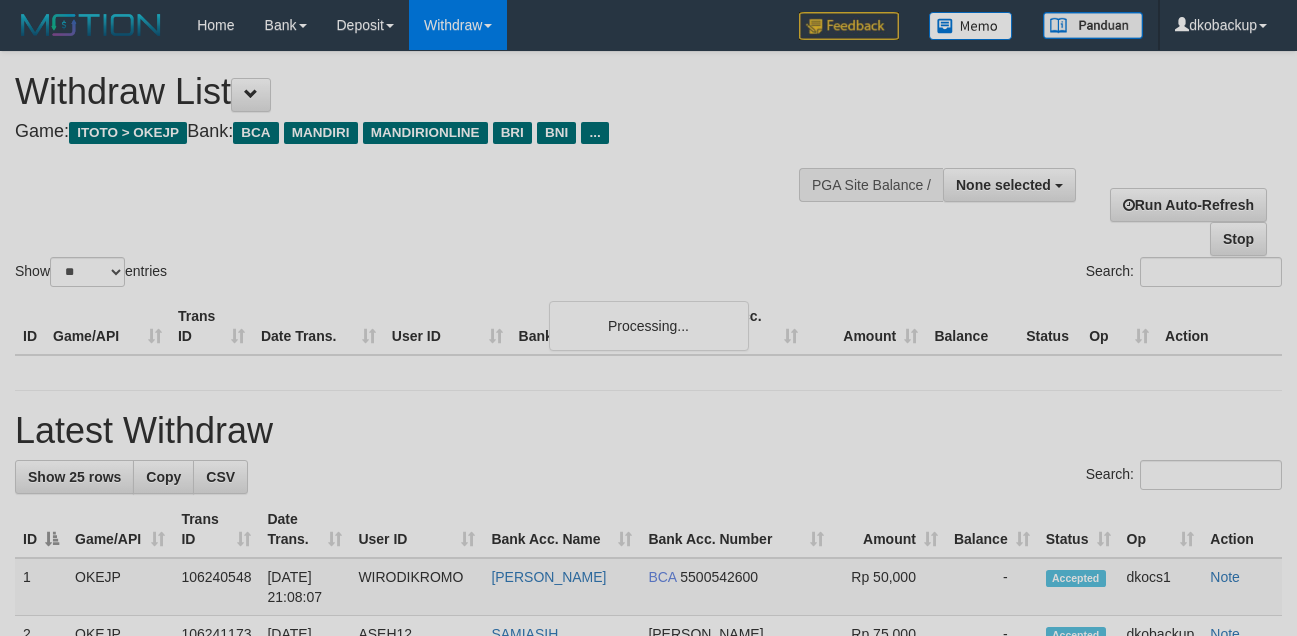 select 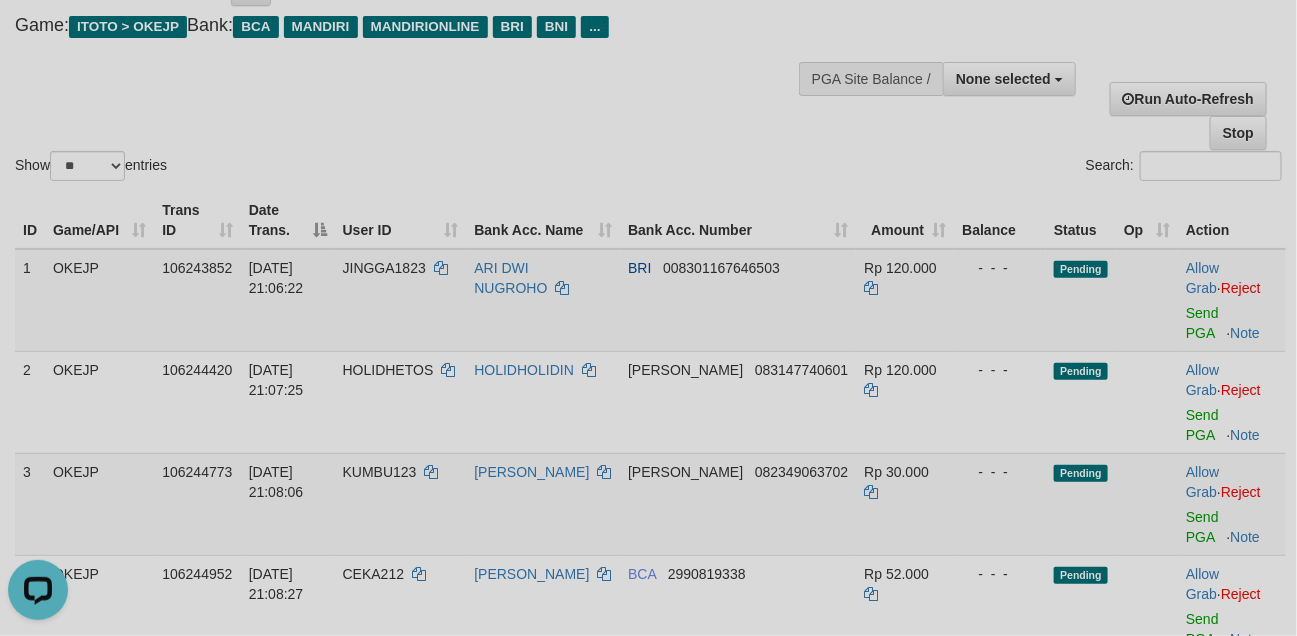 scroll, scrollTop: 0, scrollLeft: 0, axis: both 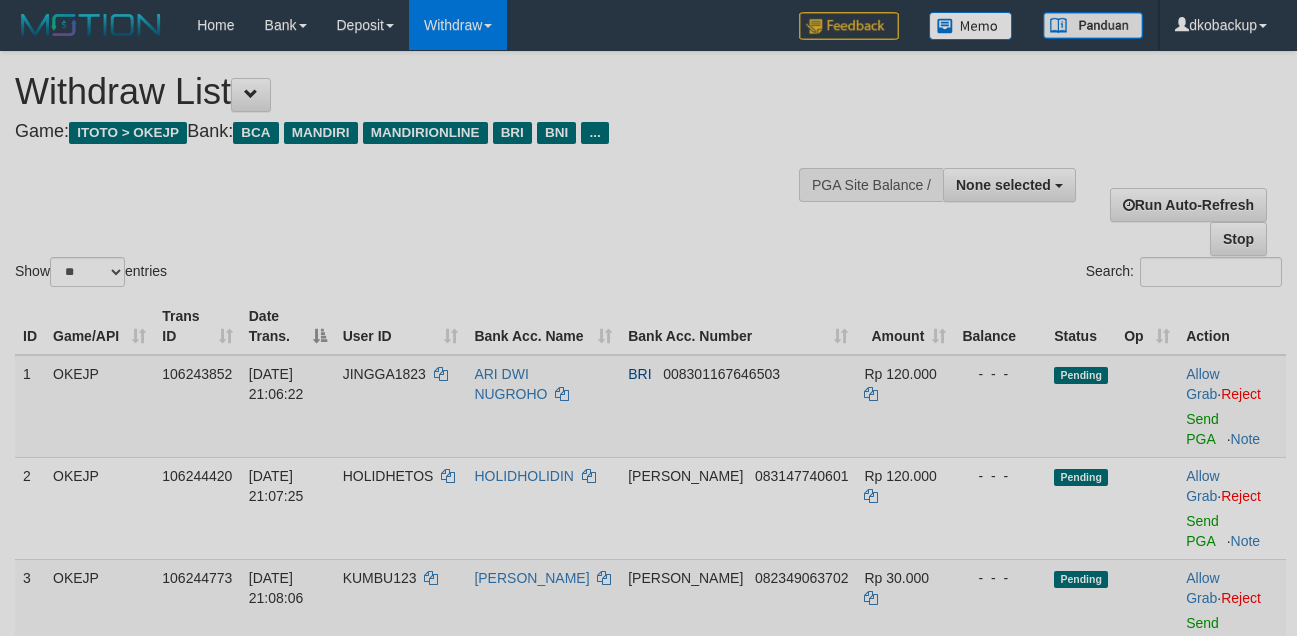 select 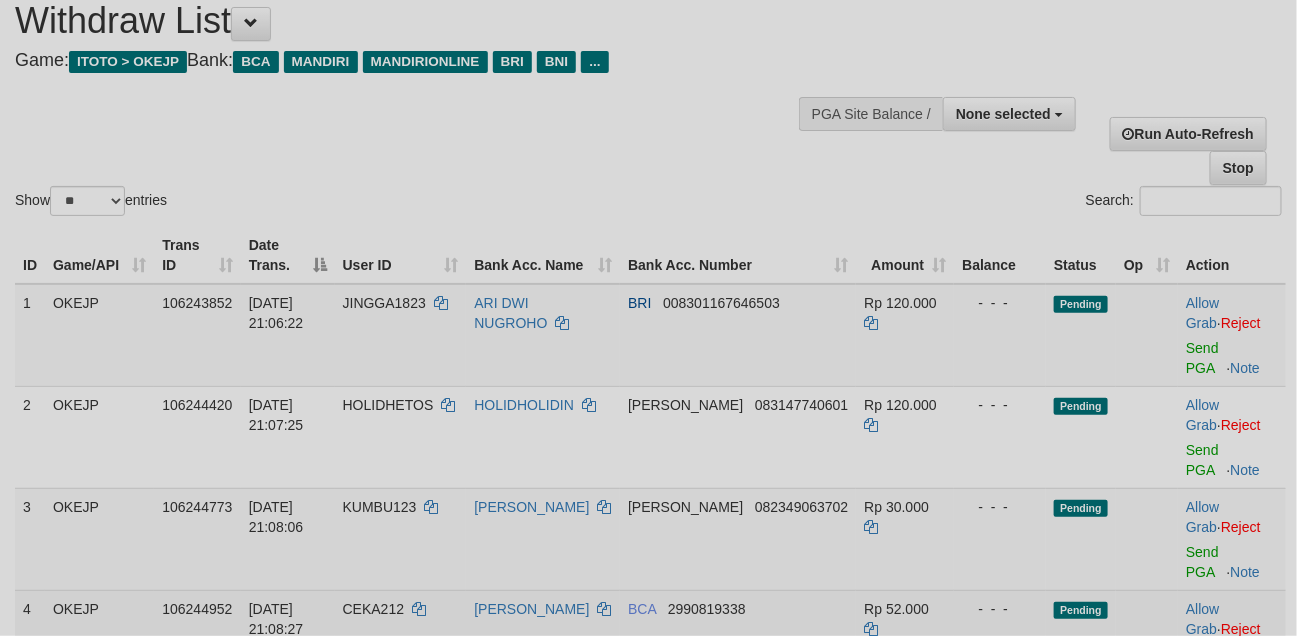 scroll, scrollTop: 70, scrollLeft: 0, axis: vertical 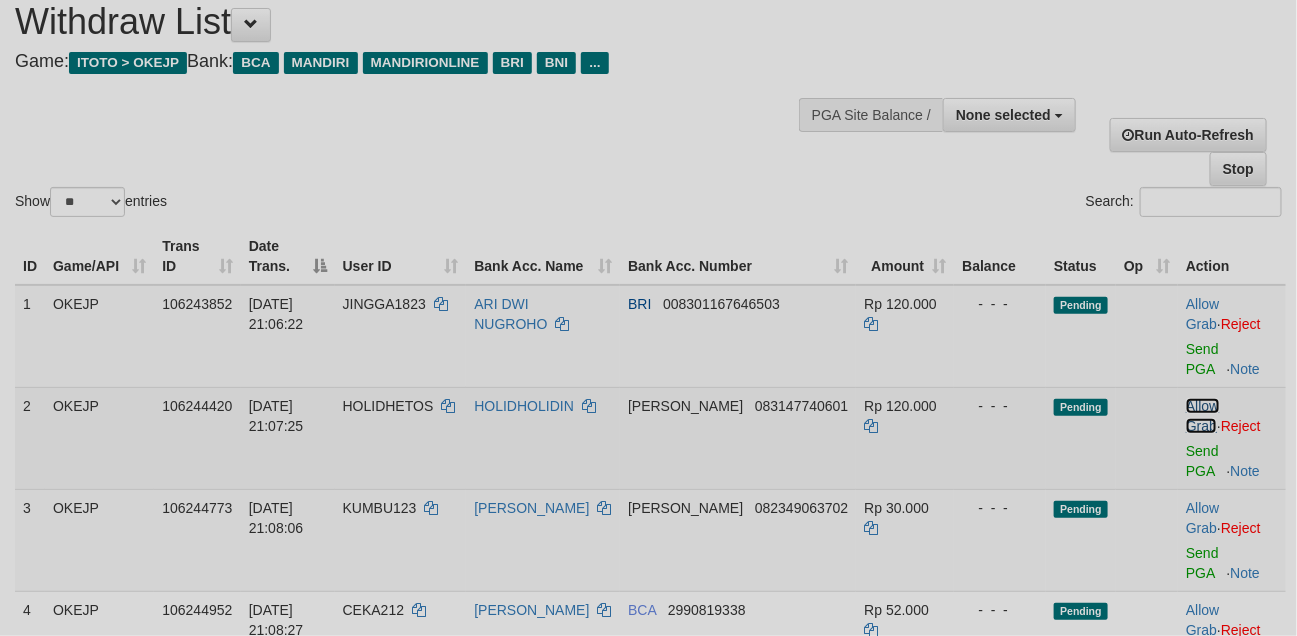 click on "Allow Grab" at bounding box center (1202, 416) 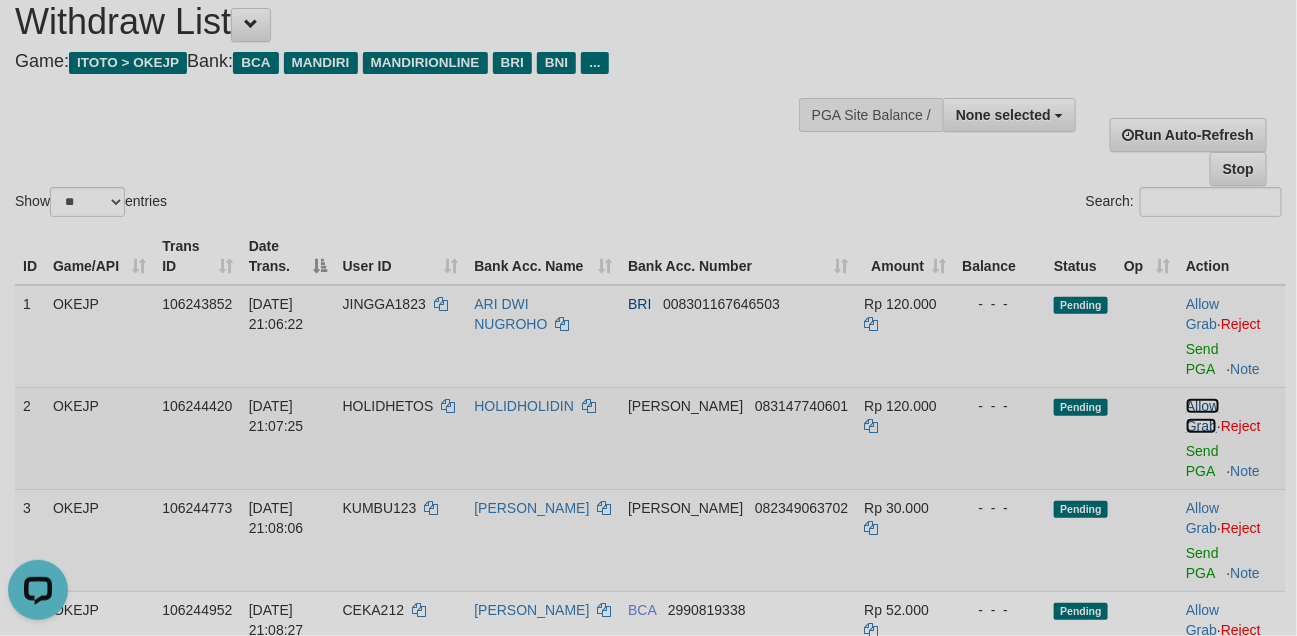 scroll, scrollTop: 0, scrollLeft: 0, axis: both 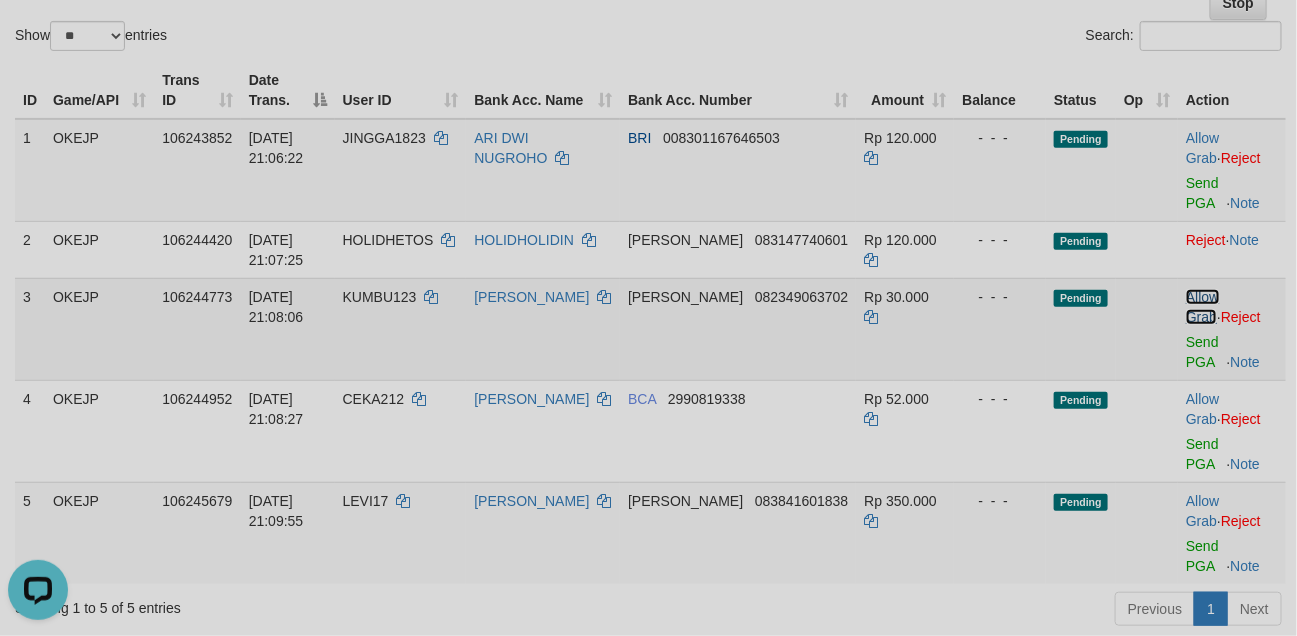 click on "Allow Grab" at bounding box center (1202, 307) 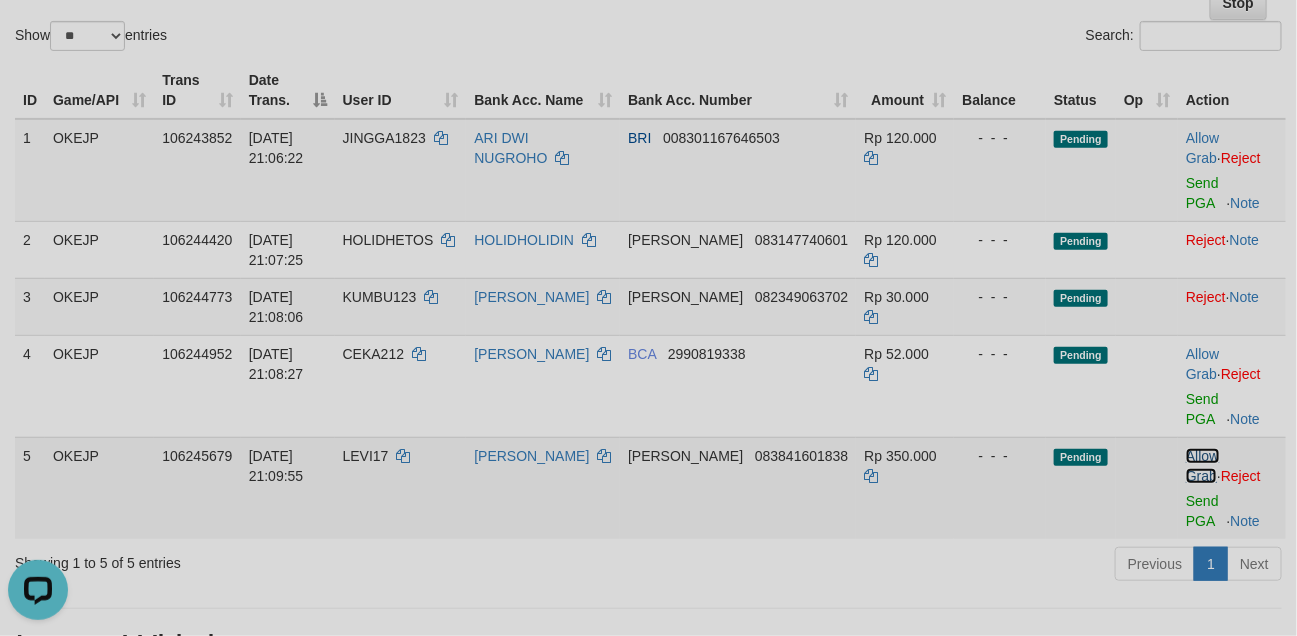 click on "Allow Grab" at bounding box center (1202, 466) 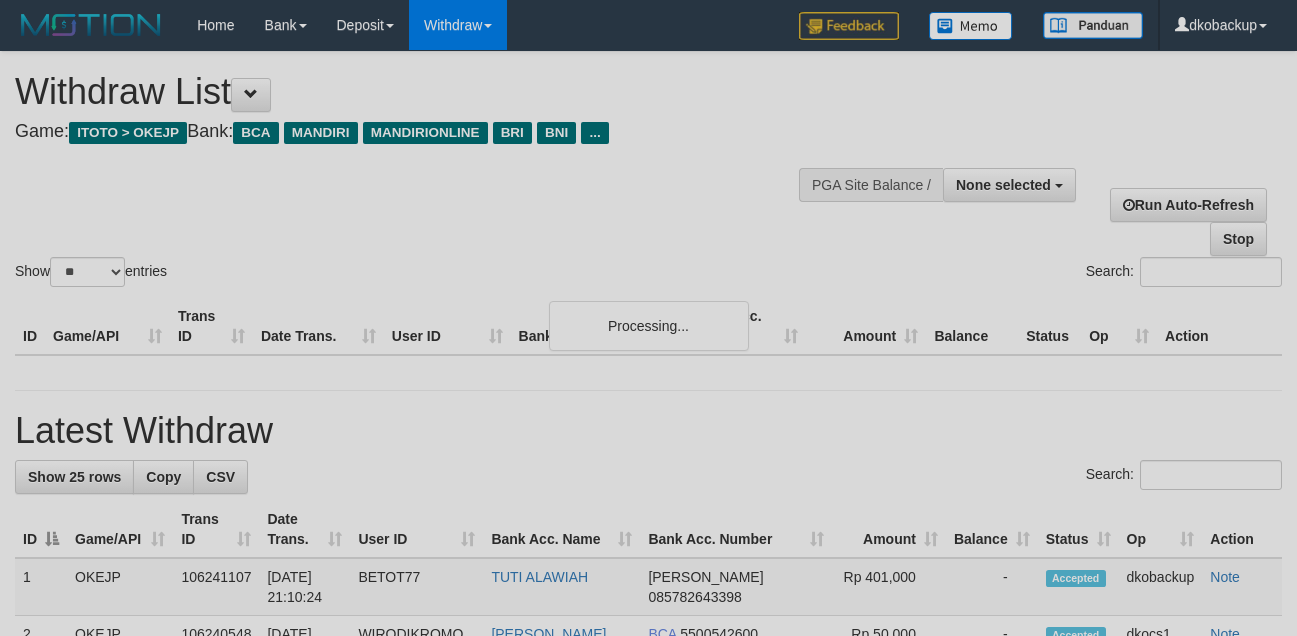 select 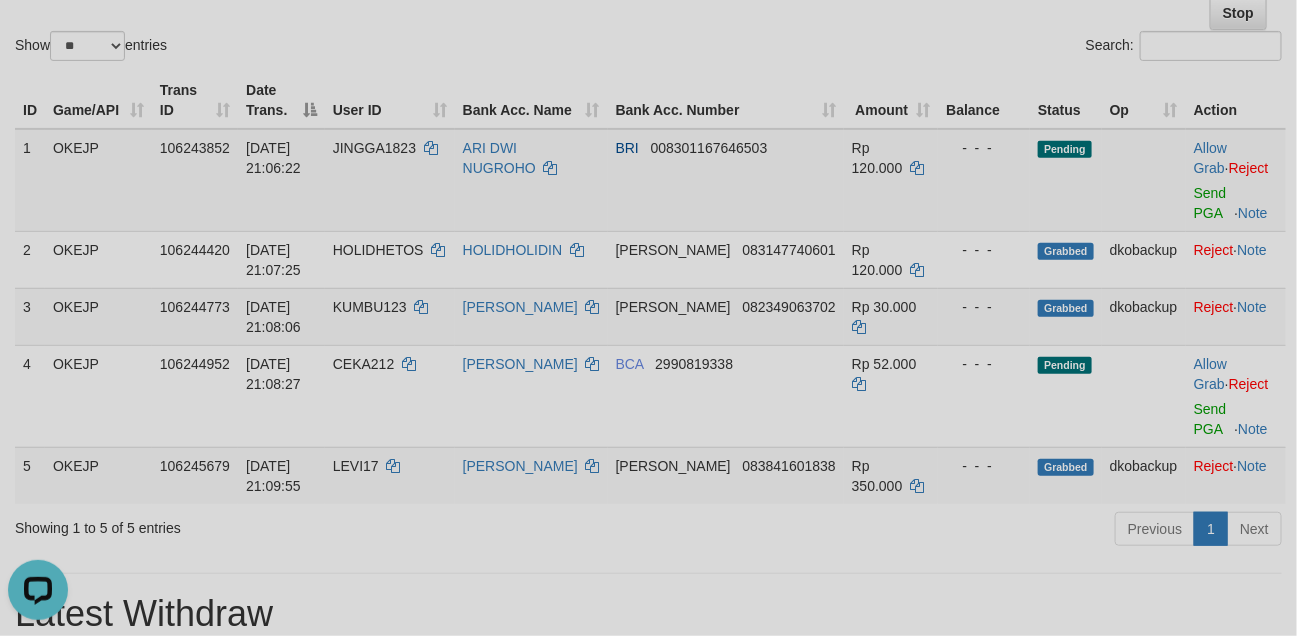 scroll, scrollTop: 0, scrollLeft: 0, axis: both 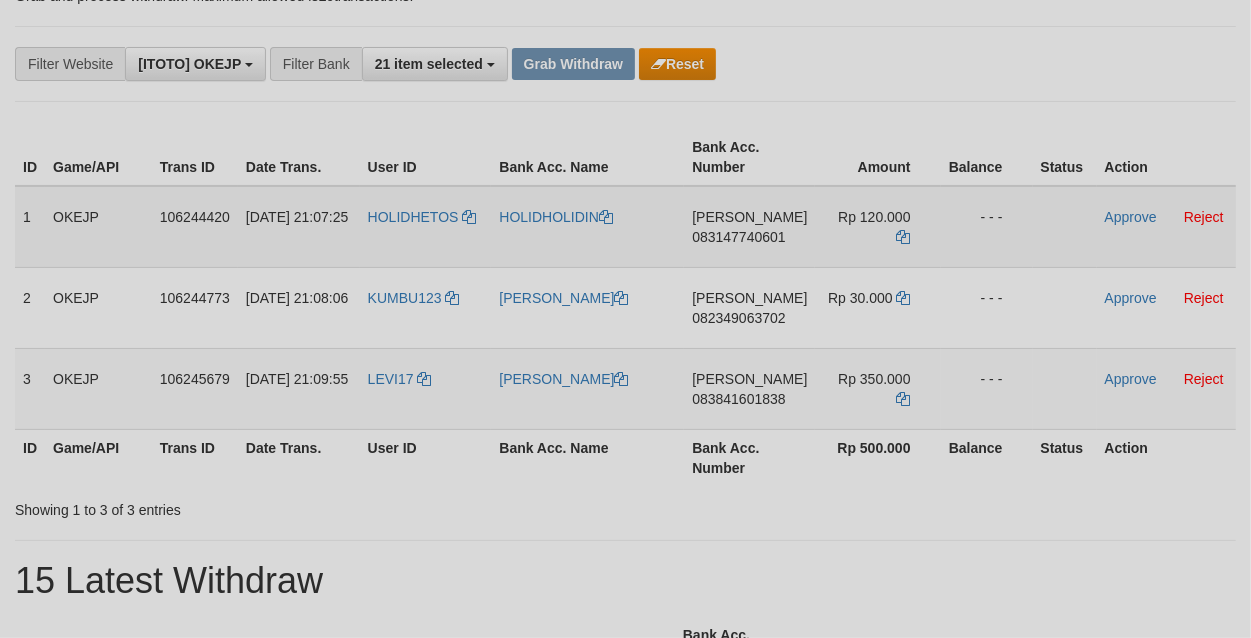 click on "HOLIDHETOS" at bounding box center (426, 227) 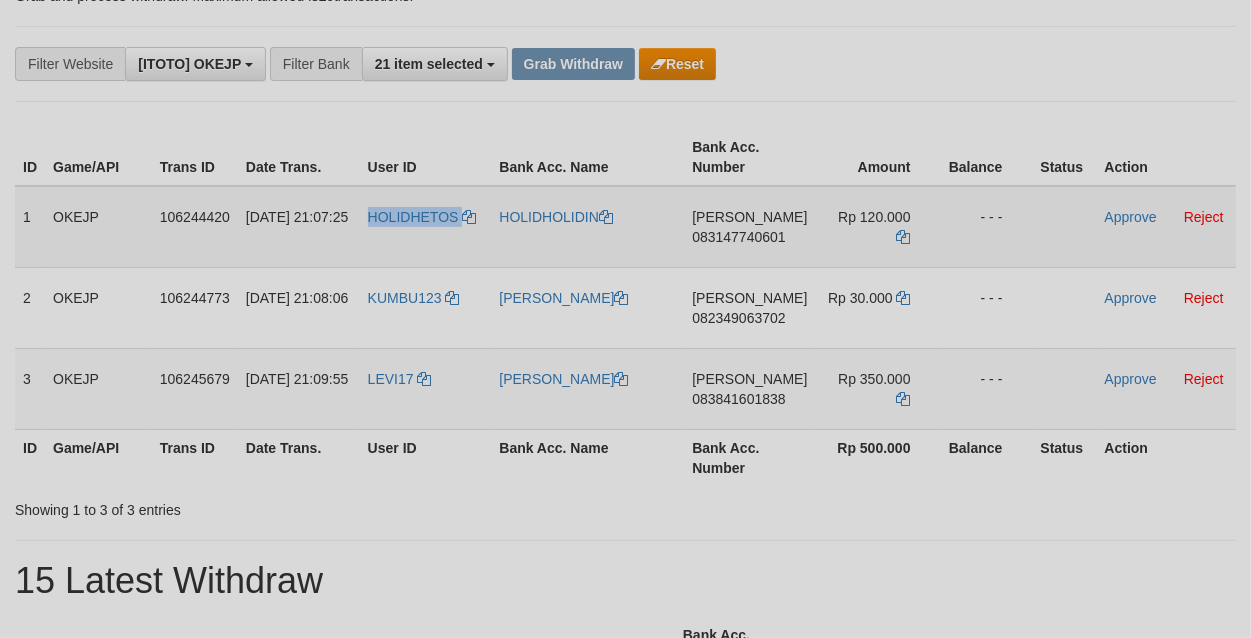 click on "HOLIDHETOS" at bounding box center [426, 227] 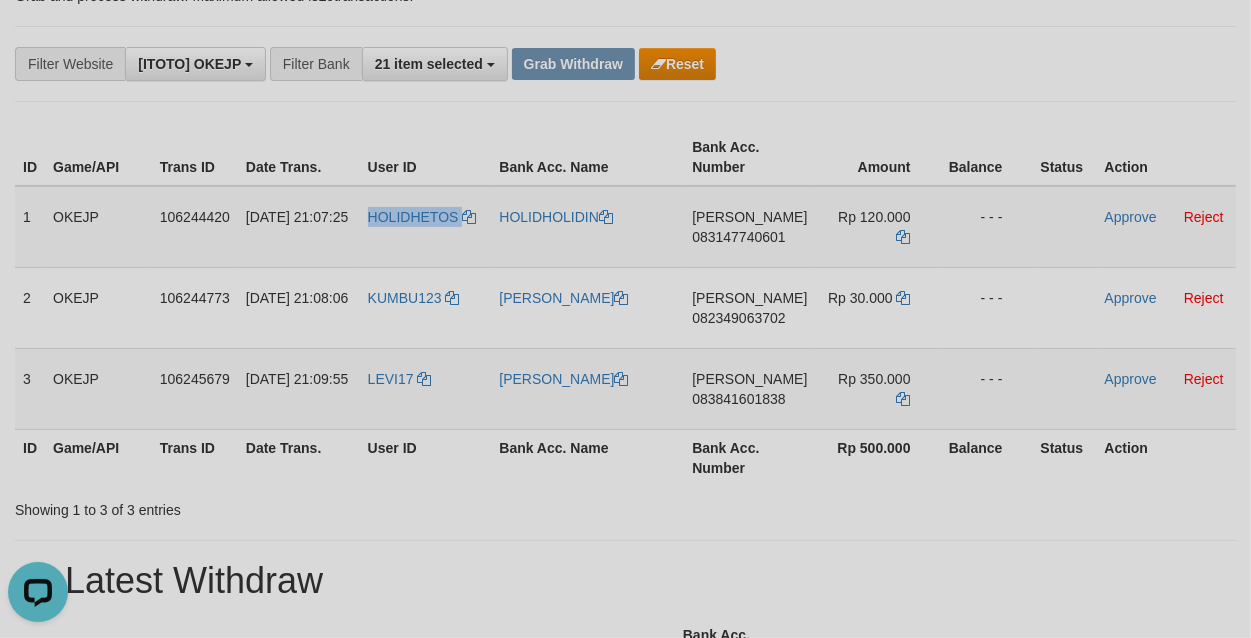 scroll, scrollTop: 0, scrollLeft: 0, axis: both 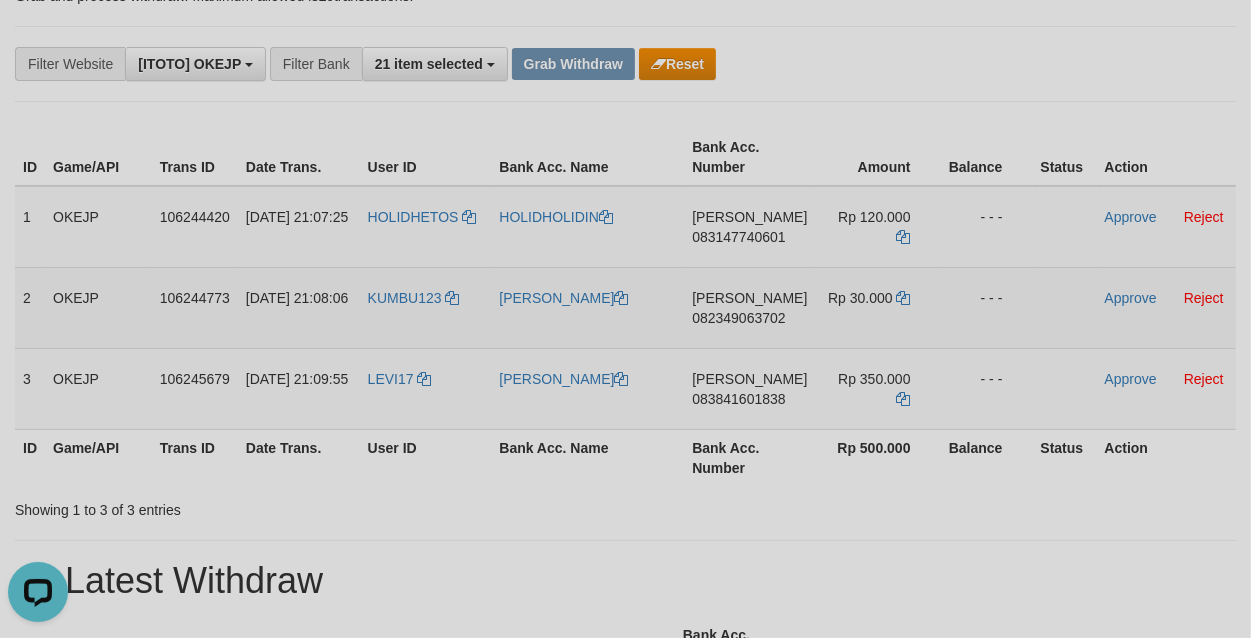 click on "KUMBU123" at bounding box center (426, 307) 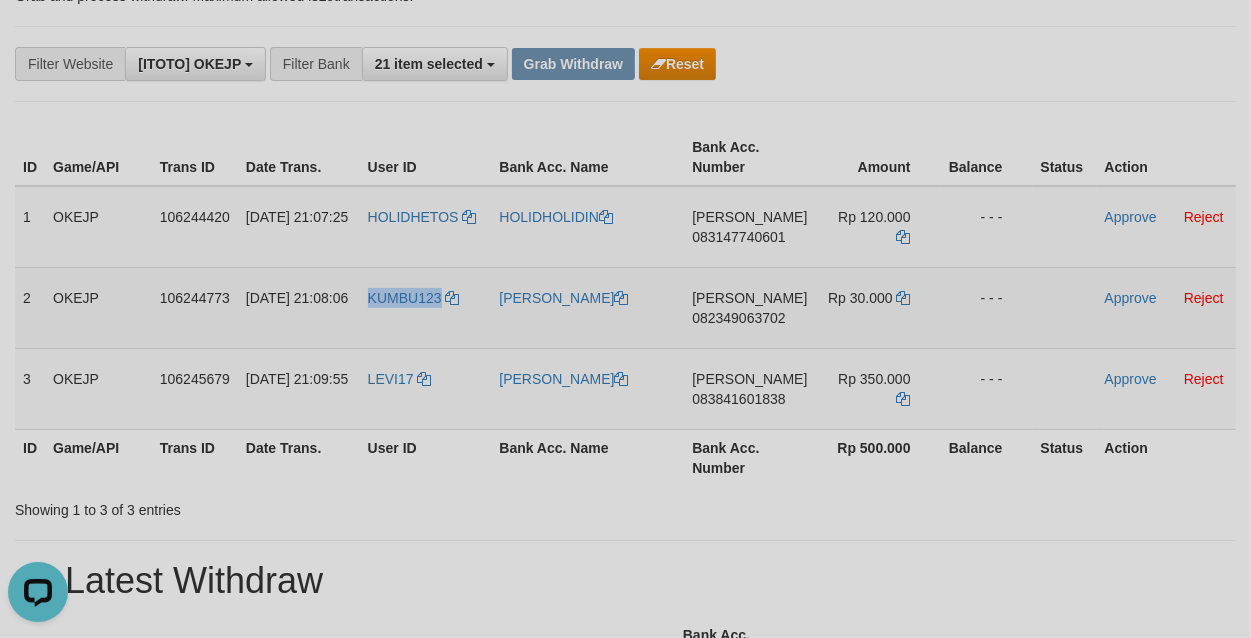 click on "KUMBU123" at bounding box center [426, 307] 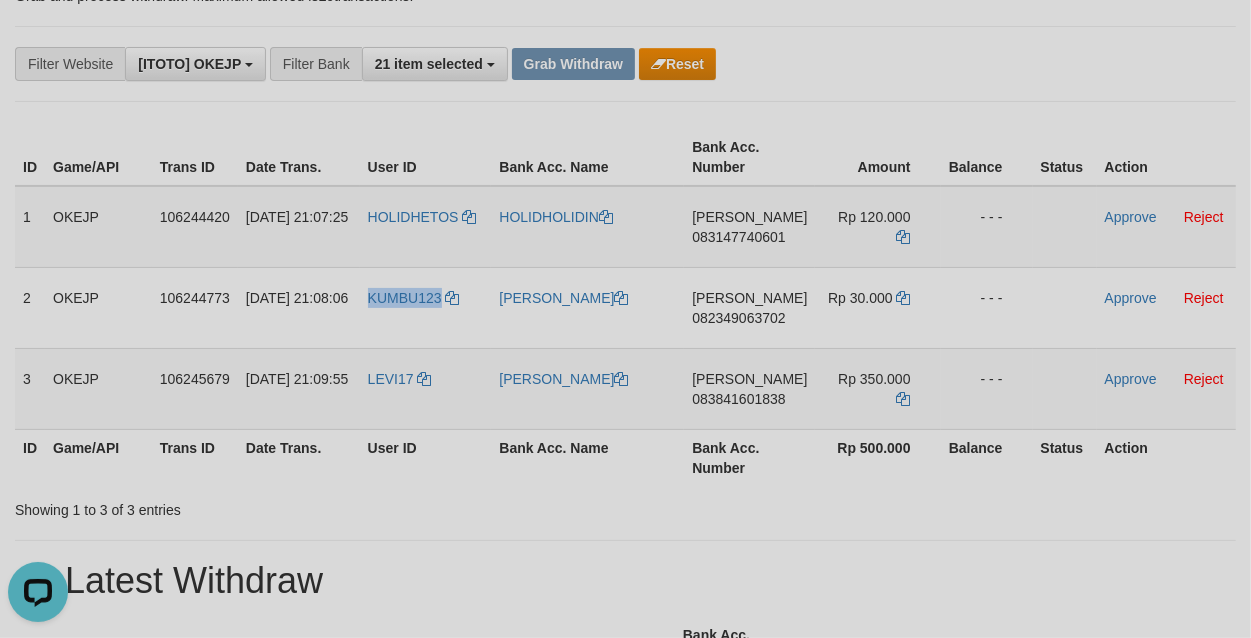 copy on "KUMBU123" 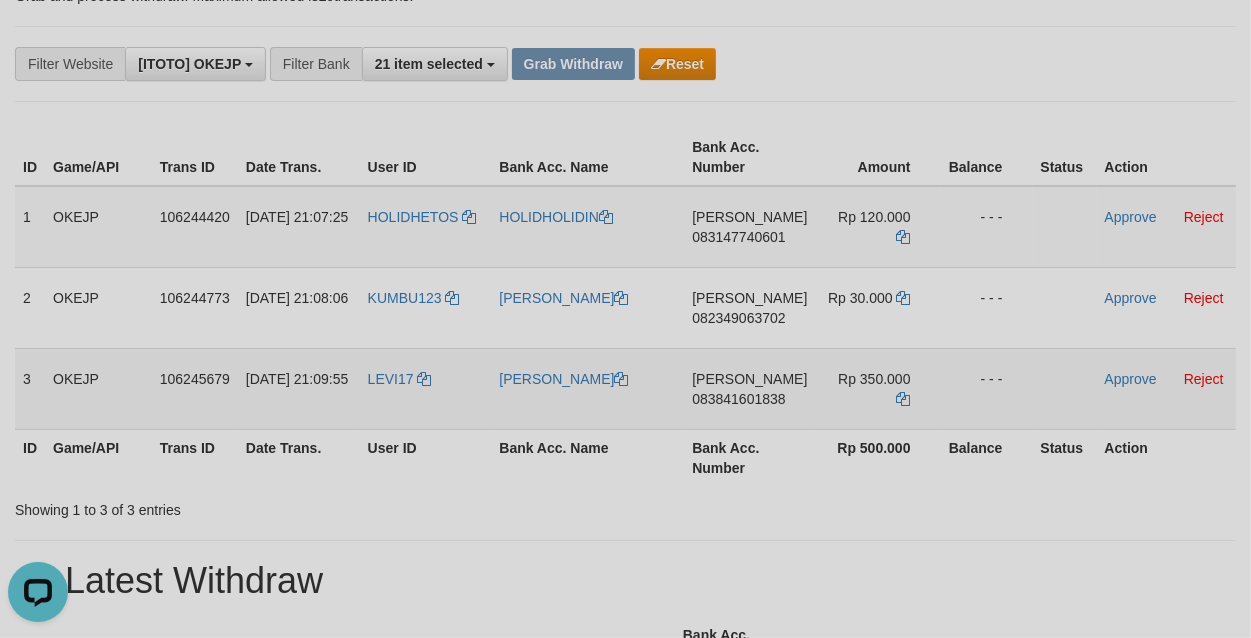 click on "LEVI17" at bounding box center [426, 388] 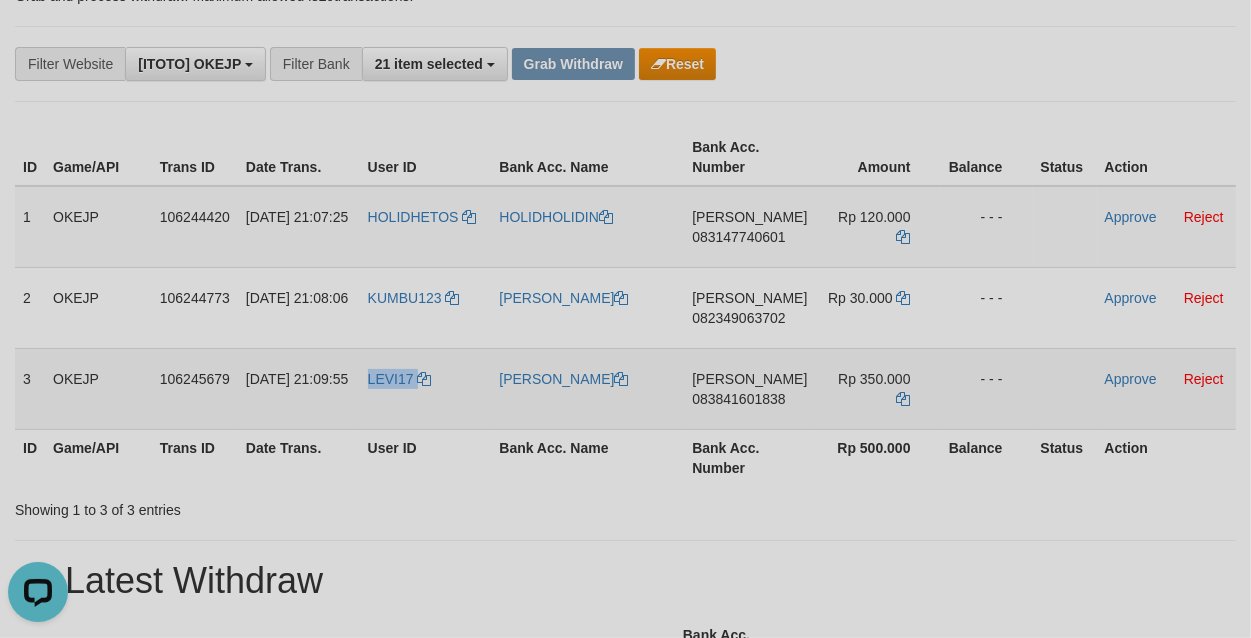 click on "LEVI17" at bounding box center [426, 388] 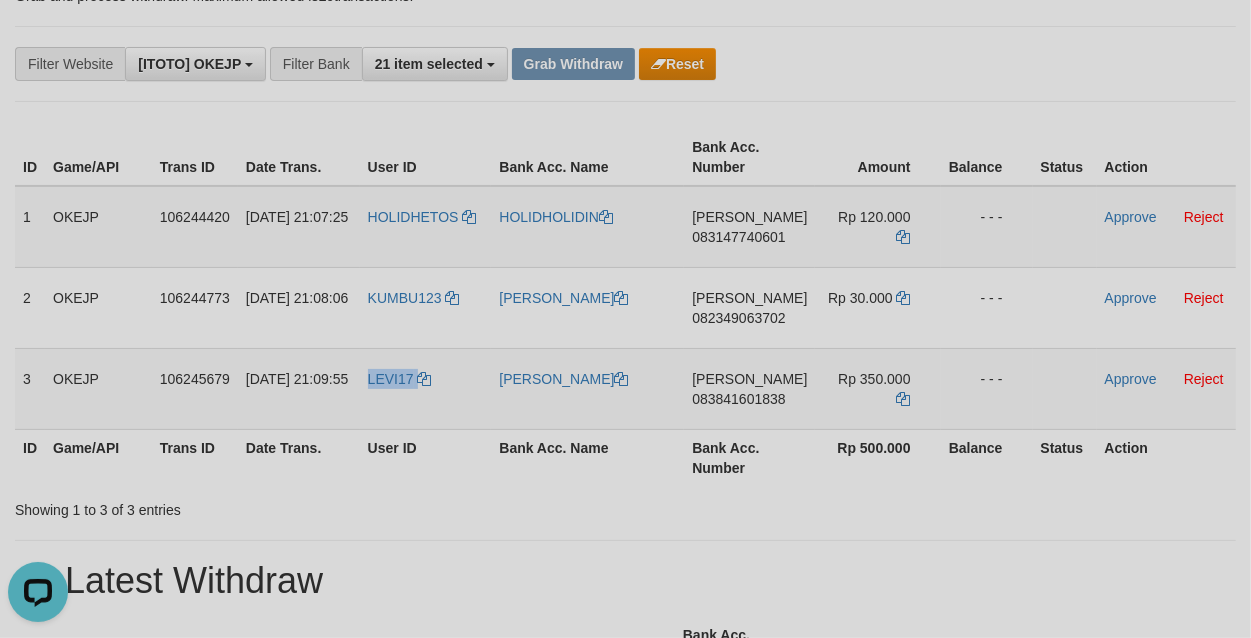 copy on "LEVI17" 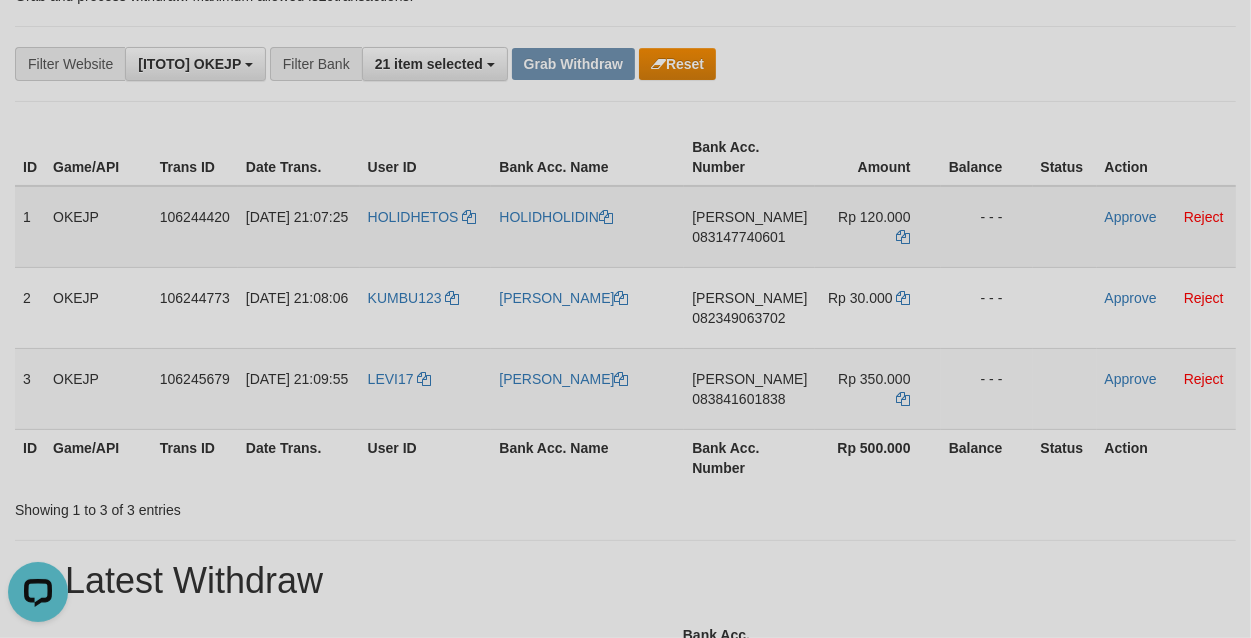 click on "DANA
083147740601" at bounding box center [749, 227] 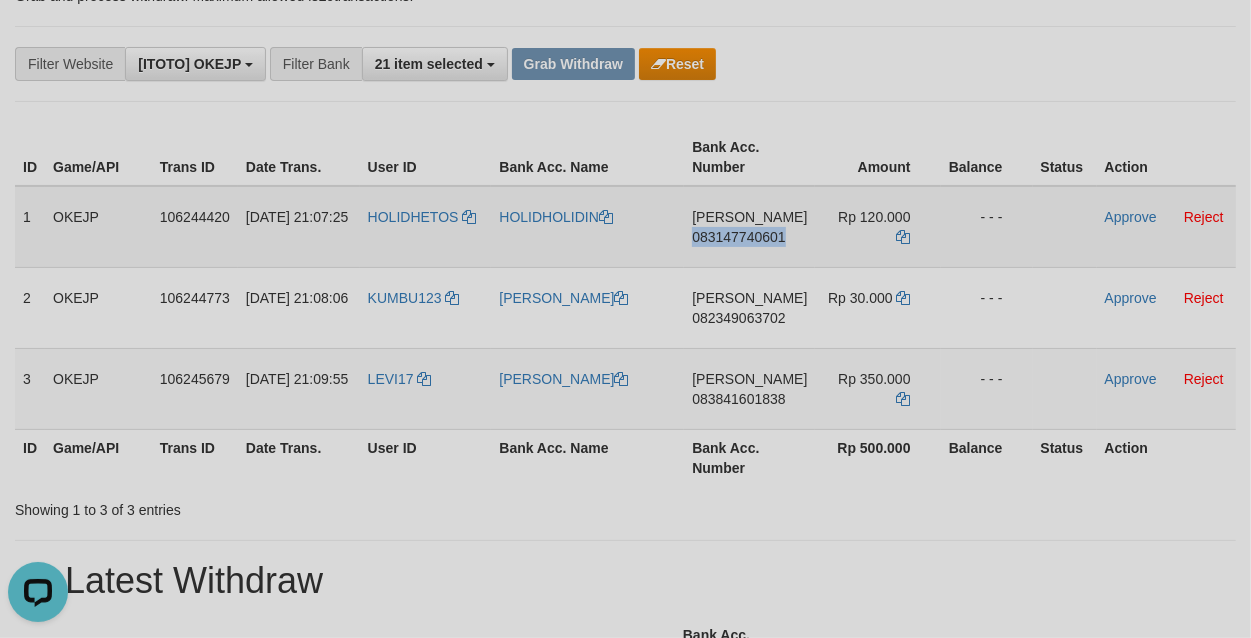 drag, startPoint x: 768, startPoint y: 247, endPoint x: 1218, endPoint y: 242, distance: 450.02777 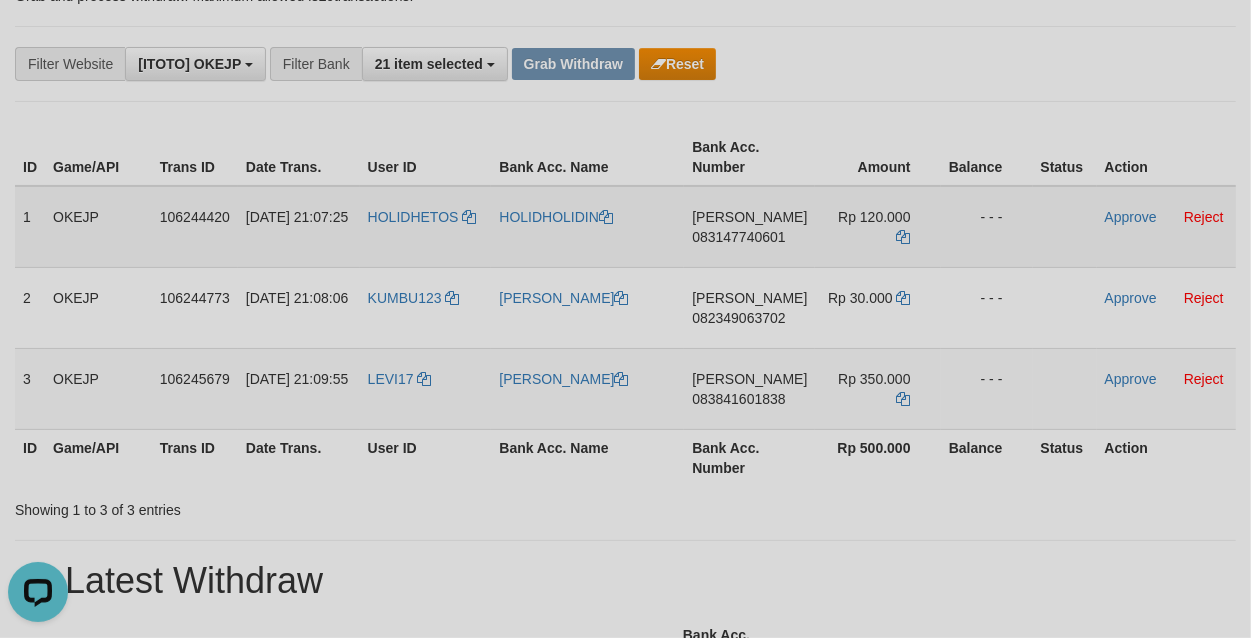 drag, startPoint x: 752, startPoint y: 257, endPoint x: 1117, endPoint y: 256, distance: 365.00137 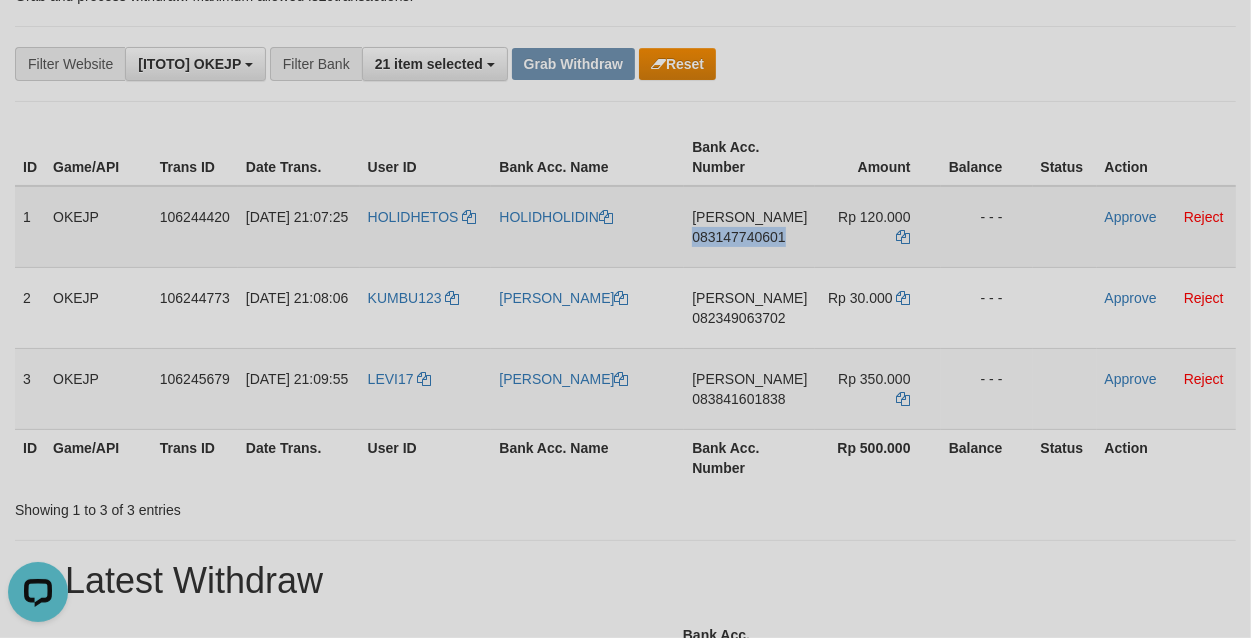click on "DANA
083147740601" at bounding box center [749, 227] 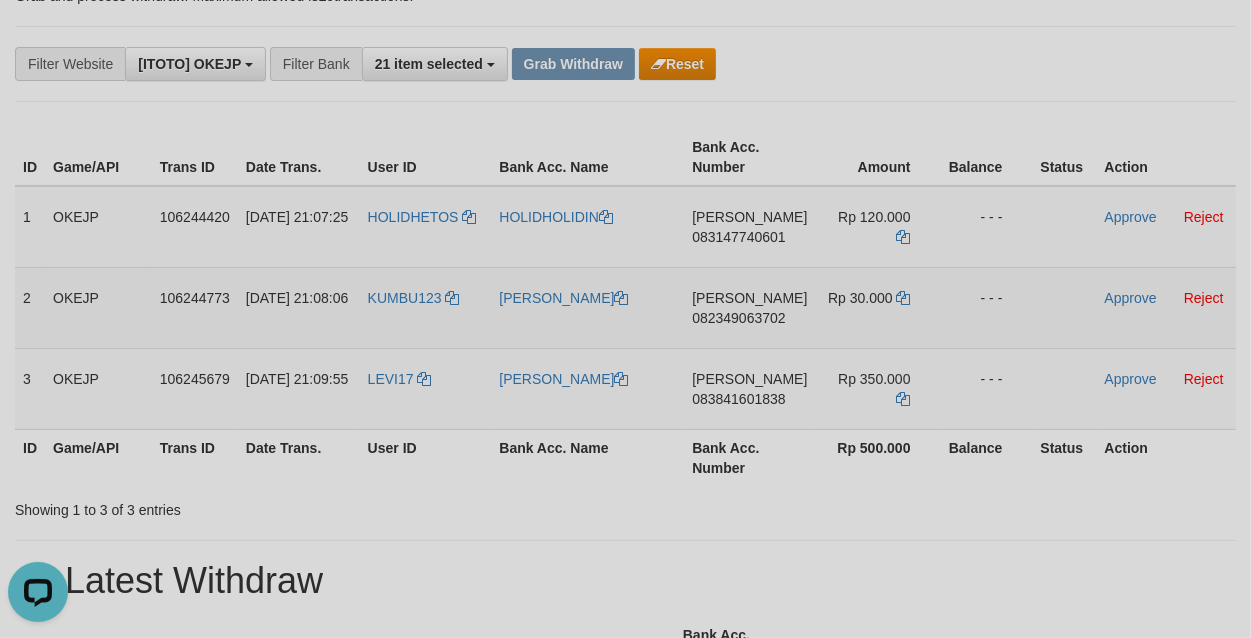 click on "DANA
082349063702" at bounding box center (749, 307) 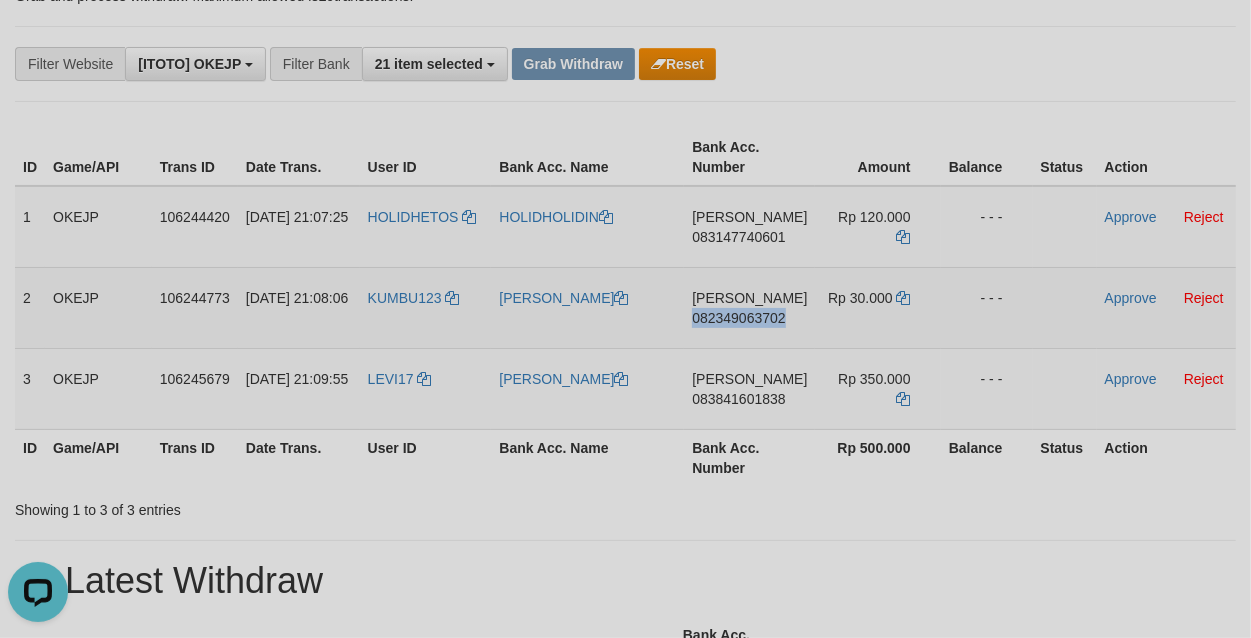 click on "DANA
082349063702" at bounding box center [749, 307] 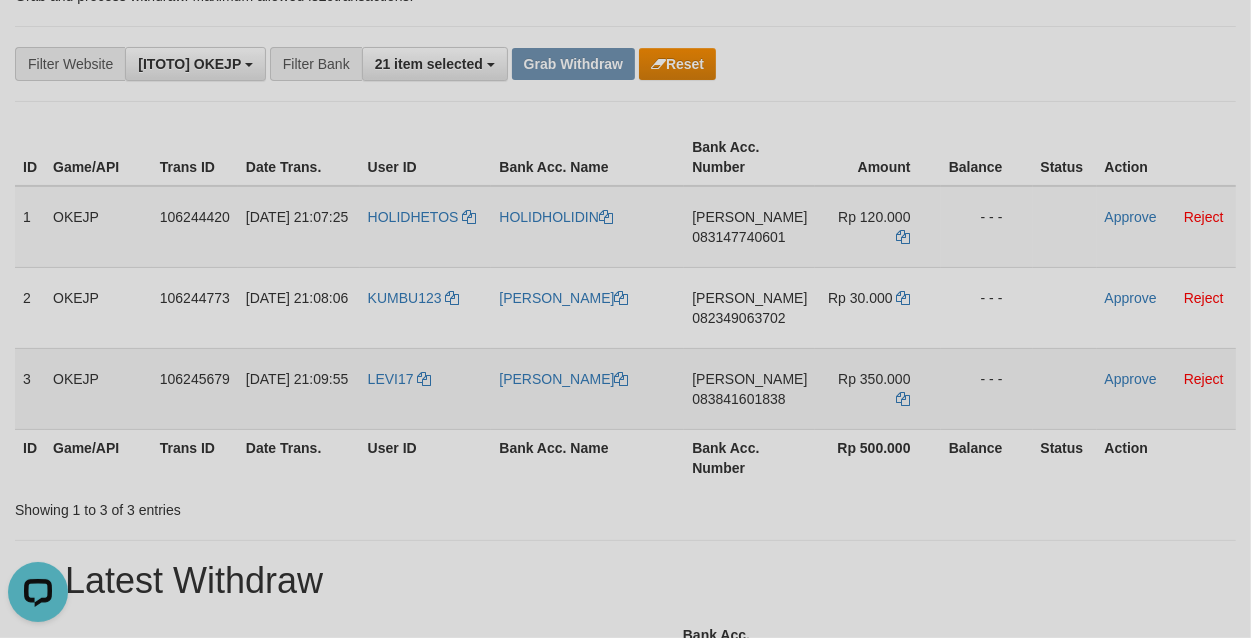 click on "DANA
083841601838" at bounding box center [749, 388] 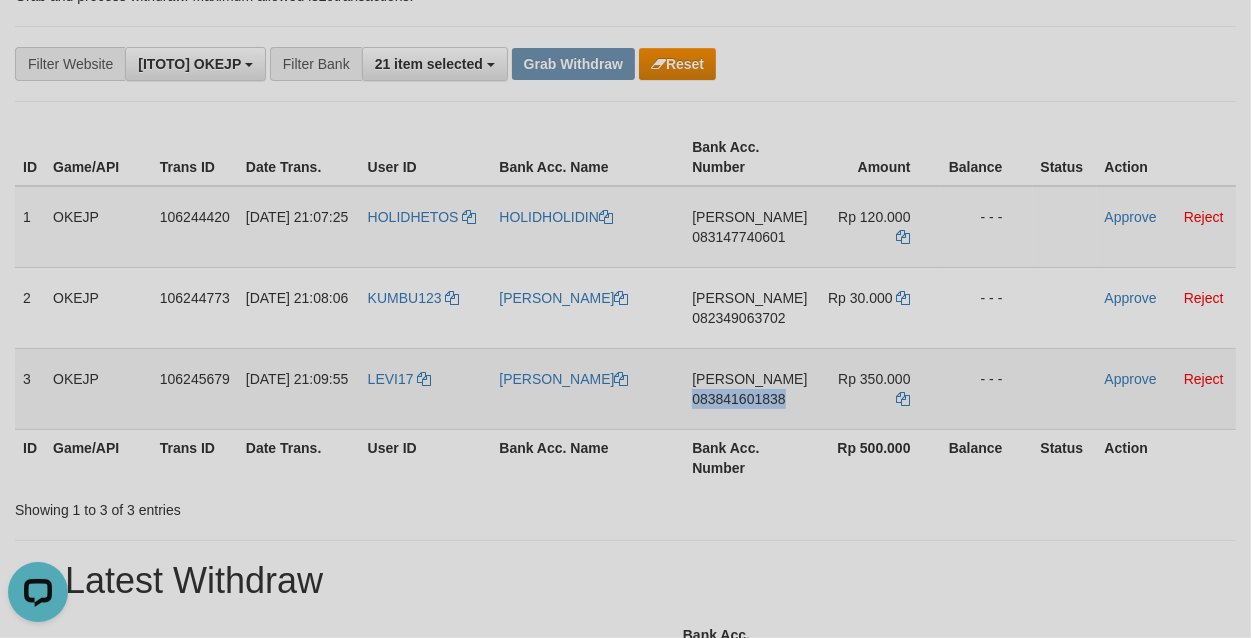 click on "DANA
083841601838" at bounding box center [749, 388] 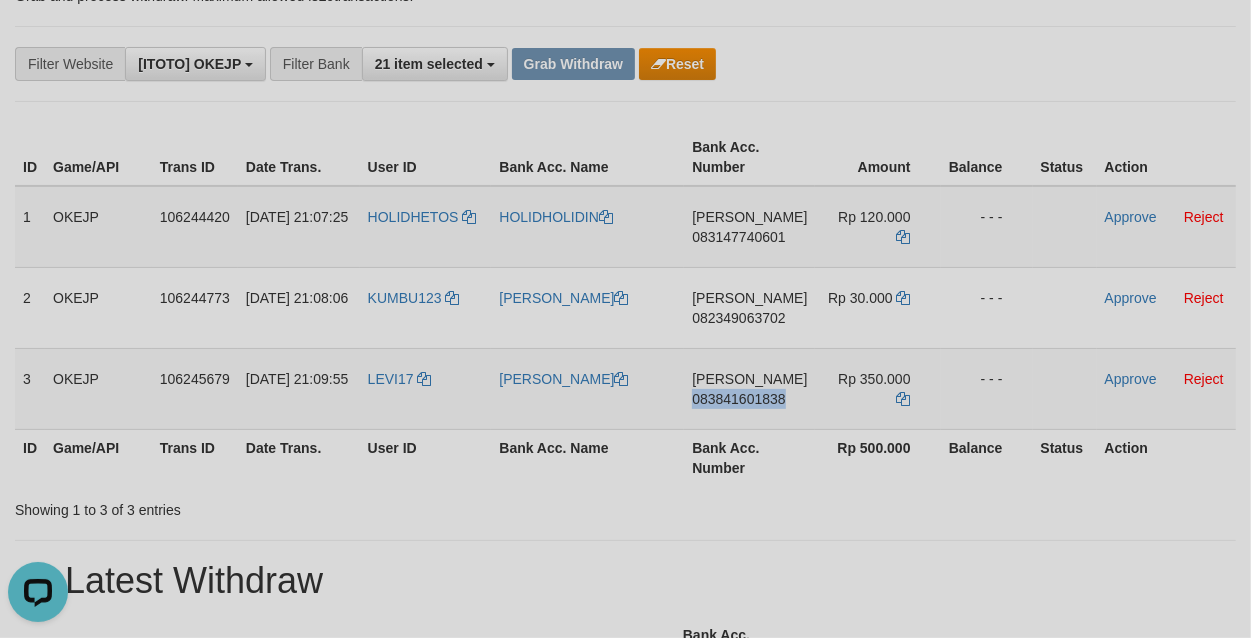 drag, startPoint x: 763, startPoint y: 417, endPoint x: 1245, endPoint y: 298, distance: 496.47256 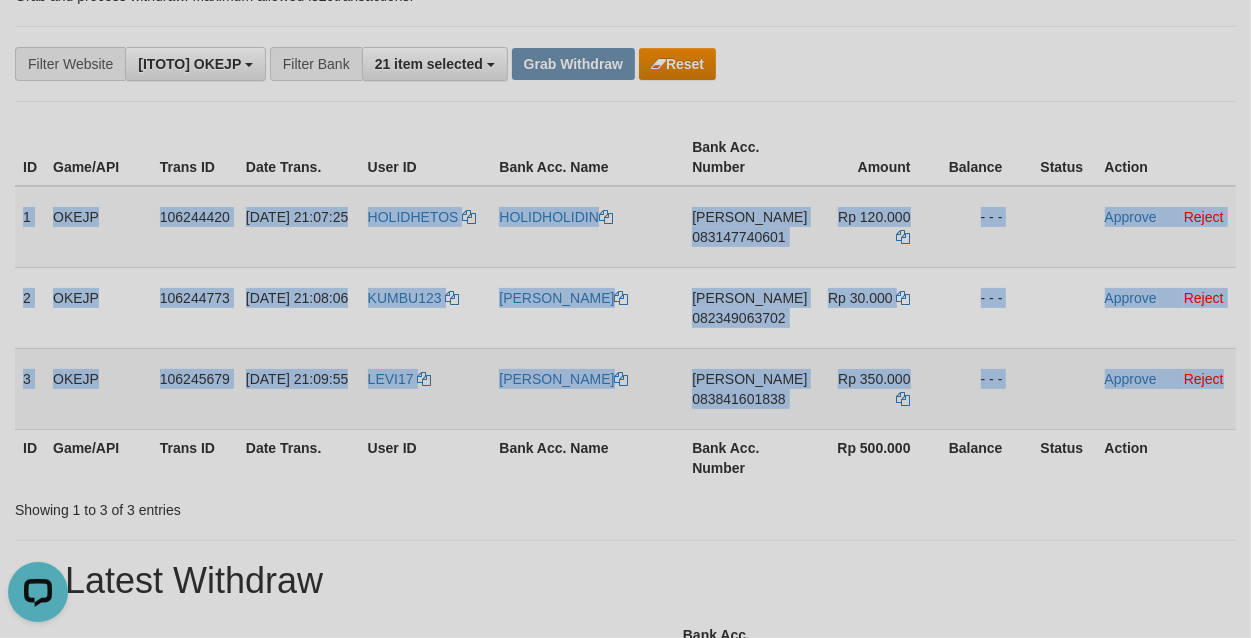 drag, startPoint x: 20, startPoint y: 227, endPoint x: 1235, endPoint y: 402, distance: 1227.5382 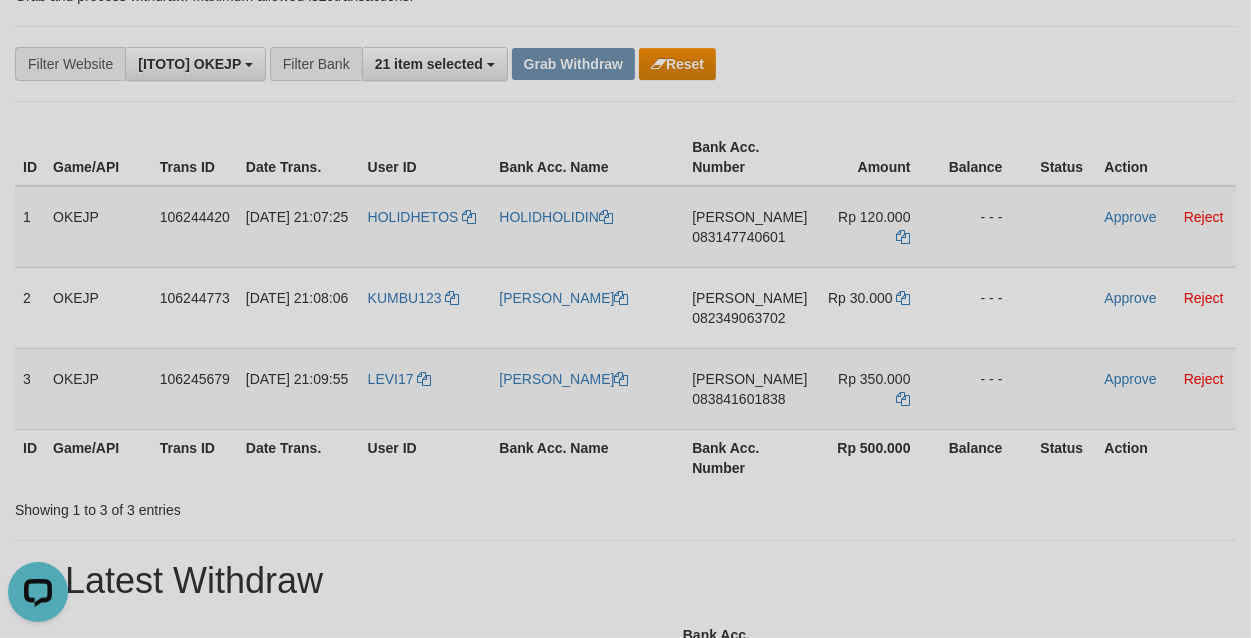 click on "**********" at bounding box center (521, 64) 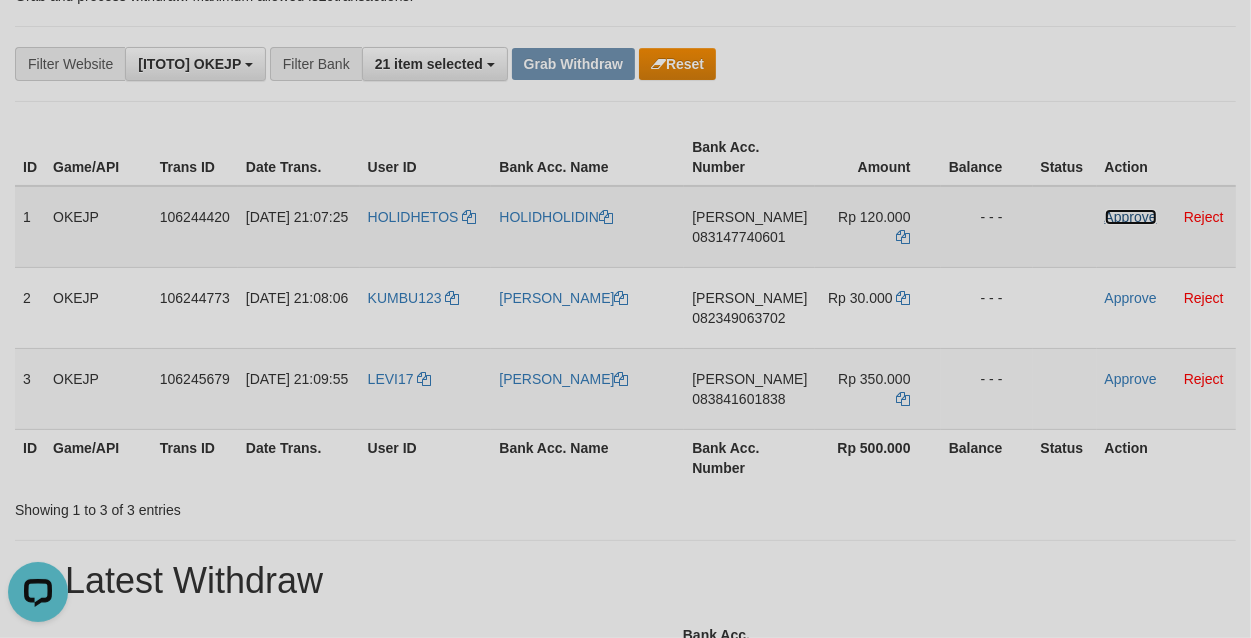 click on "Approve" at bounding box center [1131, 217] 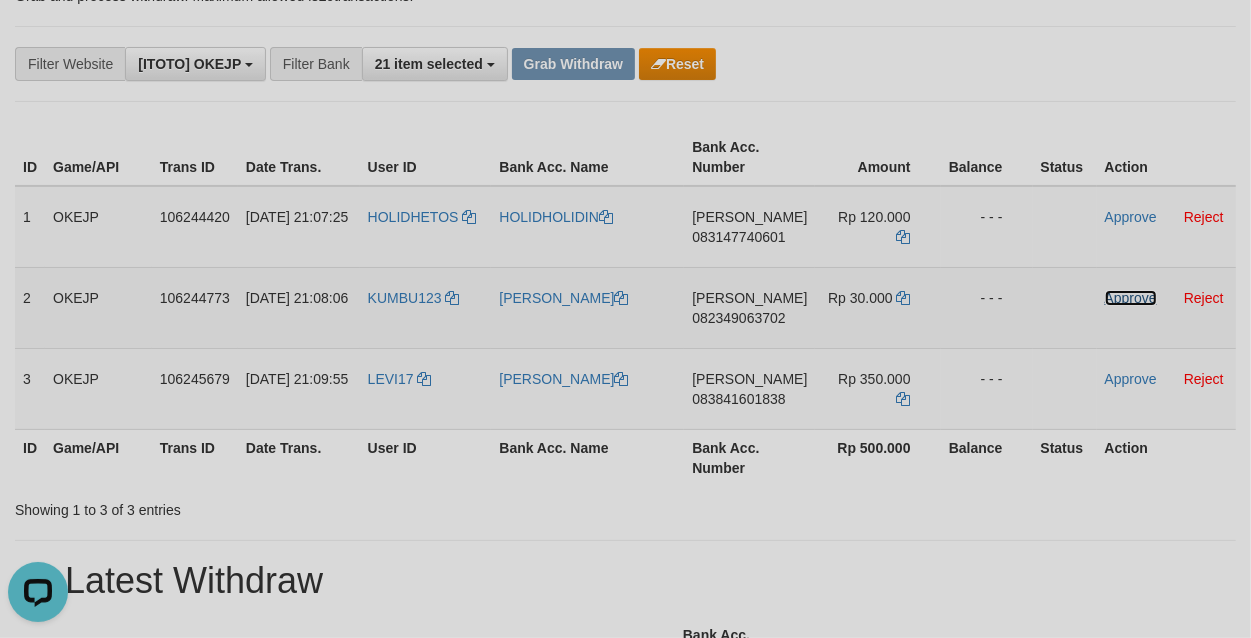 click on "Approve" at bounding box center (1131, 298) 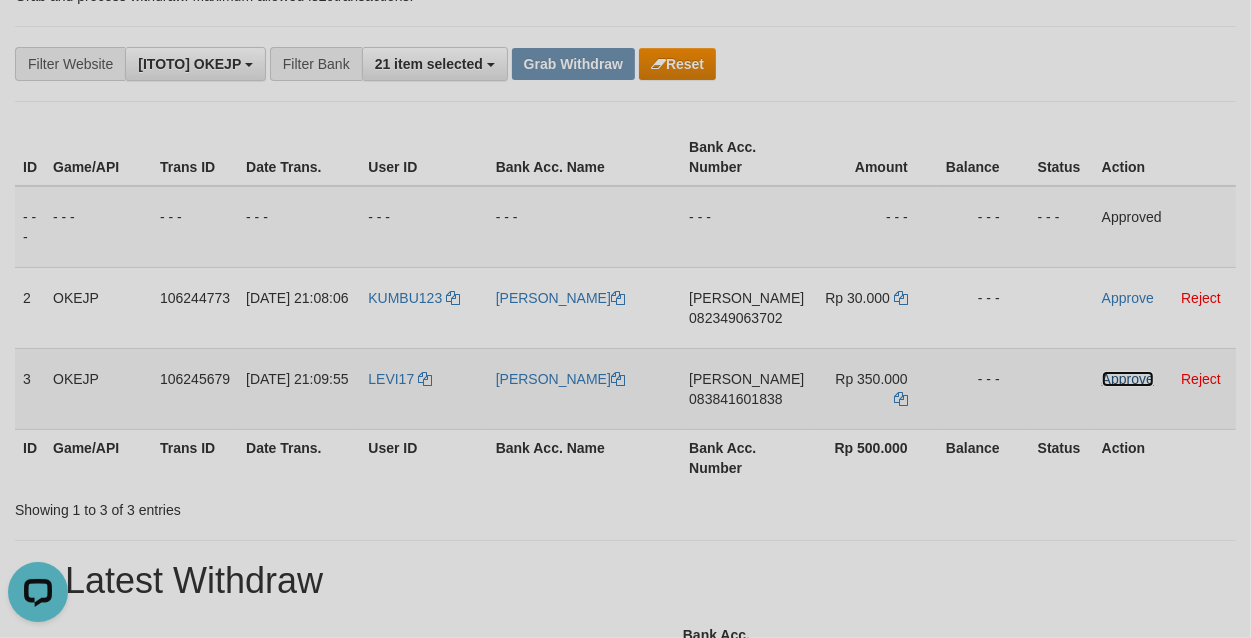click on "Approve" at bounding box center (1128, 379) 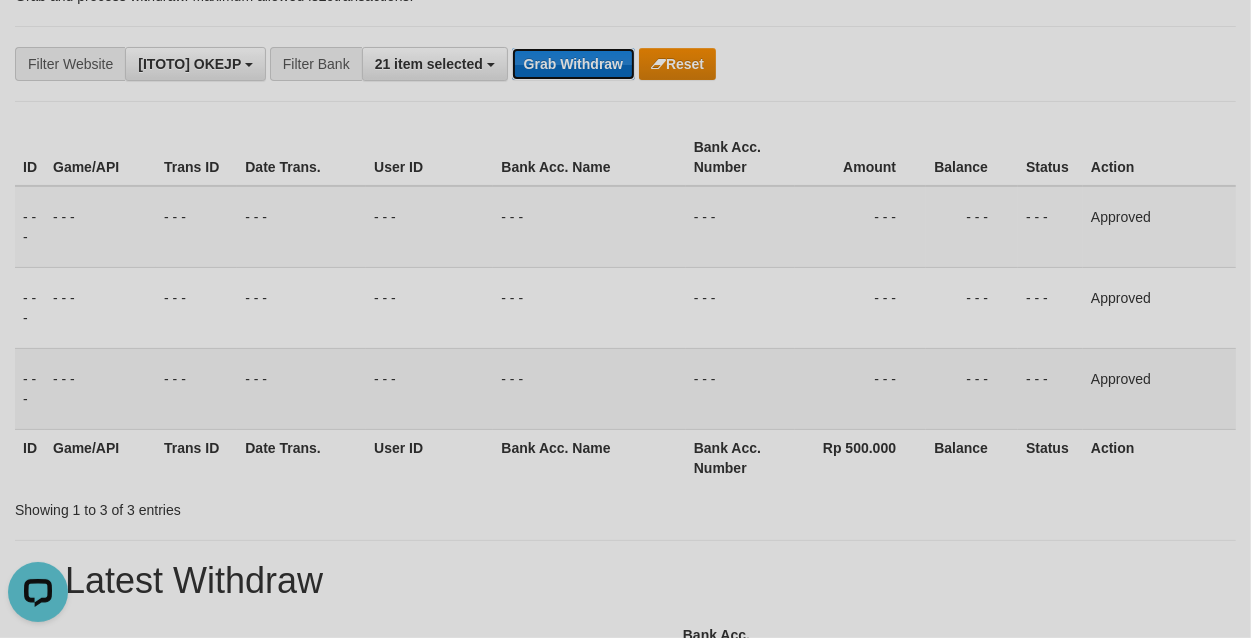 click on "Grab Withdraw" at bounding box center [573, 64] 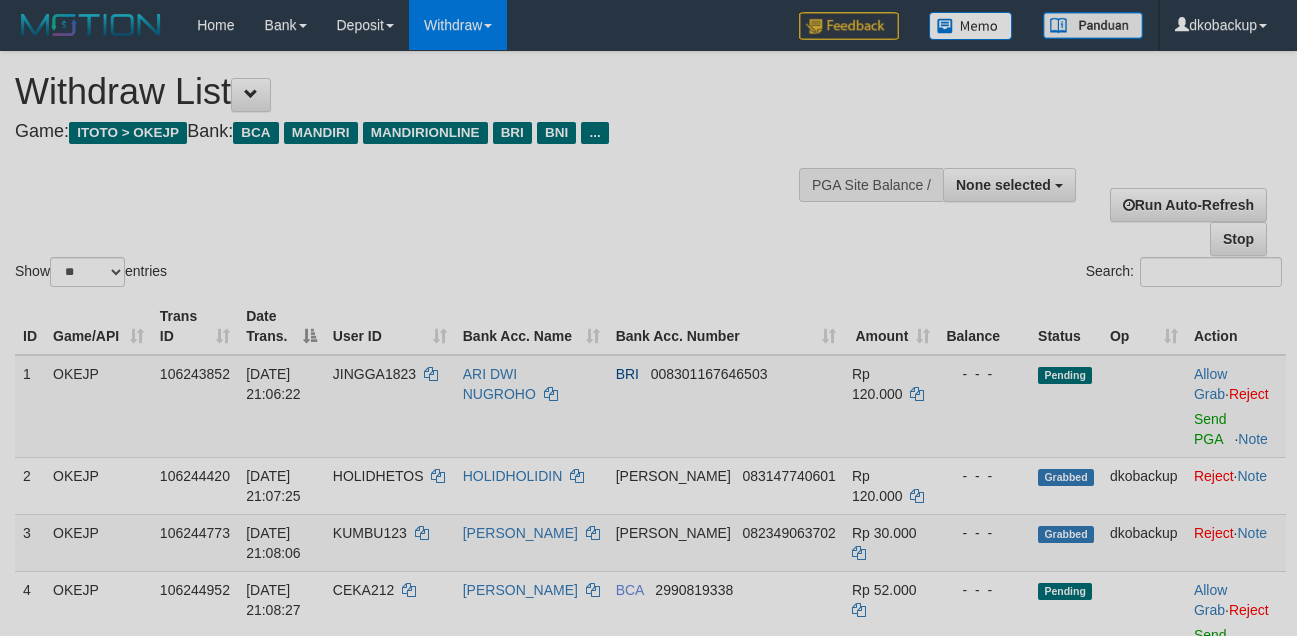 select 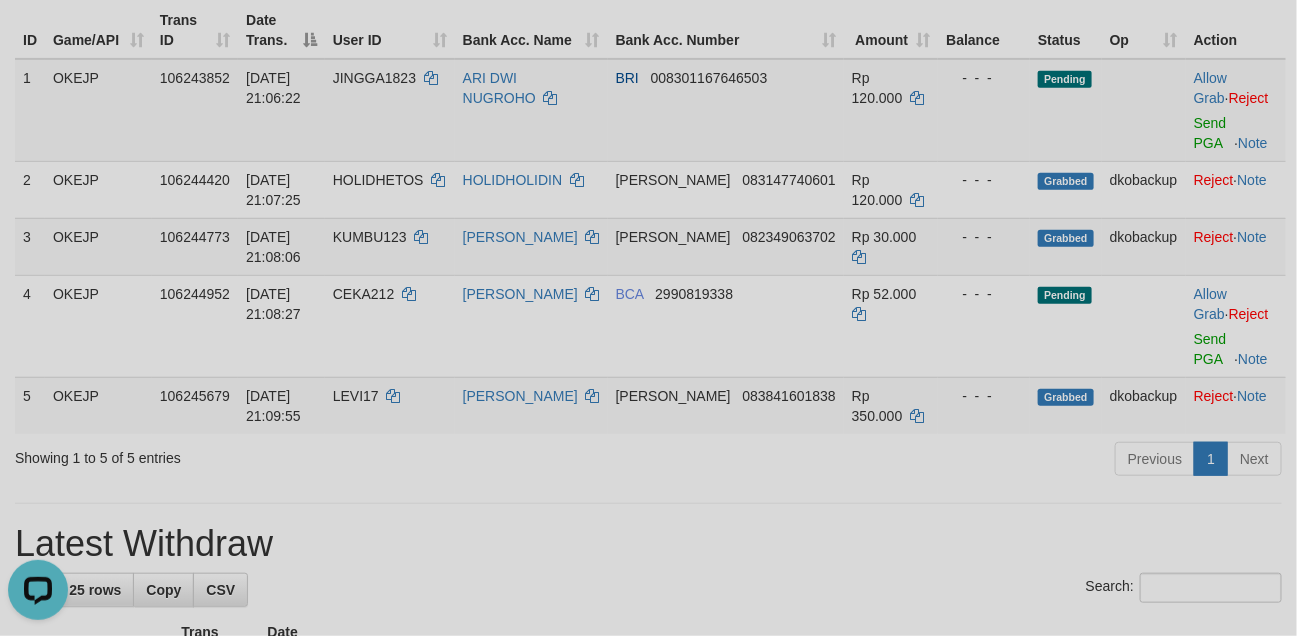 scroll, scrollTop: 0, scrollLeft: 0, axis: both 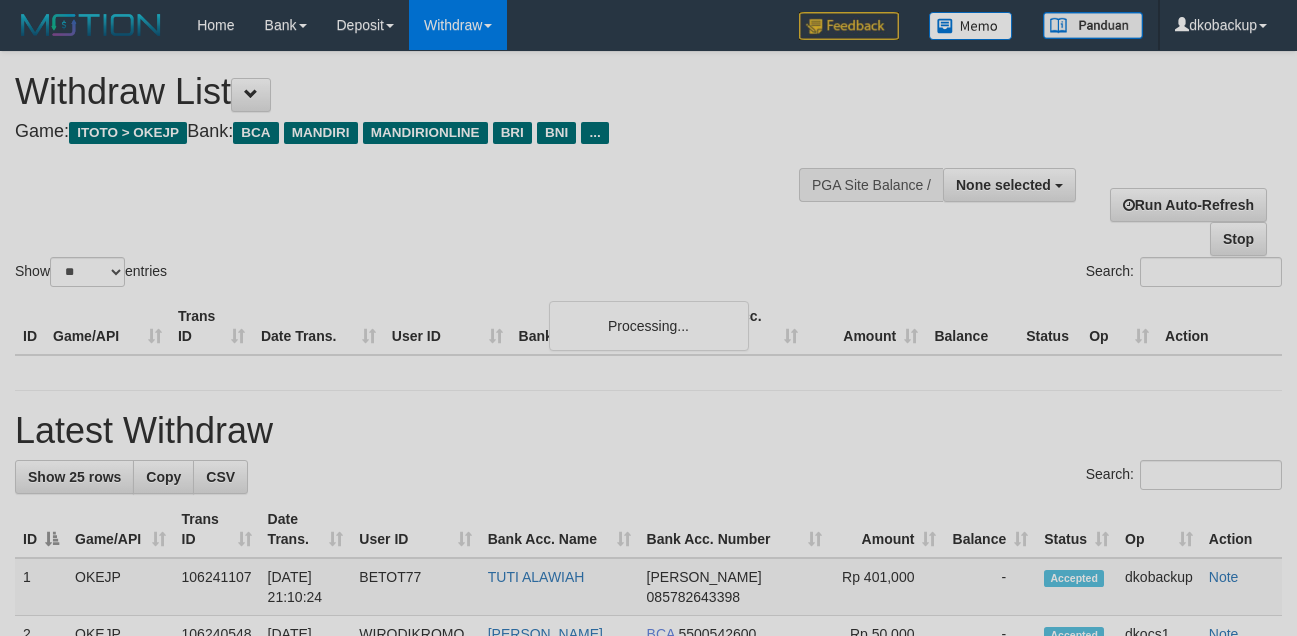 select 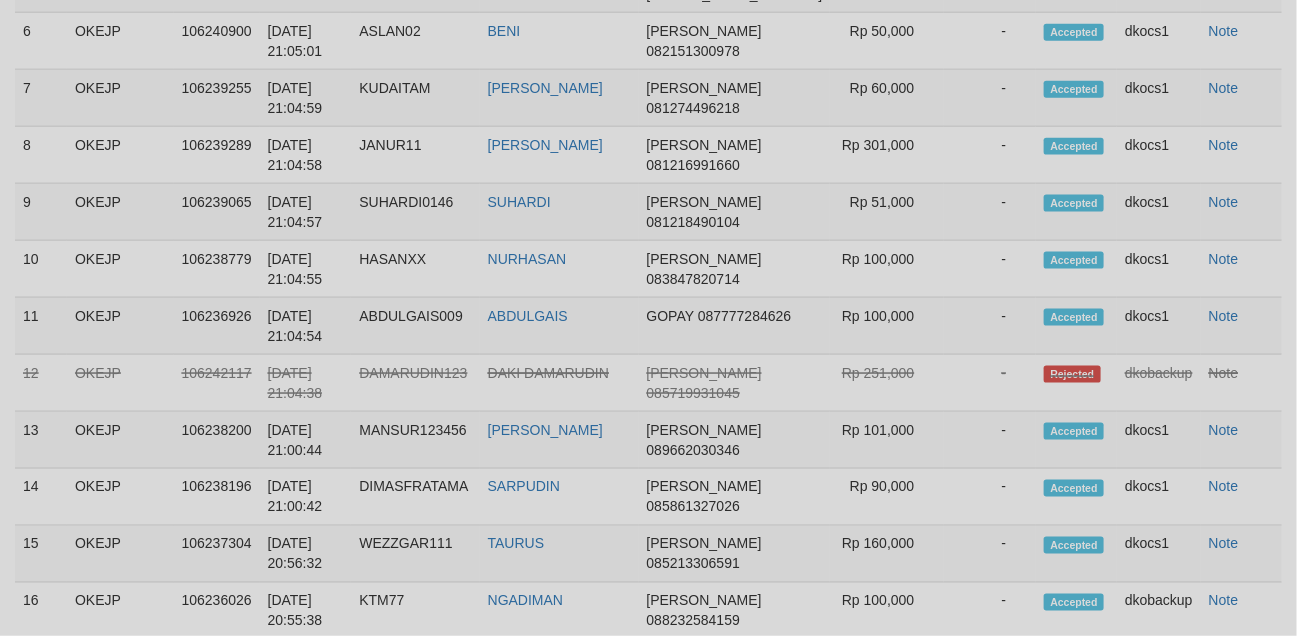 scroll, scrollTop: 831, scrollLeft: 0, axis: vertical 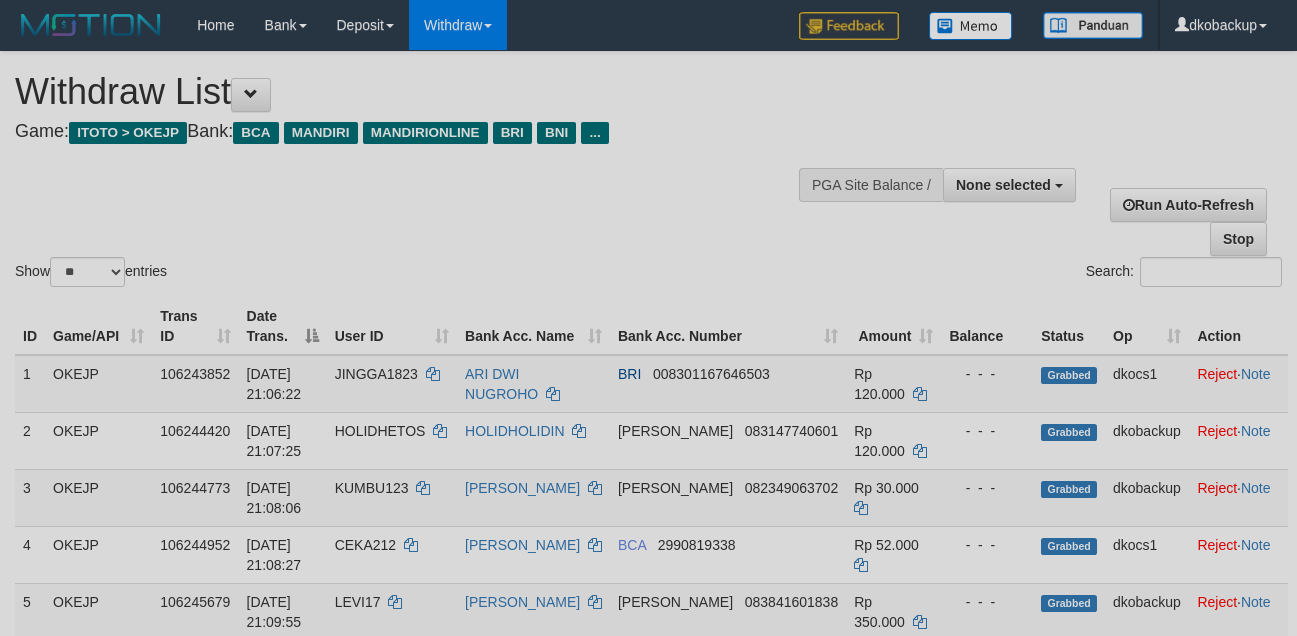 select 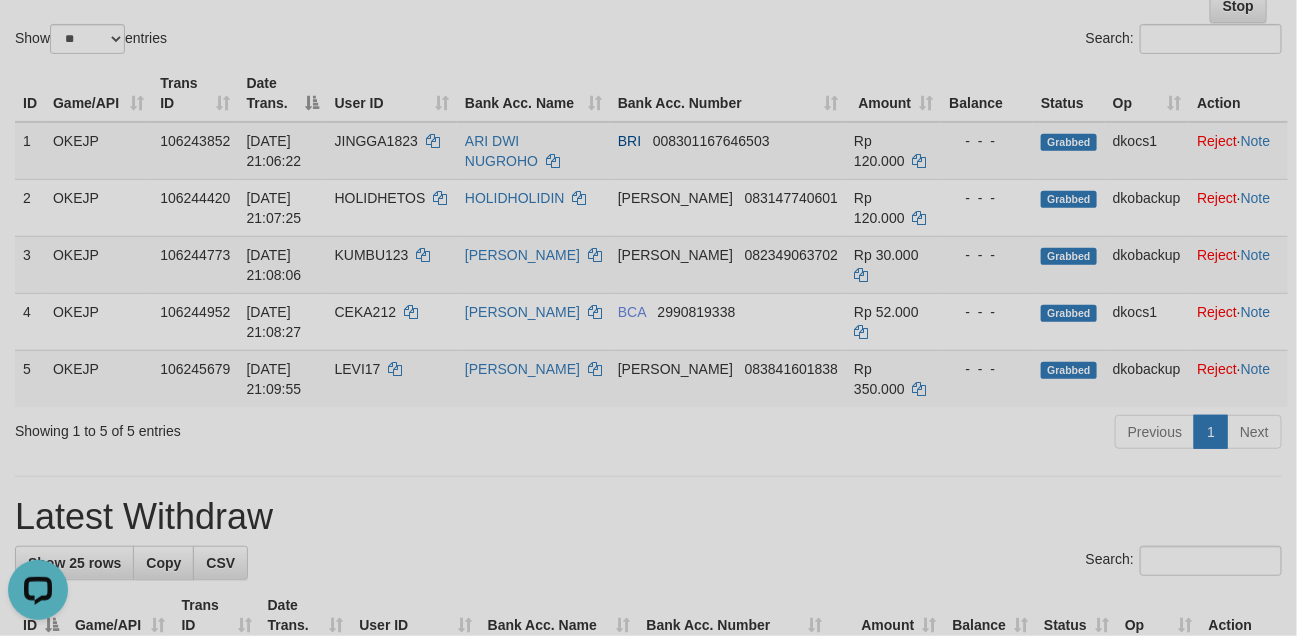 scroll, scrollTop: 0, scrollLeft: 0, axis: both 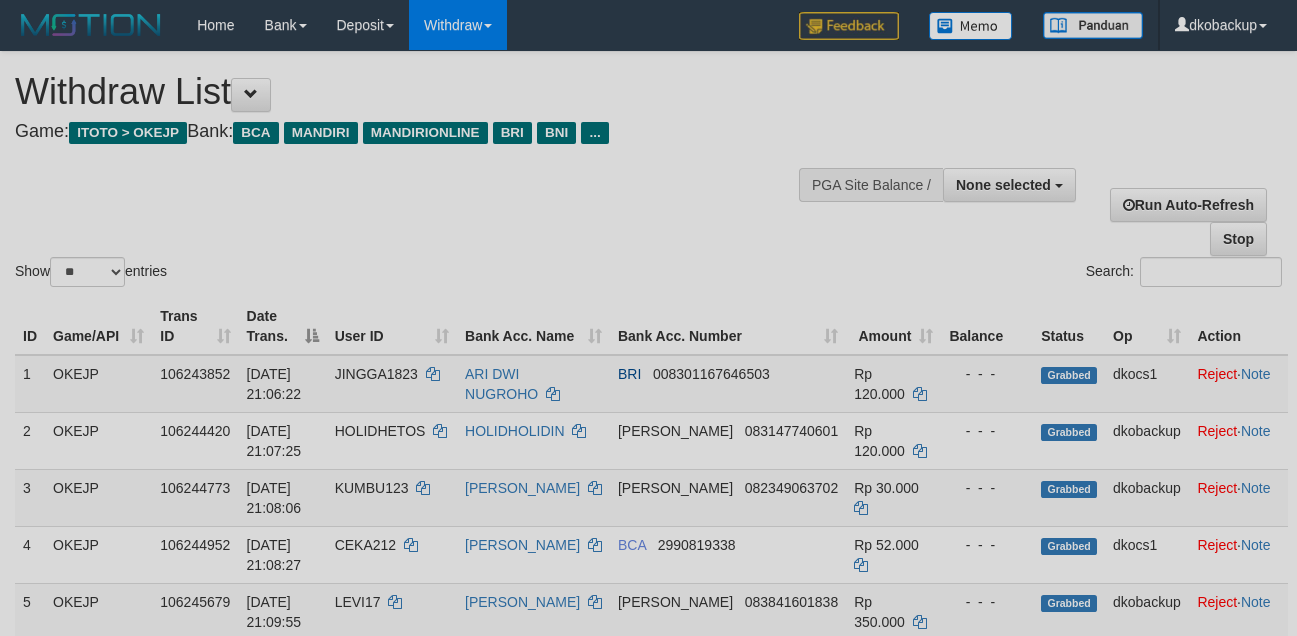 select 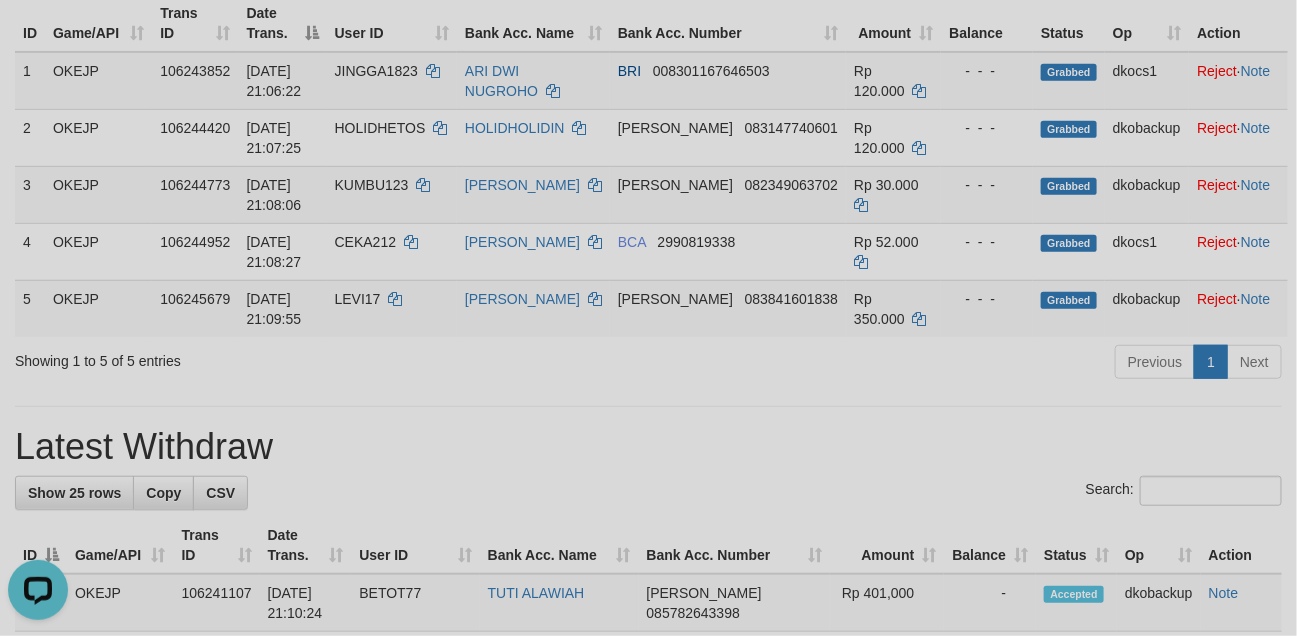 scroll, scrollTop: 0, scrollLeft: 0, axis: both 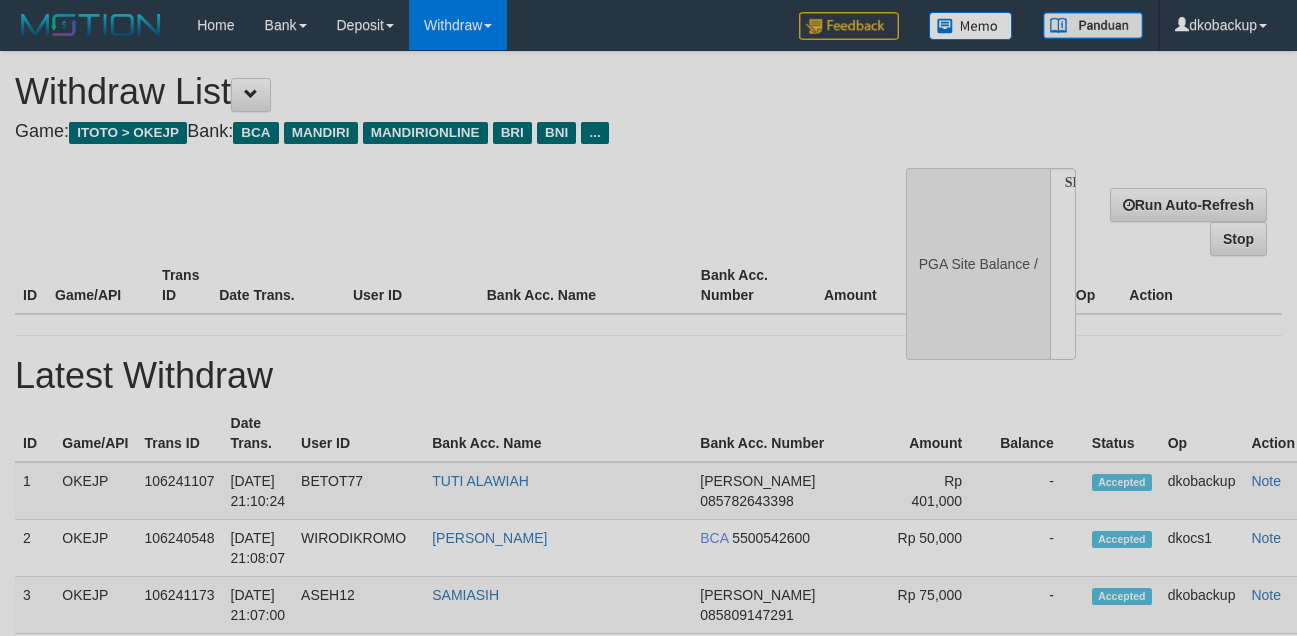 select 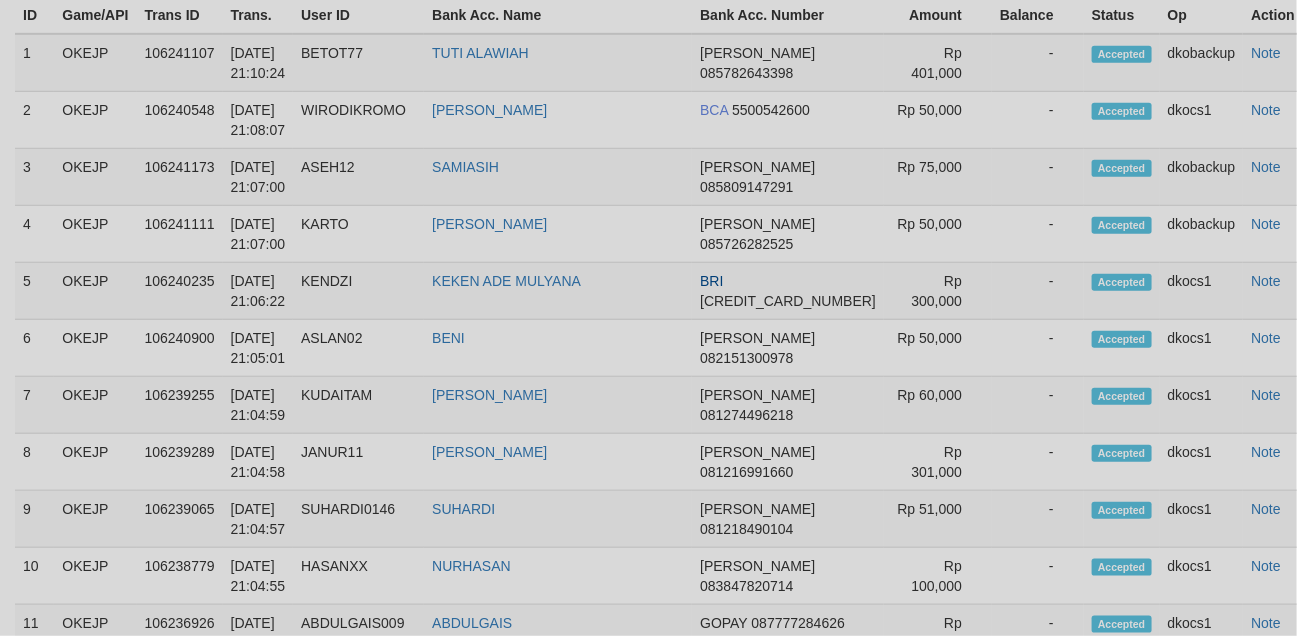 select on "**" 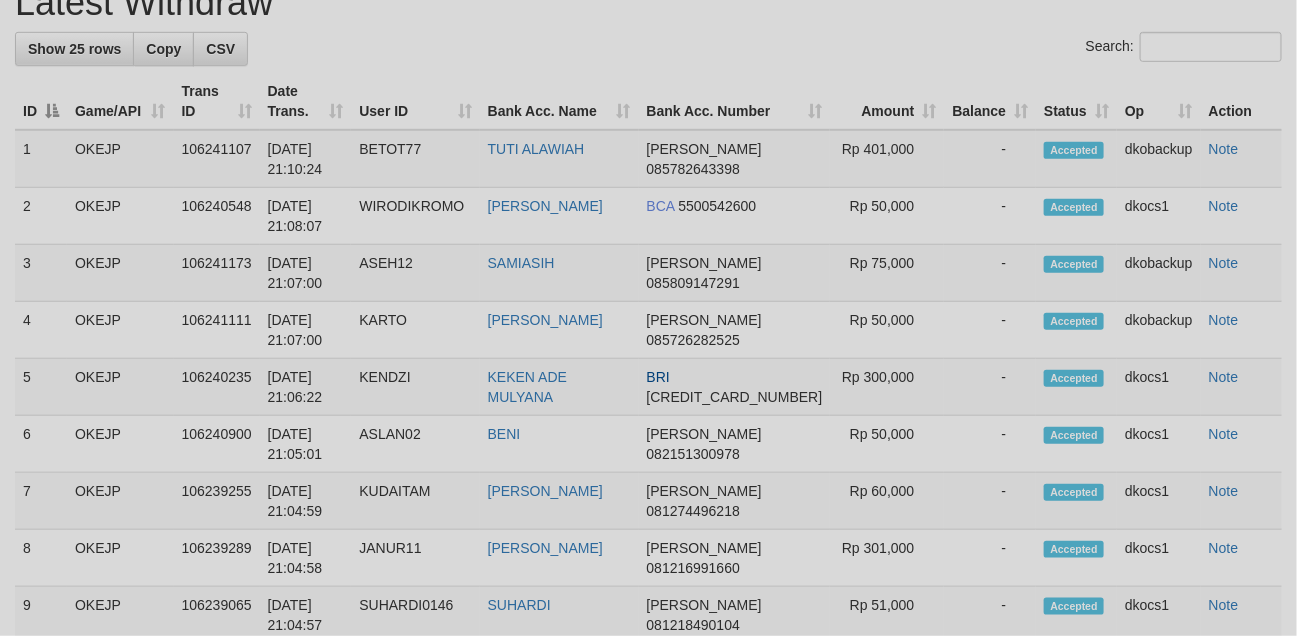 scroll, scrollTop: 851, scrollLeft: 0, axis: vertical 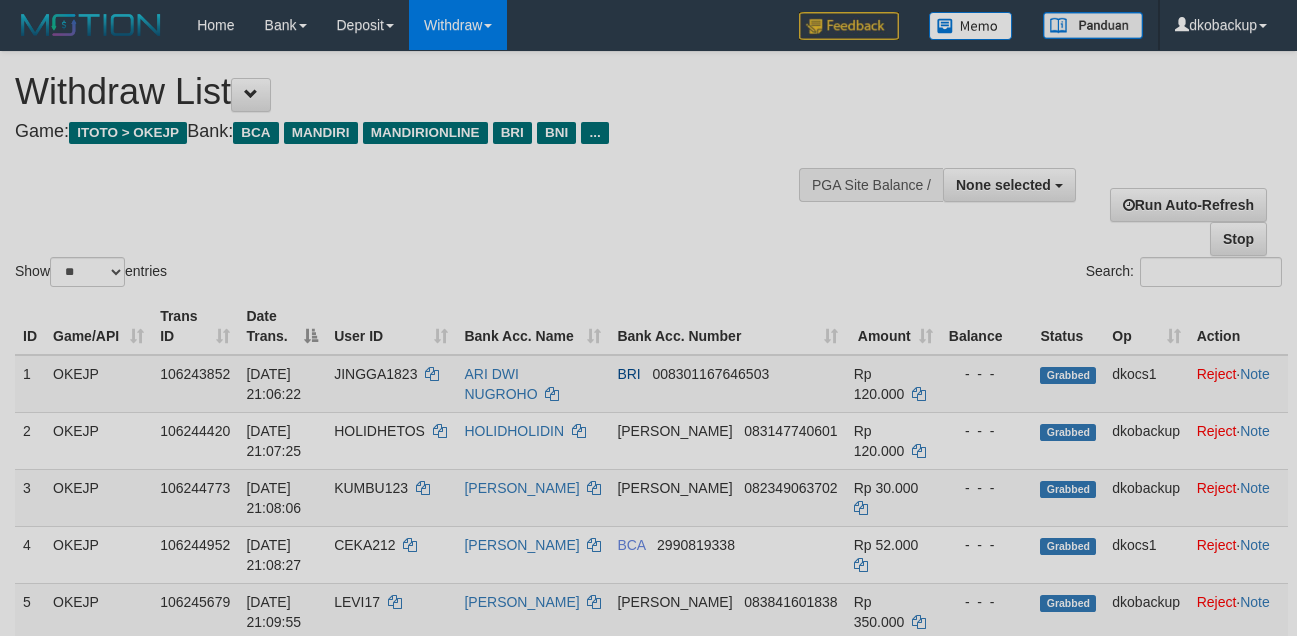select 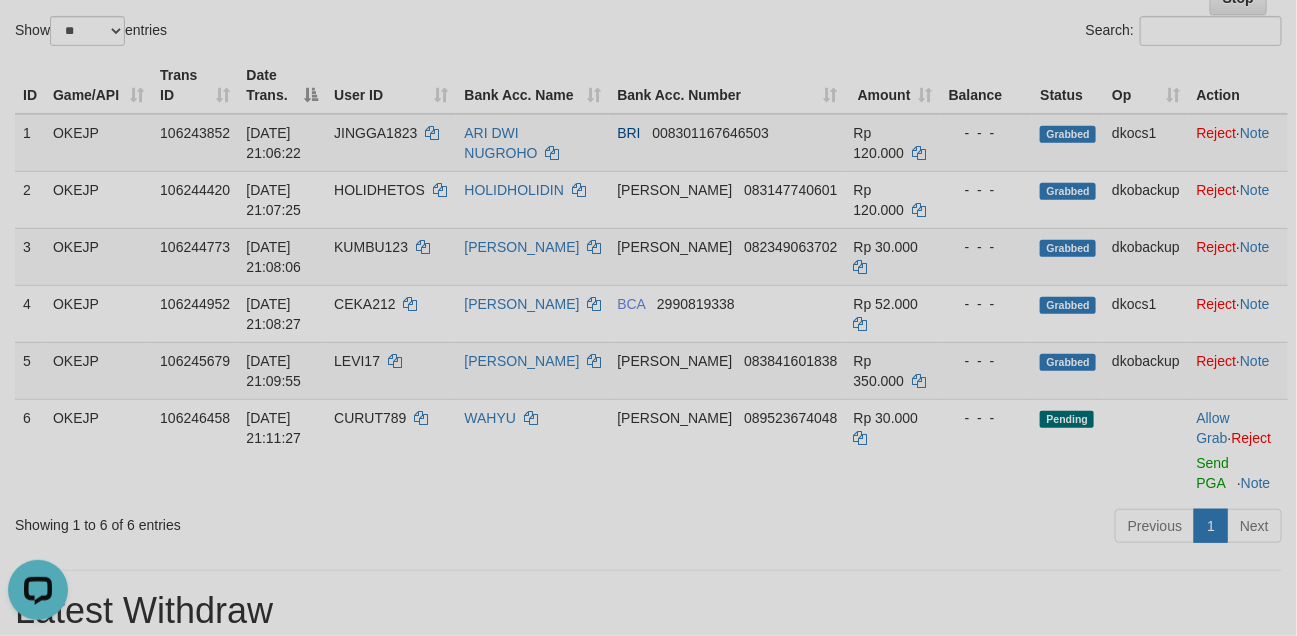 scroll, scrollTop: 0, scrollLeft: 0, axis: both 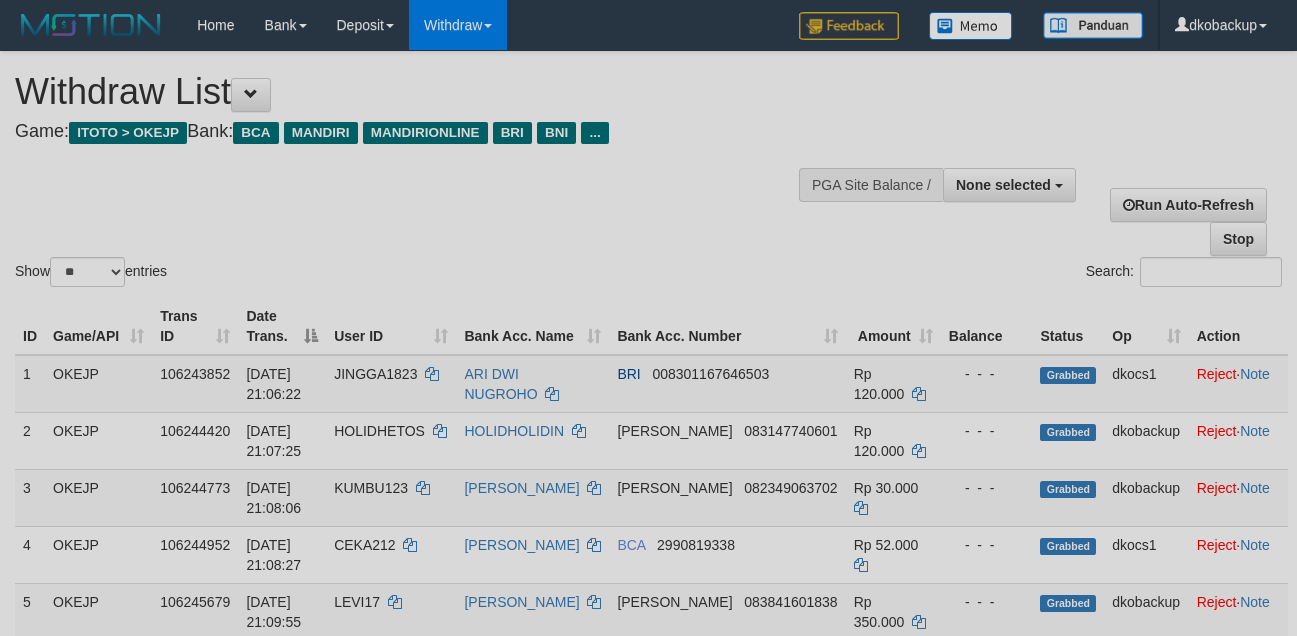 select 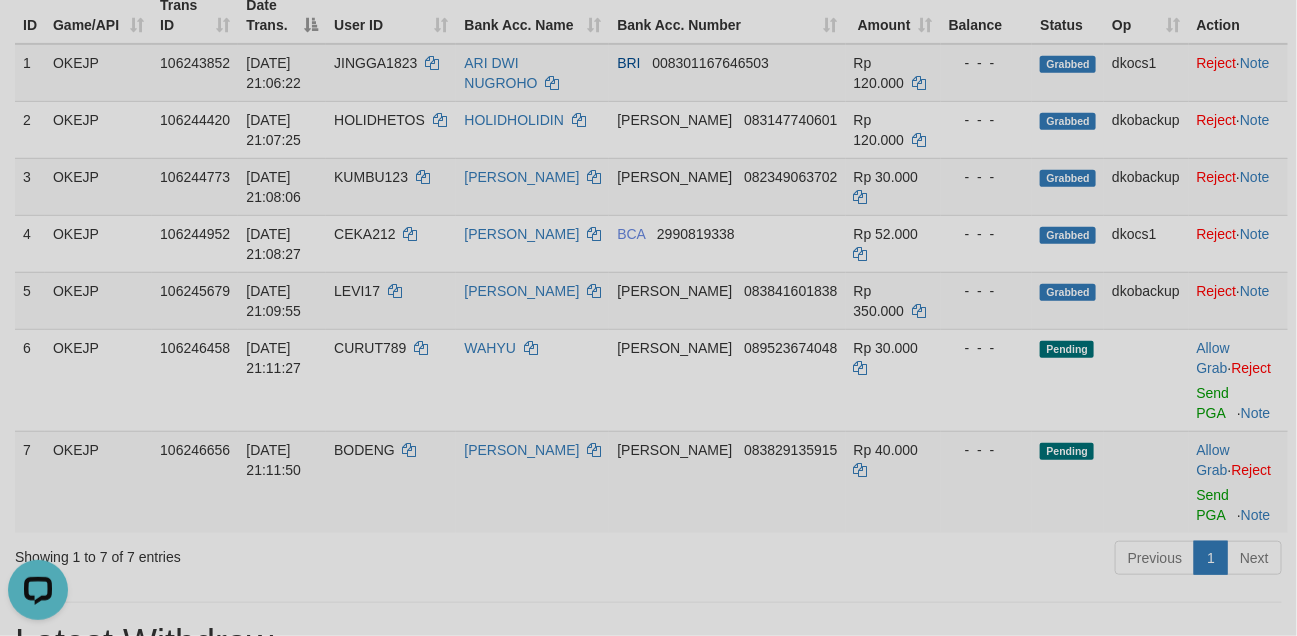 scroll, scrollTop: 0, scrollLeft: 0, axis: both 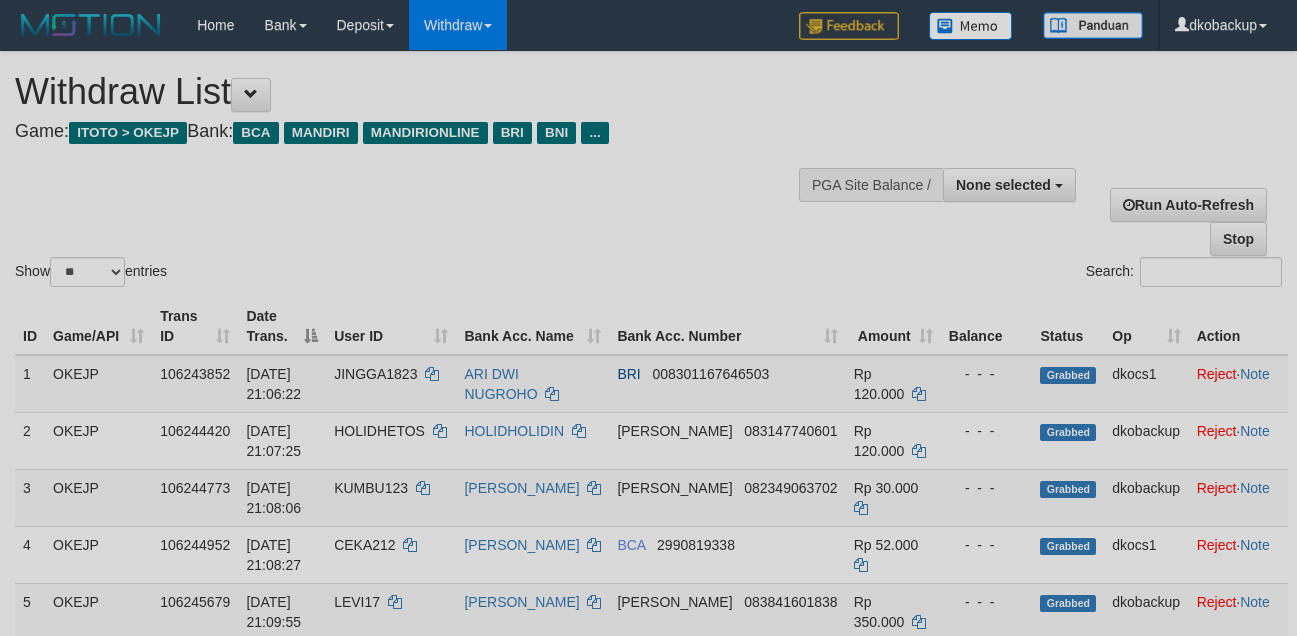 select 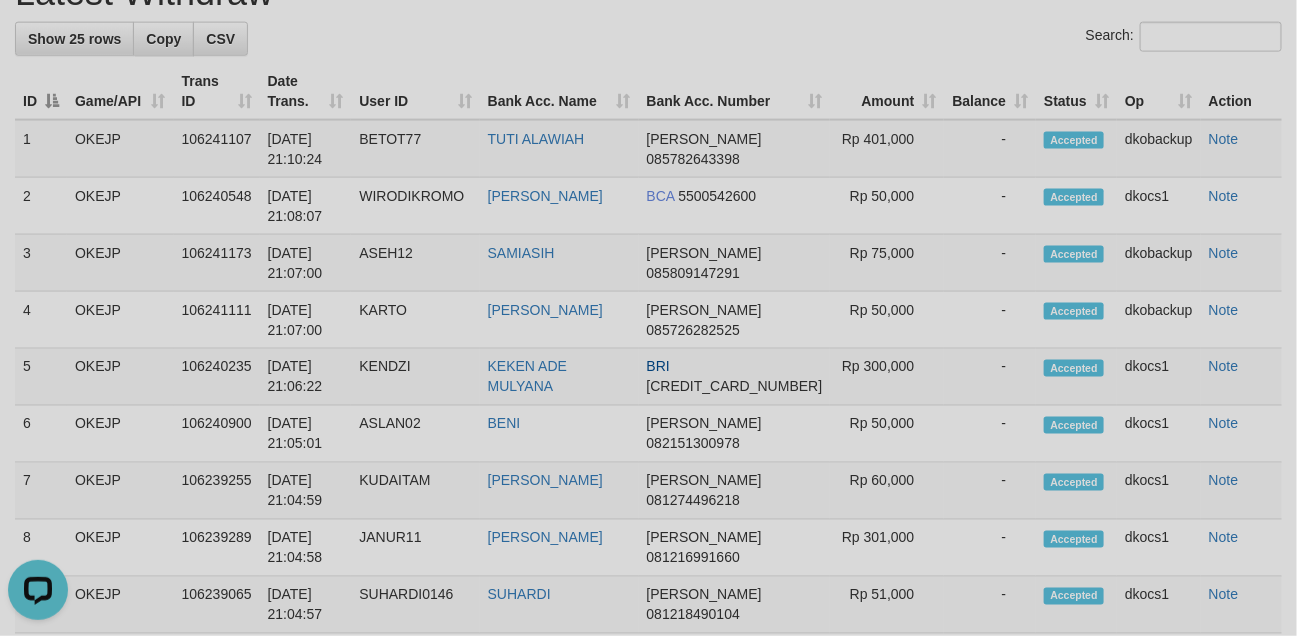 scroll, scrollTop: 0, scrollLeft: 0, axis: both 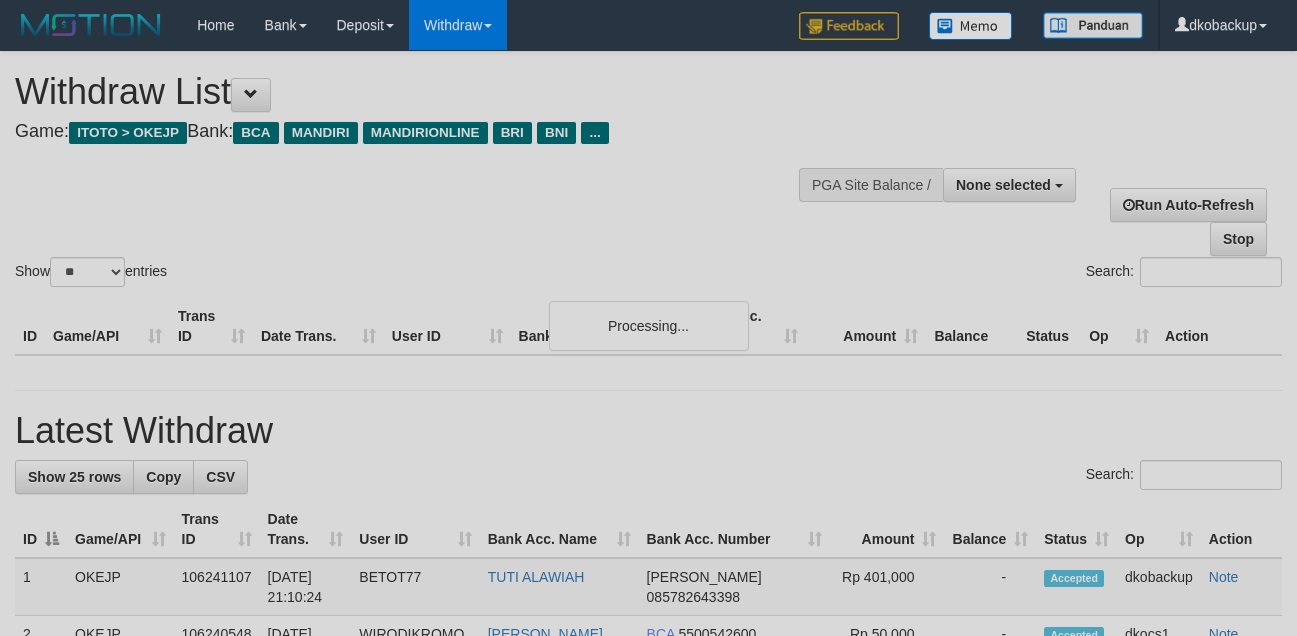 select 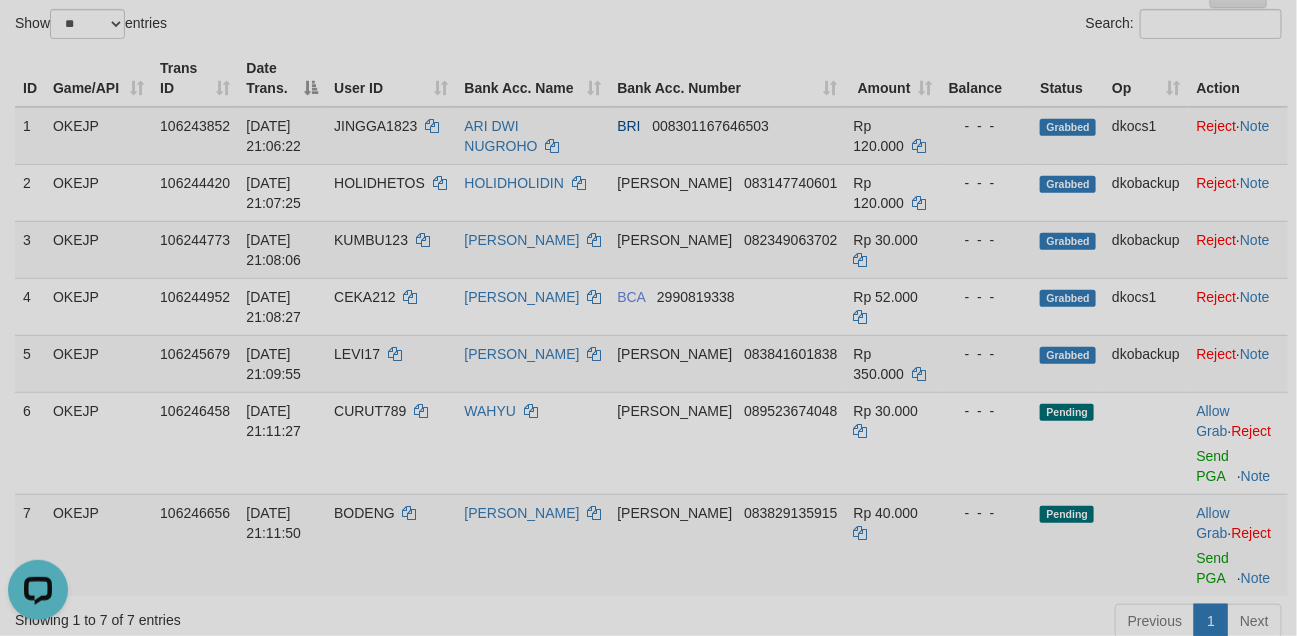 scroll, scrollTop: 0, scrollLeft: 0, axis: both 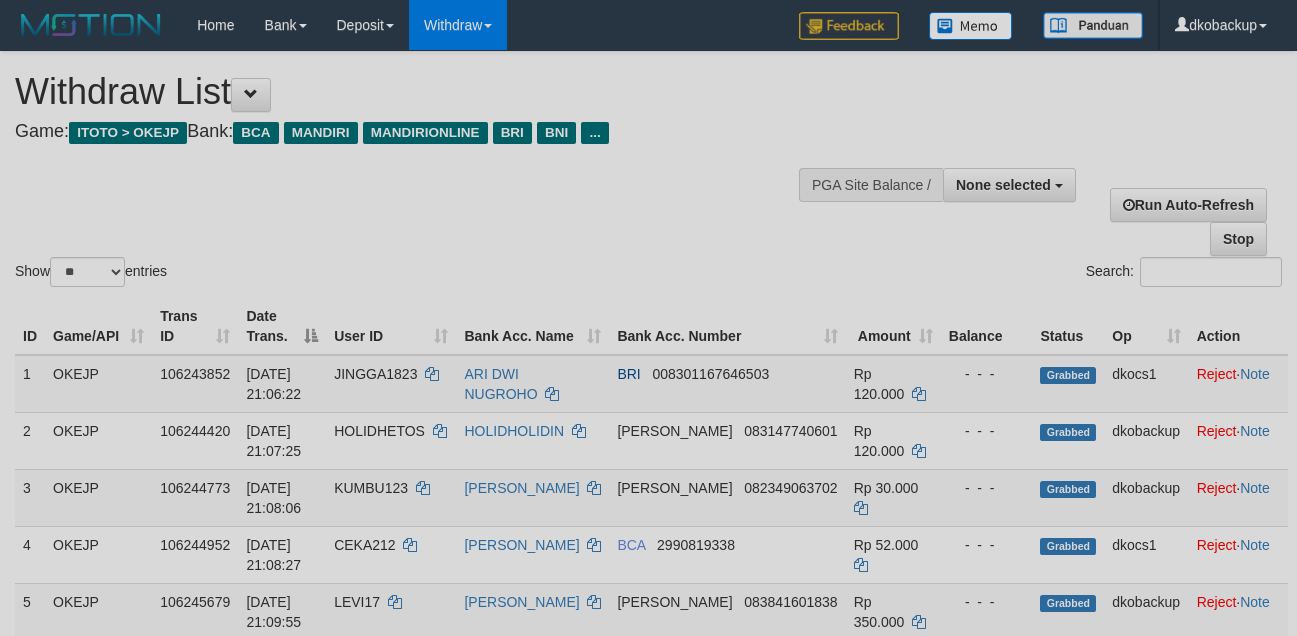 select 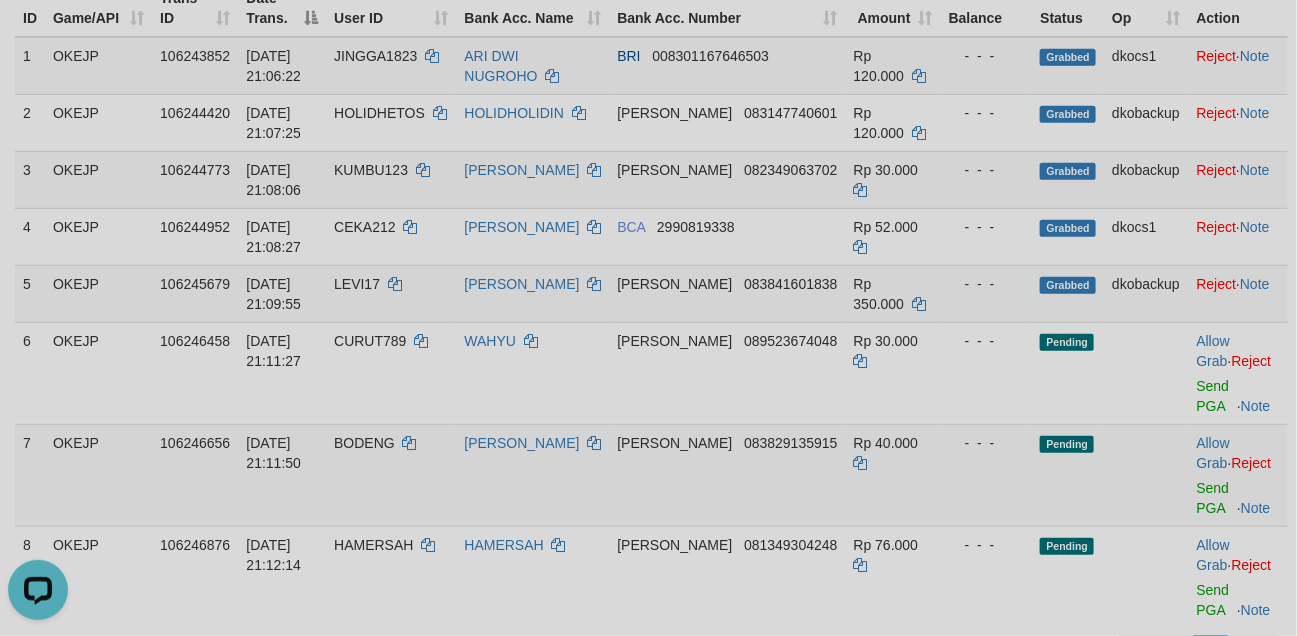 scroll, scrollTop: 0, scrollLeft: 0, axis: both 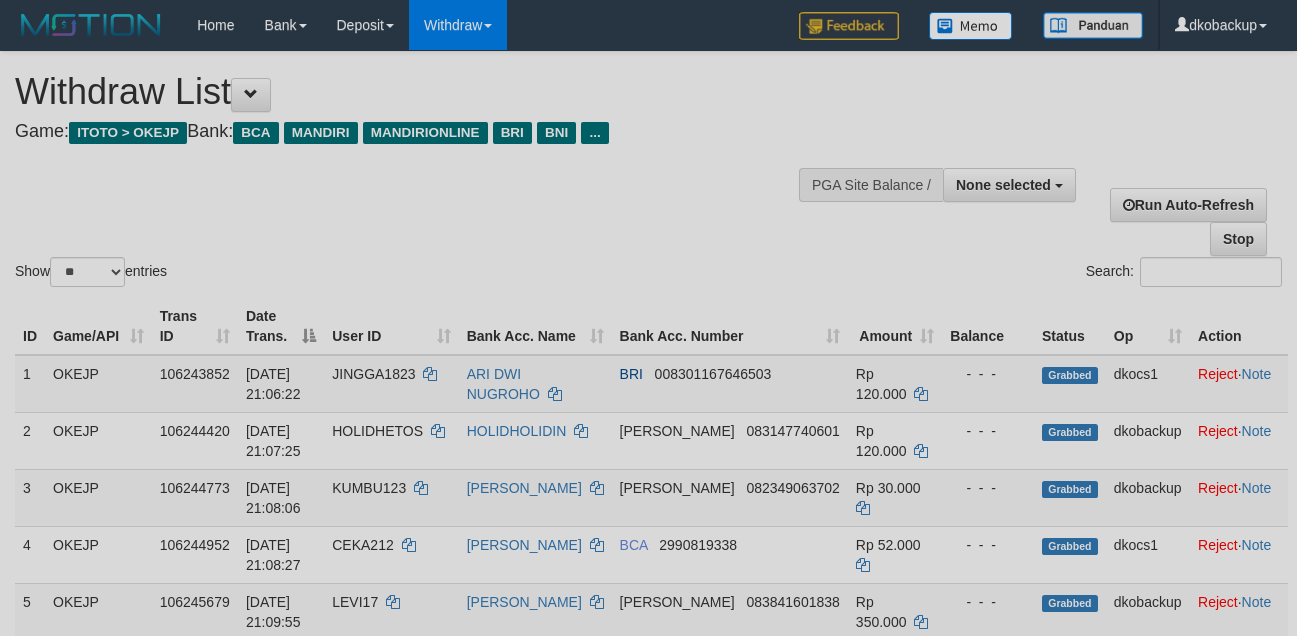 select 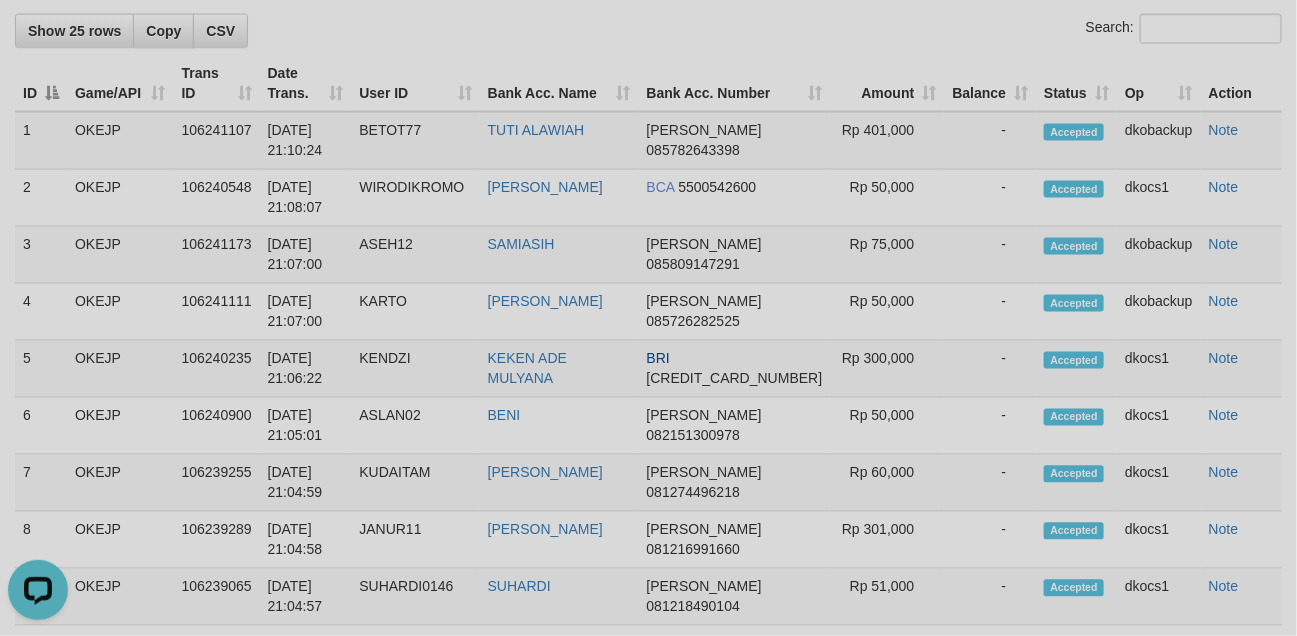 scroll, scrollTop: 0, scrollLeft: 0, axis: both 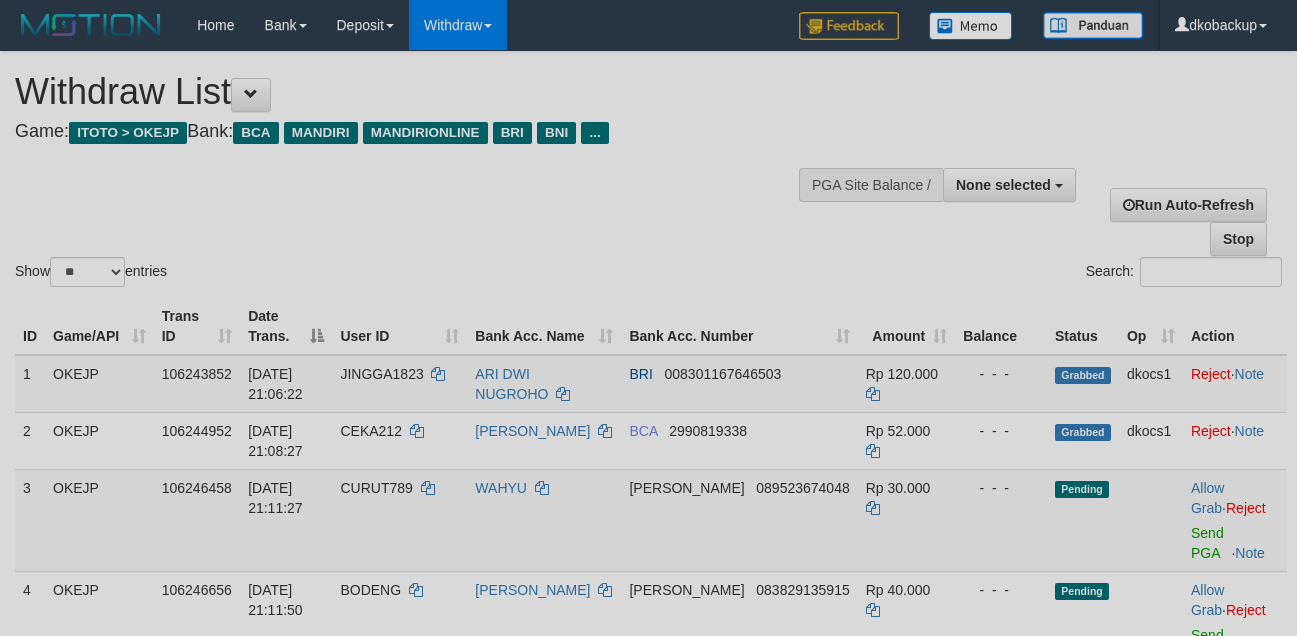 select 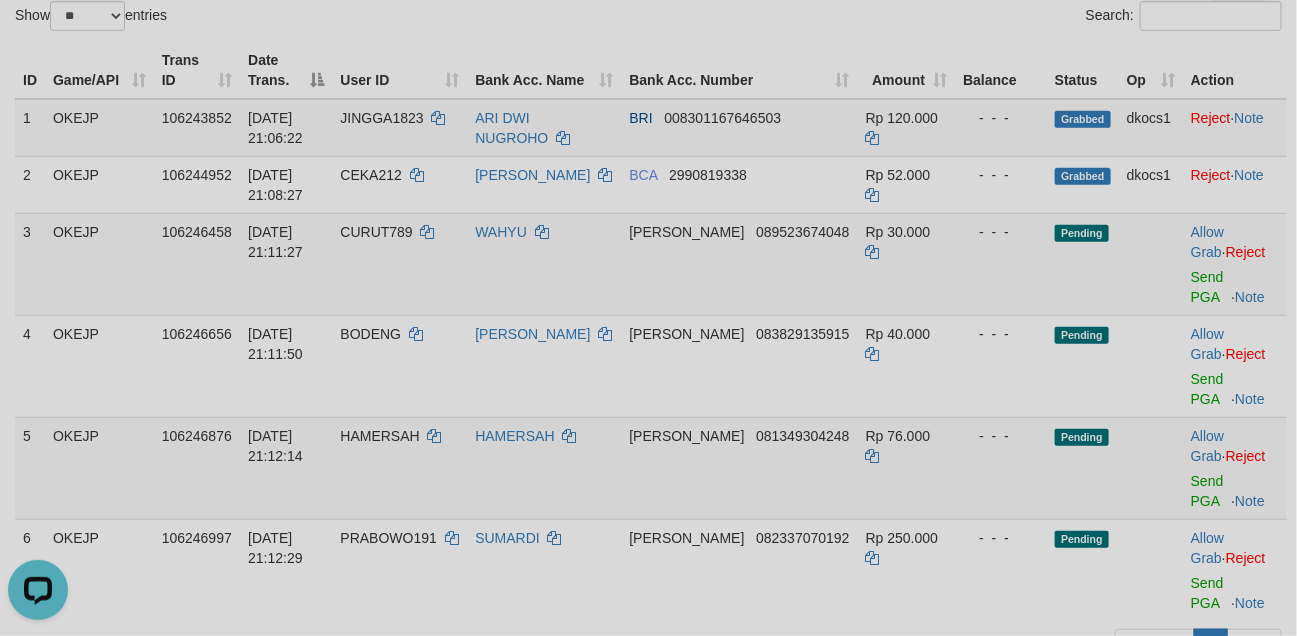 scroll, scrollTop: 0, scrollLeft: 0, axis: both 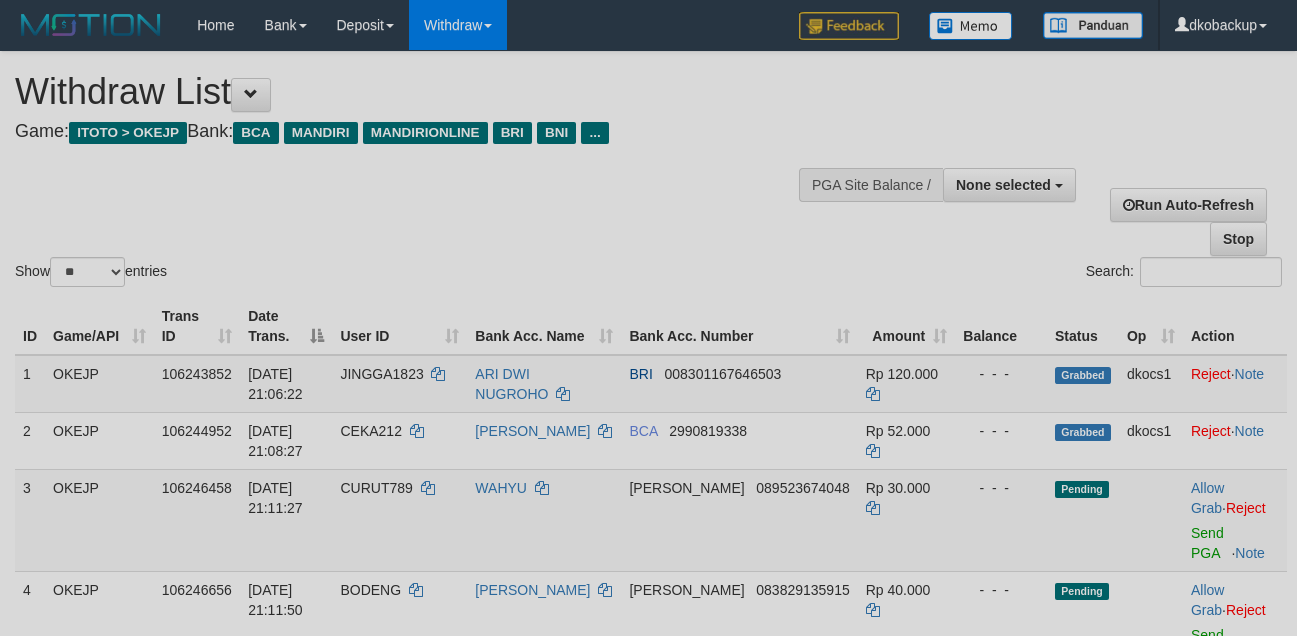 select 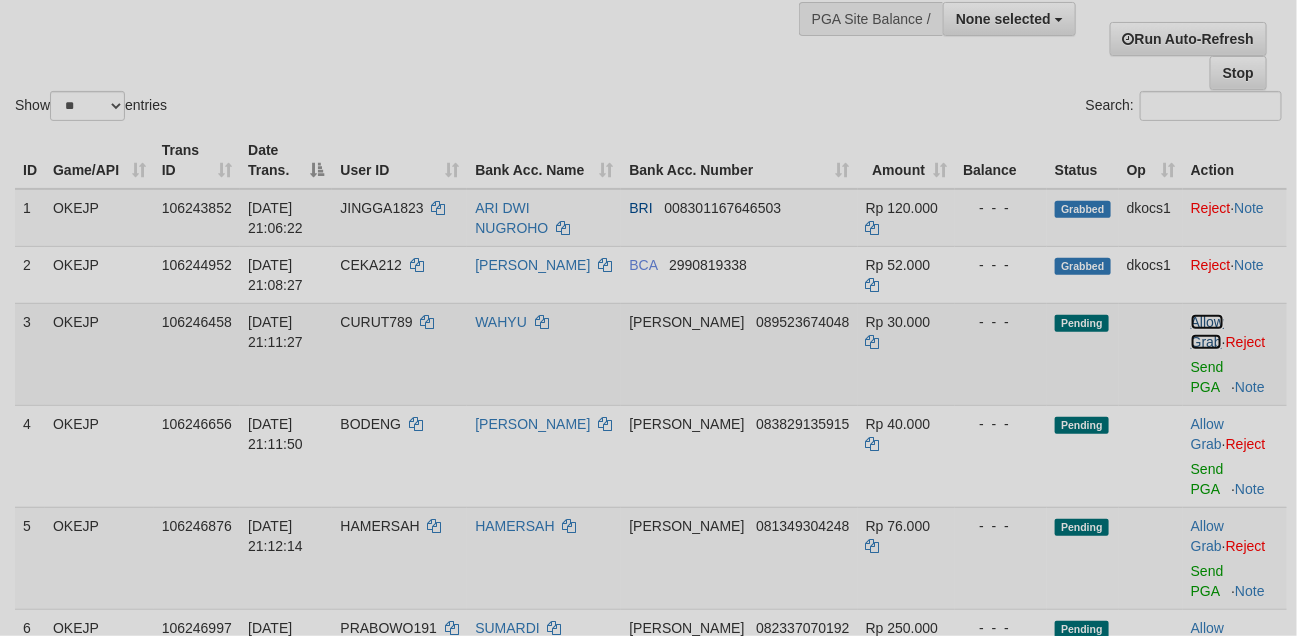 click on "Allow Grab" at bounding box center (1207, 332) 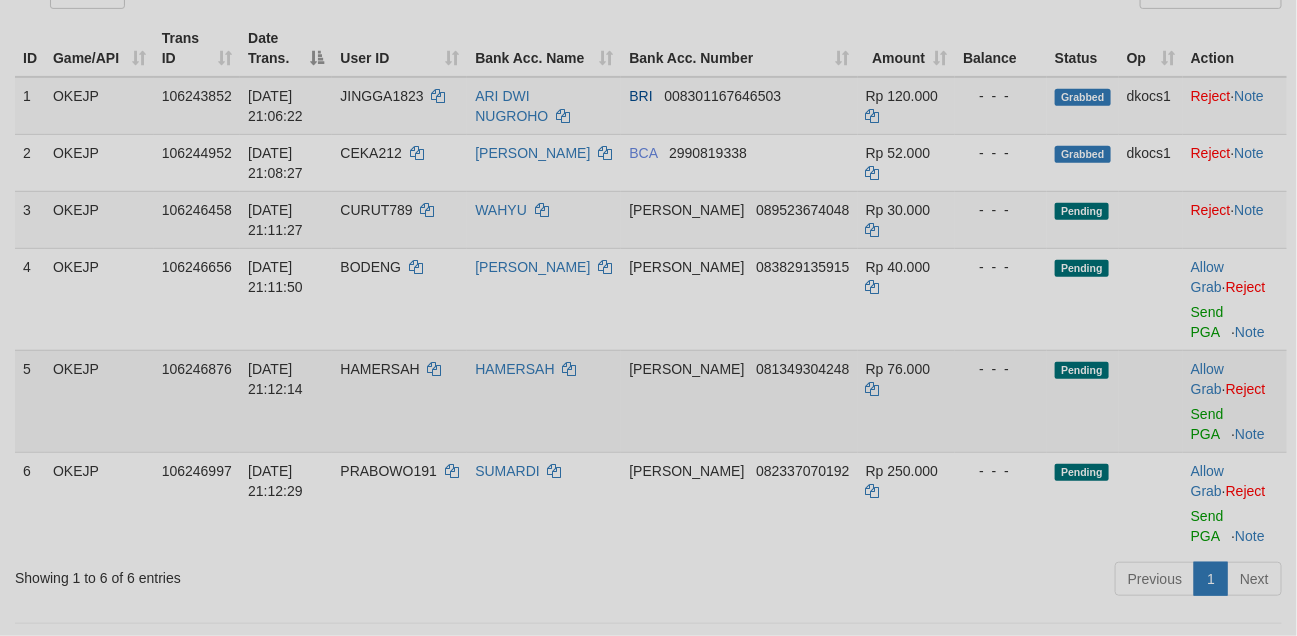 scroll, scrollTop: 333, scrollLeft: 0, axis: vertical 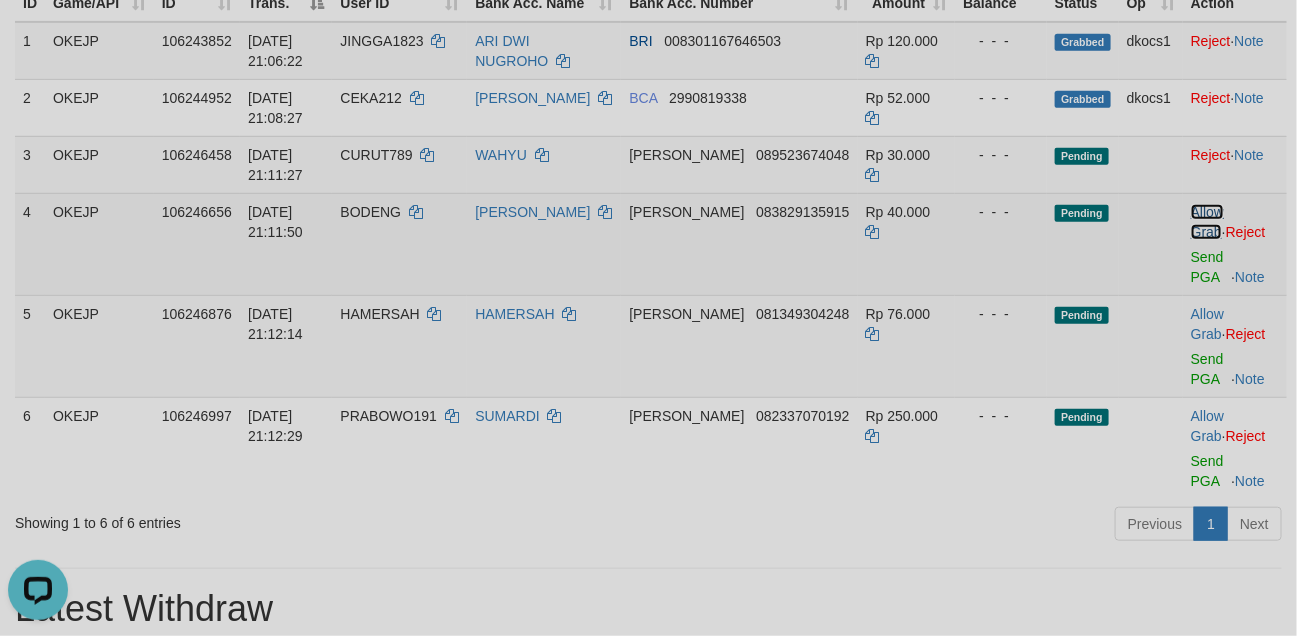 click on "Allow Grab" at bounding box center (1207, 222) 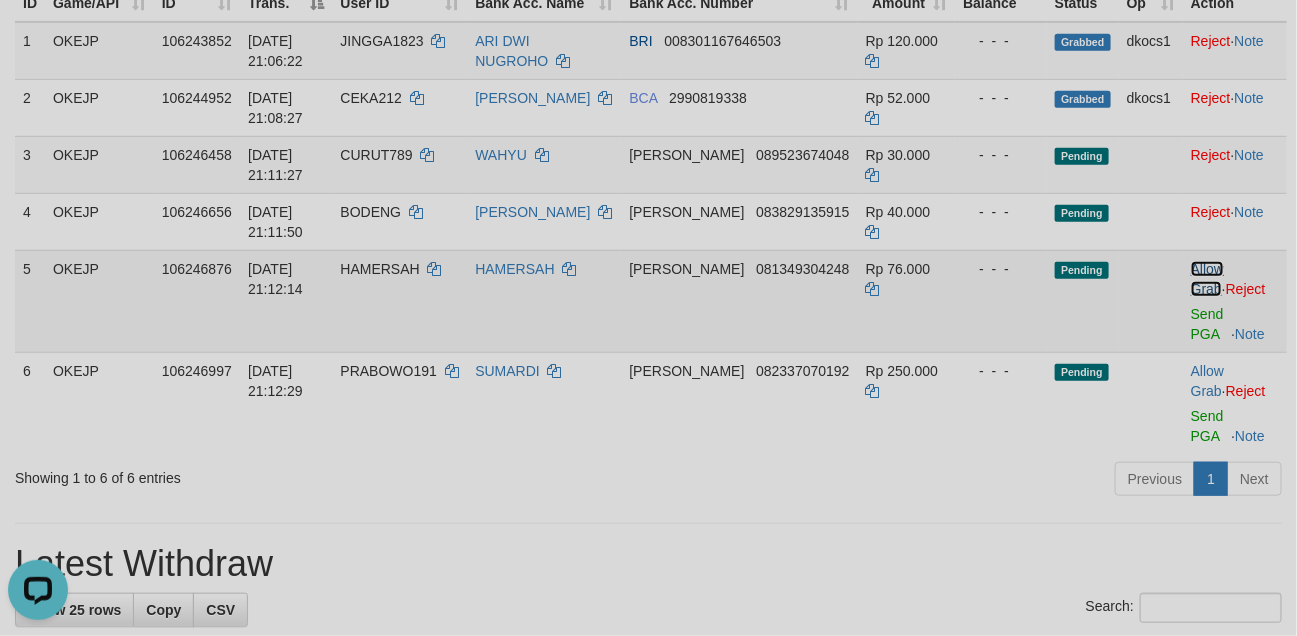 click on "Allow Grab" at bounding box center (1207, 279) 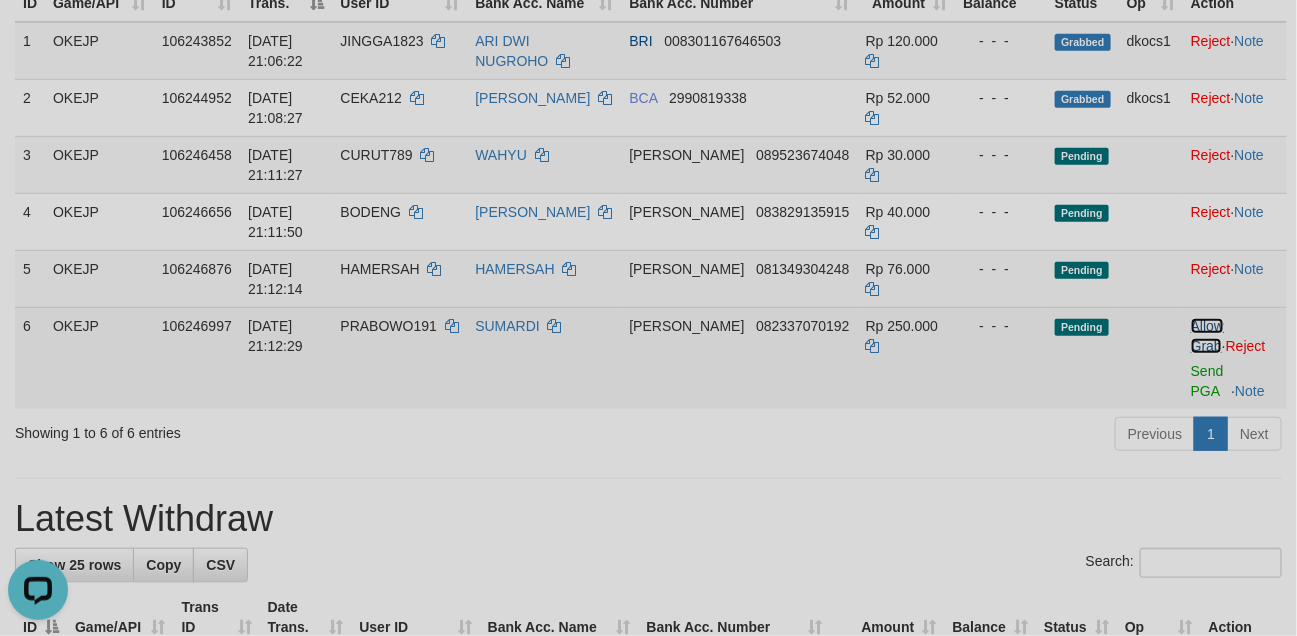 click on "Allow Grab" at bounding box center [1207, 336] 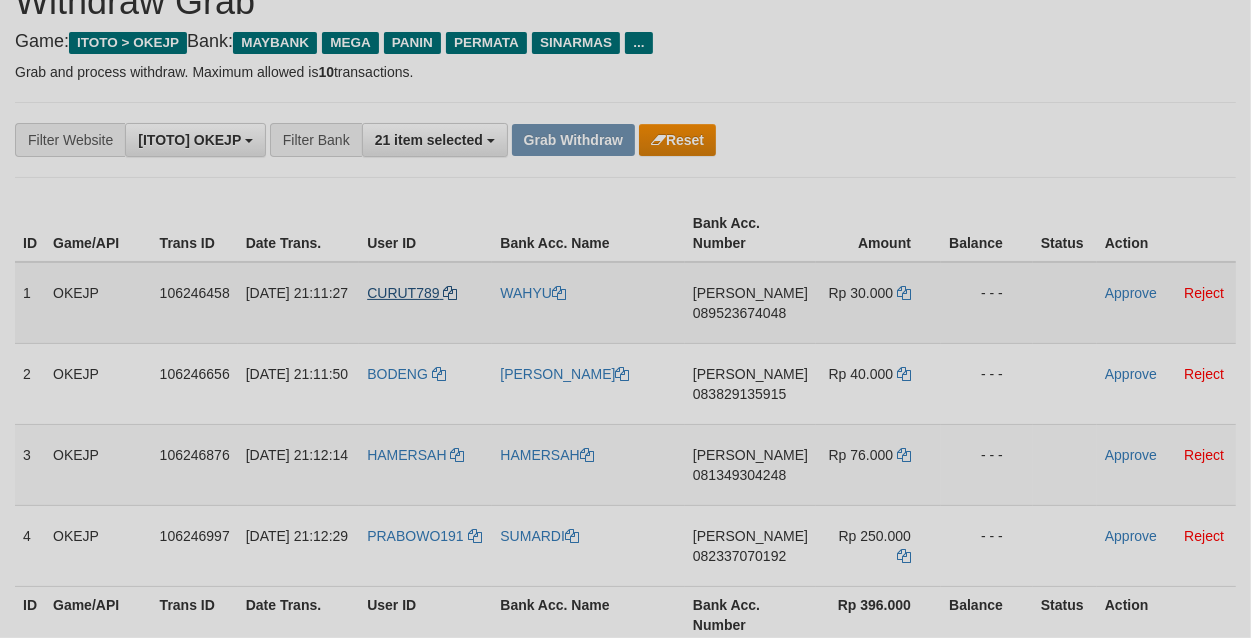 scroll, scrollTop: 166, scrollLeft: 0, axis: vertical 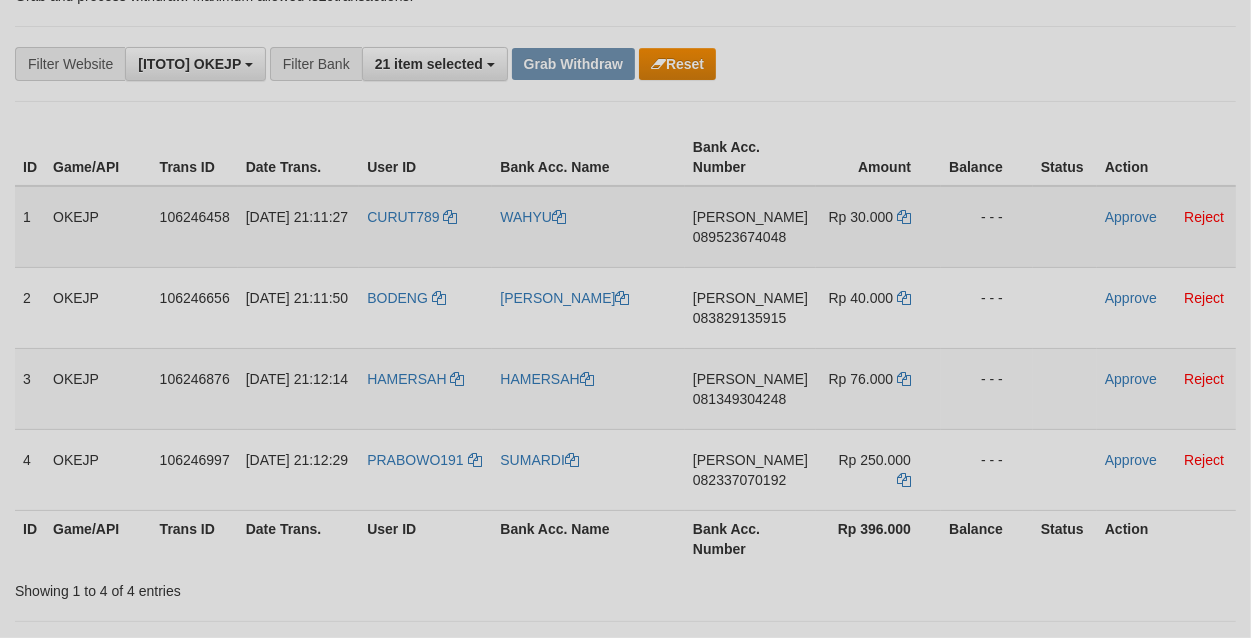 click on "CURUT789" at bounding box center [425, 227] 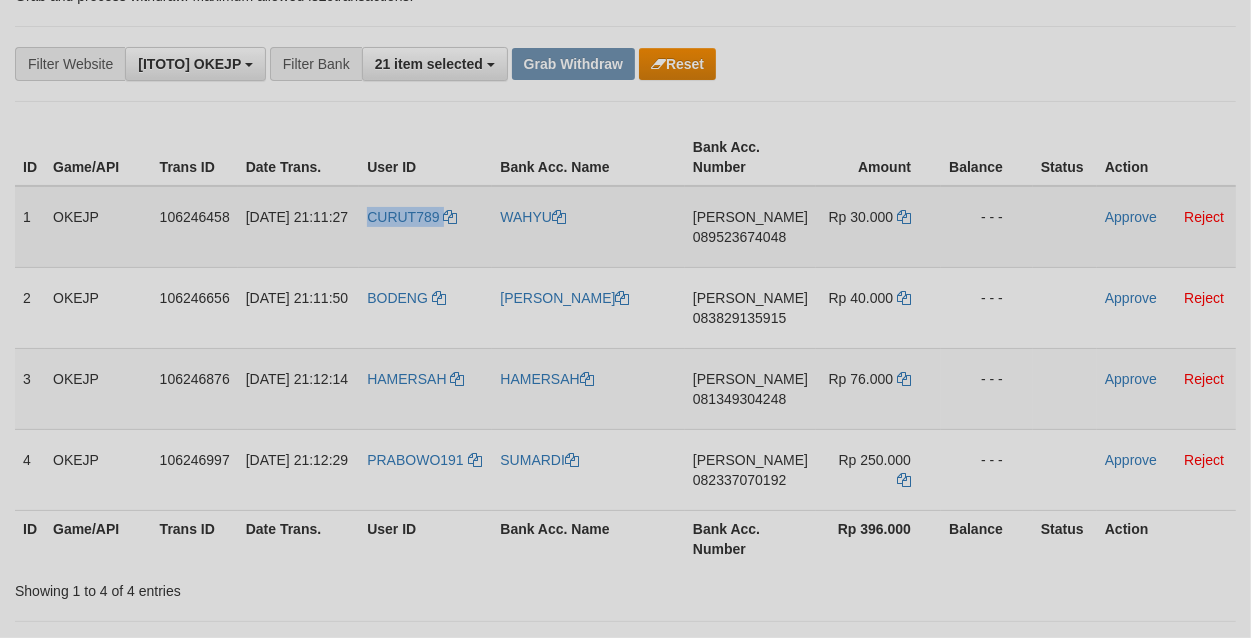 click on "CURUT789" at bounding box center (425, 227) 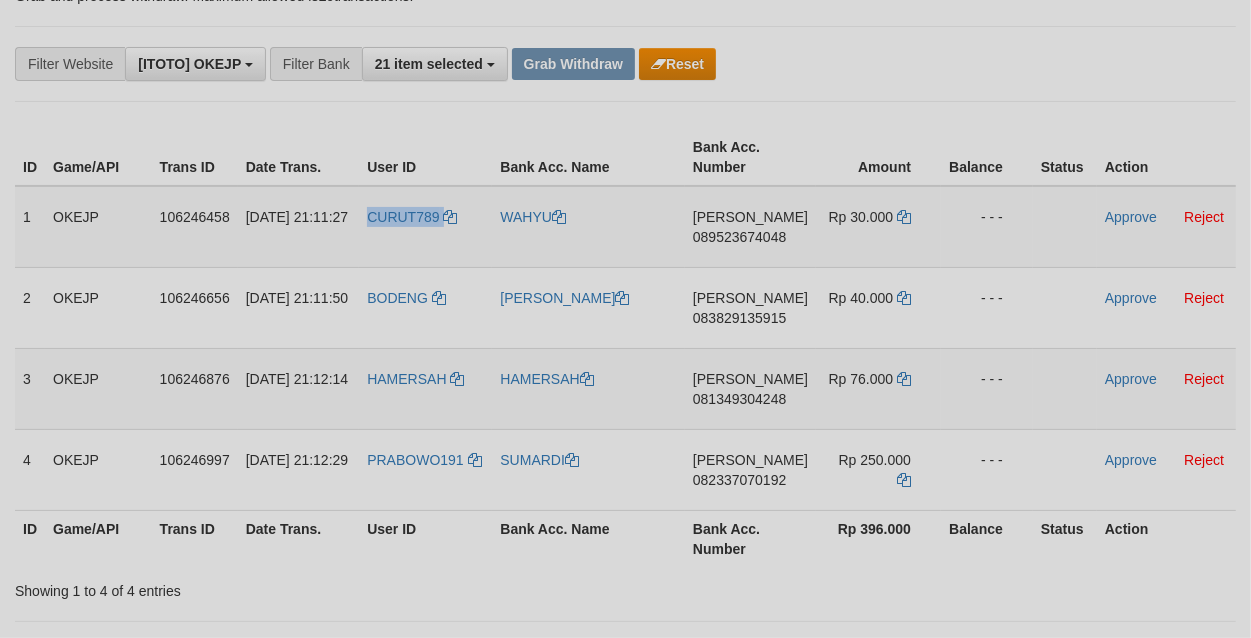 copy on "CURUT789" 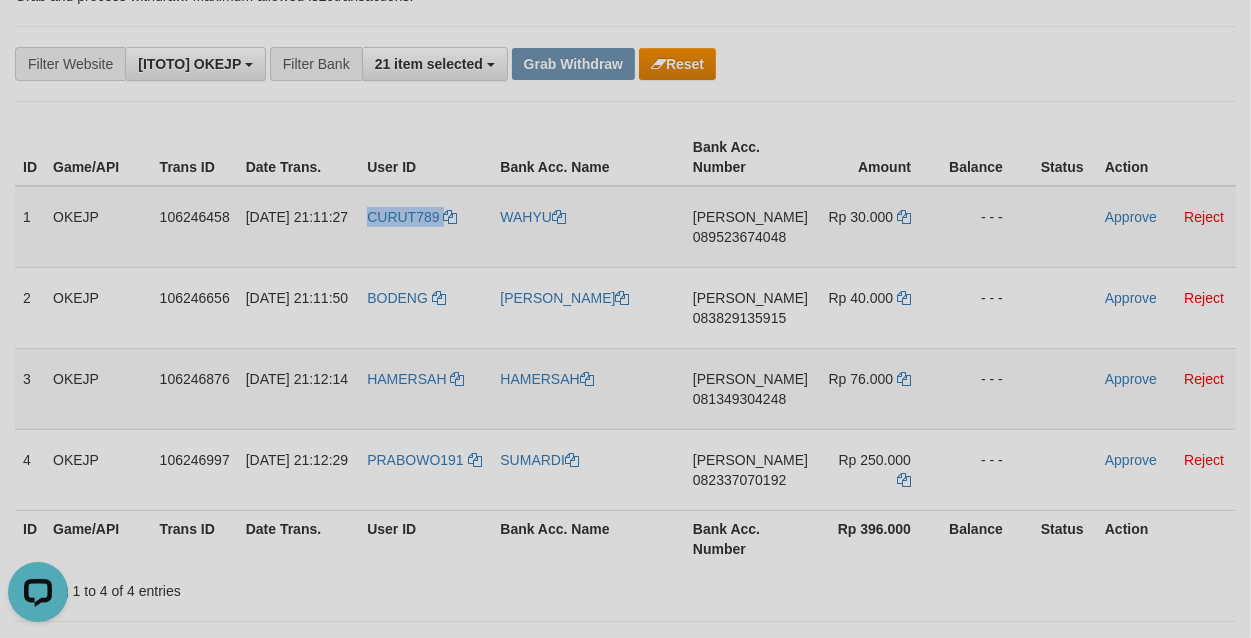 scroll, scrollTop: 0, scrollLeft: 0, axis: both 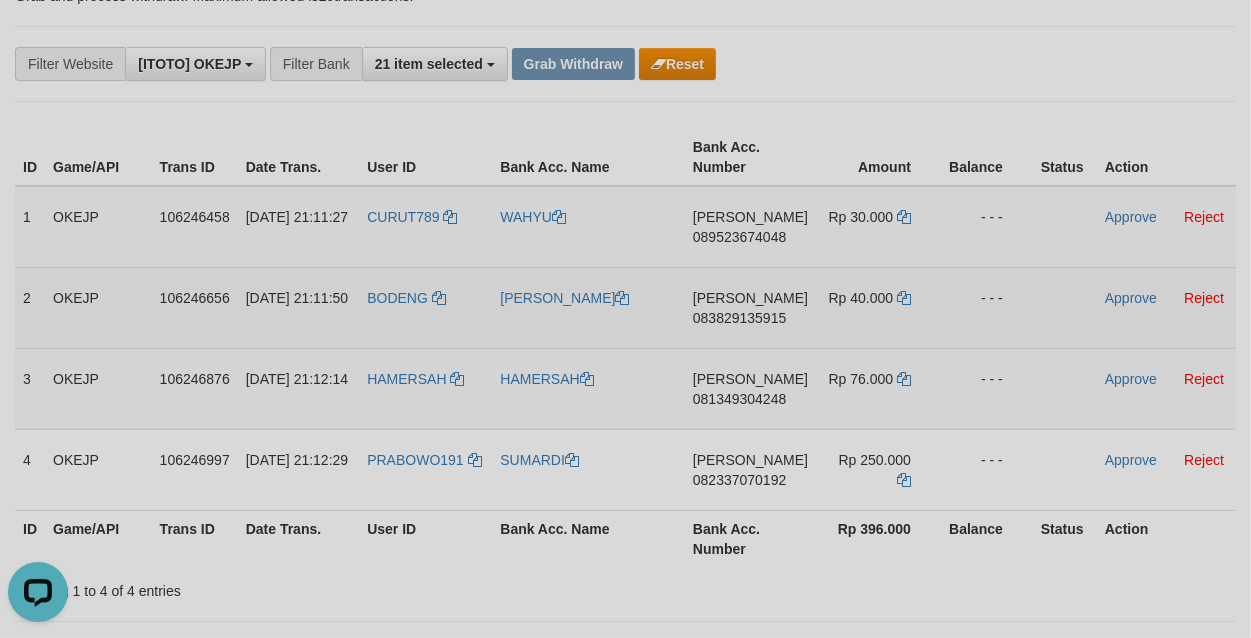 click on "BODENG" at bounding box center (425, 307) 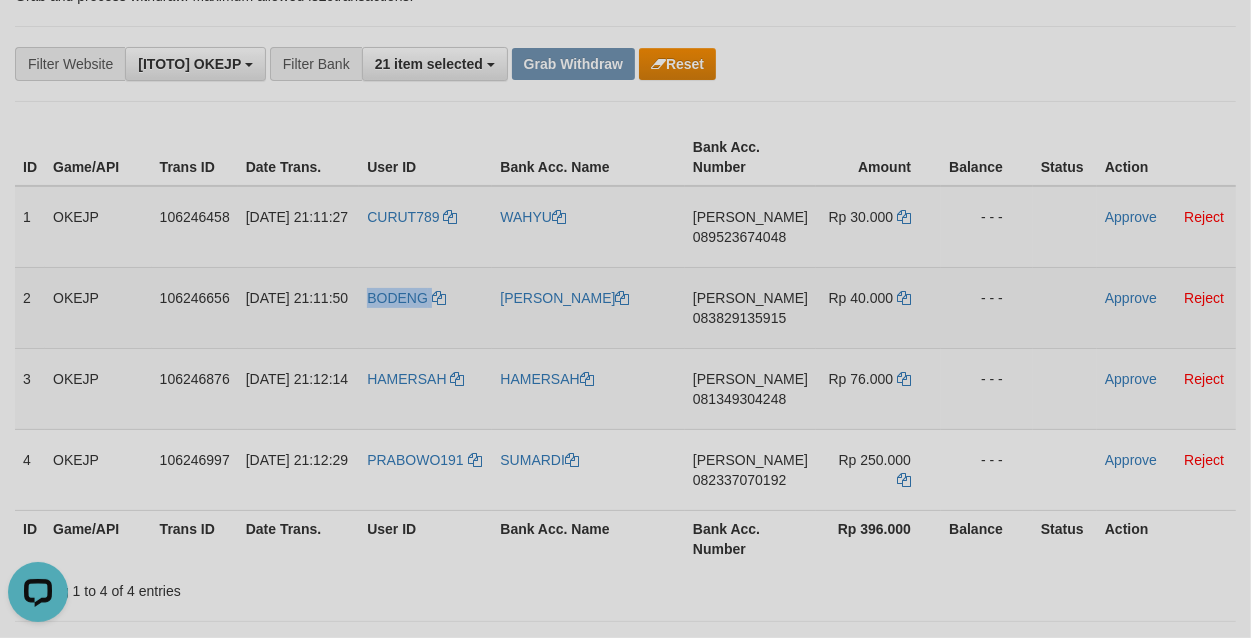 click on "BODENG" at bounding box center (425, 307) 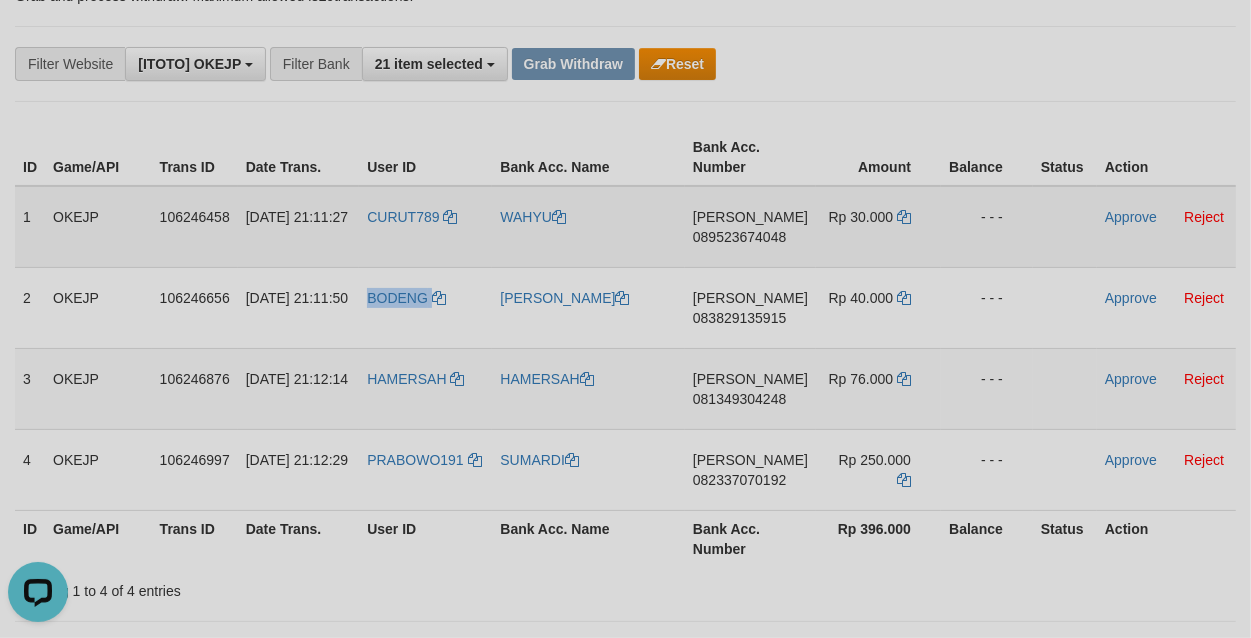 copy on "BODENG" 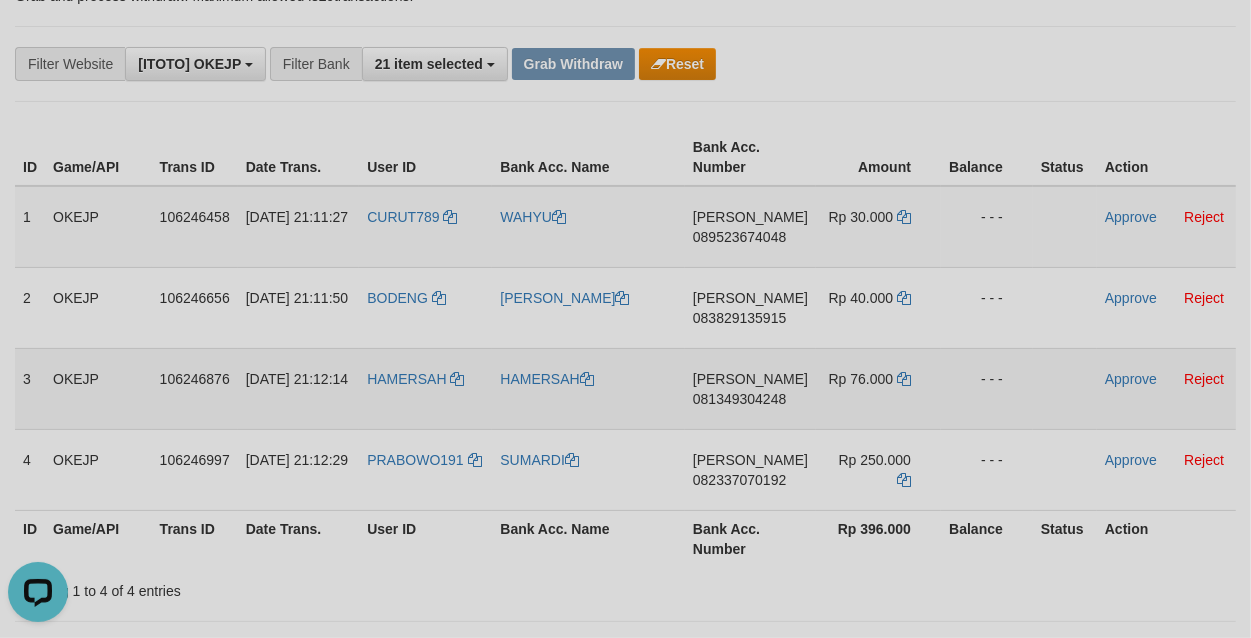 click on "HAMERSAH" at bounding box center (425, 388) 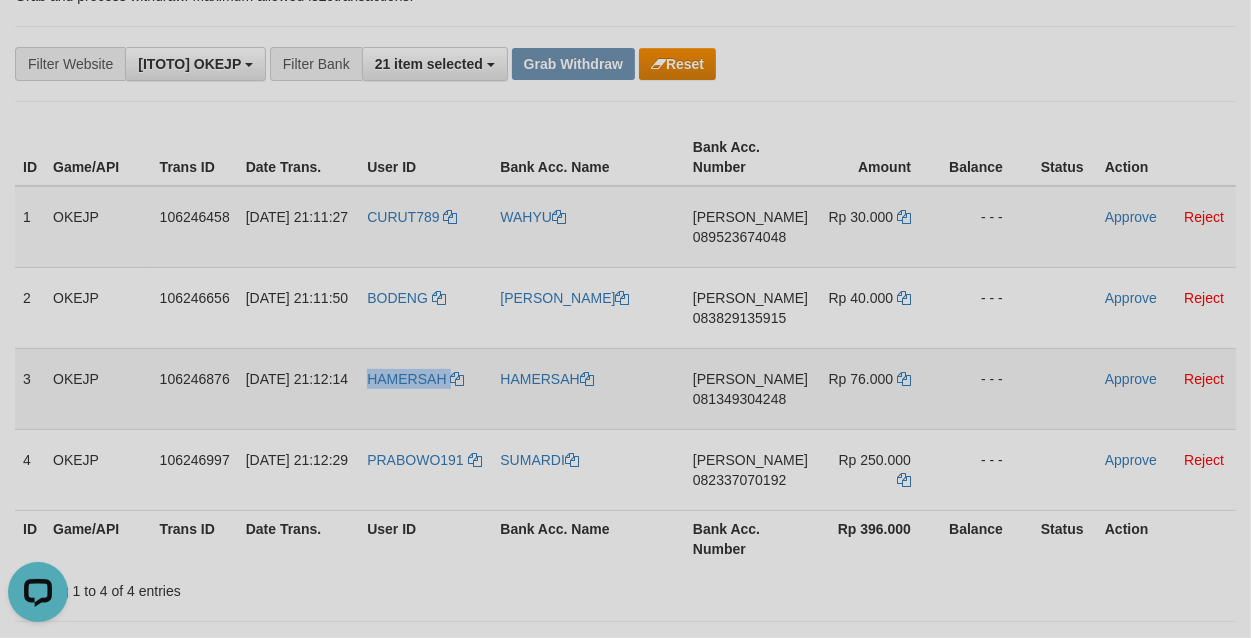 click on "HAMERSAH" at bounding box center [425, 388] 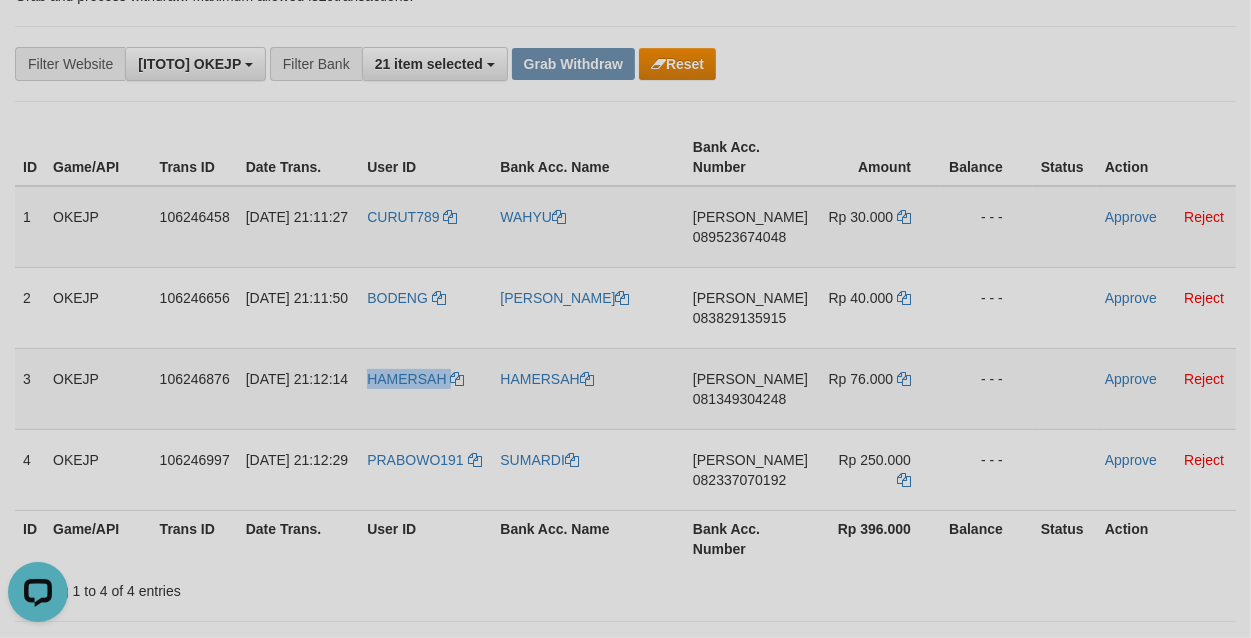 copy on "HAMERSAH" 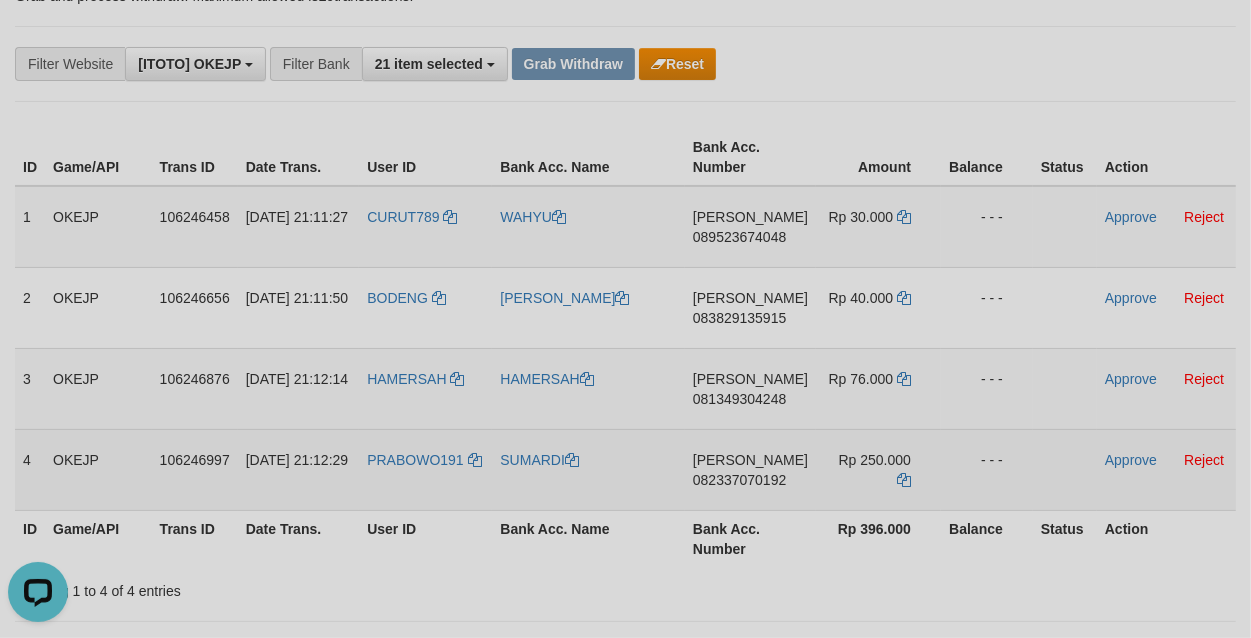 click on "PRABOWO191" at bounding box center [425, 469] 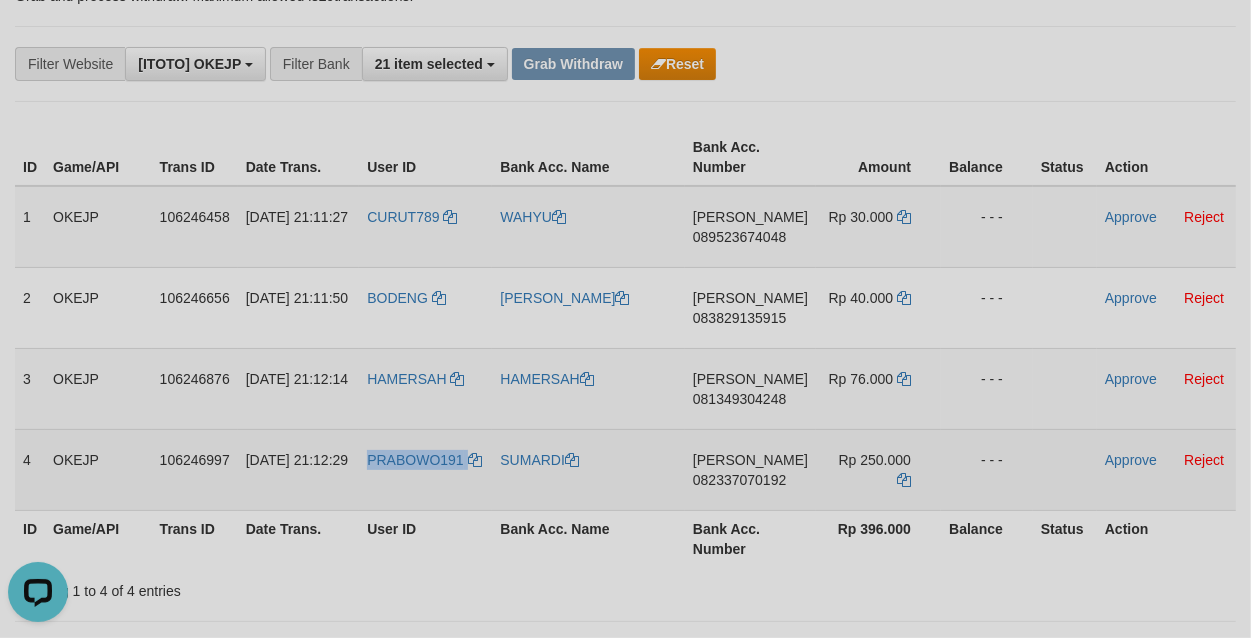 click on "PRABOWO191" at bounding box center [425, 469] 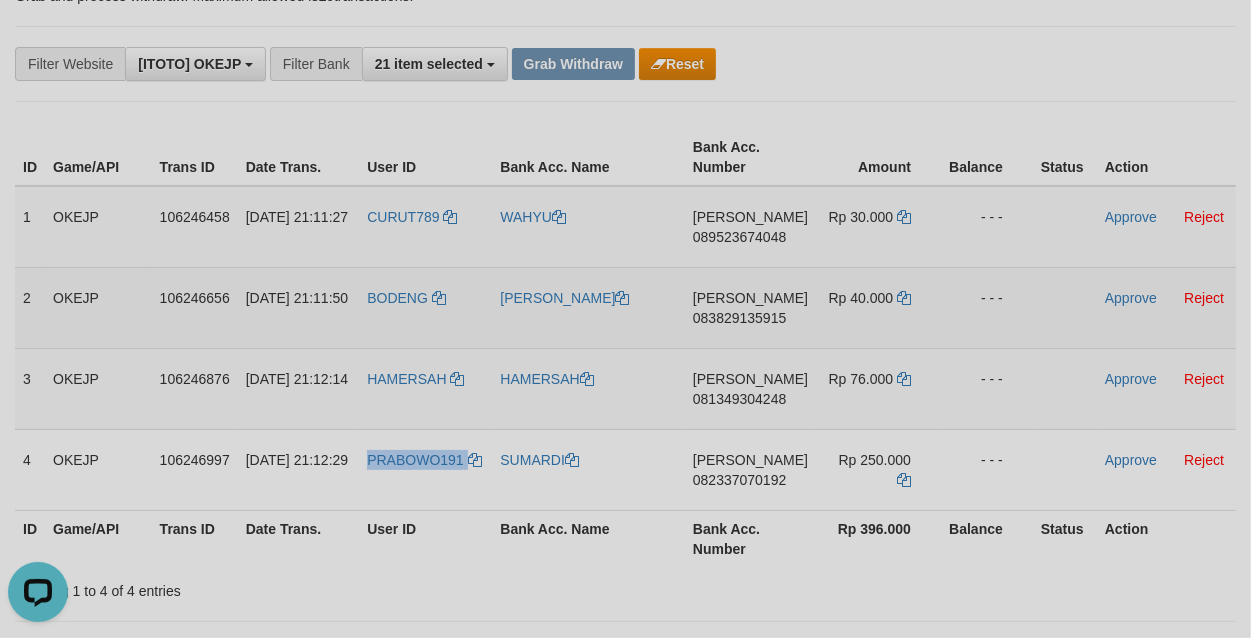 copy on "PRABOWO191" 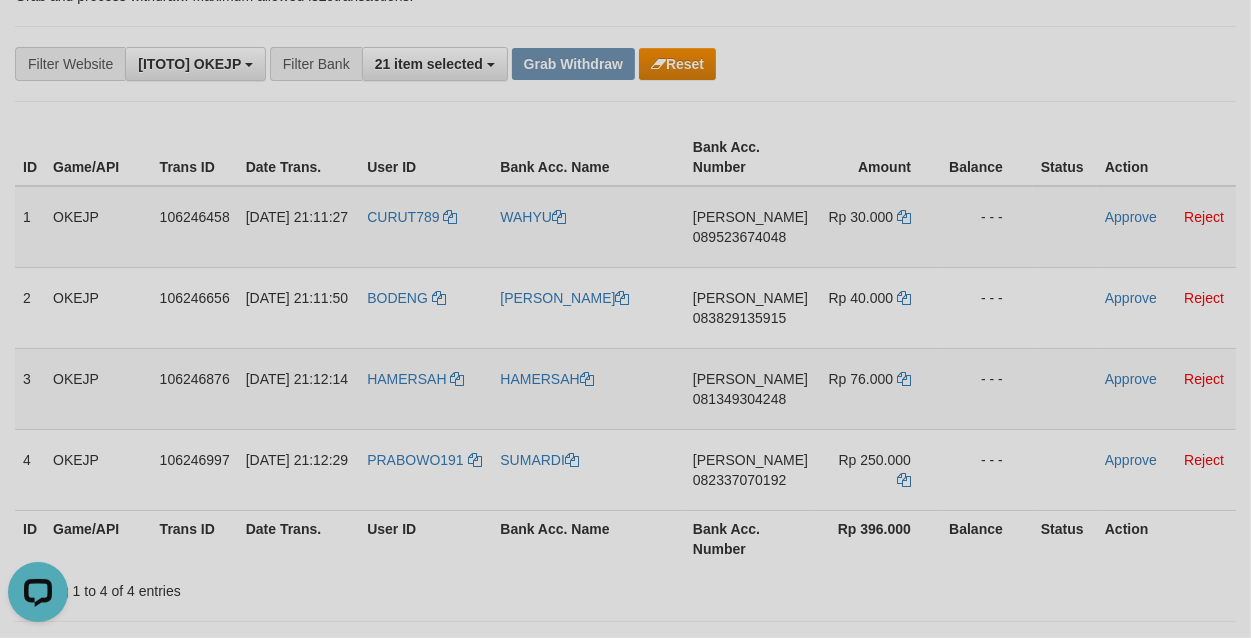 click on "**********" at bounding box center (521, 64) 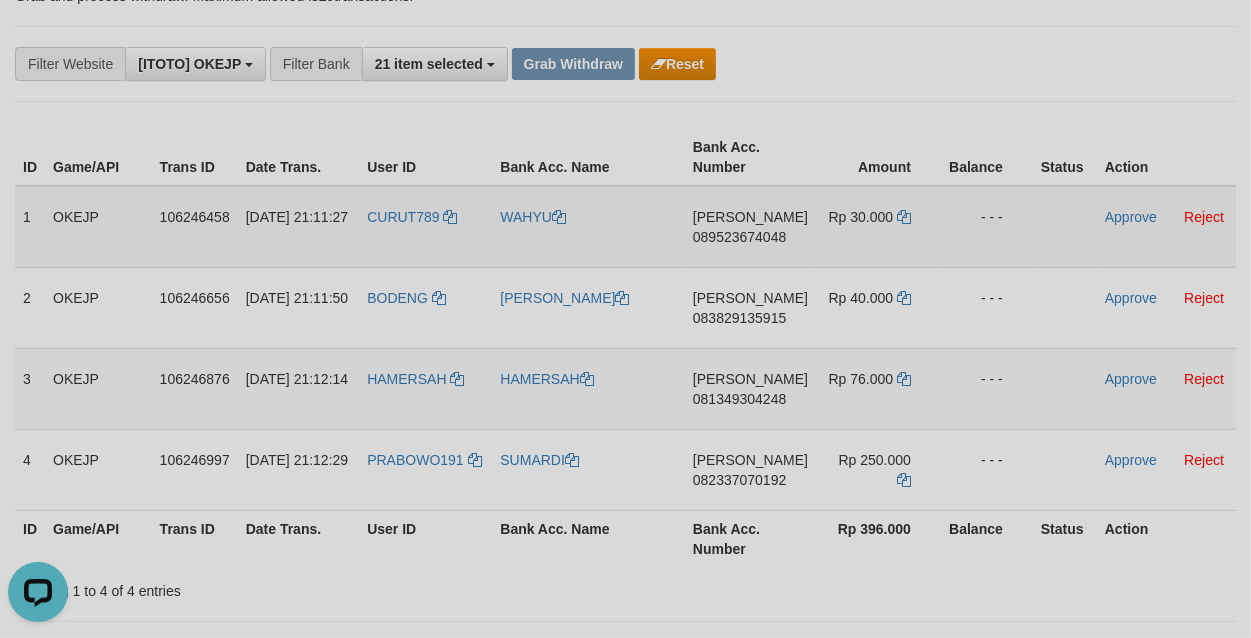 click on "DANA
089523674048" at bounding box center [750, 227] 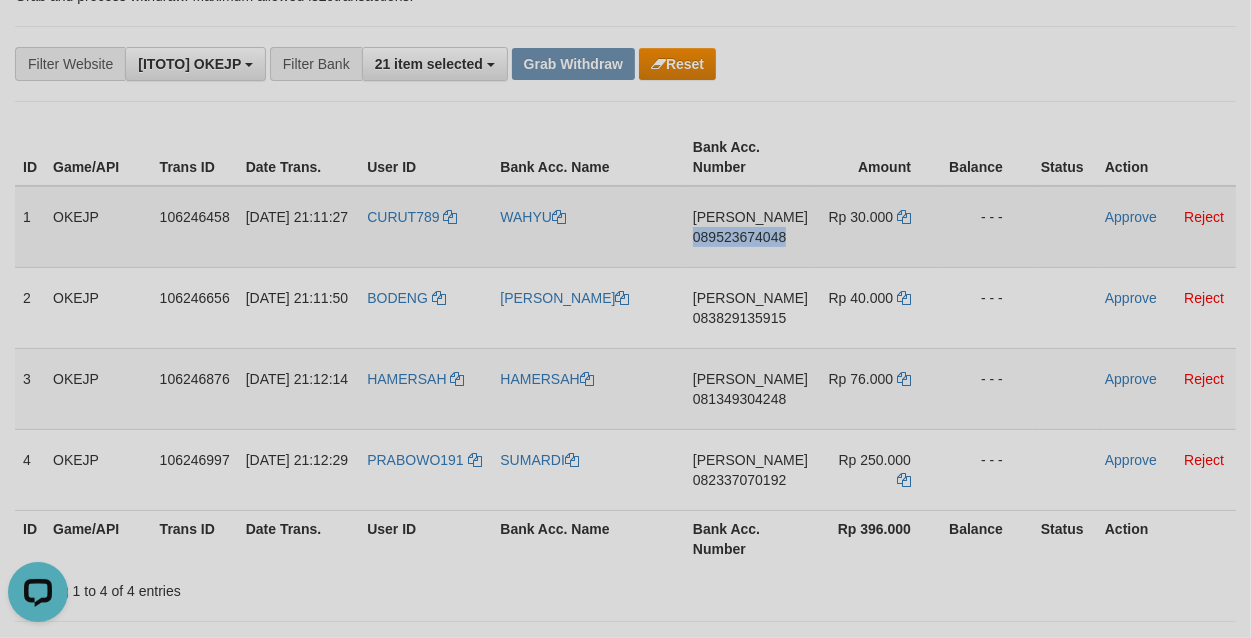 click on "DANA
089523674048" at bounding box center (750, 227) 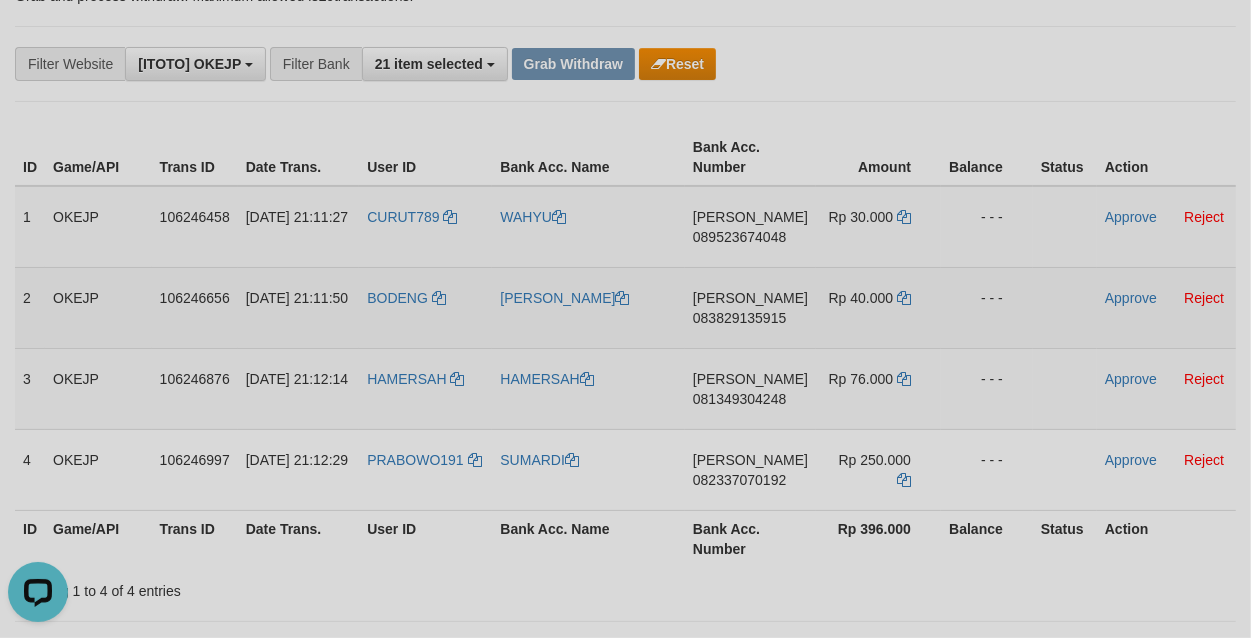 click on "DANA
083829135915" at bounding box center [750, 307] 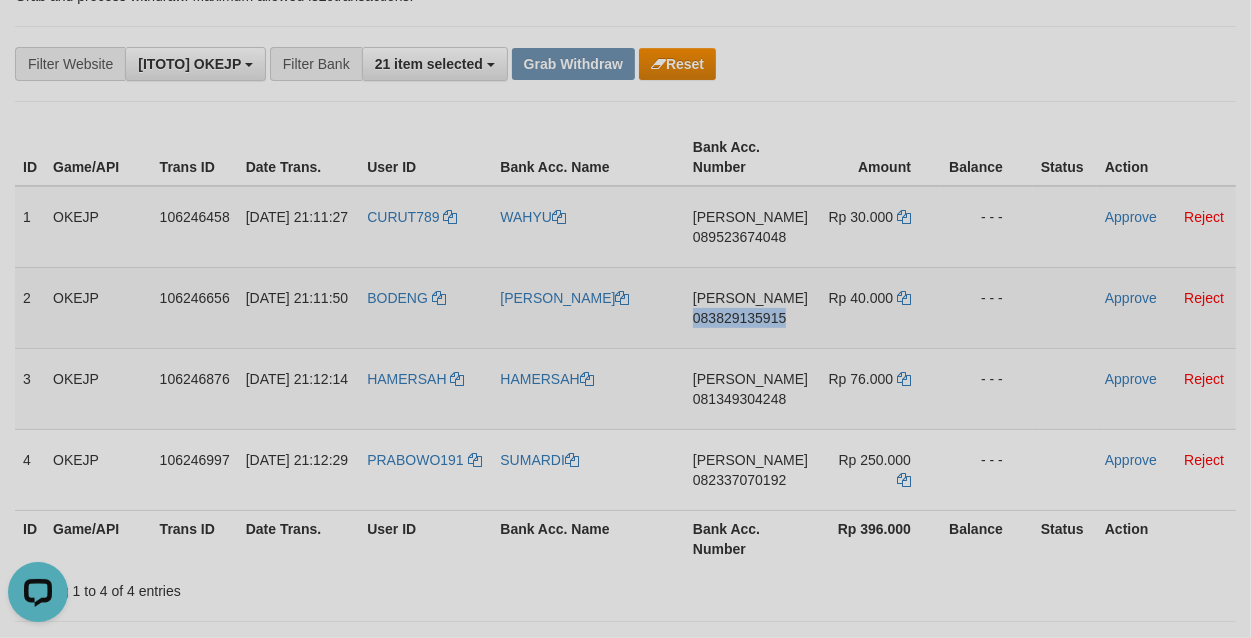 click on "DANA
083829135915" at bounding box center (750, 307) 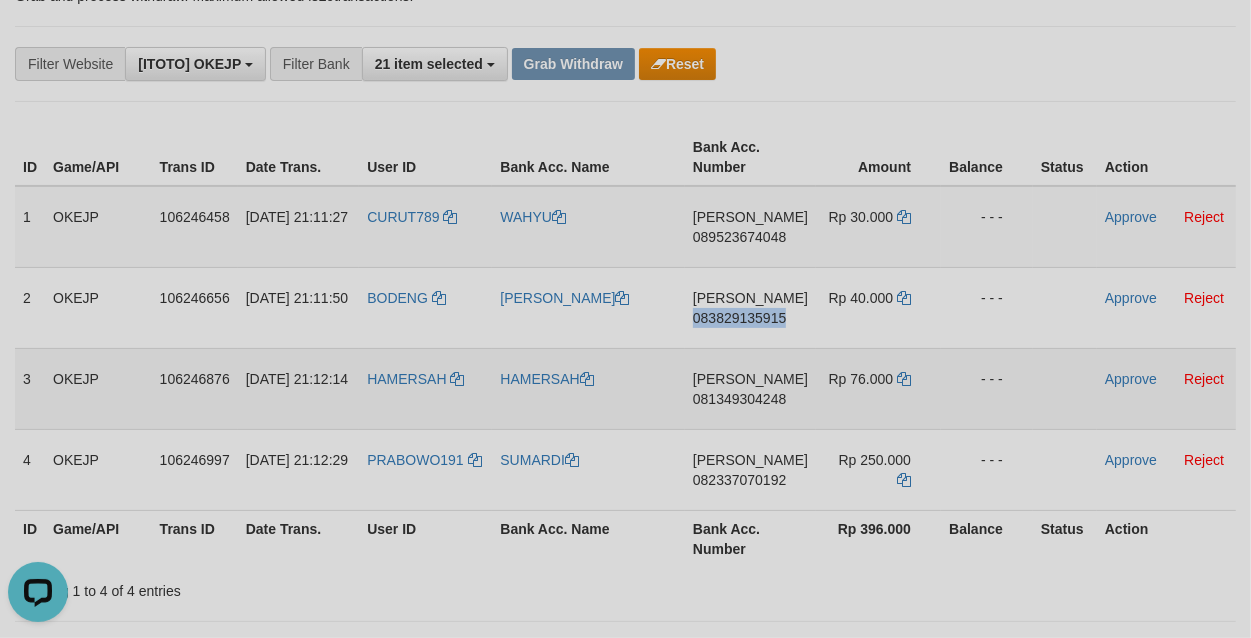 copy on "083829135915" 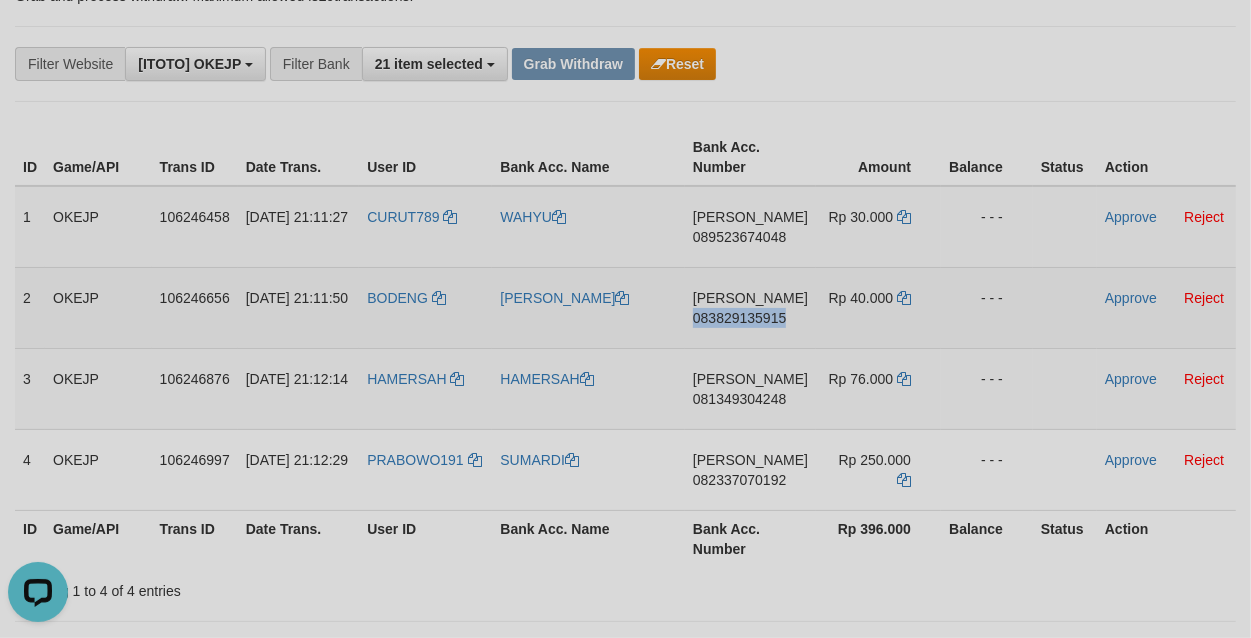 click on "DANA
083829135915" at bounding box center (750, 307) 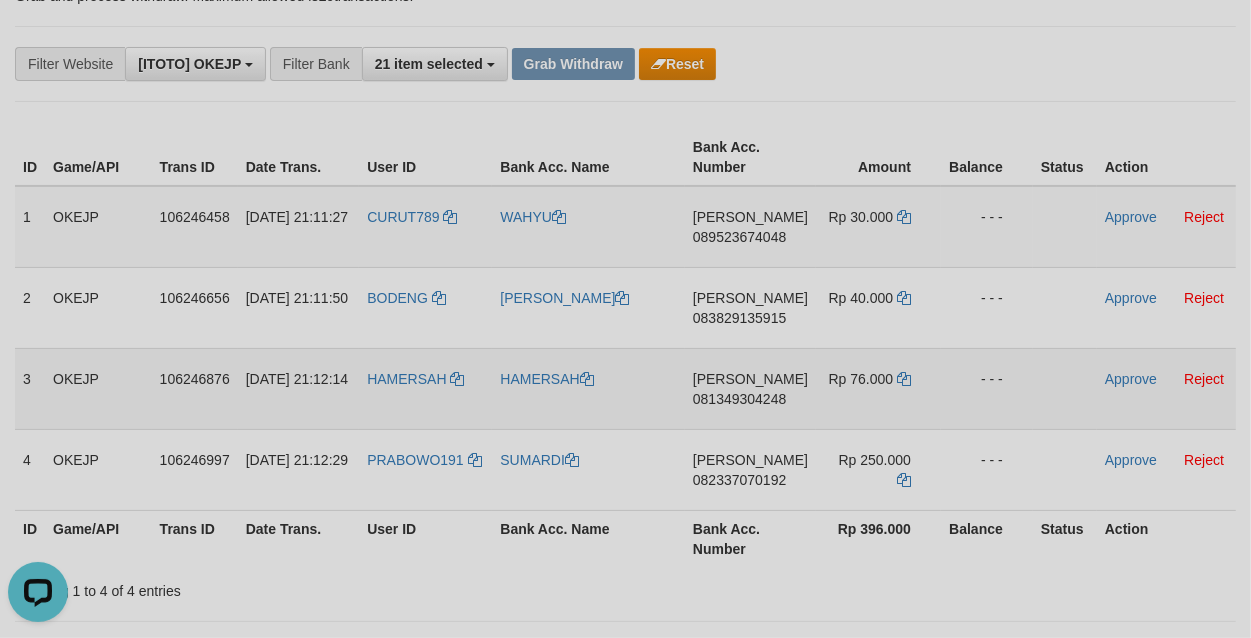 click on "DANA
081349304248" at bounding box center (750, 388) 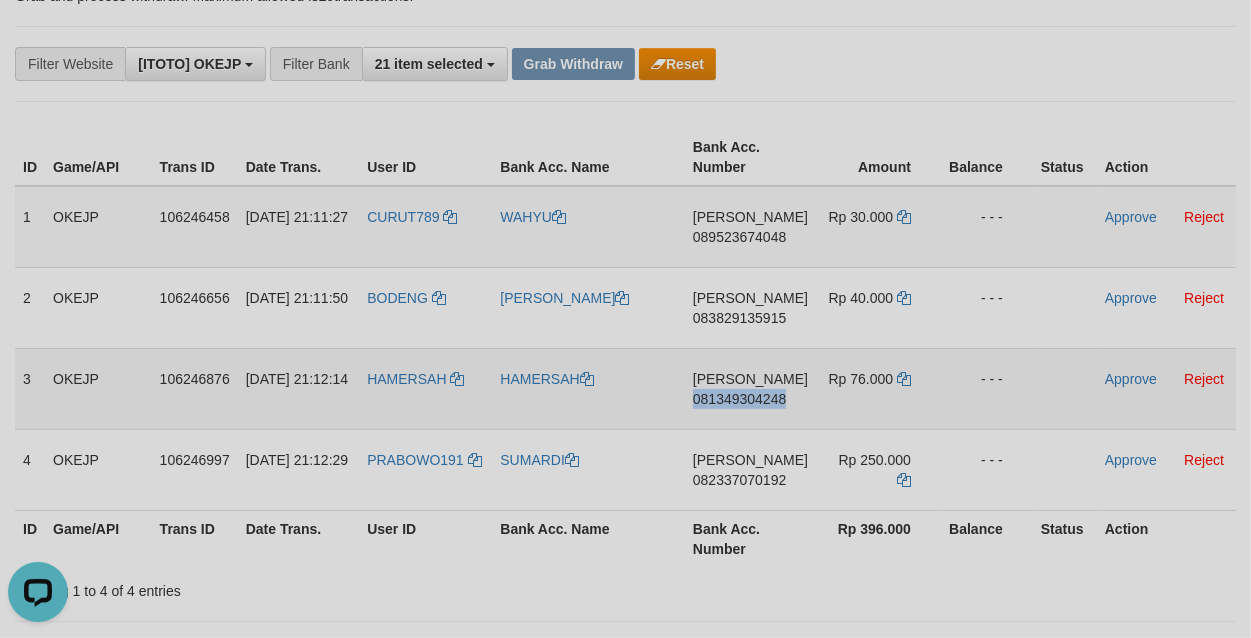 click on "DANA
081349304248" at bounding box center (750, 388) 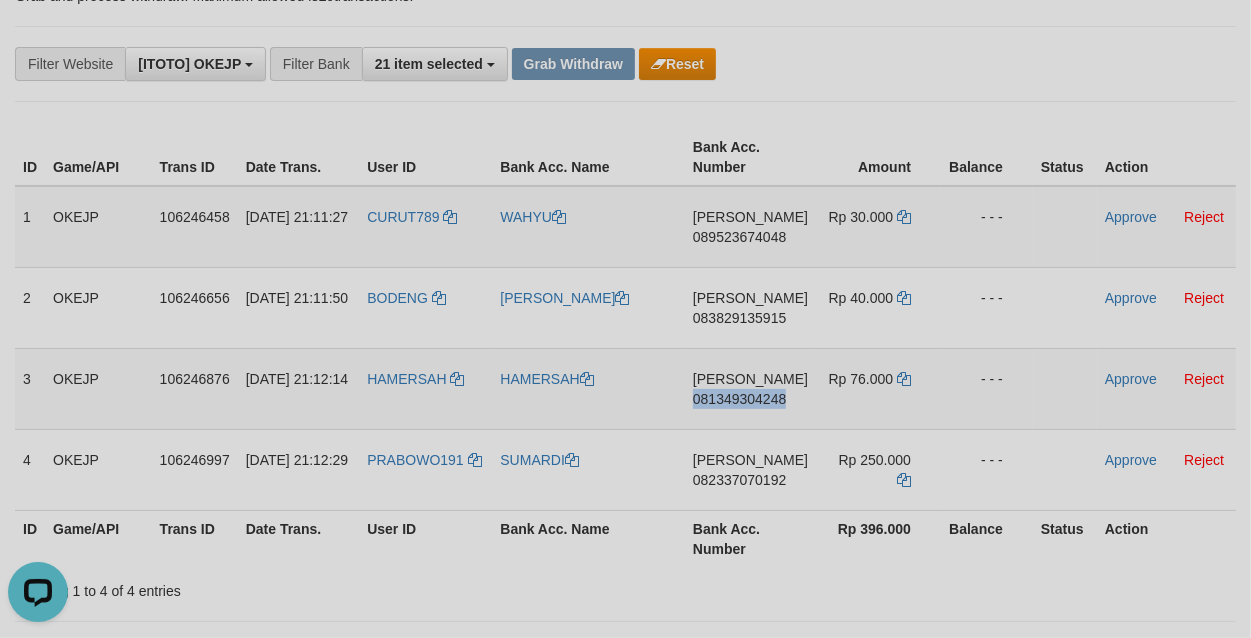 drag, startPoint x: 761, startPoint y: 418, endPoint x: 1255, endPoint y: 275, distance: 514.28107 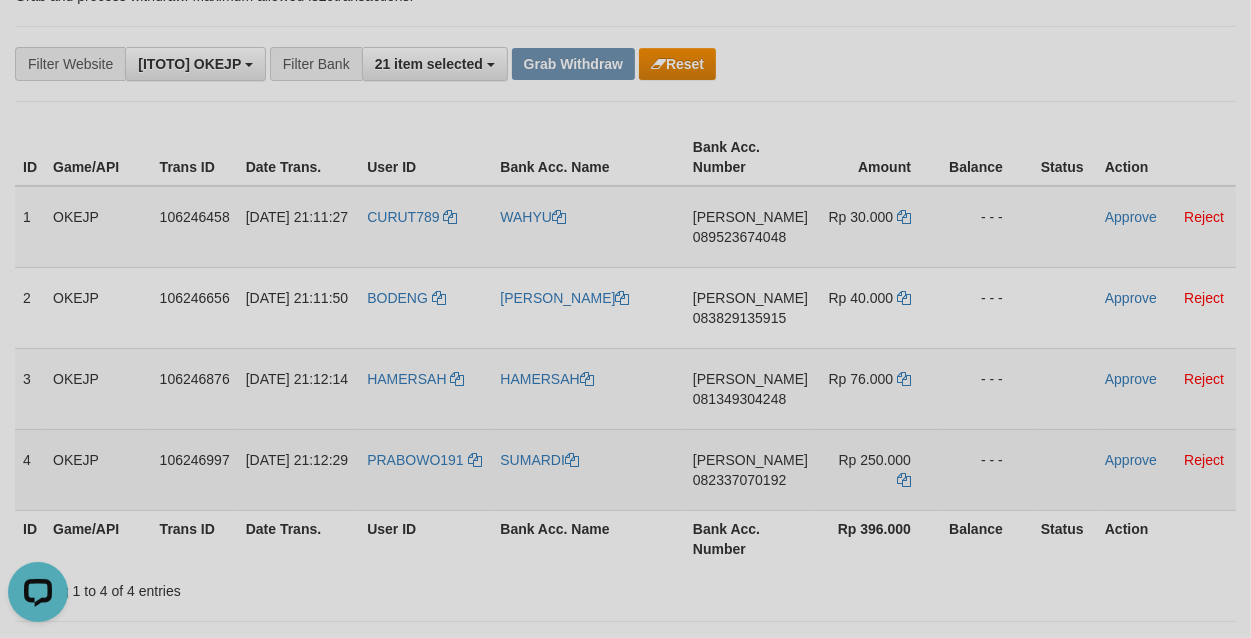 click on "DANA
082337070192" at bounding box center (750, 469) 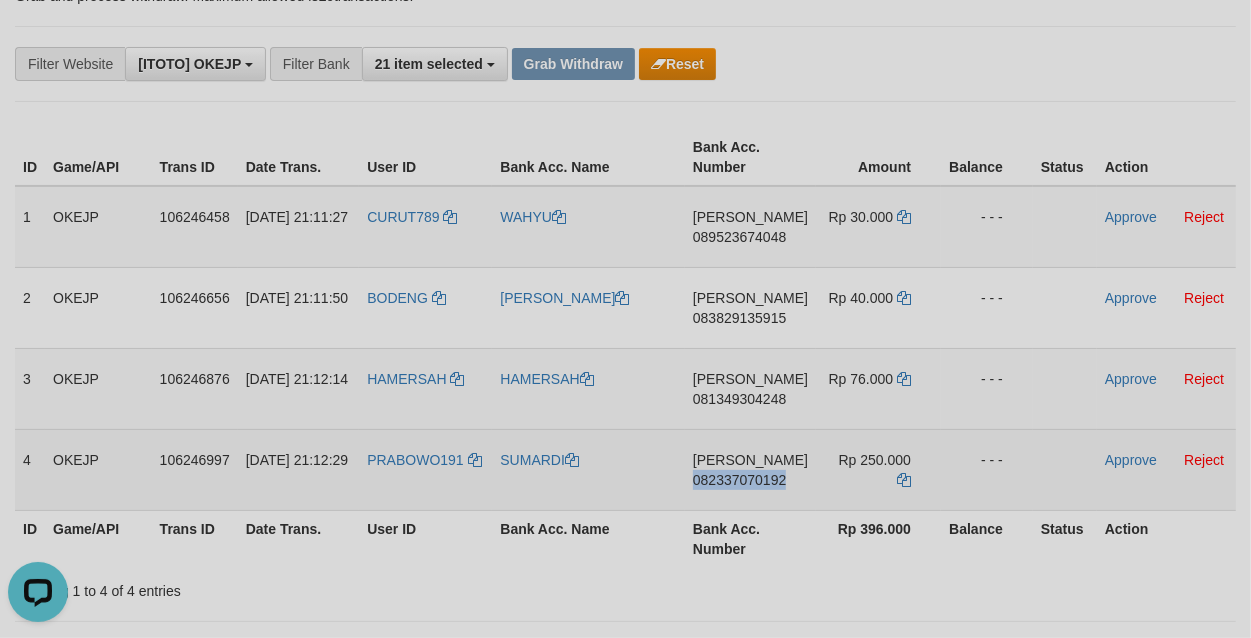 click on "DANA
082337070192" at bounding box center (750, 469) 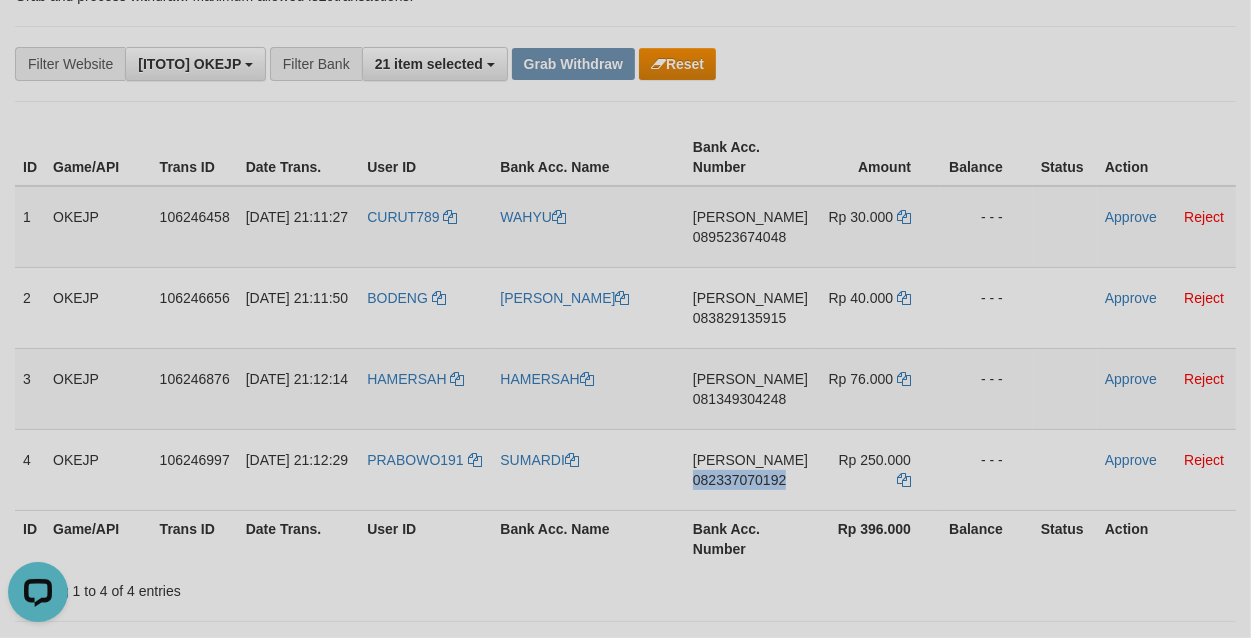 copy on "082337070192" 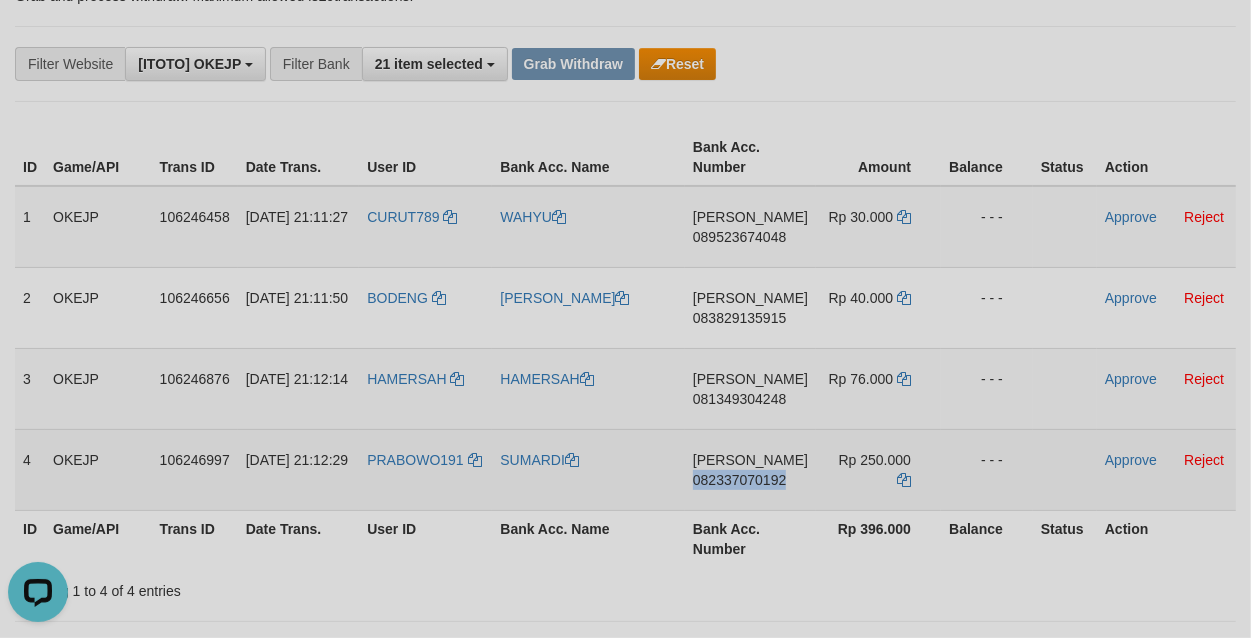 click on "DANA
082337070192" at bounding box center (750, 469) 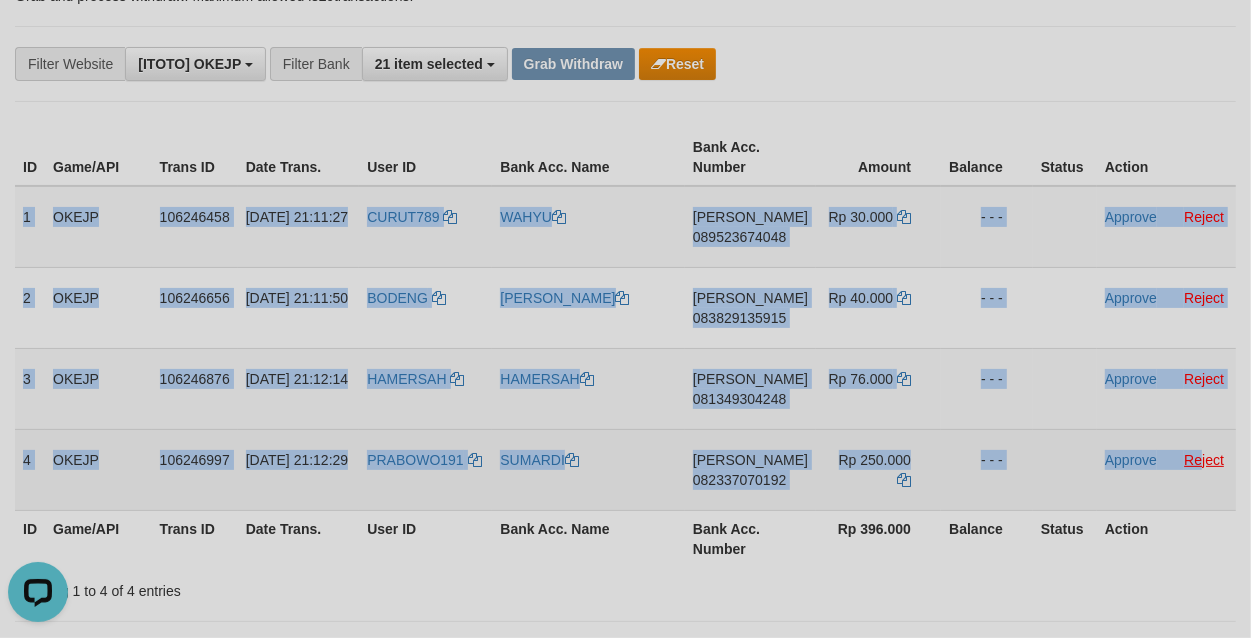 drag, startPoint x: 18, startPoint y: 227, endPoint x: 1195, endPoint y: 467, distance: 1201.2198 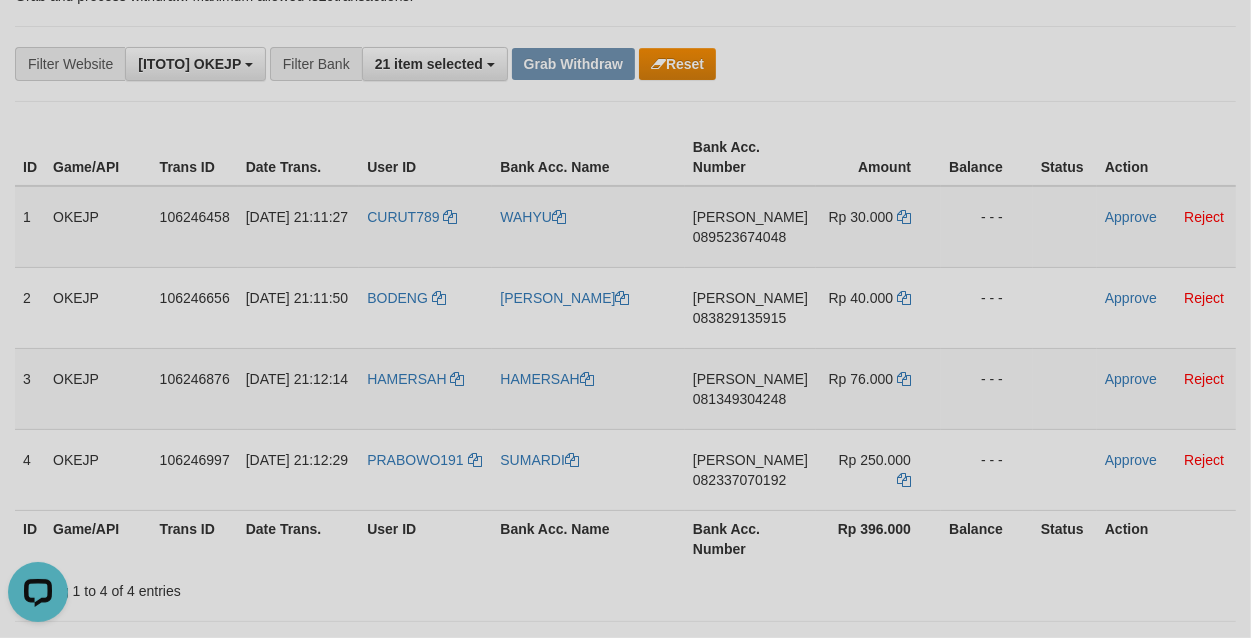click on "**********" at bounding box center (625, 64) 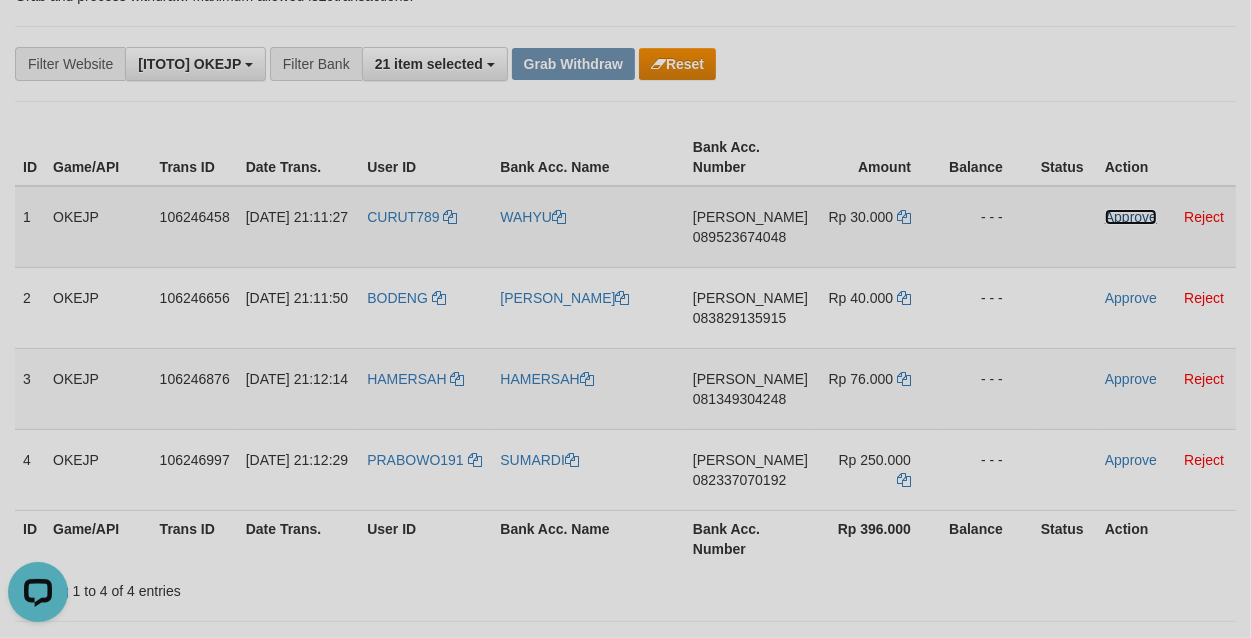 click on "Approve" at bounding box center (1131, 217) 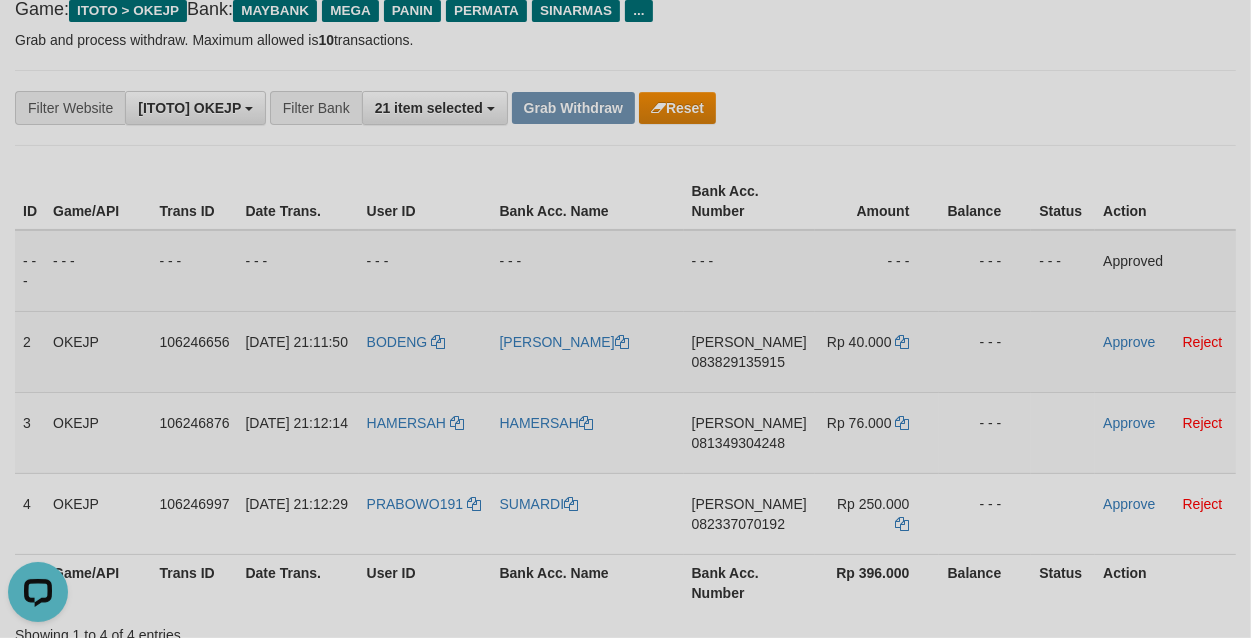 scroll, scrollTop: 225, scrollLeft: 0, axis: vertical 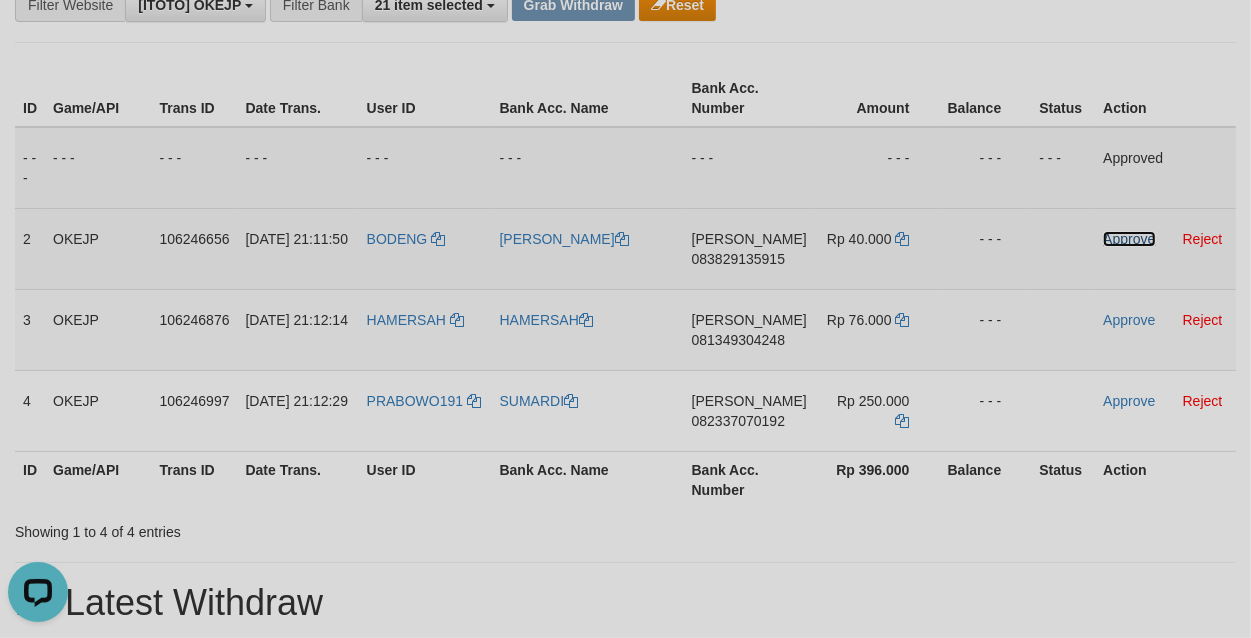 click on "Approve" at bounding box center (1129, 239) 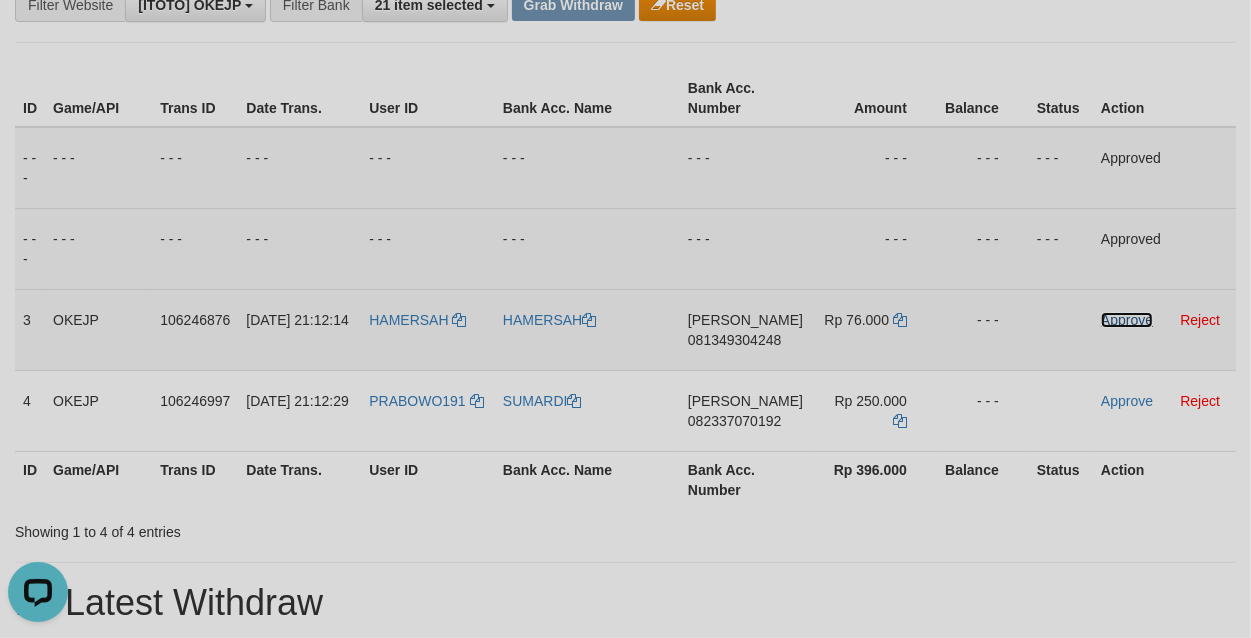 click on "Approve" at bounding box center [1127, 320] 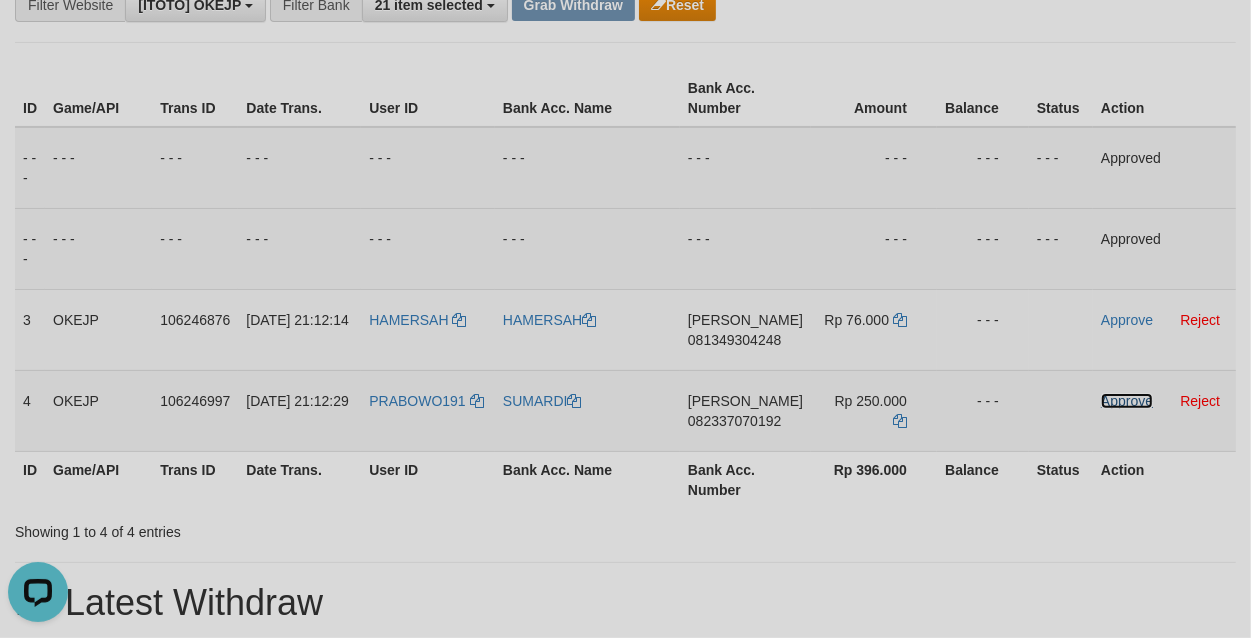 click on "Approve" at bounding box center (1127, 401) 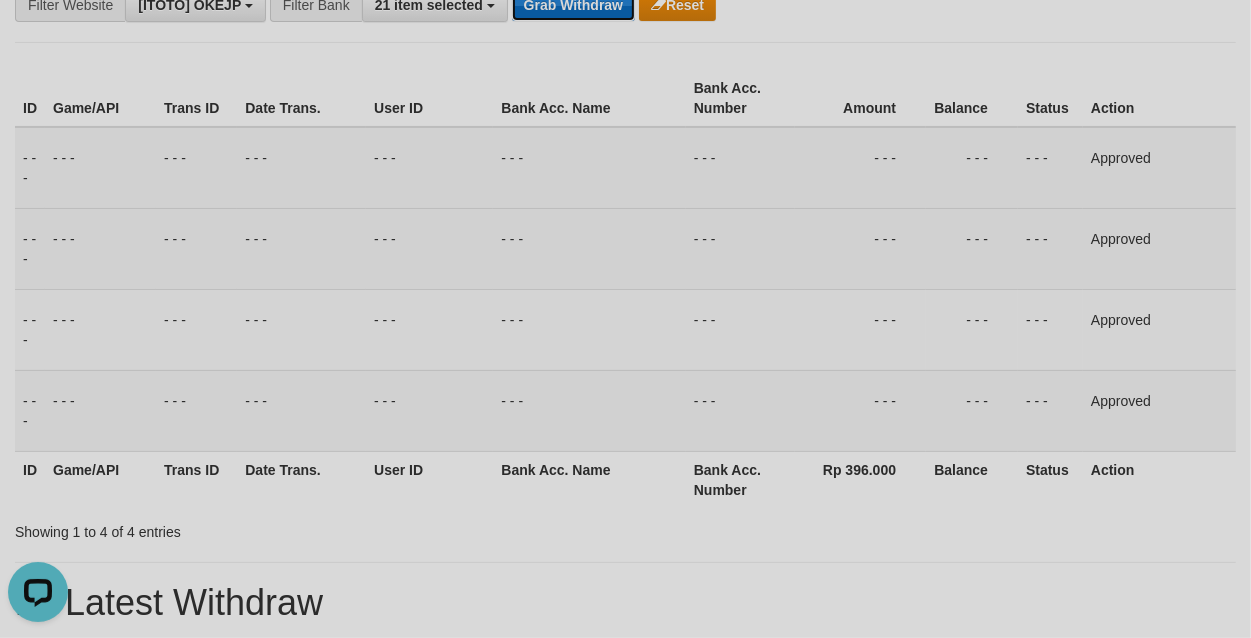 click on "Grab Withdraw" at bounding box center (573, 5) 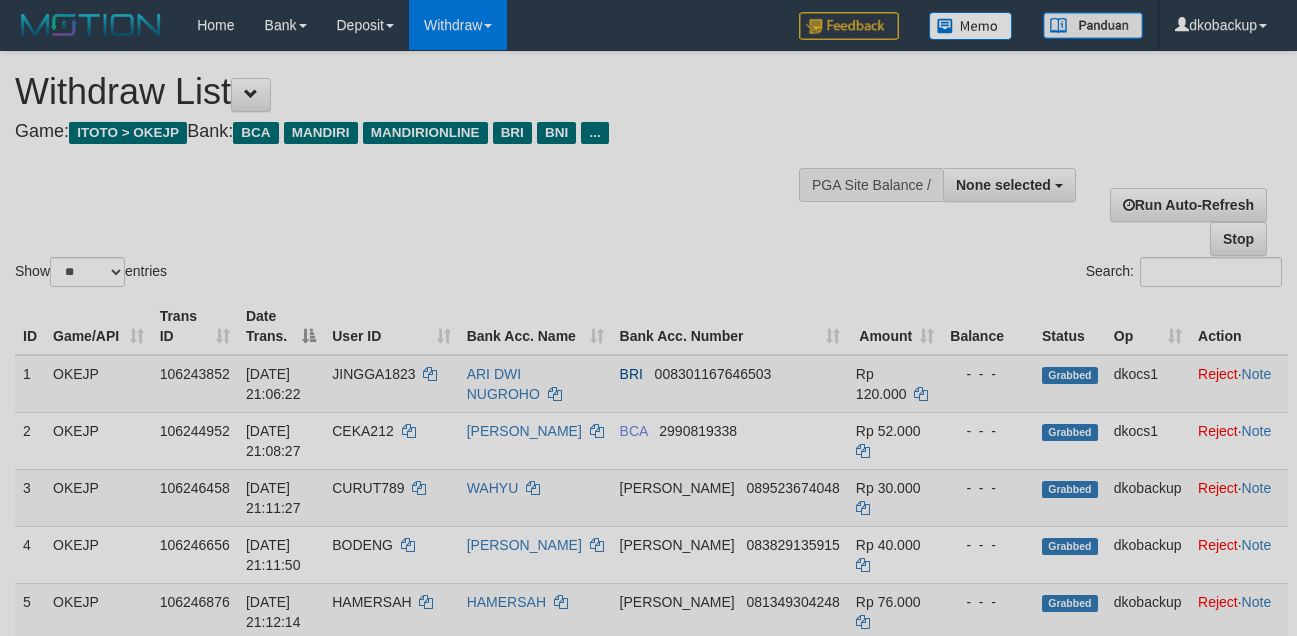 select 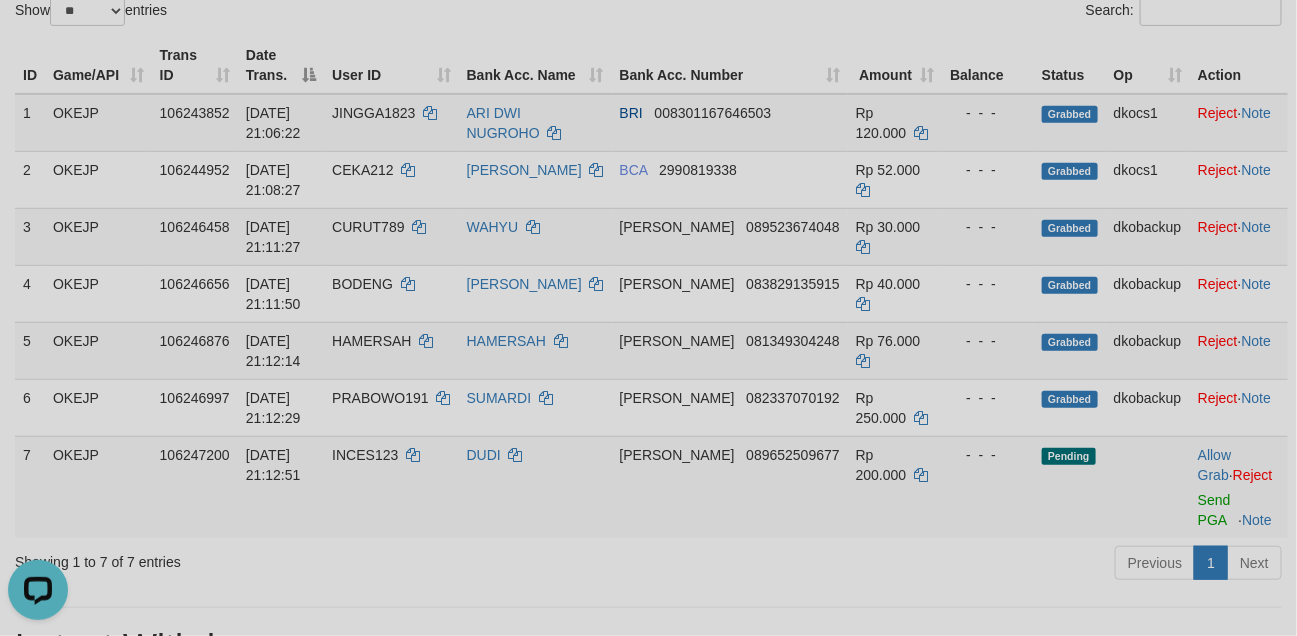 scroll, scrollTop: 0, scrollLeft: 0, axis: both 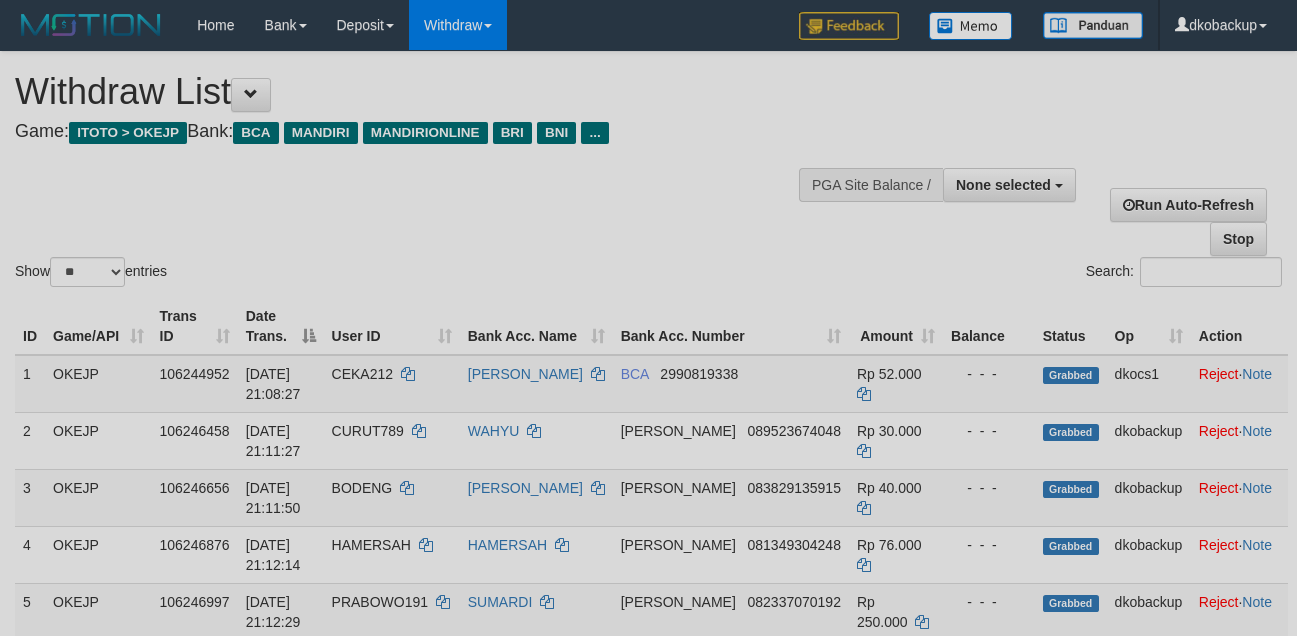select 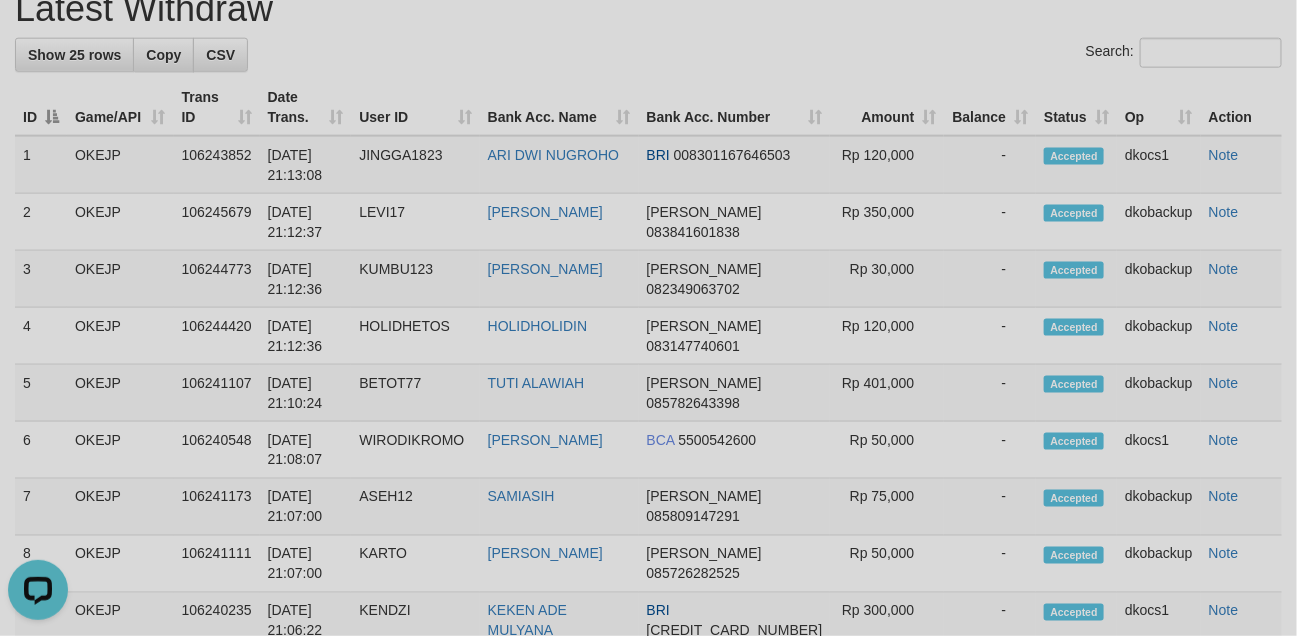 scroll, scrollTop: 0, scrollLeft: 0, axis: both 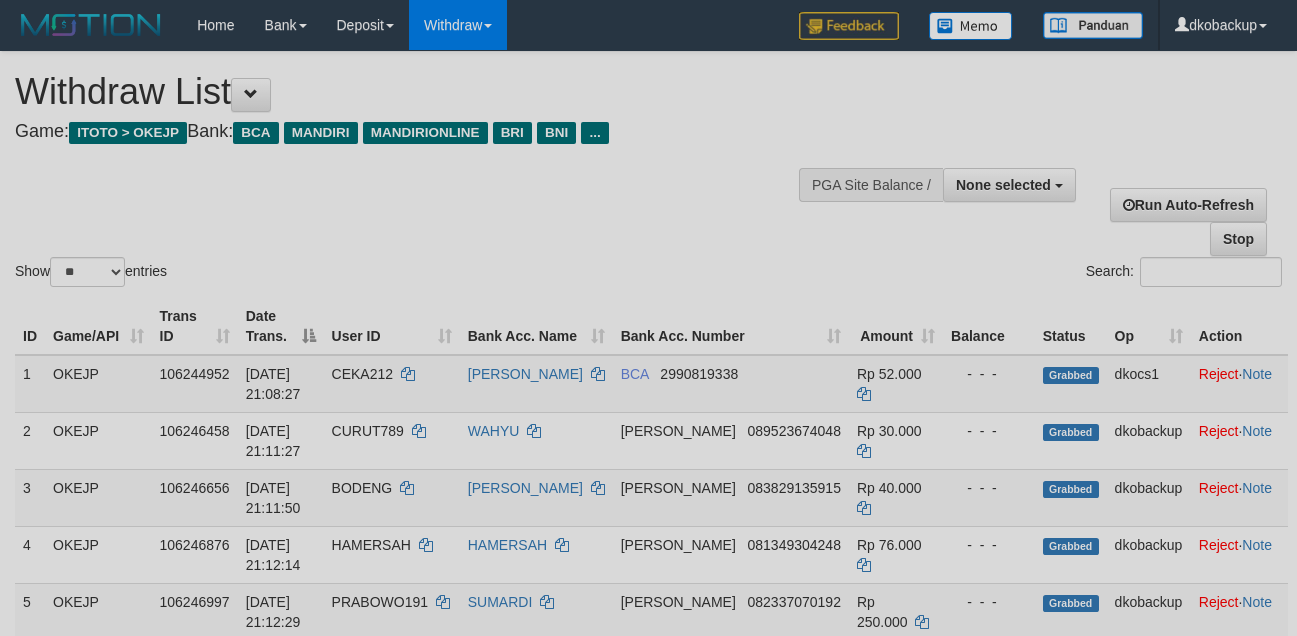 select 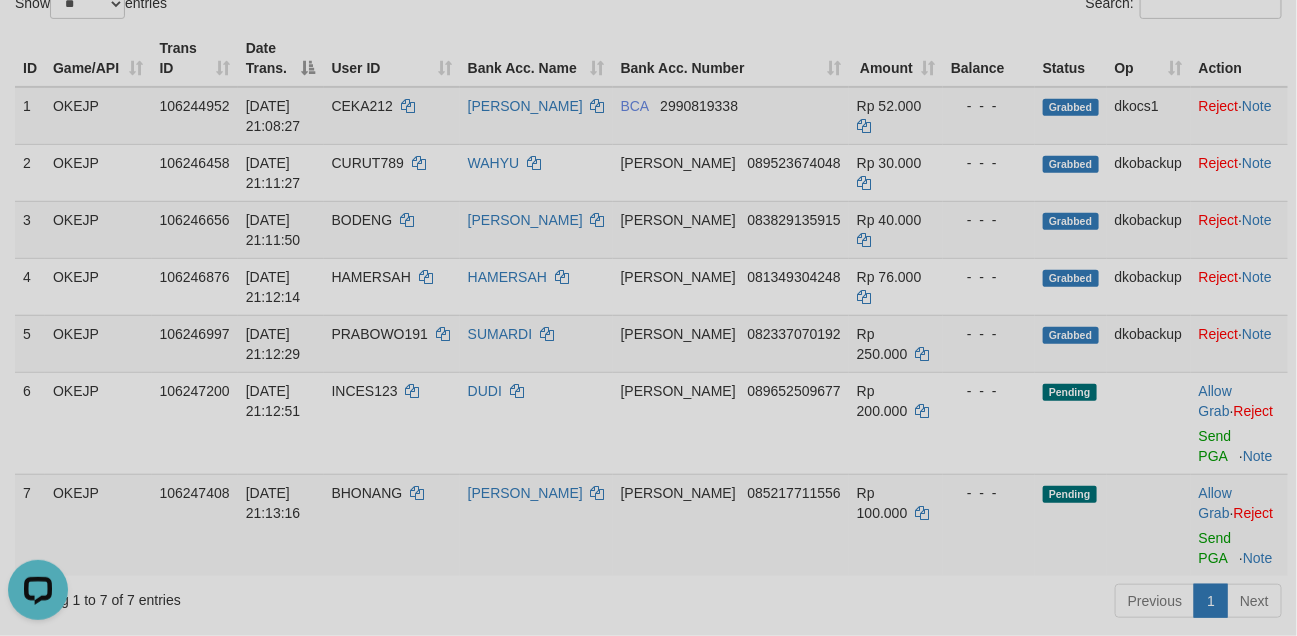 scroll, scrollTop: 0, scrollLeft: 0, axis: both 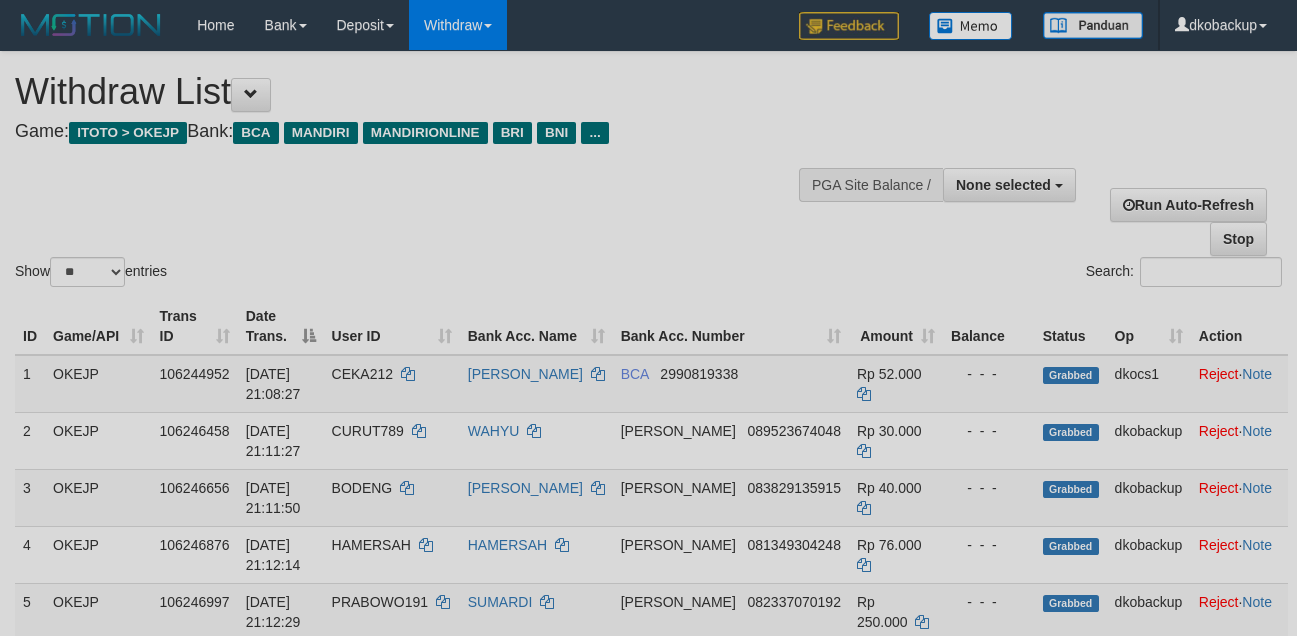 select 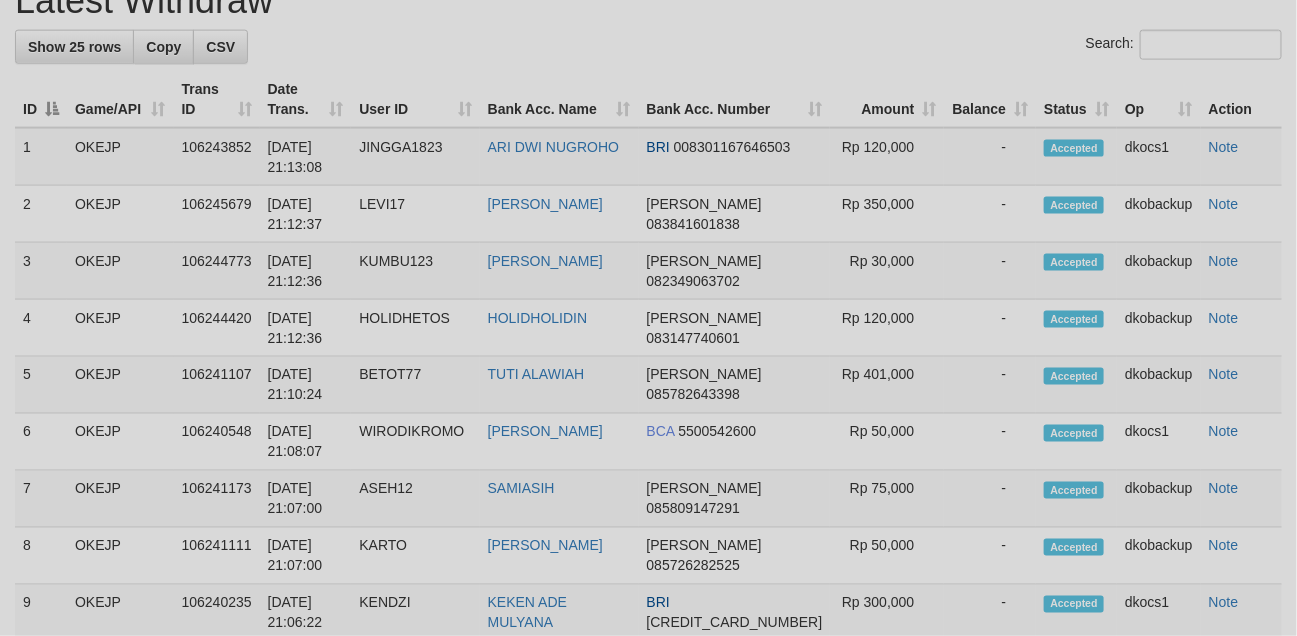 scroll, scrollTop: 0, scrollLeft: 0, axis: both 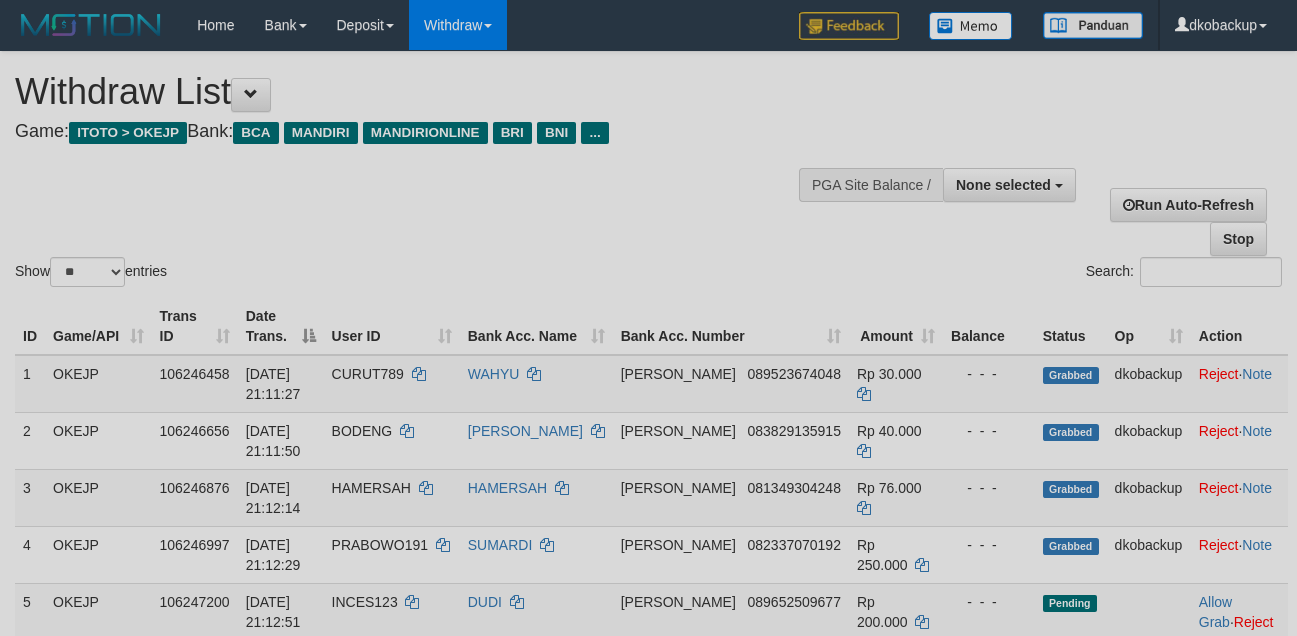 select 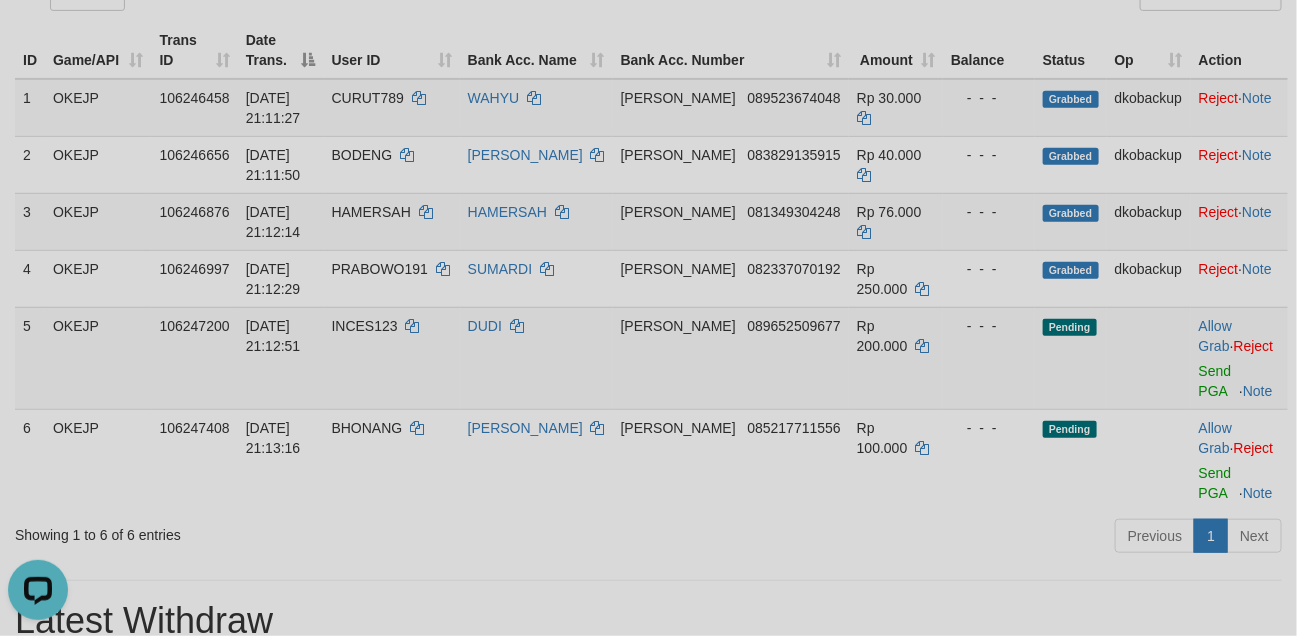 scroll, scrollTop: 0, scrollLeft: 0, axis: both 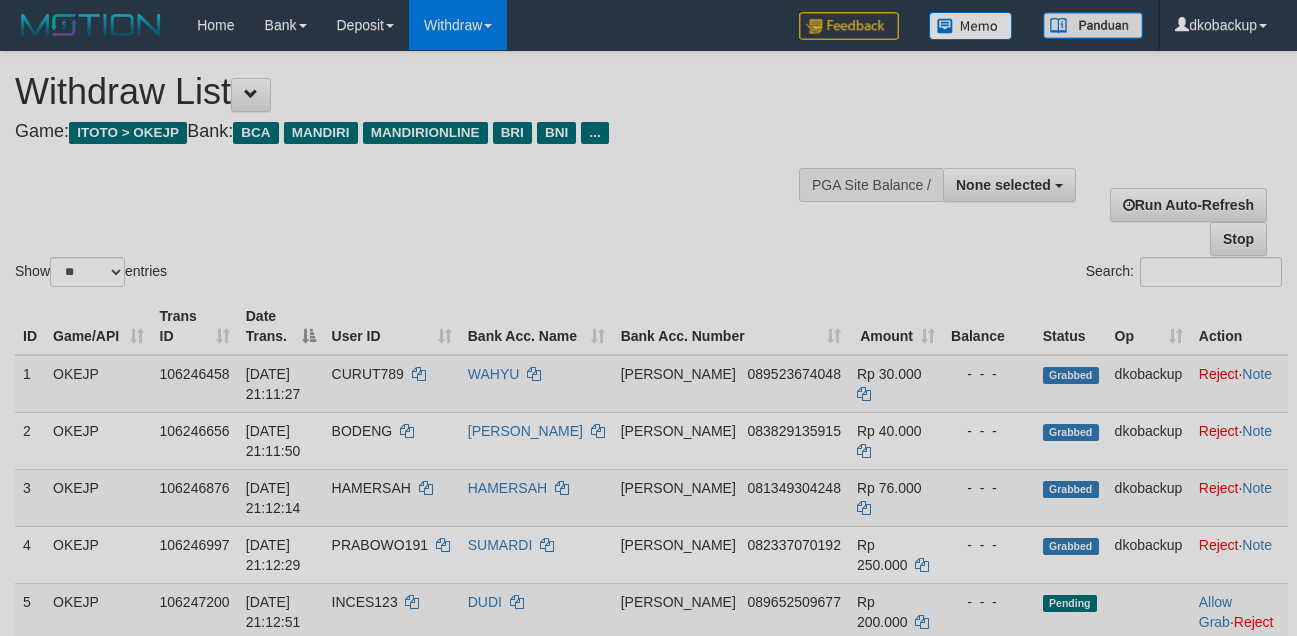 select 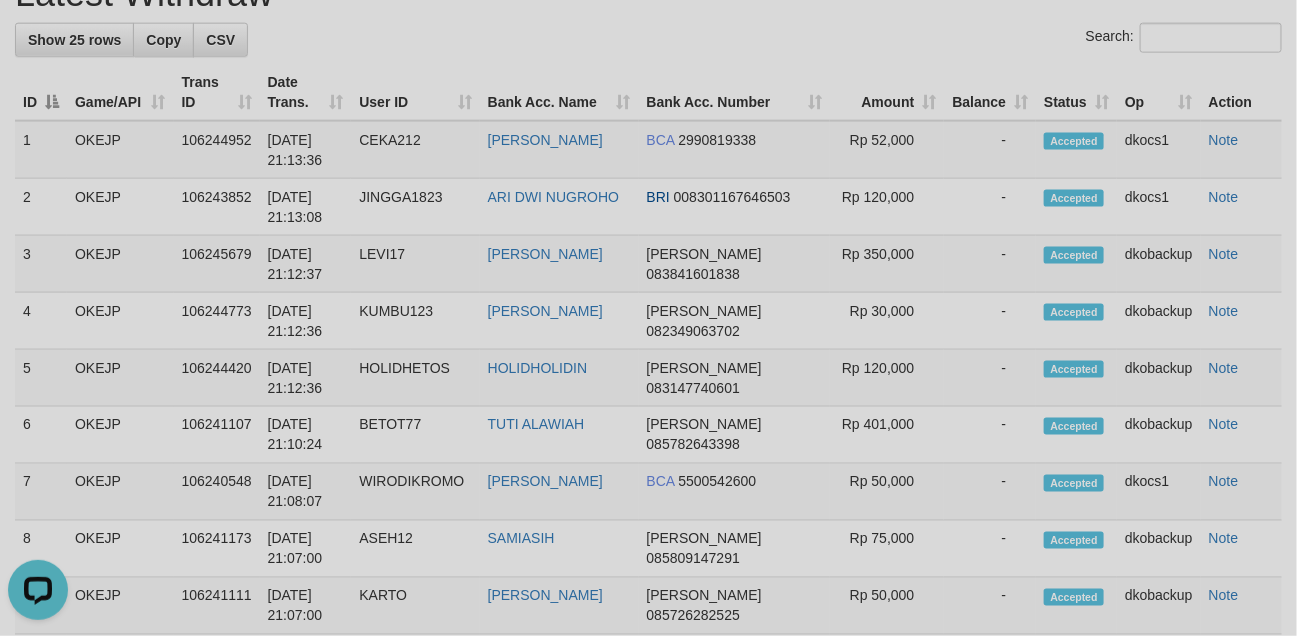 scroll, scrollTop: 0, scrollLeft: 0, axis: both 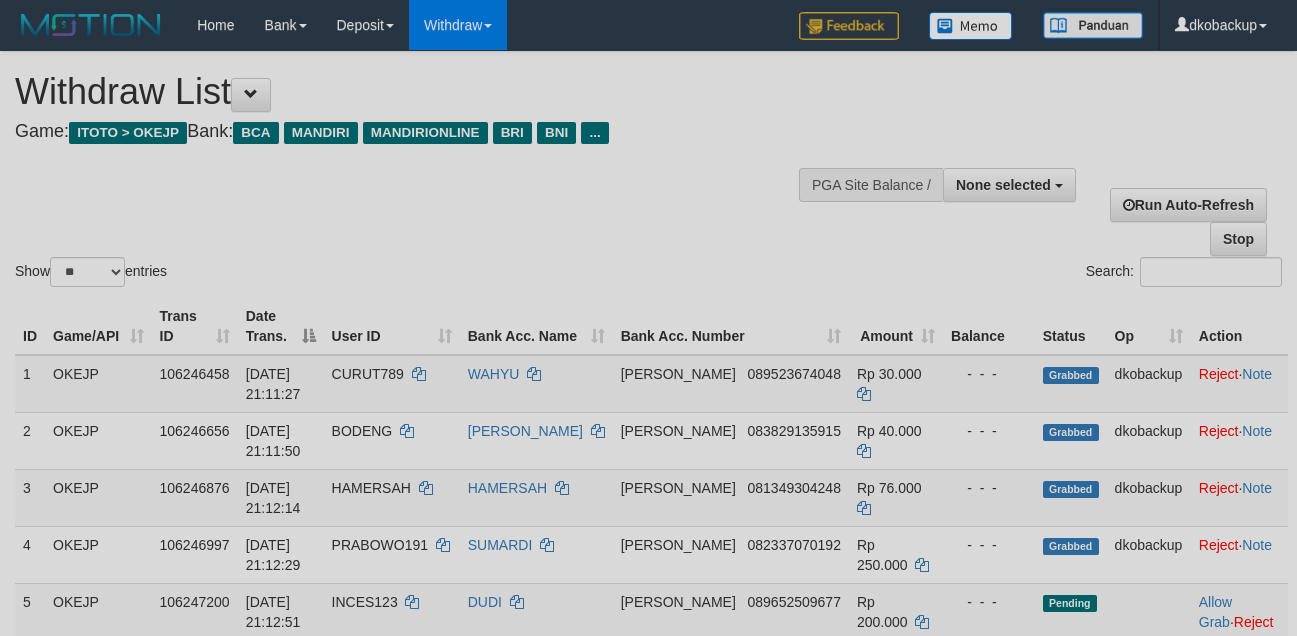 select 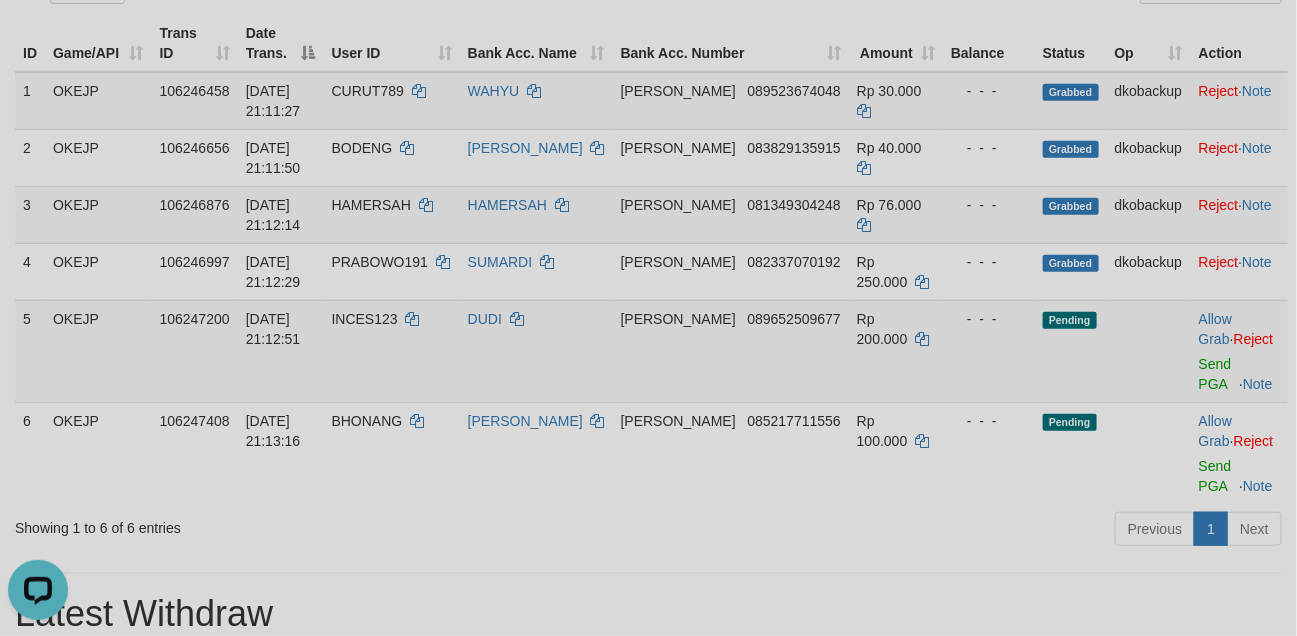 scroll, scrollTop: 0, scrollLeft: 0, axis: both 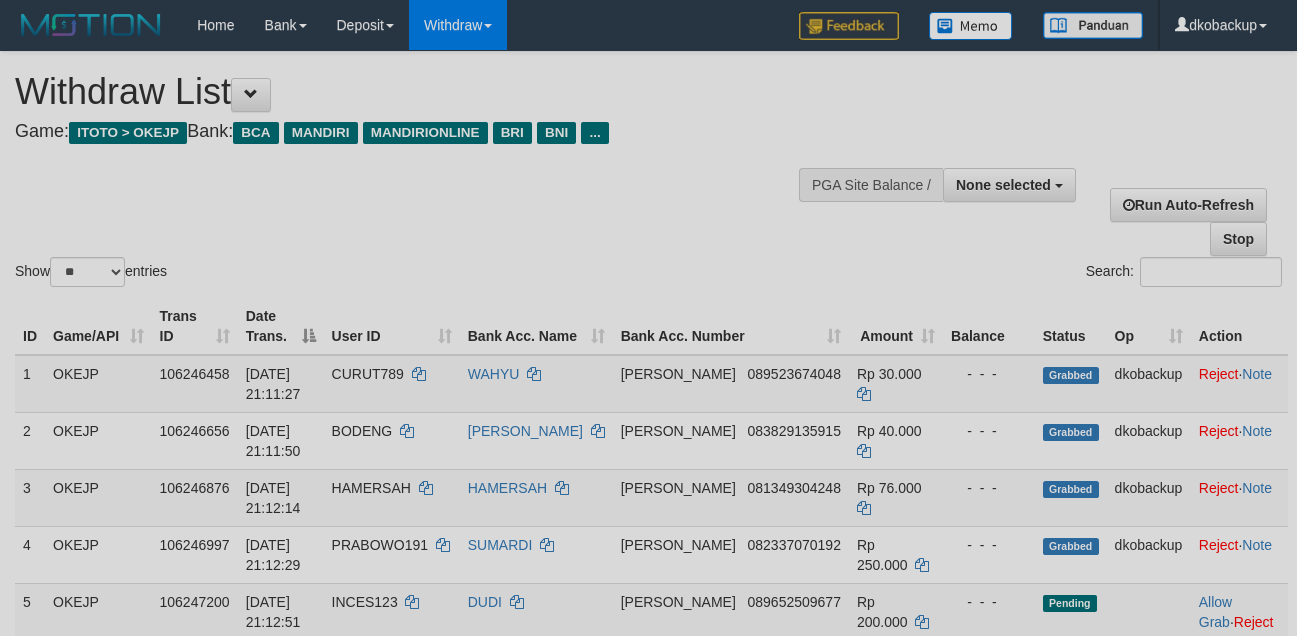 select 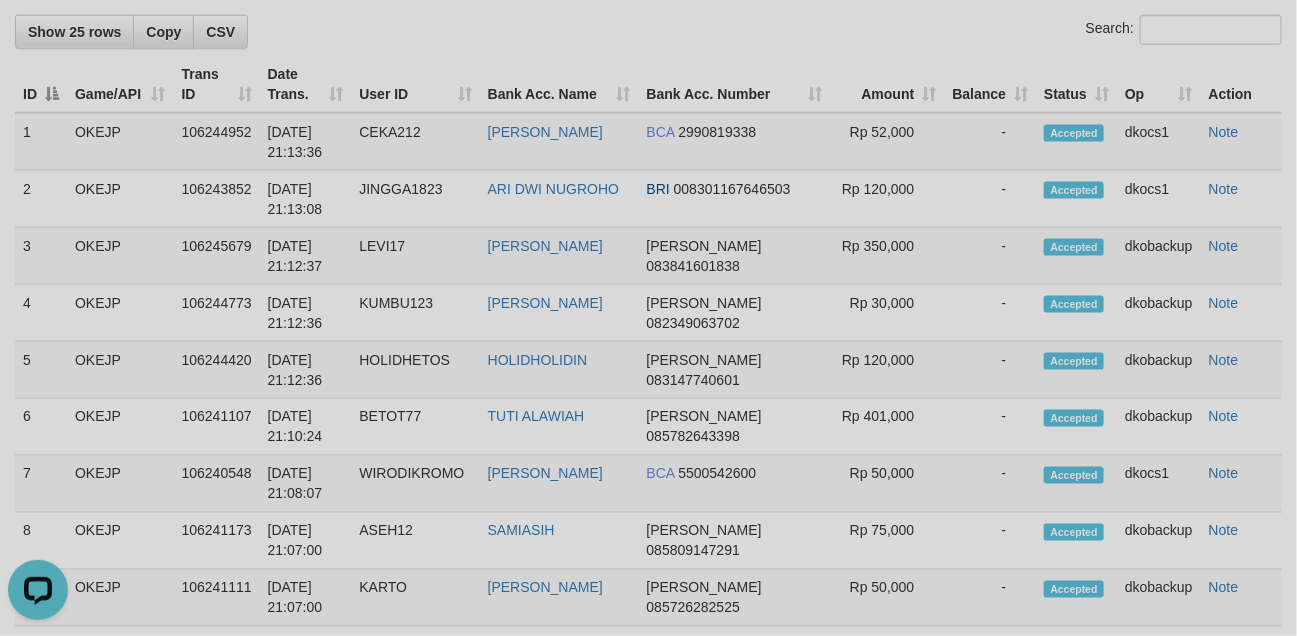 scroll, scrollTop: 0, scrollLeft: 0, axis: both 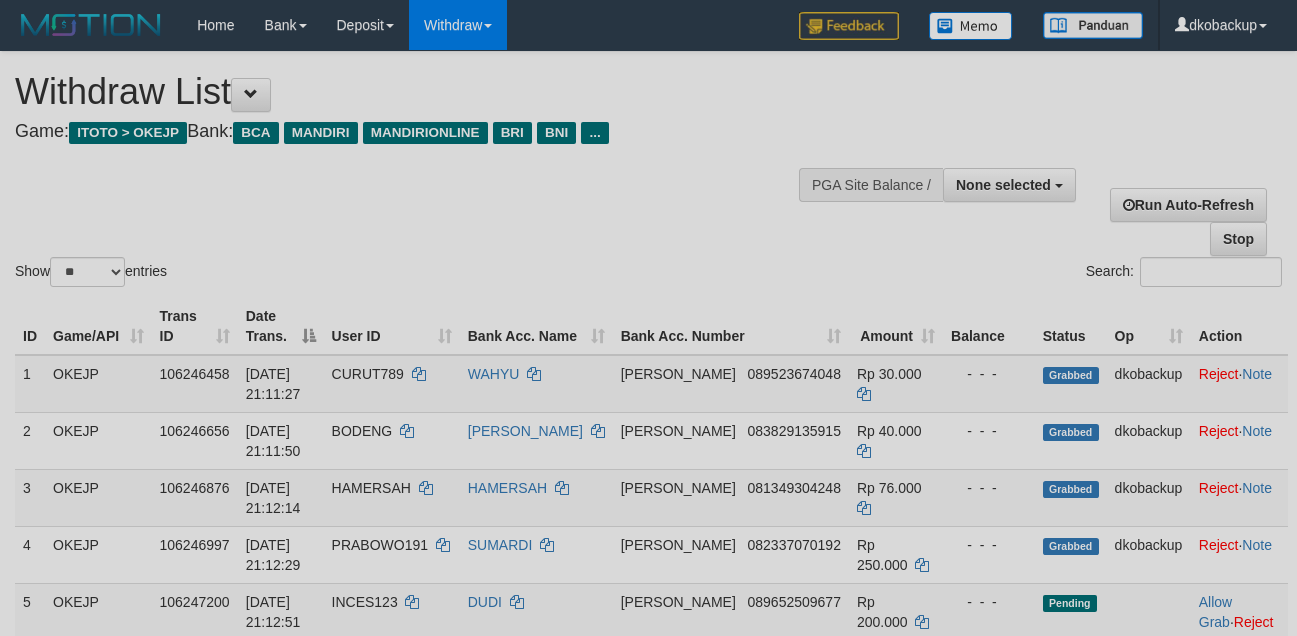 select 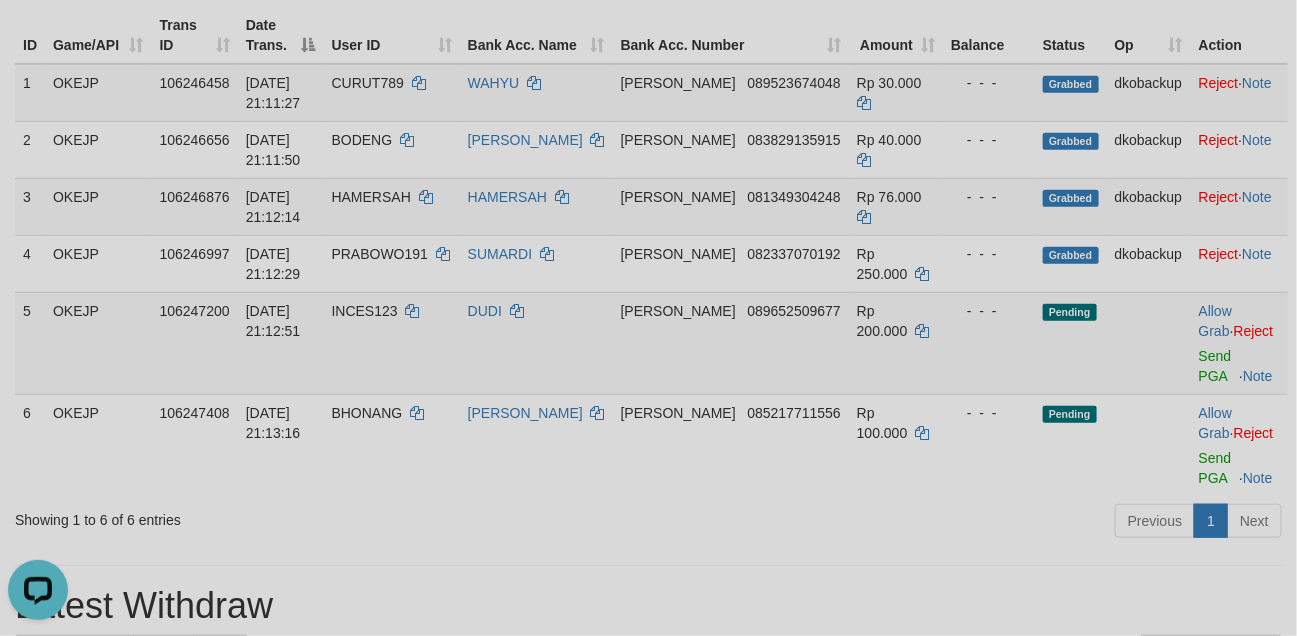 scroll, scrollTop: 0, scrollLeft: 0, axis: both 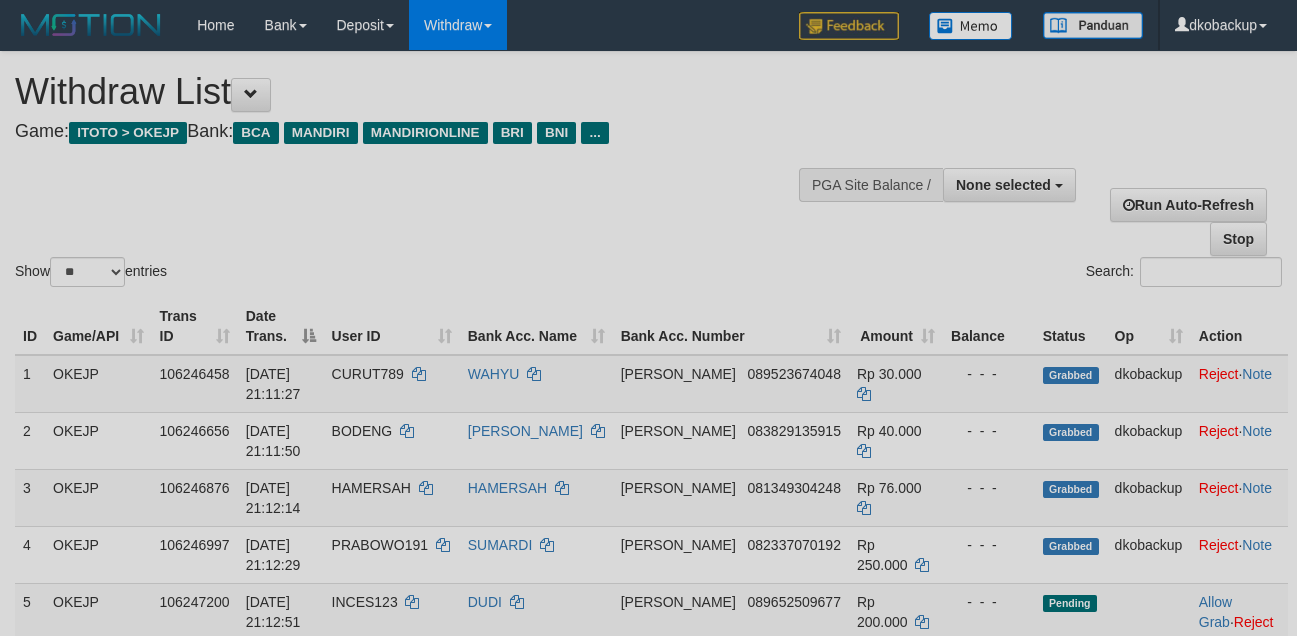 select 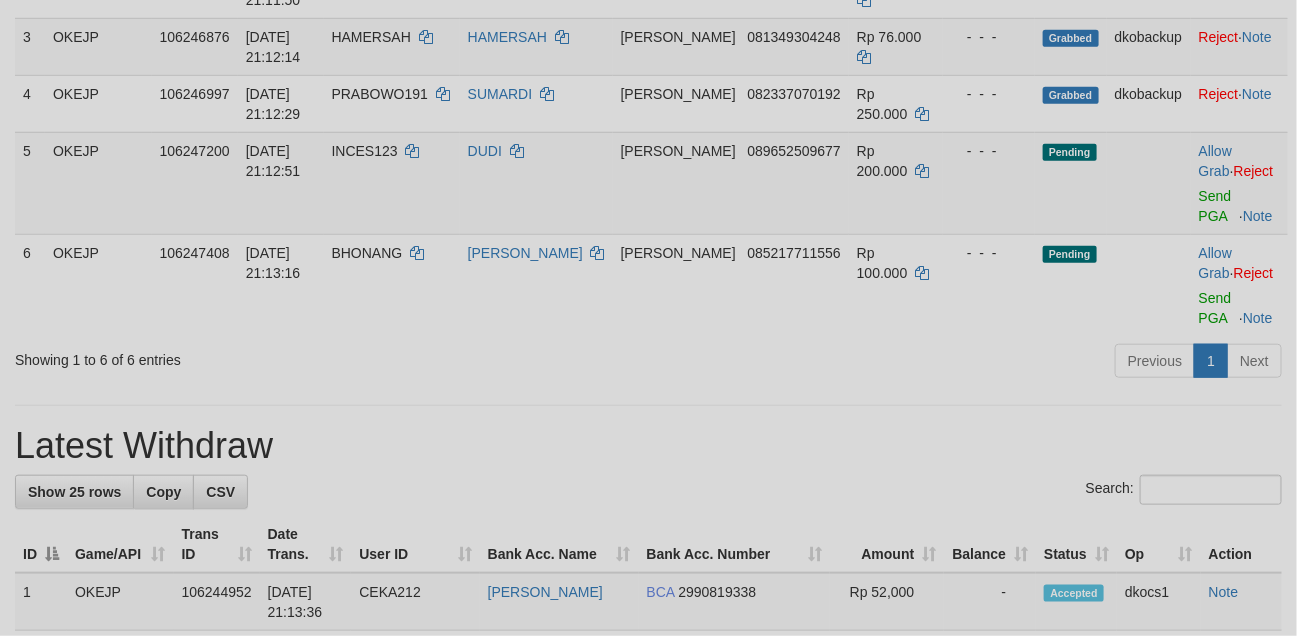 scroll, scrollTop: 291, scrollLeft: 0, axis: vertical 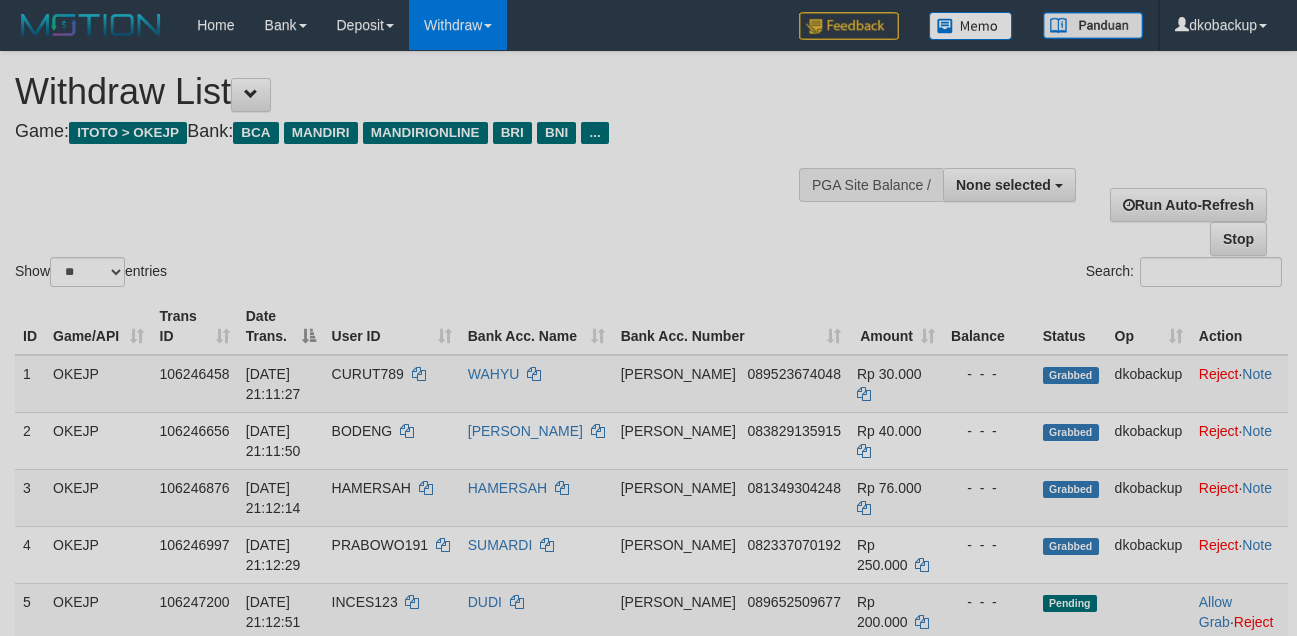 select 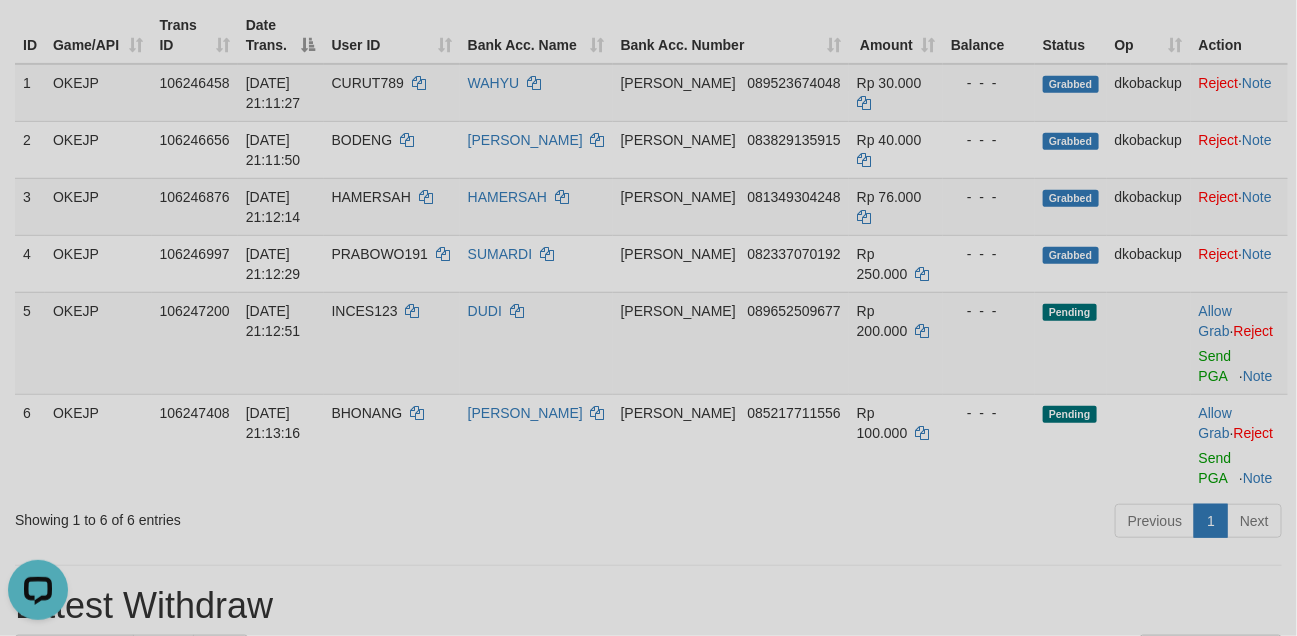 scroll, scrollTop: 0, scrollLeft: 0, axis: both 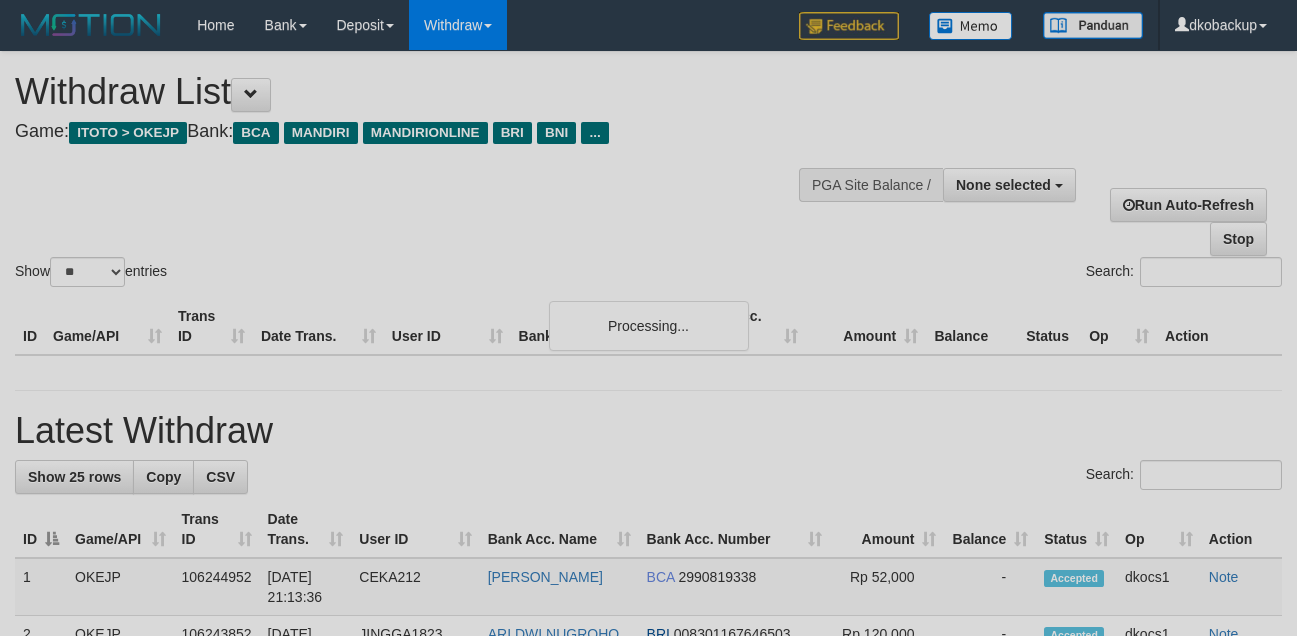select 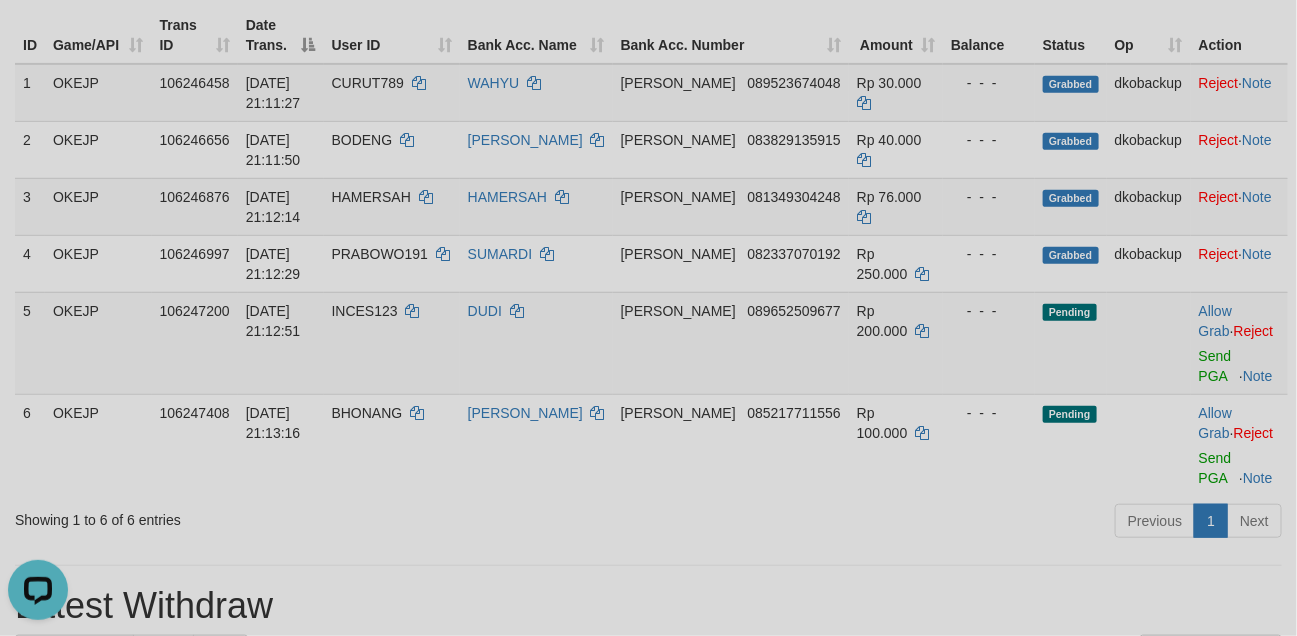 scroll, scrollTop: 0, scrollLeft: 0, axis: both 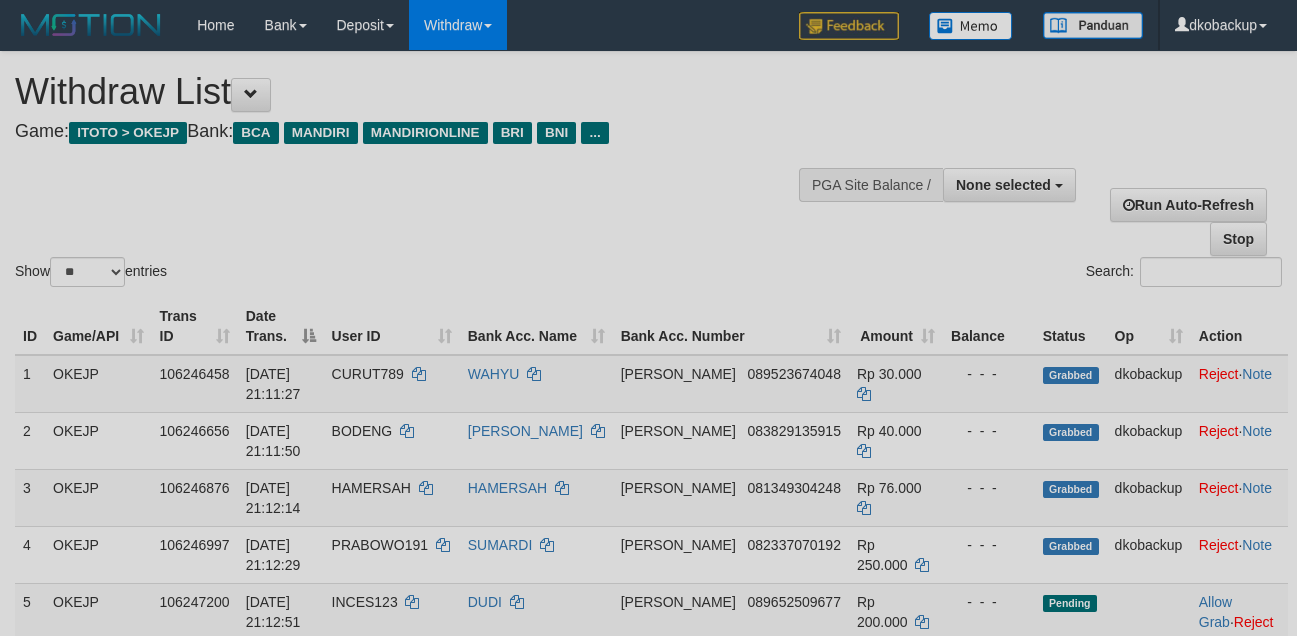 select 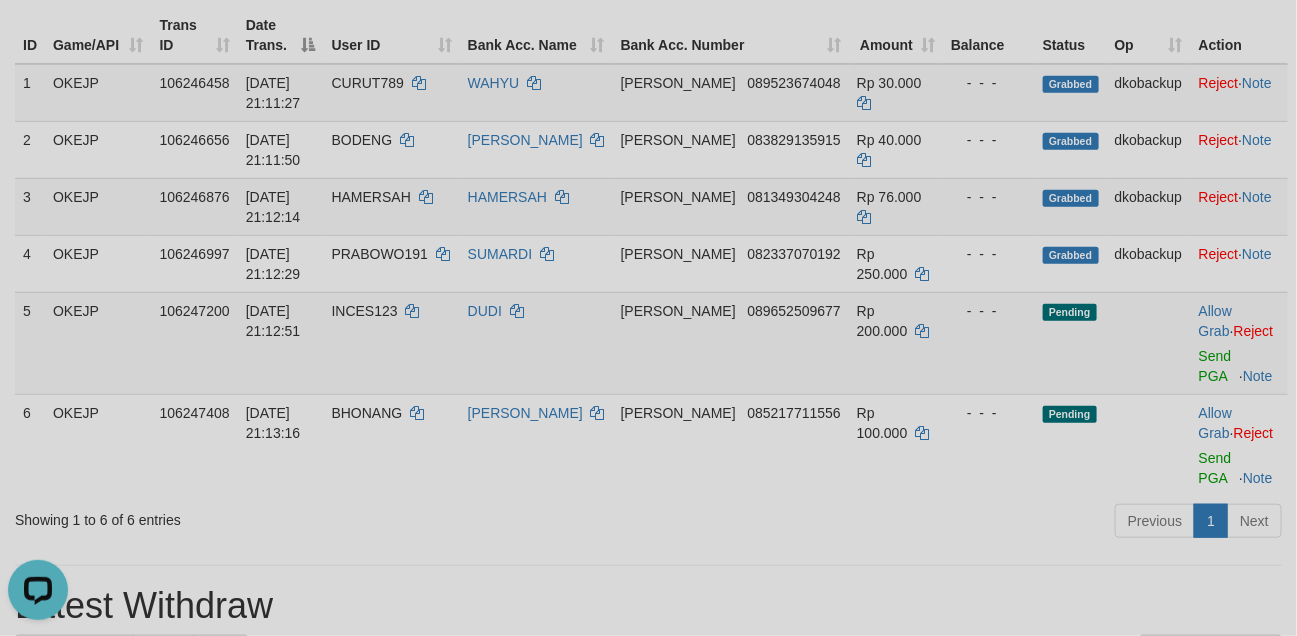 scroll, scrollTop: 0, scrollLeft: 0, axis: both 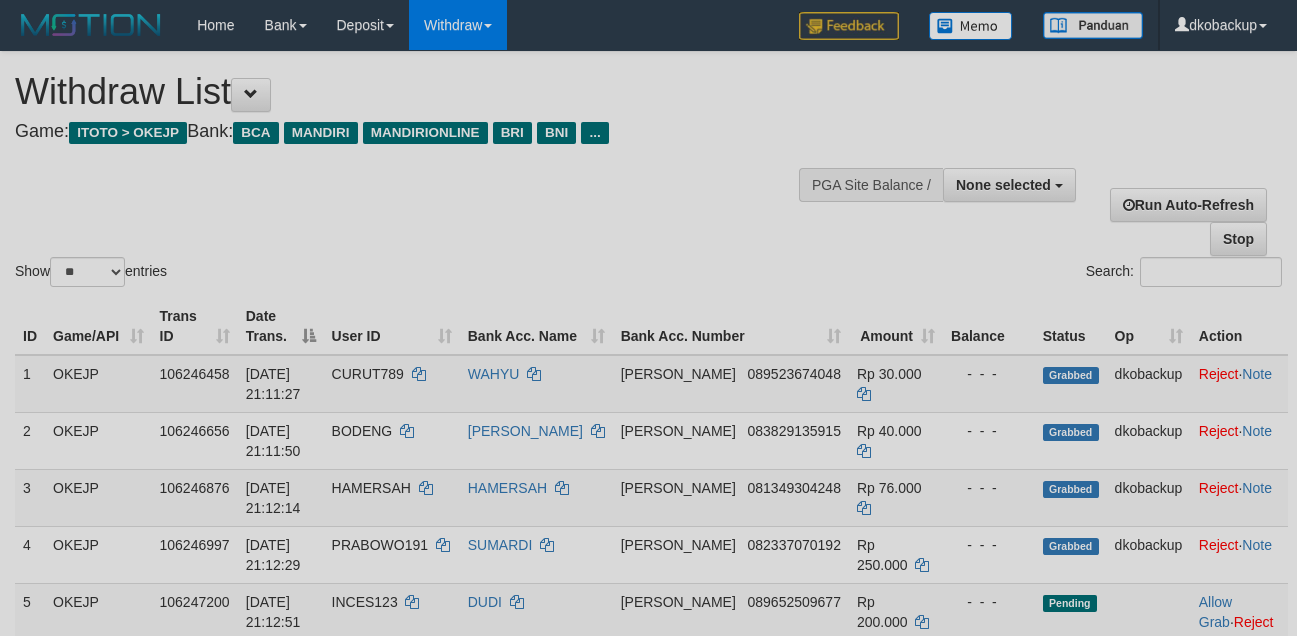 select 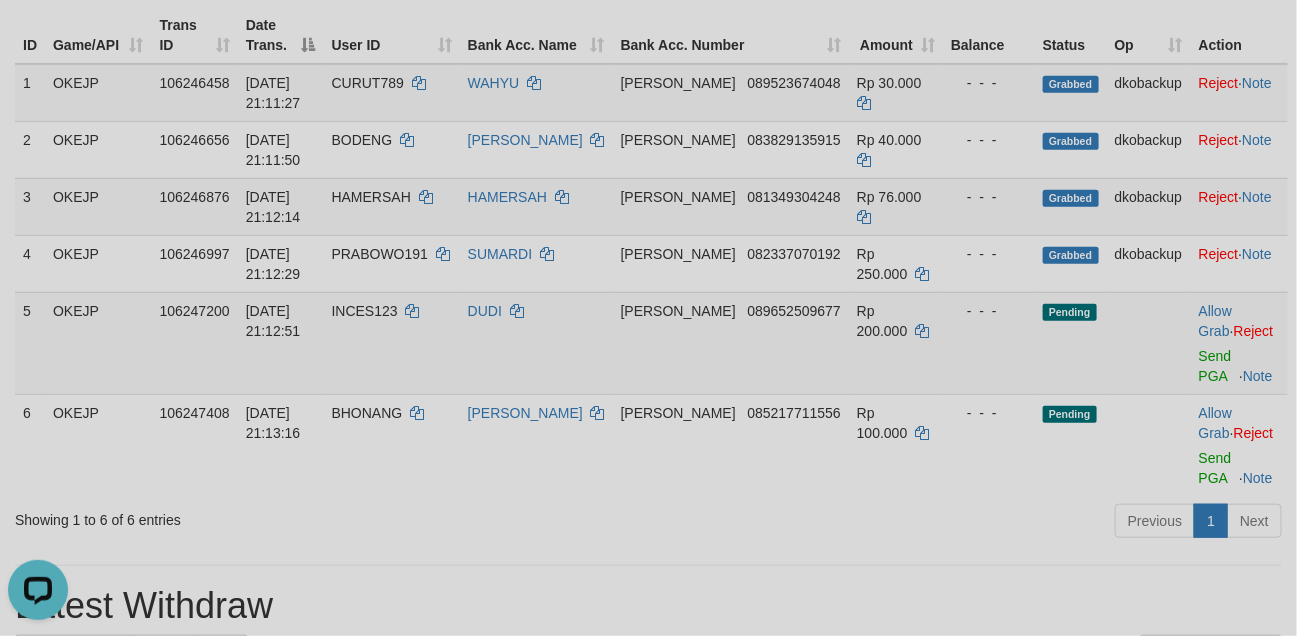 scroll, scrollTop: 0, scrollLeft: 0, axis: both 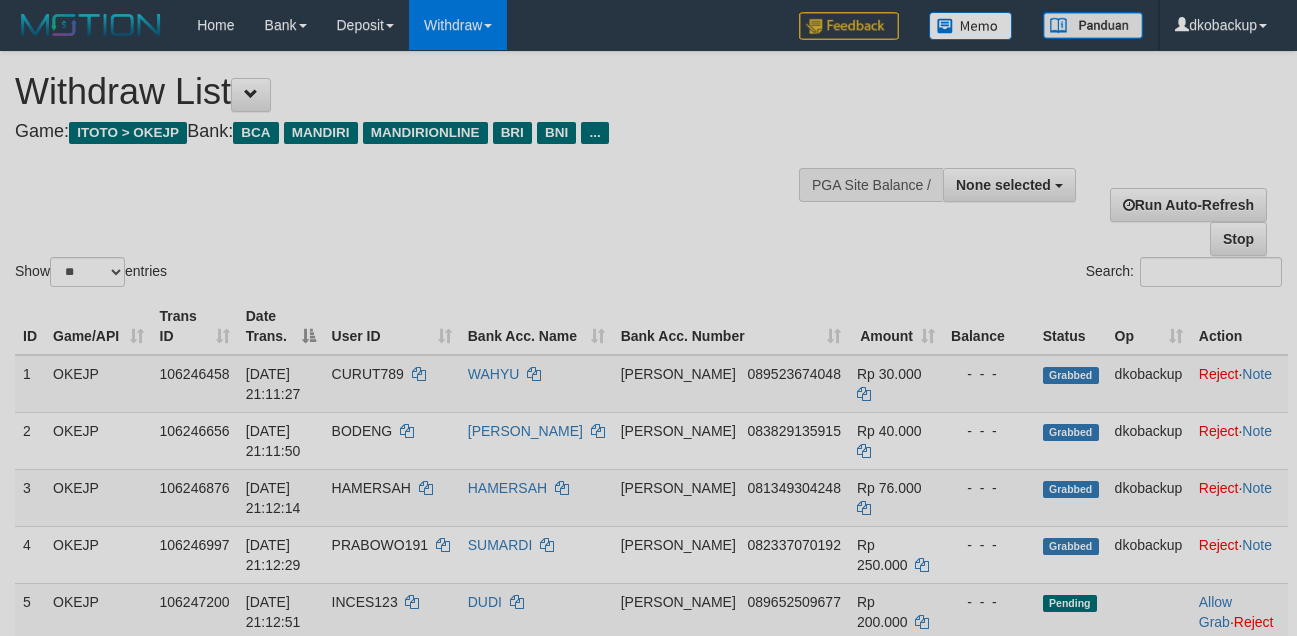 select 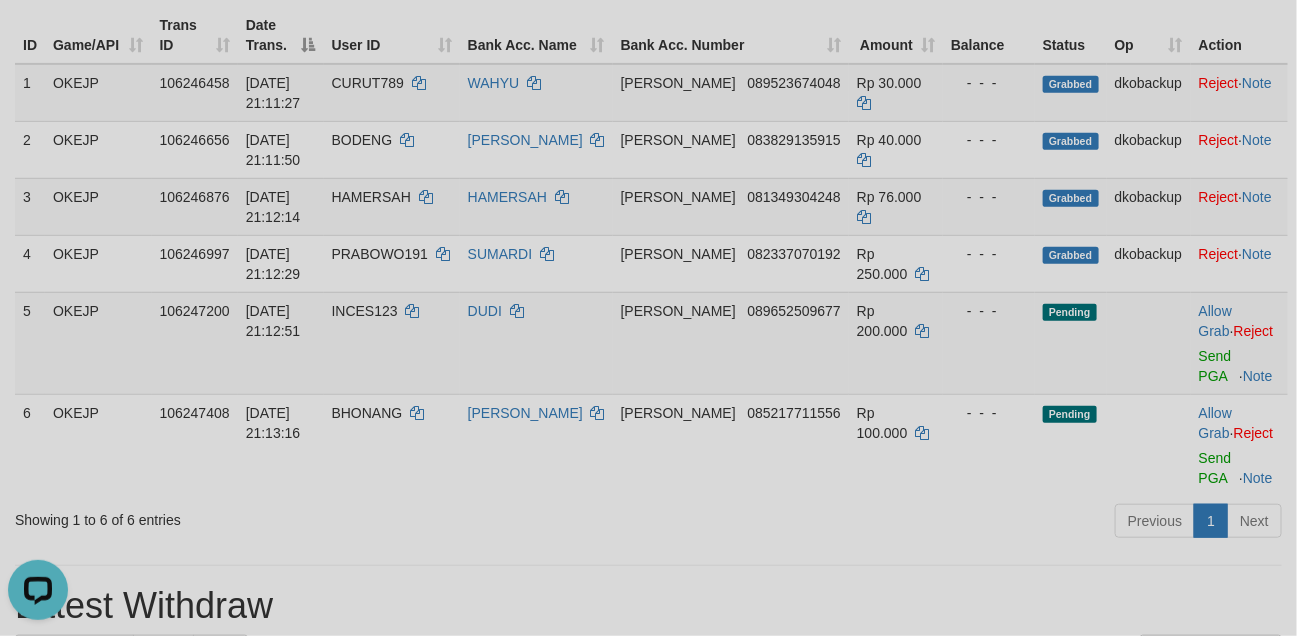 scroll, scrollTop: 0, scrollLeft: 0, axis: both 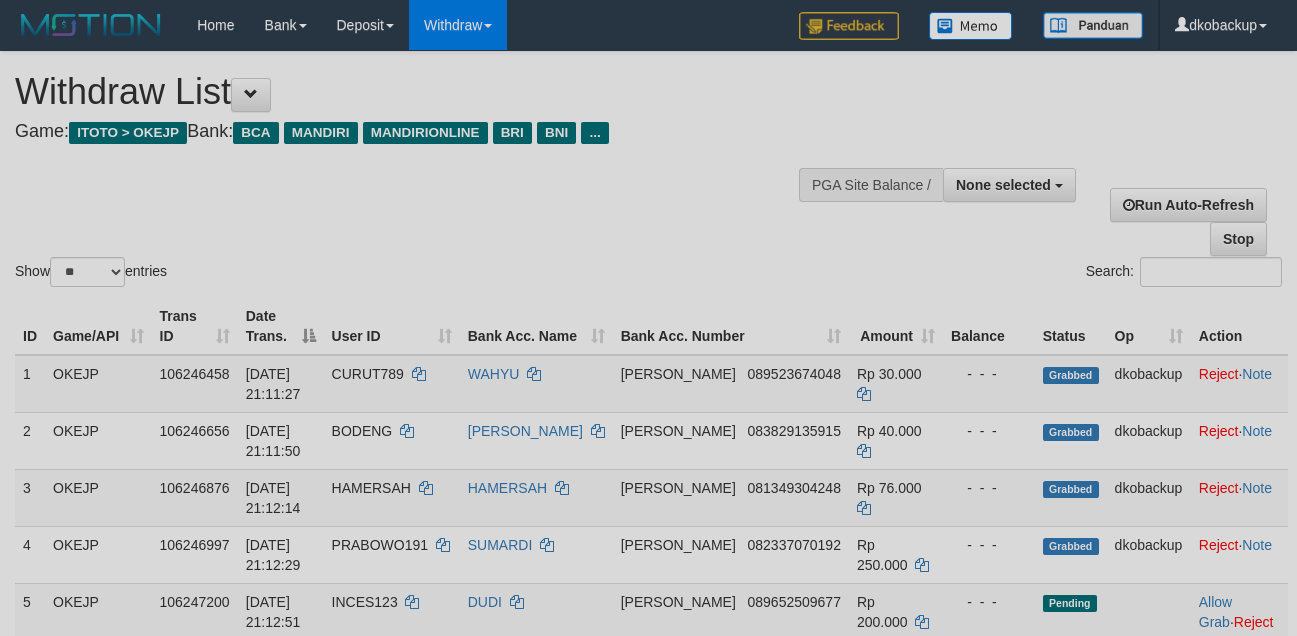 select 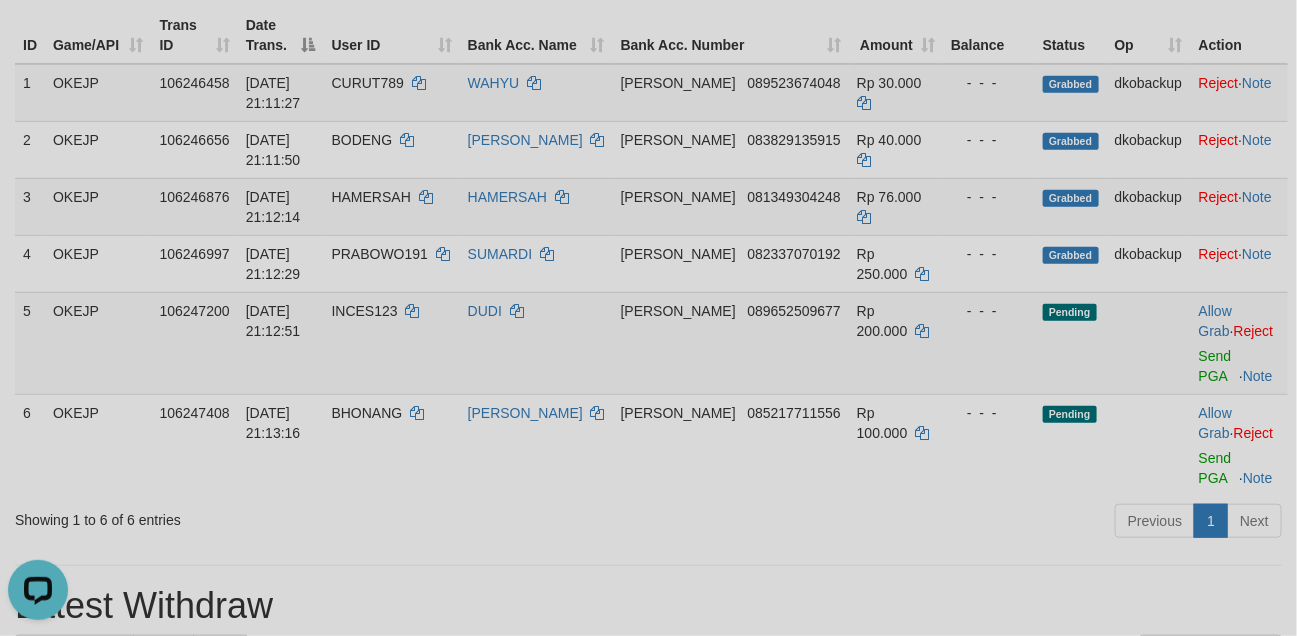 scroll, scrollTop: 0, scrollLeft: 0, axis: both 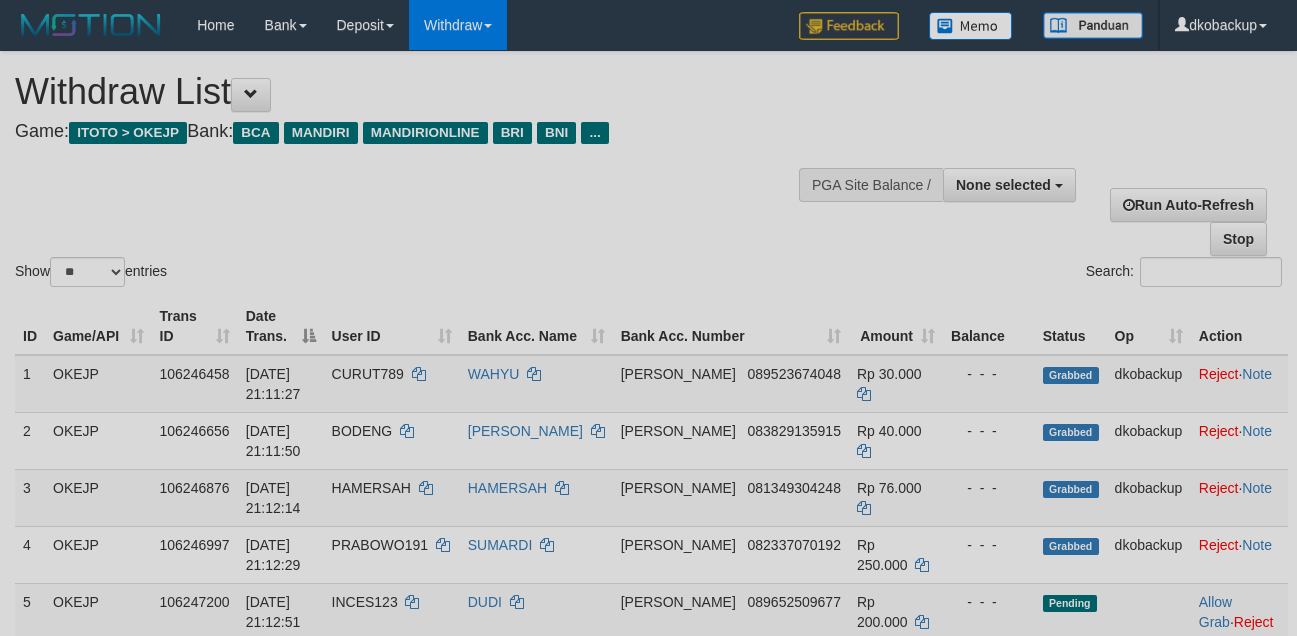 select 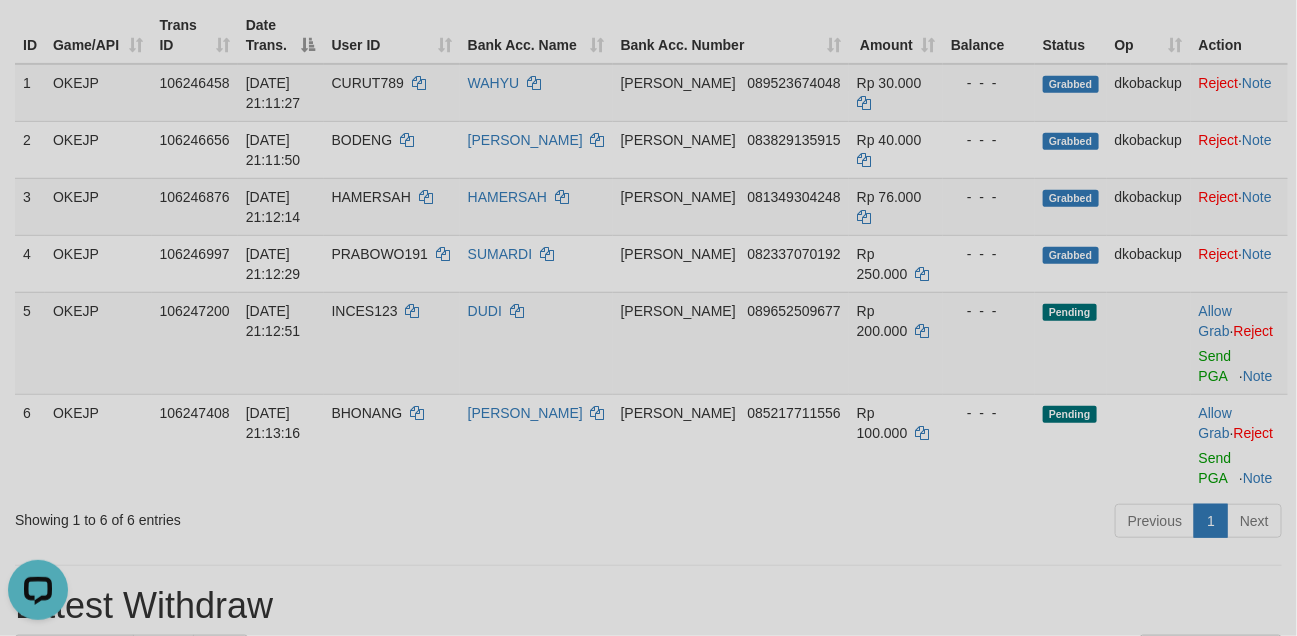 scroll, scrollTop: 0, scrollLeft: 0, axis: both 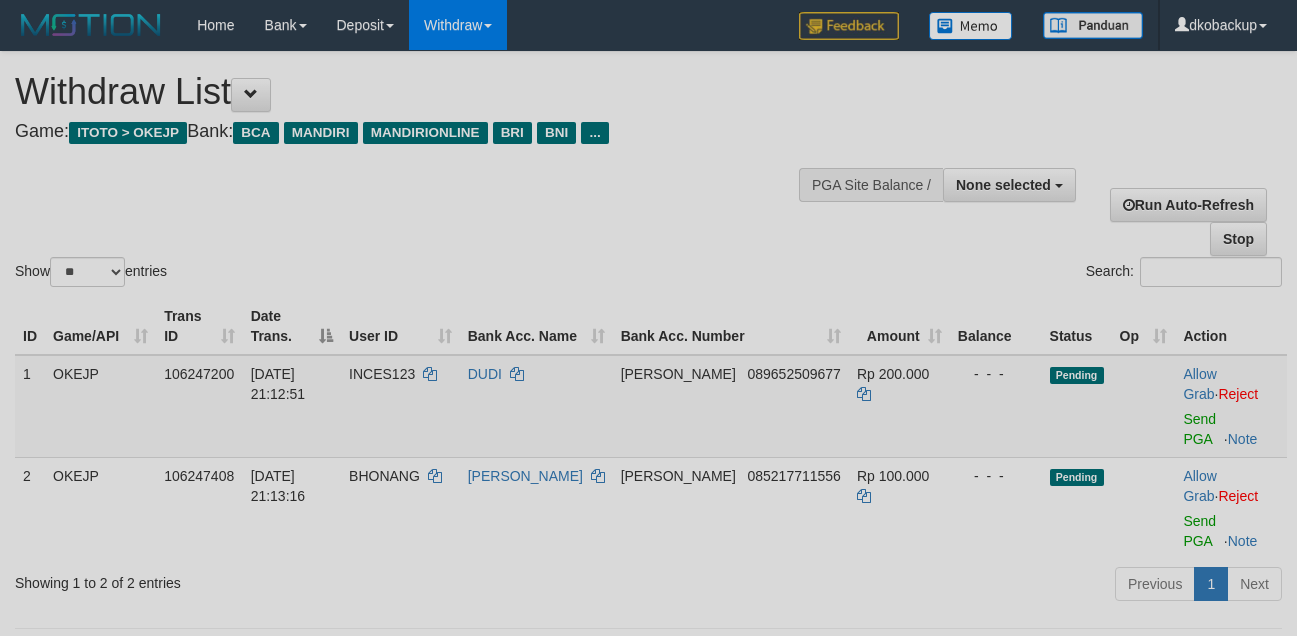 select 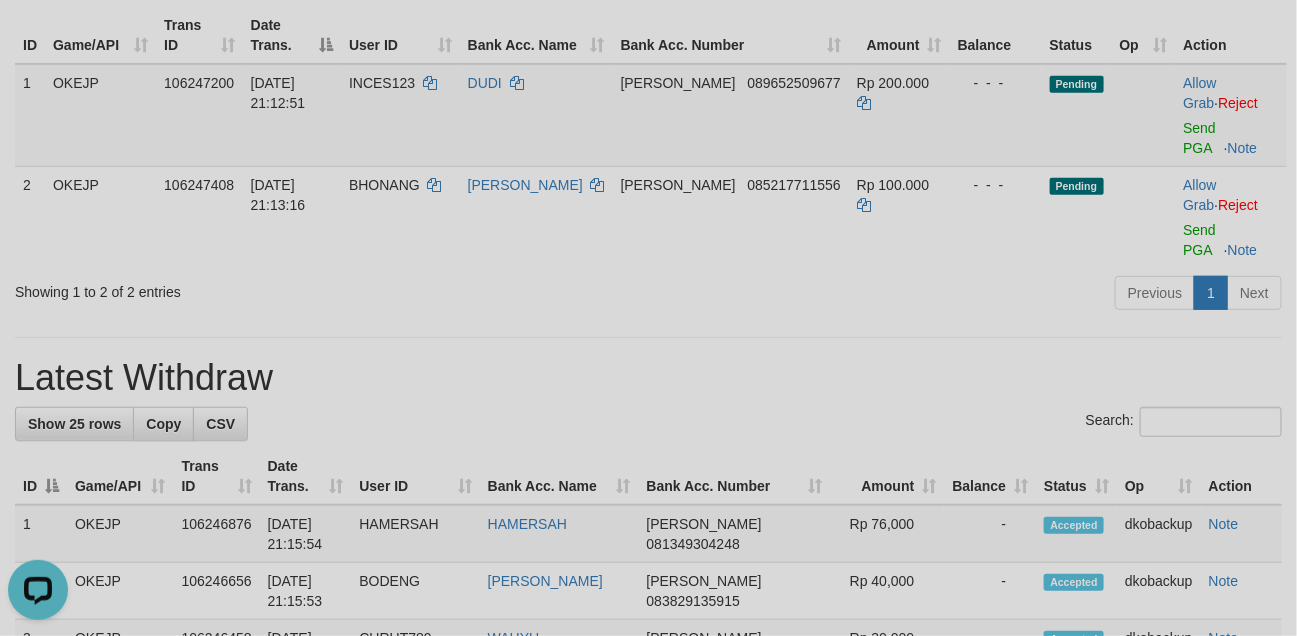 scroll, scrollTop: 0, scrollLeft: 0, axis: both 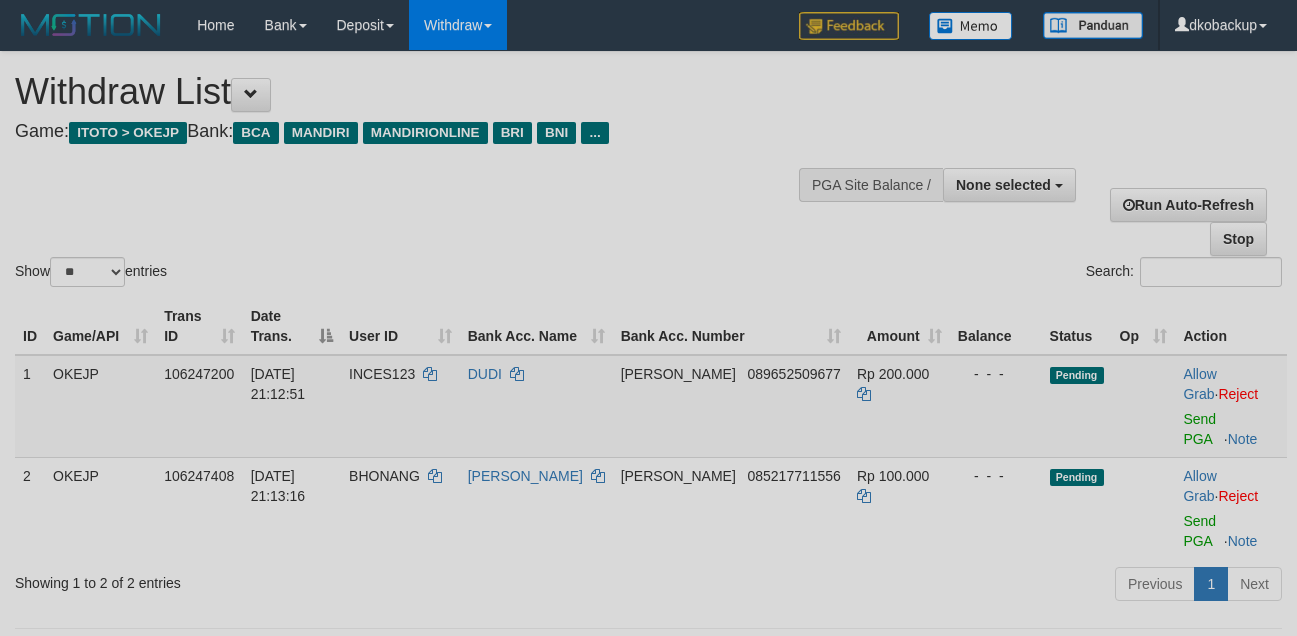select 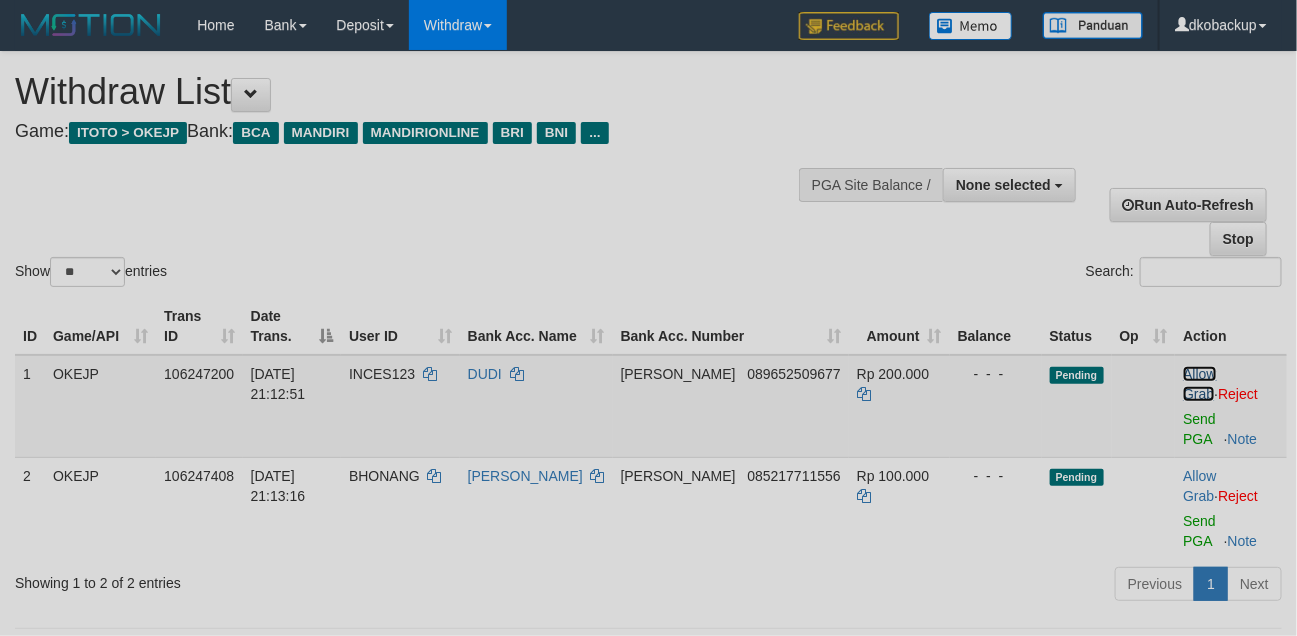 click on "Allow Grab" at bounding box center (1199, 384) 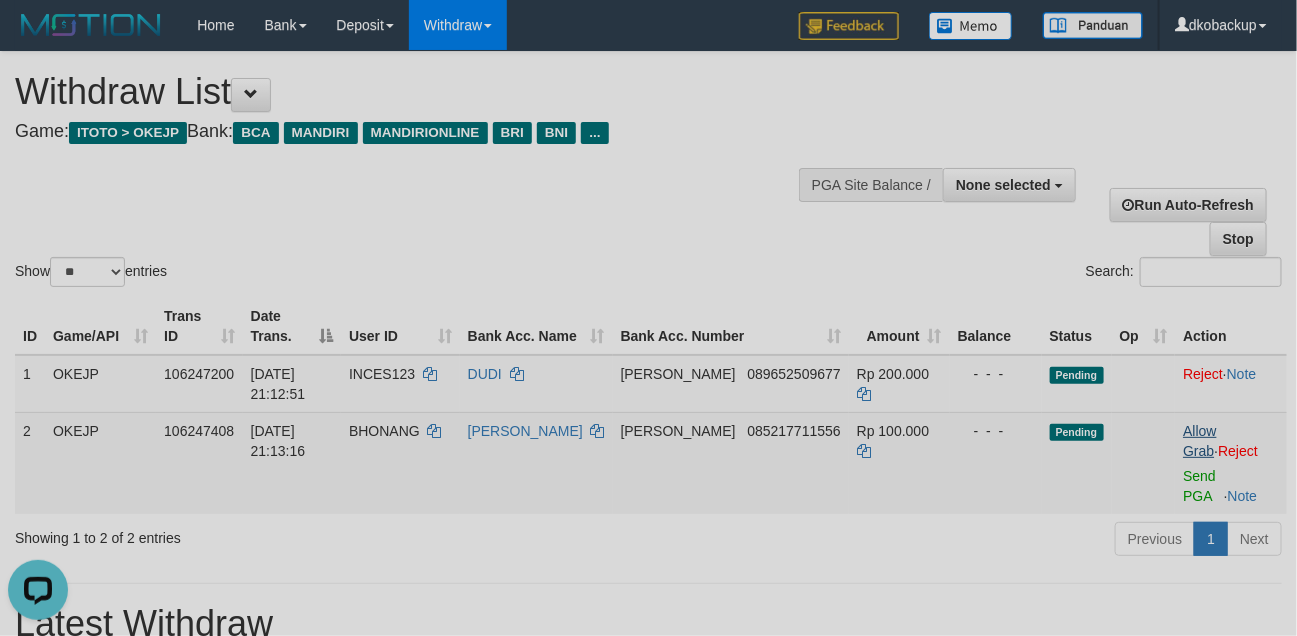 scroll, scrollTop: 0, scrollLeft: 0, axis: both 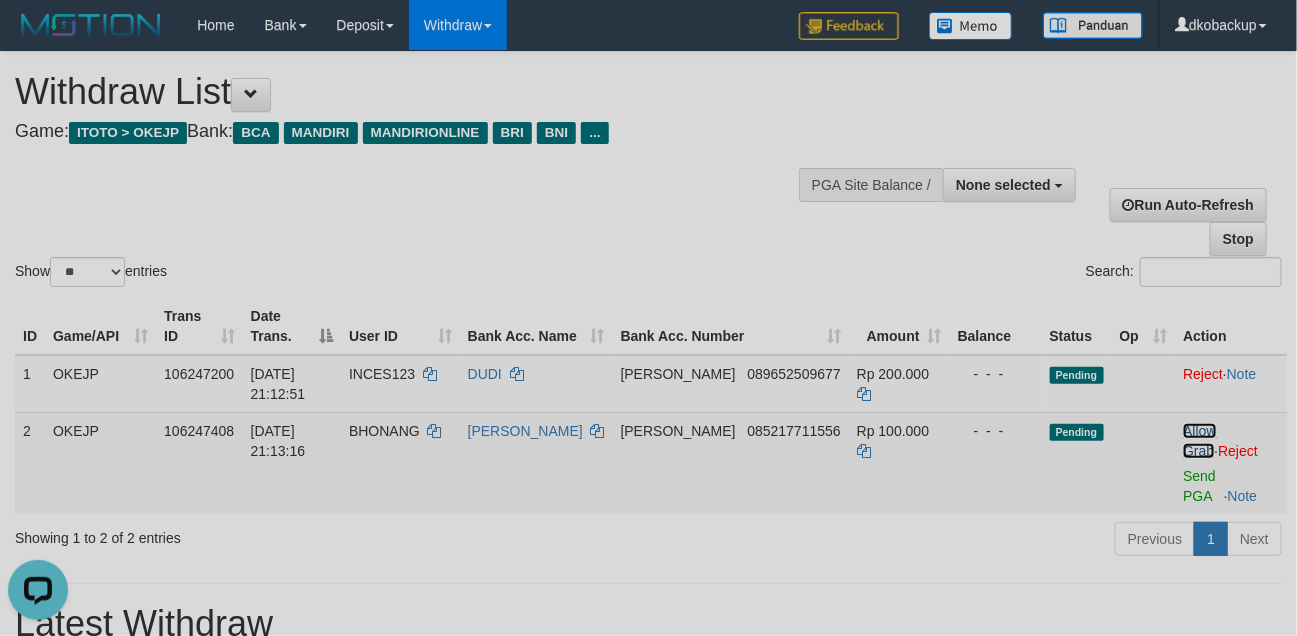 click on "Allow Grab" at bounding box center [1199, 441] 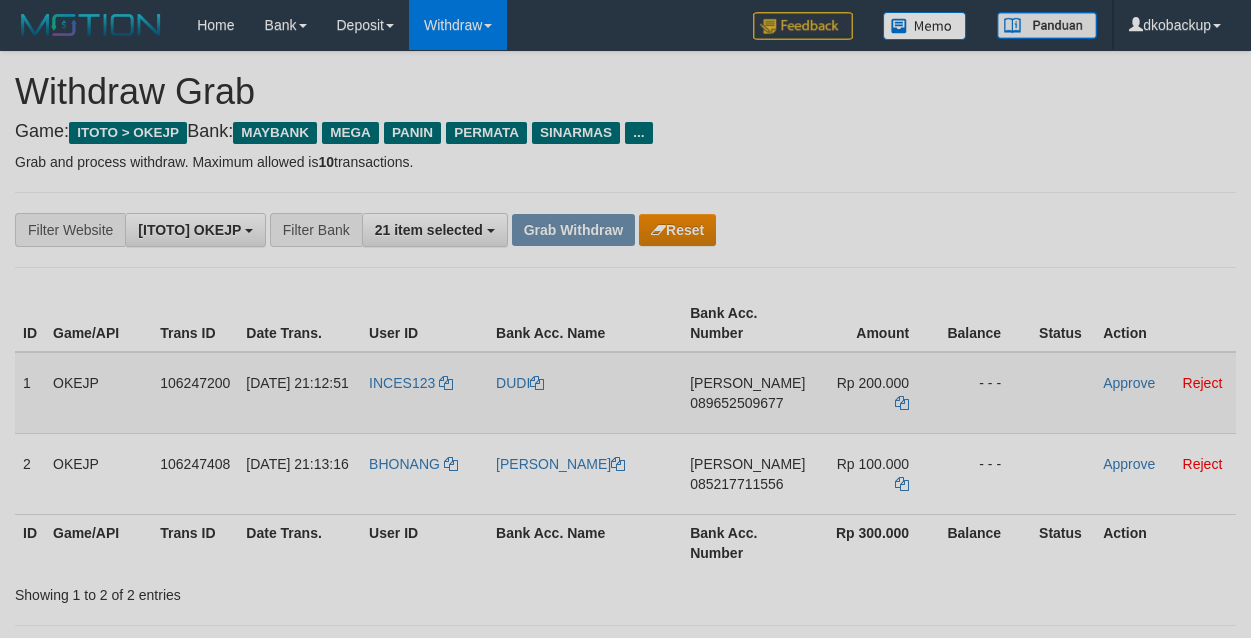 scroll, scrollTop: 0, scrollLeft: 0, axis: both 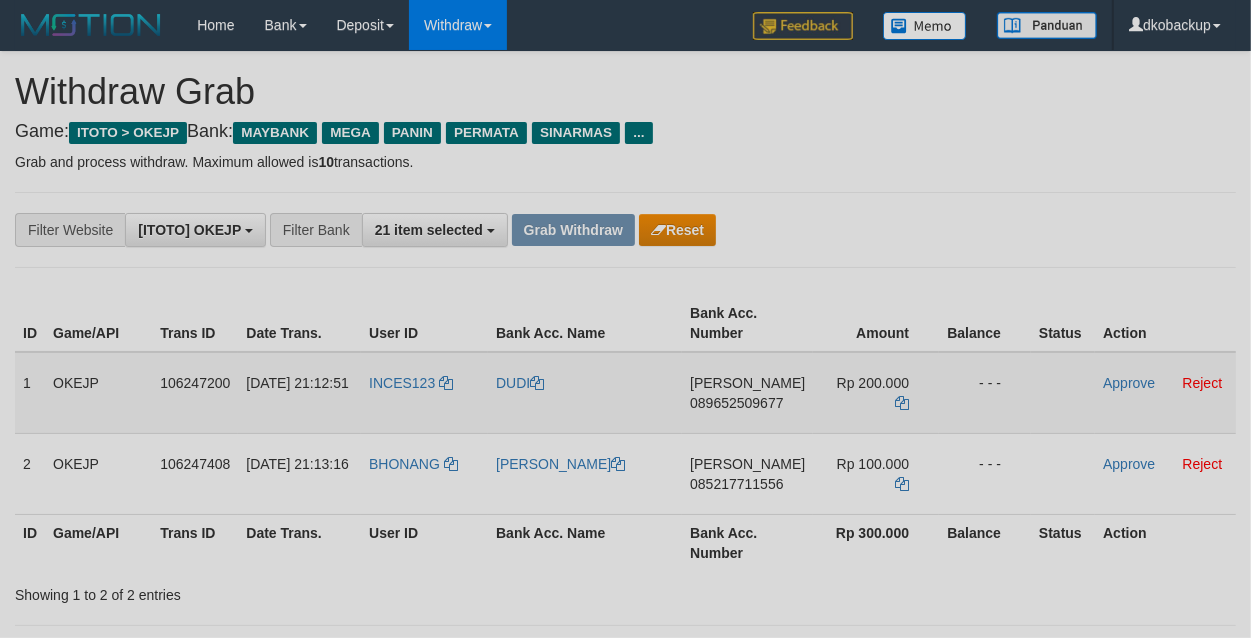 click on "INCES123" at bounding box center [424, 393] 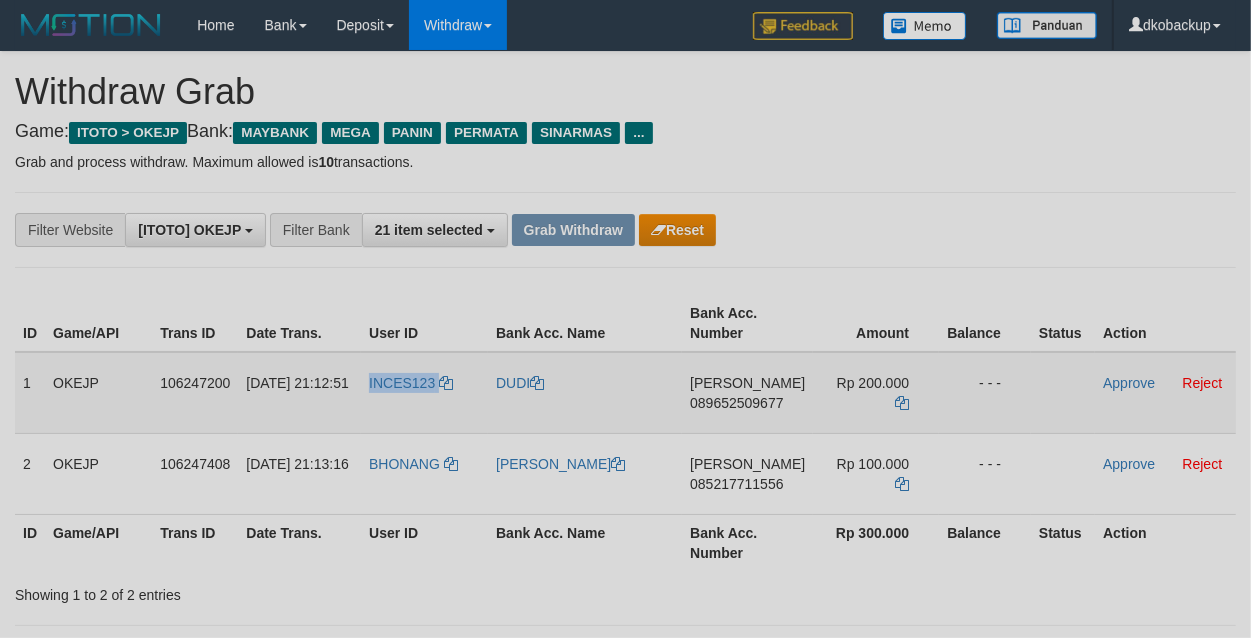 click on "INCES123" at bounding box center (424, 393) 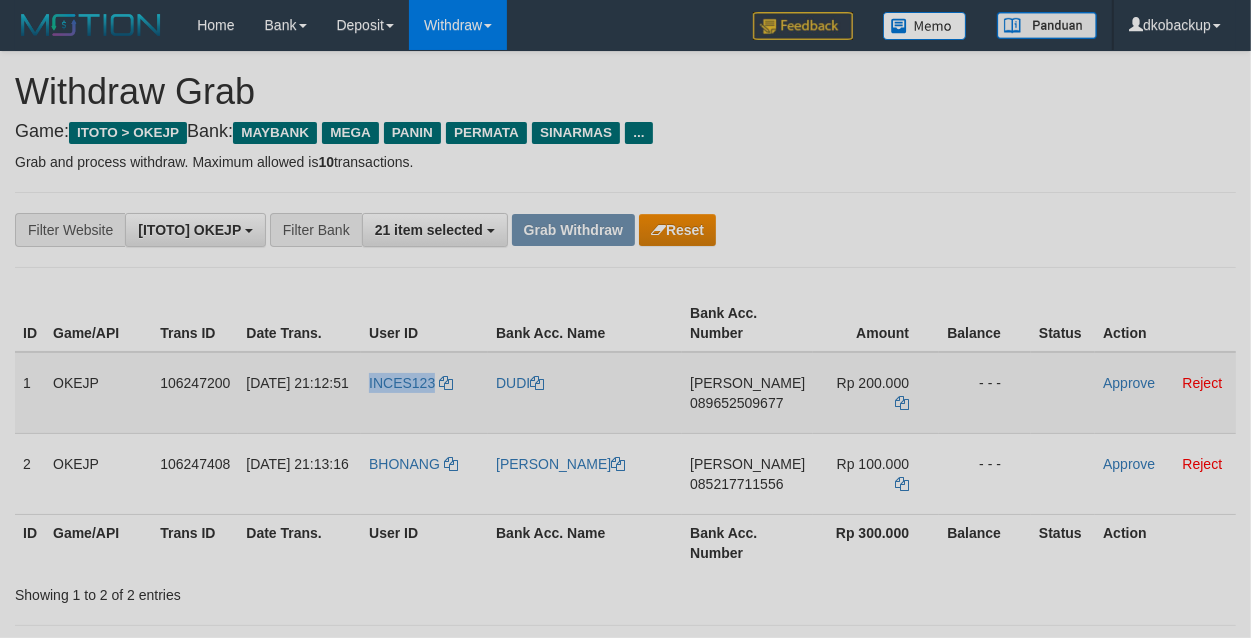 copy on "INCES123" 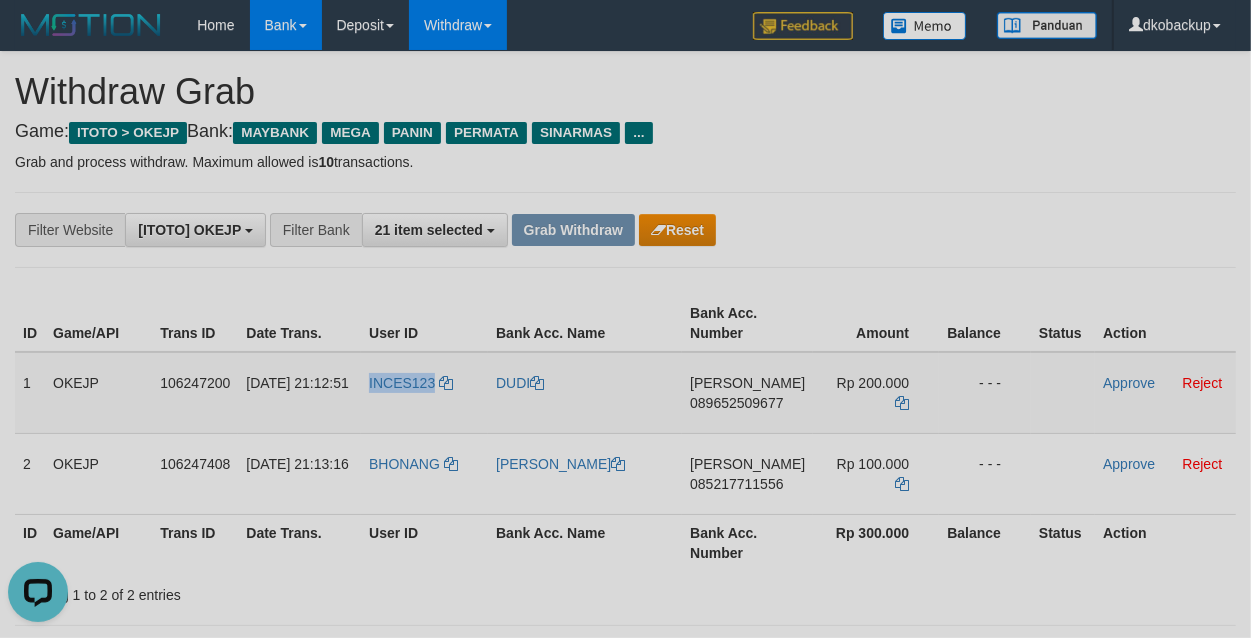 scroll, scrollTop: 0, scrollLeft: 0, axis: both 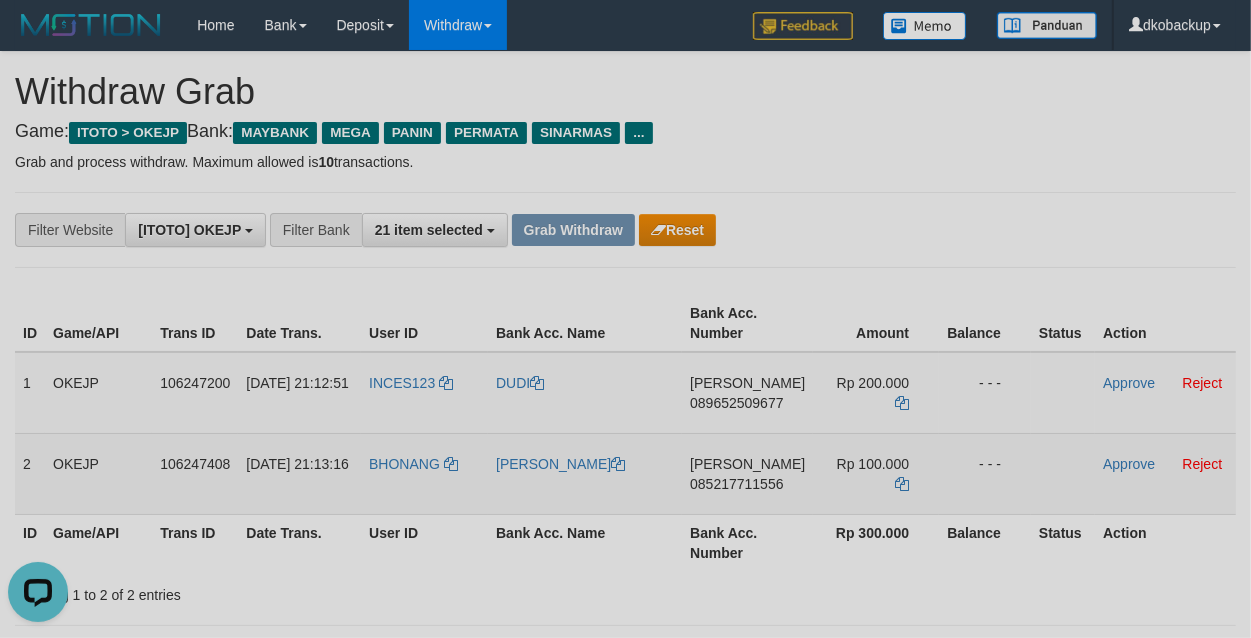 click on "BHONANG" at bounding box center [424, 473] 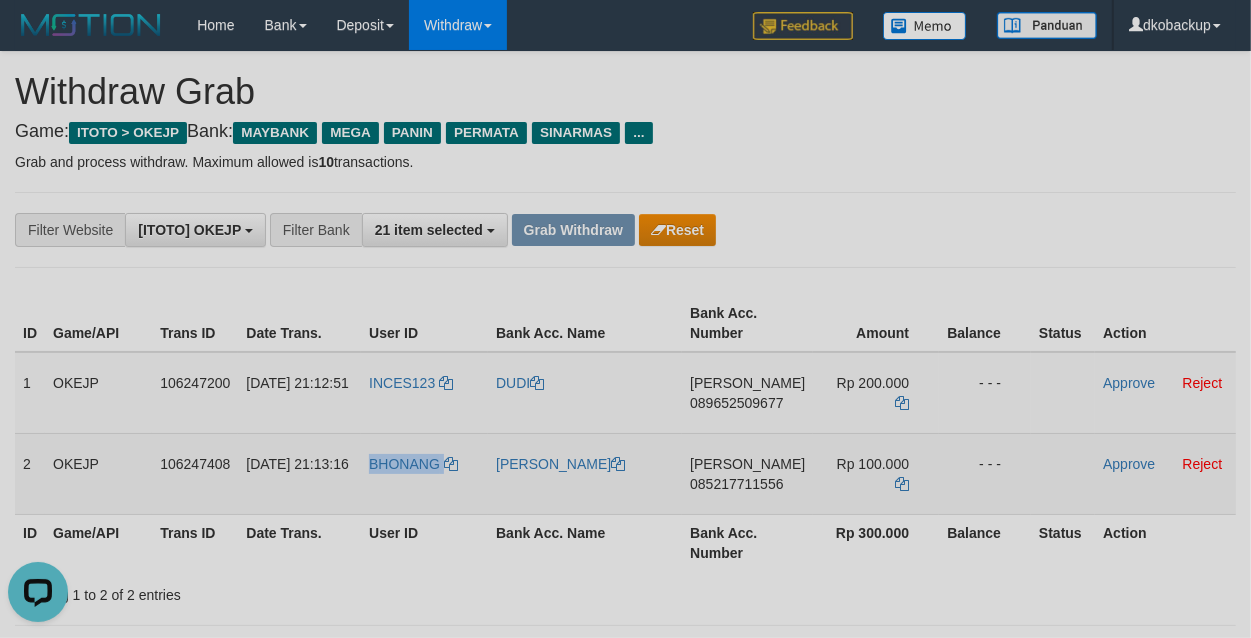 click on "BHONANG" at bounding box center [424, 473] 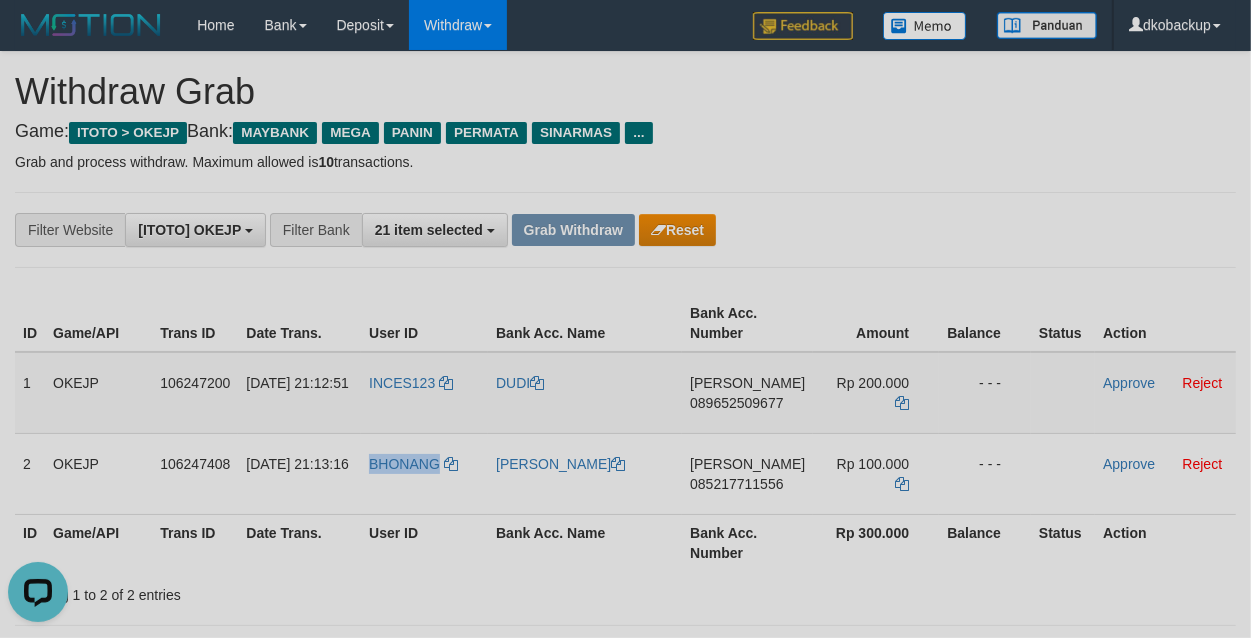 copy on "BHONANG" 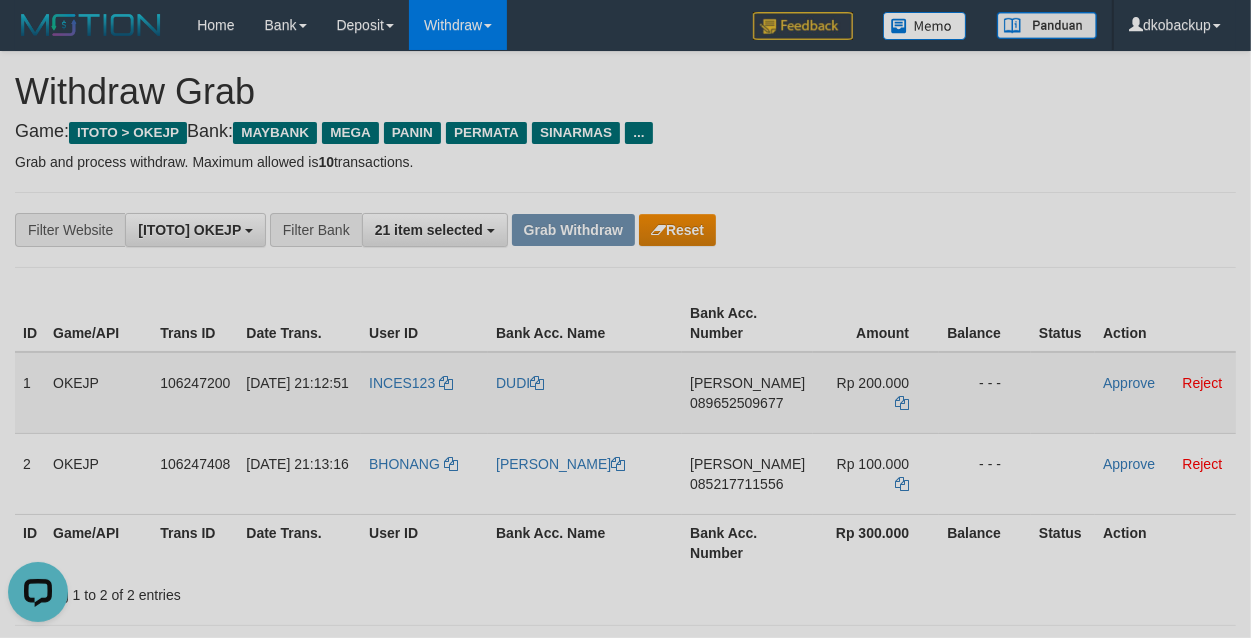 click on "DANA
089652509677" at bounding box center (747, 393) 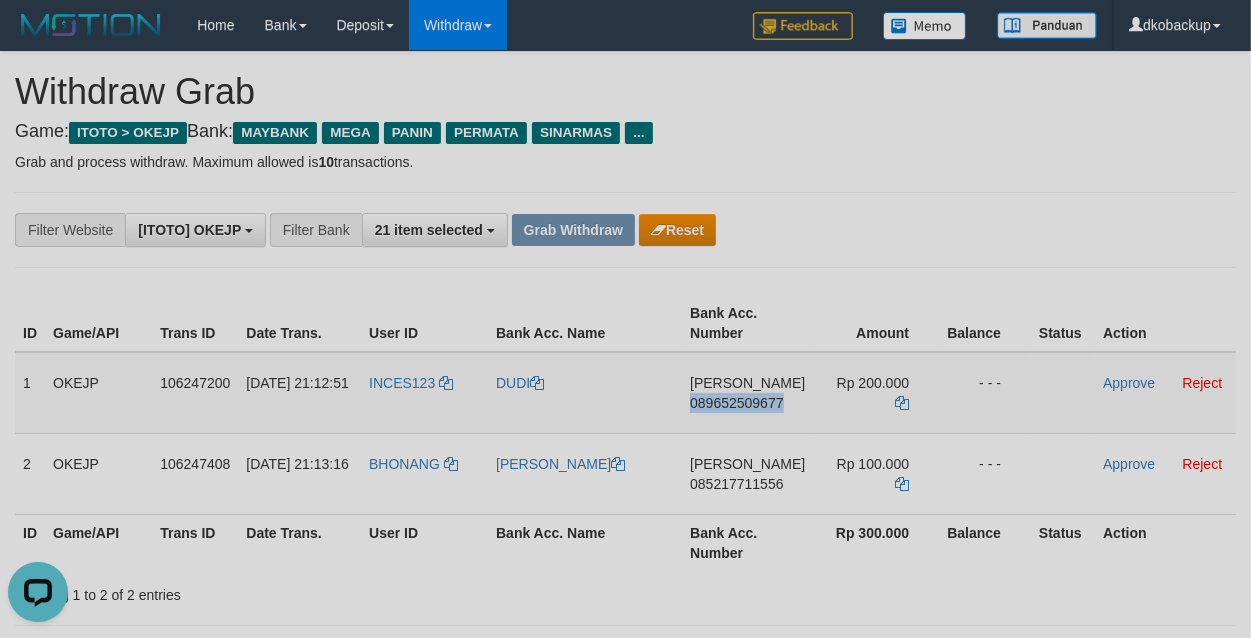 drag, startPoint x: 761, startPoint y: 421, endPoint x: 1258, endPoint y: 421, distance: 497 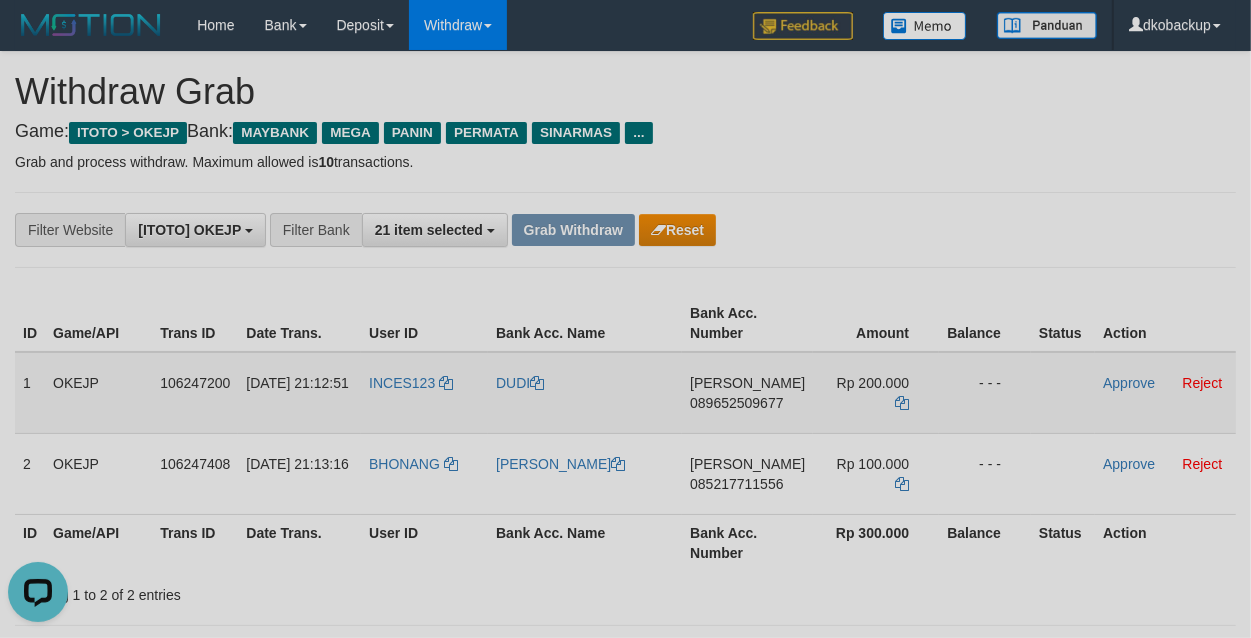 click on "INCES123" at bounding box center [424, 393] 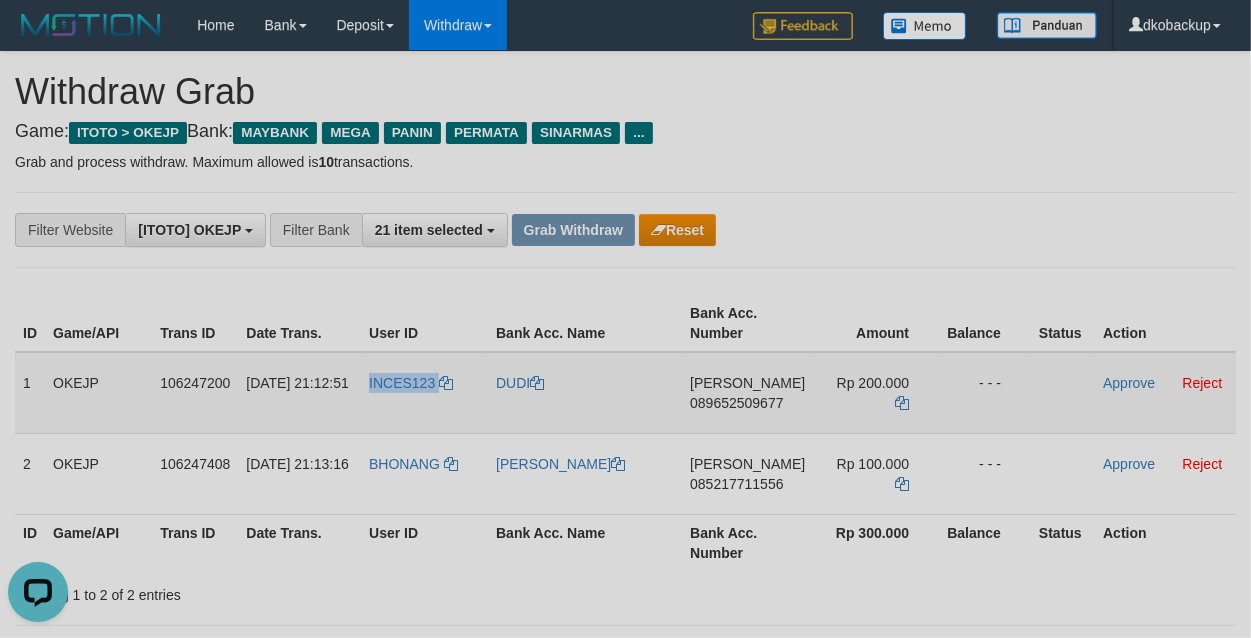 click on "INCES123" at bounding box center [424, 393] 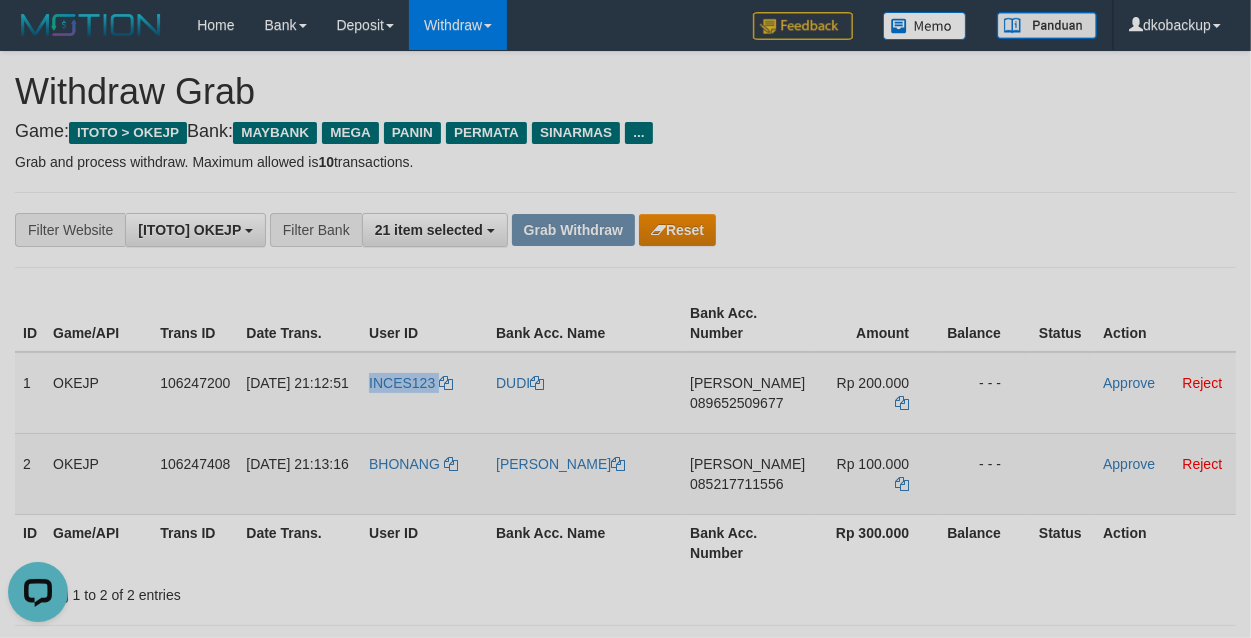 copy on "INCES123" 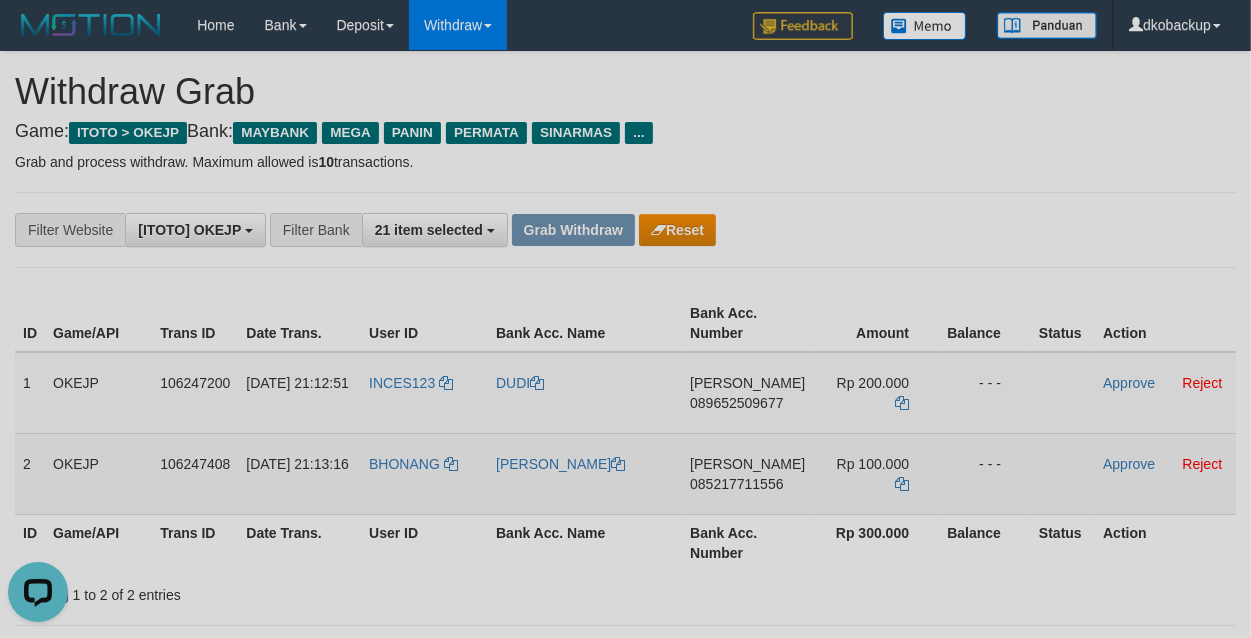 click on "BHONANG" at bounding box center (424, 473) 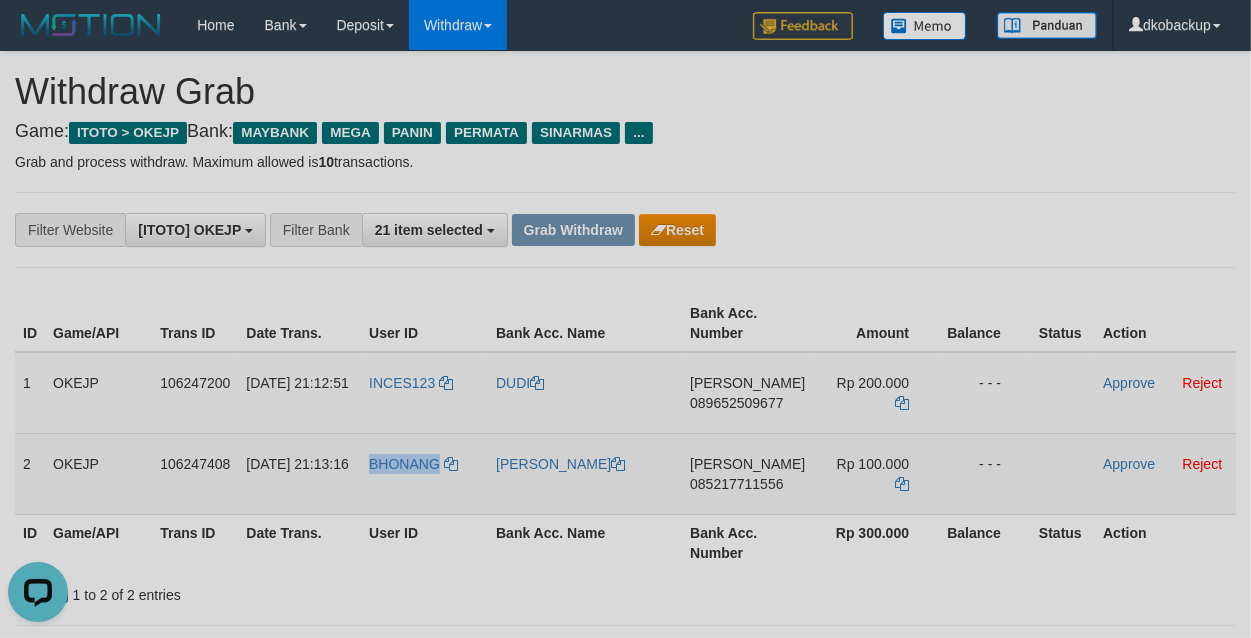 click on "BHONANG" at bounding box center [424, 473] 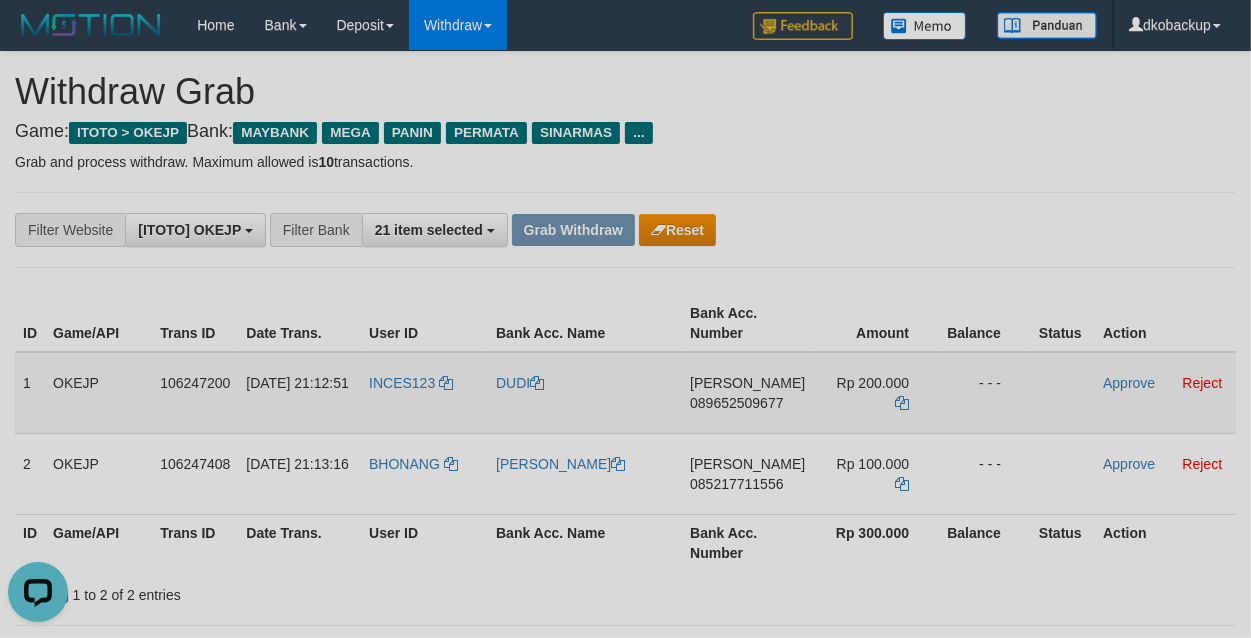click on "DANA
089652509677" at bounding box center [747, 393] 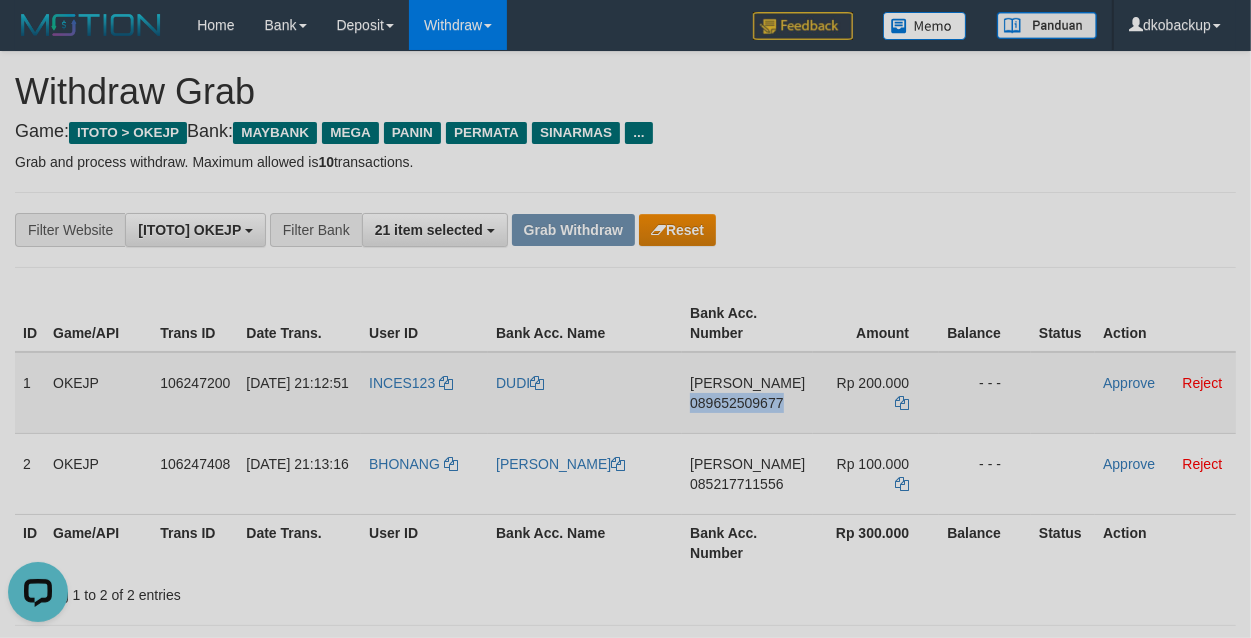 click on "DANA
089652509677" at bounding box center (747, 393) 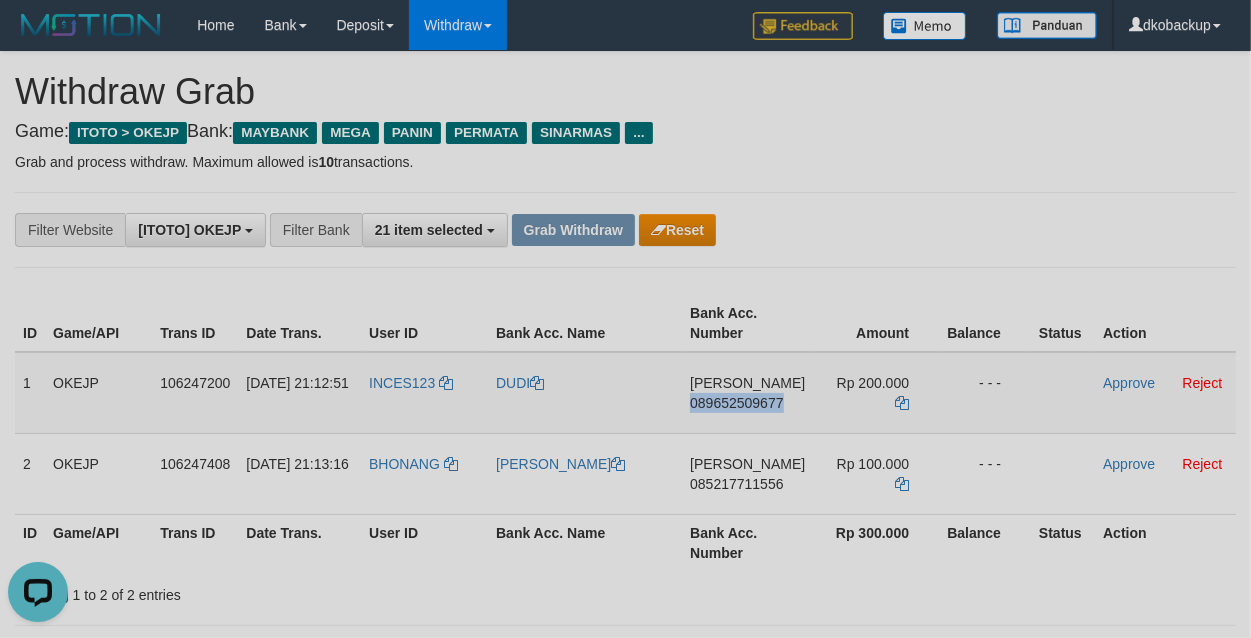 copy on "089652509677" 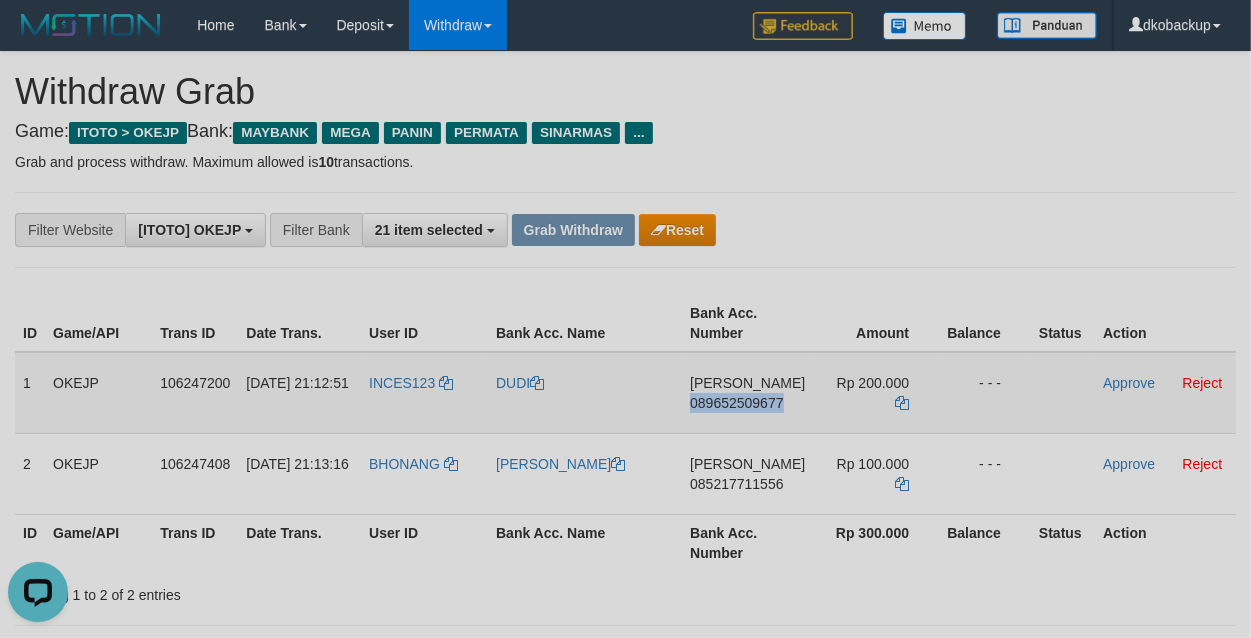 click on "DANA
089652509677" at bounding box center (747, 393) 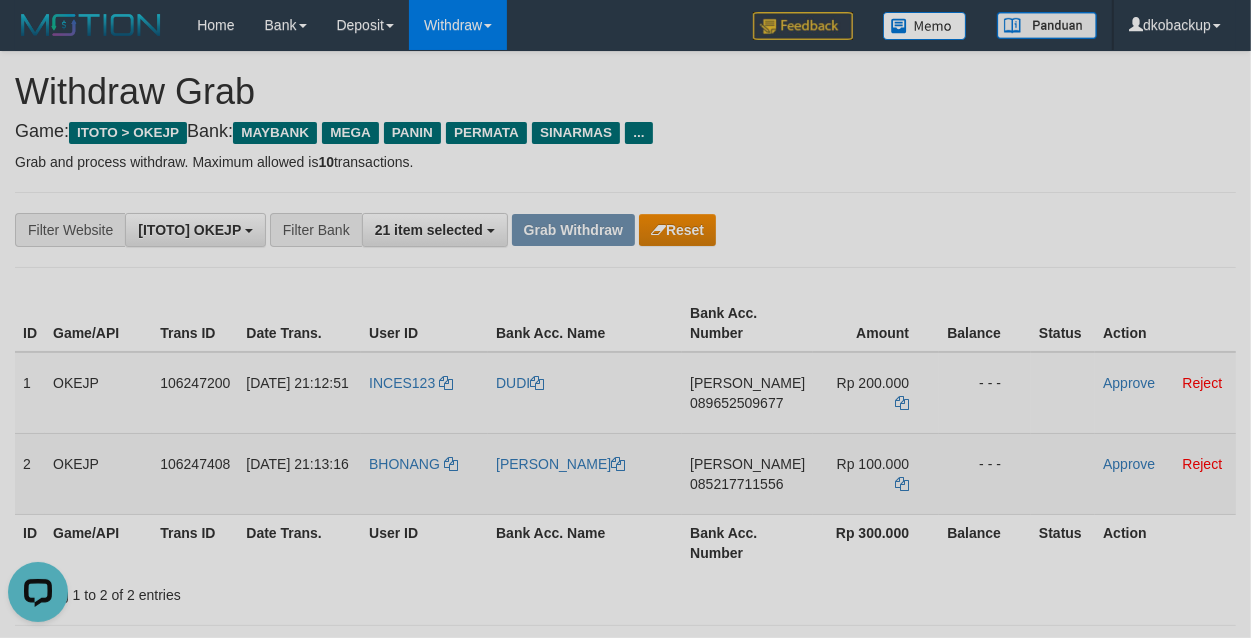 click on "DANA
085217711556" at bounding box center [747, 473] 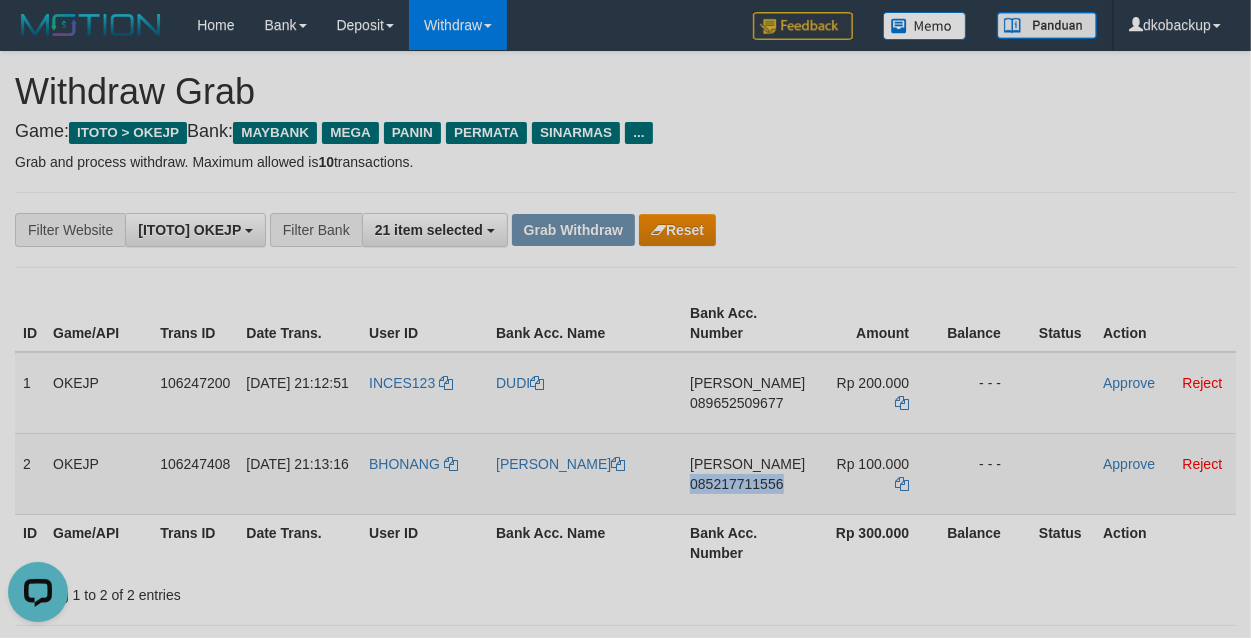 click on "DANA
085217711556" at bounding box center [747, 473] 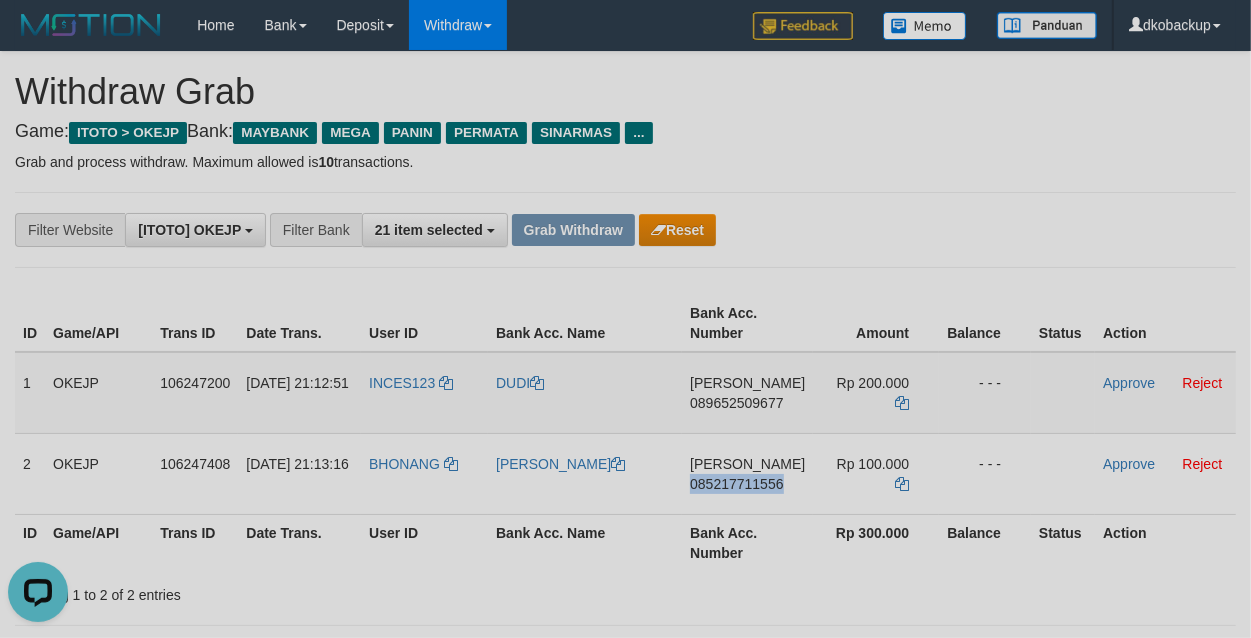 drag, startPoint x: 741, startPoint y: 498, endPoint x: 1256, endPoint y: 500, distance: 515.0039 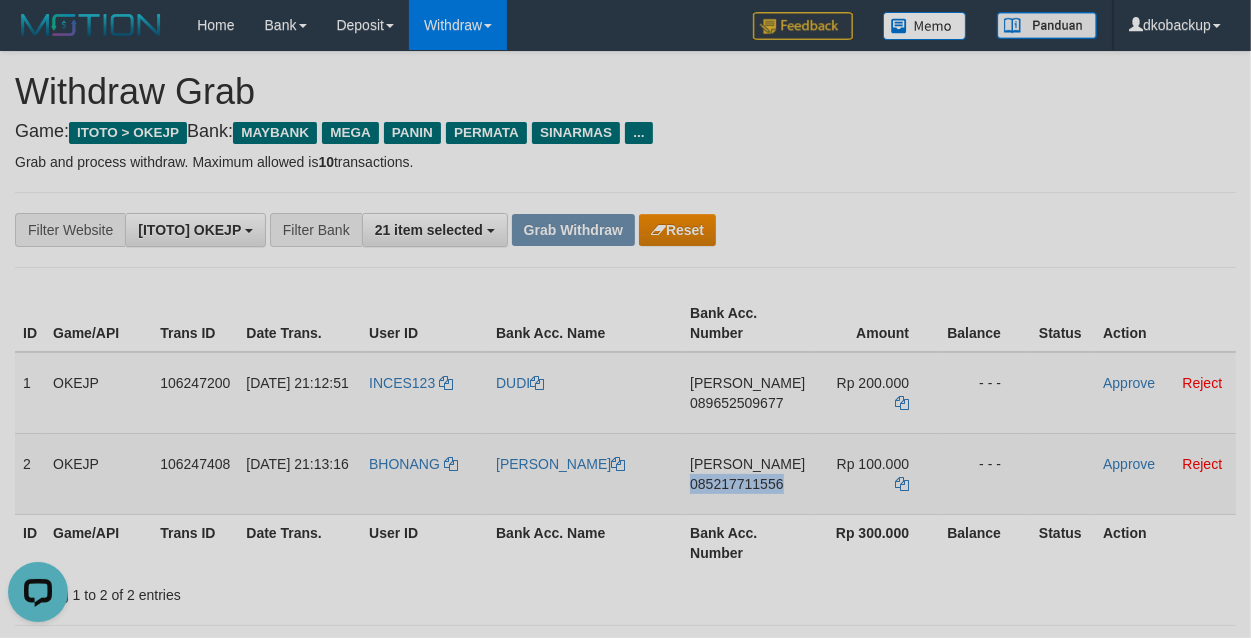 click on "DANA
085217711556" at bounding box center [747, 473] 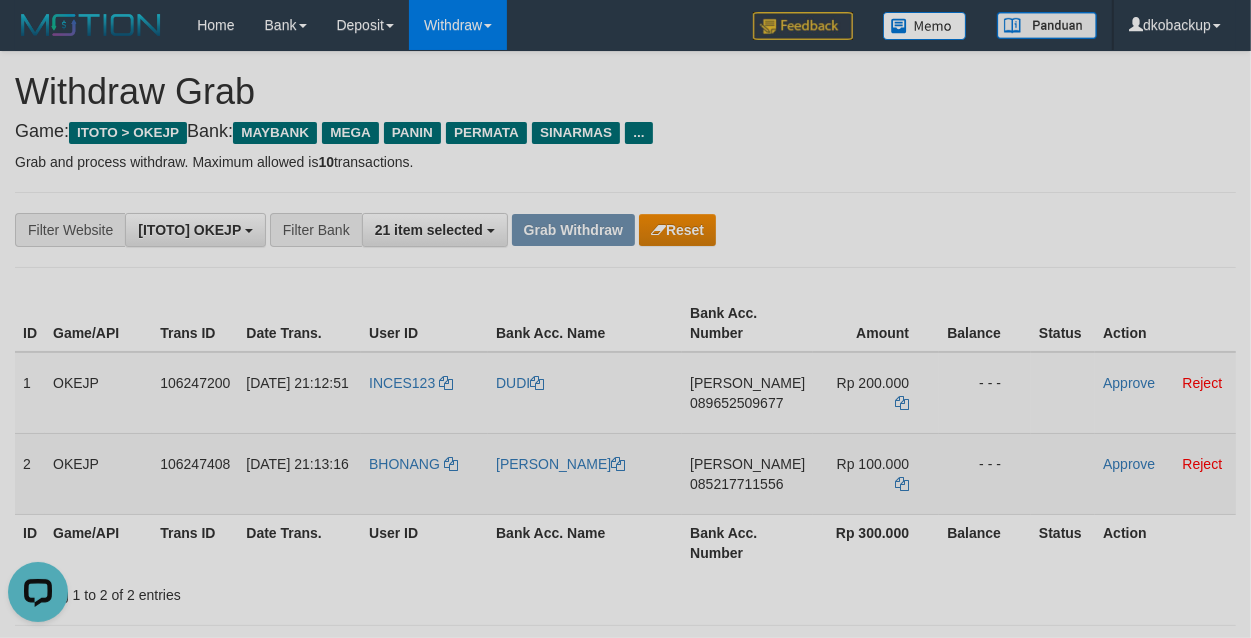 click on "DANA
085217711556" at bounding box center [747, 473] 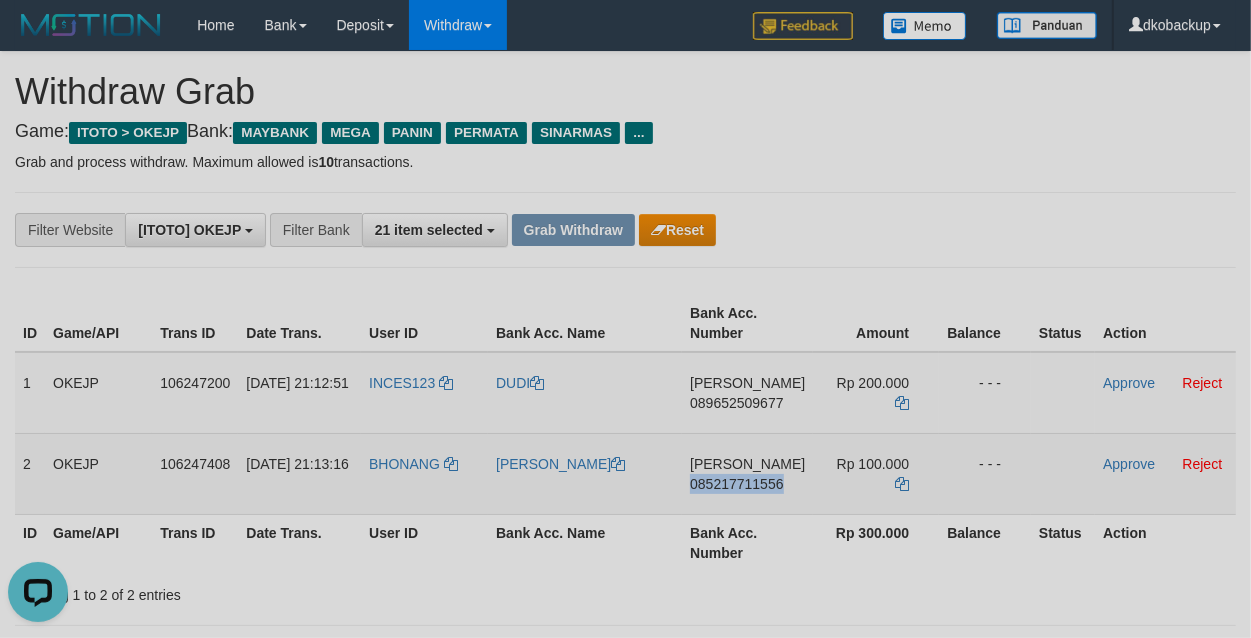 click on "DANA
085217711556" at bounding box center (747, 473) 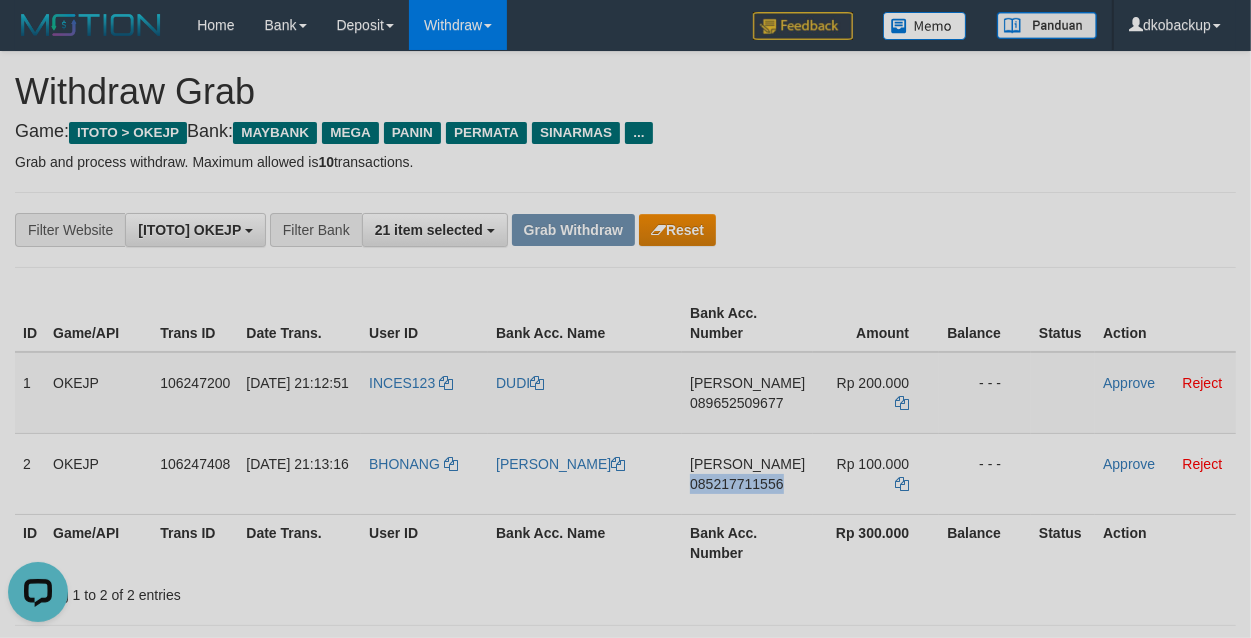 copy on "085217711556" 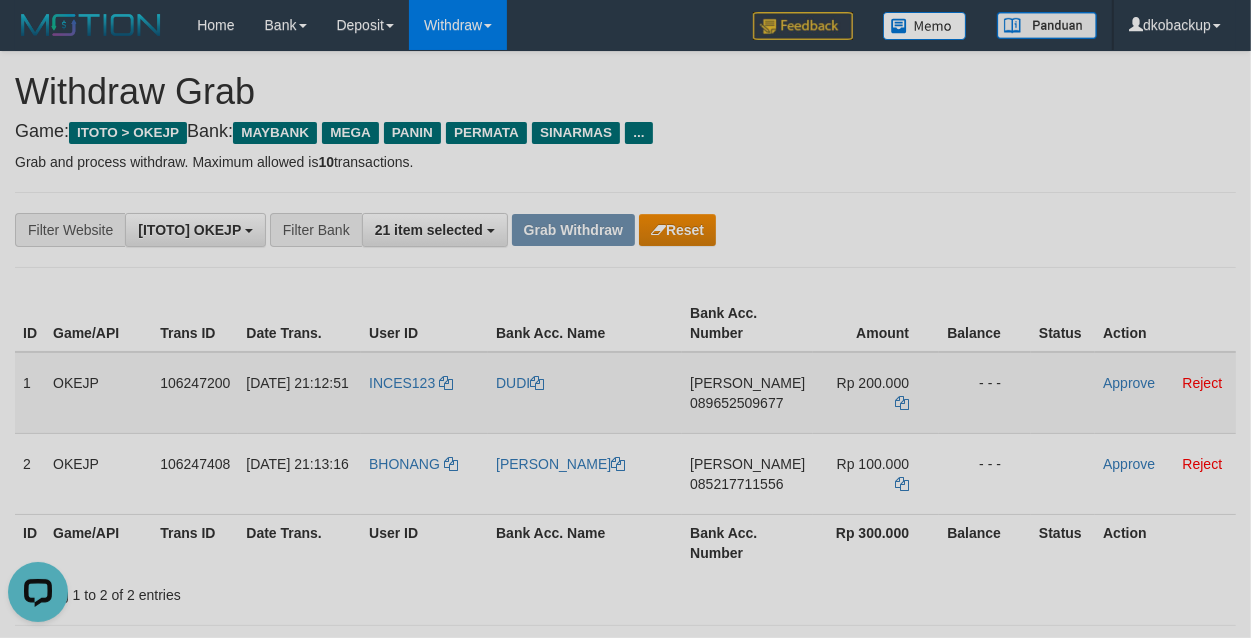click on "INCES123" at bounding box center [424, 393] 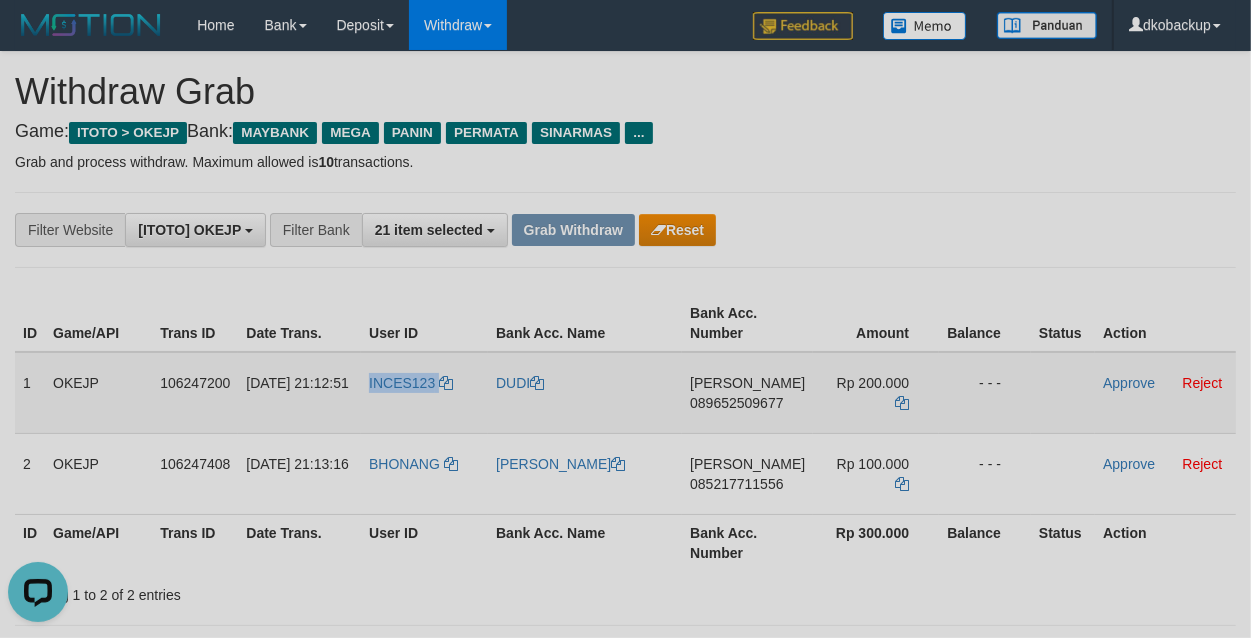 click on "INCES123" at bounding box center [424, 393] 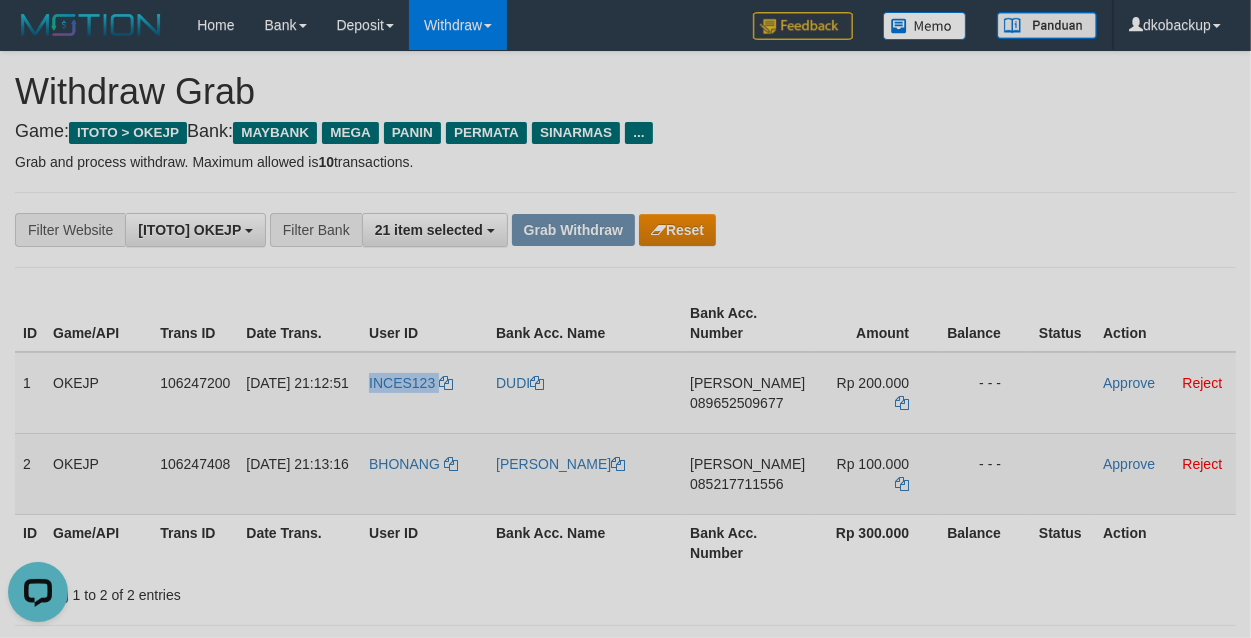 copy on "INCES123" 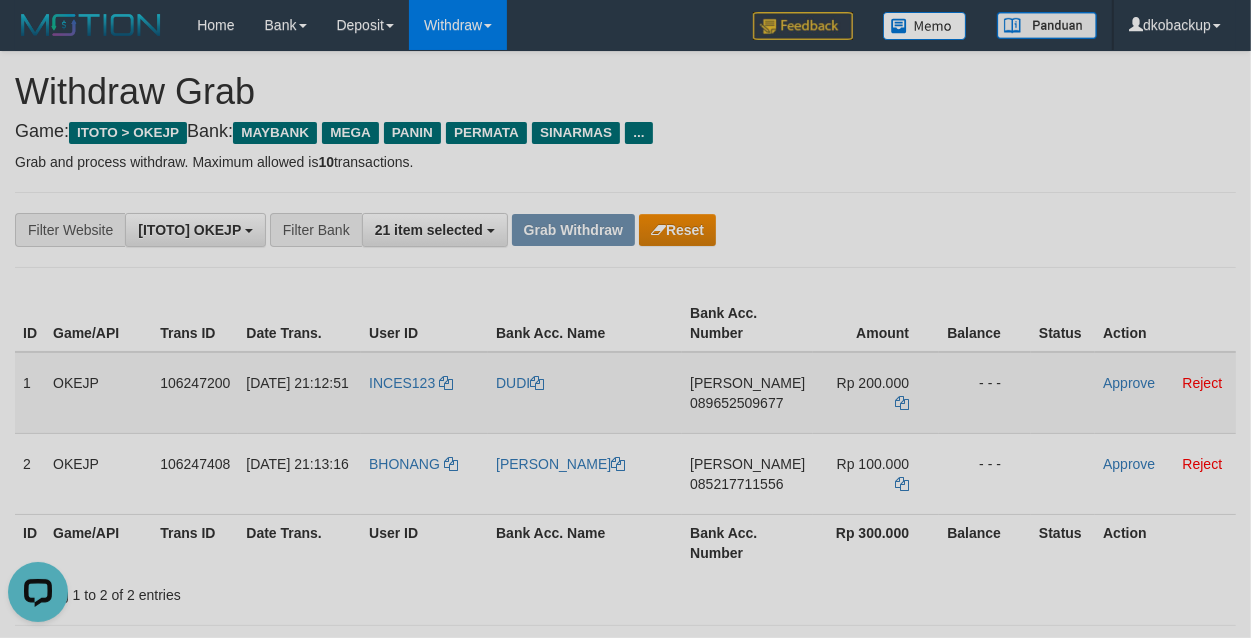 click on "DUDI" at bounding box center [585, 393] 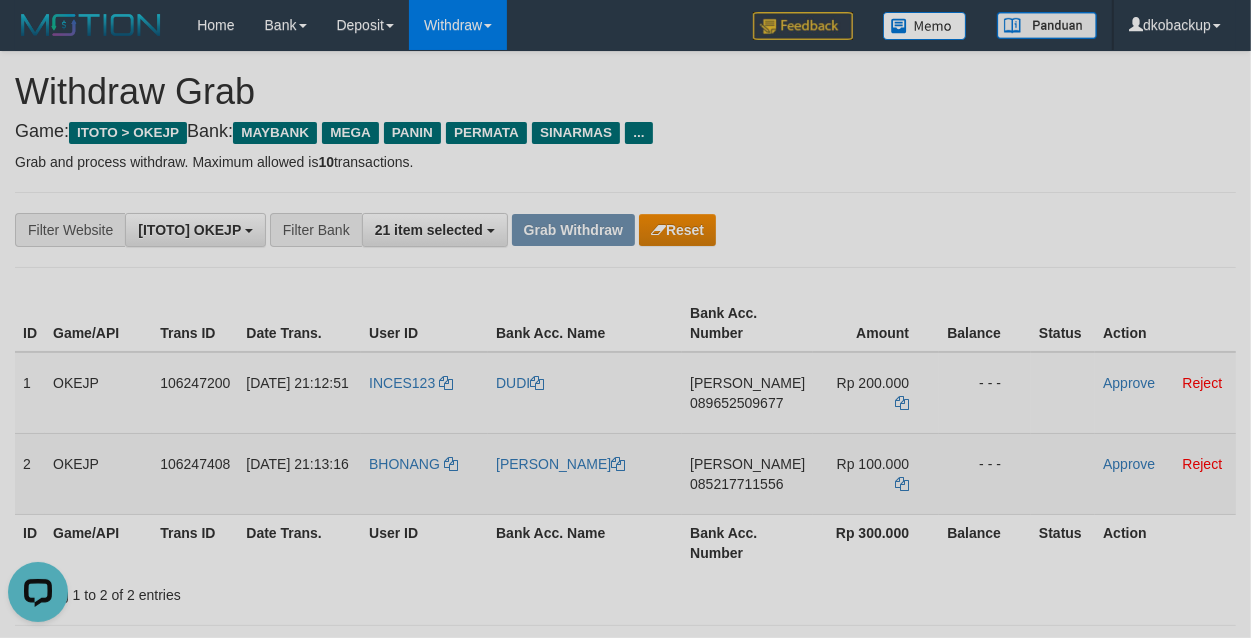 click on "[PERSON_NAME]" at bounding box center [585, 473] 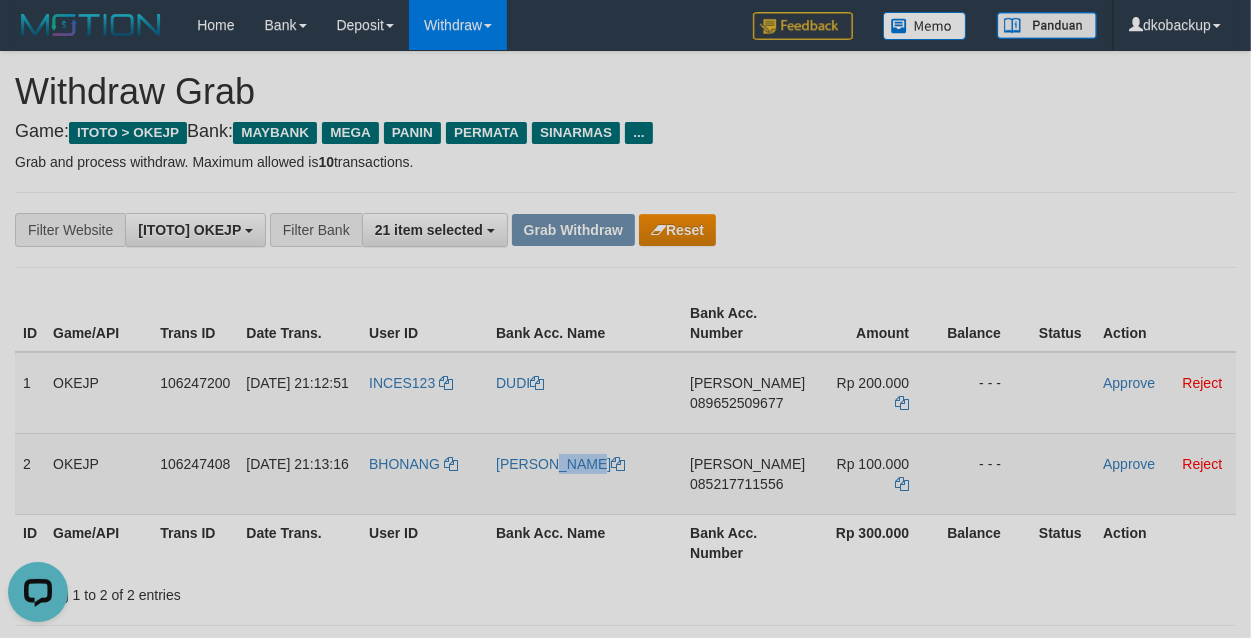 click on "[PERSON_NAME]" at bounding box center [585, 473] 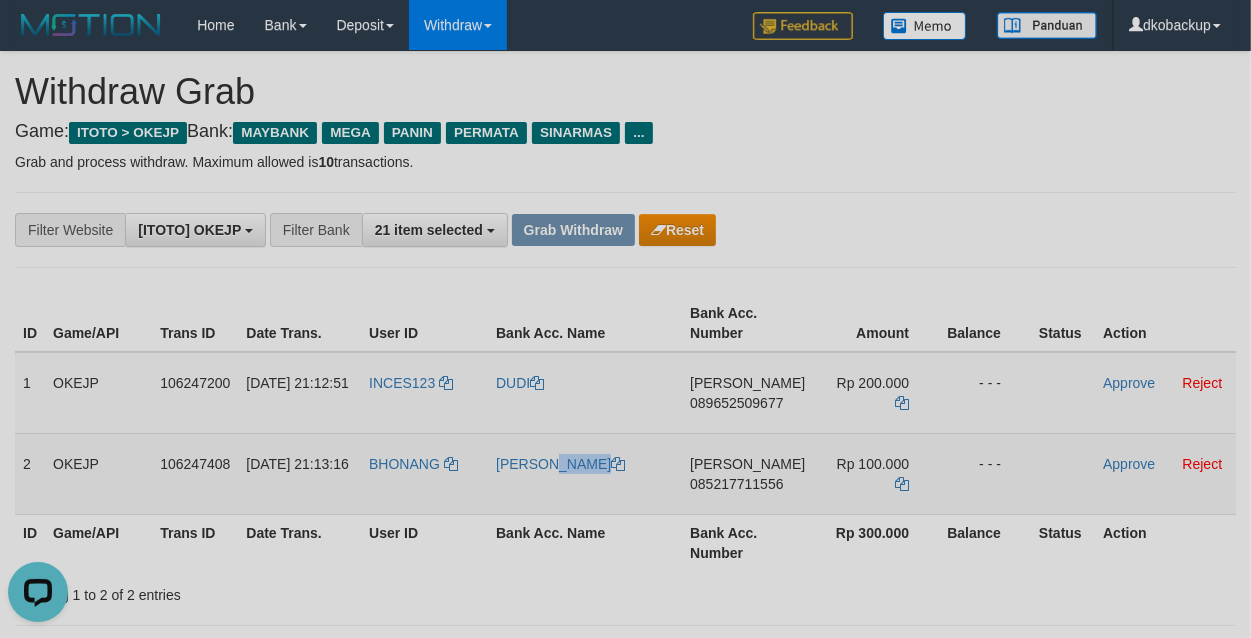click on "[PERSON_NAME]" at bounding box center [585, 473] 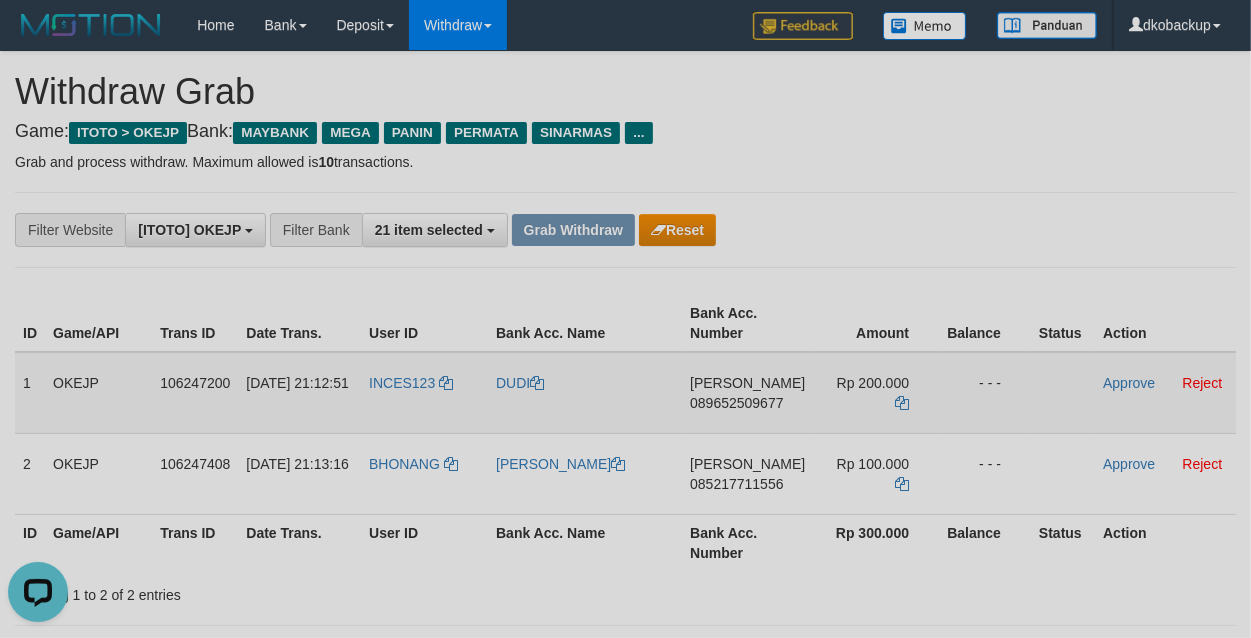 click on "Approve
Reject" at bounding box center (1165, 393) 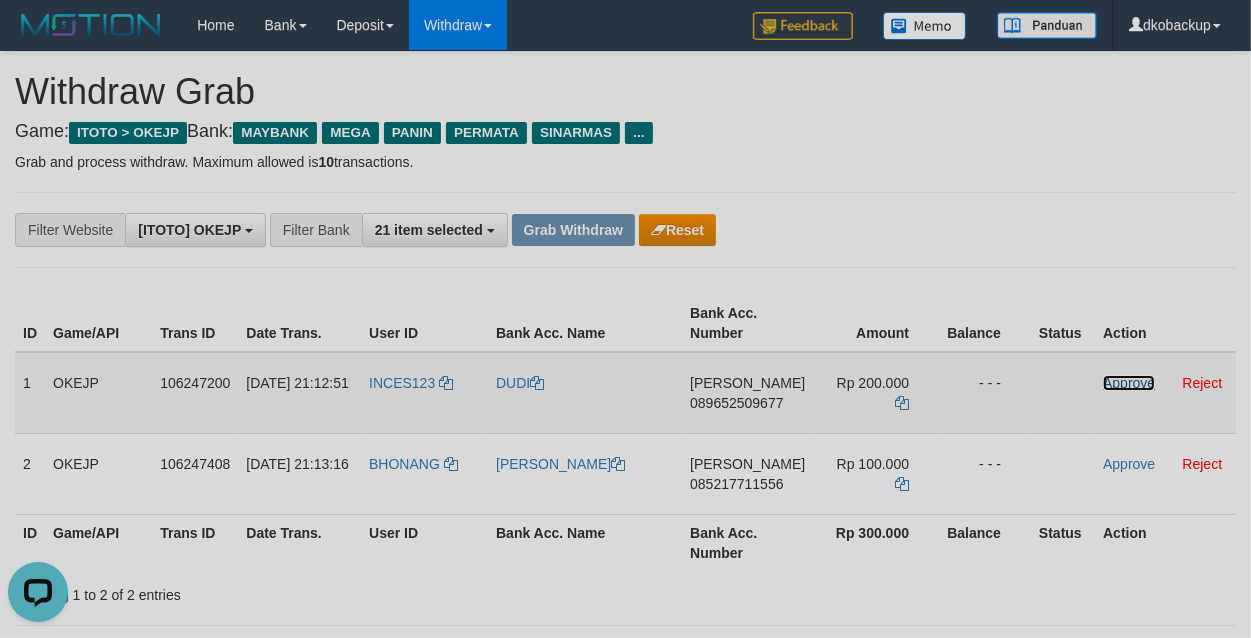 click on "Approve
Reject" at bounding box center (1165, 393) 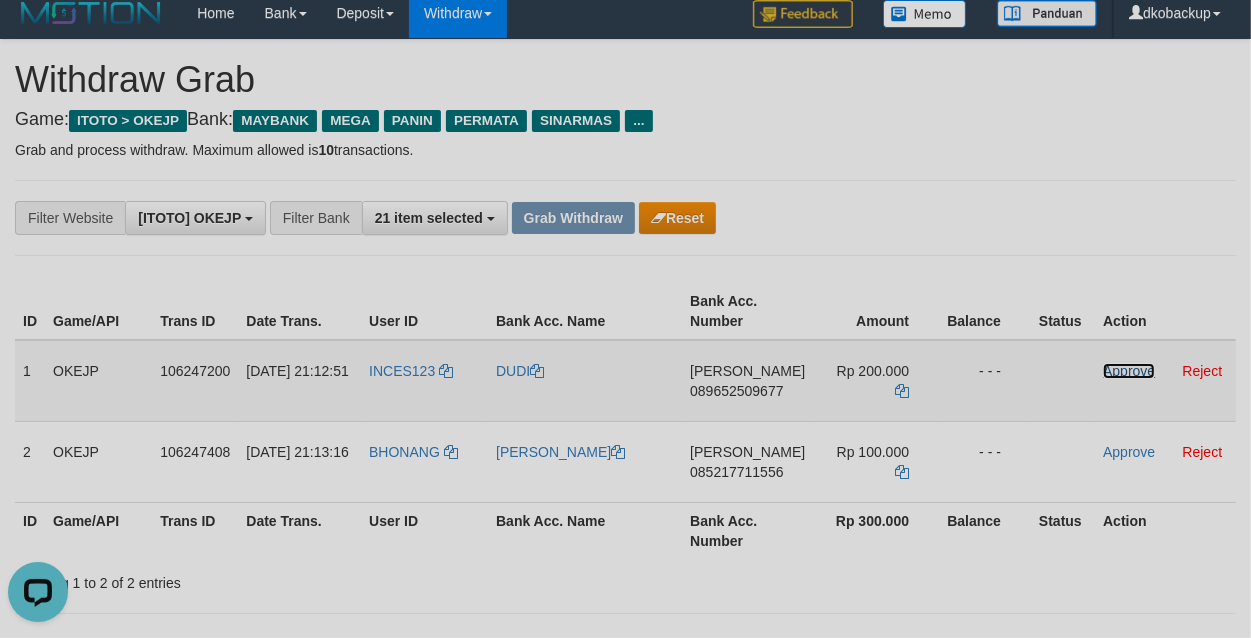 scroll, scrollTop: 0, scrollLeft: 0, axis: both 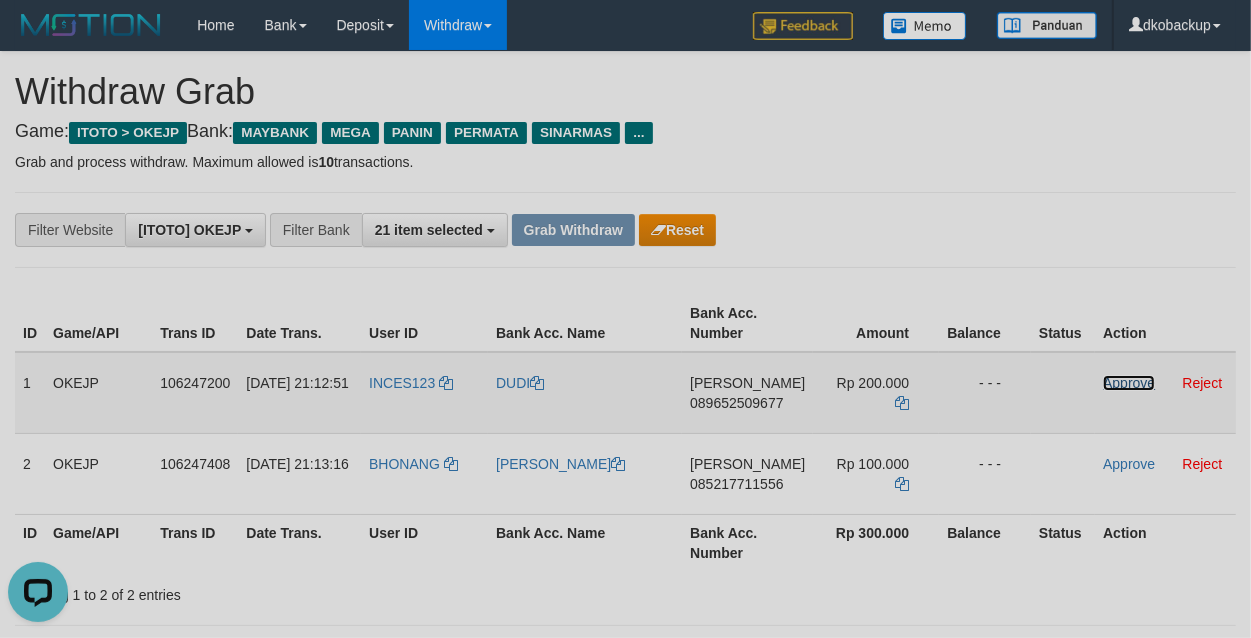 click on "Approve" at bounding box center [1129, 383] 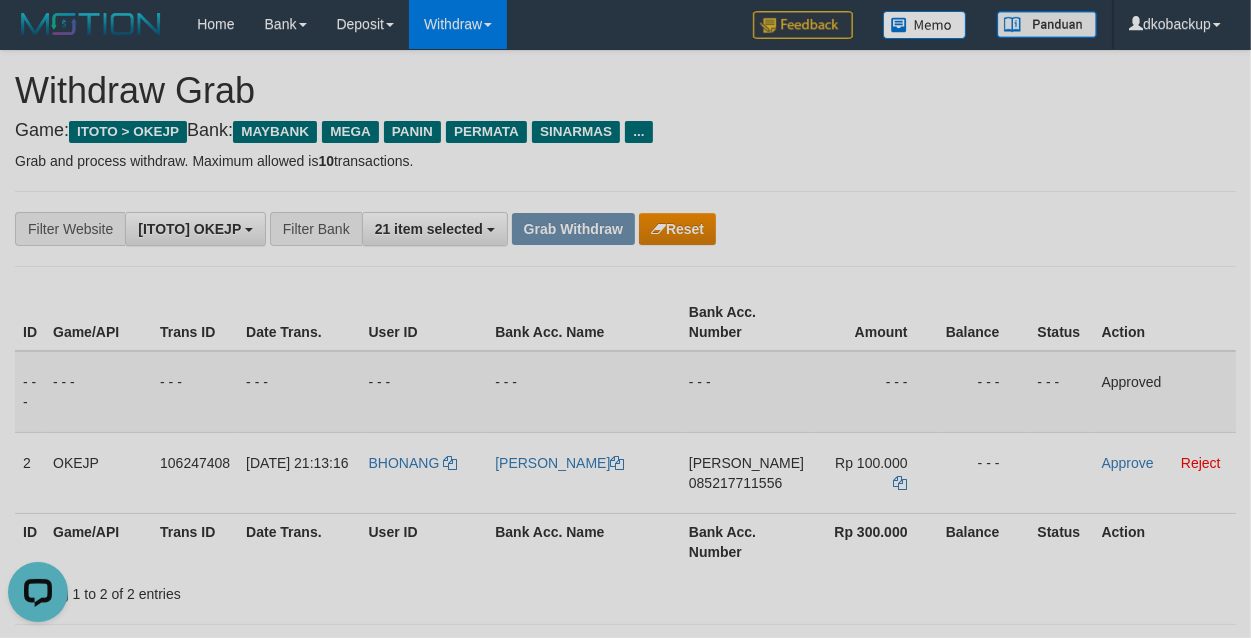 scroll, scrollTop: 0, scrollLeft: 0, axis: both 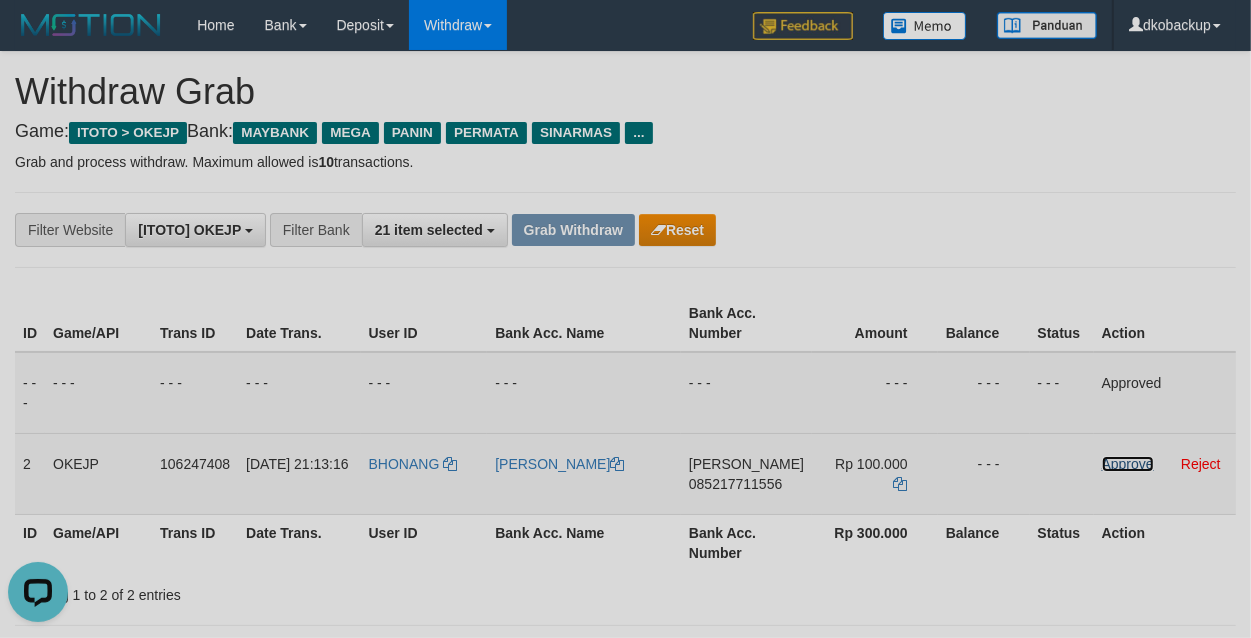 click on "Approve" at bounding box center (1128, 464) 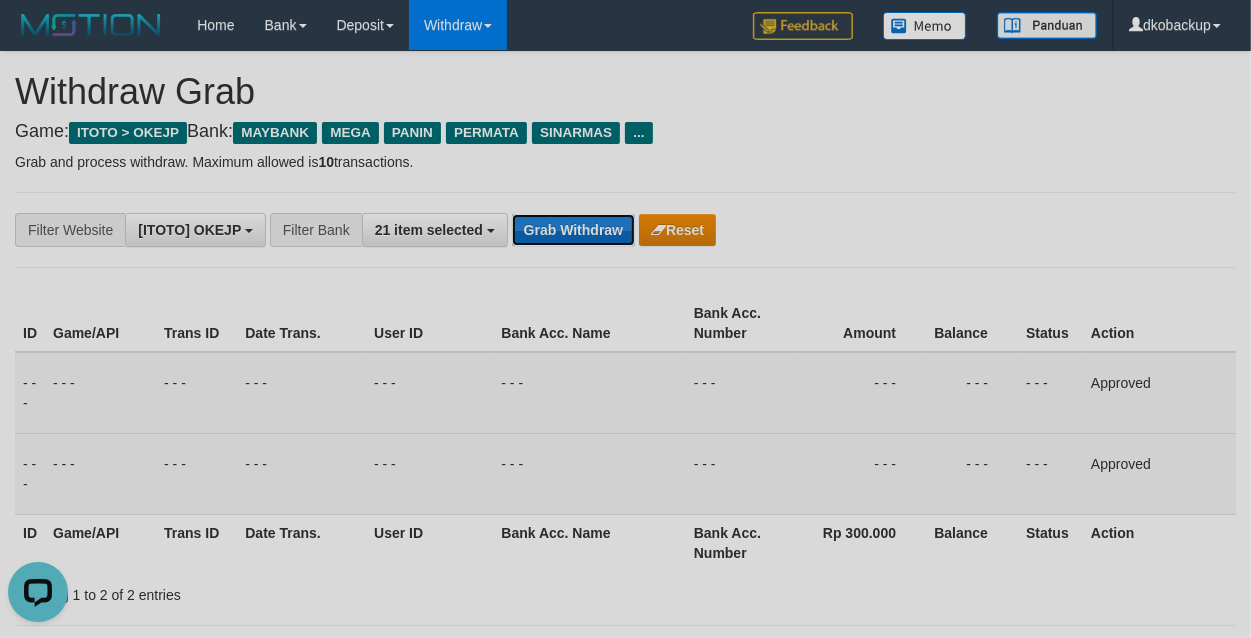 click on "Grab Withdraw" at bounding box center (573, 230) 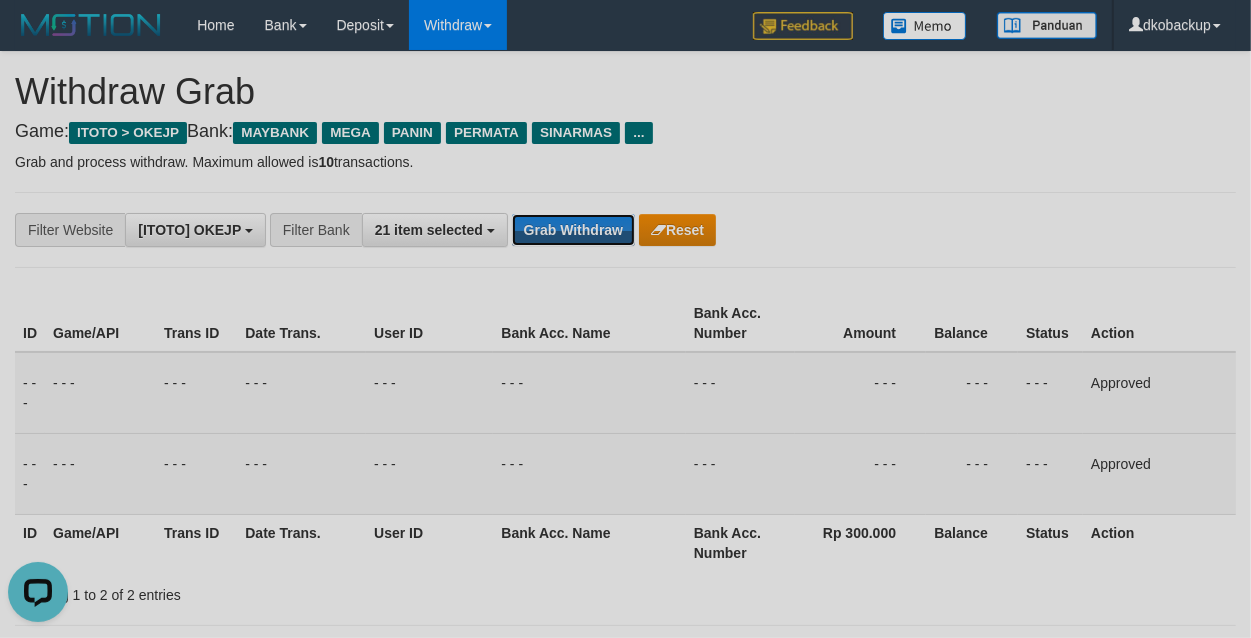 drag, startPoint x: 535, startPoint y: 231, endPoint x: 1143, endPoint y: 428, distance: 639.1189 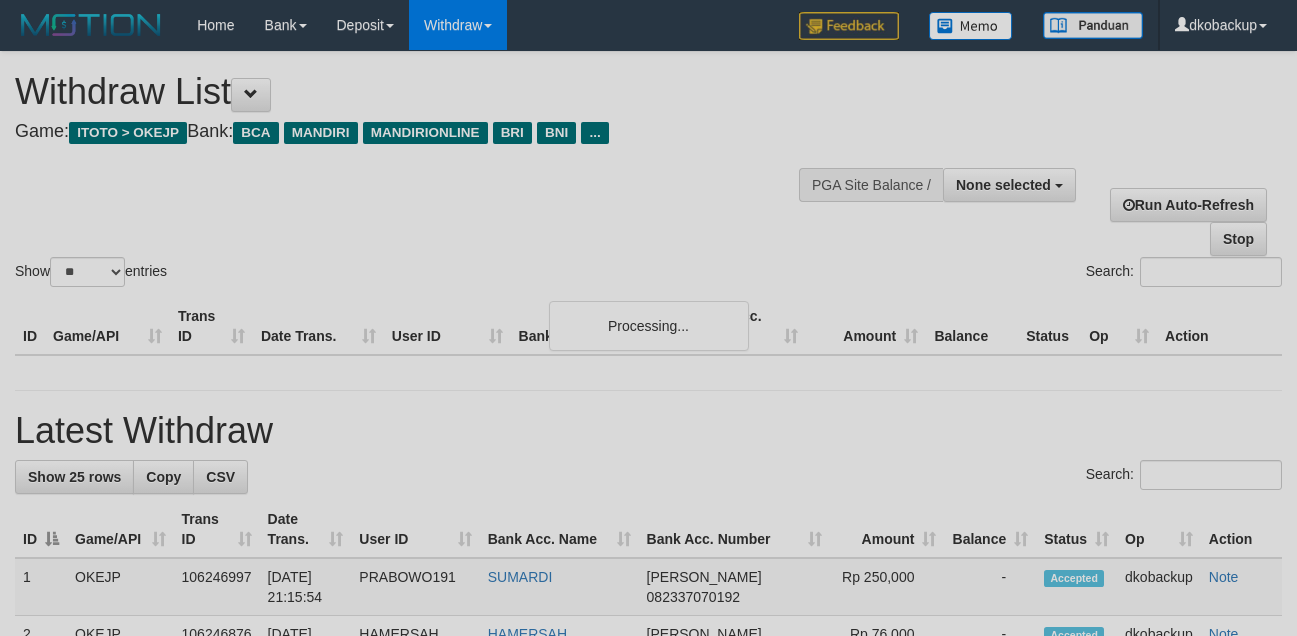 select 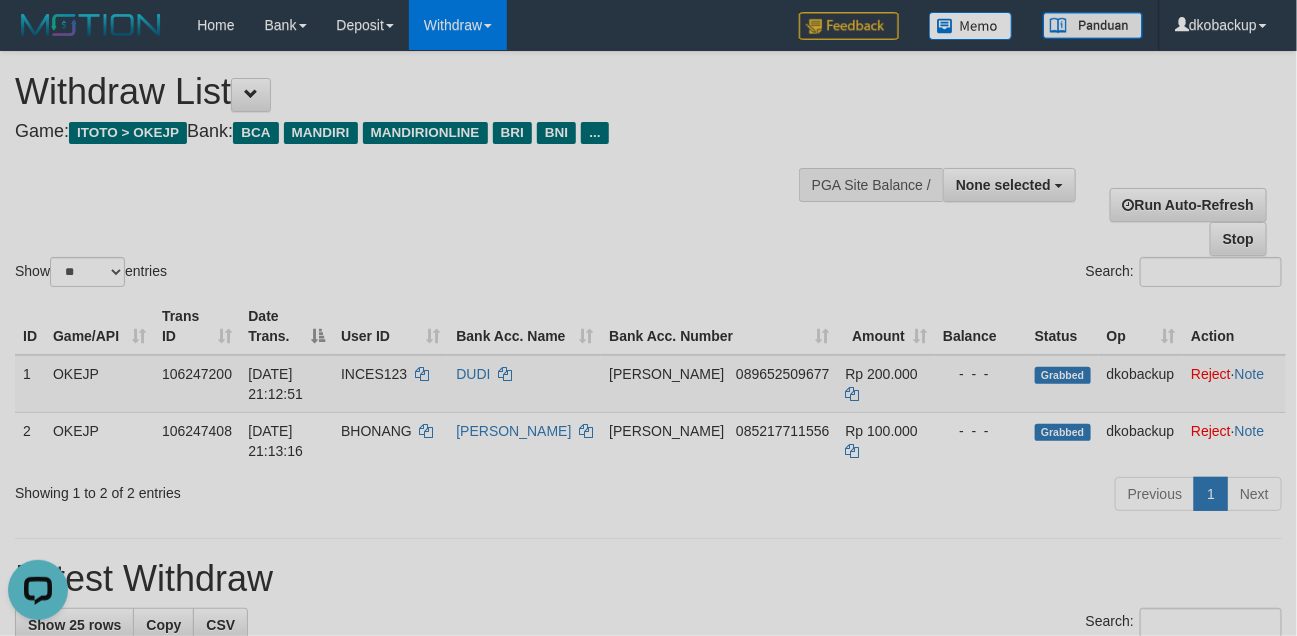 scroll, scrollTop: 0, scrollLeft: 0, axis: both 